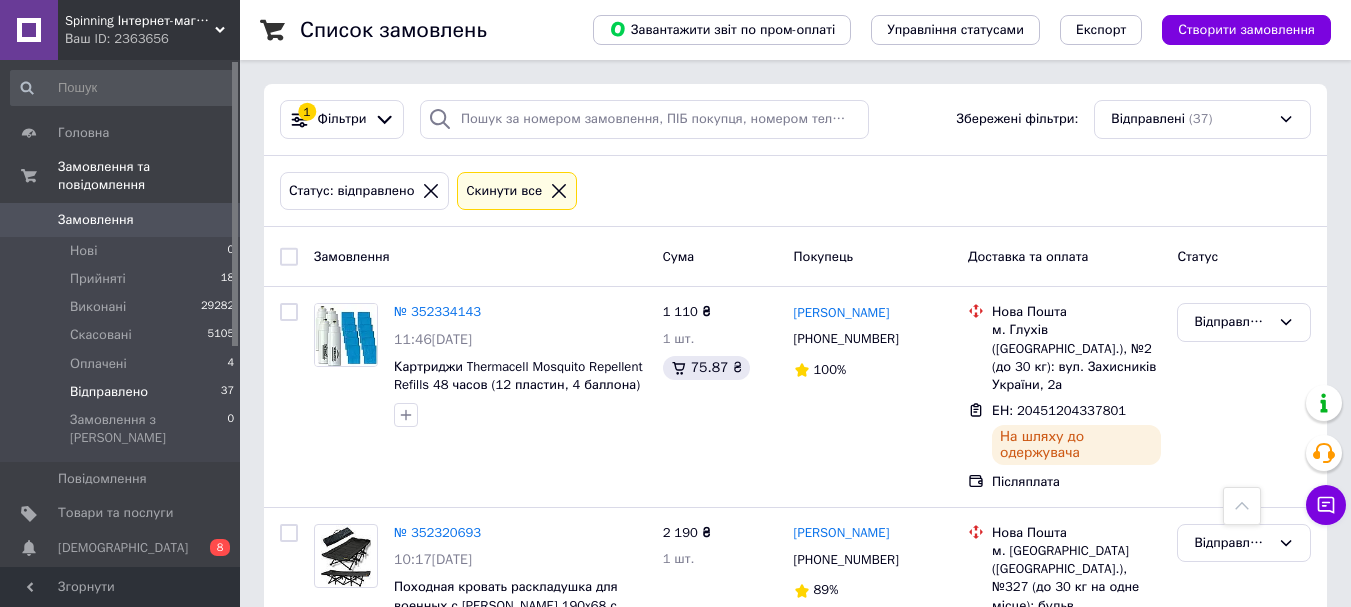 scroll, scrollTop: 500, scrollLeft: 0, axis: vertical 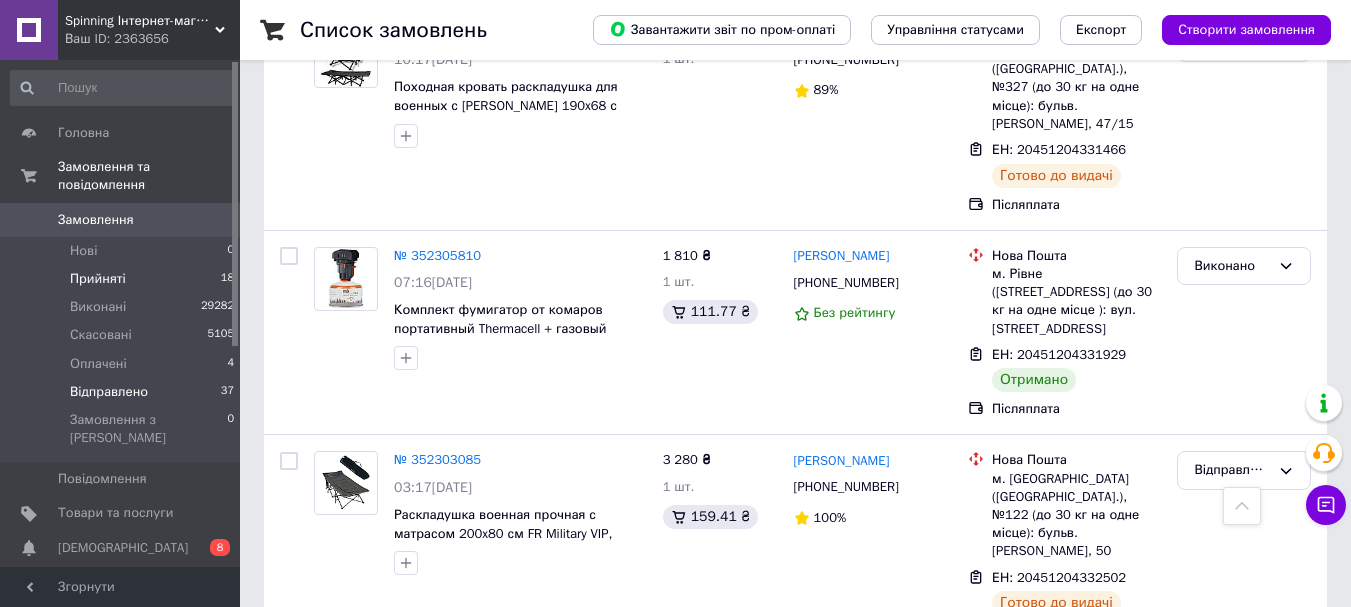 click on "Прийняті" at bounding box center (98, 279) 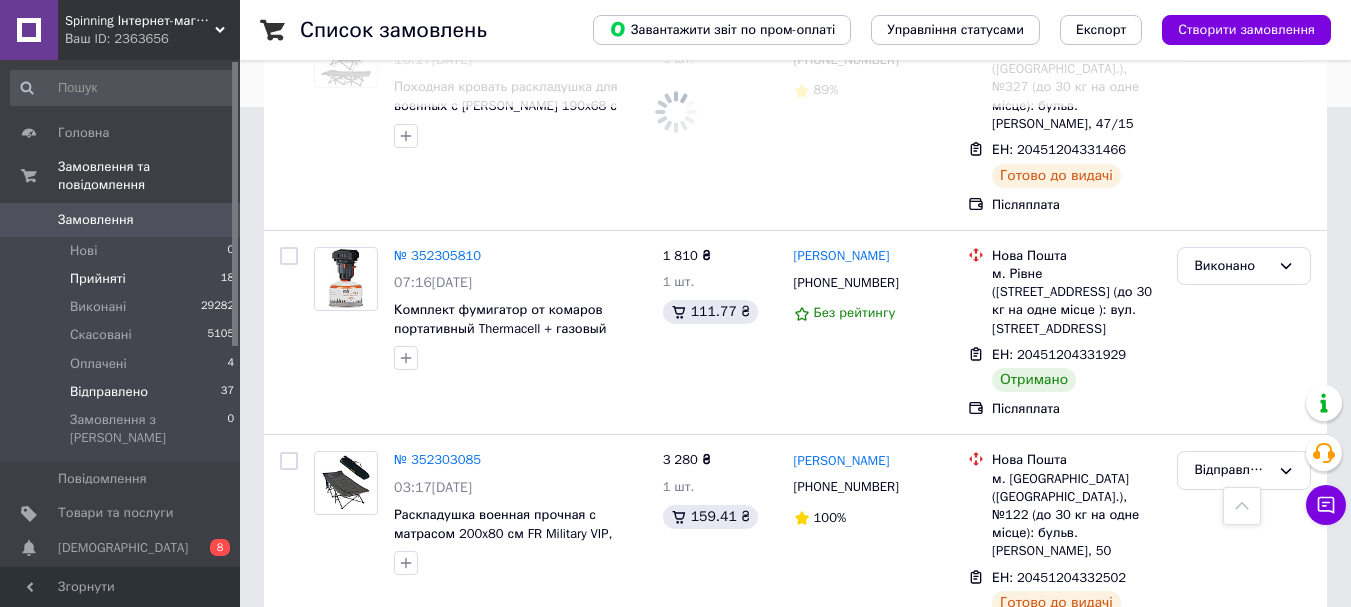 click on "Відправлено" at bounding box center (109, 392) 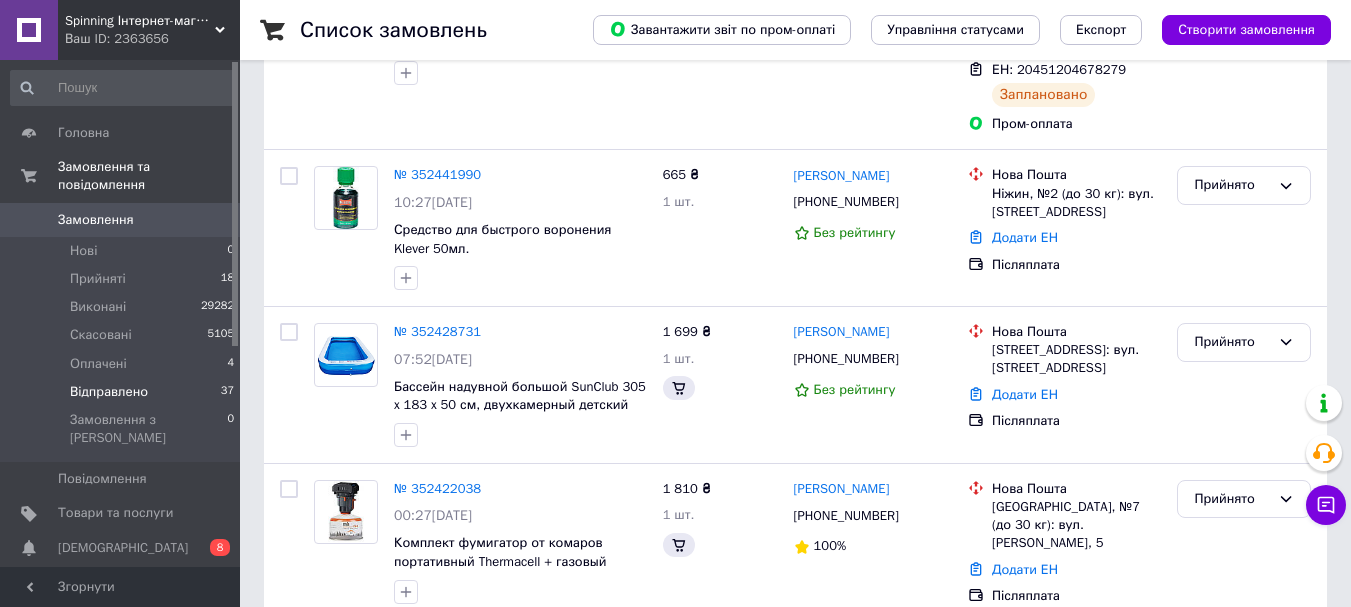 scroll, scrollTop: 0, scrollLeft: 0, axis: both 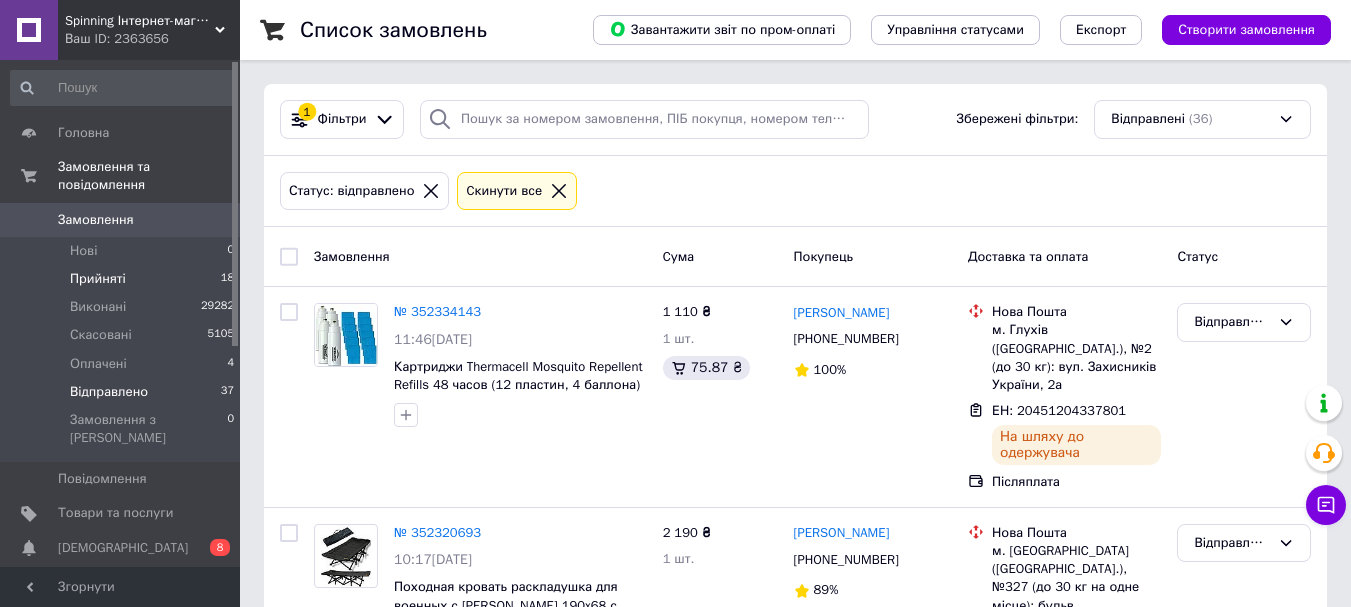 click on "Прийняті 18" at bounding box center [123, 279] 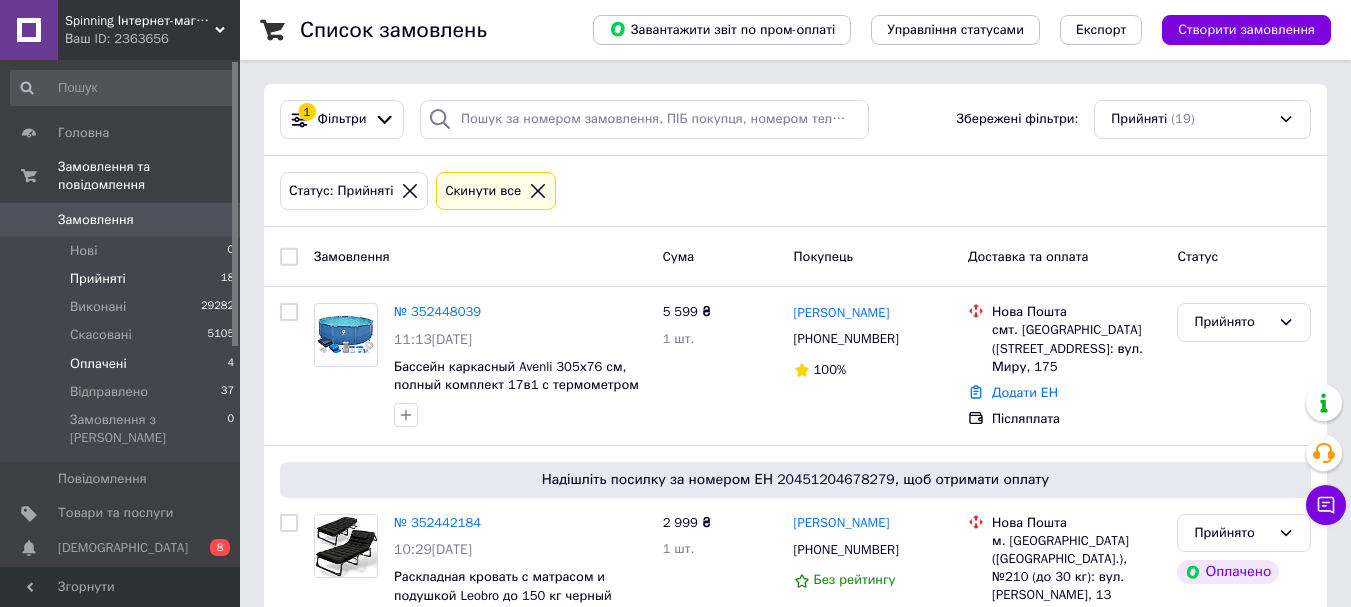 click on "Оплачені" at bounding box center [98, 364] 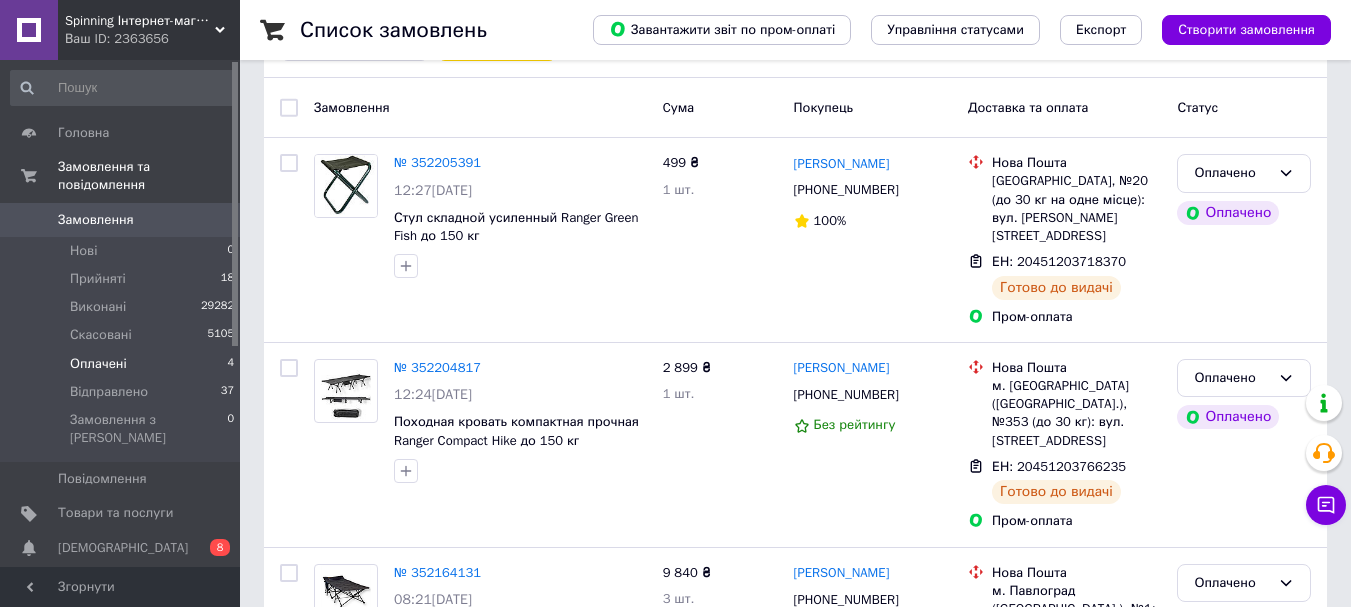 scroll, scrollTop: 200, scrollLeft: 0, axis: vertical 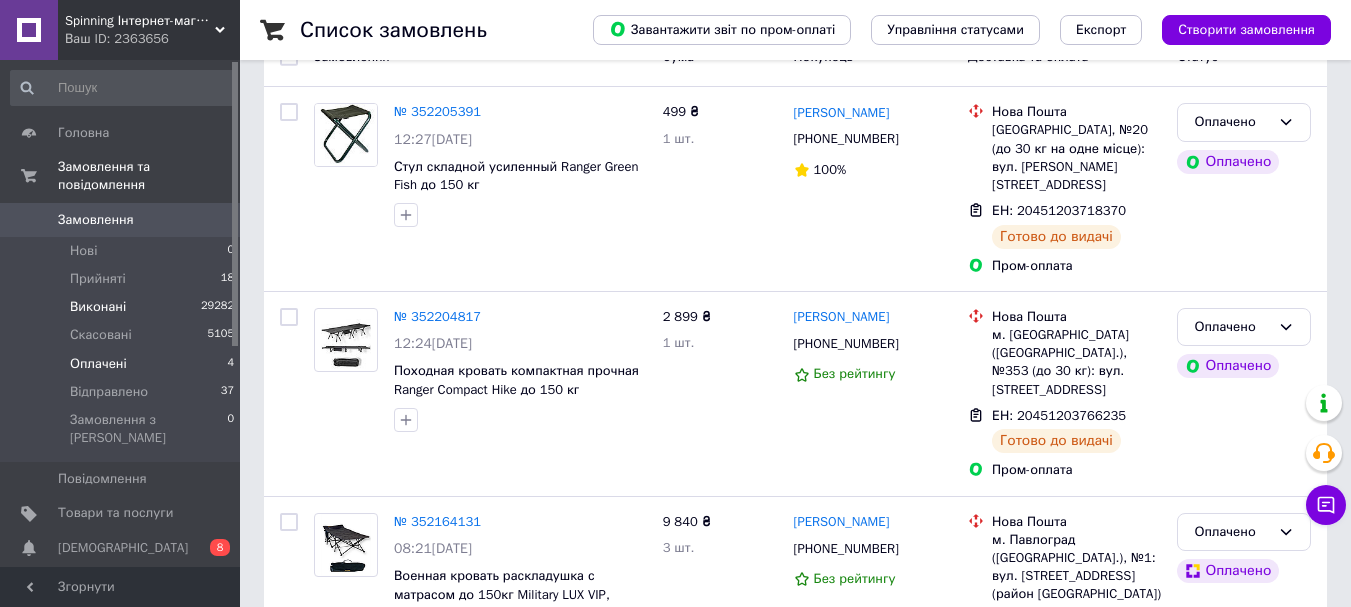 click on "Виконані" at bounding box center (98, 307) 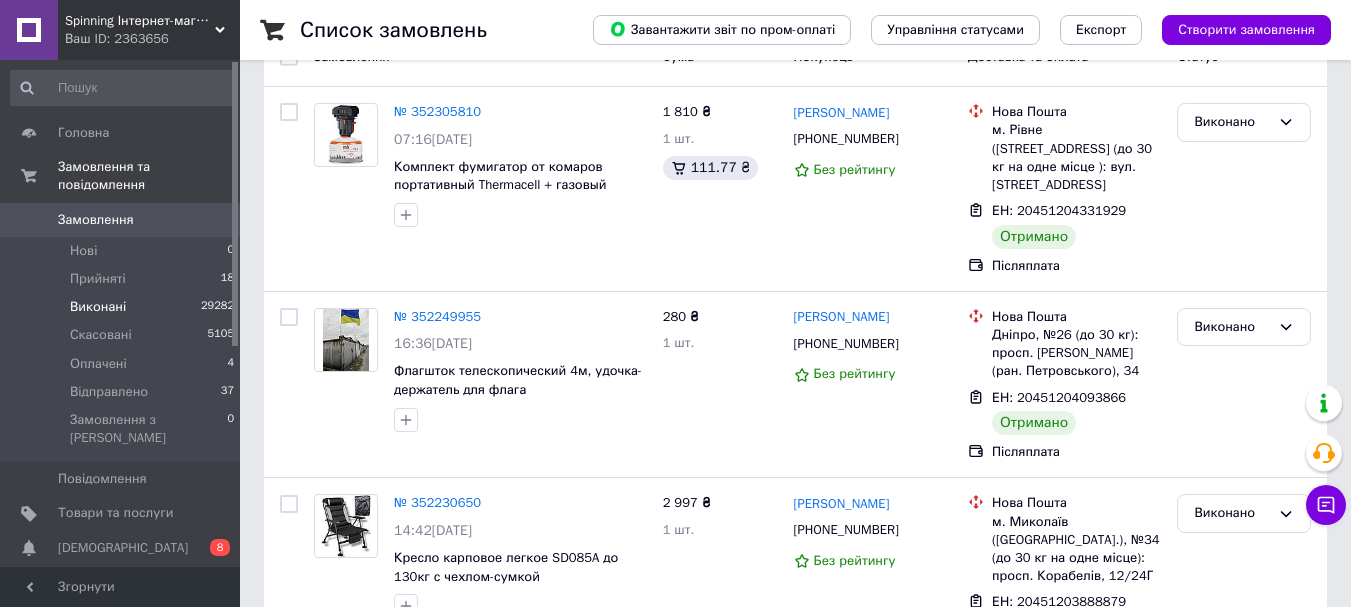 scroll, scrollTop: 0, scrollLeft: 0, axis: both 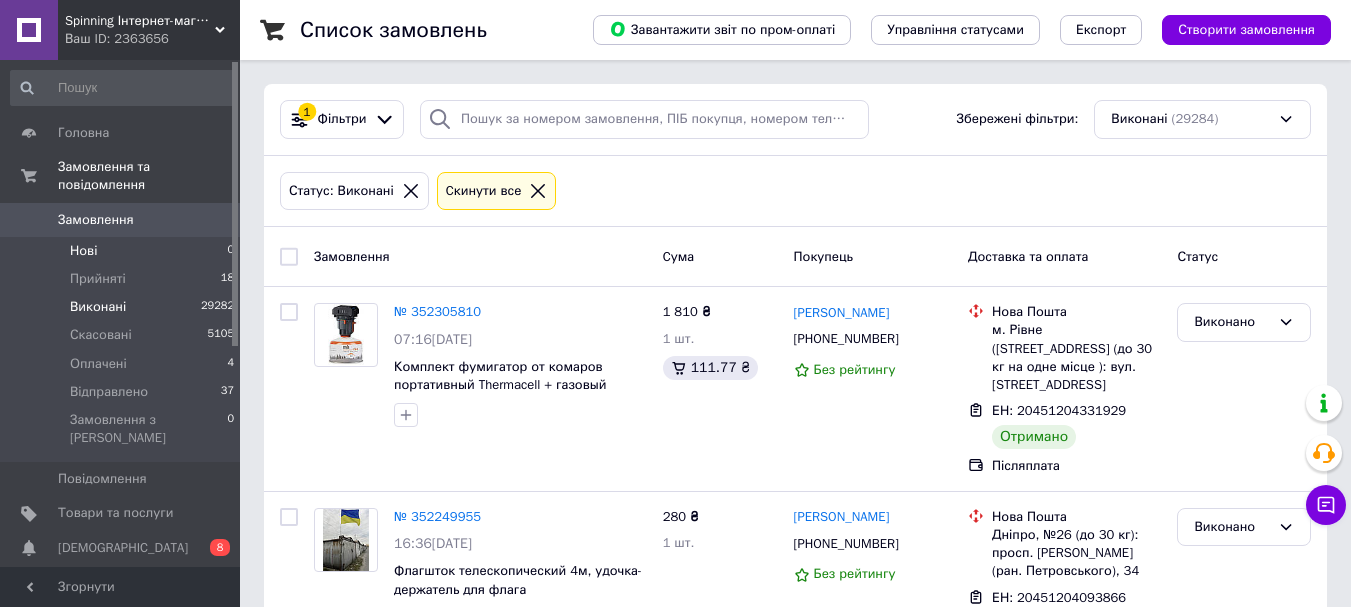 click on "Нові 0" at bounding box center [123, 251] 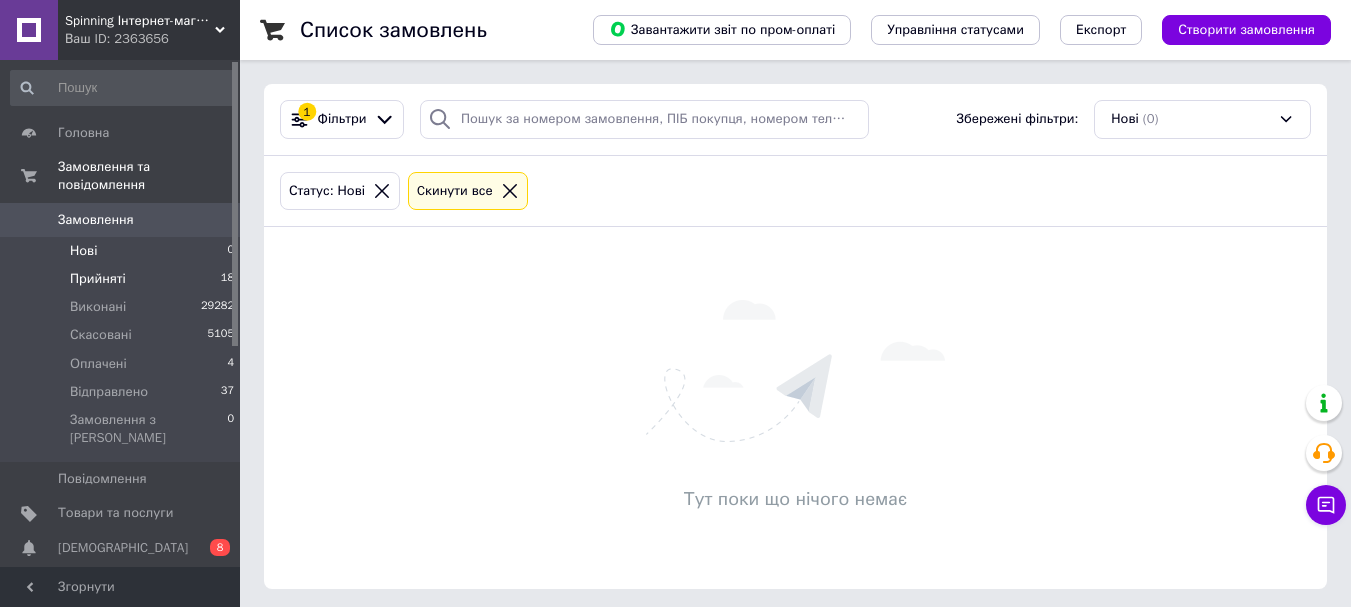 click on "Прийняті" at bounding box center [98, 279] 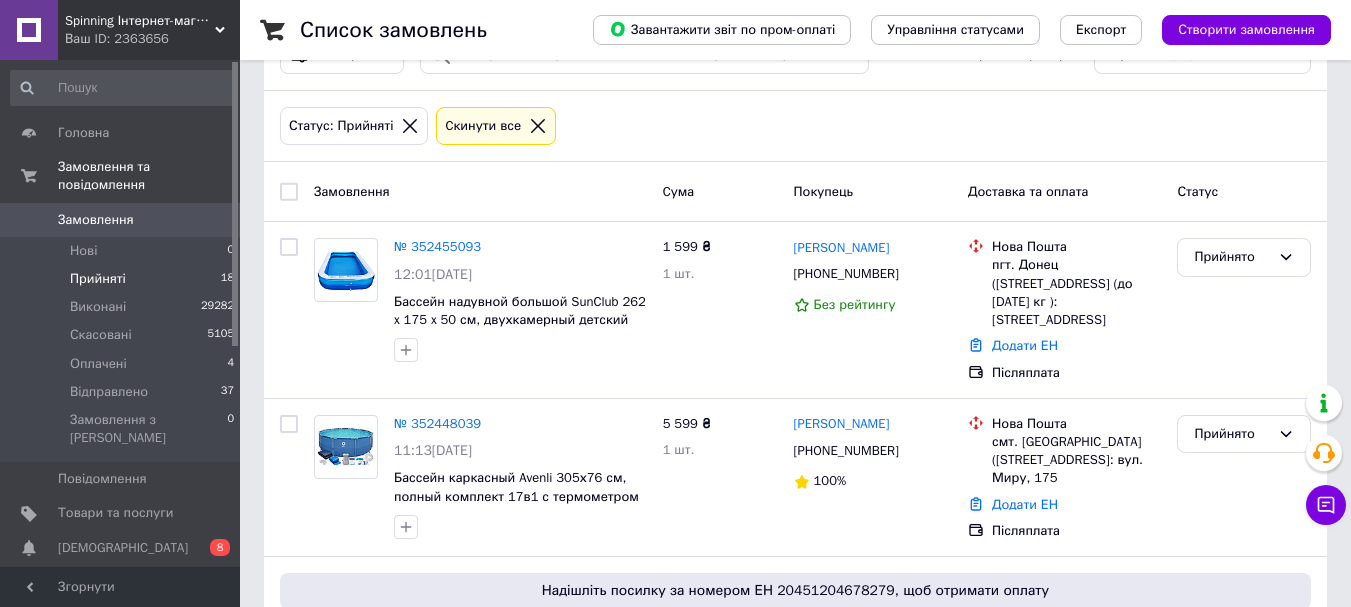 scroll, scrollTop: 100, scrollLeft: 0, axis: vertical 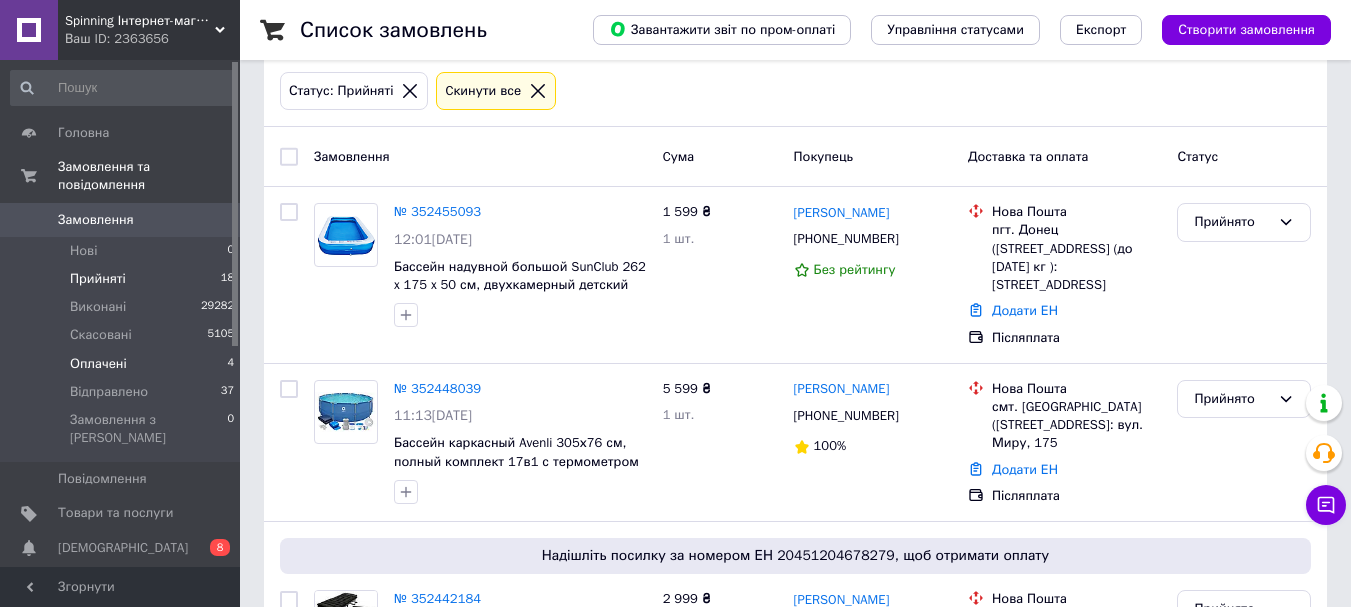 click on "Оплачені 4" at bounding box center (123, 364) 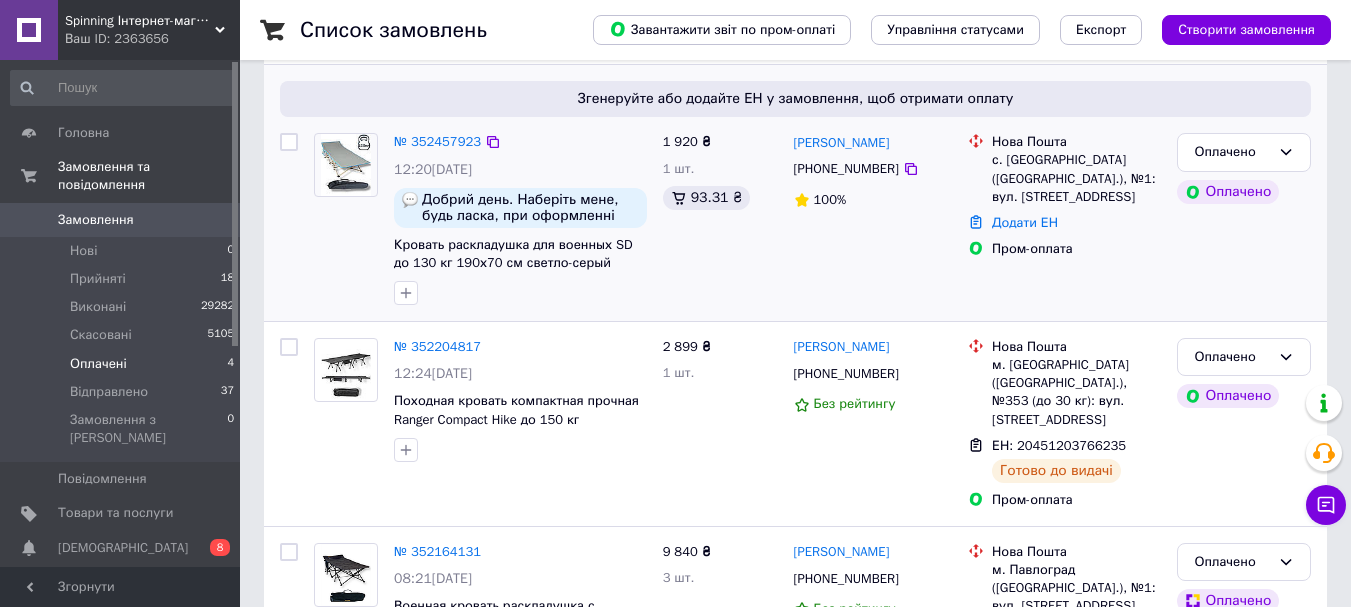 scroll, scrollTop: 200, scrollLeft: 0, axis: vertical 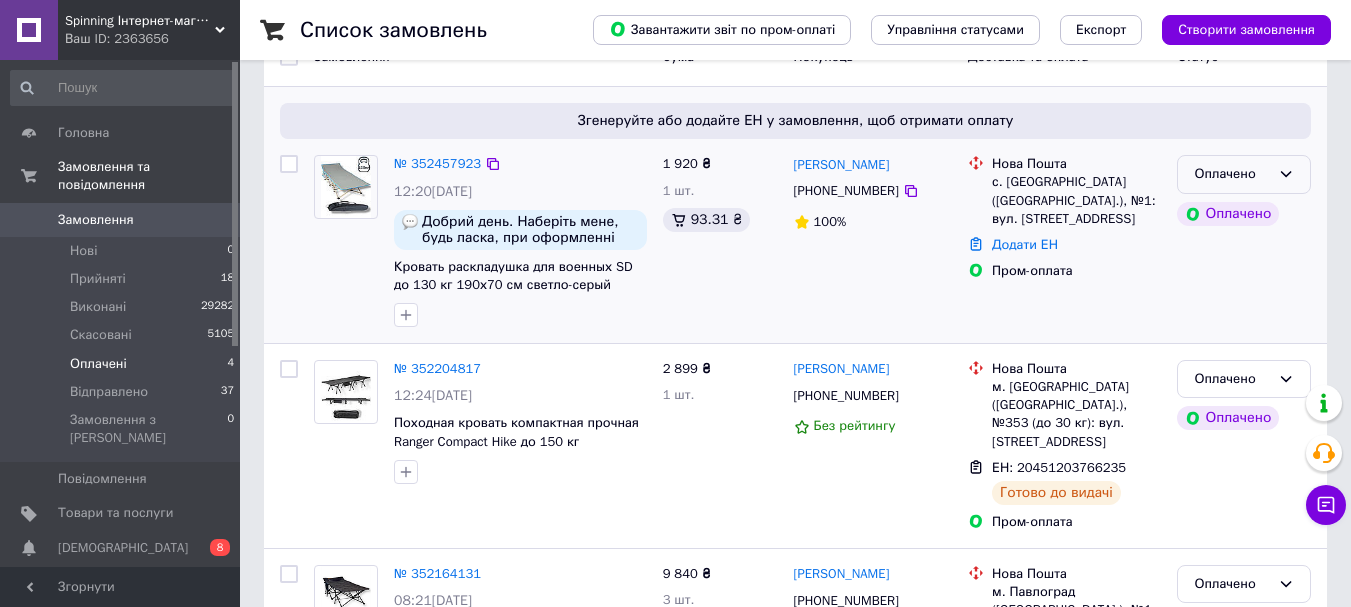 click 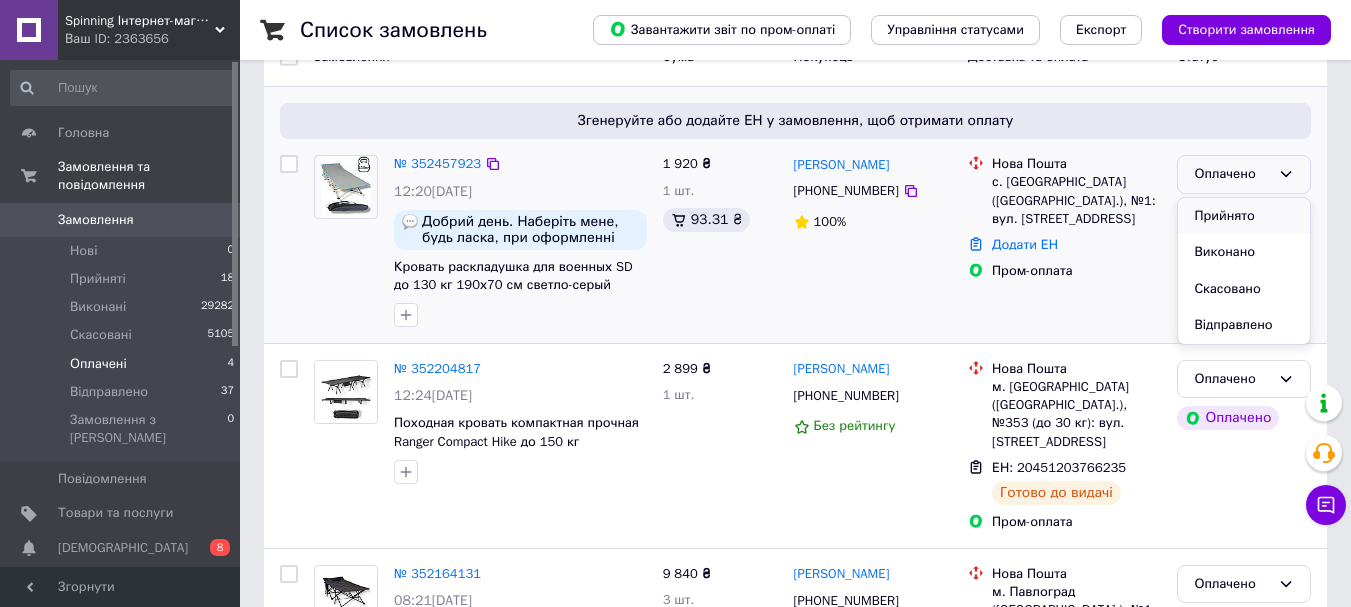 click on "Прийнято" at bounding box center [1244, 216] 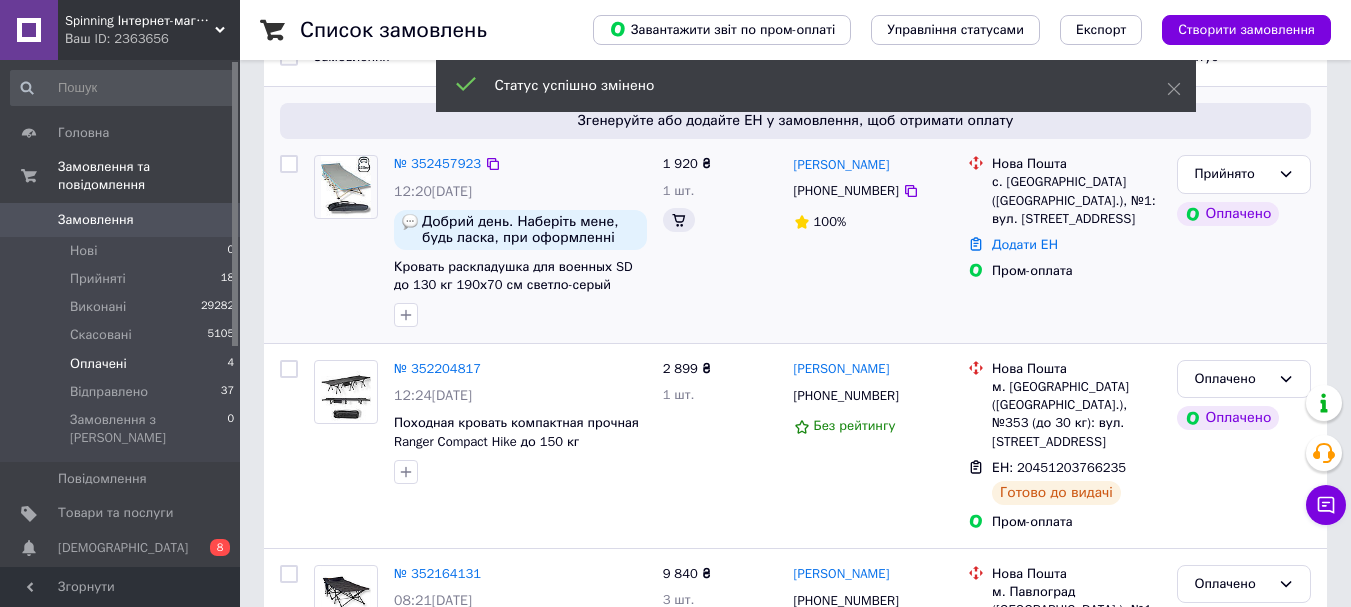 scroll, scrollTop: 0, scrollLeft: 0, axis: both 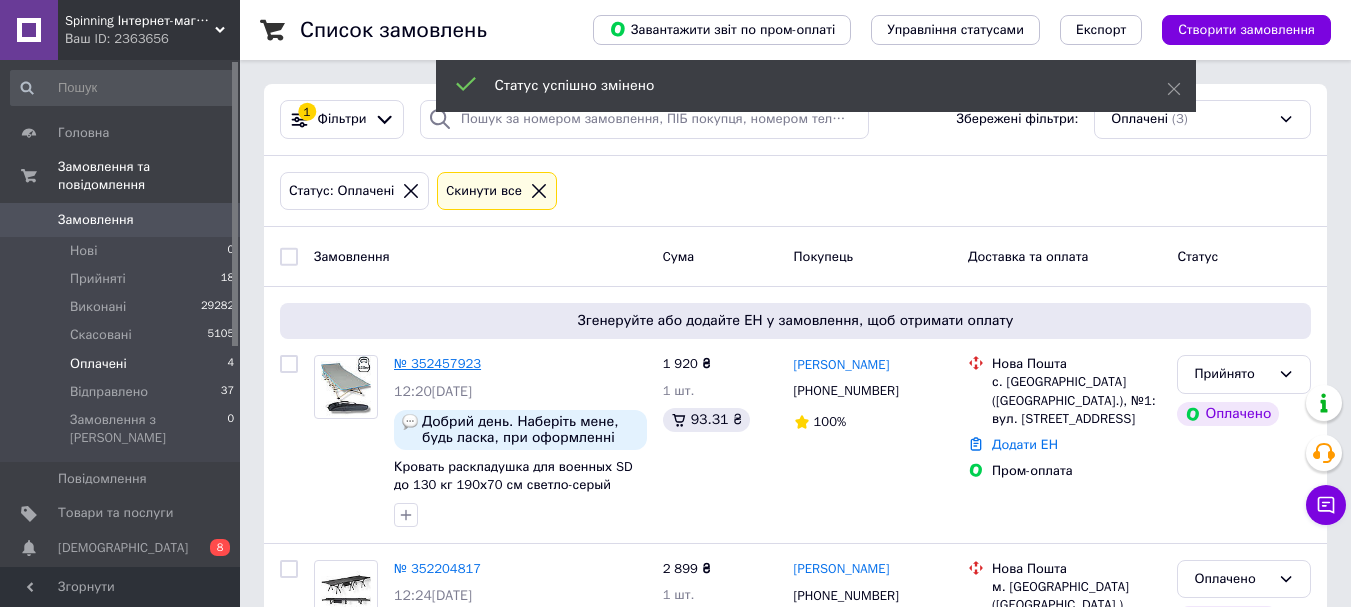 click on "№ 352457923" at bounding box center (437, 363) 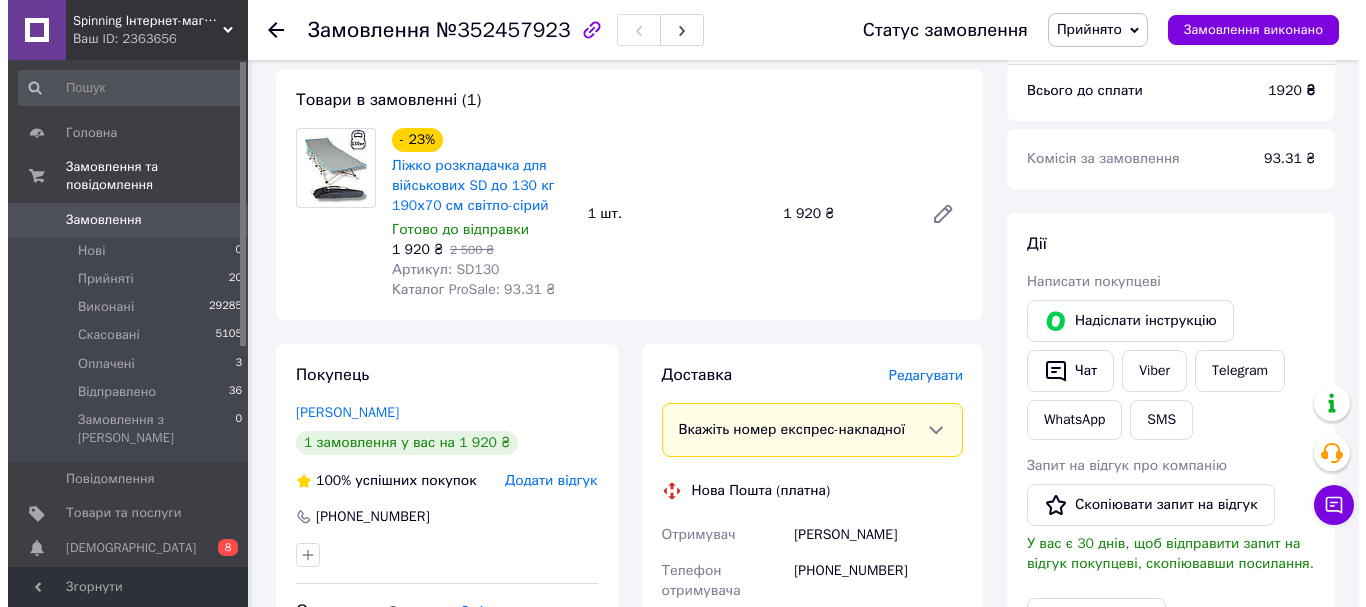scroll, scrollTop: 300, scrollLeft: 0, axis: vertical 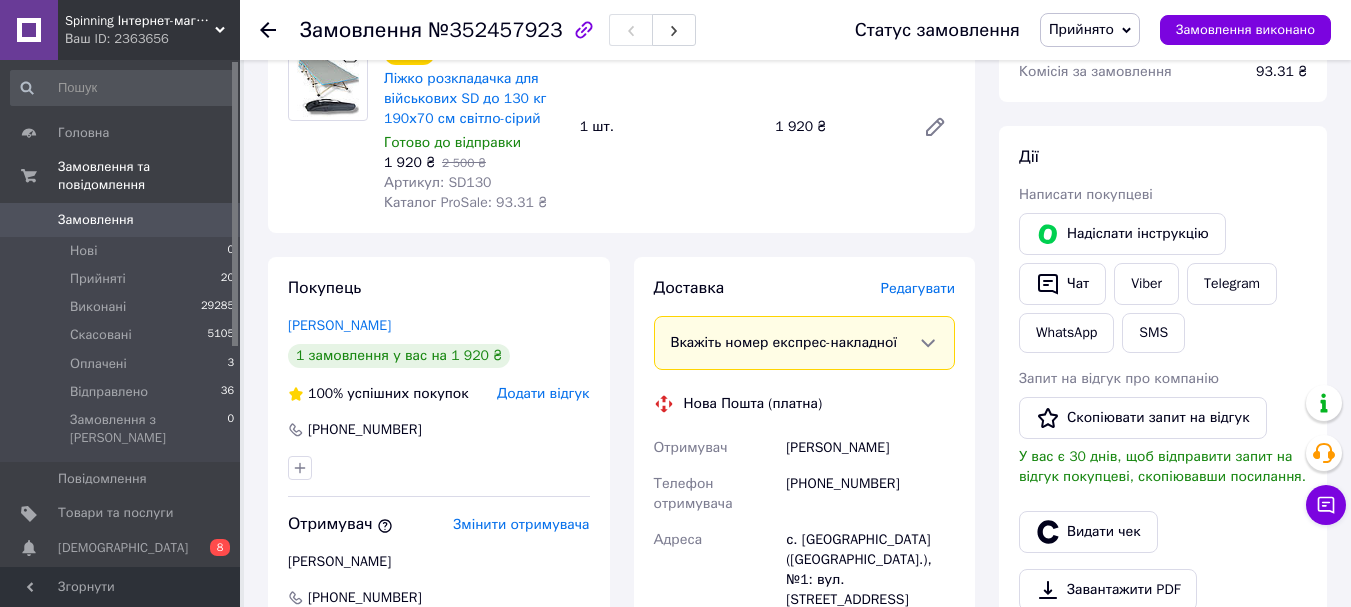 click on "Редагувати" at bounding box center (918, 288) 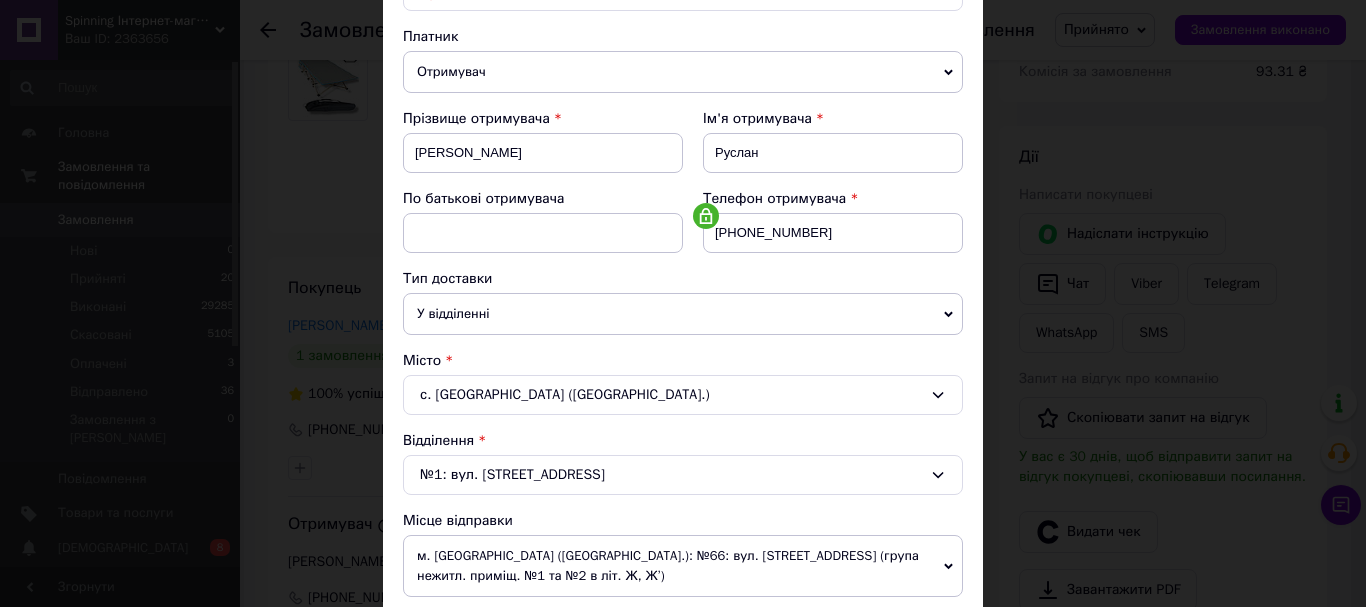 scroll, scrollTop: 300, scrollLeft: 0, axis: vertical 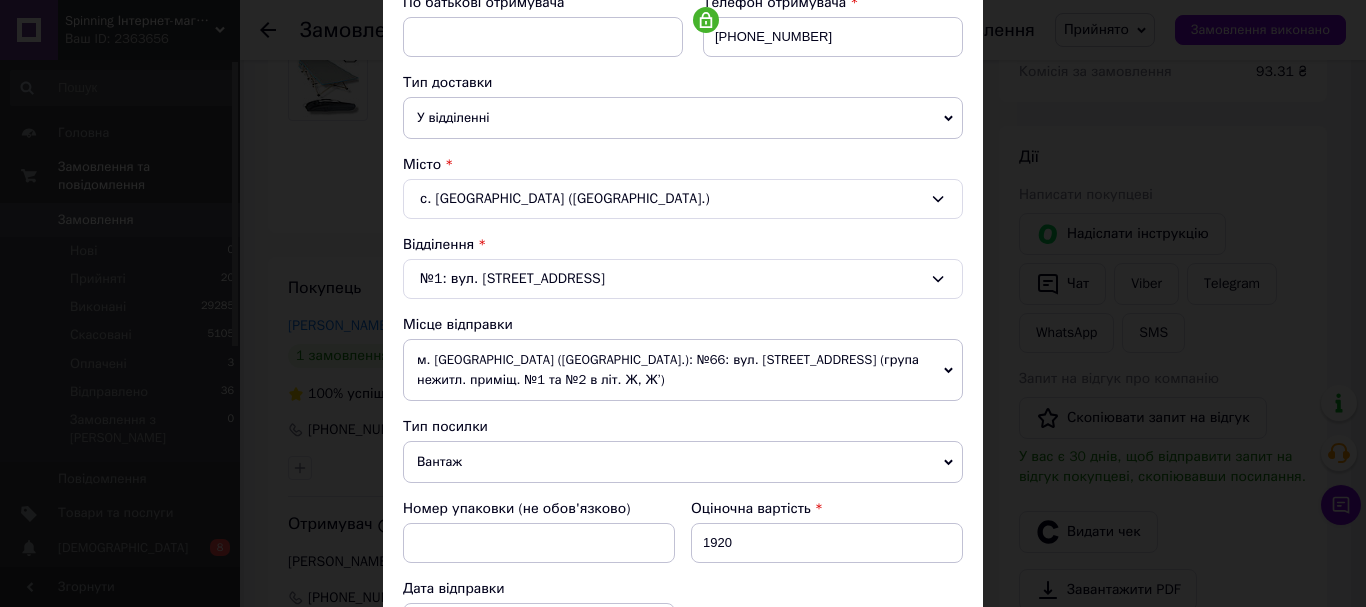 click on "м. [GEOGRAPHIC_DATA] ([GEOGRAPHIC_DATA].): №66: вул. [STREET_ADDRESS] (група нежитл. приміщ. №1 та №2 в літ. Ж, Ж’)" at bounding box center [683, 370] 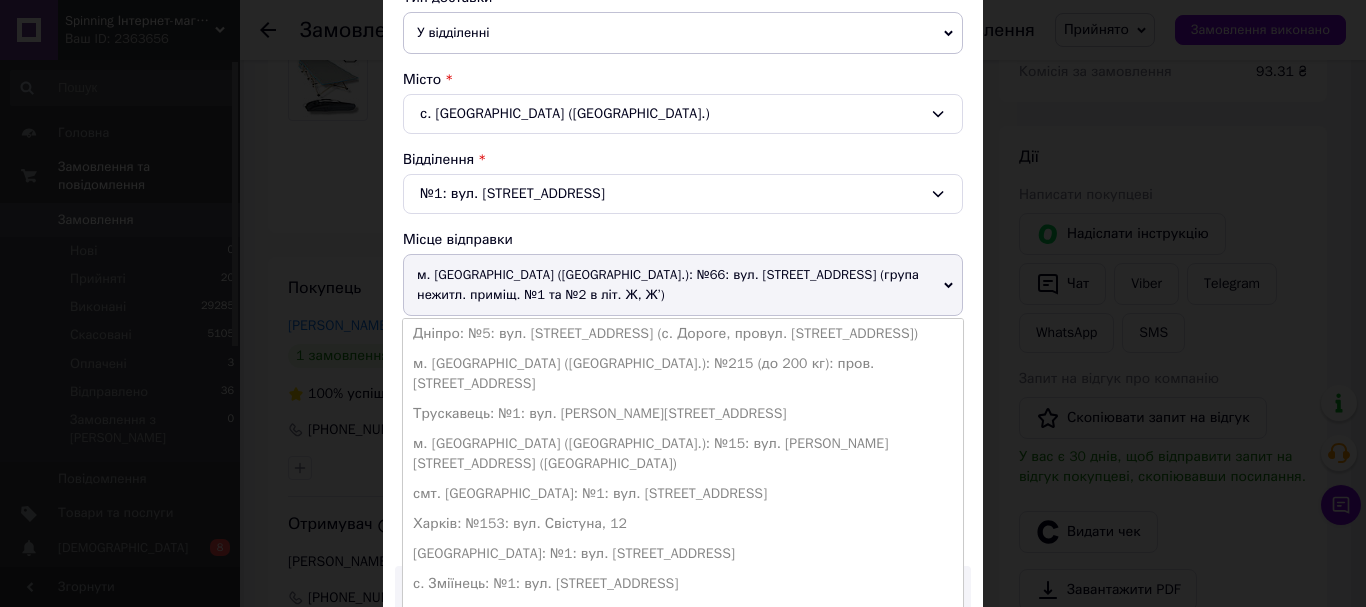 scroll, scrollTop: 600, scrollLeft: 0, axis: vertical 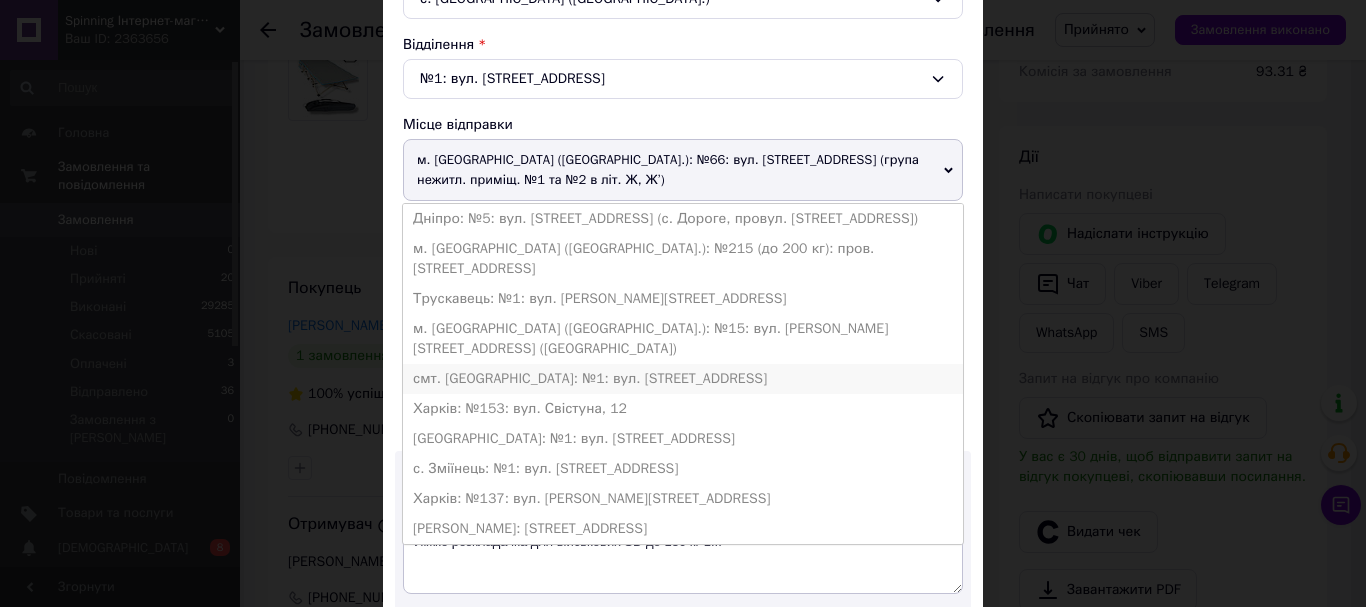 click on "смт. [GEOGRAPHIC_DATA]: №1: вул. [STREET_ADDRESS]" at bounding box center (683, 379) 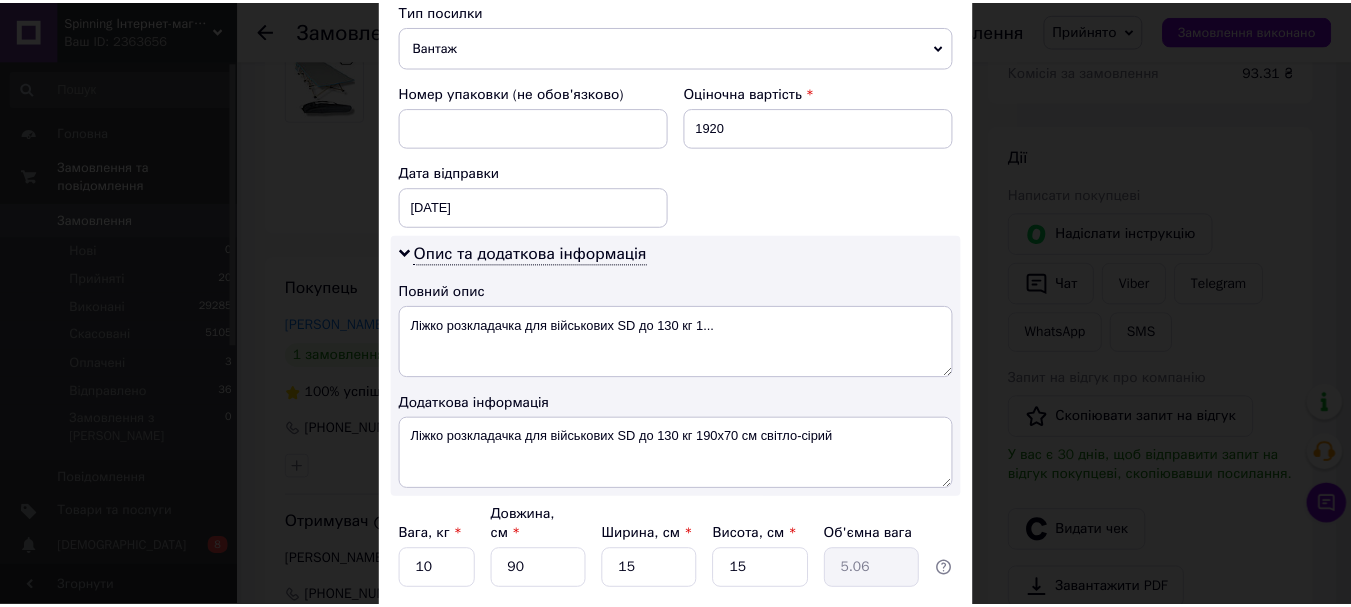 scroll, scrollTop: 945, scrollLeft: 0, axis: vertical 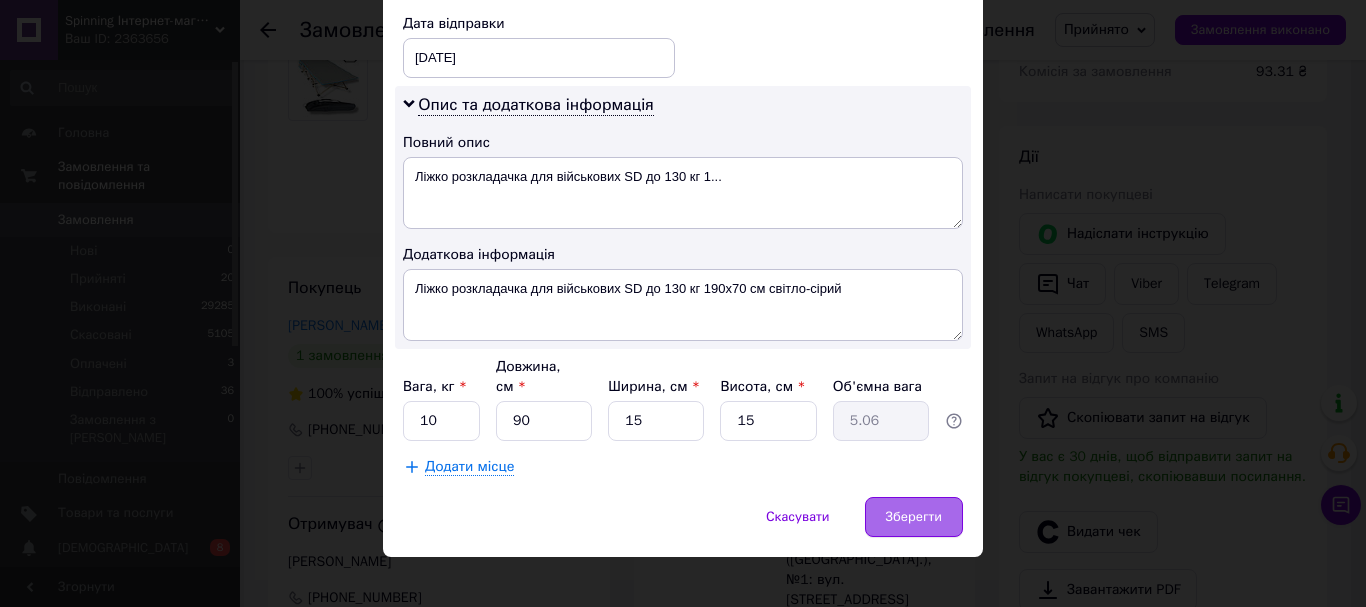 click on "Зберегти" at bounding box center (914, 517) 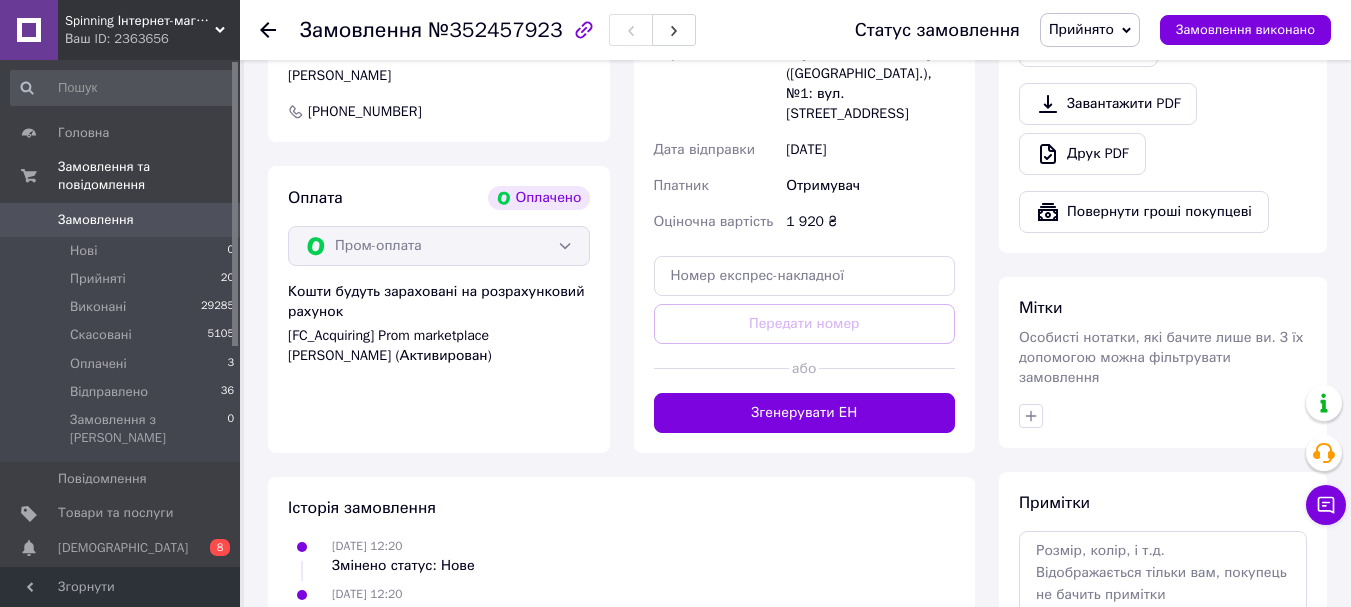 scroll, scrollTop: 800, scrollLeft: 0, axis: vertical 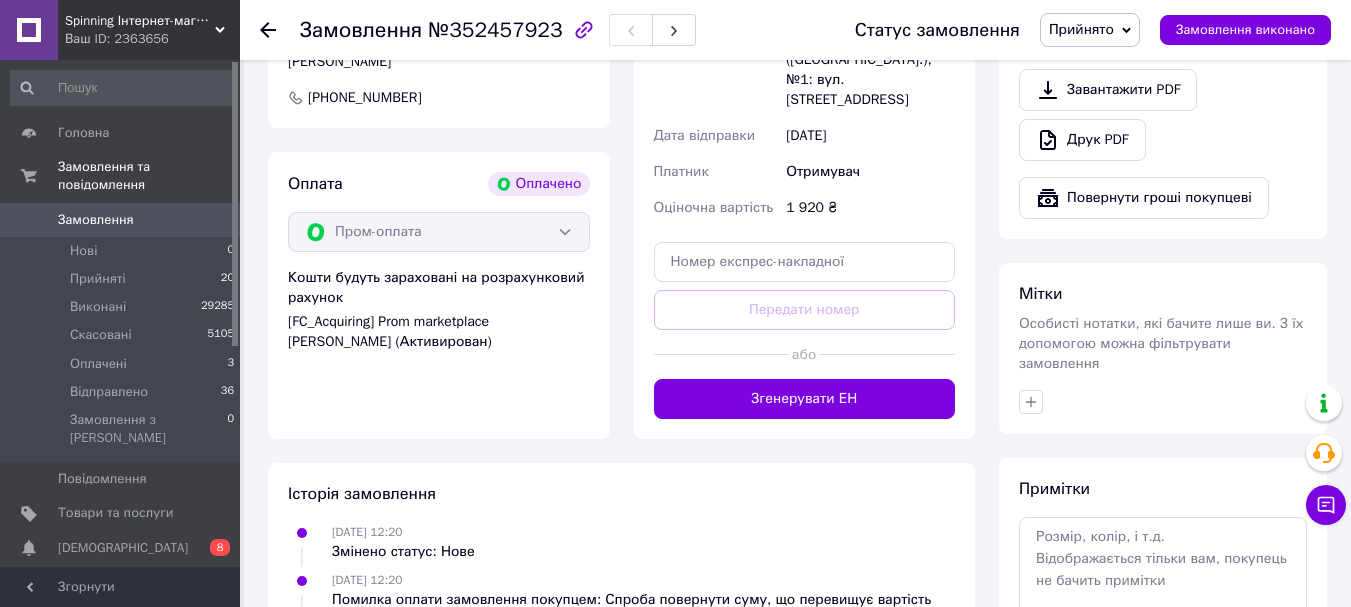 click on "Згенерувати ЕН" at bounding box center [805, 399] 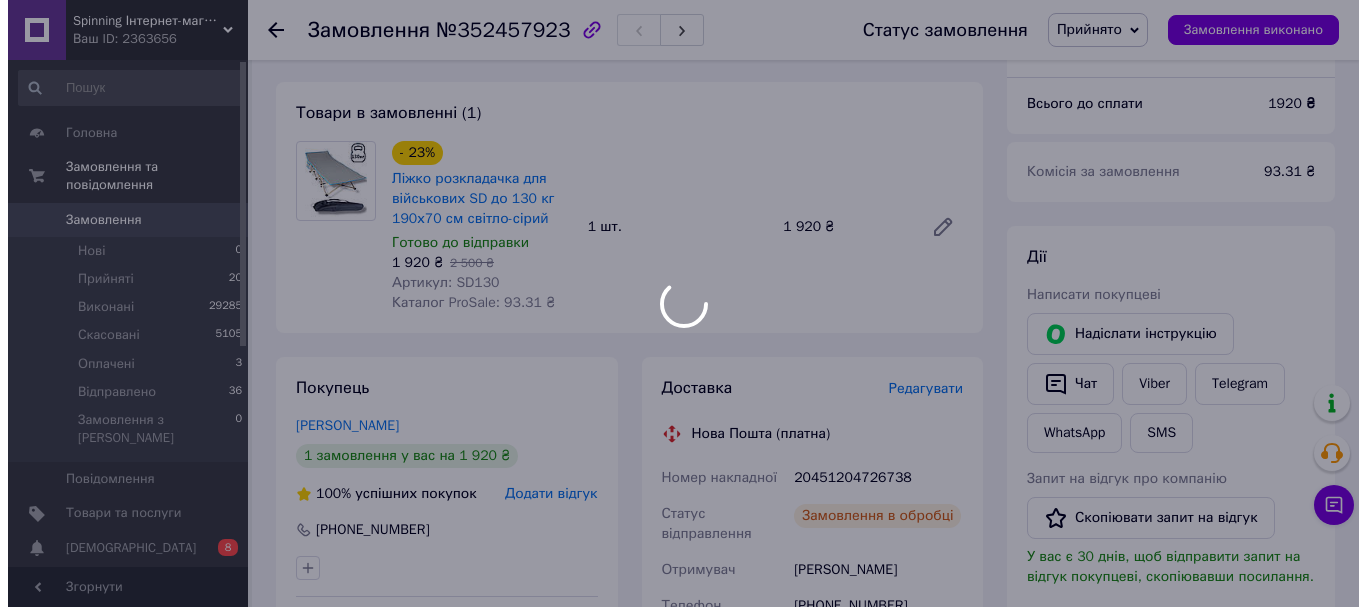 scroll, scrollTop: 0, scrollLeft: 0, axis: both 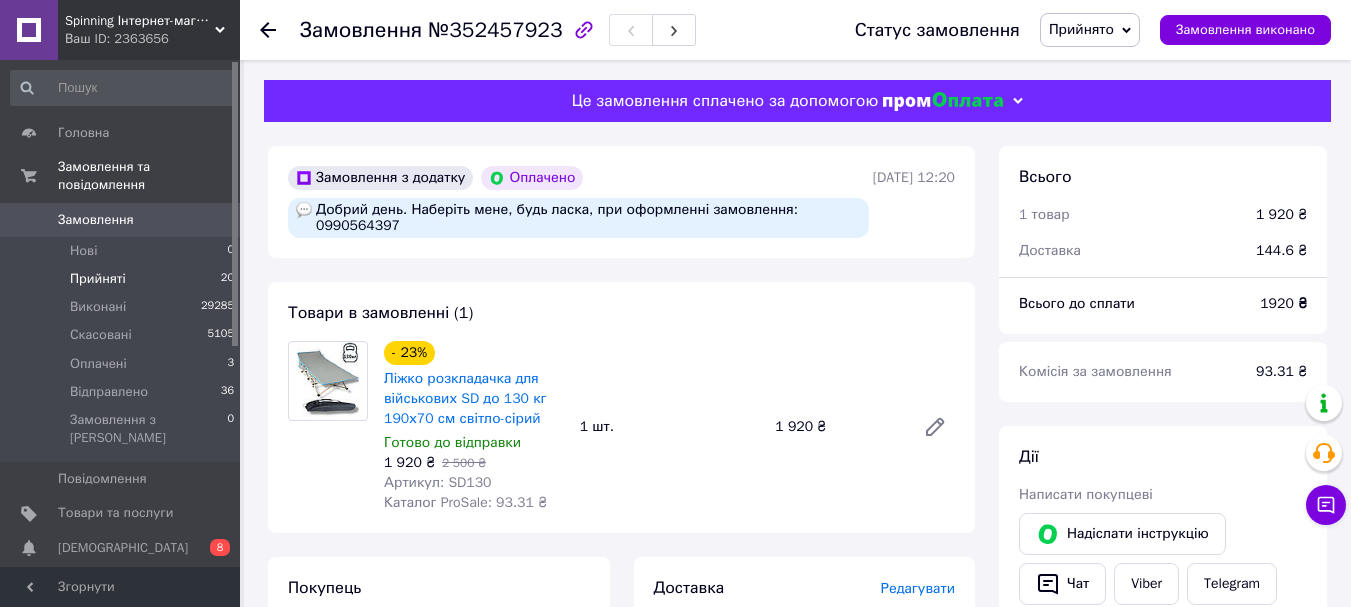 click on "Прийняті" at bounding box center [98, 279] 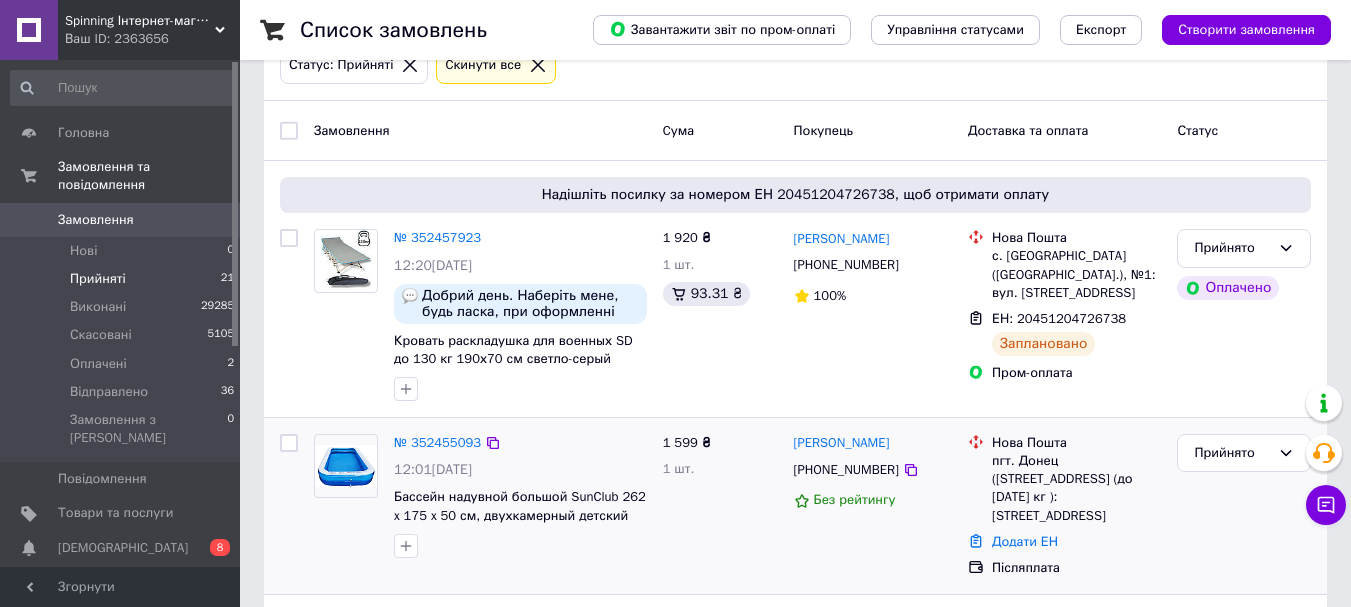 scroll, scrollTop: 300, scrollLeft: 0, axis: vertical 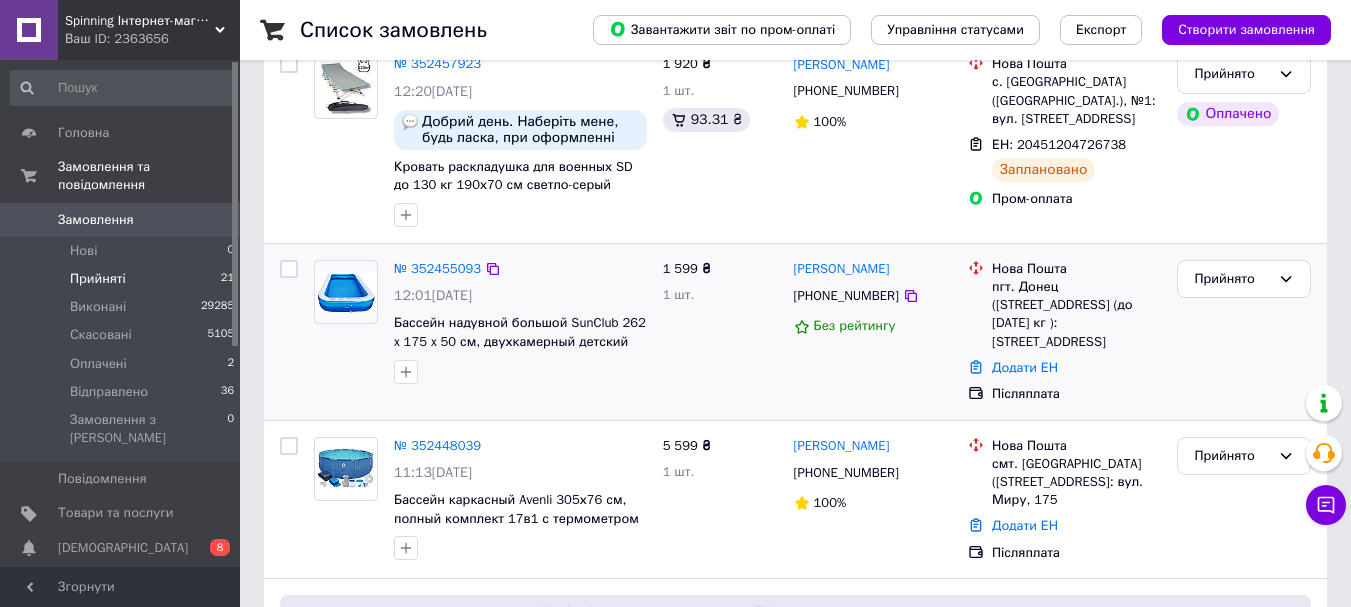 click on "№ 352455093 12:01[DATE] Бассейн надувной большой SunClub 262 x 175 x 50 см, двухкамерный детский бассейн 1 599 ₴ 1 шт. [PERSON_NAME] [PHONE_NUMBER] Без рейтингу [GEOGRAPHIC_DATA]. Донец ([STREET_ADDRESS] (до [DATE] кг ): [STREET_ADDRESS]-А Додати ЕН Післяплата Прийнято" at bounding box center [795, 332] 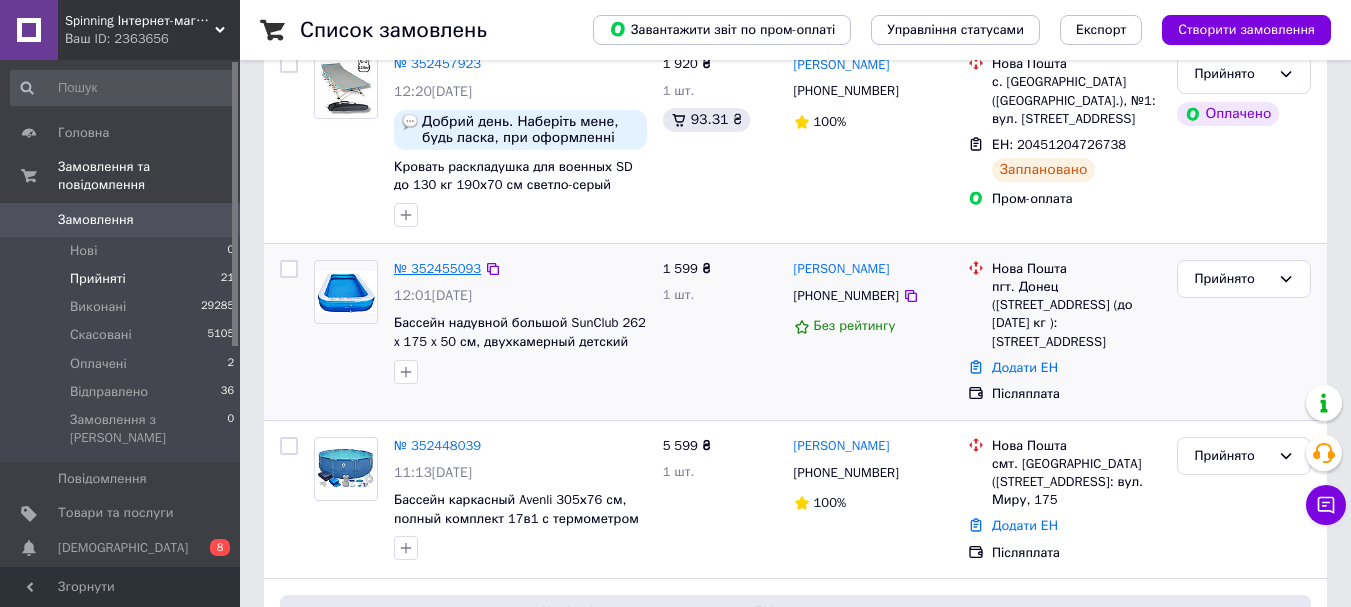 click on "№ 352455093" at bounding box center [437, 268] 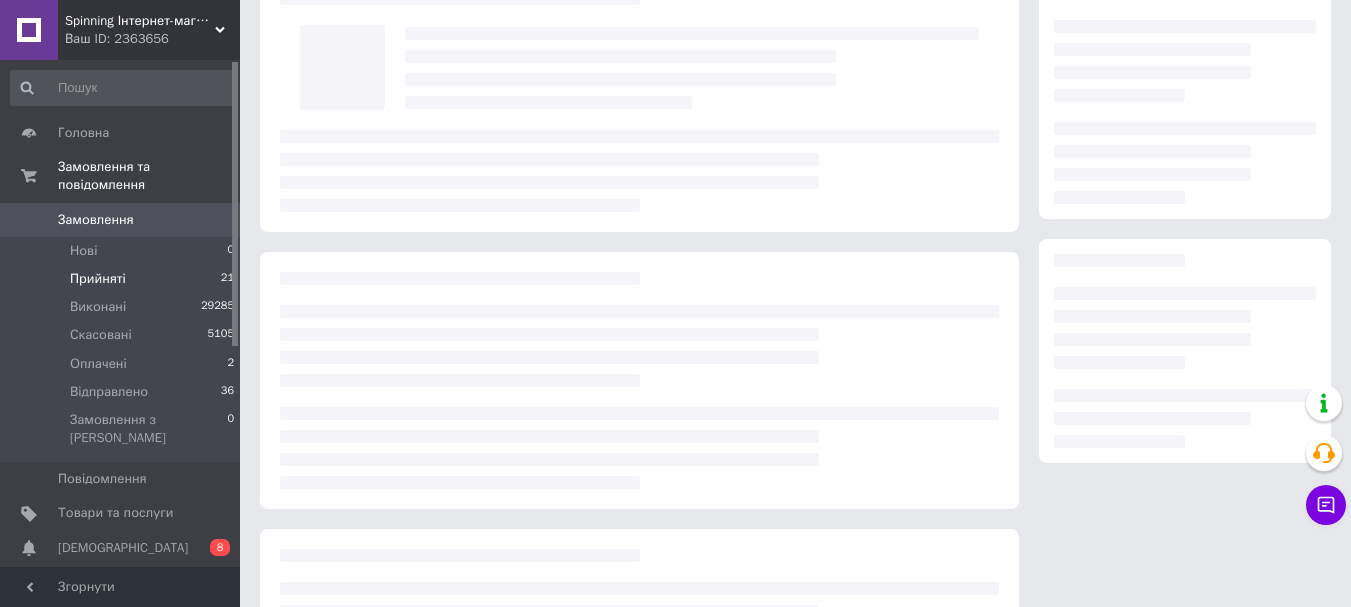 scroll, scrollTop: 0, scrollLeft: 0, axis: both 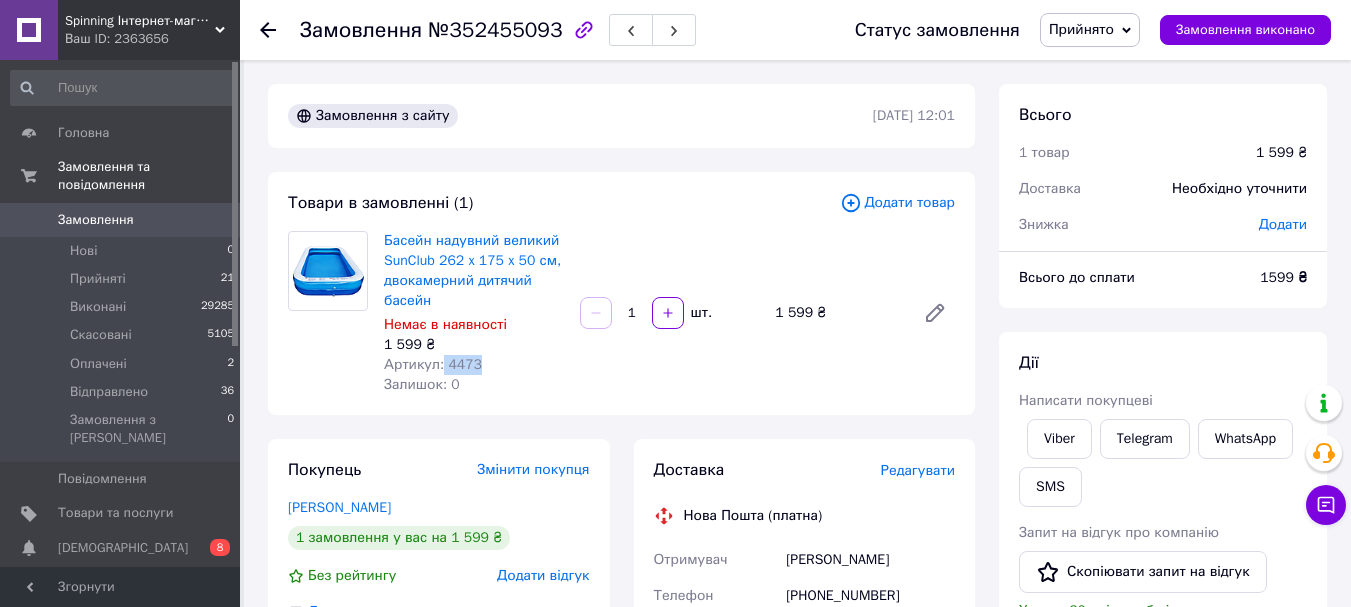 click on "Артикул: 4473" at bounding box center (474, 365) 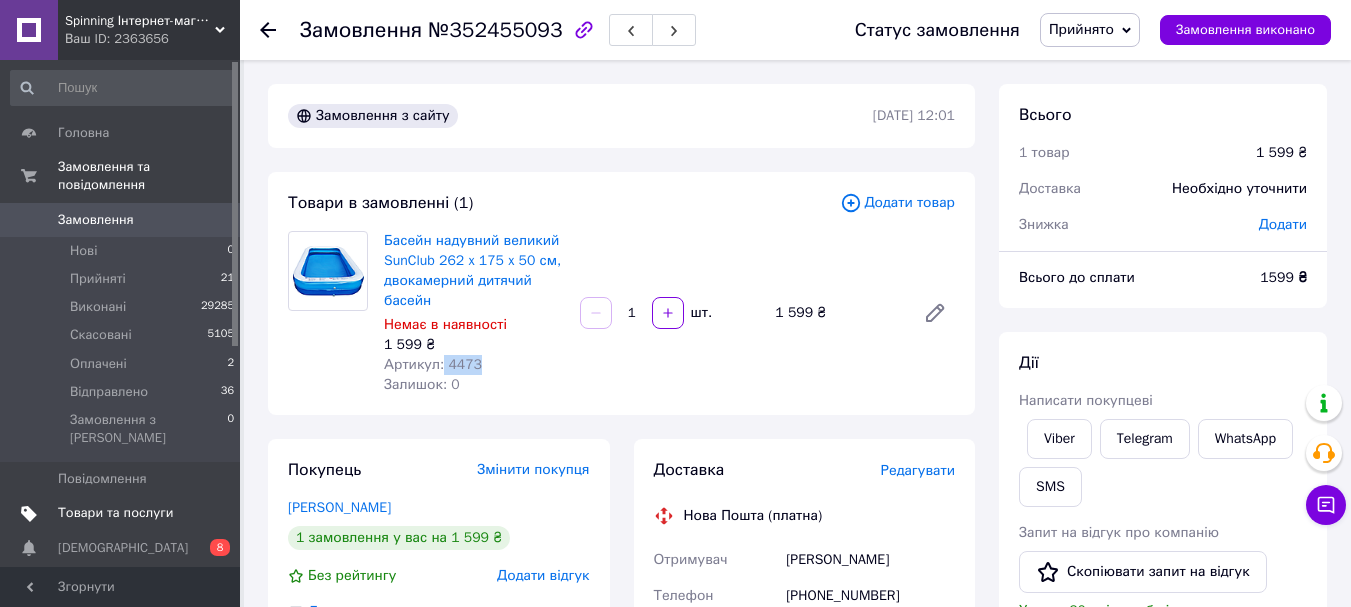 click on "Товари та послуги" at bounding box center (121, 513) 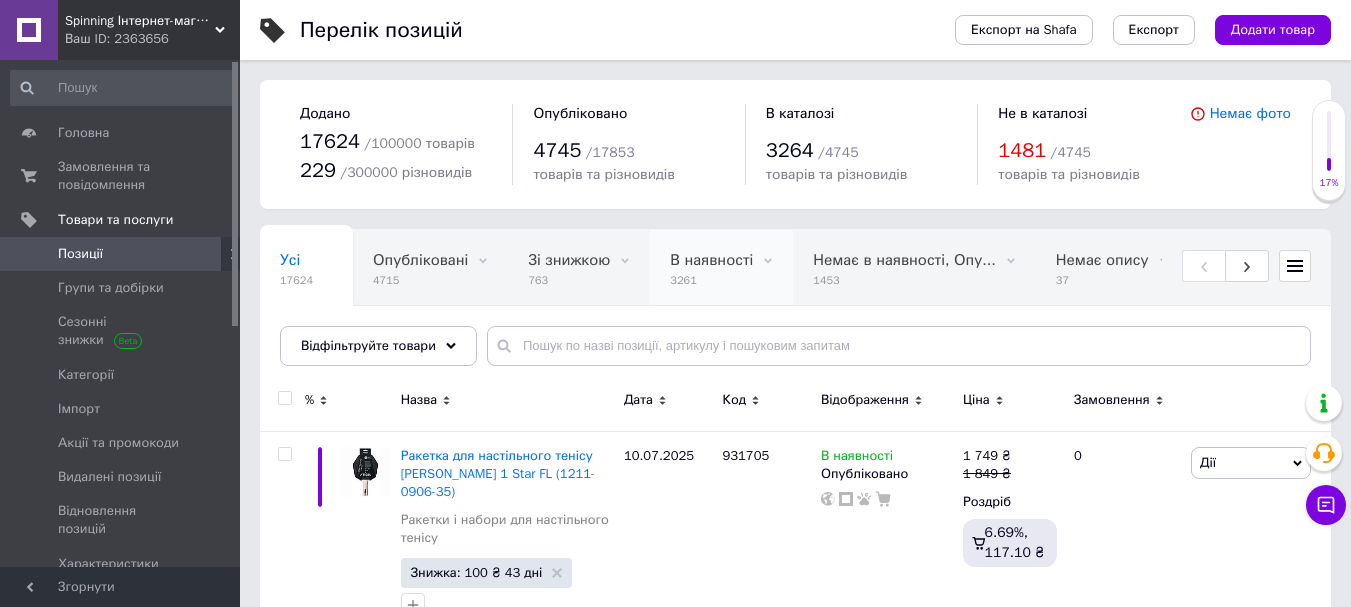 scroll, scrollTop: 0, scrollLeft: 100, axis: horizontal 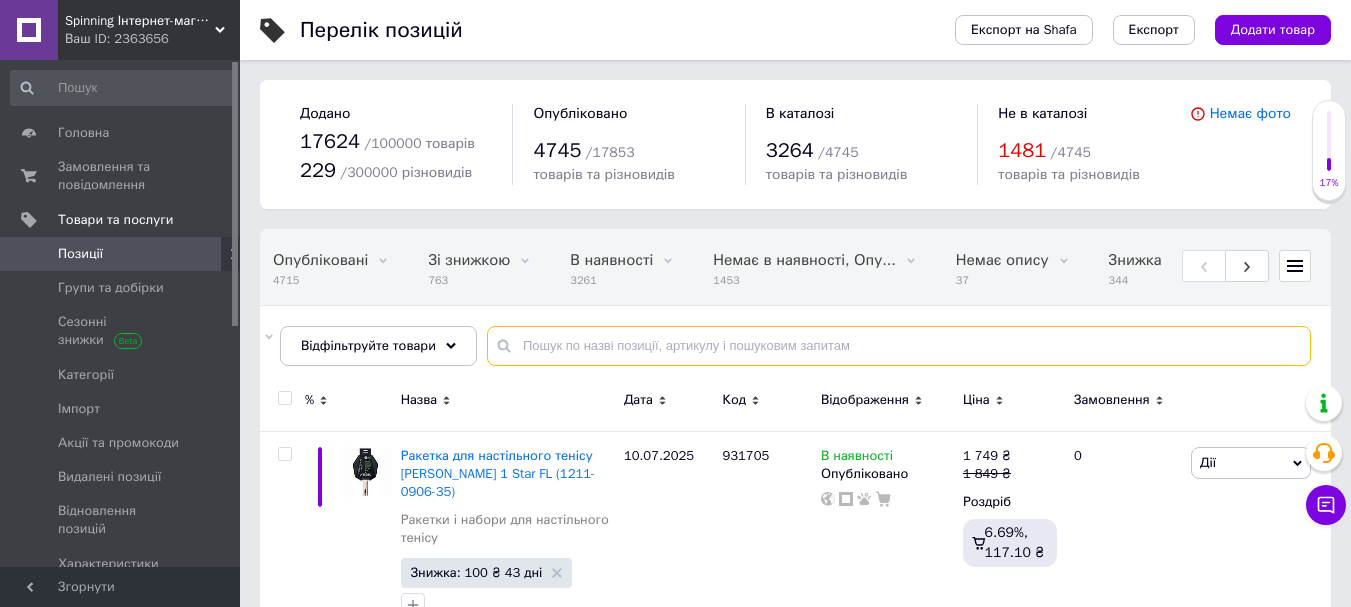 click at bounding box center (899, 346) 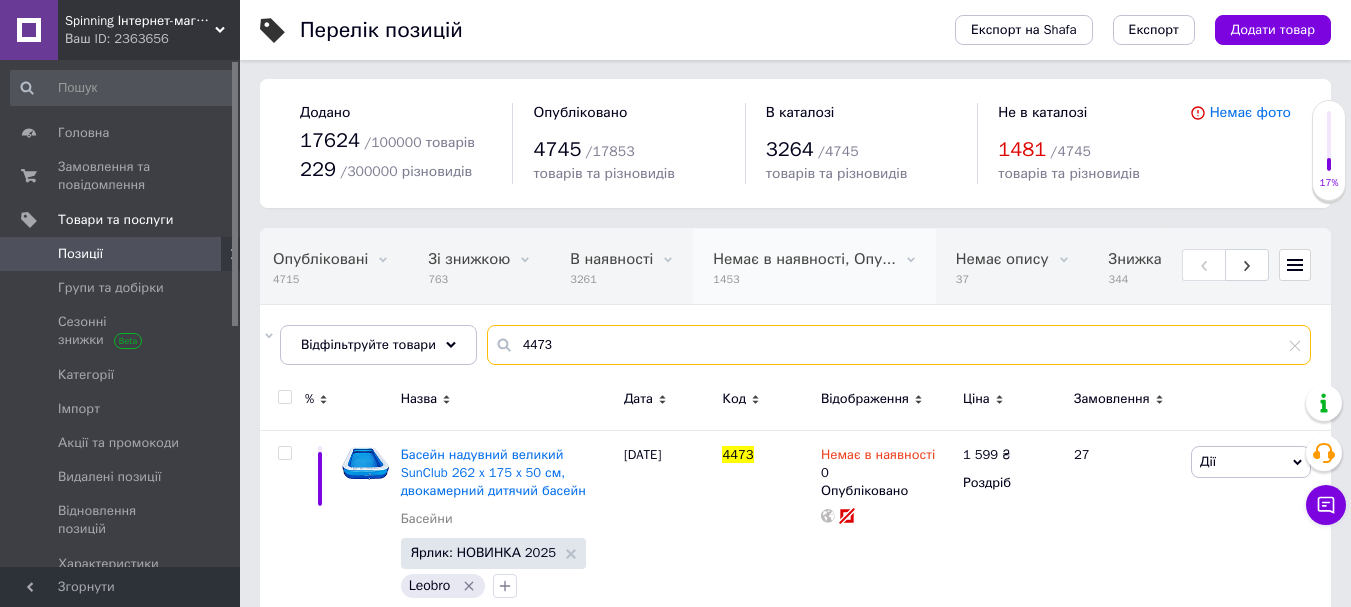 scroll, scrollTop: 24, scrollLeft: 0, axis: vertical 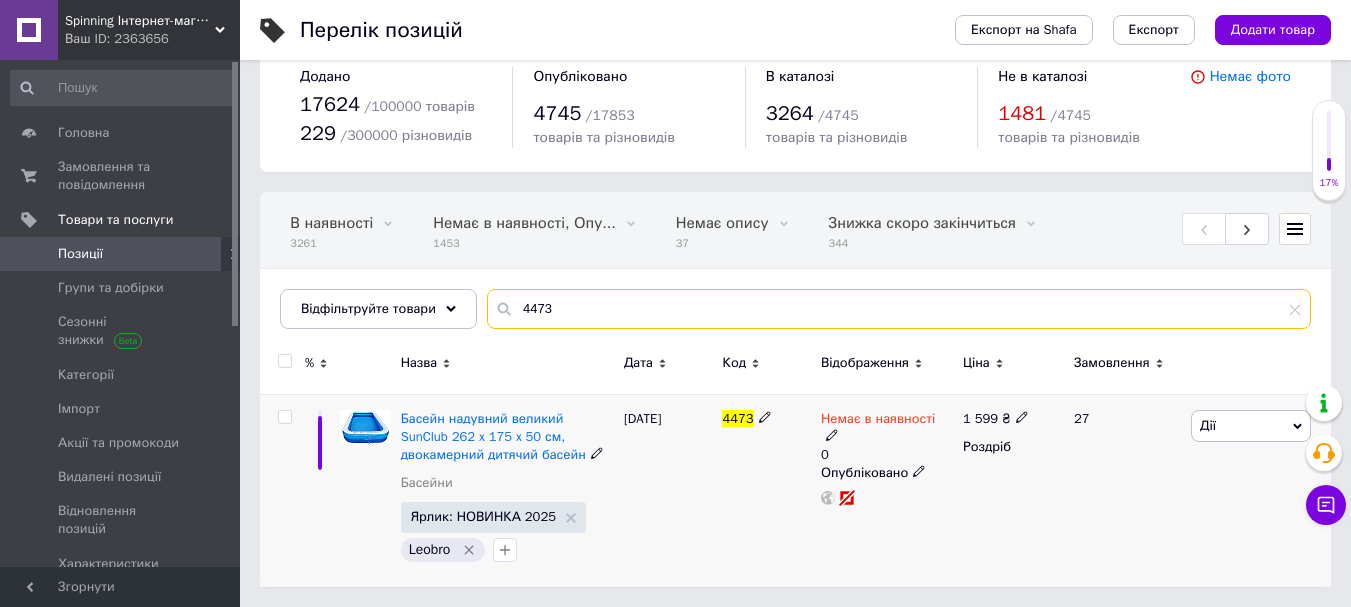 type on "4473" 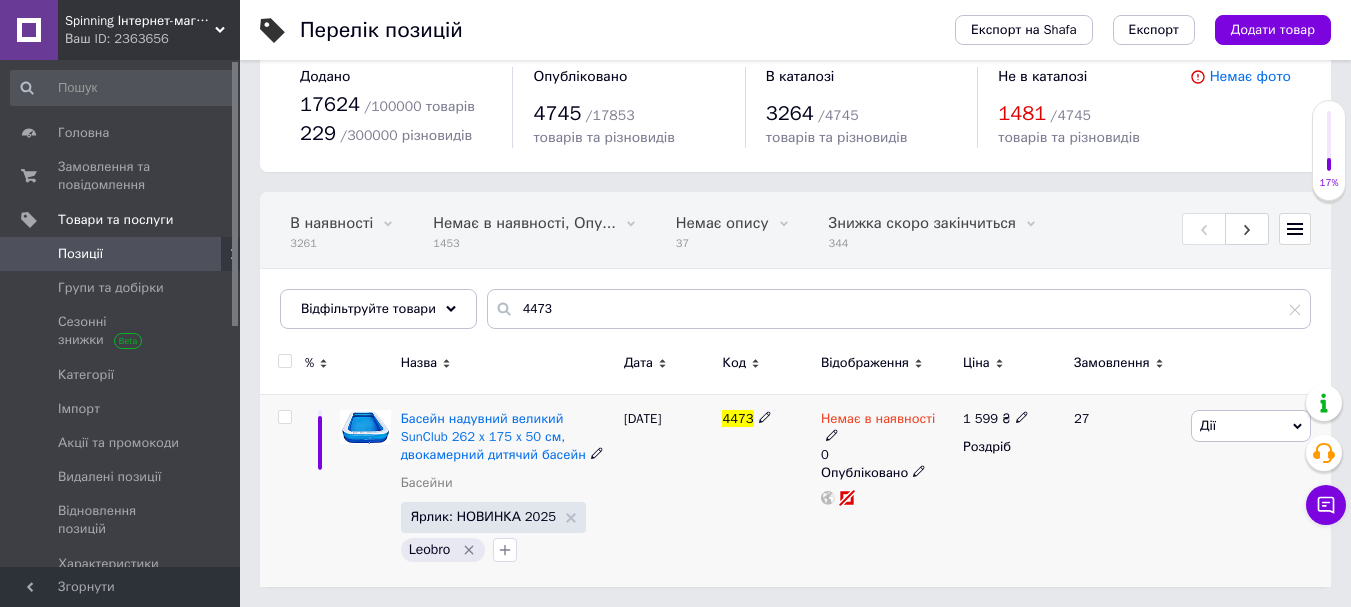 click on "Немає в наявності" at bounding box center [878, 421] 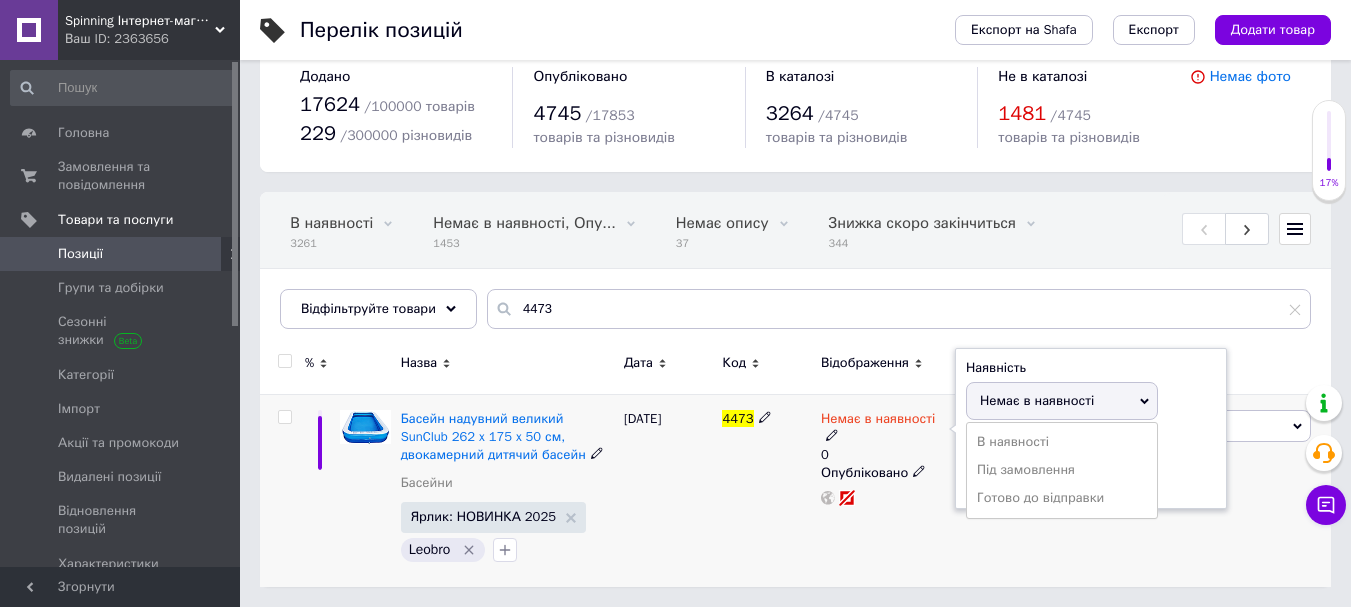 click 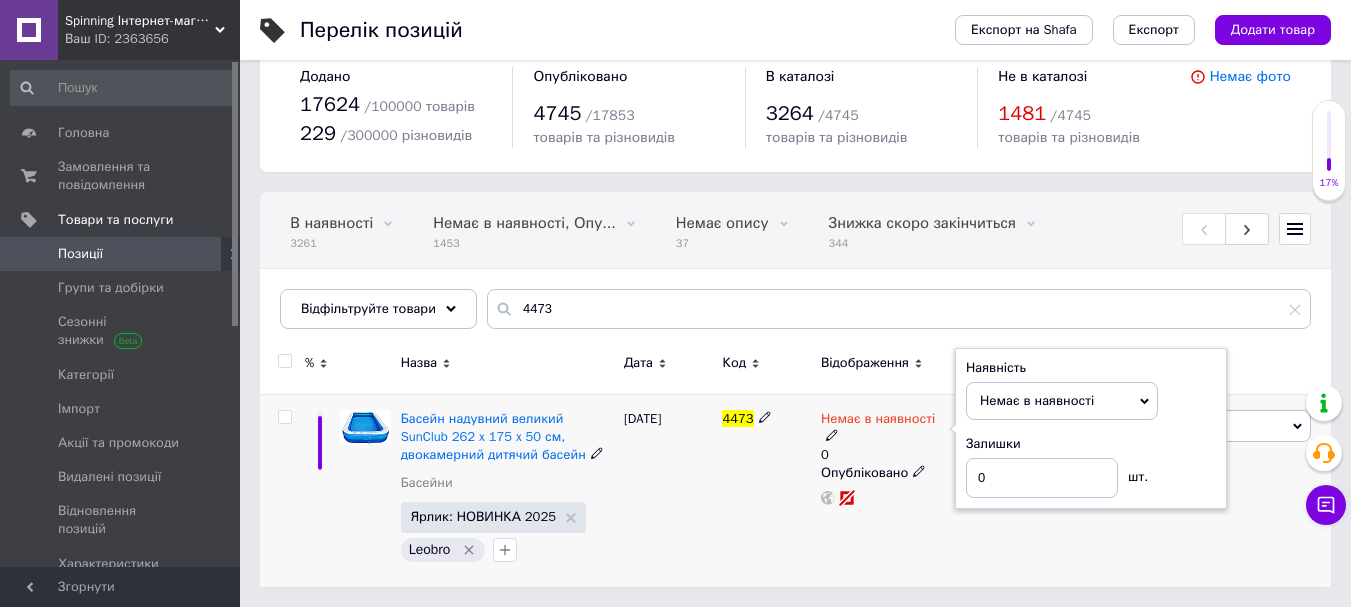 click on "Немає в наявності" at bounding box center [1037, 400] 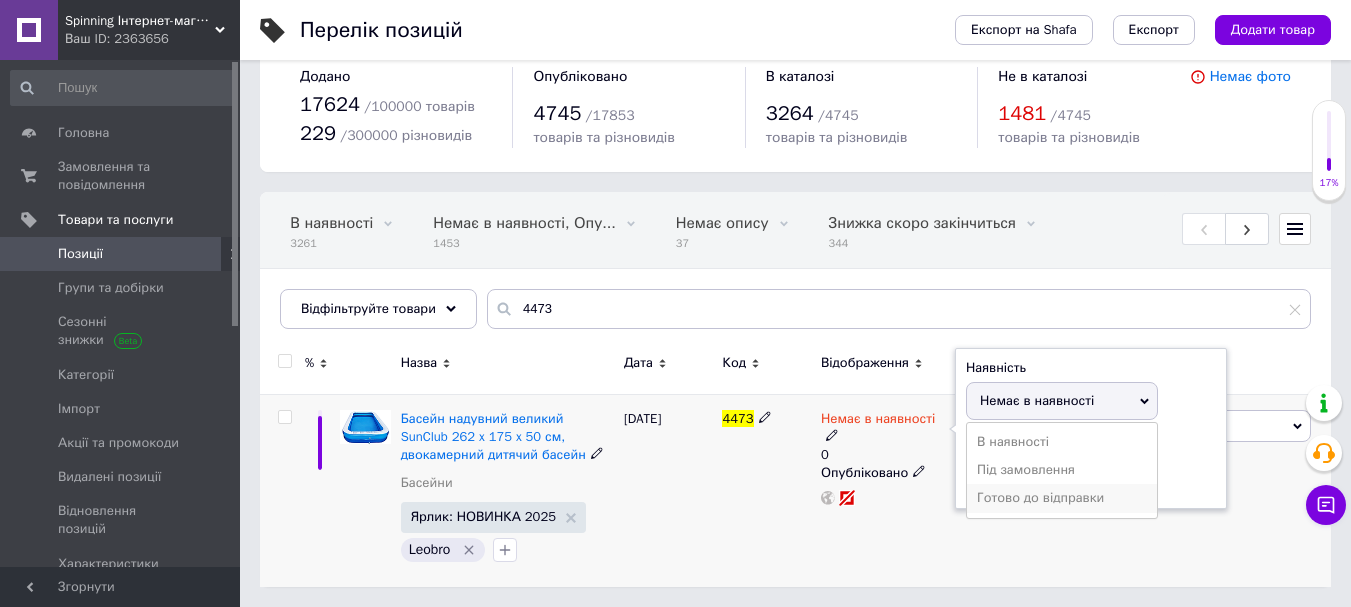 click on "Готово до відправки" at bounding box center (1062, 498) 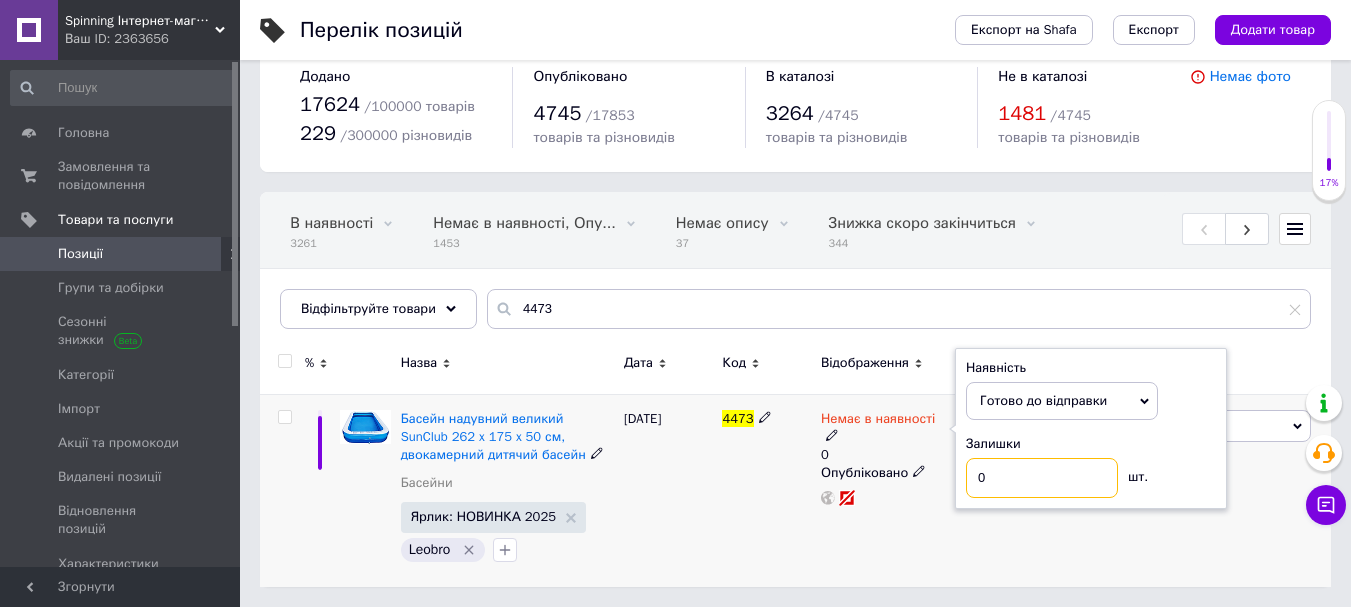 click on "0" at bounding box center [1042, 478] 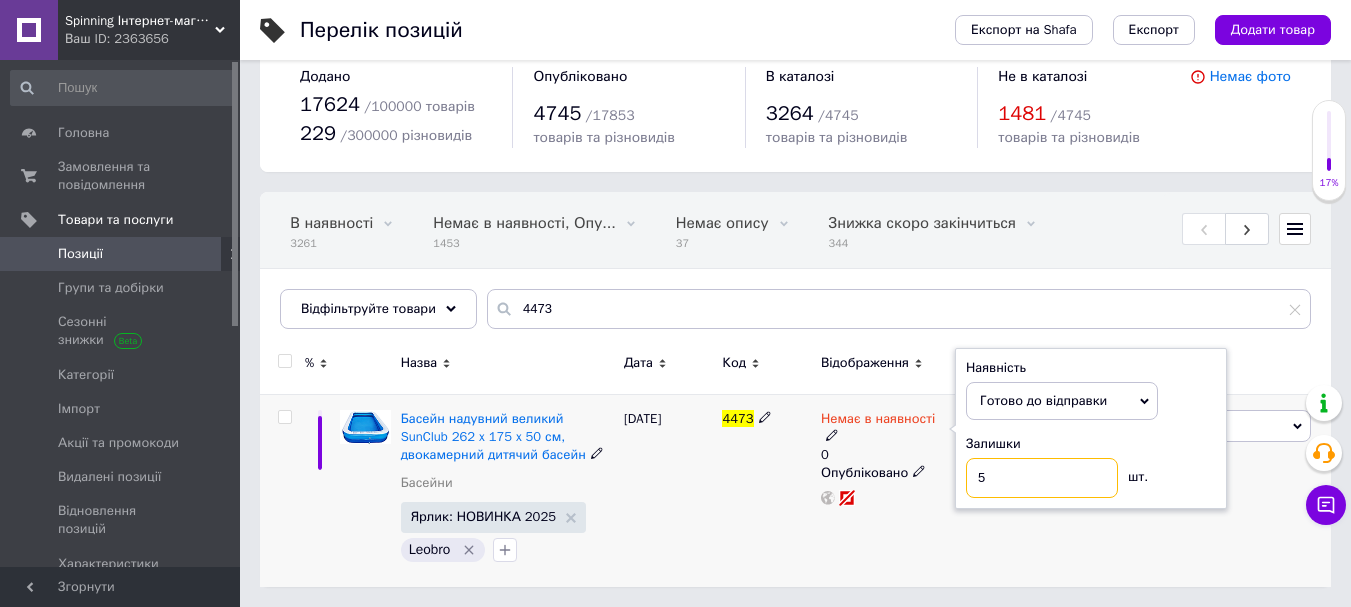 type on "5" 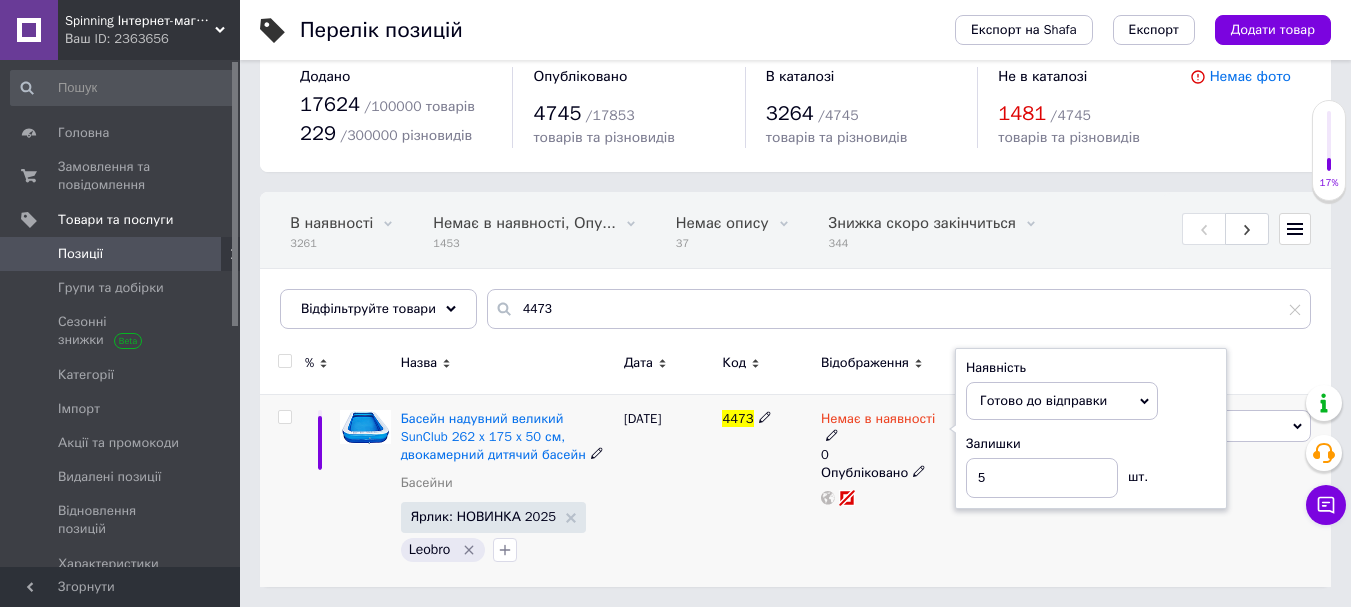 click on "4473" at bounding box center [766, 490] 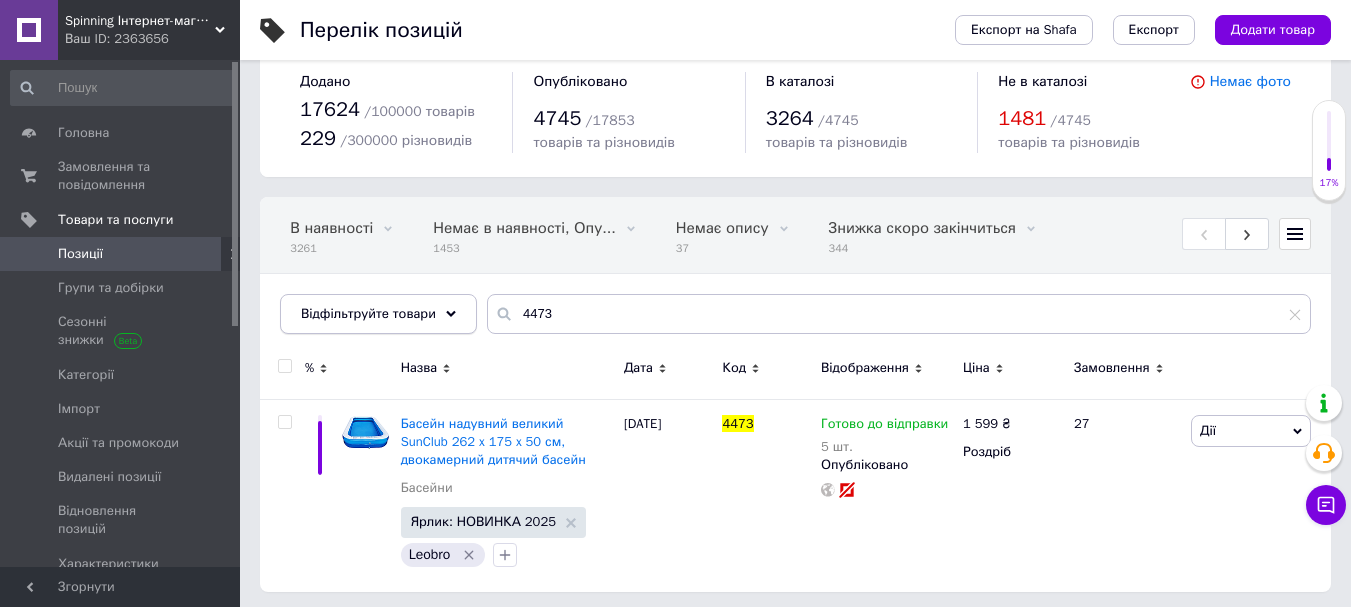 scroll, scrollTop: 0, scrollLeft: 0, axis: both 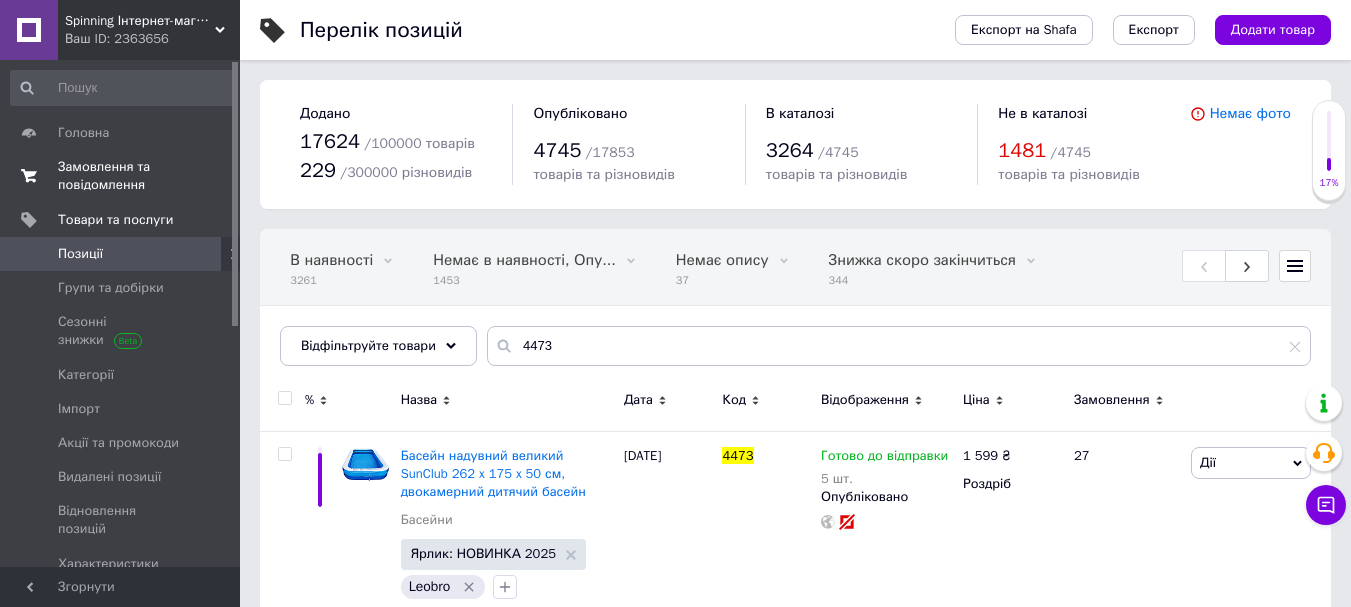click on "Замовлення та повідомлення" at bounding box center (121, 176) 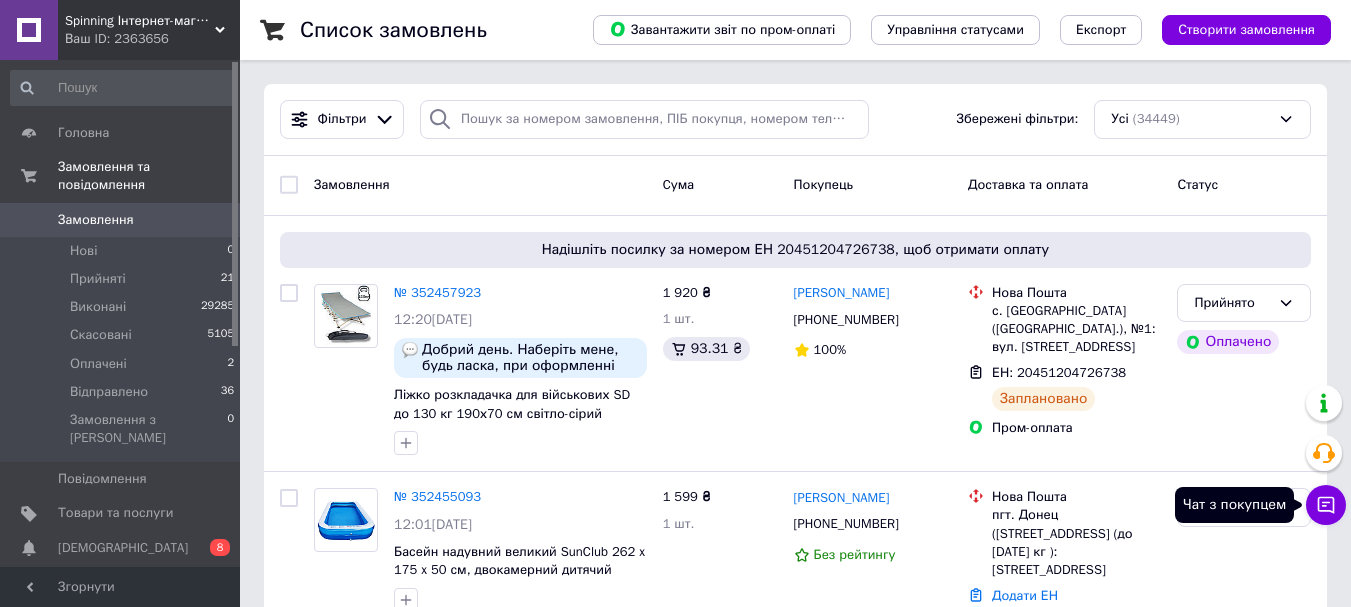 click on "Чат з покупцем" at bounding box center (1326, 505) 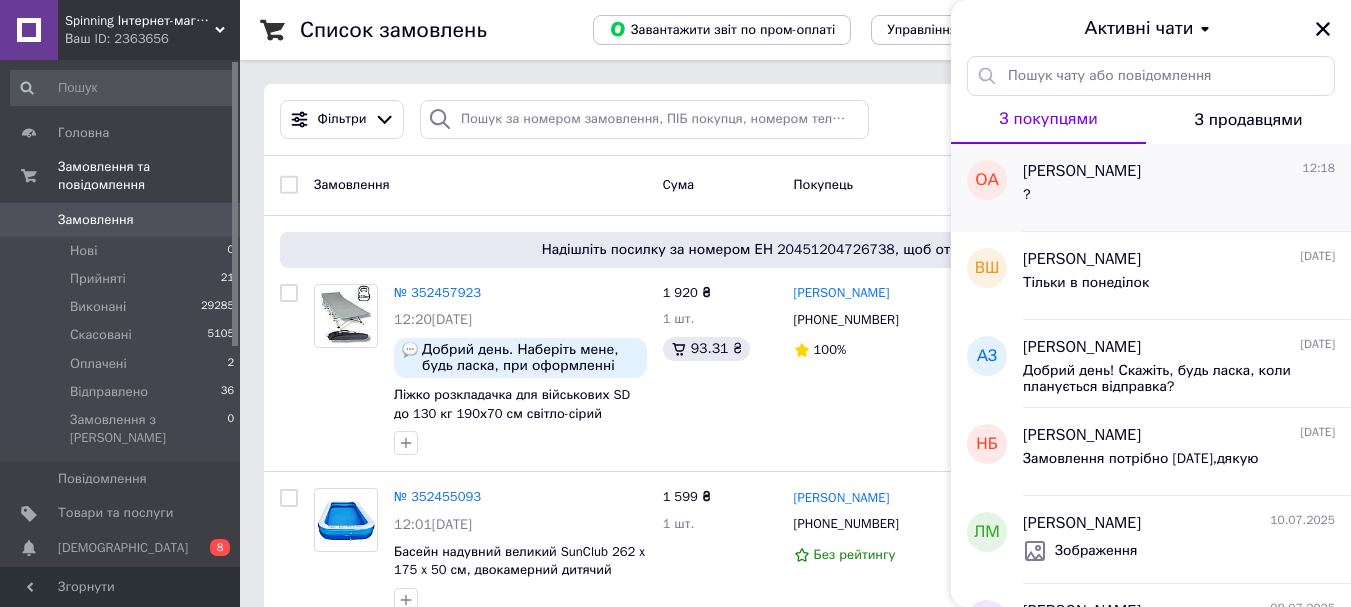 click on "?" at bounding box center [1179, 199] 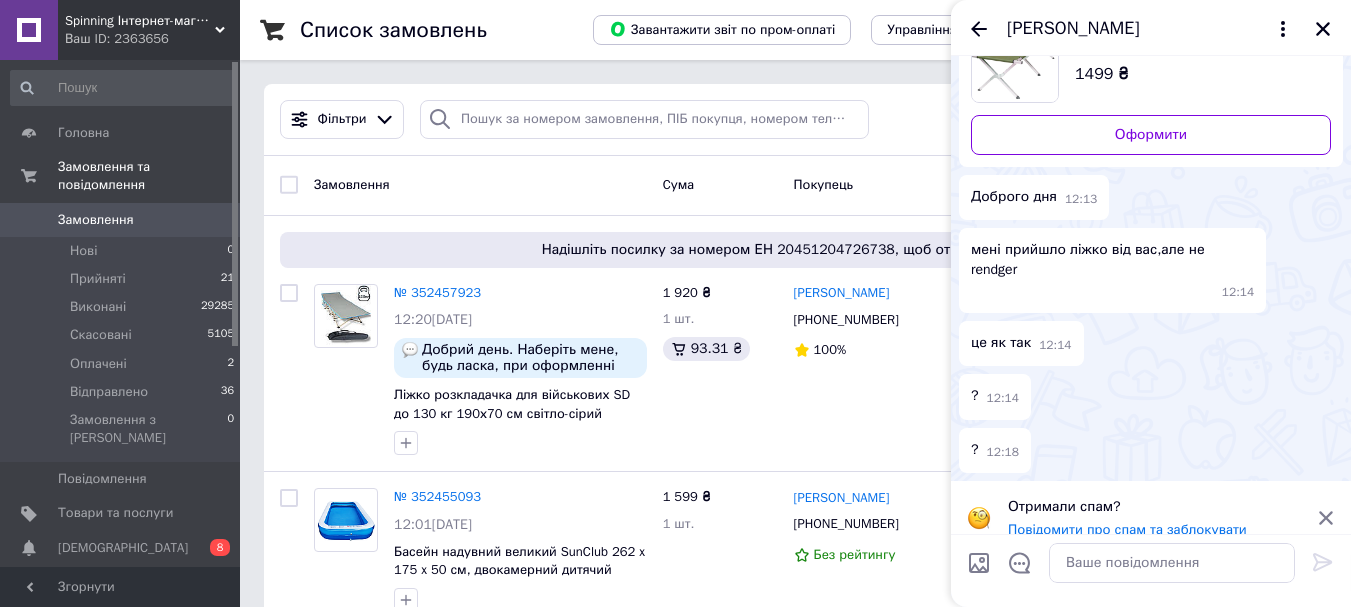 scroll, scrollTop: 0, scrollLeft: 0, axis: both 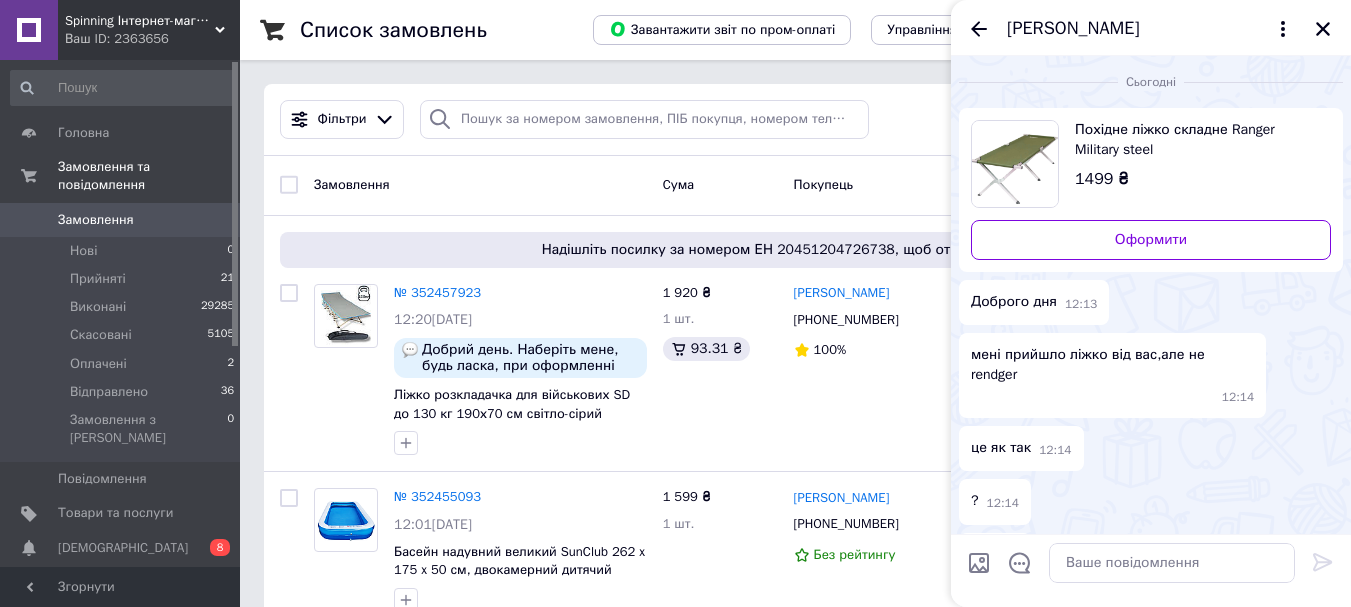 click on "[PERSON_NAME]" at bounding box center (1073, 29) 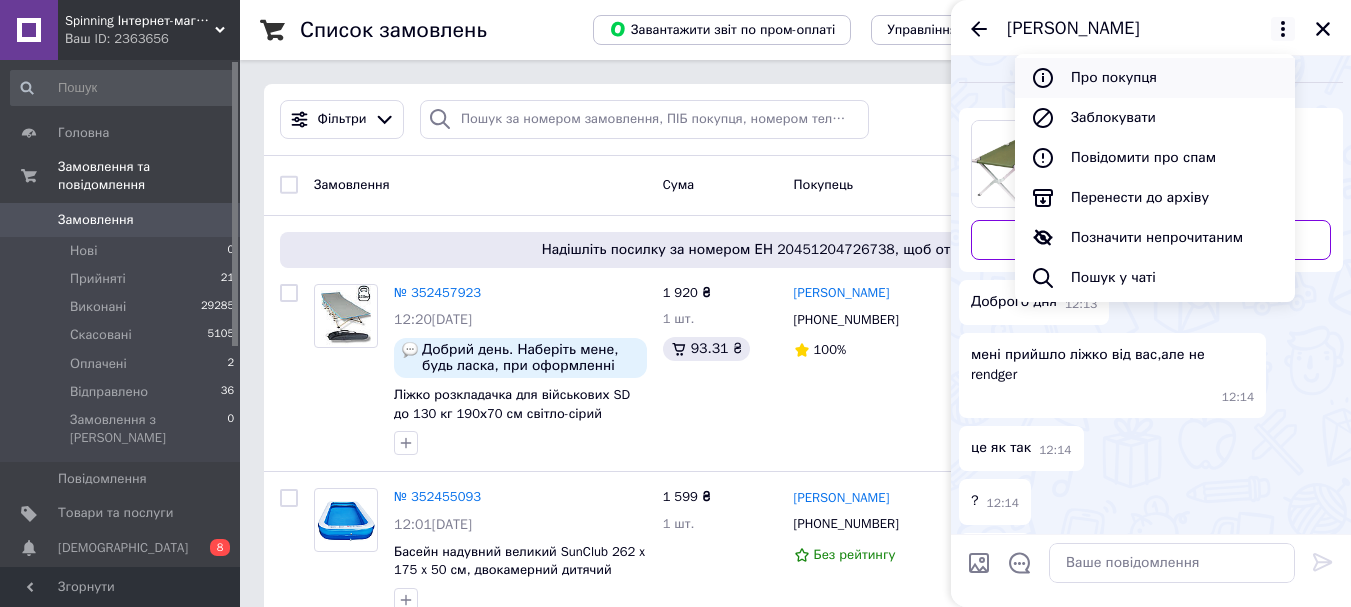 click on "Про покупця" at bounding box center (1155, 78) 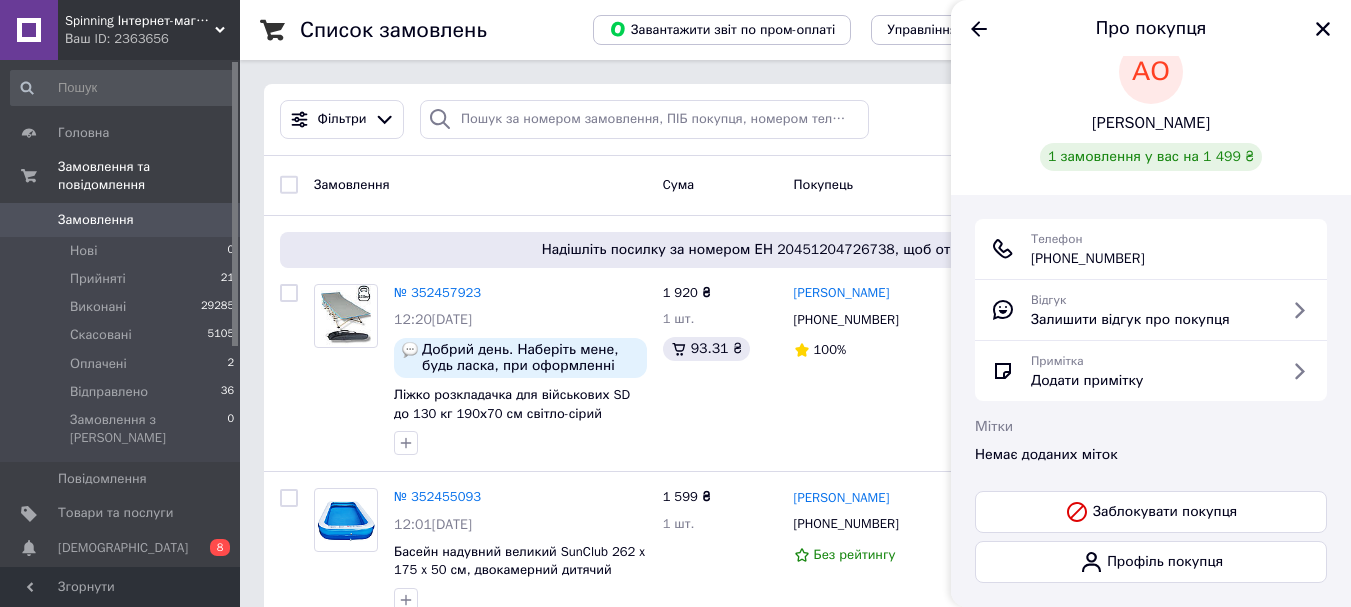 scroll, scrollTop: 62, scrollLeft: 0, axis: vertical 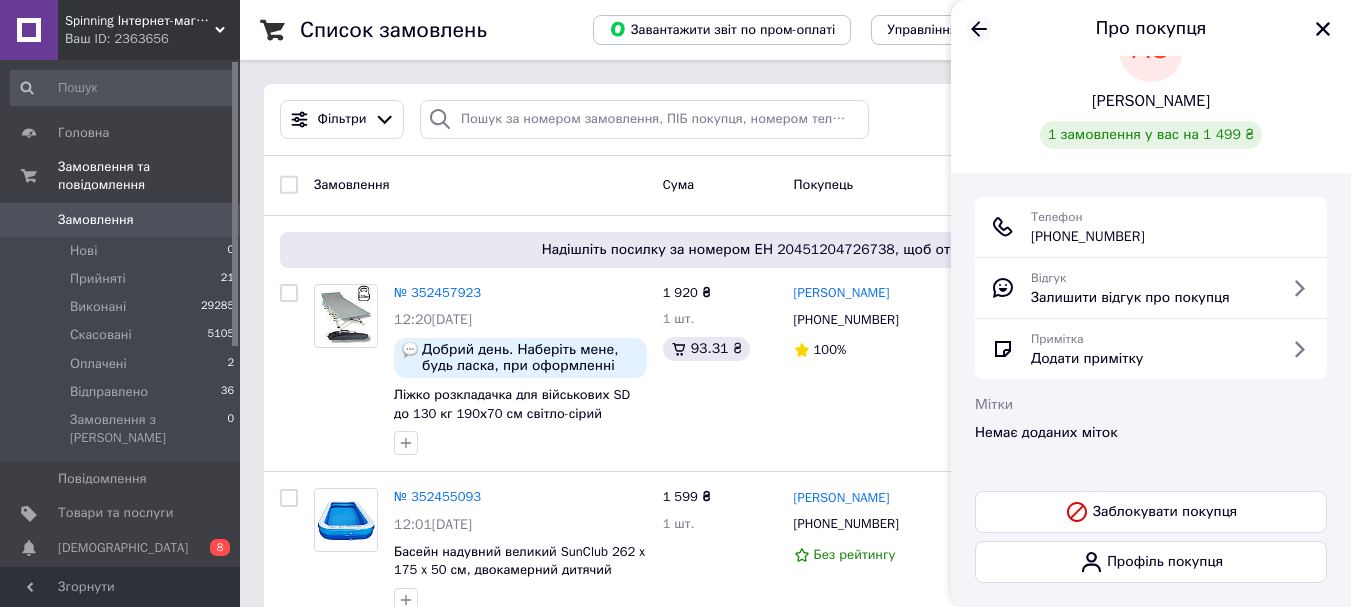 click 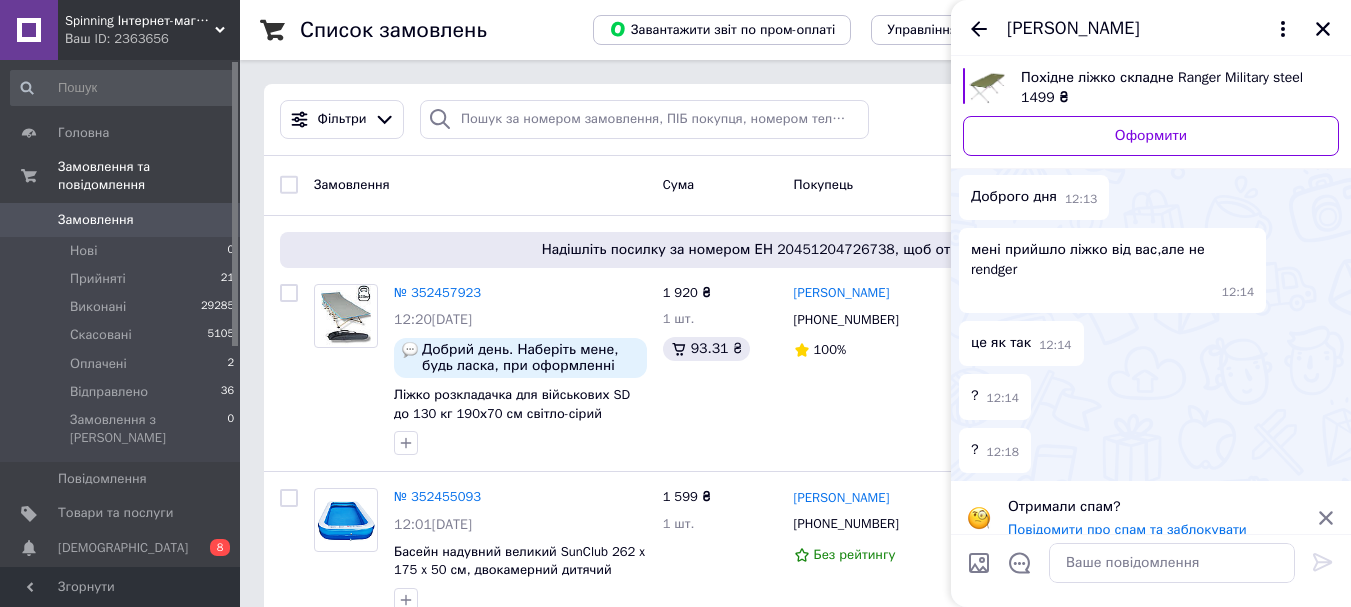 scroll, scrollTop: 0, scrollLeft: 0, axis: both 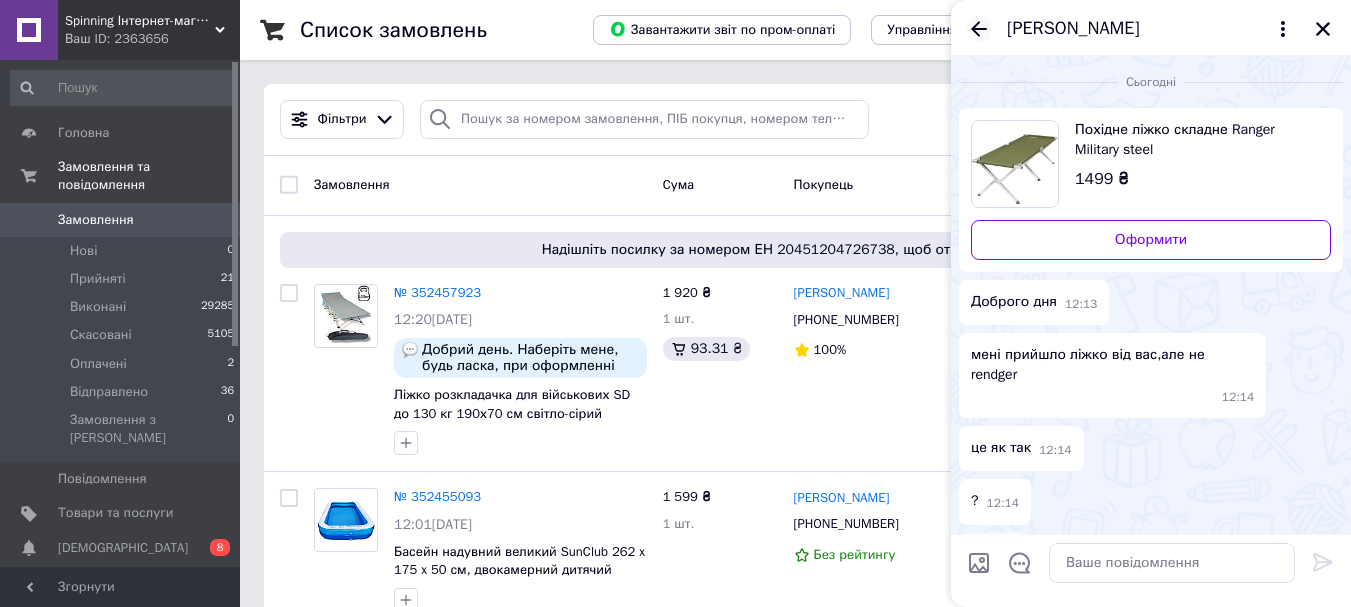 click 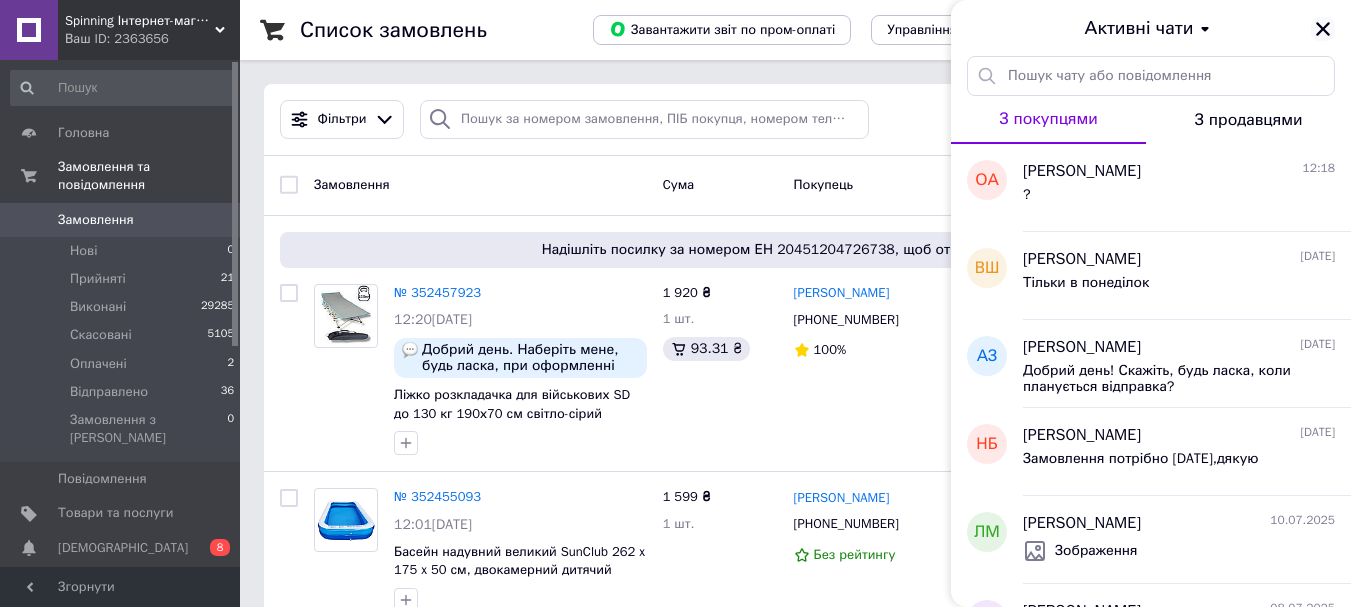 click 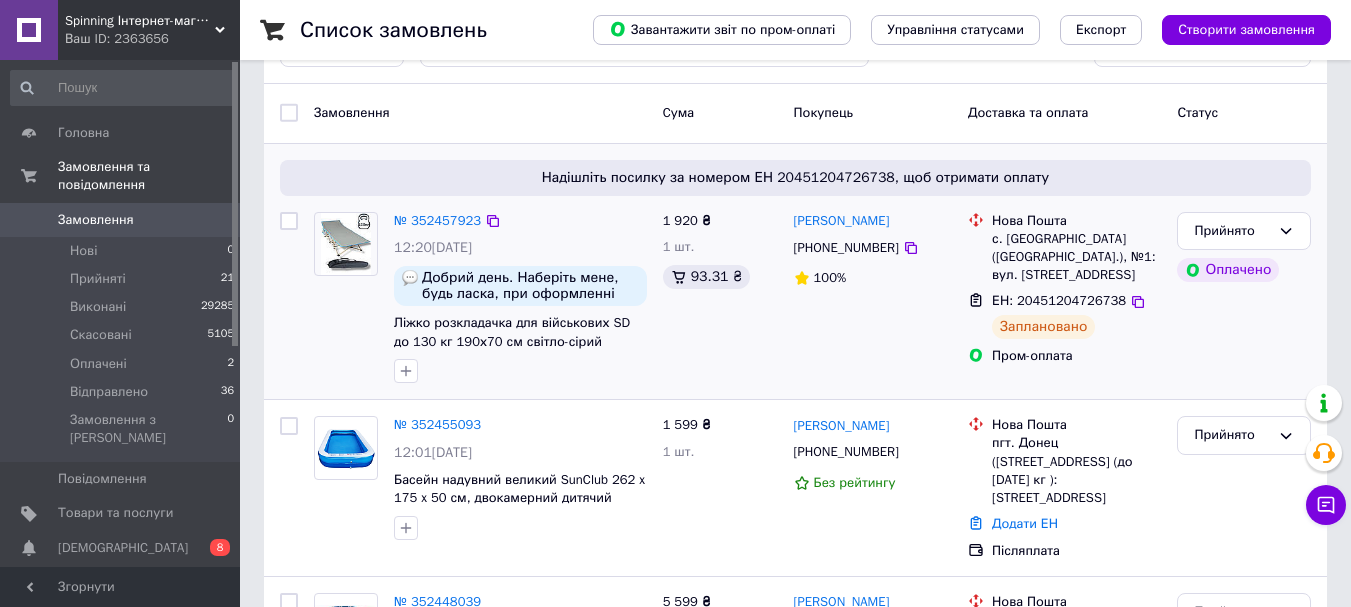 scroll, scrollTop: 200, scrollLeft: 0, axis: vertical 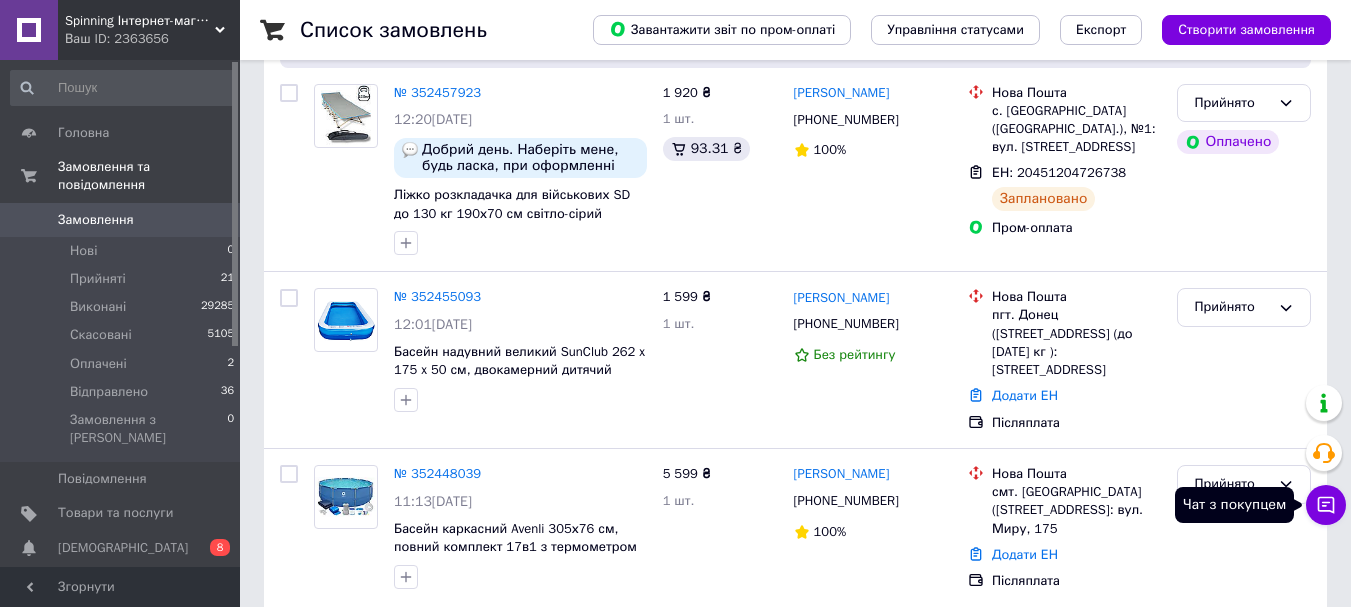 click 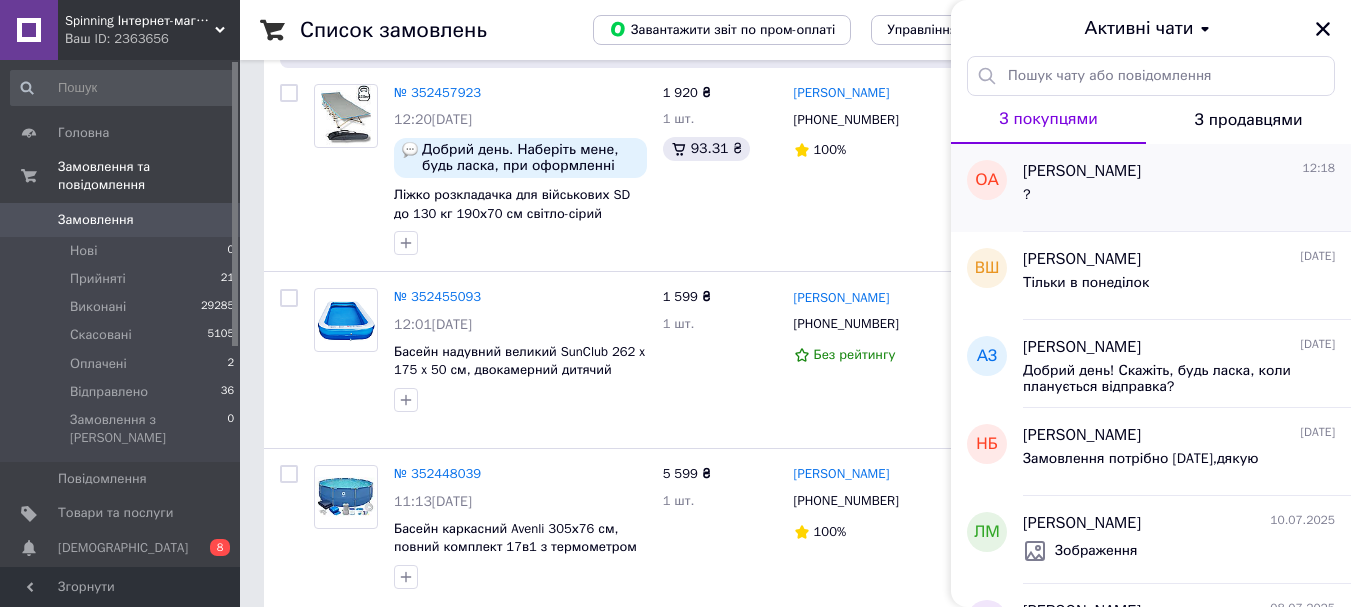 click on "?" at bounding box center [1179, 199] 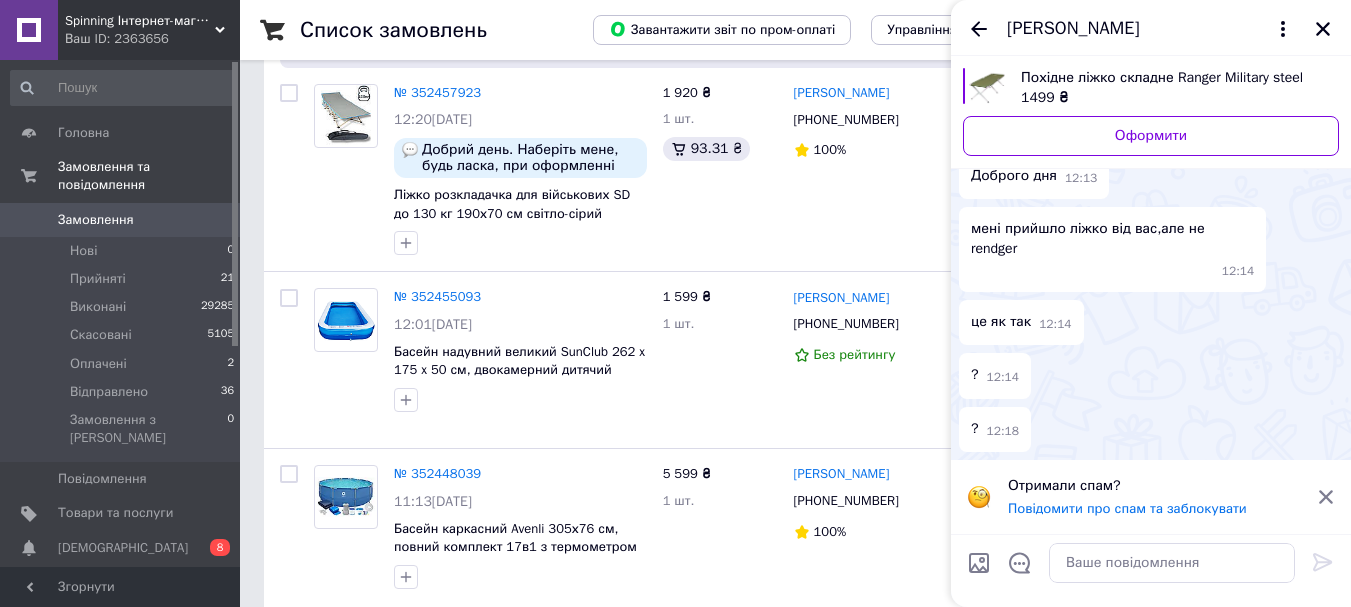 scroll, scrollTop: 0, scrollLeft: 0, axis: both 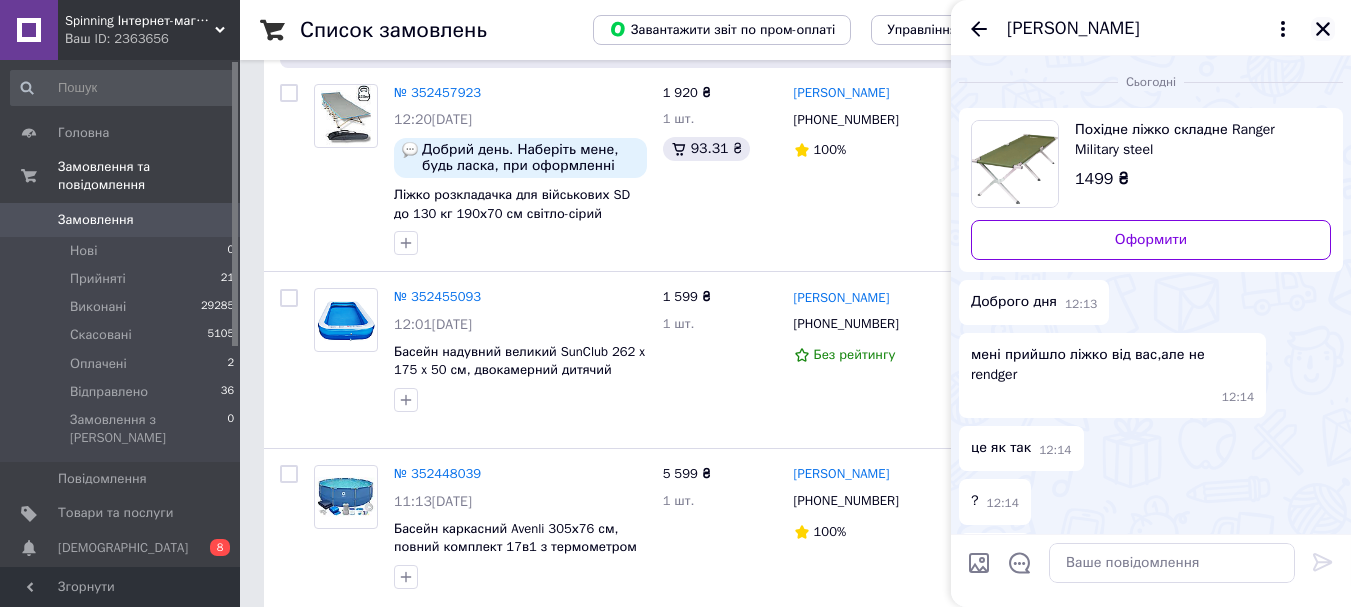 click 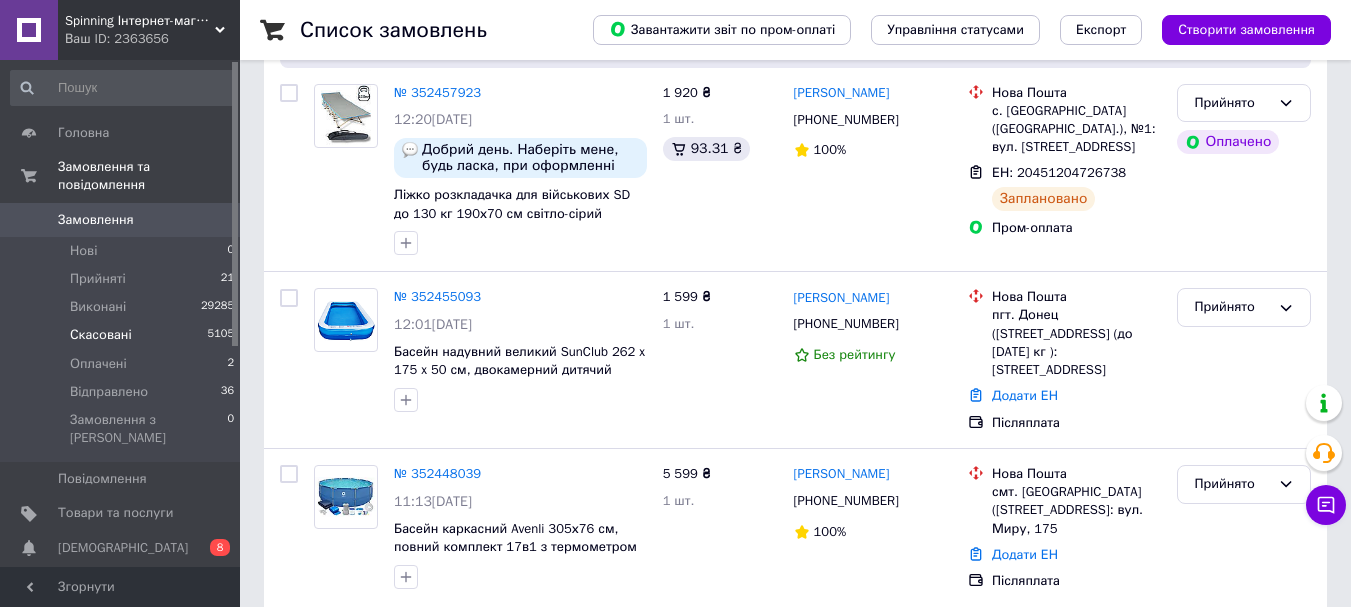 click on "Скасовані 5105" at bounding box center [123, 335] 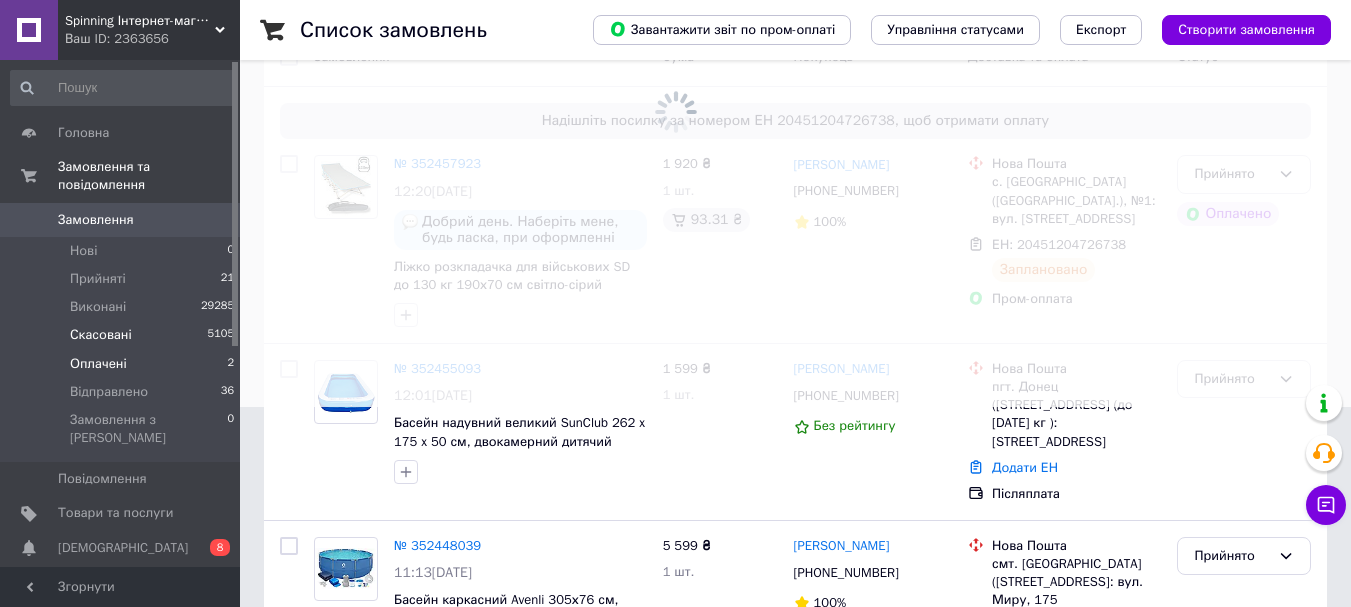 scroll, scrollTop: 271, scrollLeft: 0, axis: vertical 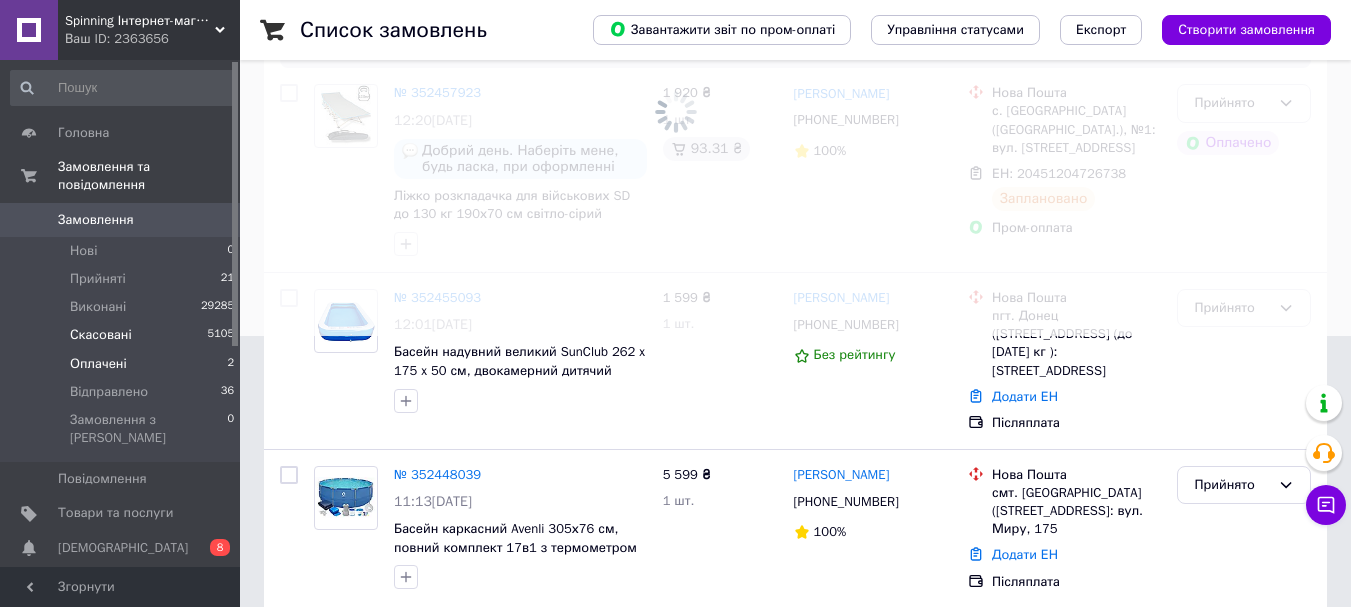 click on "Оплачені 2" at bounding box center [123, 364] 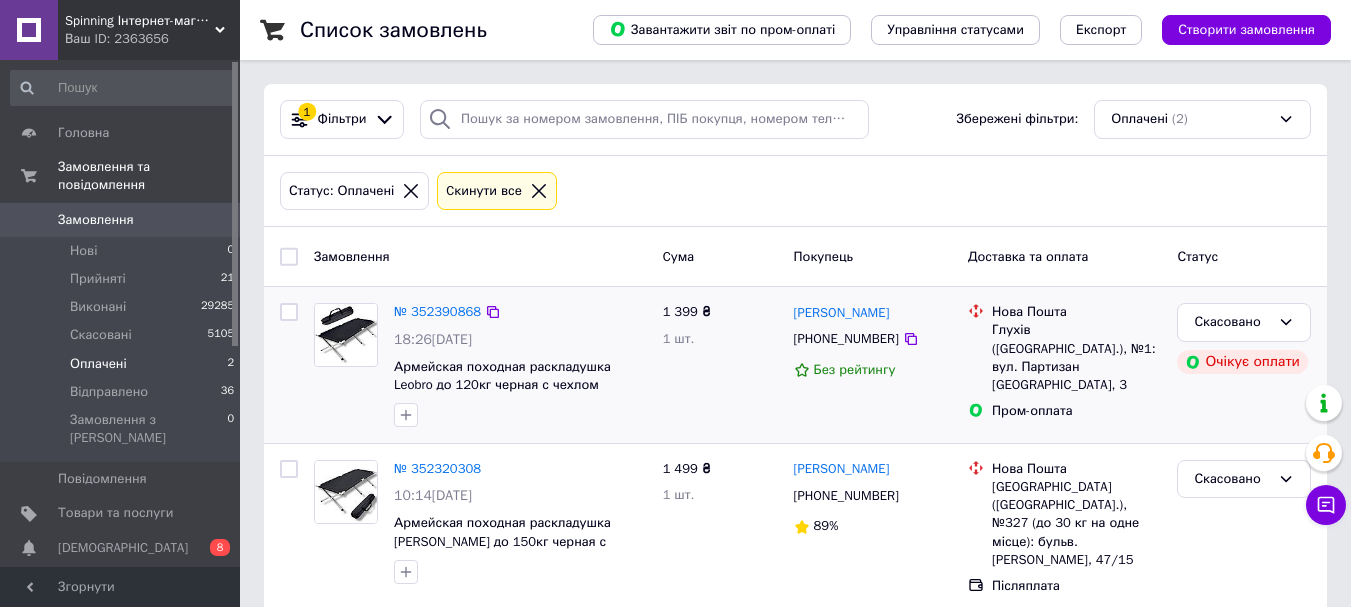 scroll, scrollTop: 110, scrollLeft: 0, axis: vertical 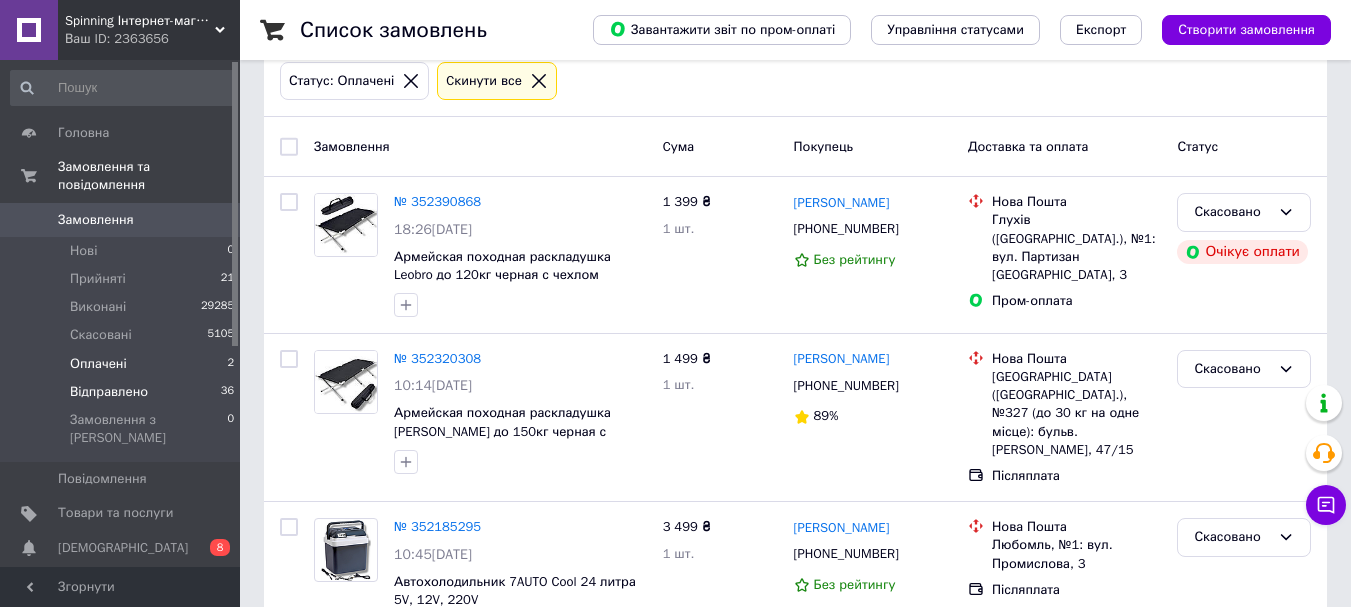 click on "Відправлено" at bounding box center [109, 392] 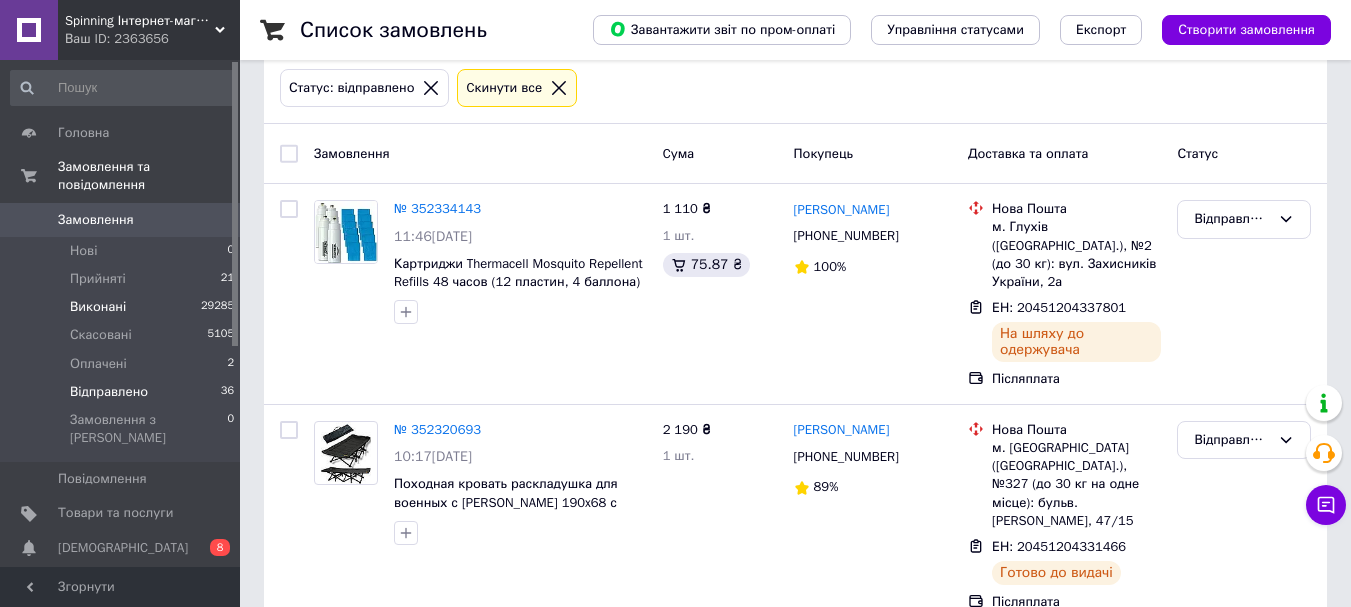 scroll, scrollTop: 200, scrollLeft: 0, axis: vertical 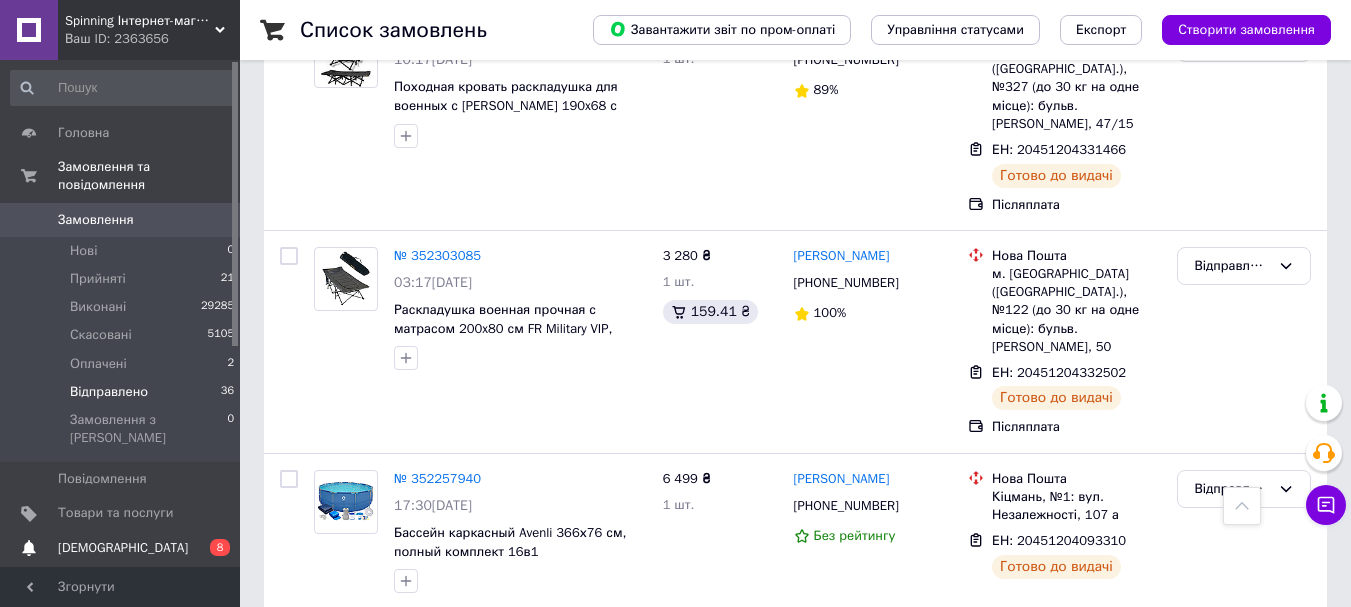 click on "[DEMOGRAPHIC_DATA] 0 8" at bounding box center (123, 548) 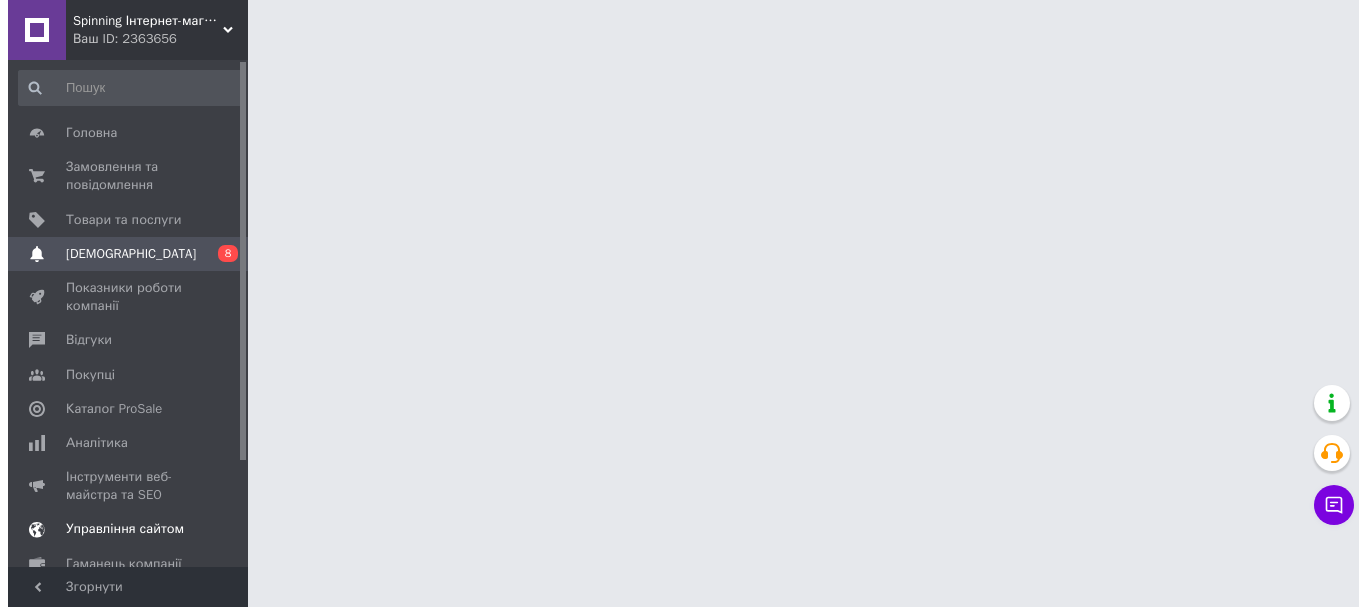 scroll, scrollTop: 0, scrollLeft: 0, axis: both 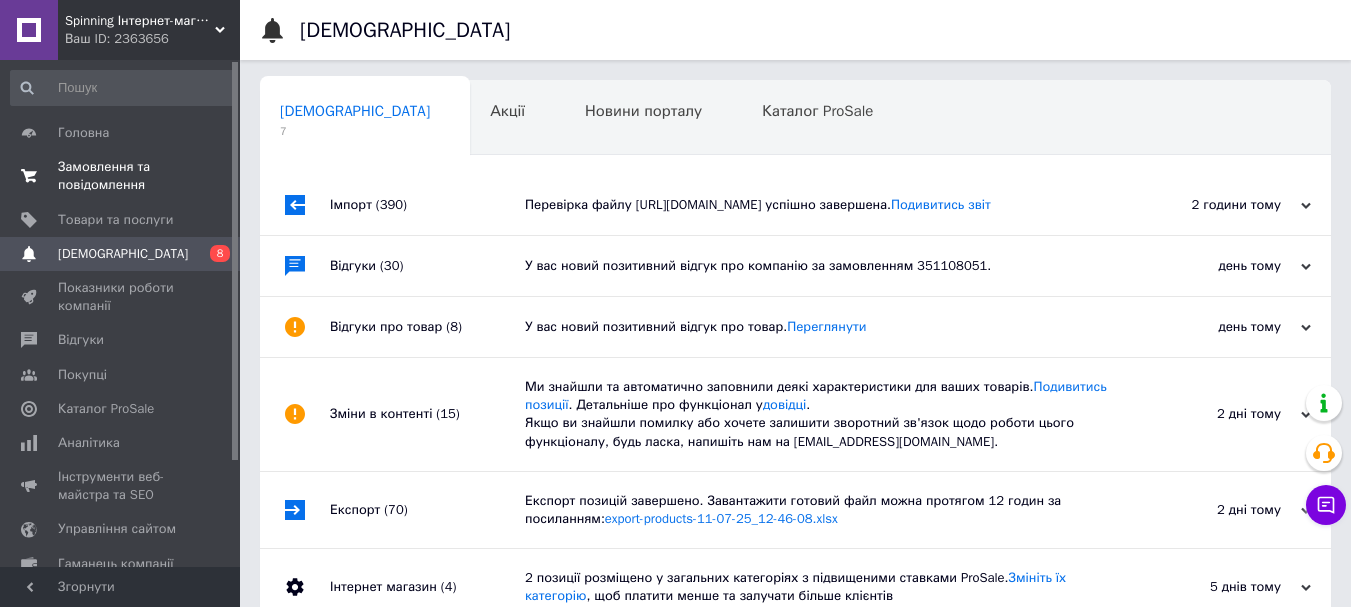 click on "Замовлення та повідомлення 0 0" at bounding box center (123, 176) 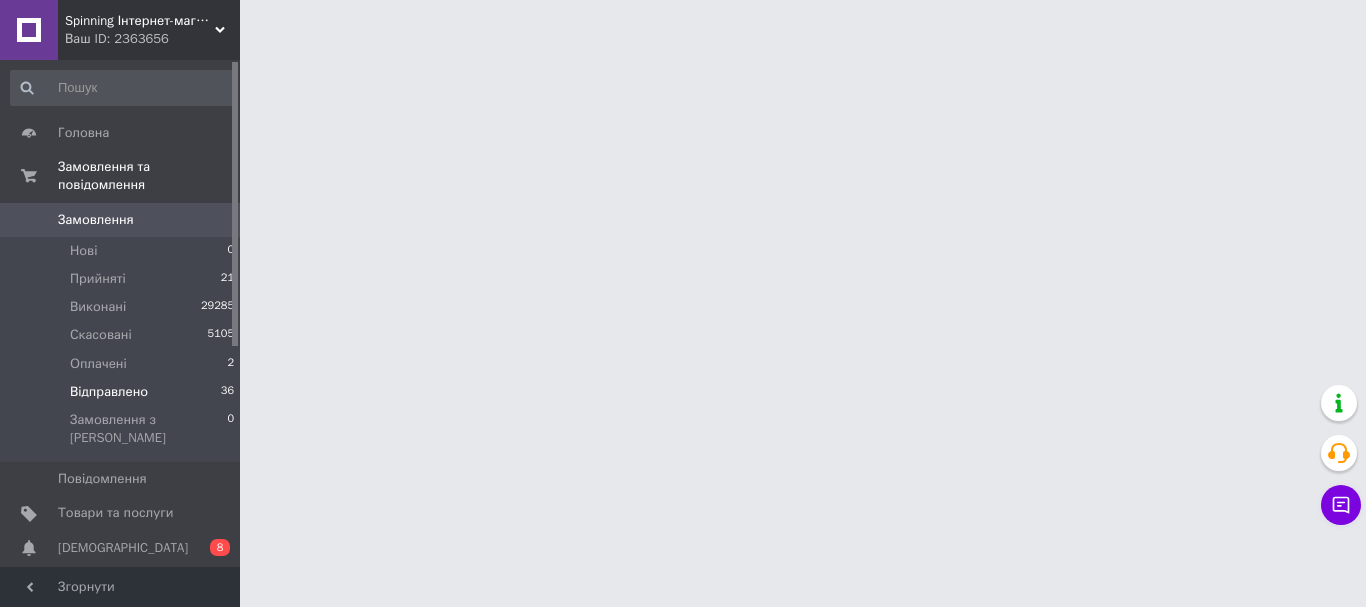 click on "Відправлено" at bounding box center [109, 392] 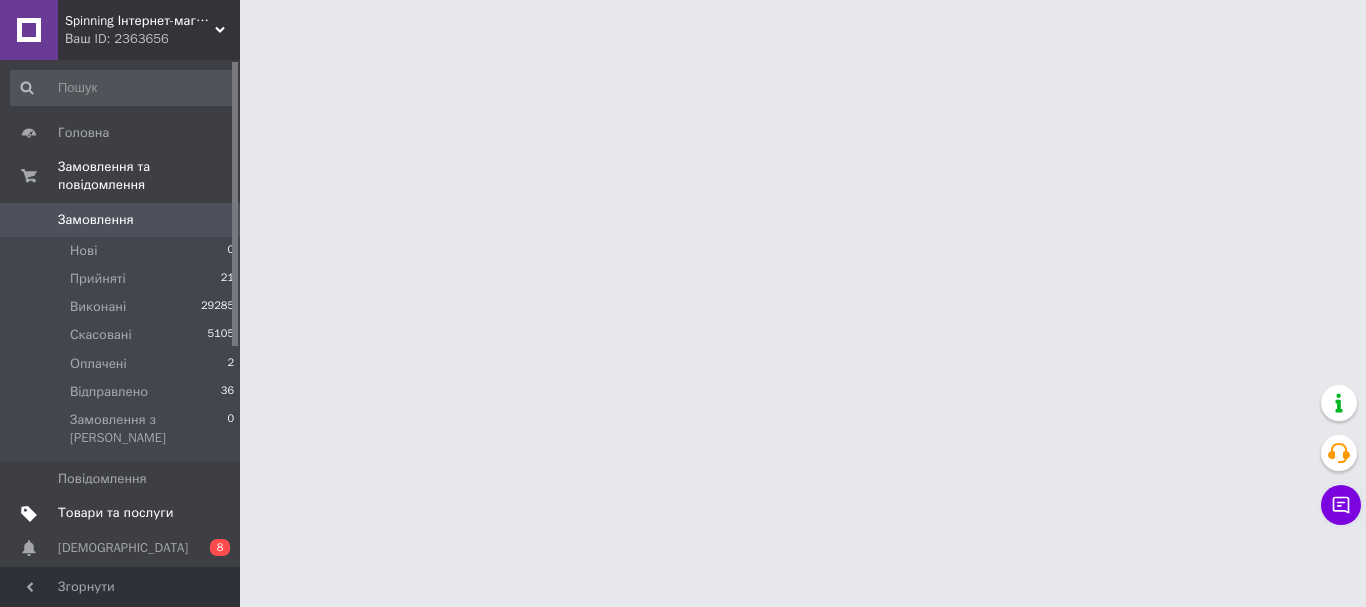 click on "Товари та послуги" at bounding box center (123, 513) 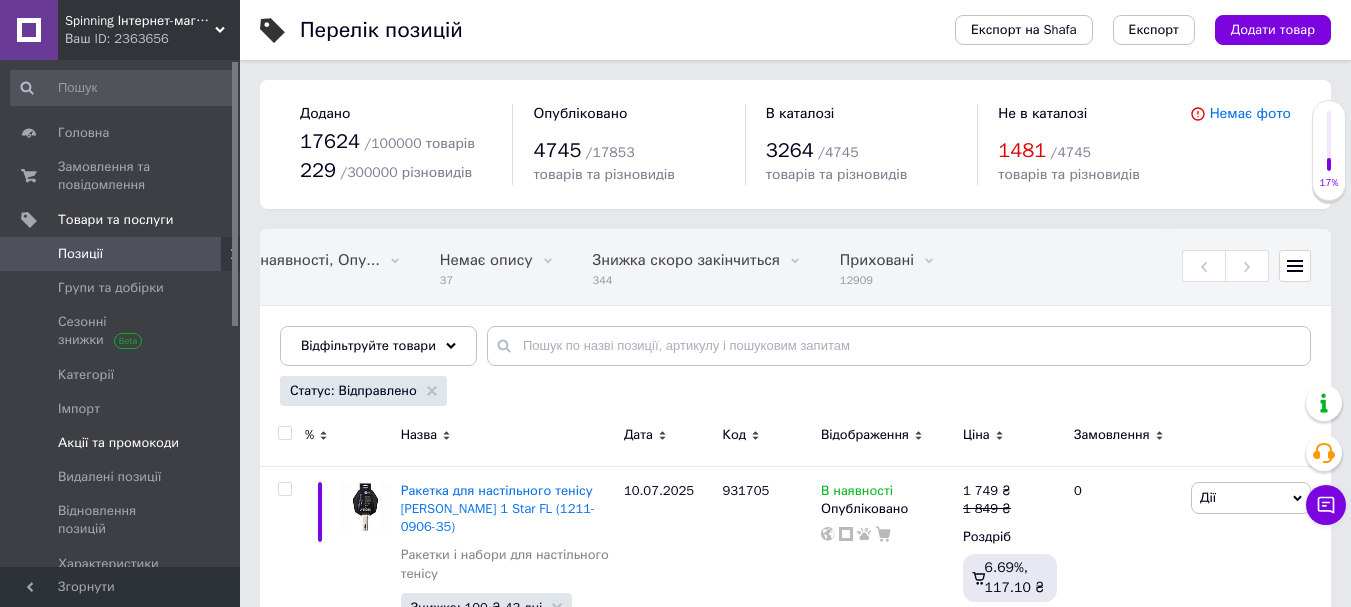 scroll, scrollTop: 0, scrollLeft: 642, axis: horizontal 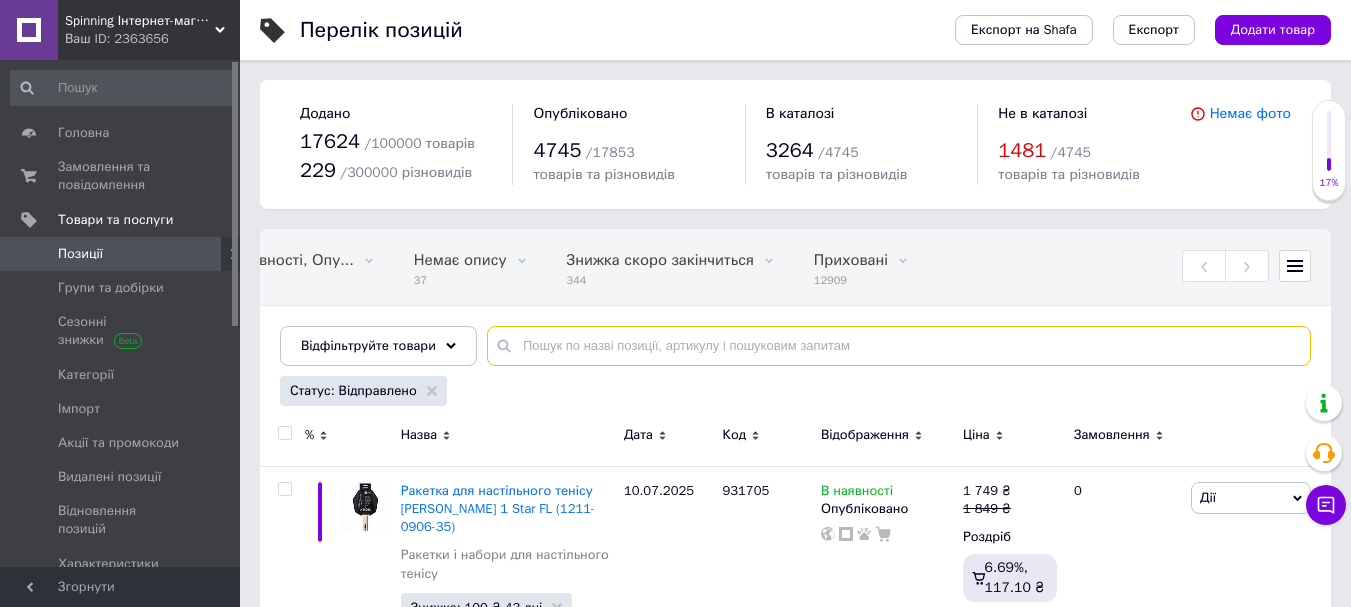 click at bounding box center (899, 346) 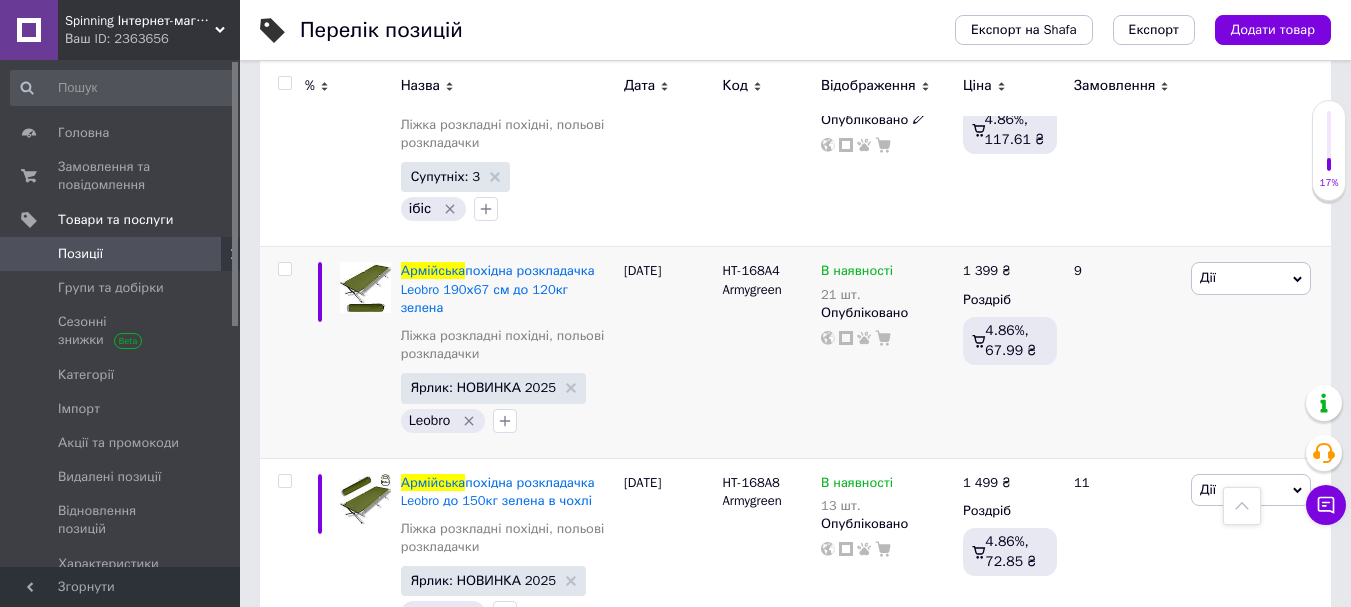 scroll, scrollTop: 1000, scrollLeft: 0, axis: vertical 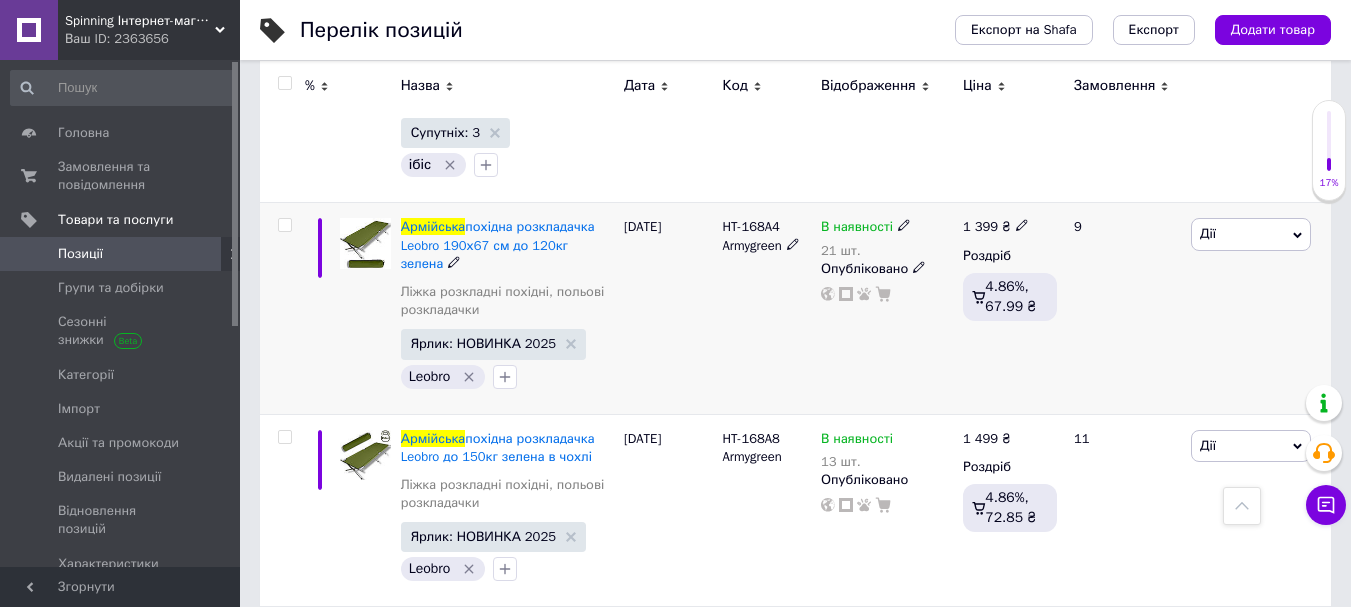 type on "армійська" 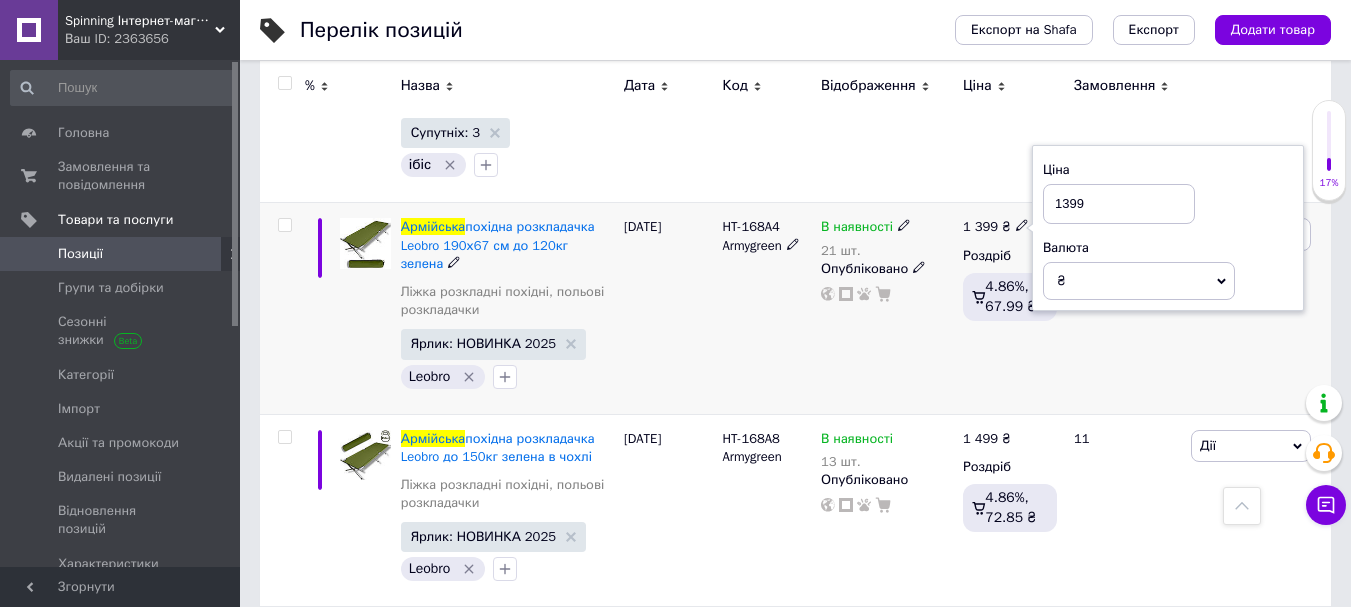 click on "1399" at bounding box center [1119, 204] 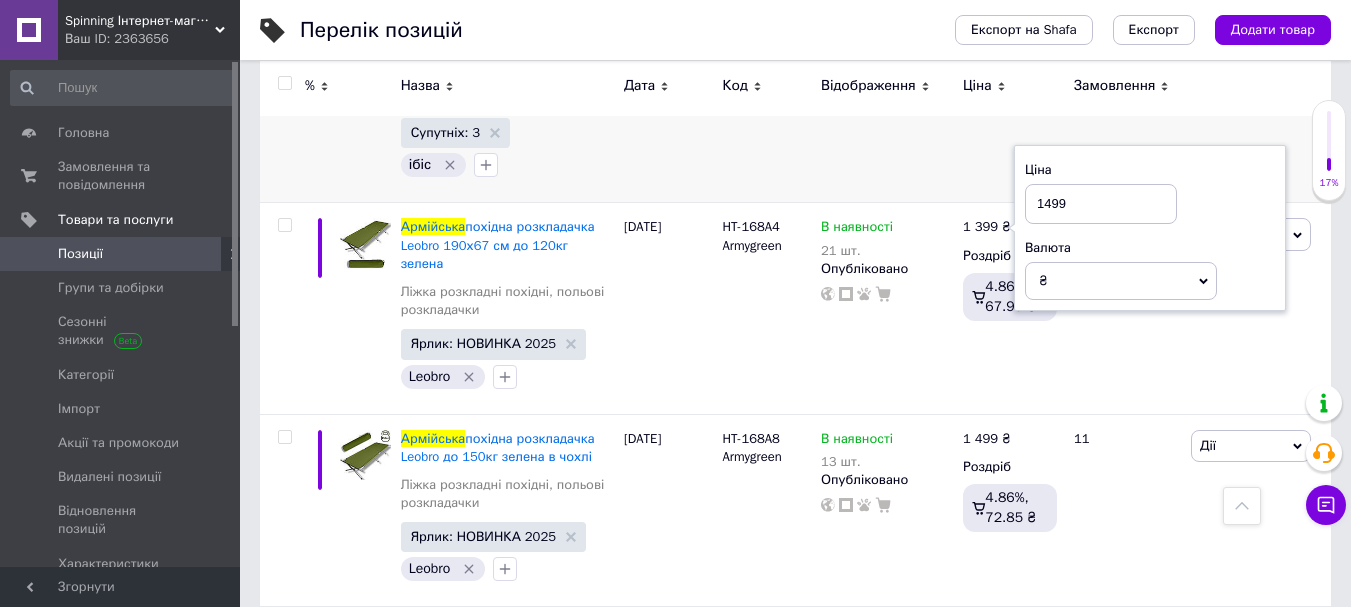 type on "1499" 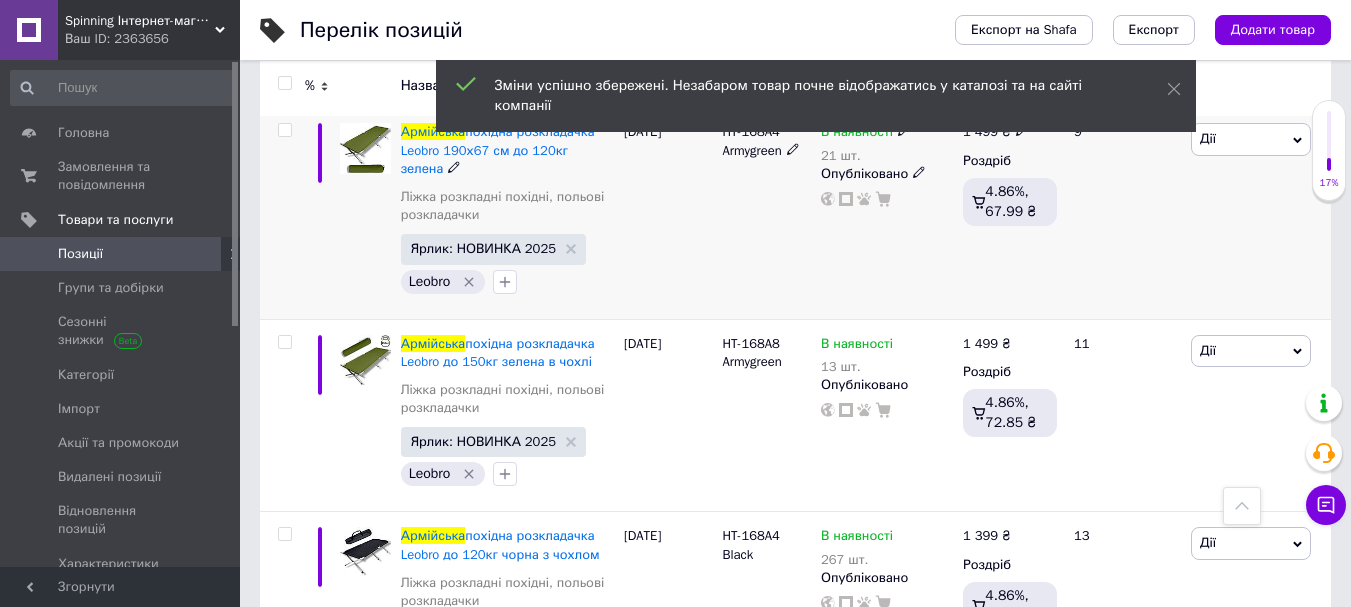 scroll, scrollTop: 1100, scrollLeft: 0, axis: vertical 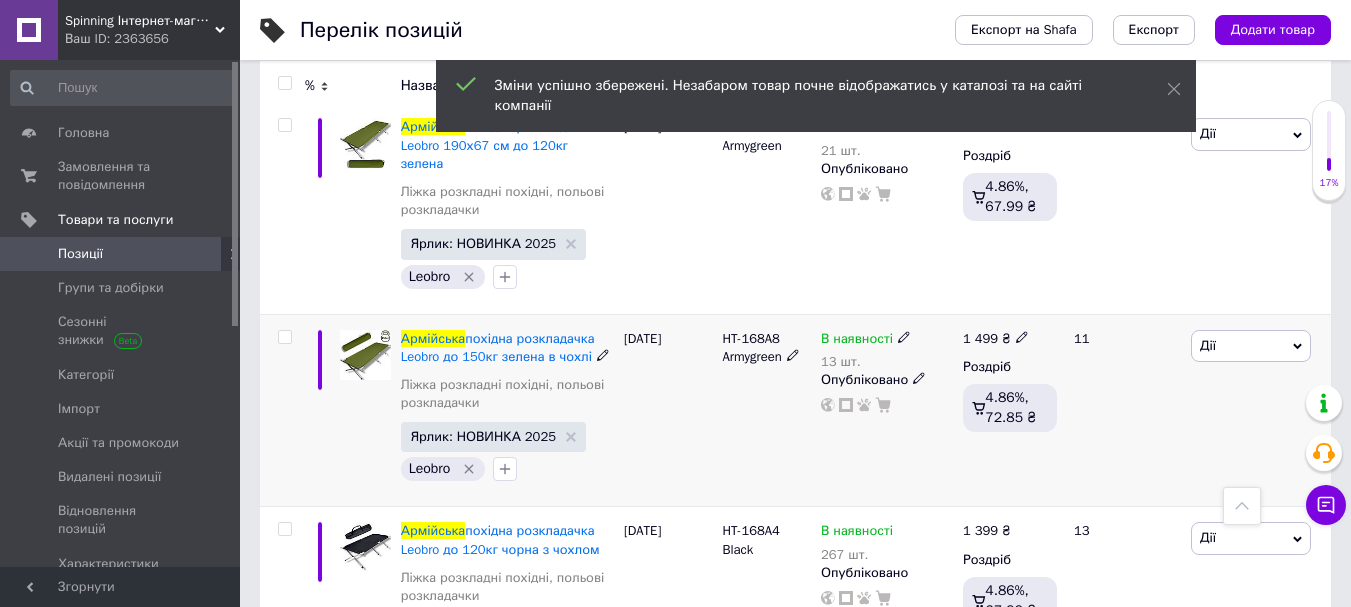 click on "1 499   ₴" at bounding box center [1010, 339] 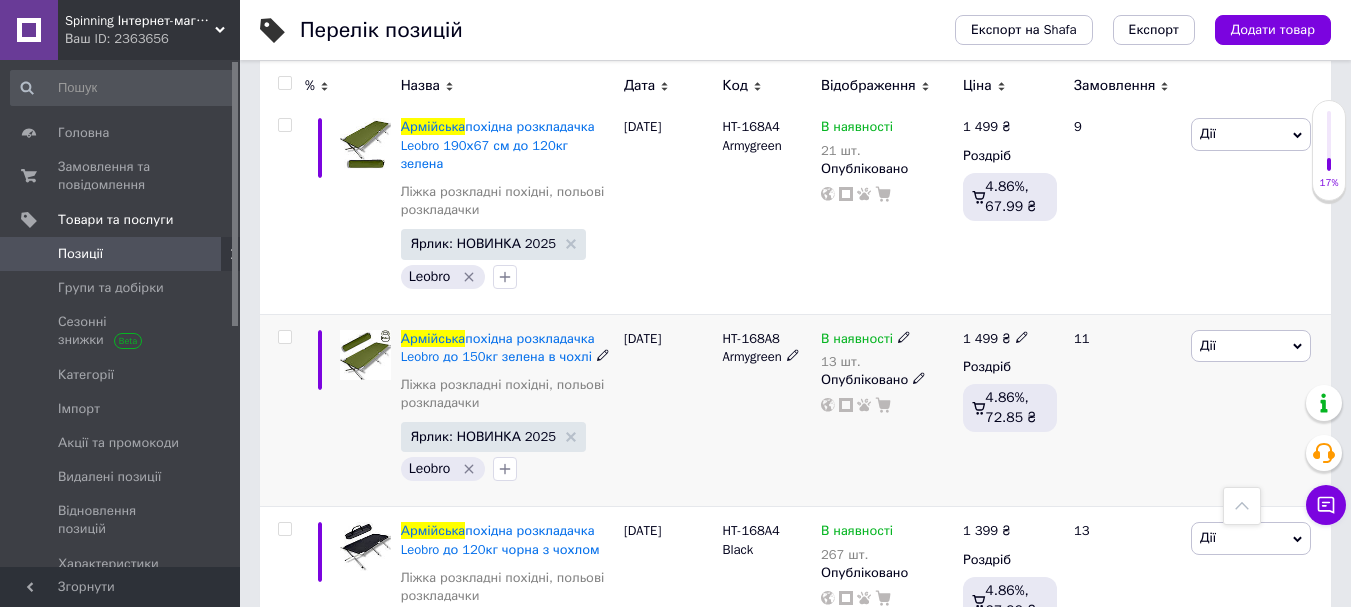 click 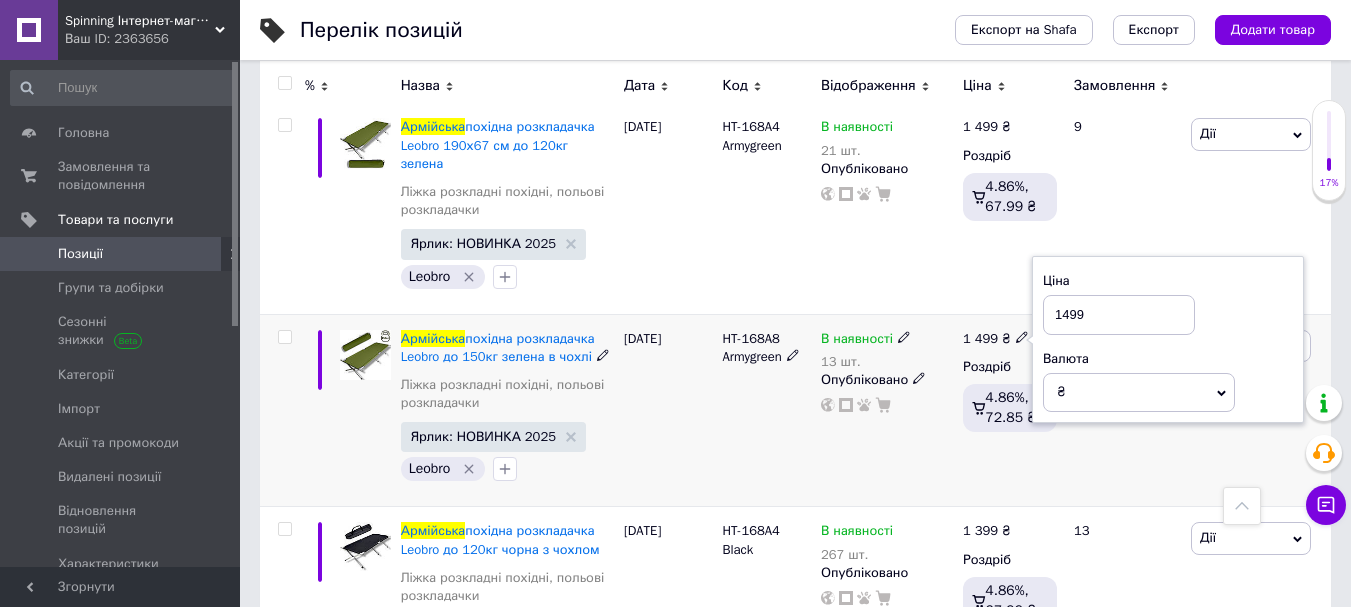 click on "1499" at bounding box center (1119, 315) 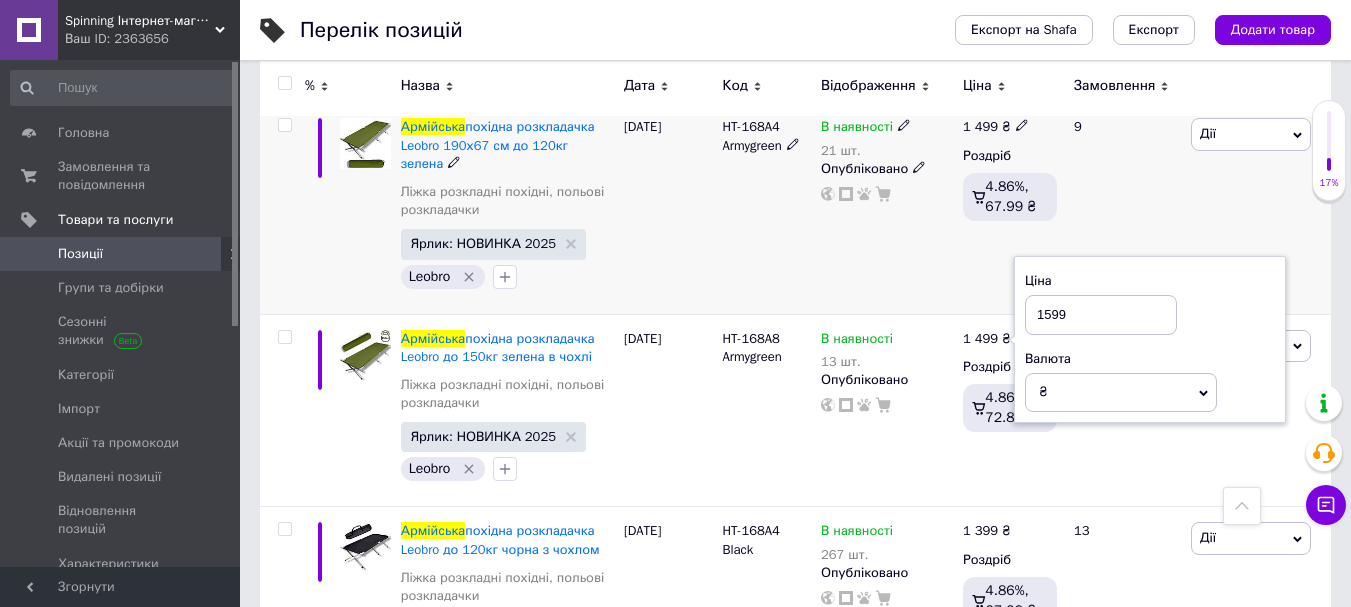 type on "1599" 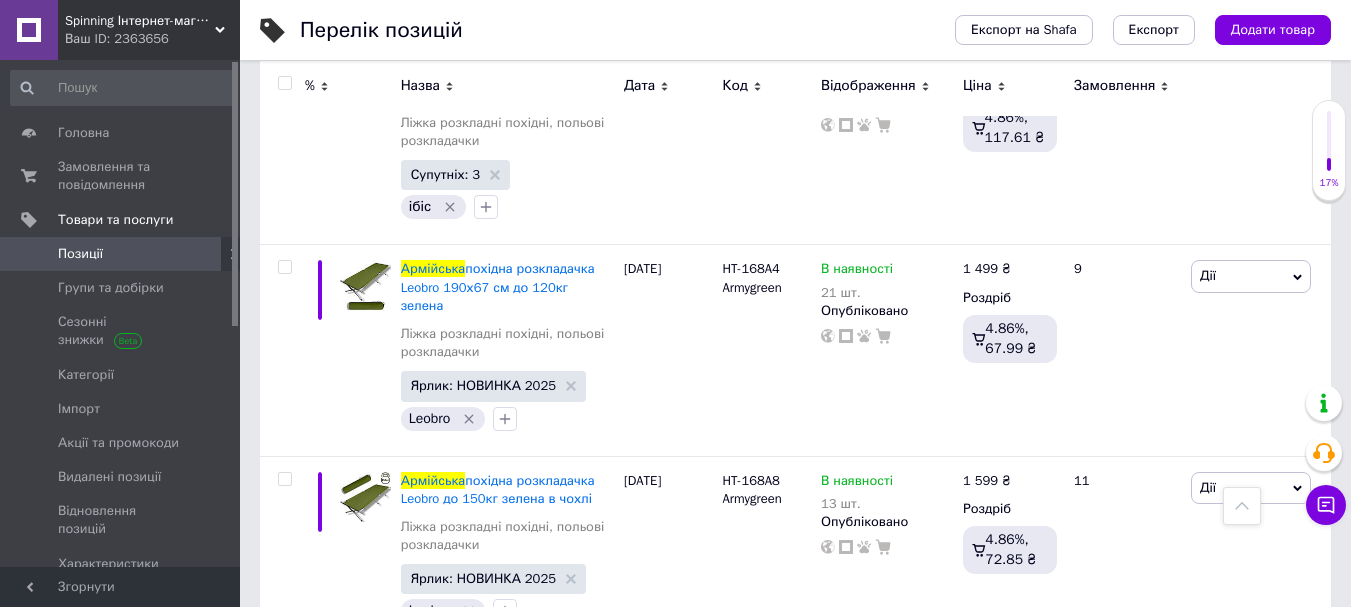 scroll, scrollTop: 700, scrollLeft: 0, axis: vertical 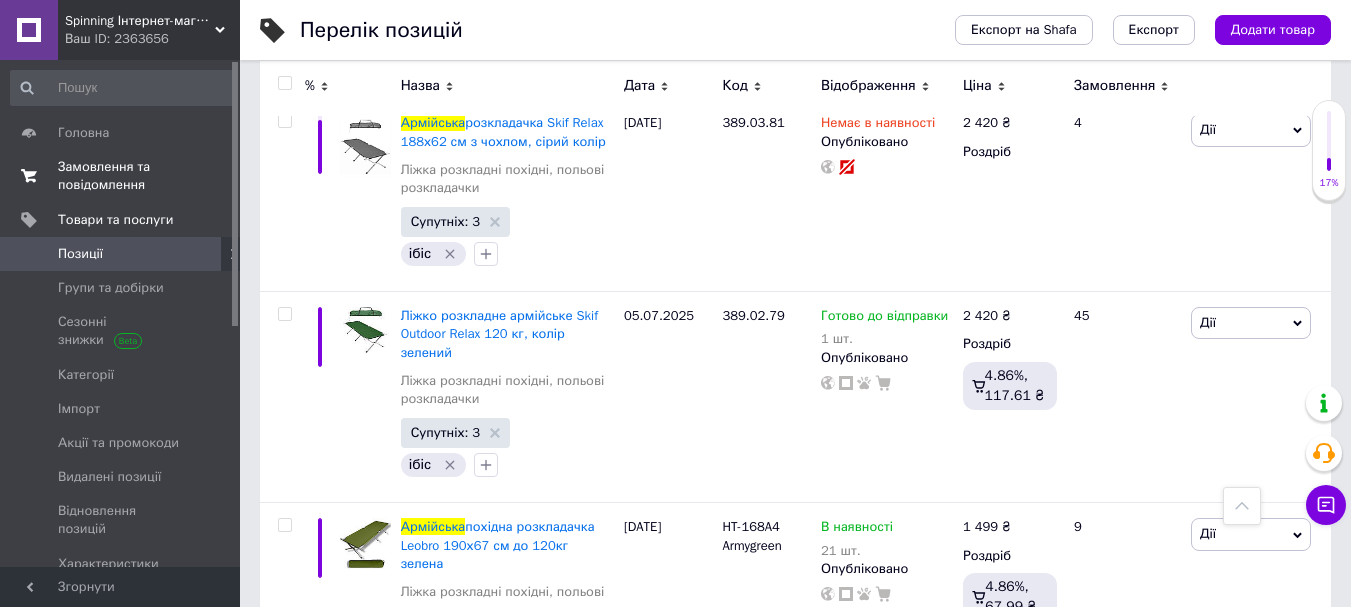 click on "Замовлення та повідомлення" at bounding box center [121, 176] 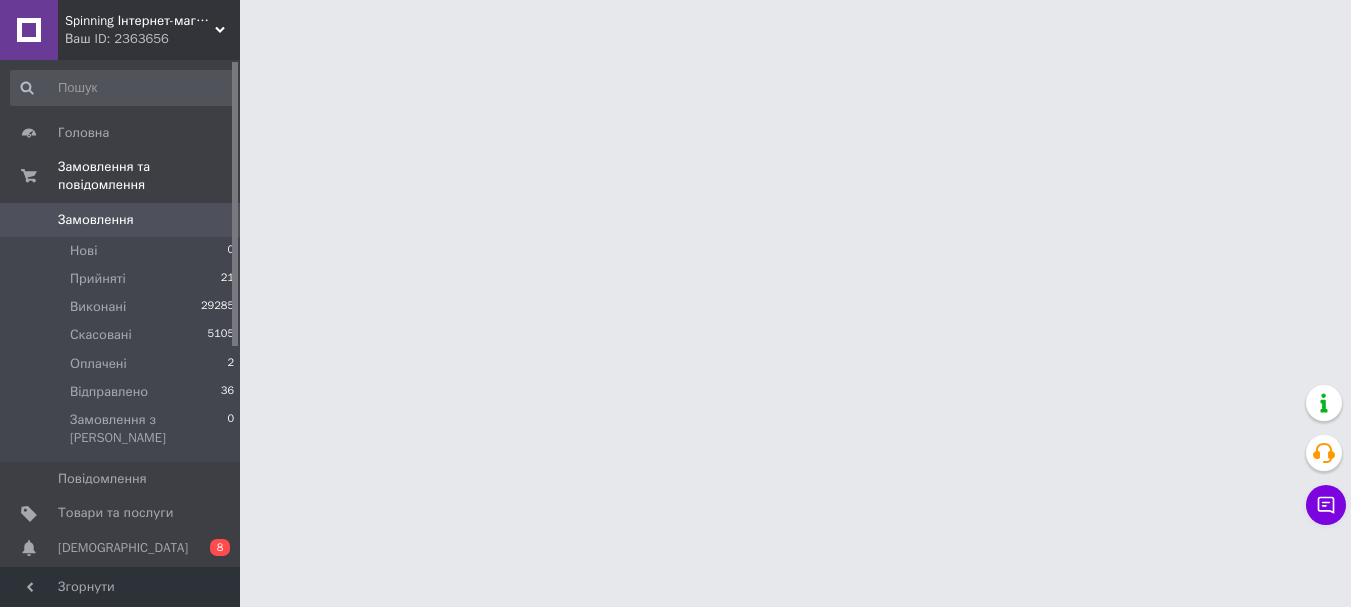 scroll, scrollTop: 0, scrollLeft: 0, axis: both 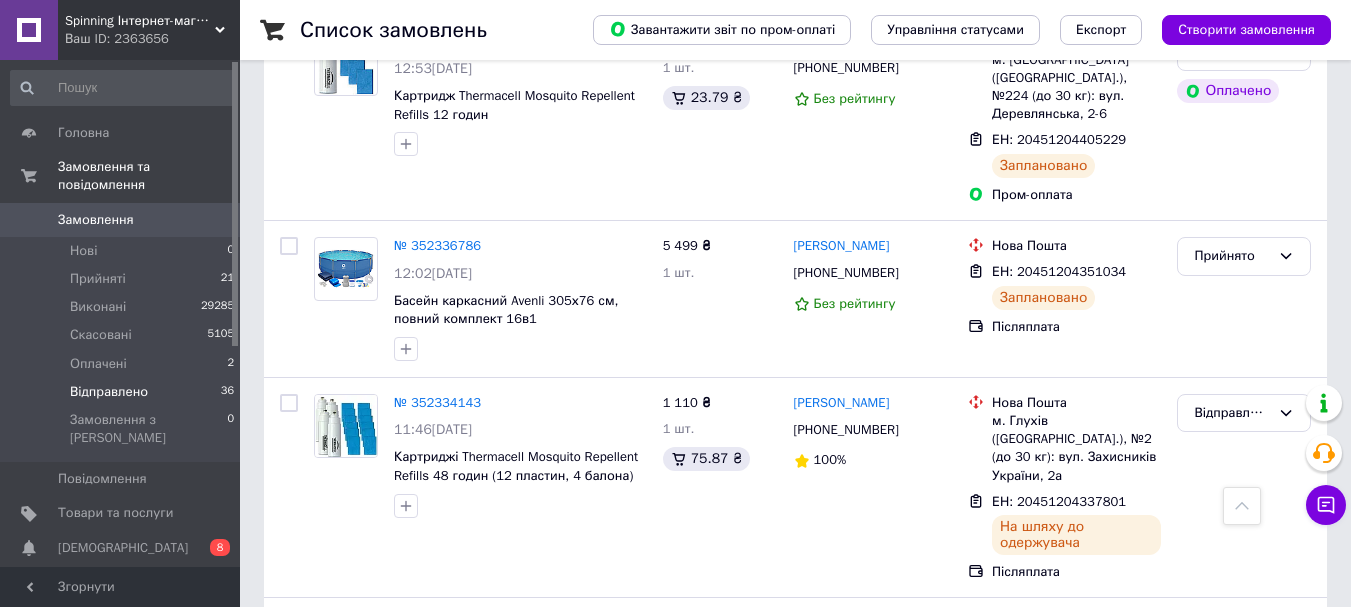 click on "Відправлено 36" at bounding box center (123, 392) 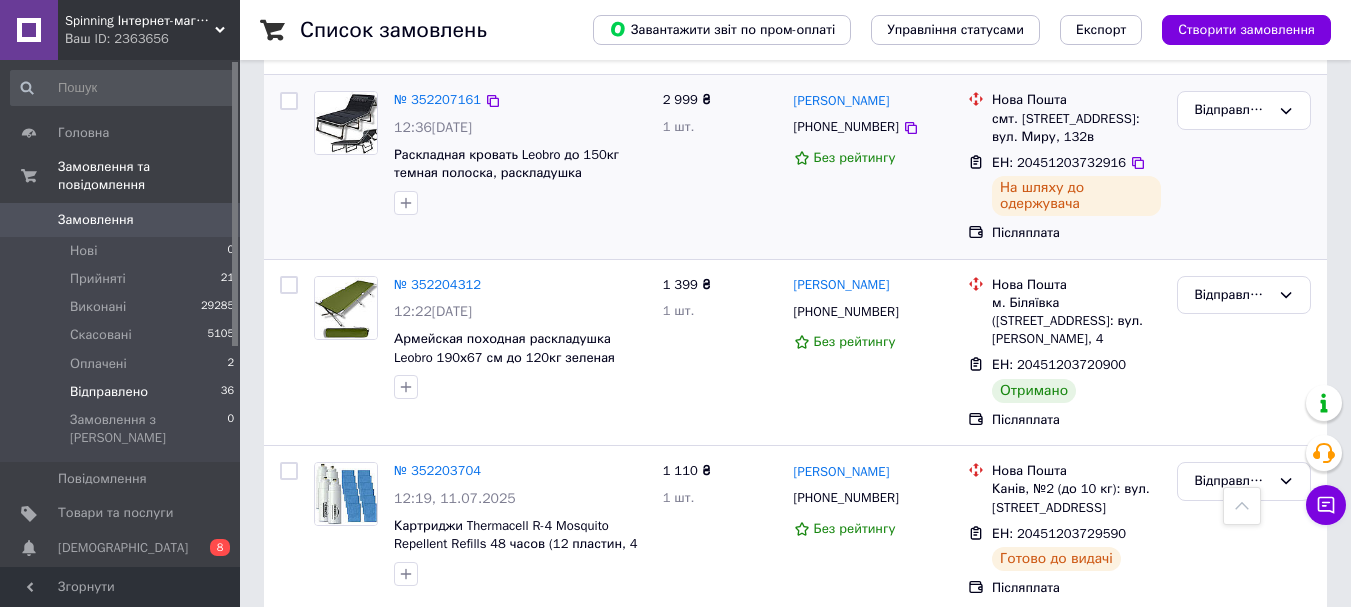 scroll, scrollTop: 2300, scrollLeft: 0, axis: vertical 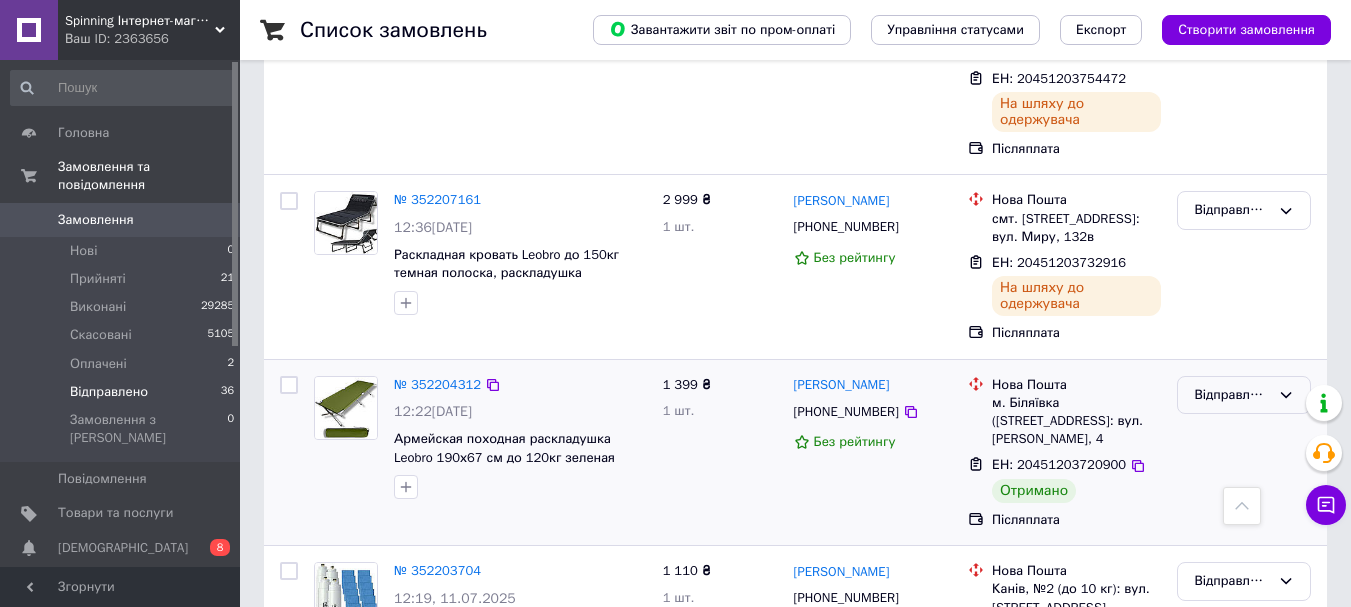 click on "Відправлено" at bounding box center [1244, 395] 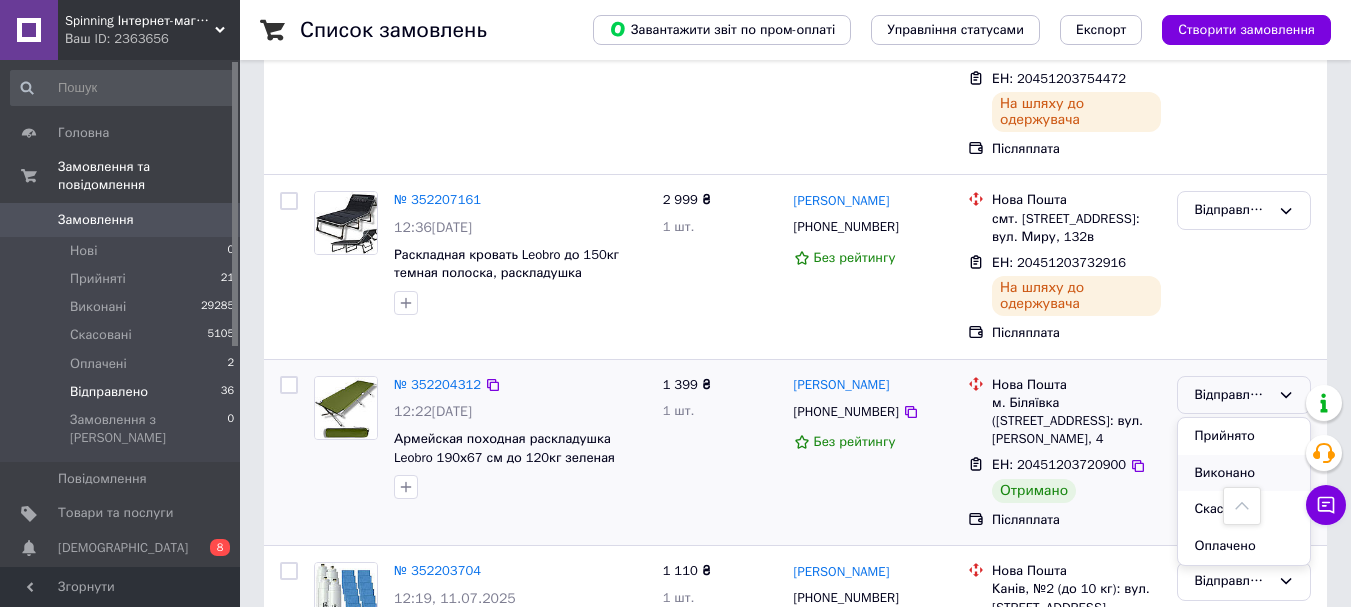 click on "Виконано" at bounding box center [1244, 473] 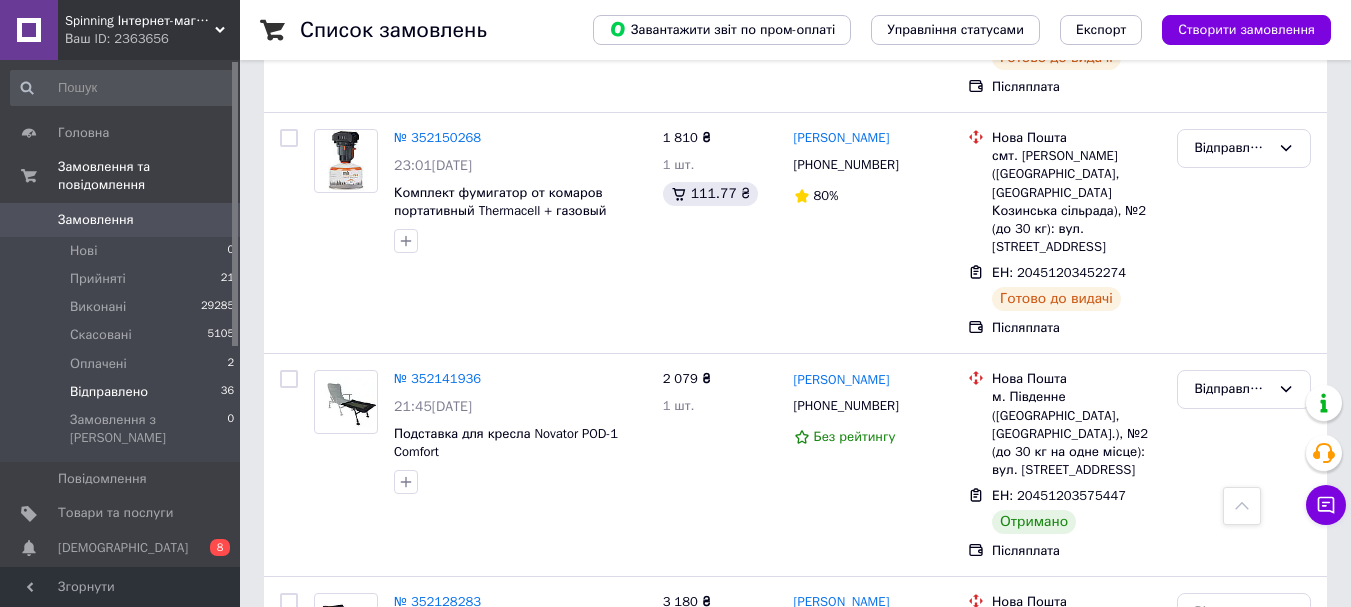 scroll, scrollTop: 4200, scrollLeft: 0, axis: vertical 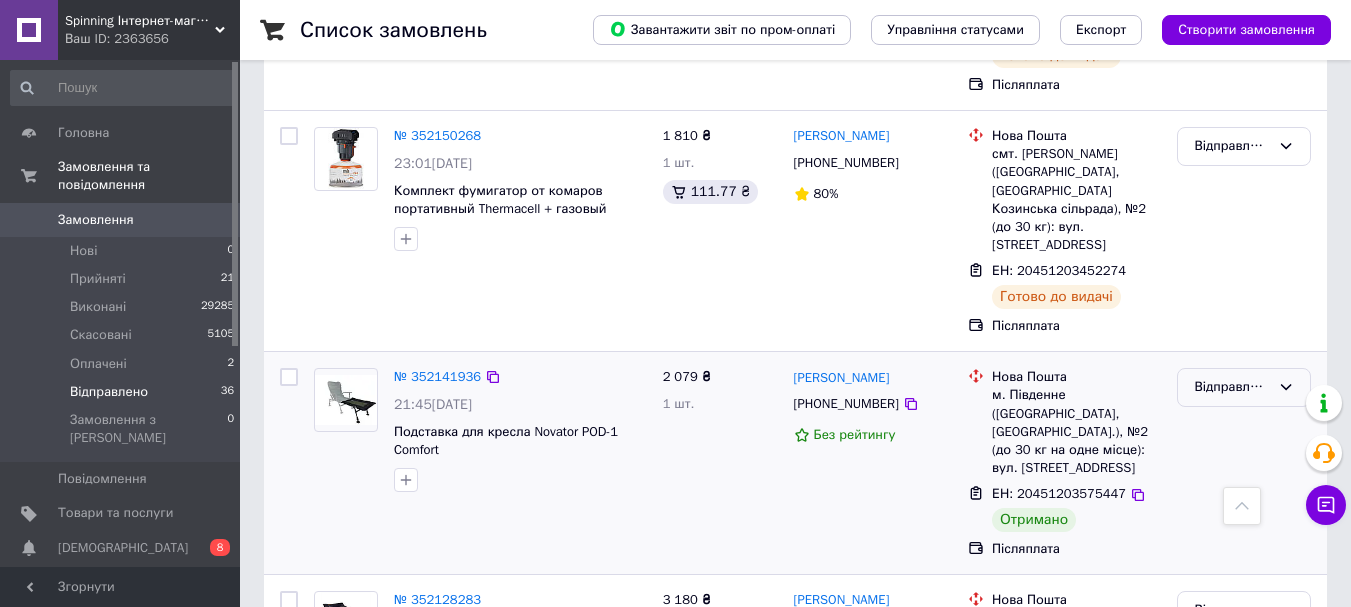 click on "Відправлено" at bounding box center (1232, 387) 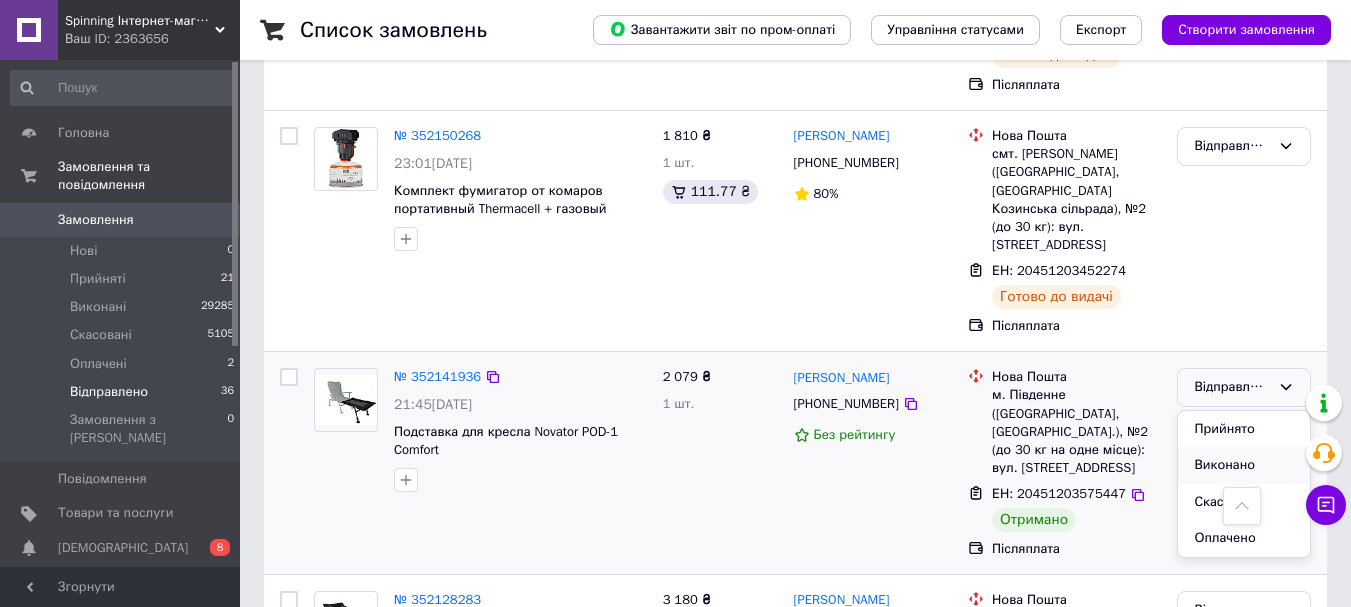 click on "Виконано" at bounding box center [1244, 465] 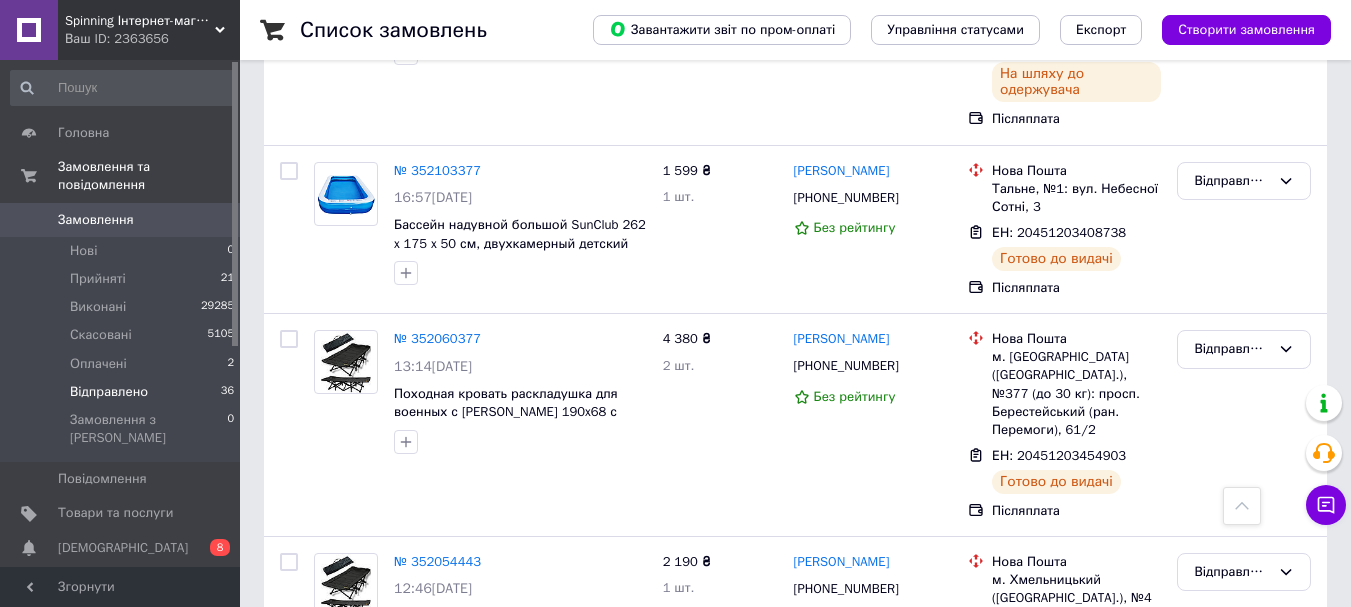 scroll, scrollTop: 5200, scrollLeft: 0, axis: vertical 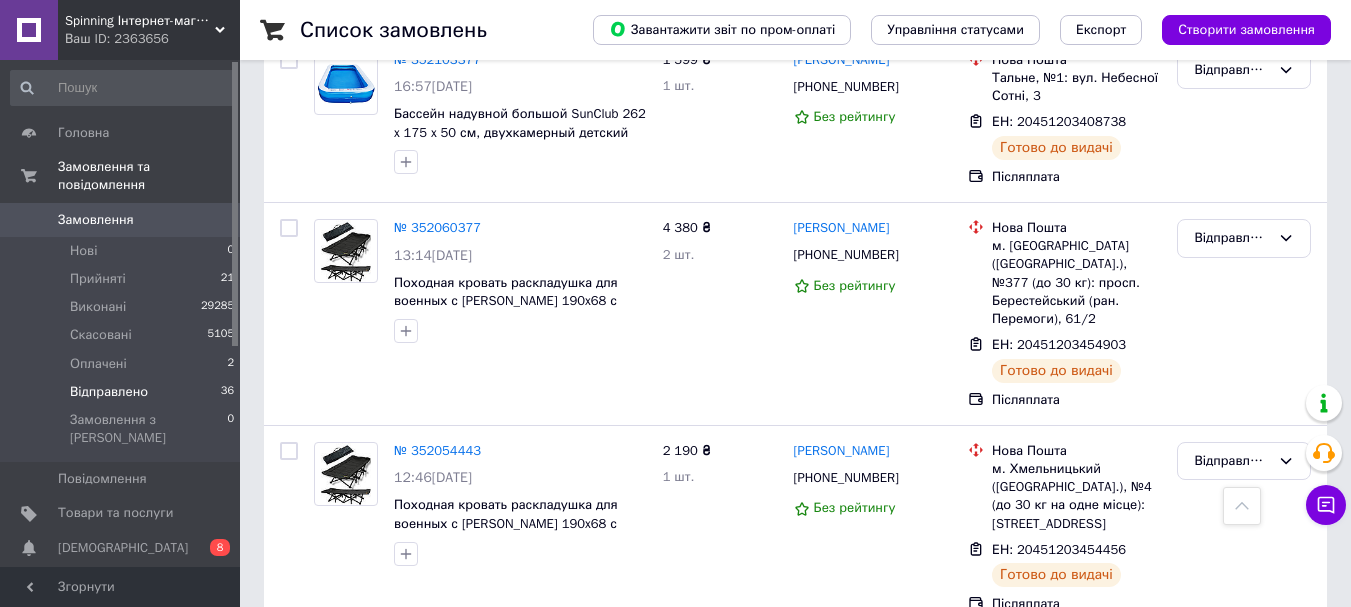 click on "Відправлено" at bounding box center [1244, 666] 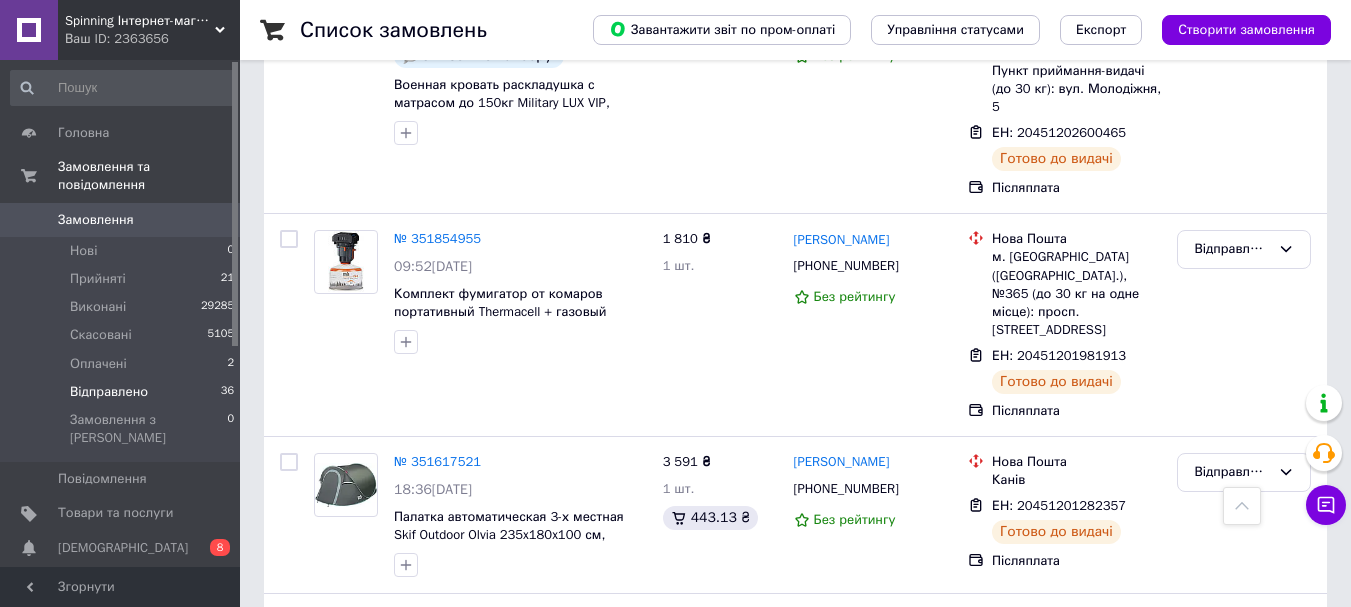 scroll, scrollTop: 6400, scrollLeft: 0, axis: vertical 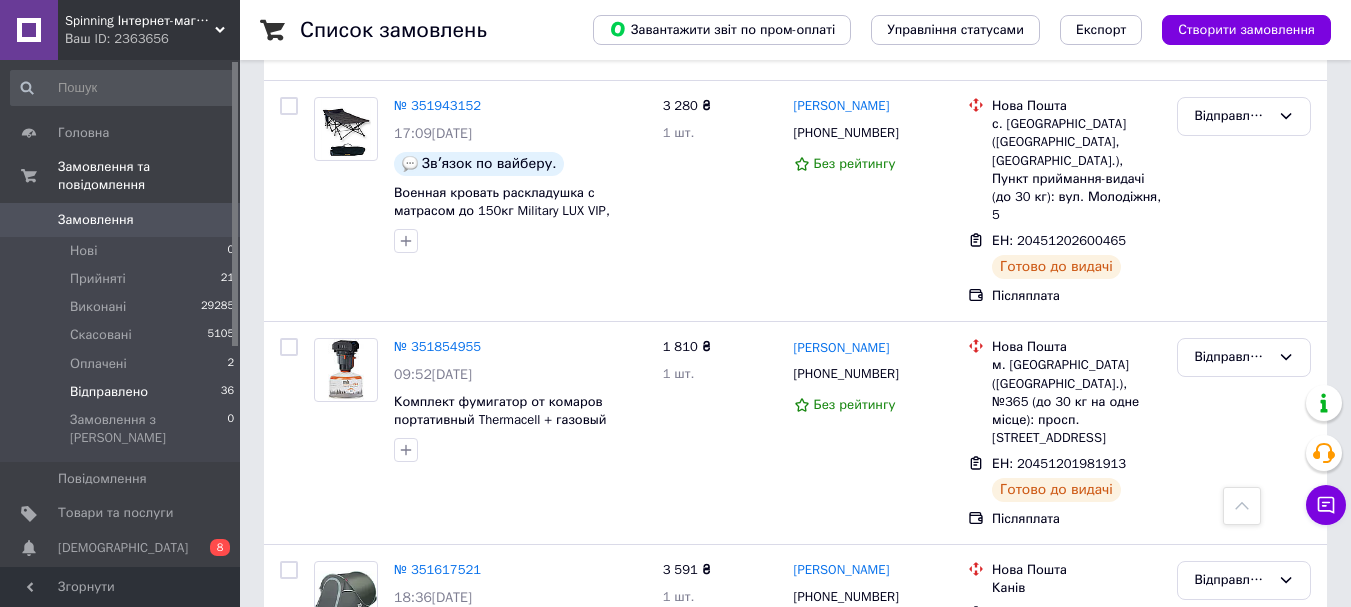 click on "Відправлено" at bounding box center [1244, 737] 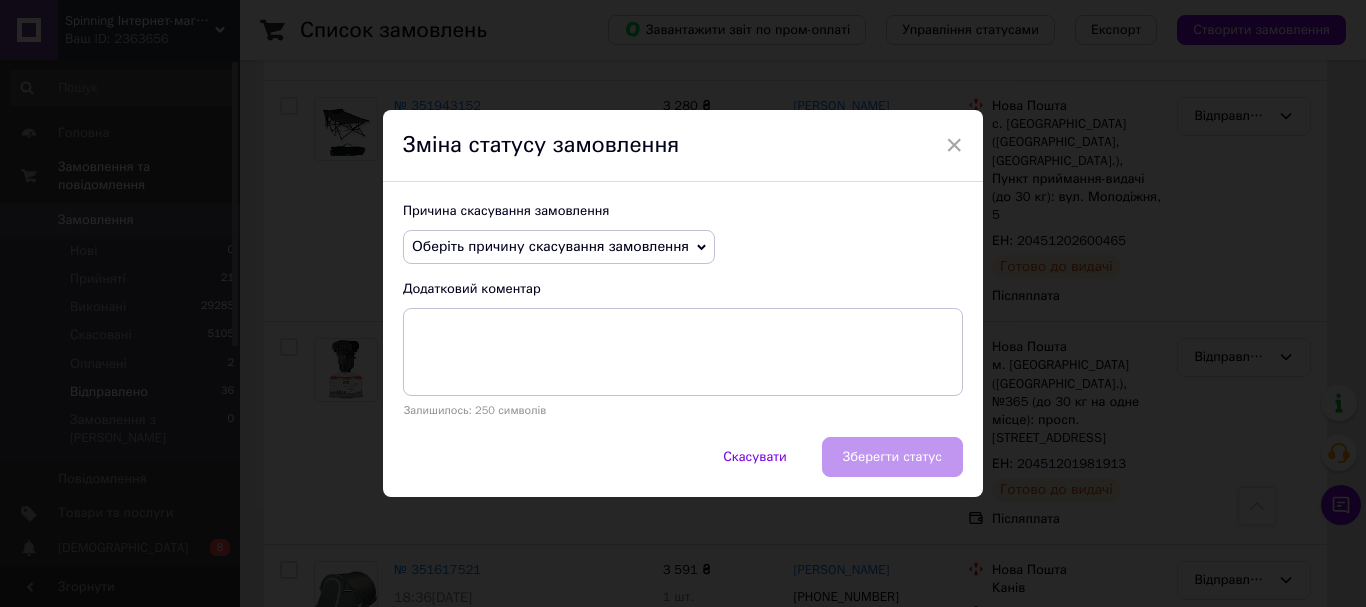click on "Оберіть причину скасування замовлення" at bounding box center [559, 247] 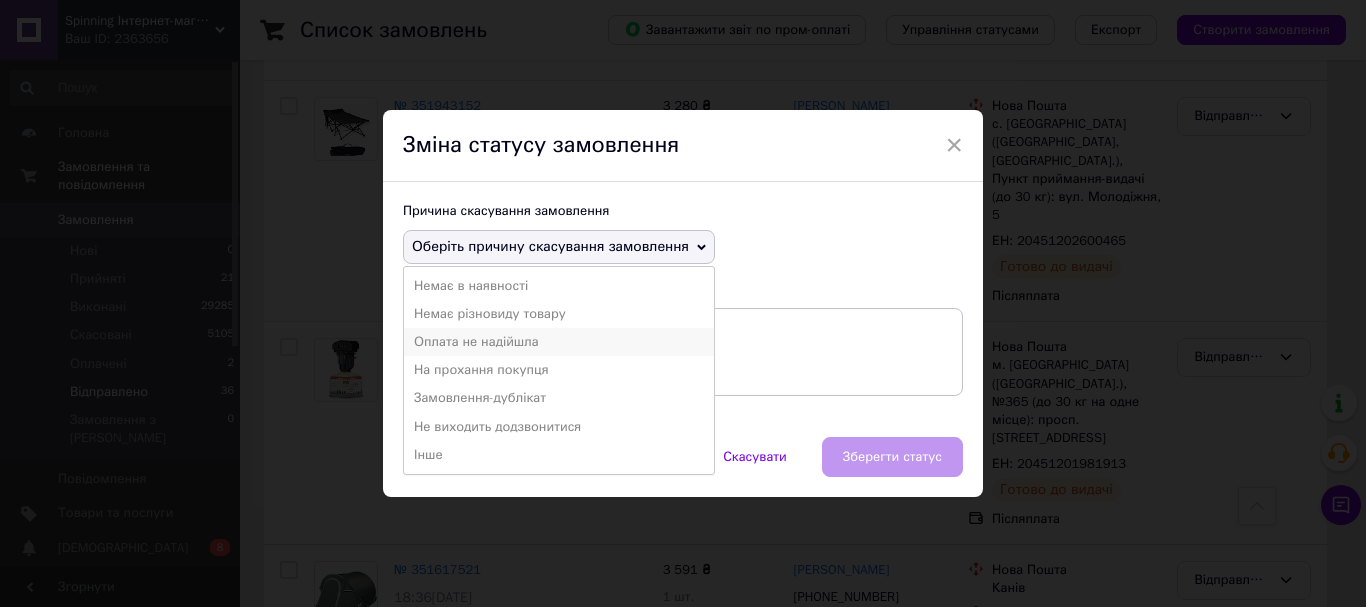 click on "Оплата не надійшла" at bounding box center [559, 342] 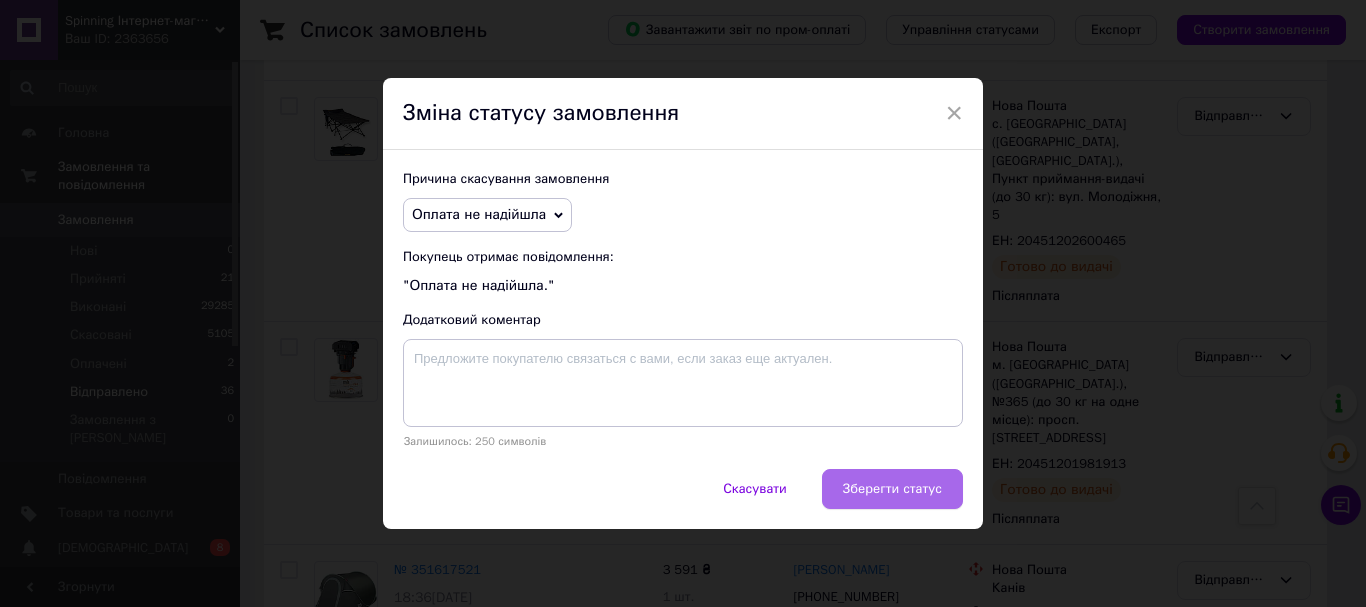 click on "Зберегти статус" at bounding box center (892, 489) 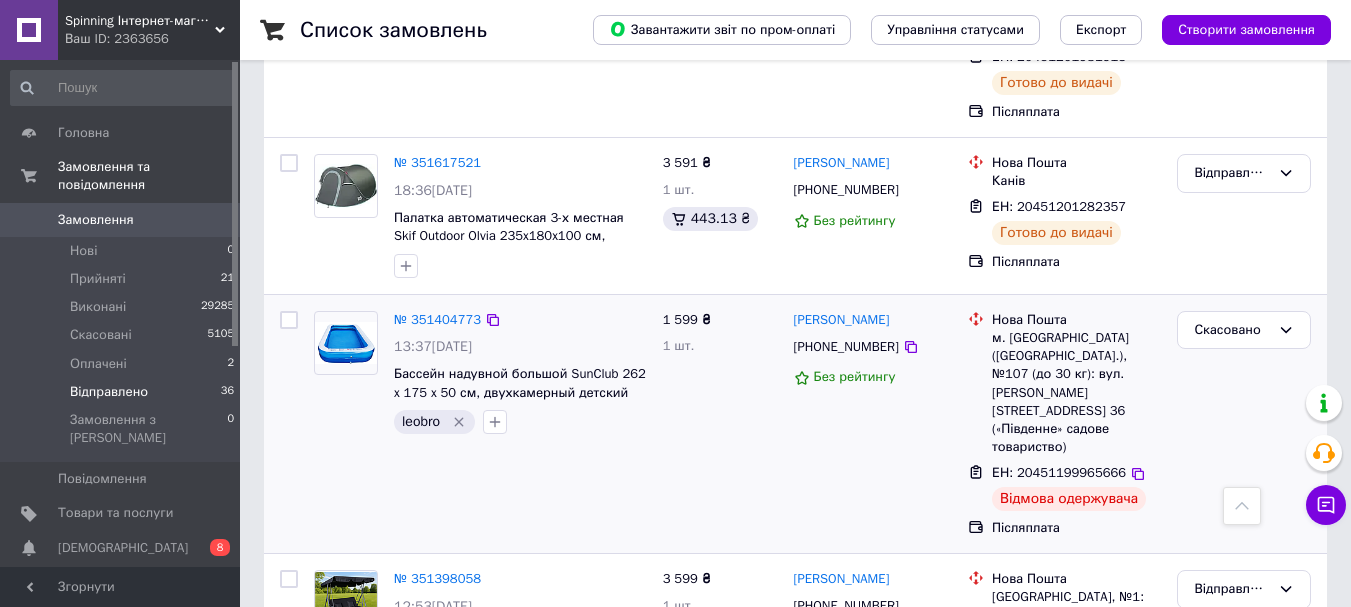 scroll, scrollTop: 6888, scrollLeft: 0, axis: vertical 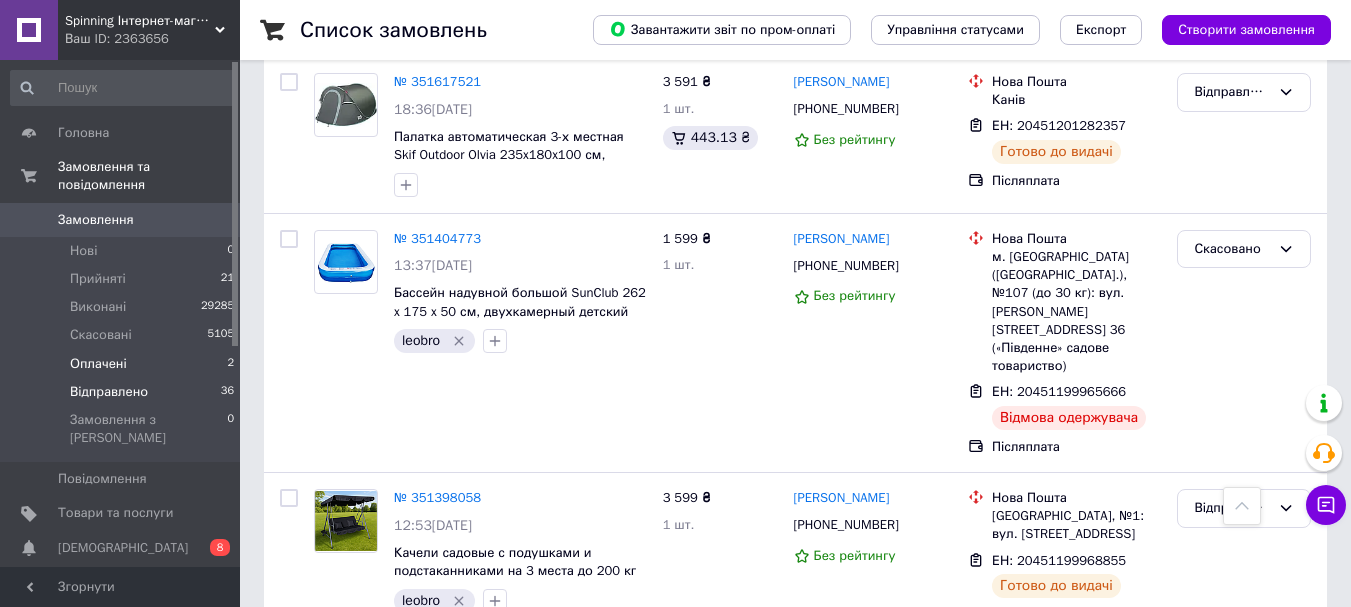 click on "Оплачені 2" at bounding box center [123, 364] 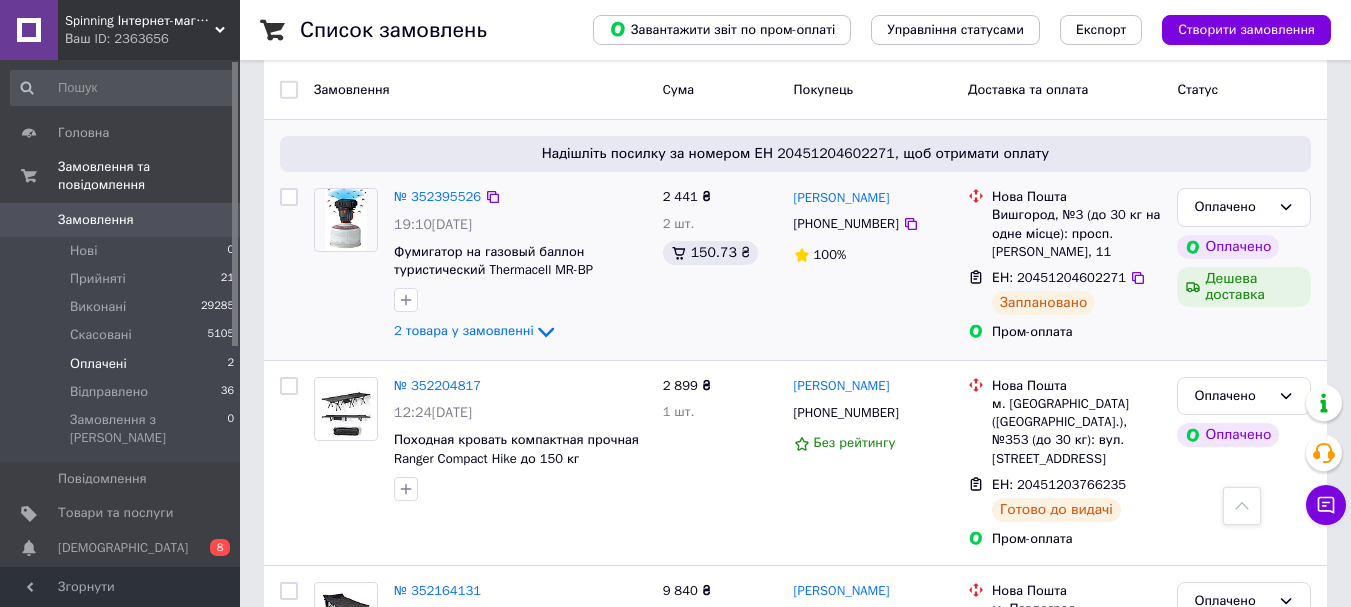 scroll, scrollTop: 0, scrollLeft: 0, axis: both 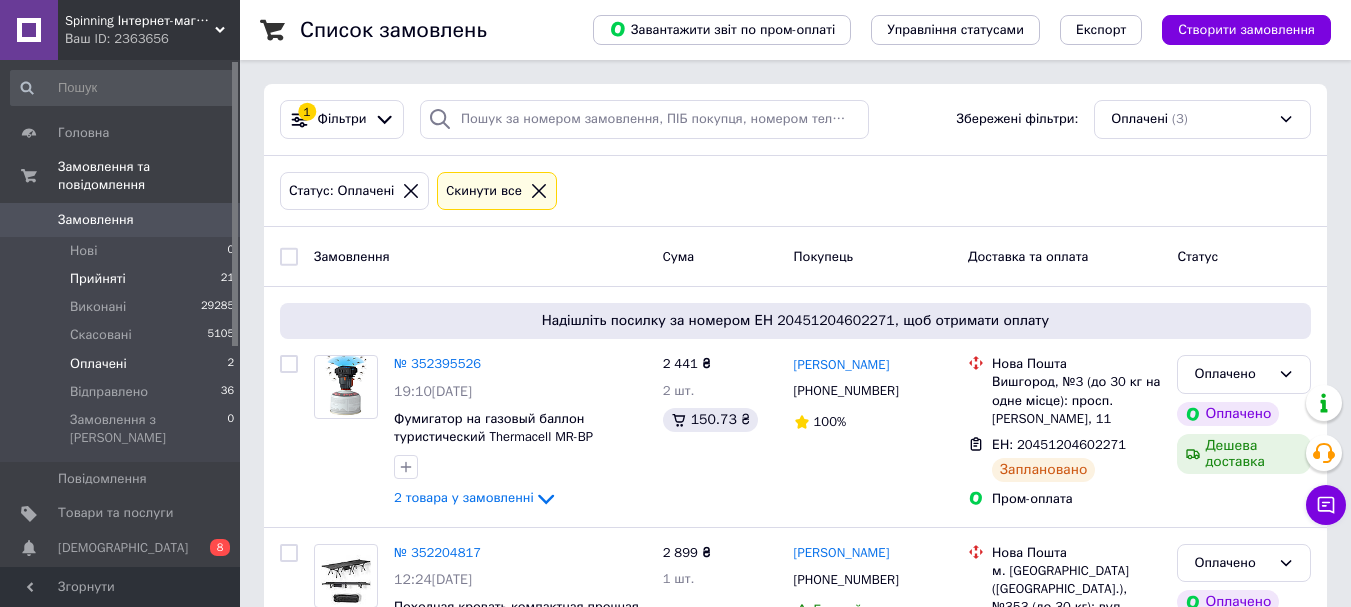 click on "Прийняті 21" at bounding box center (123, 279) 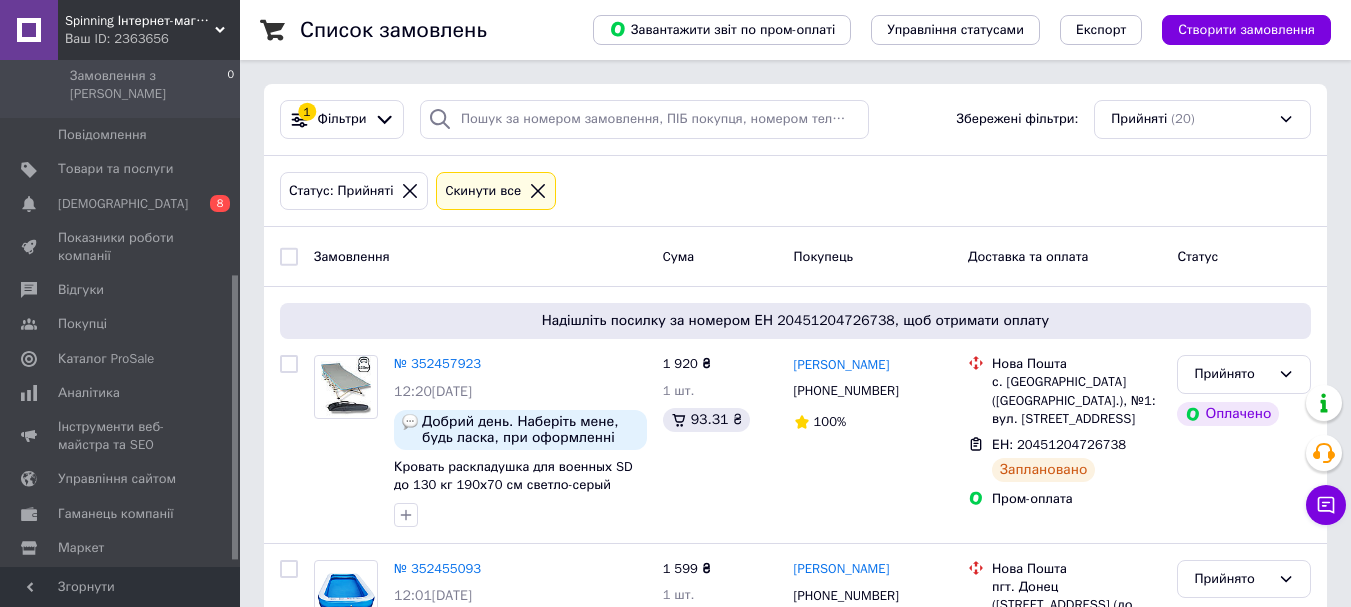 scroll, scrollTop: 392, scrollLeft: 0, axis: vertical 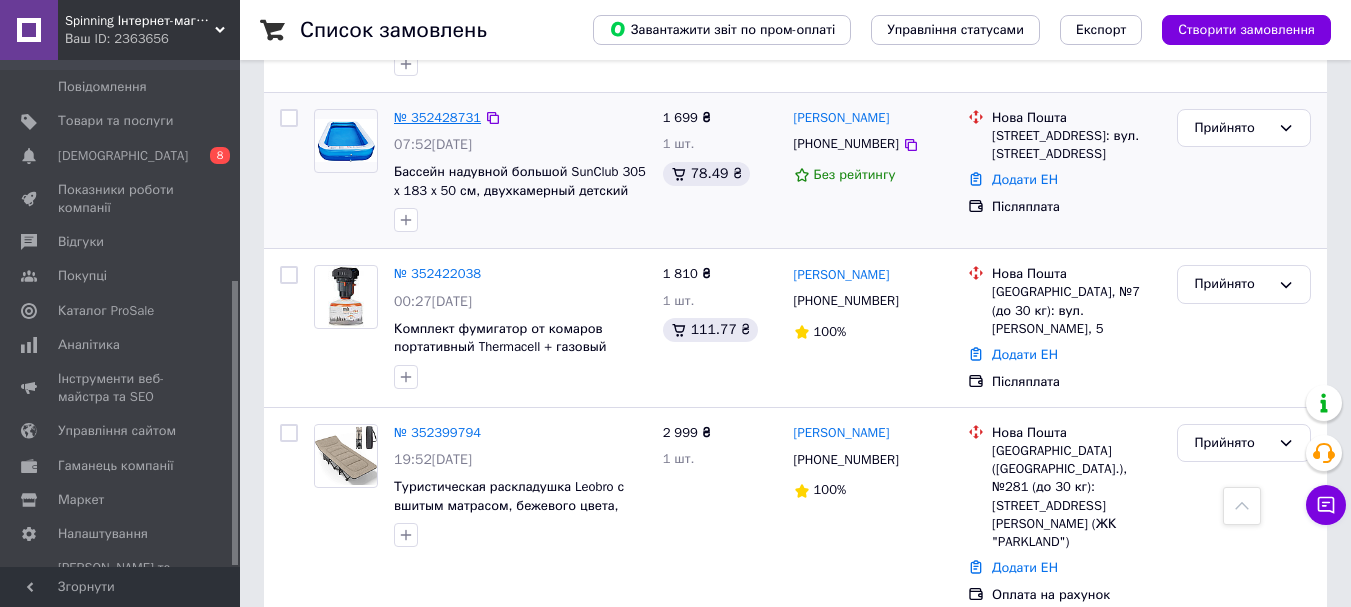 click on "№ 352428731" at bounding box center (437, 117) 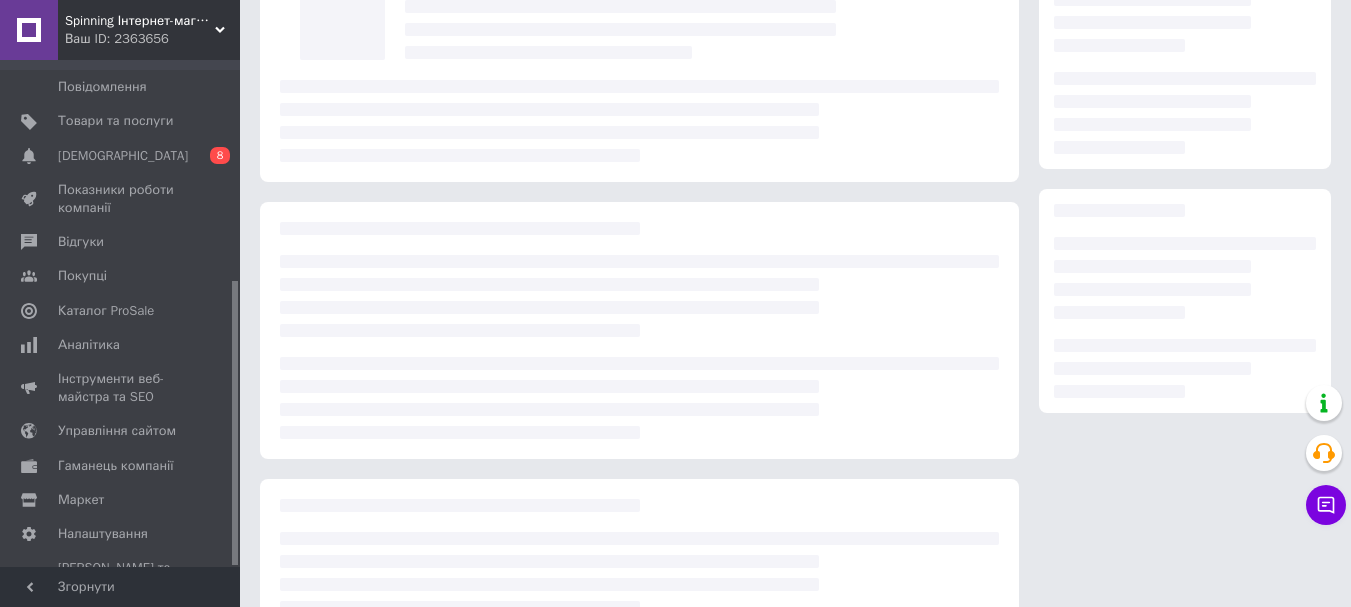 scroll, scrollTop: 0, scrollLeft: 0, axis: both 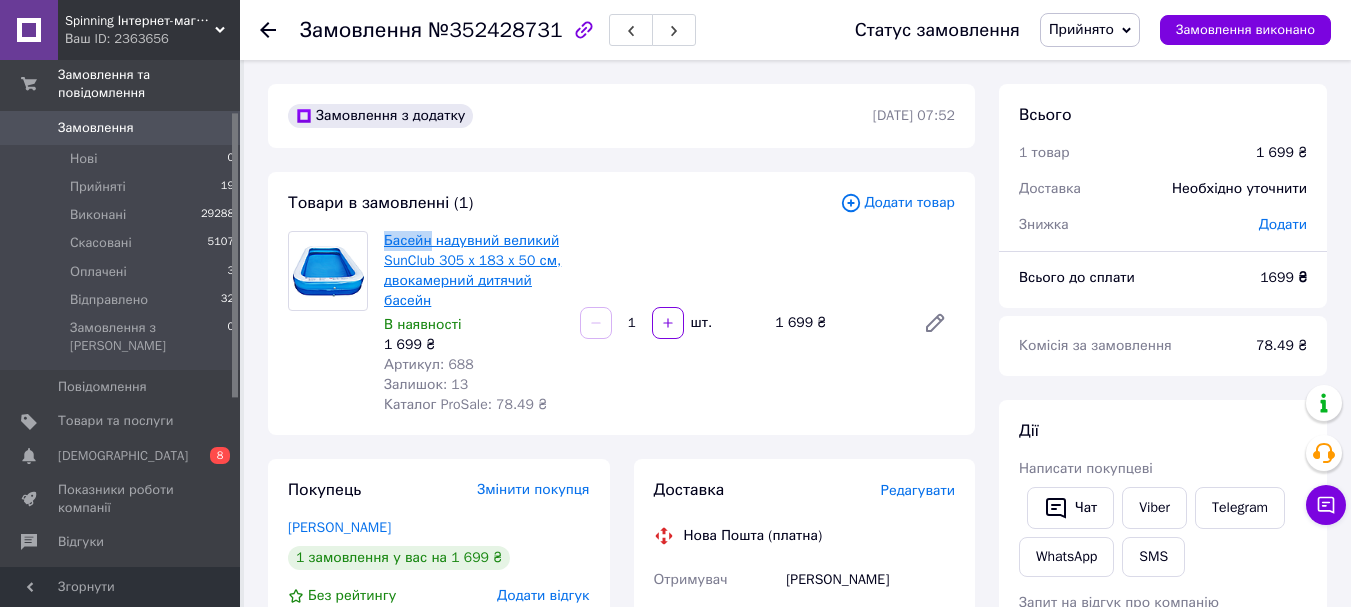 drag, startPoint x: 376, startPoint y: 234, endPoint x: 431, endPoint y: 235, distance: 55.00909 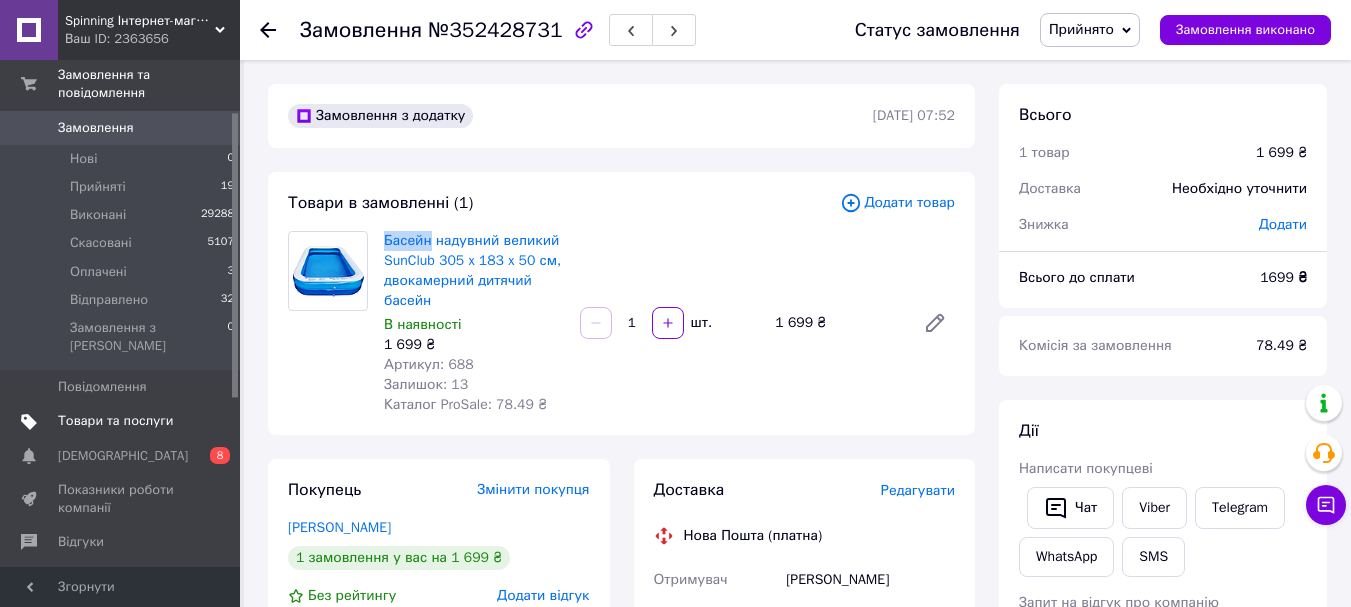 click on "Товари та послуги" at bounding box center [115, 421] 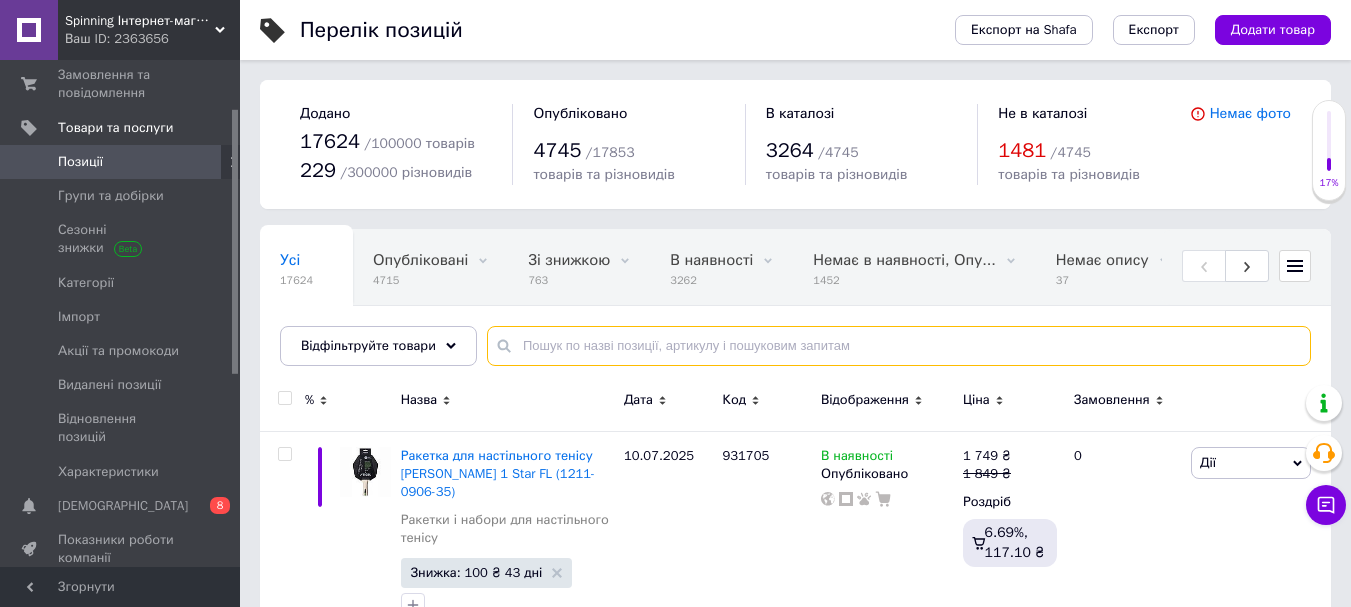 click at bounding box center [899, 346] 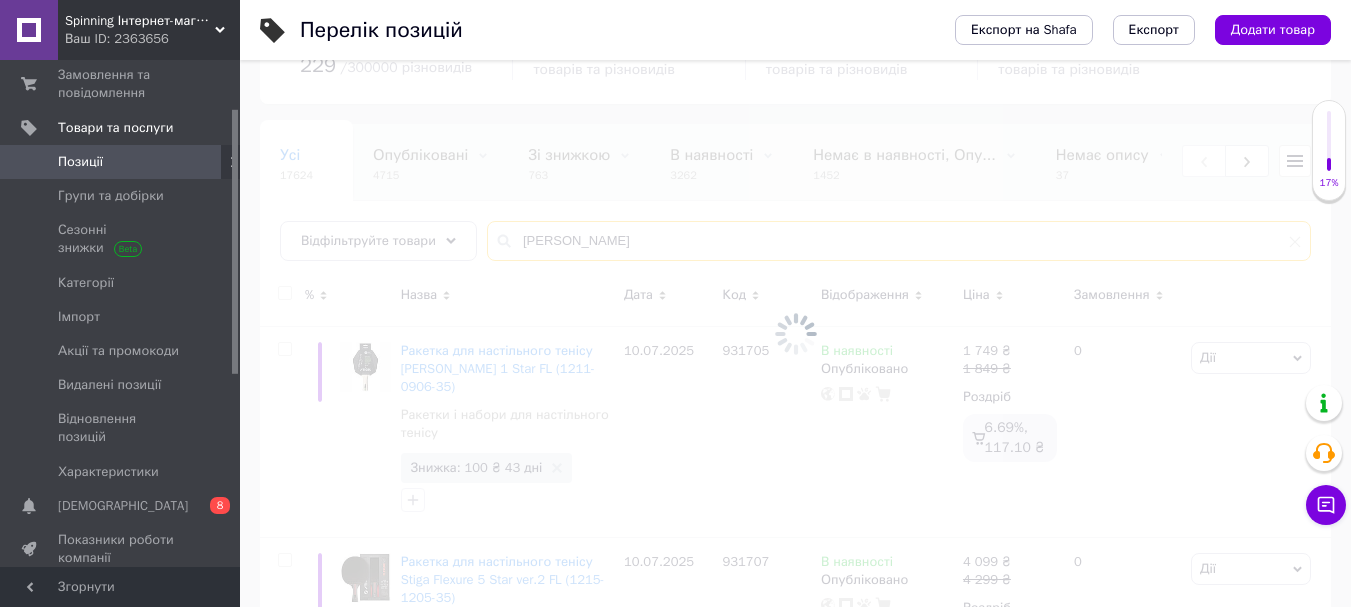 scroll, scrollTop: 200, scrollLeft: 0, axis: vertical 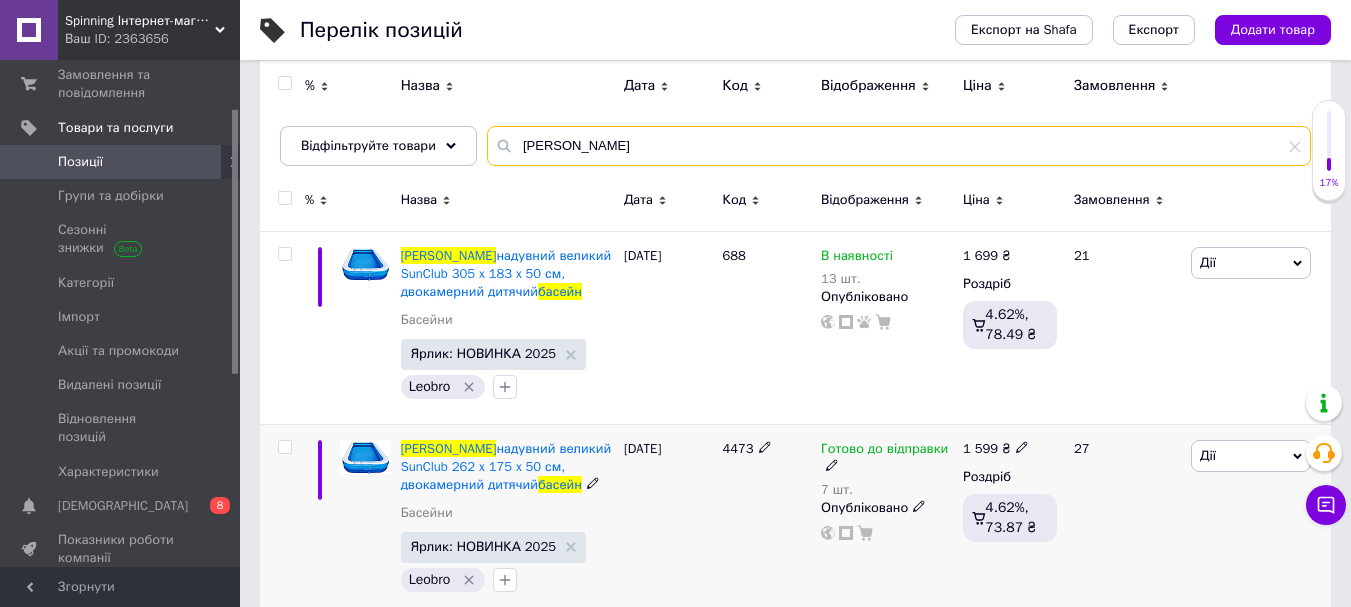 type on "[PERSON_NAME]" 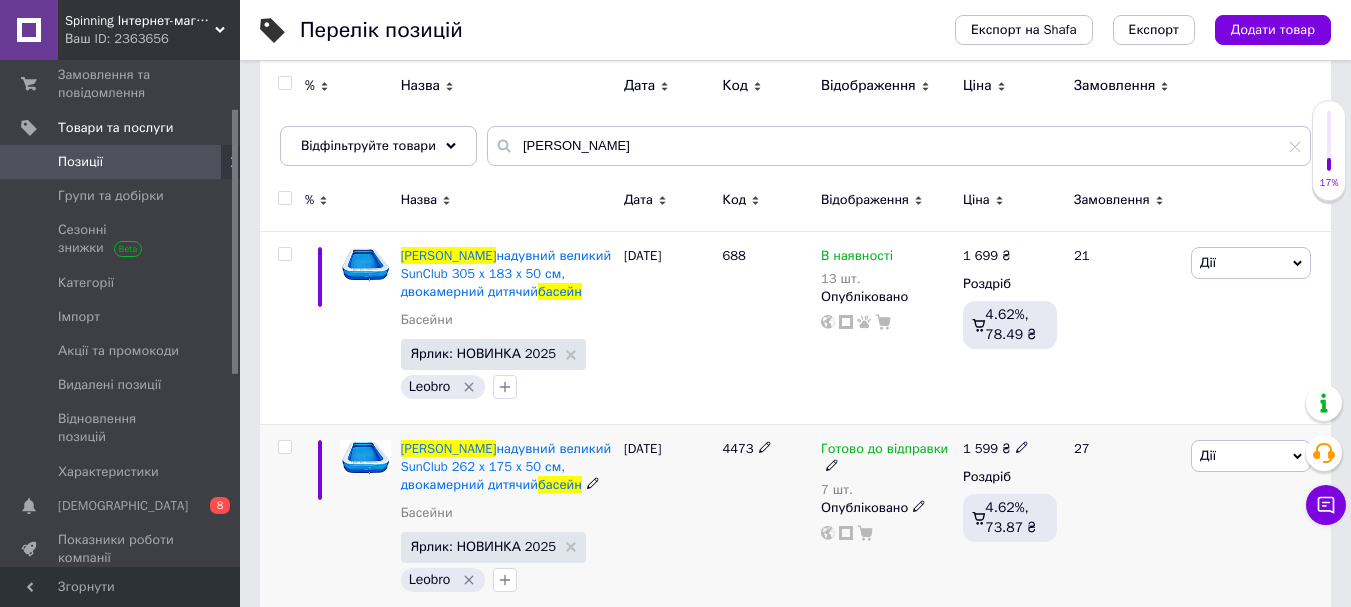 click 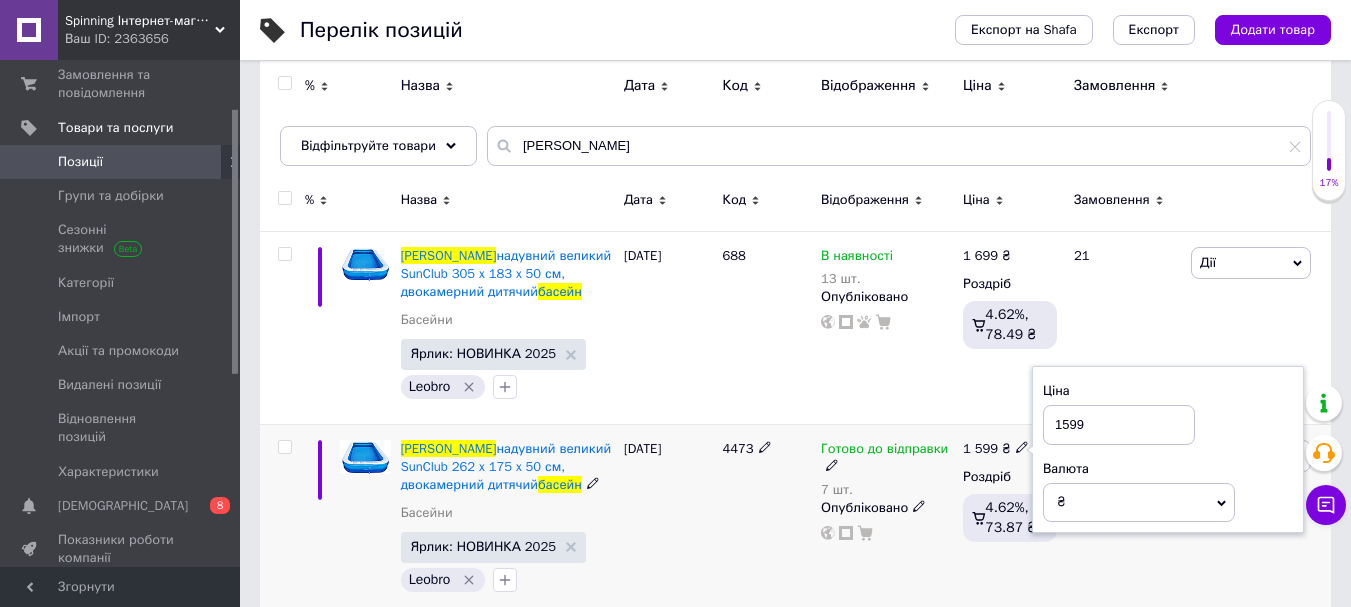 click on "1599" at bounding box center (1119, 425) 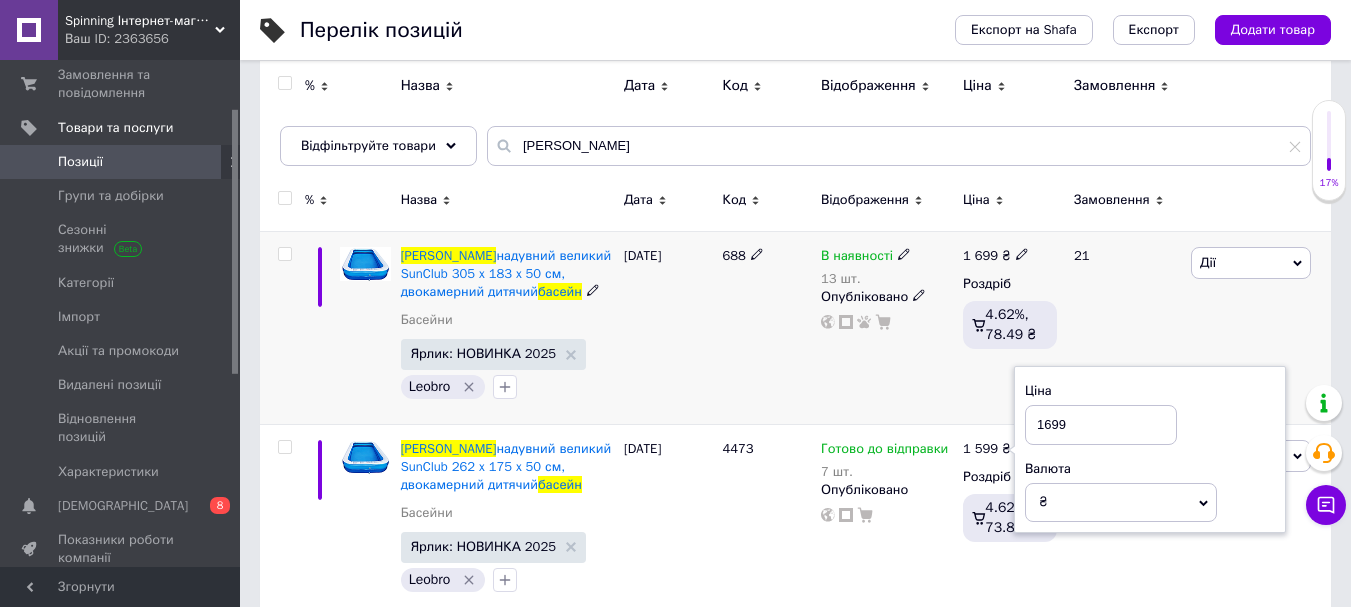 type on "1699" 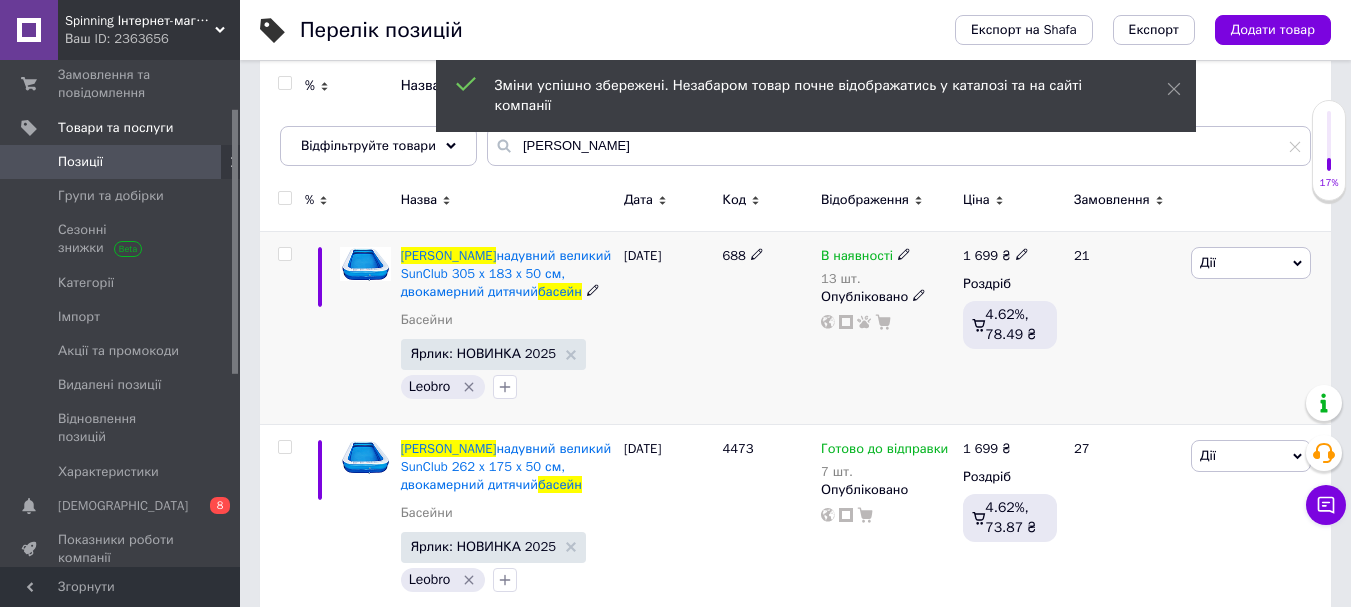 click 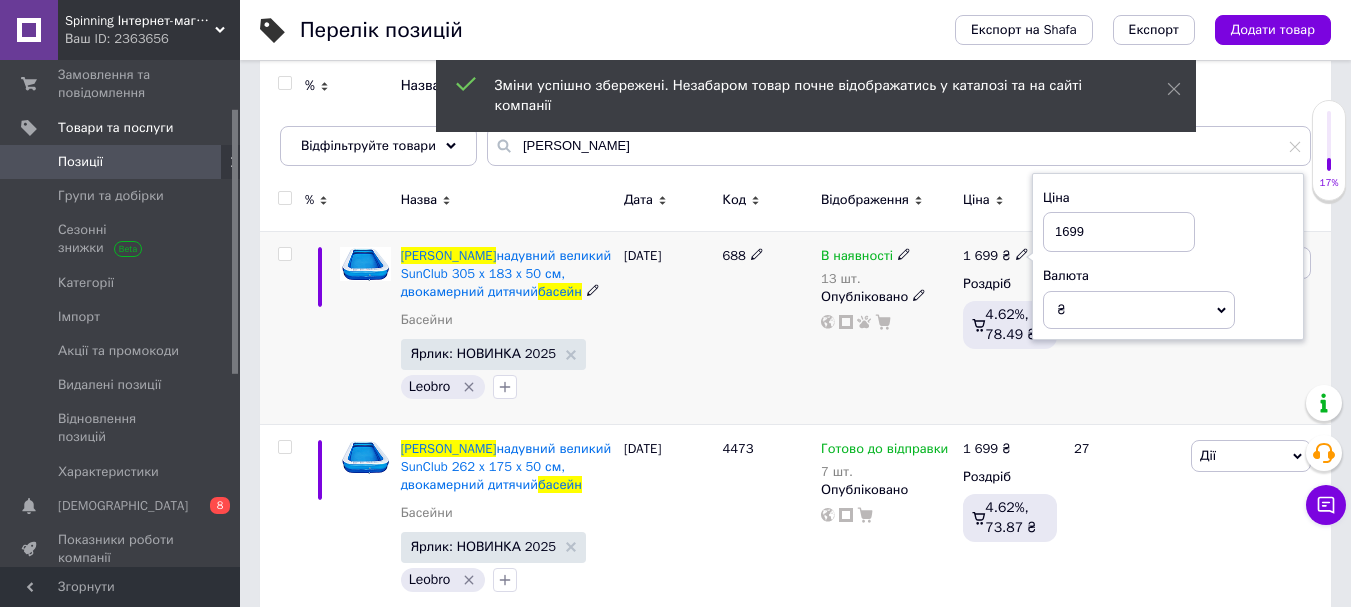 click on "1699" at bounding box center [1119, 232] 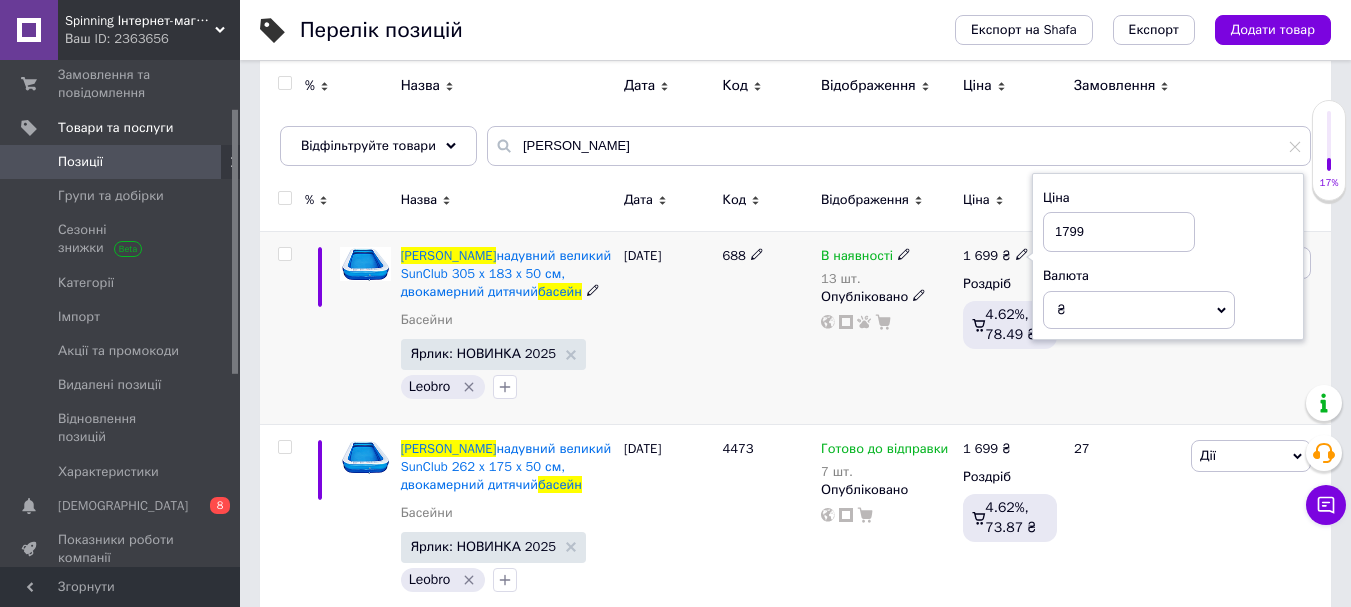 type on "1799" 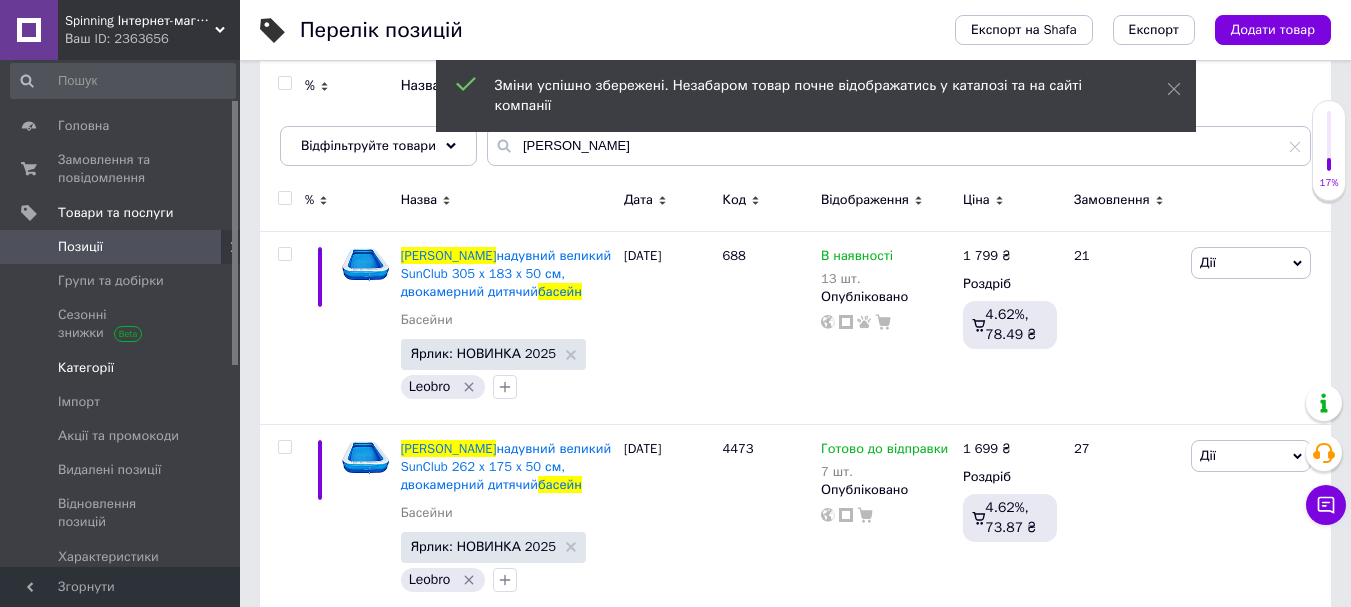 scroll, scrollTop: 0, scrollLeft: 0, axis: both 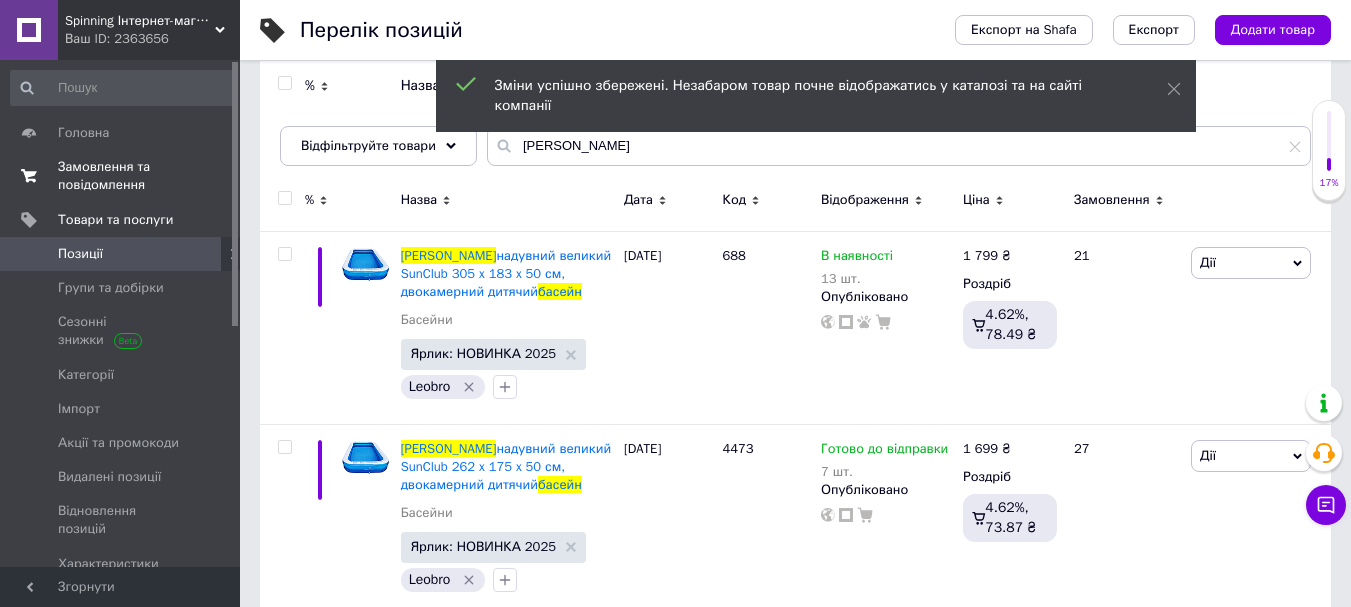 click on "Замовлення та повідомлення" at bounding box center (121, 176) 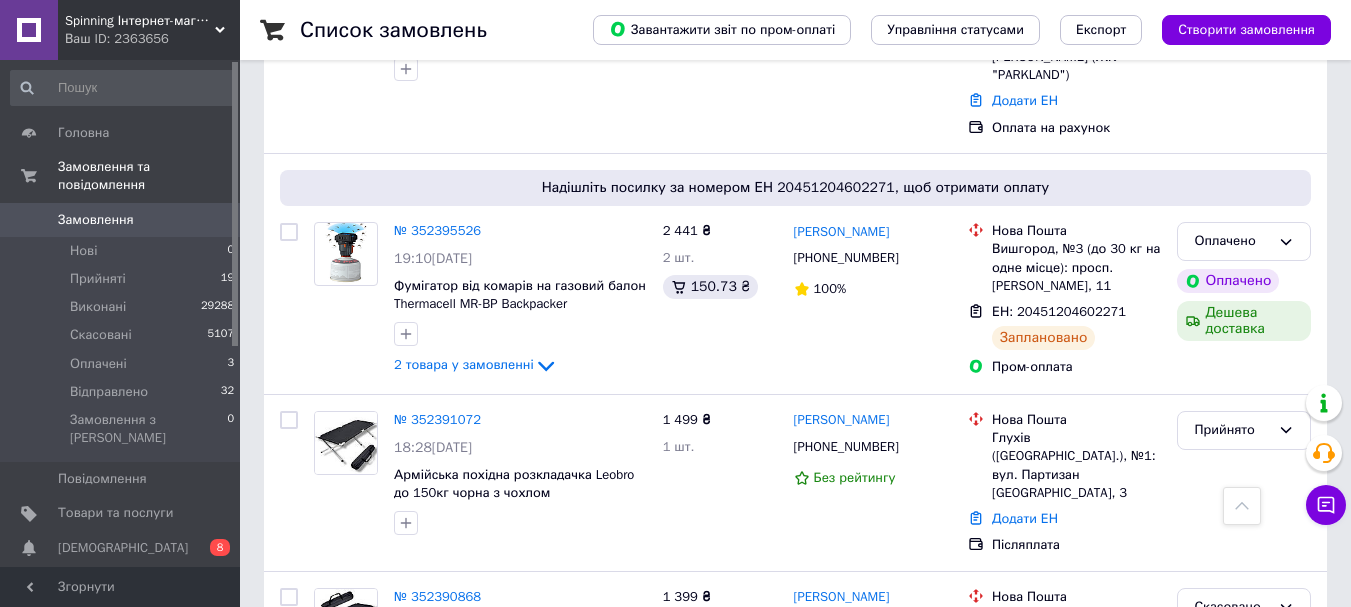 scroll, scrollTop: 1700, scrollLeft: 0, axis: vertical 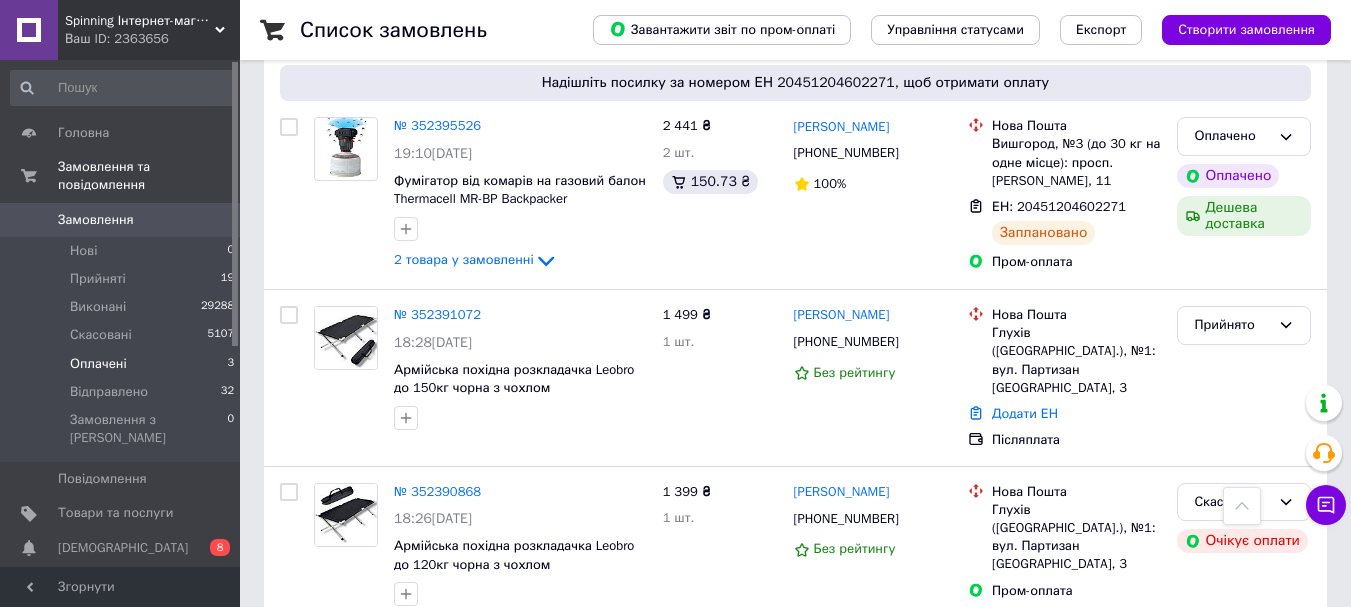 click on "Оплачені 3" at bounding box center (123, 364) 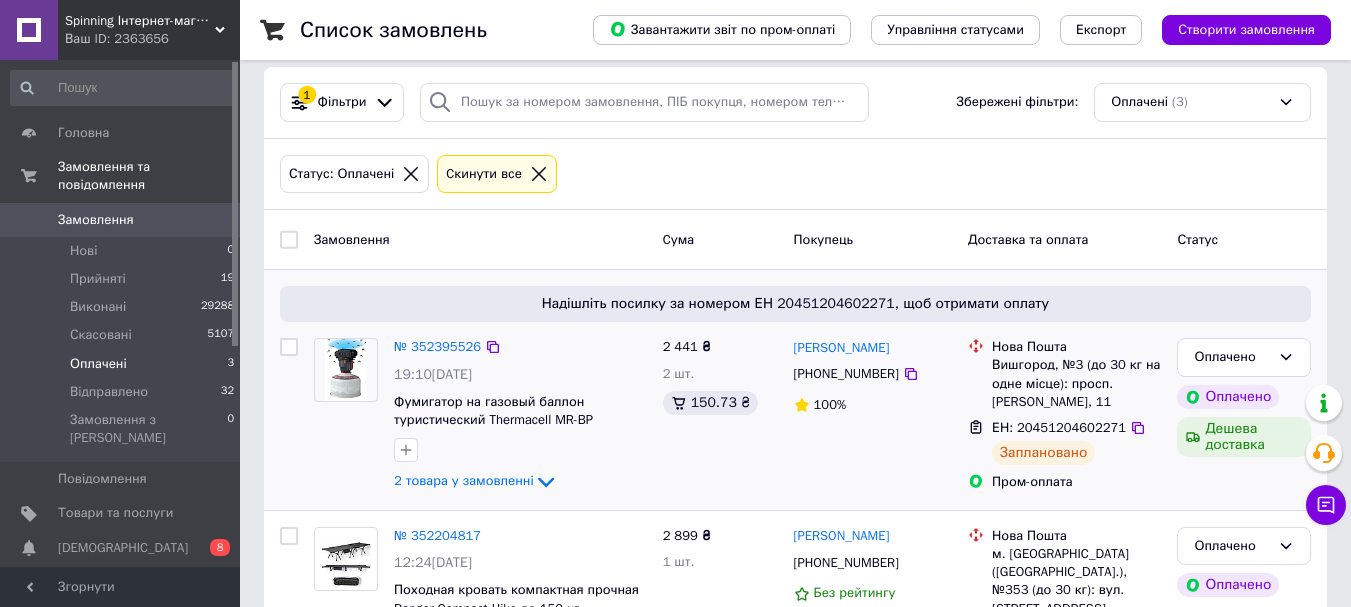 scroll, scrollTop: 0, scrollLeft: 0, axis: both 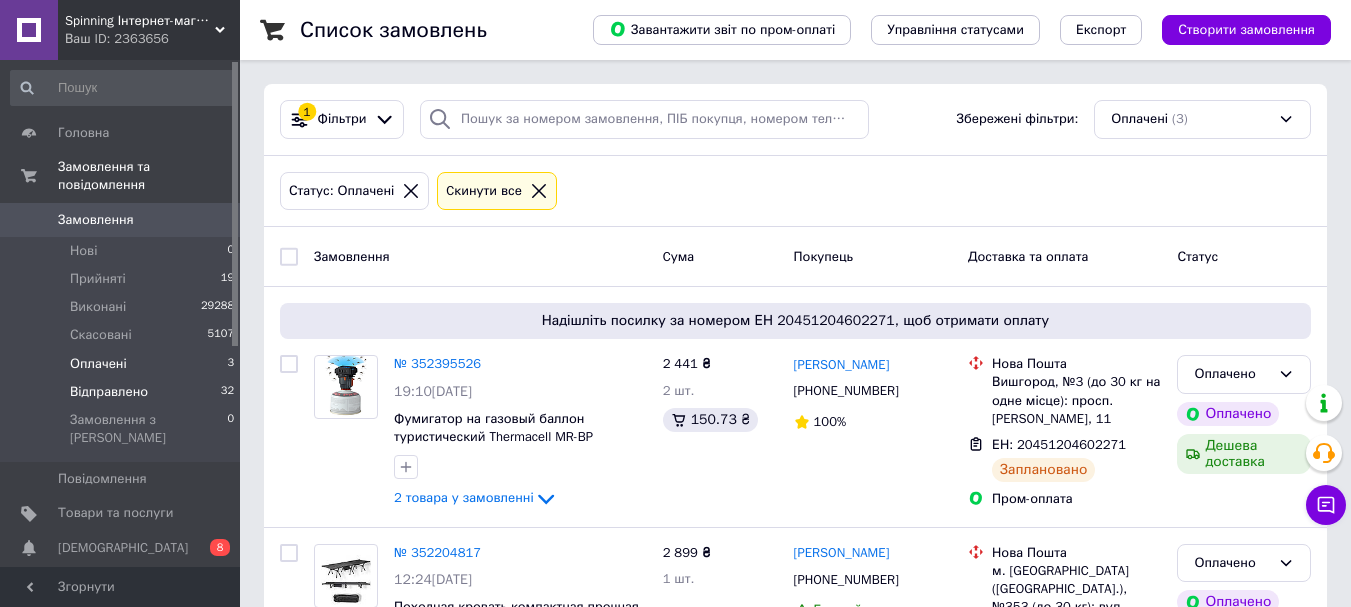 click on "Відправлено 32" at bounding box center (123, 392) 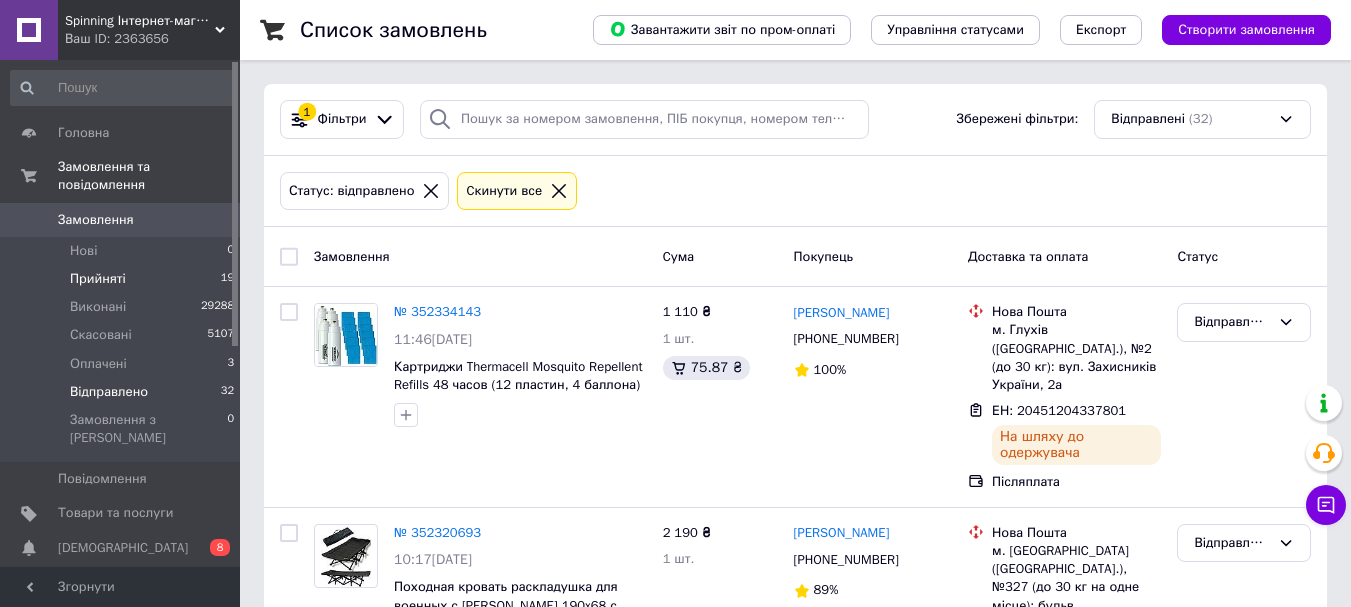 click on "Прийняті 19" at bounding box center [123, 279] 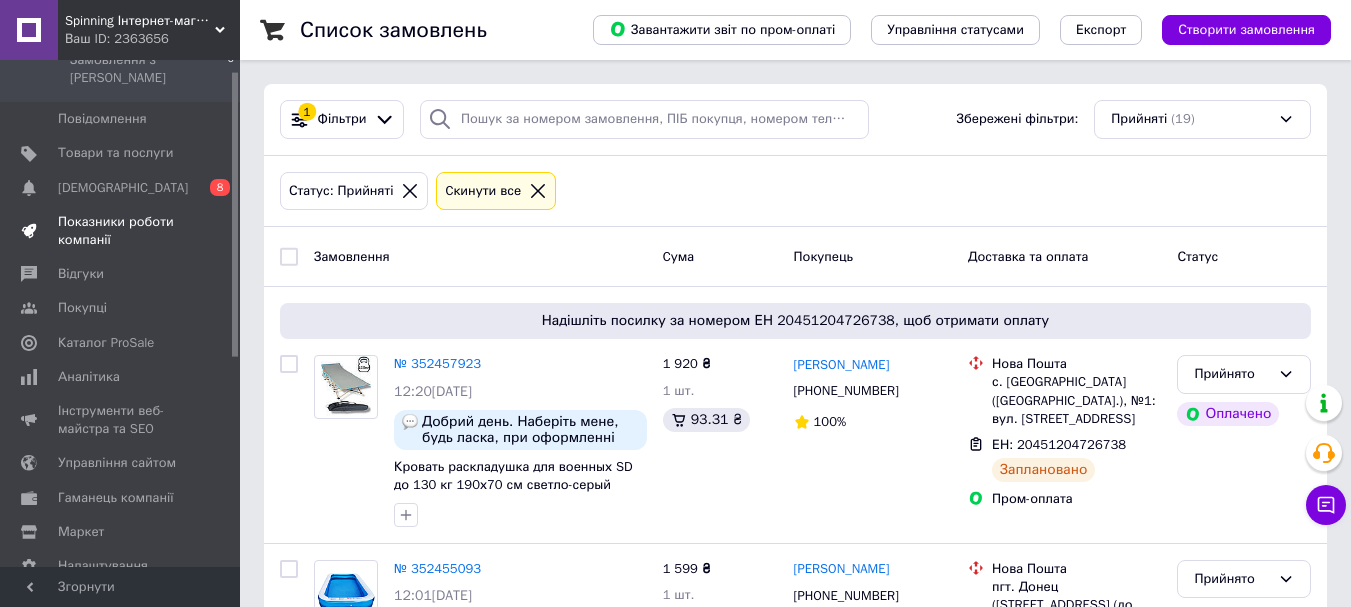 scroll, scrollTop: 392, scrollLeft: 0, axis: vertical 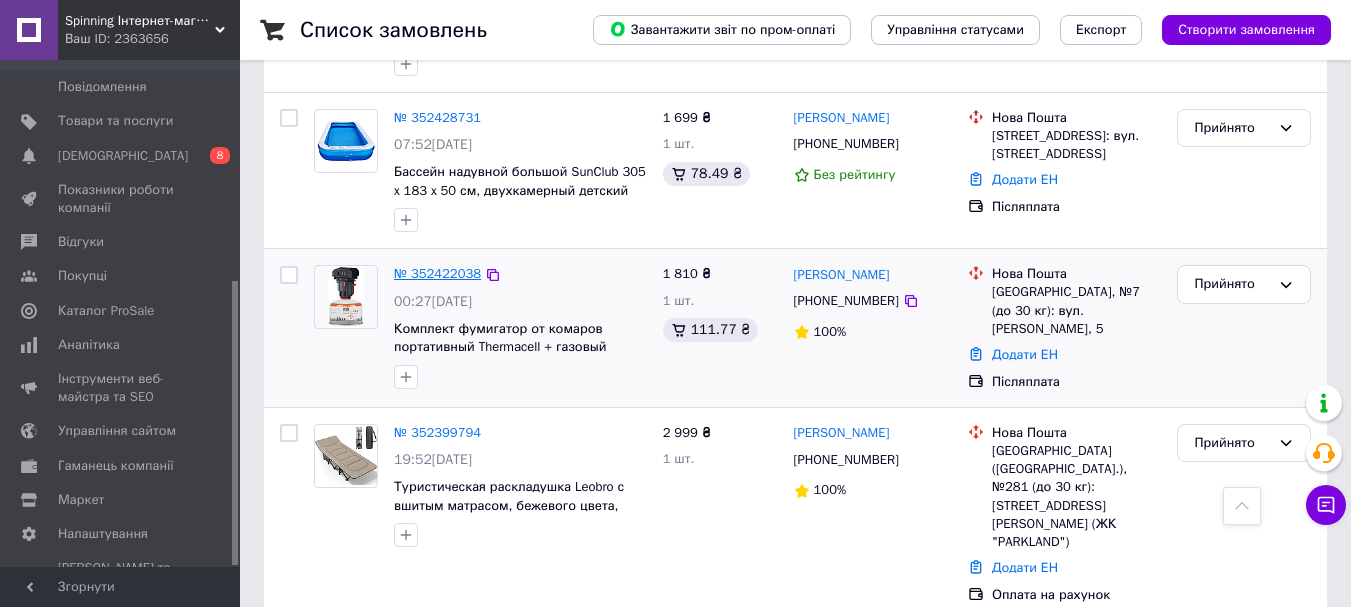 click on "№ 352422038" at bounding box center [437, 273] 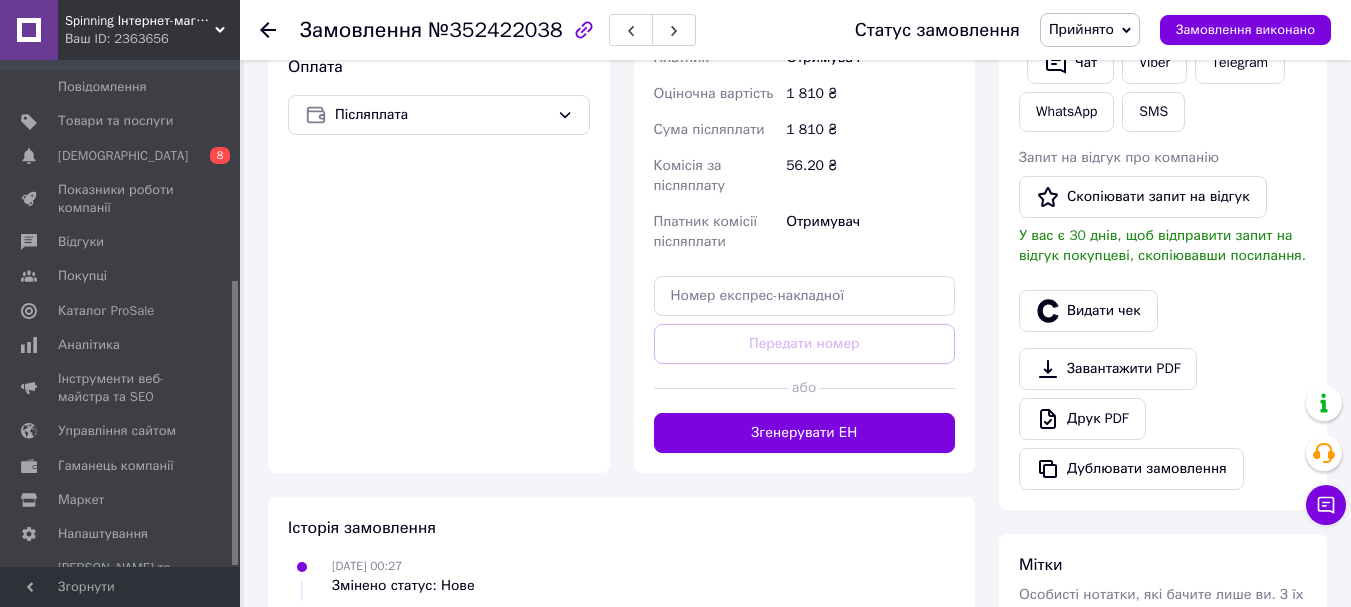 scroll, scrollTop: 234, scrollLeft: 0, axis: vertical 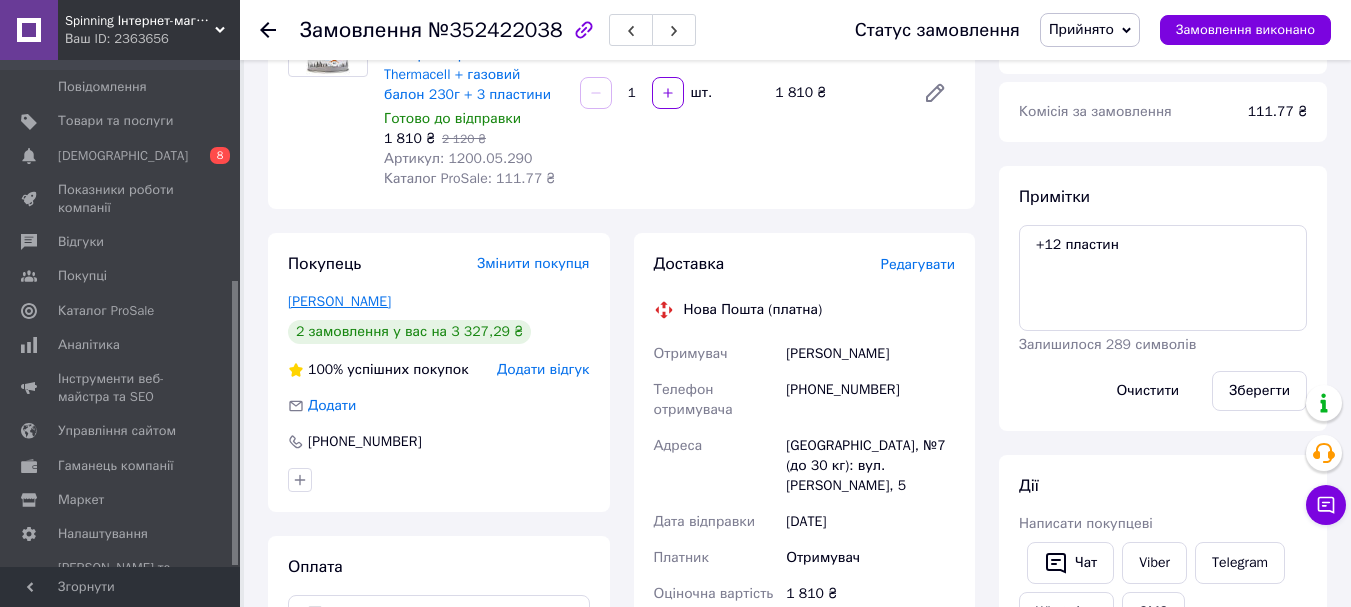 click on "[PERSON_NAME]" at bounding box center [339, 301] 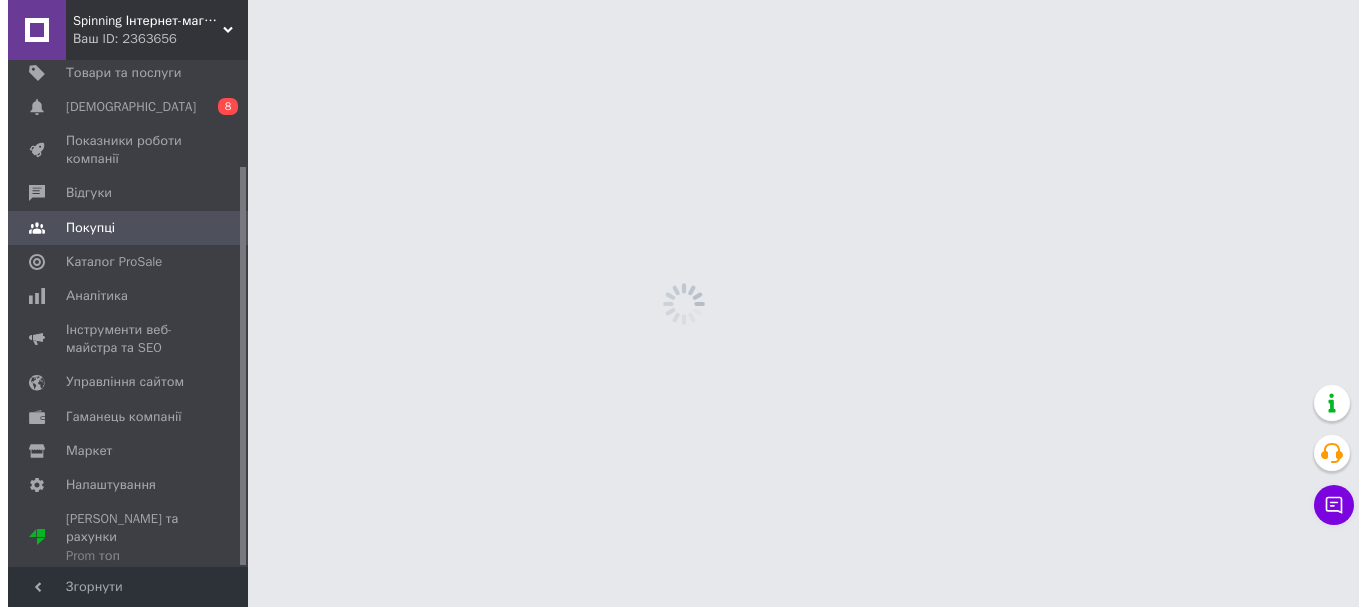 scroll, scrollTop: 0, scrollLeft: 0, axis: both 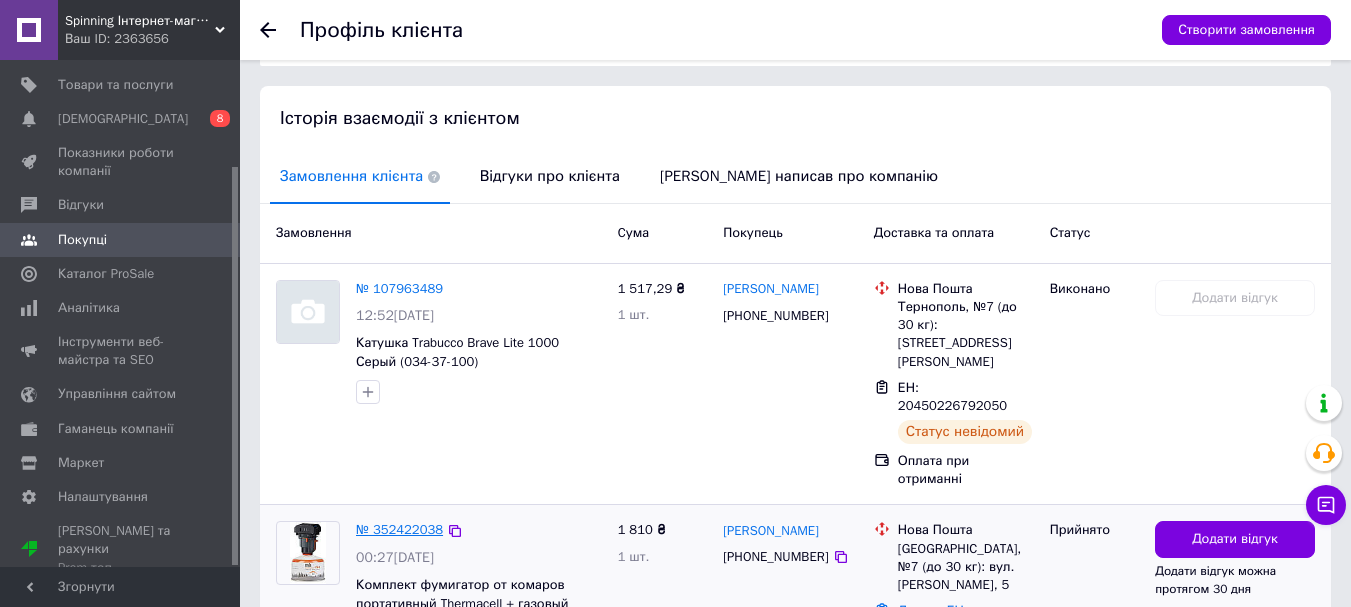 click on "№ 352422038" at bounding box center (399, 529) 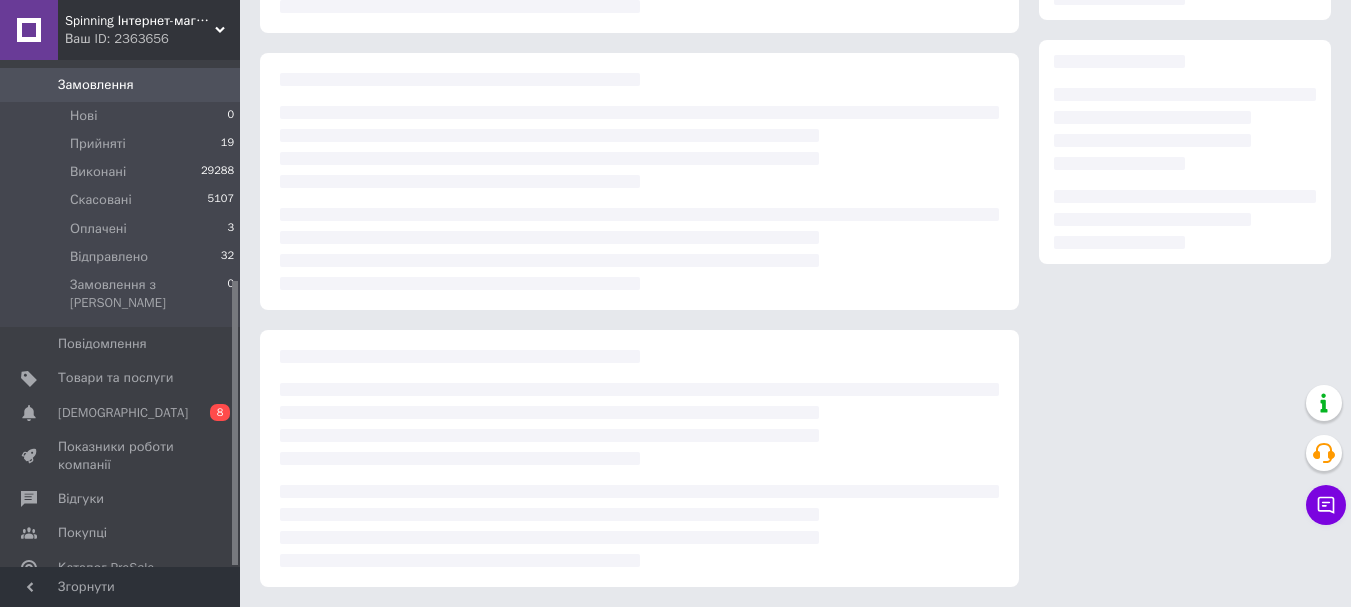 scroll, scrollTop: 0, scrollLeft: 0, axis: both 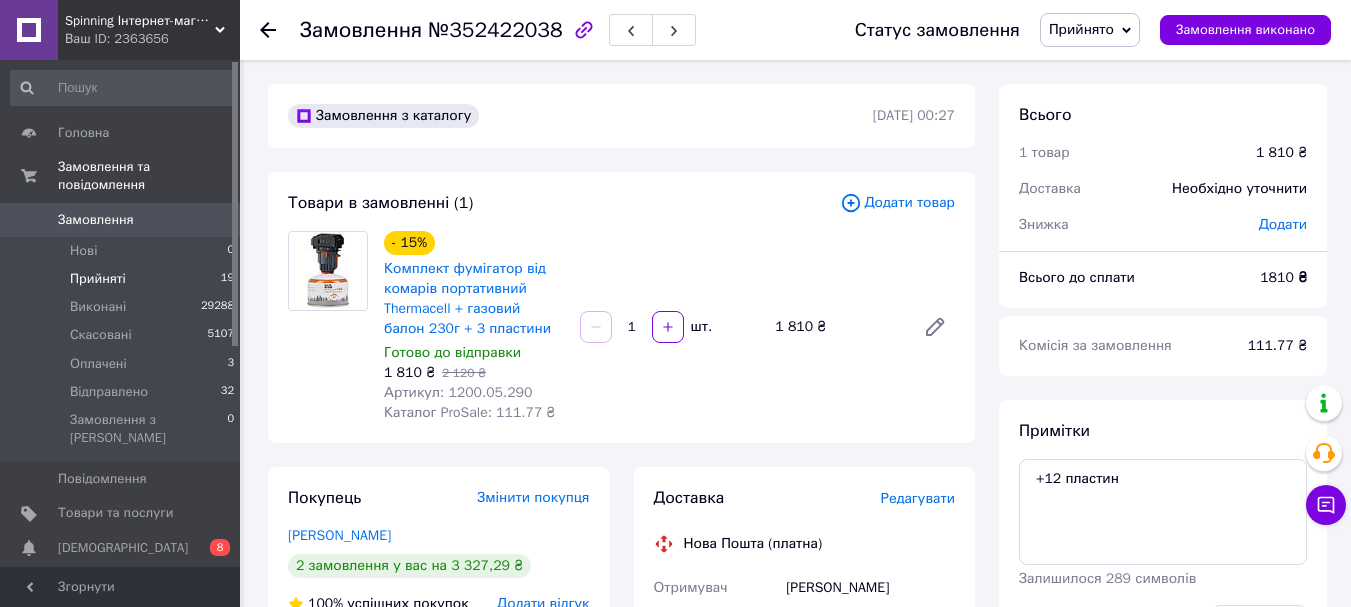 click on "Прийняті" at bounding box center [98, 279] 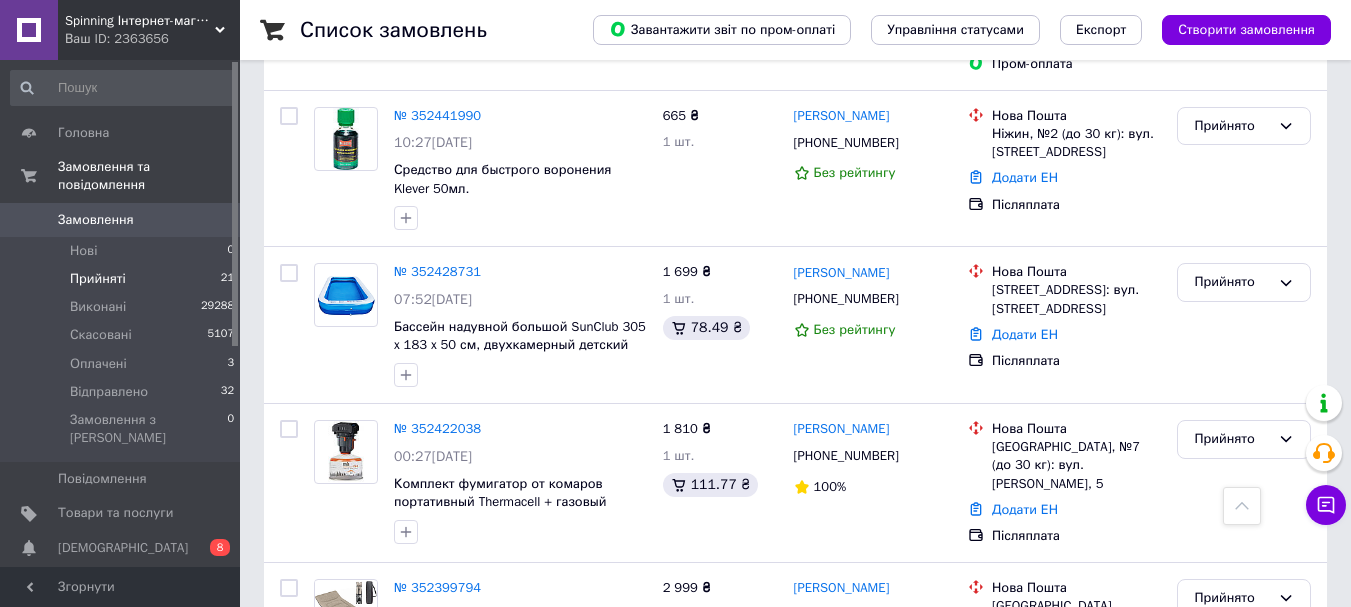 scroll, scrollTop: 1400, scrollLeft: 0, axis: vertical 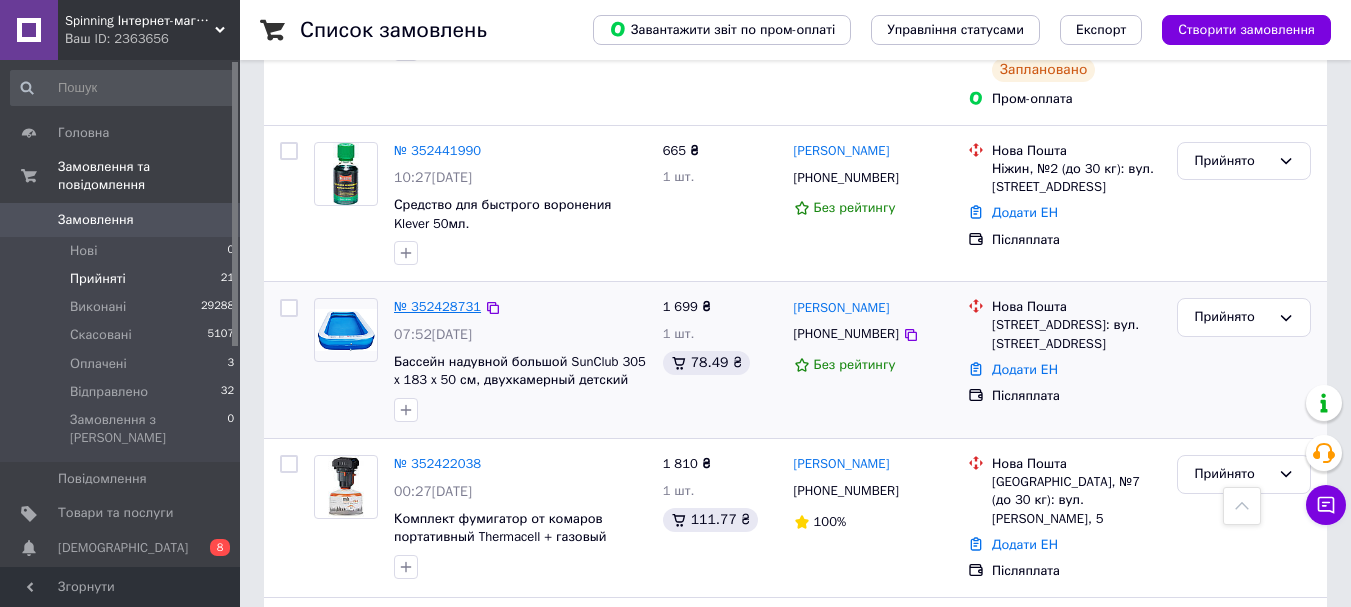 click on "№ 352428731" at bounding box center [437, 306] 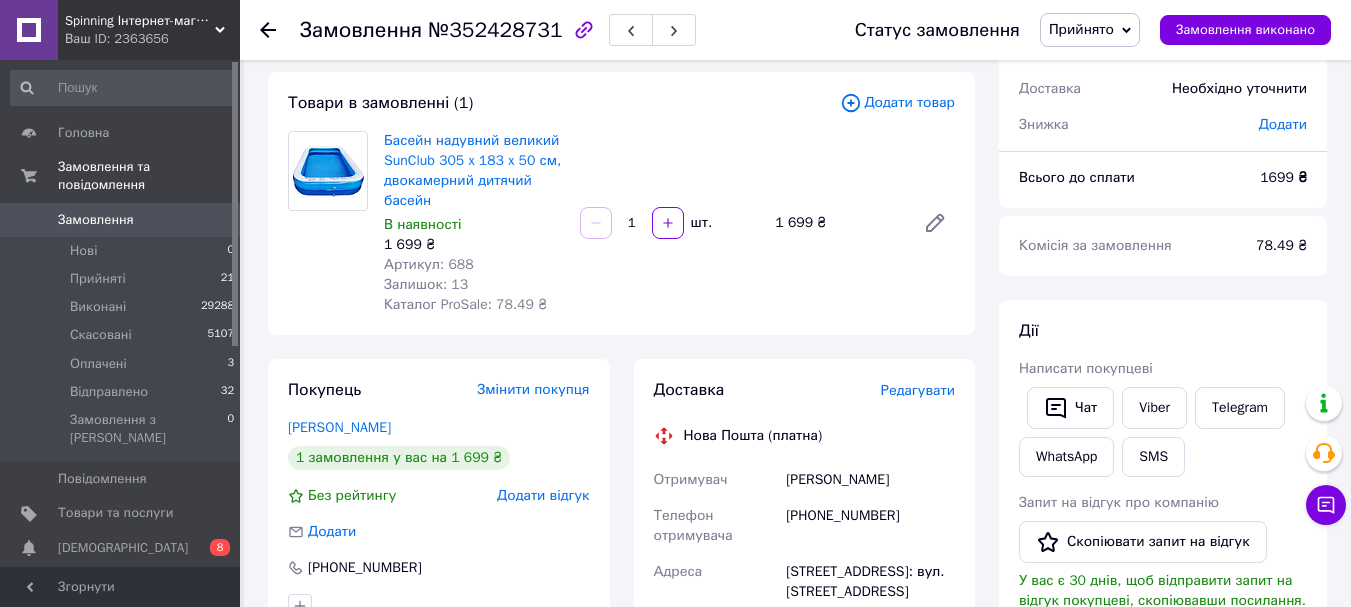 scroll, scrollTop: 0, scrollLeft: 0, axis: both 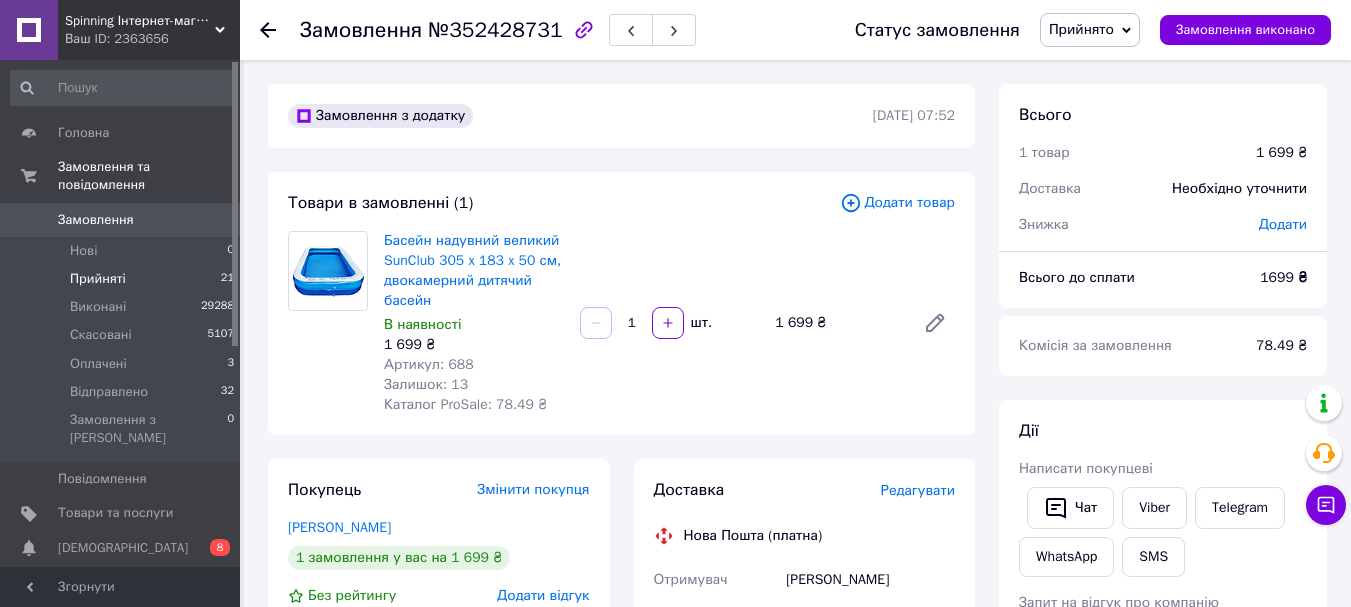 click on "Прийняті" at bounding box center [98, 279] 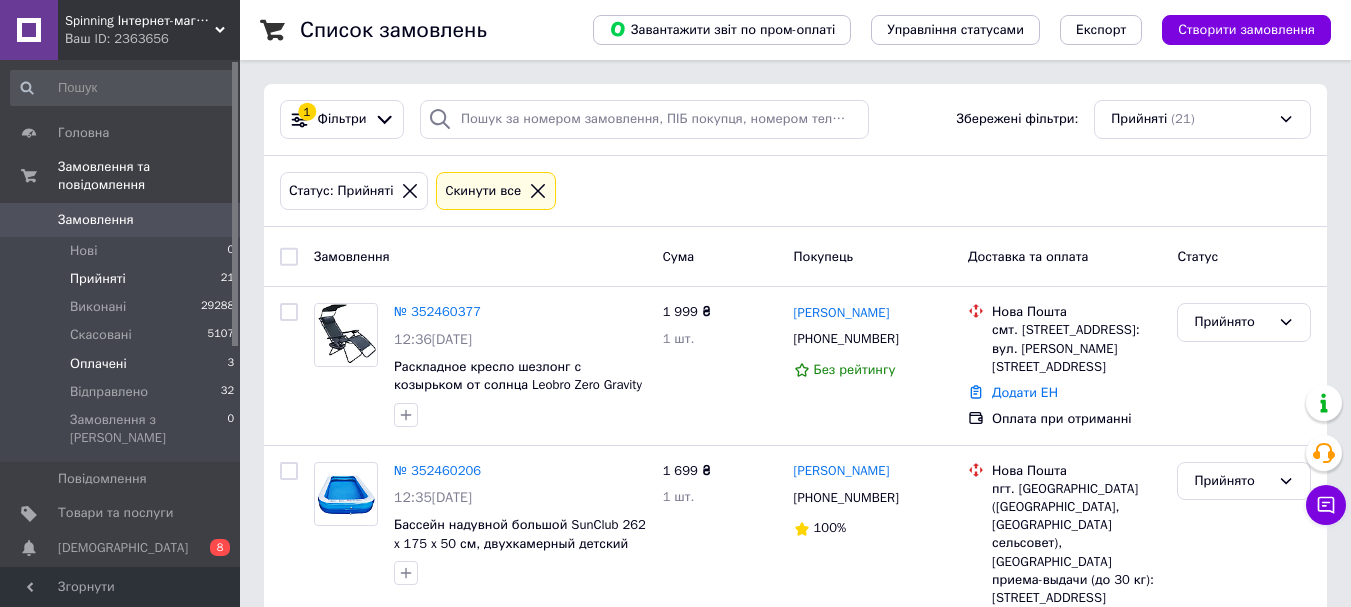 click on "Оплачені 3" at bounding box center [123, 364] 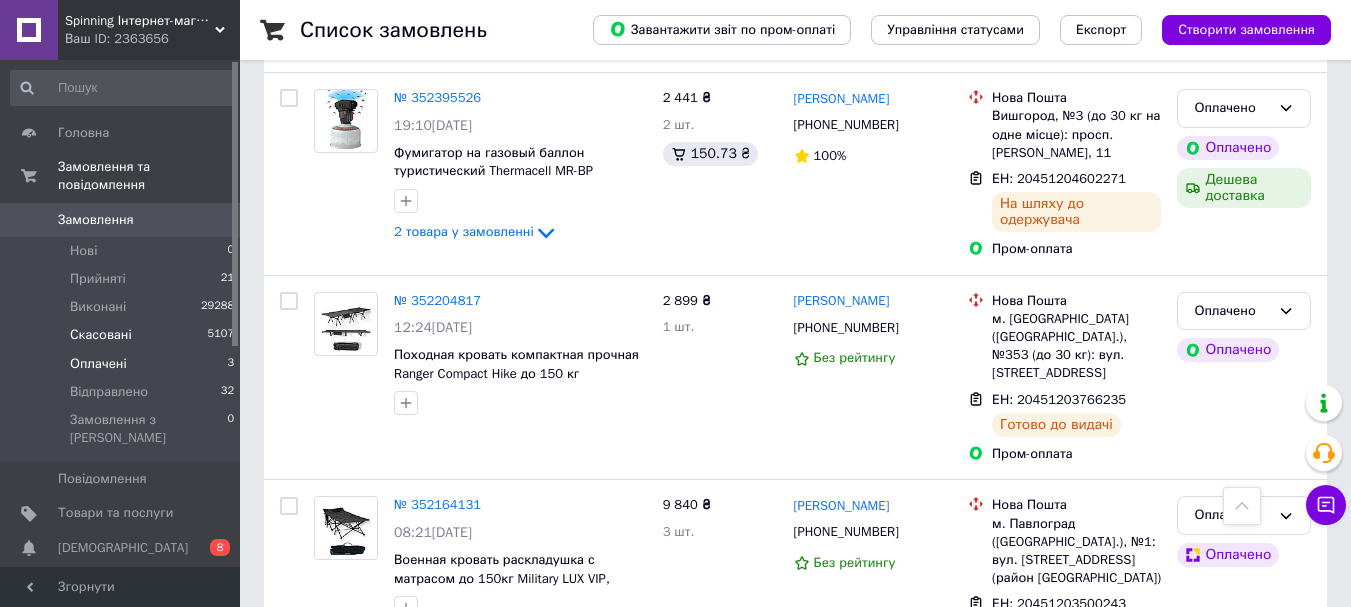 scroll, scrollTop: 13, scrollLeft: 0, axis: vertical 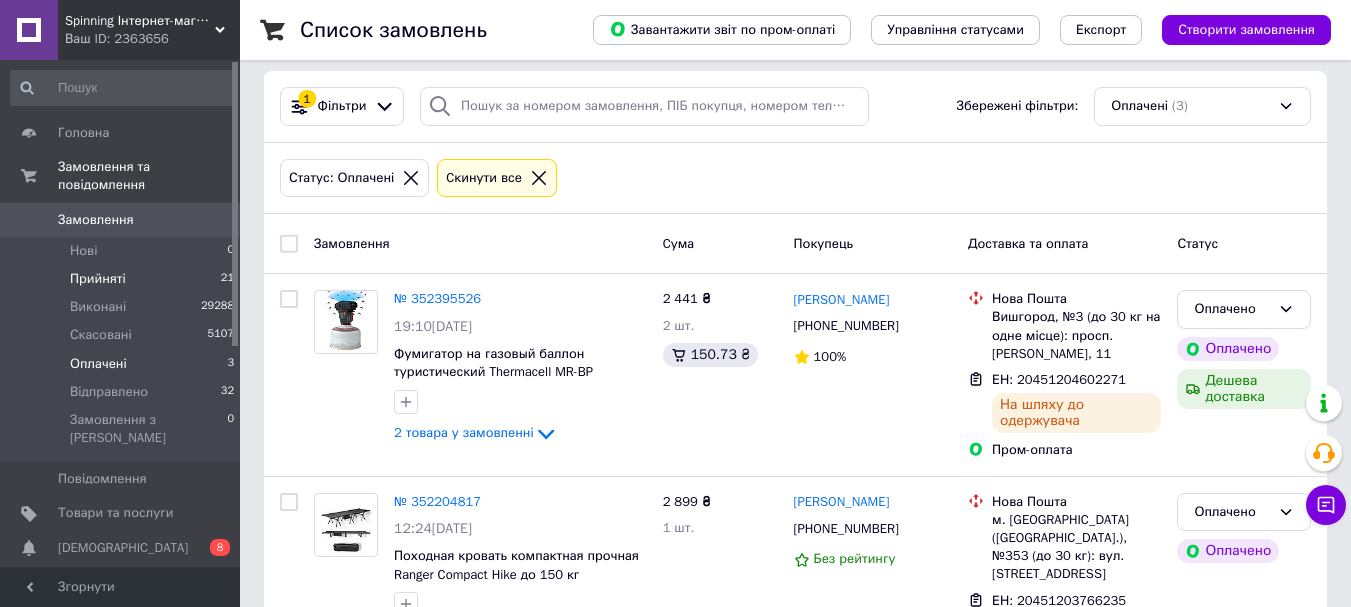 click on "Прийняті" at bounding box center [98, 279] 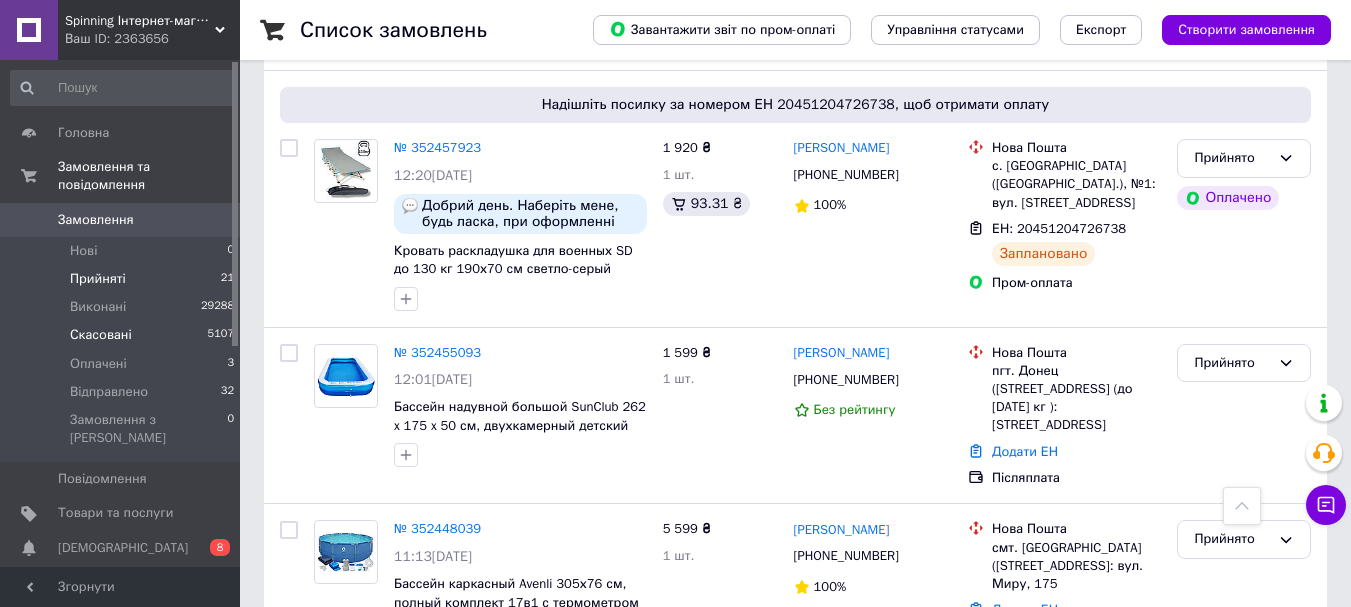 scroll, scrollTop: 600, scrollLeft: 0, axis: vertical 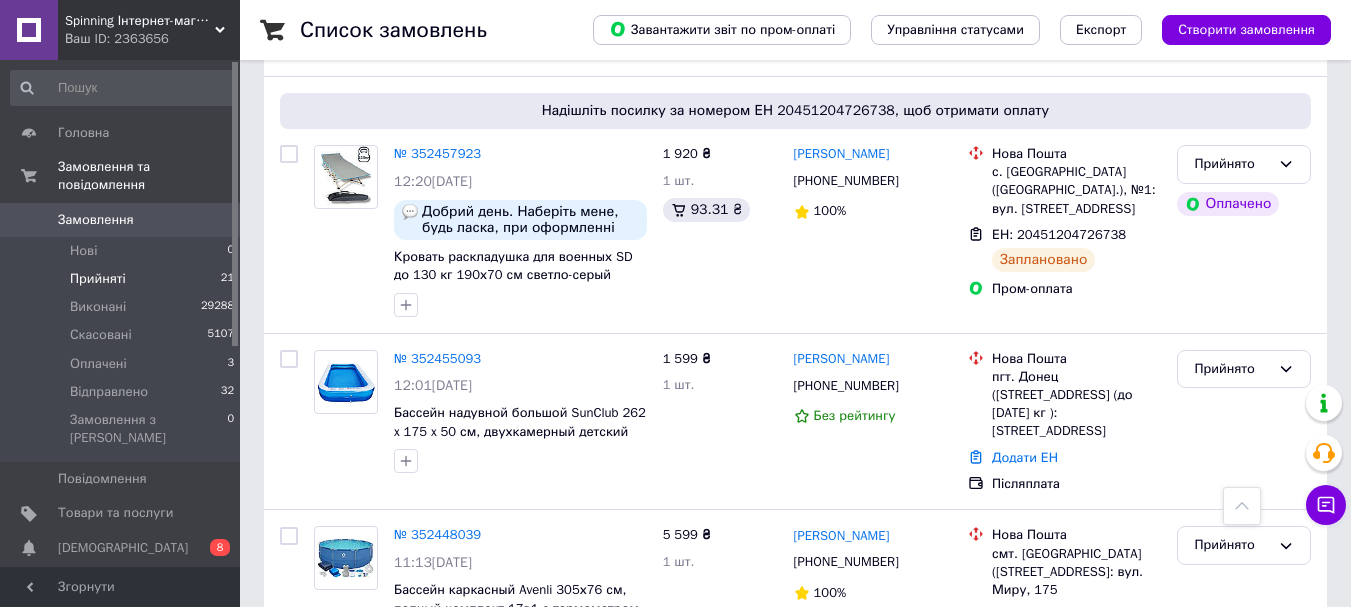 click on "Прийняті 21" at bounding box center (123, 279) 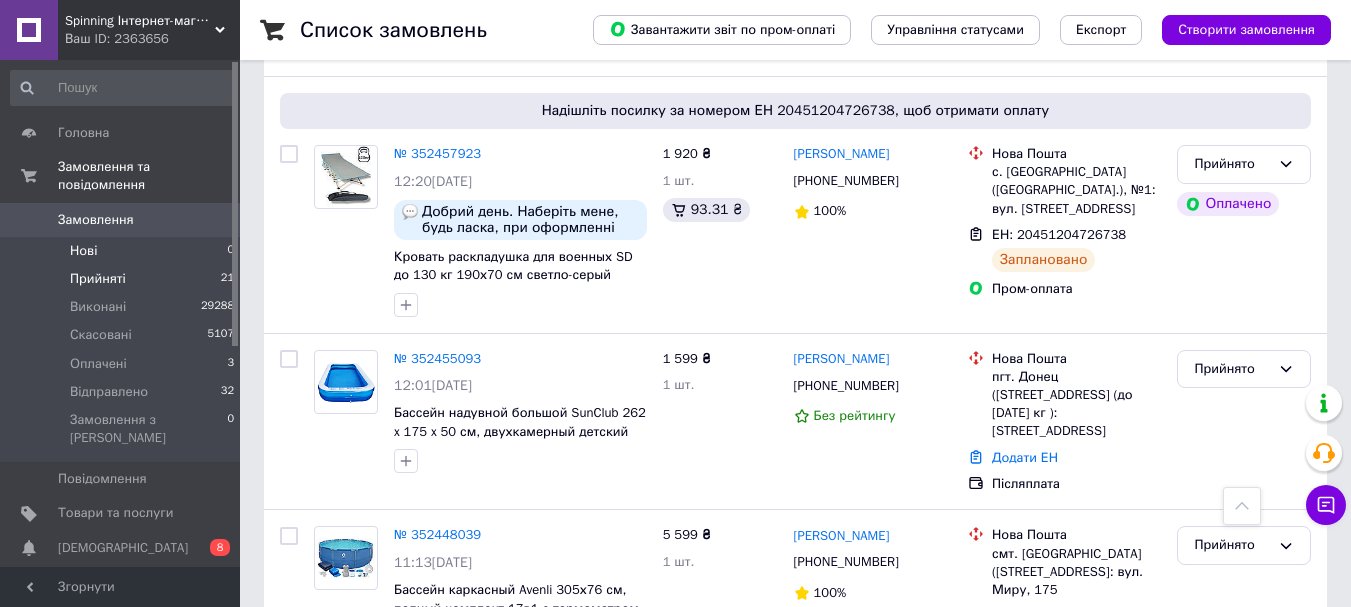 click on "Нові 0" at bounding box center (123, 251) 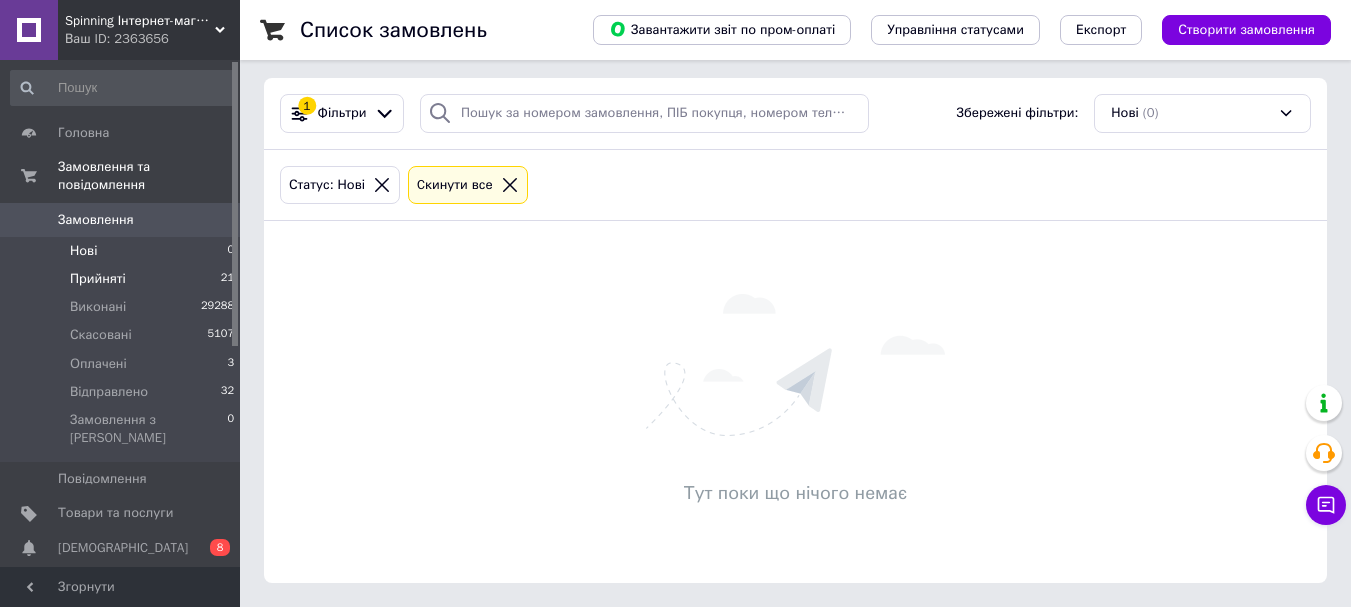 scroll, scrollTop: 0, scrollLeft: 0, axis: both 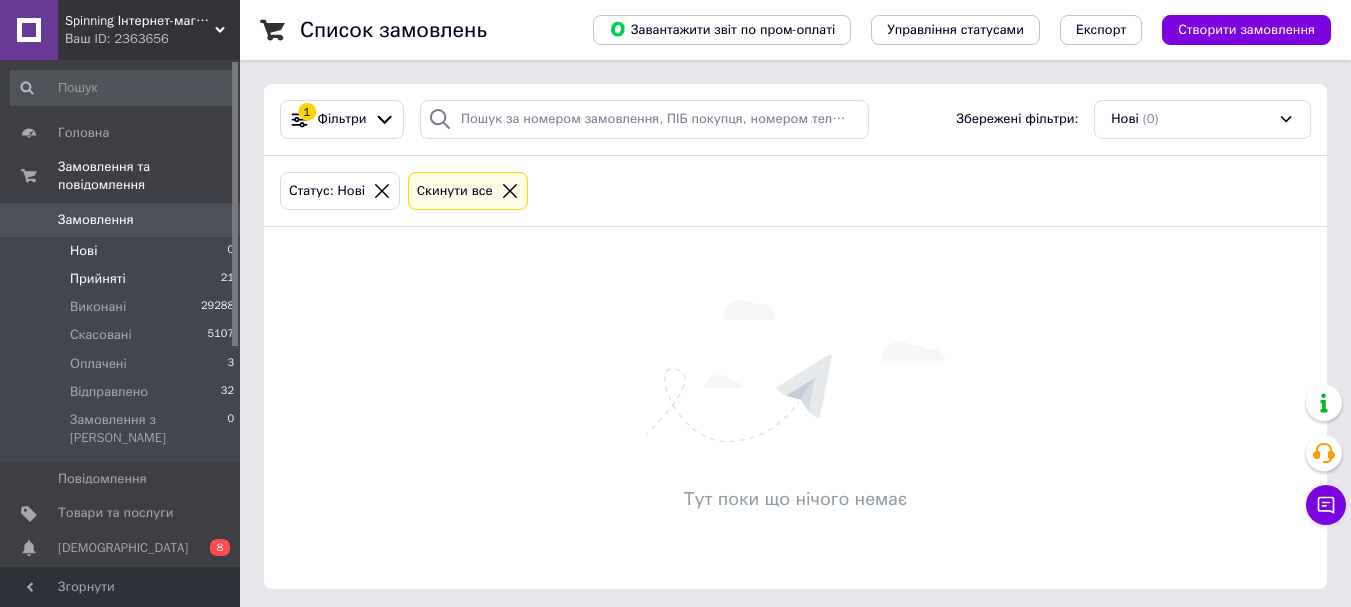 click on "Прийняті" at bounding box center (98, 279) 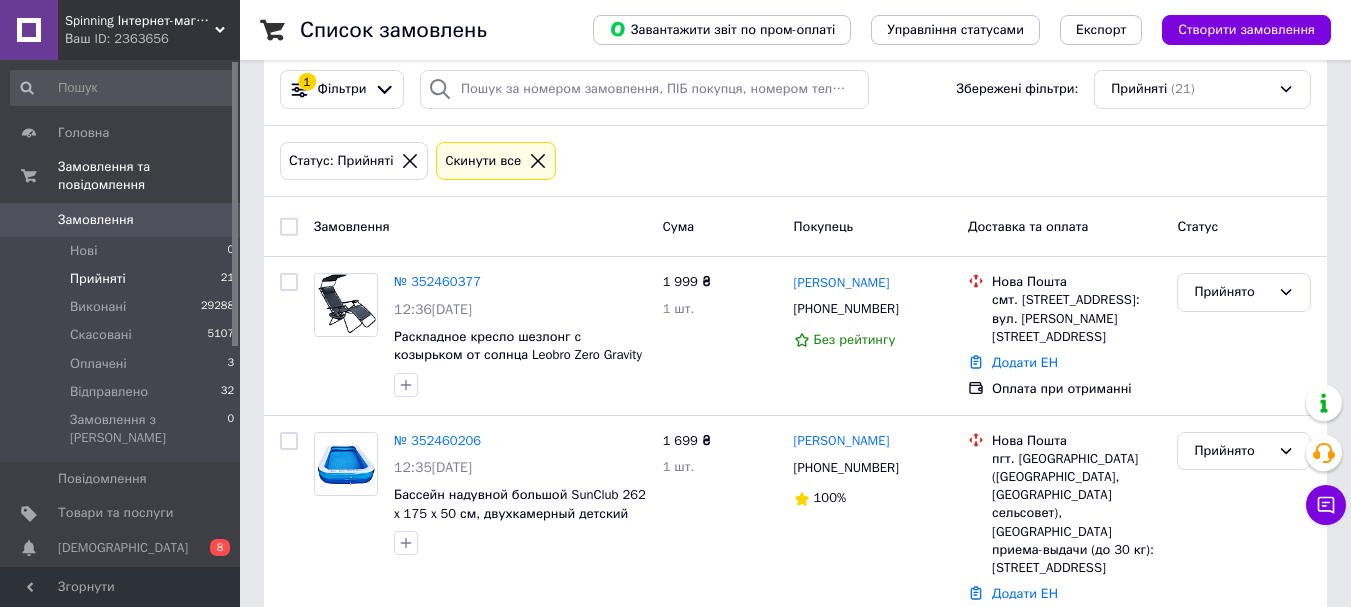 scroll, scrollTop: 0, scrollLeft: 0, axis: both 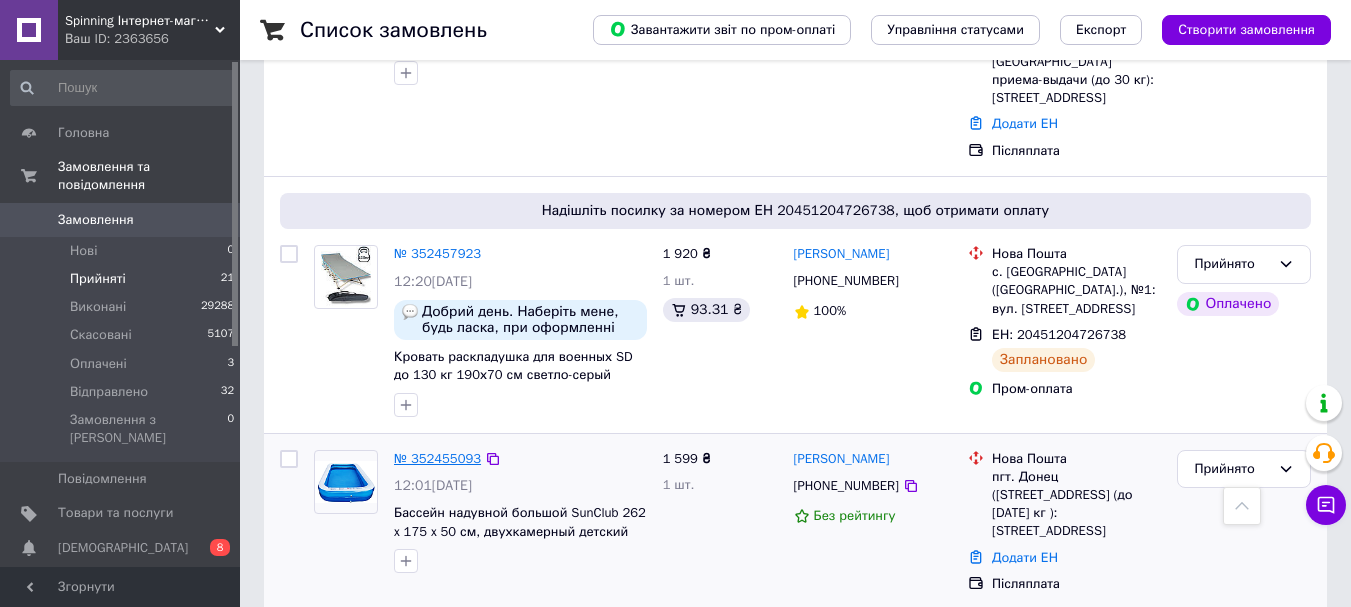 click on "№ 352455093" at bounding box center (437, 458) 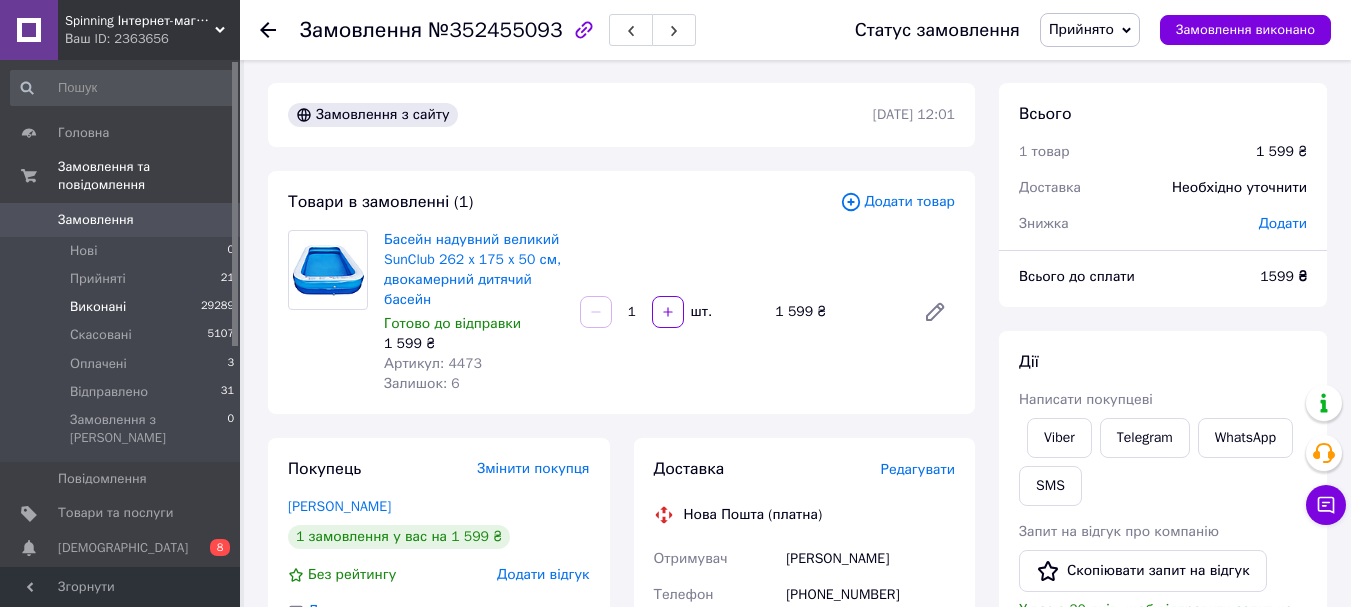 scroll, scrollTop: 0, scrollLeft: 0, axis: both 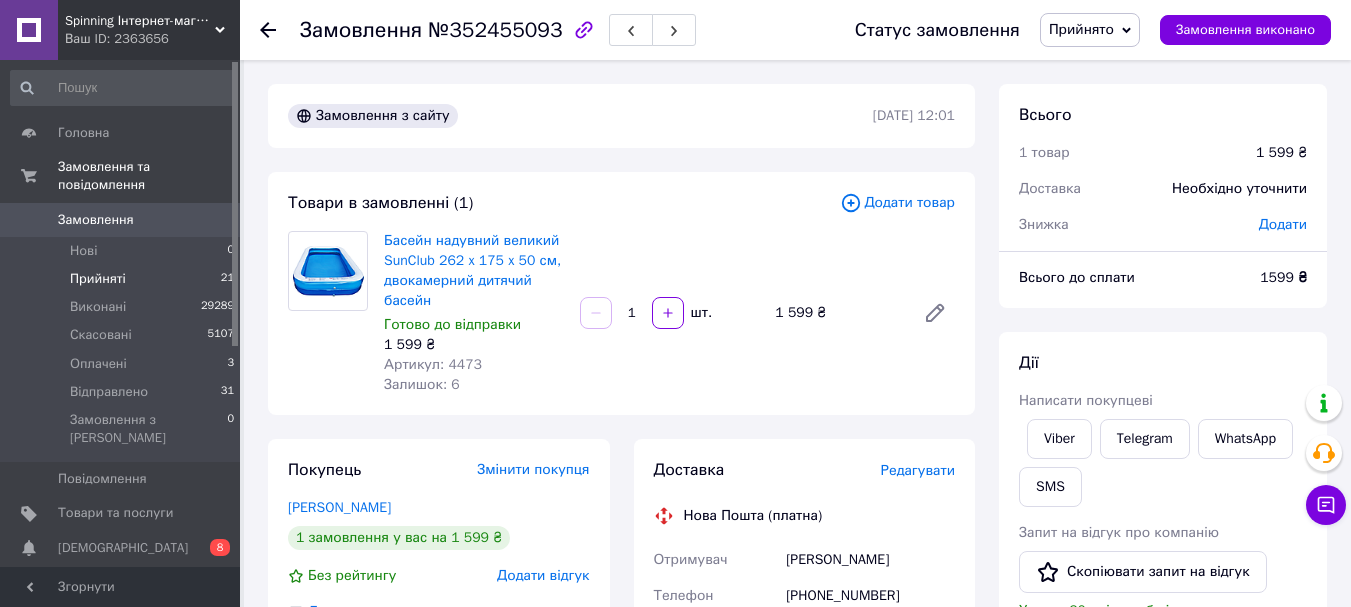 click on "Прийняті" at bounding box center (98, 279) 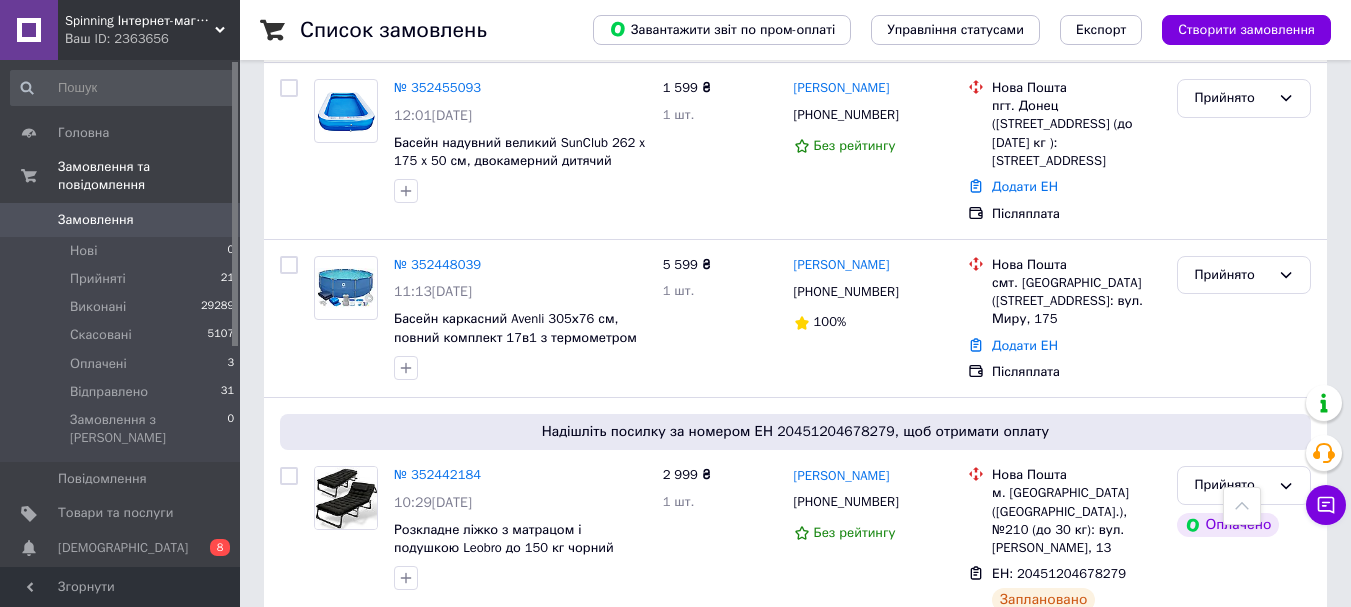 scroll, scrollTop: 800, scrollLeft: 0, axis: vertical 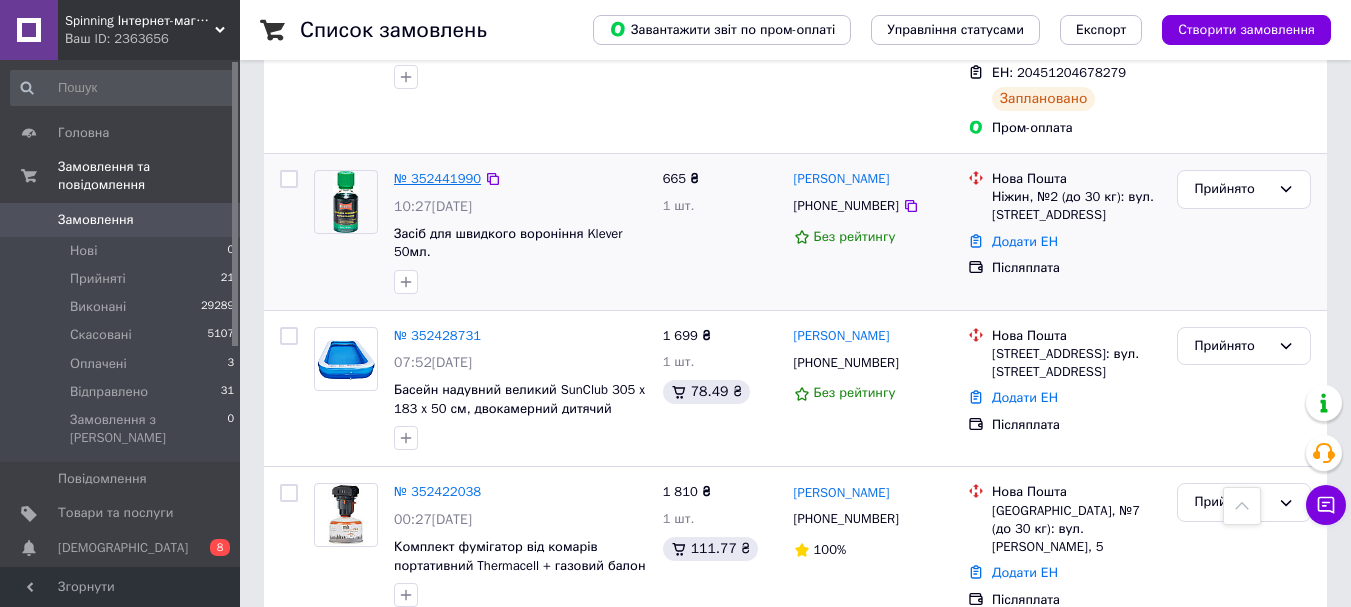 click on "№ 352441990" at bounding box center [437, 178] 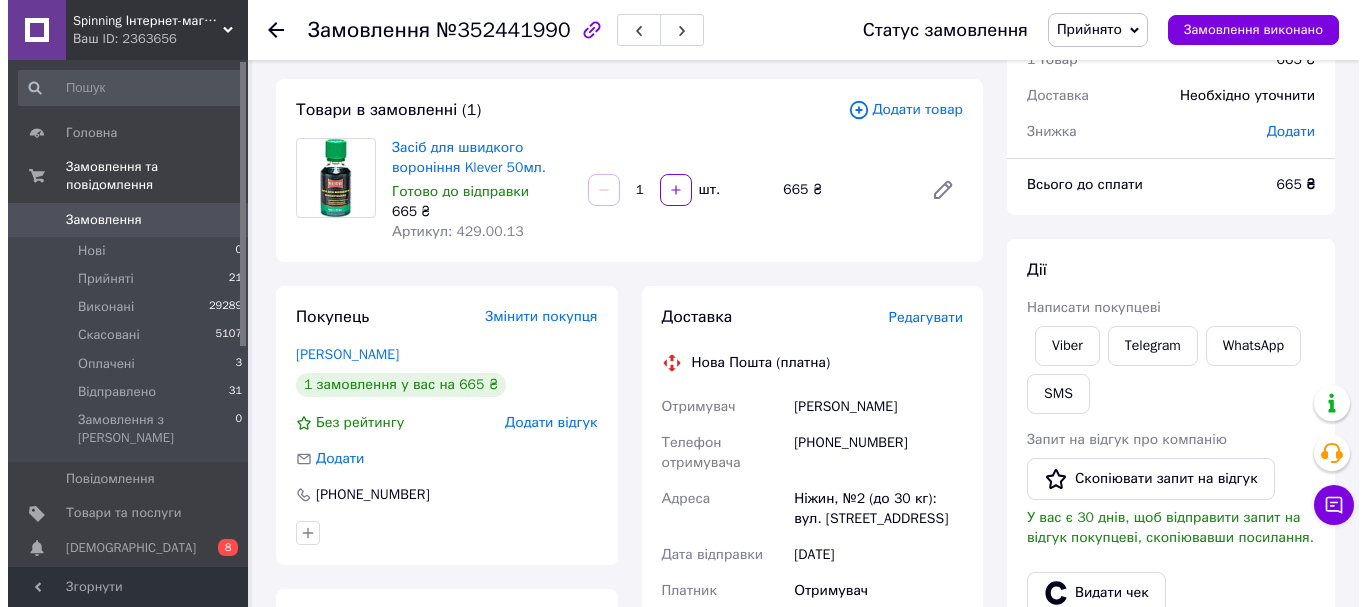 scroll, scrollTop: 200, scrollLeft: 0, axis: vertical 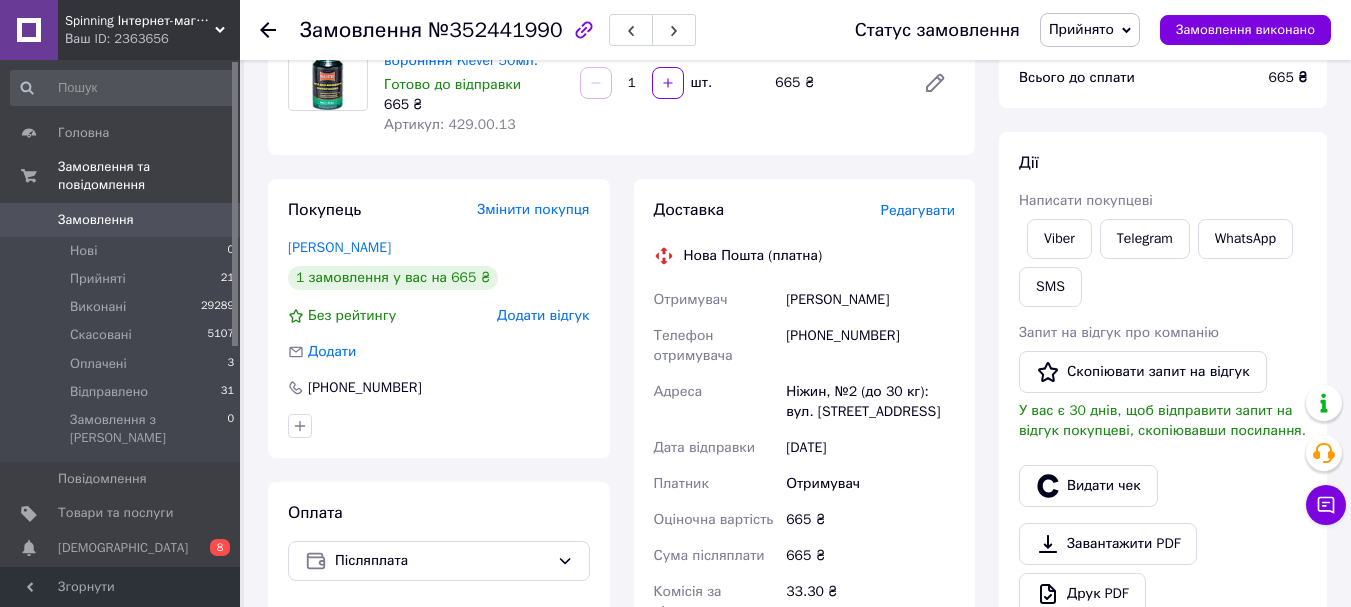 click on "Редагувати" at bounding box center (918, 210) 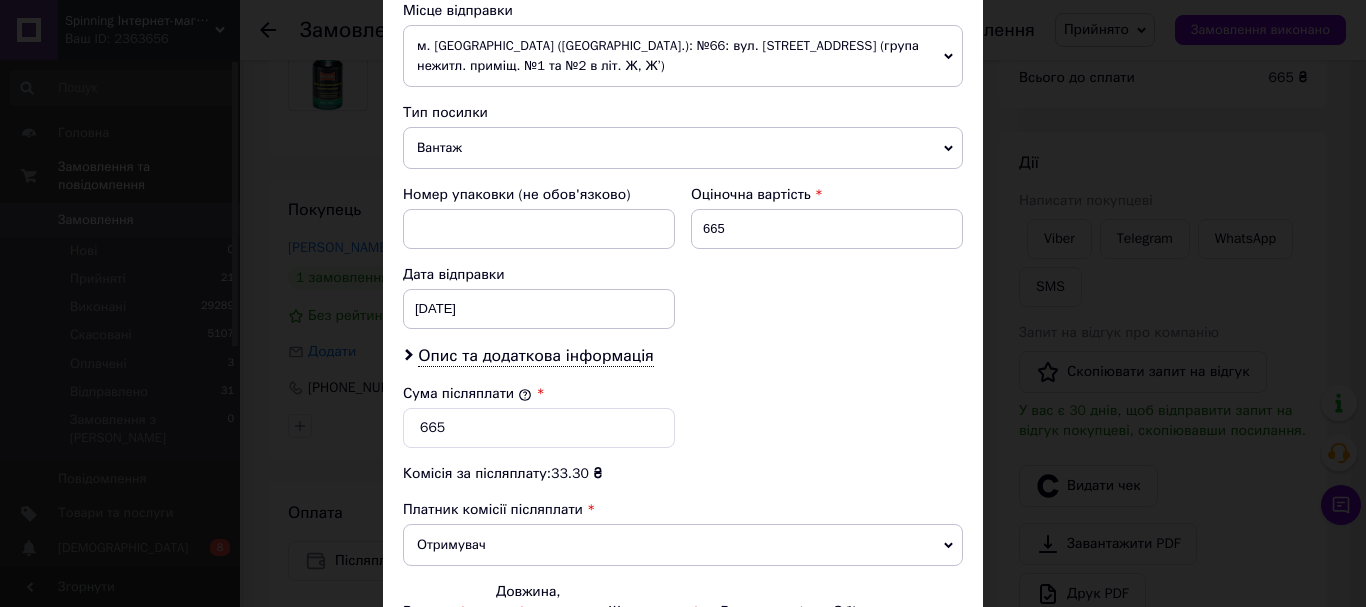 scroll, scrollTop: 900, scrollLeft: 0, axis: vertical 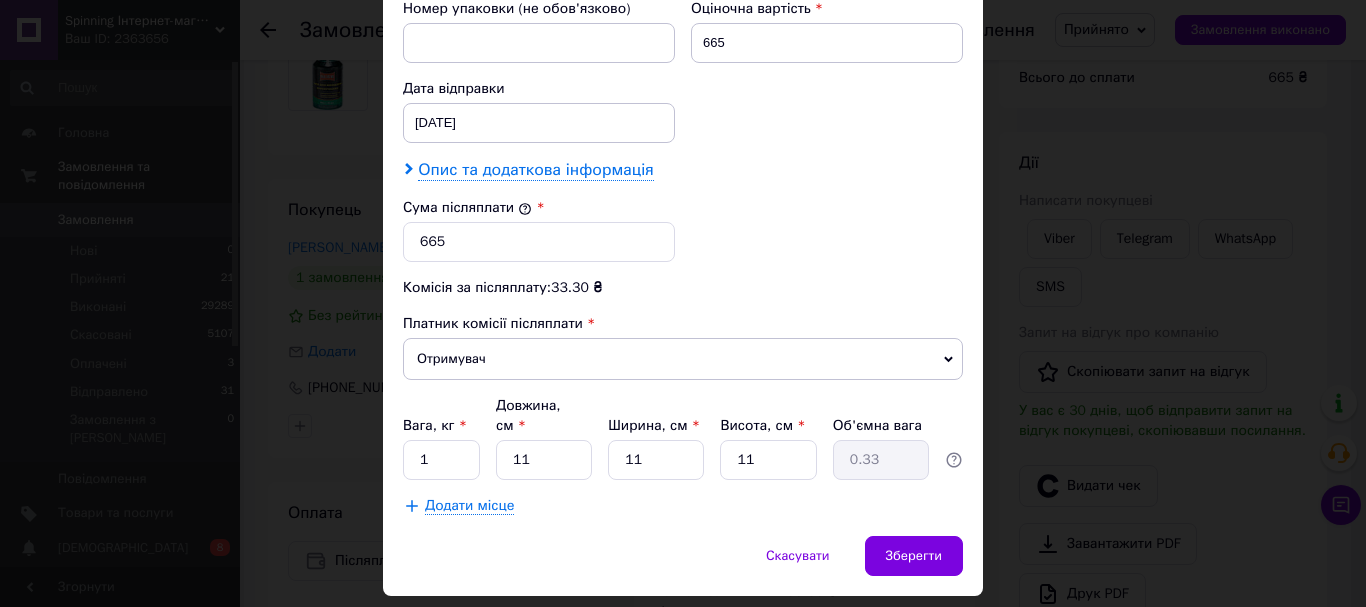 click on "Опис та додаткова інформація" at bounding box center [535, 170] 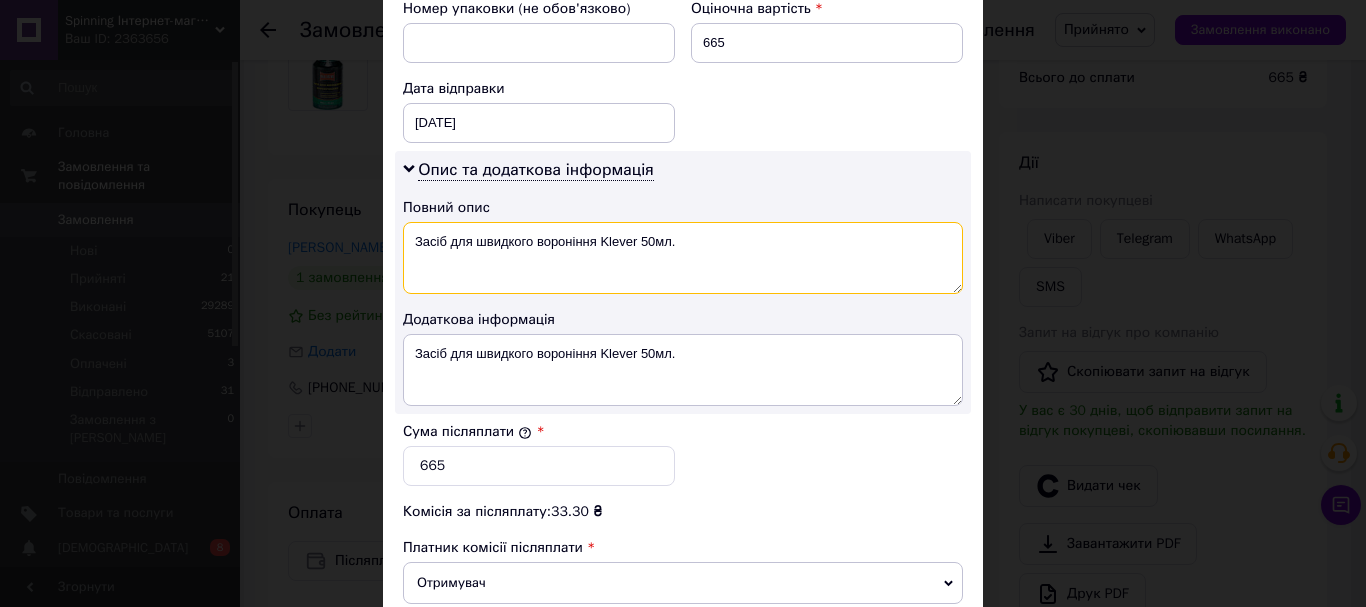 drag, startPoint x: 597, startPoint y: 241, endPoint x: 411, endPoint y: 235, distance: 186.09676 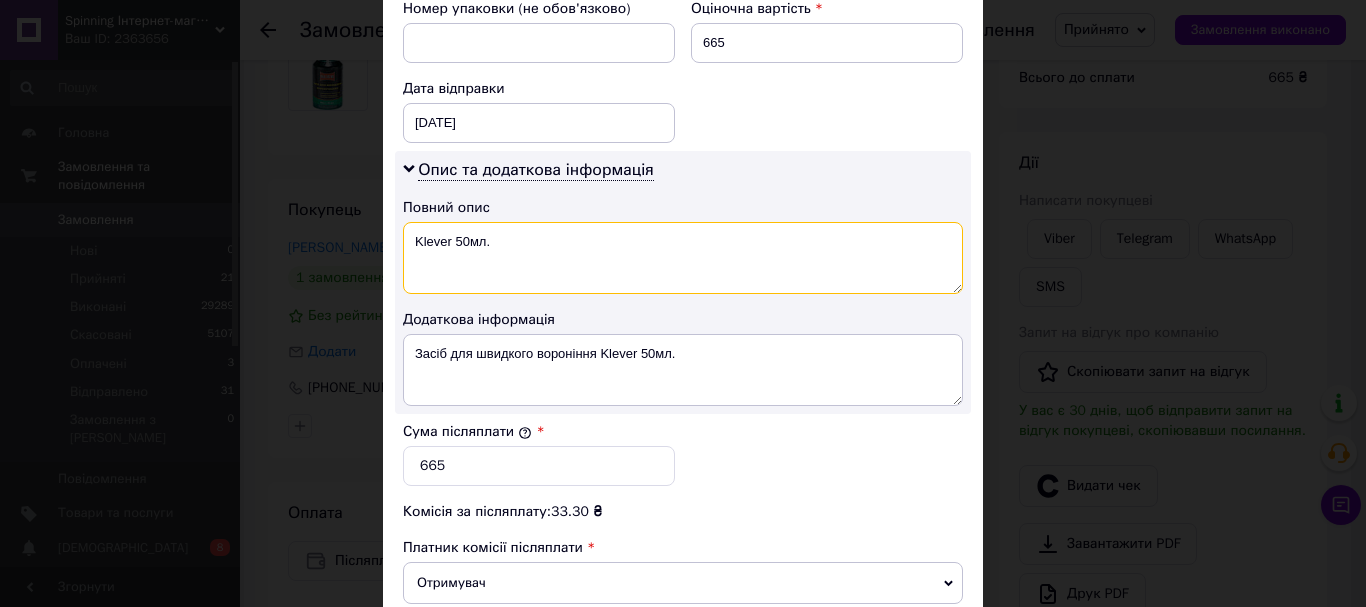 type on "Klever 50мл." 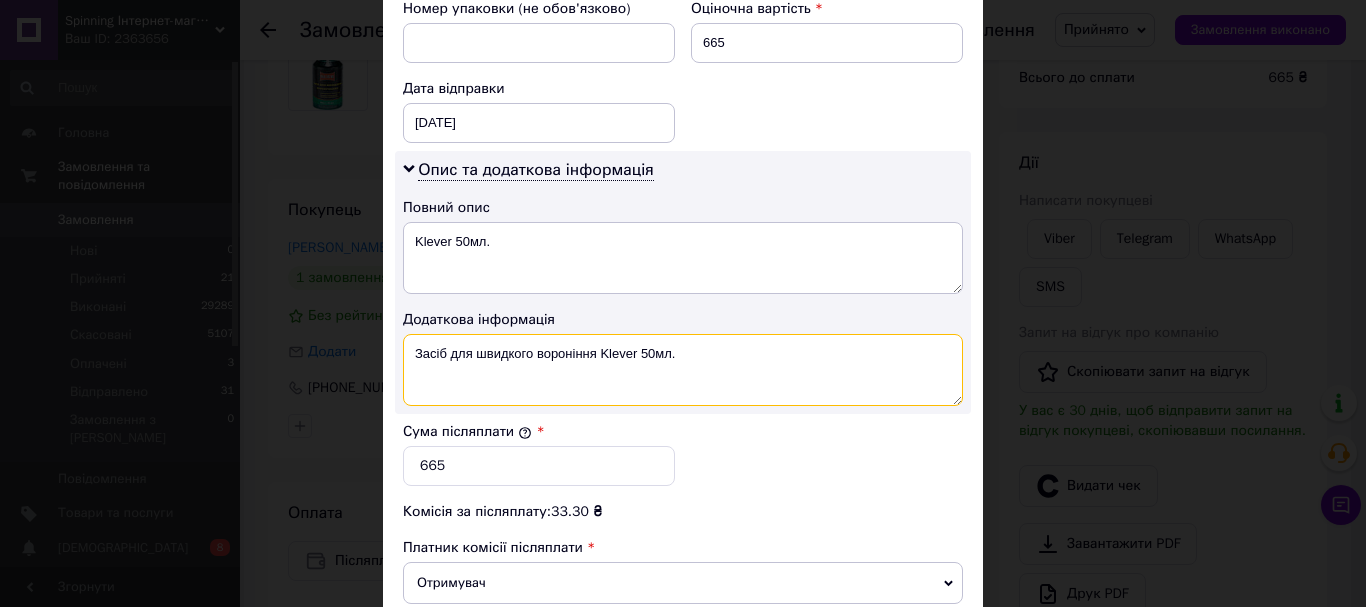 drag, startPoint x: 592, startPoint y: 346, endPoint x: 408, endPoint y: 337, distance: 184.21997 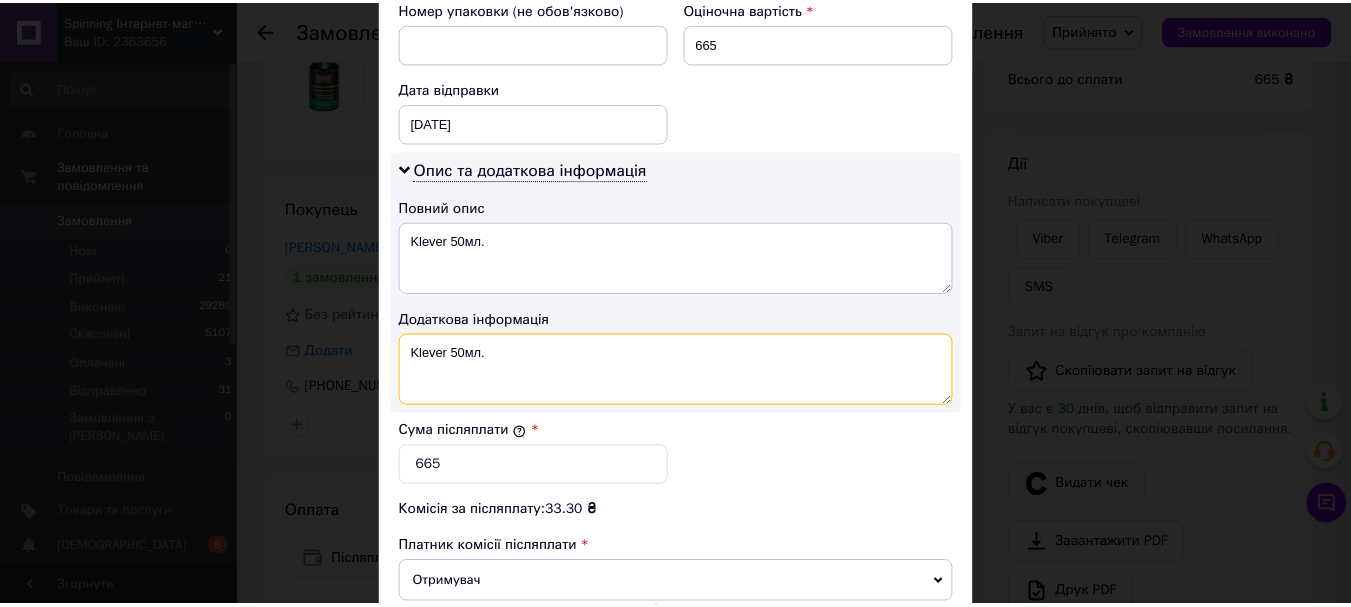 scroll, scrollTop: 1163, scrollLeft: 0, axis: vertical 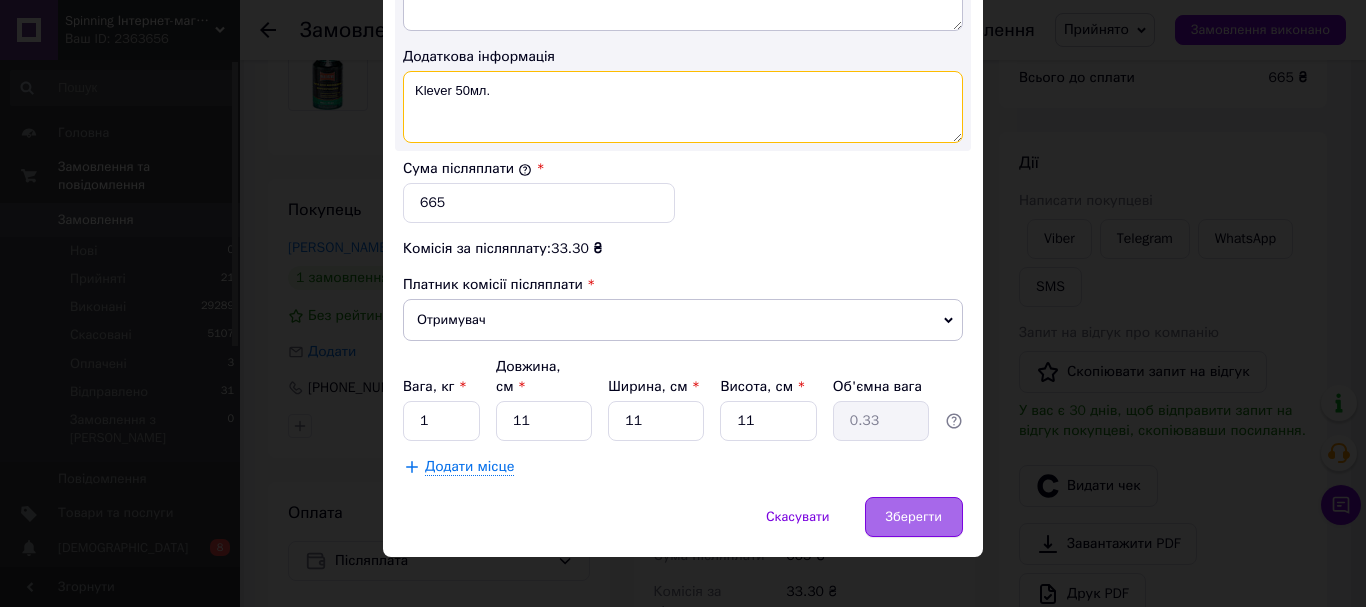 type on "Klever 50мл." 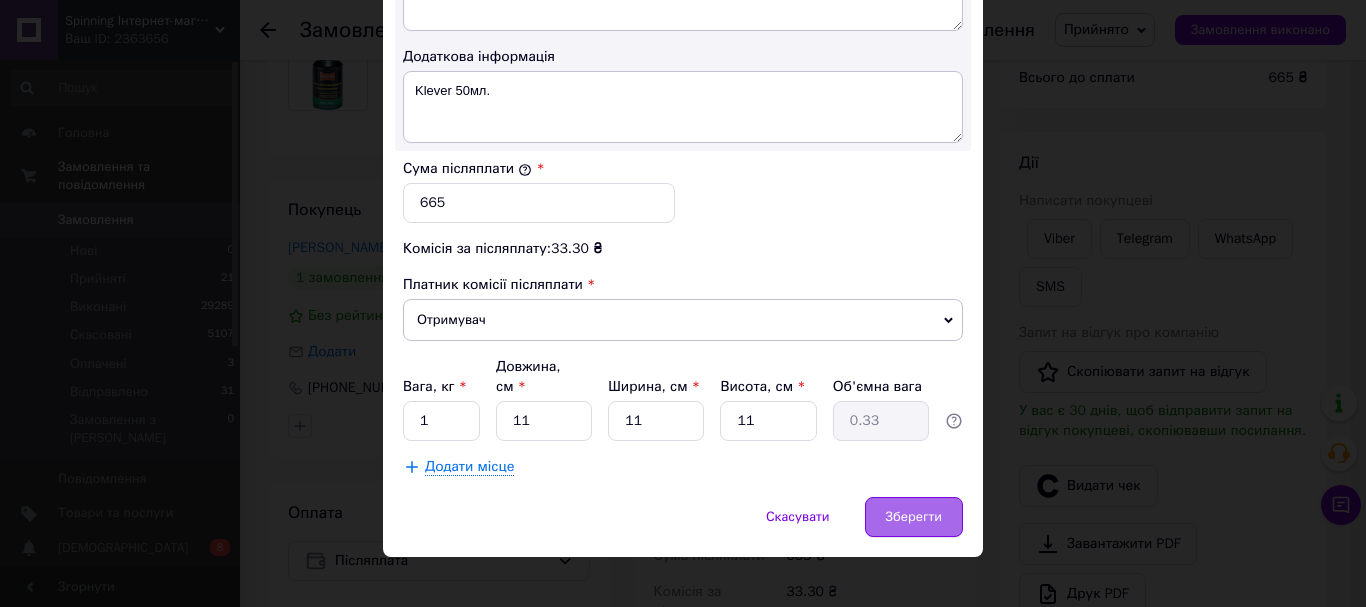 drag, startPoint x: 910, startPoint y: 500, endPoint x: 903, endPoint y: 482, distance: 19.313208 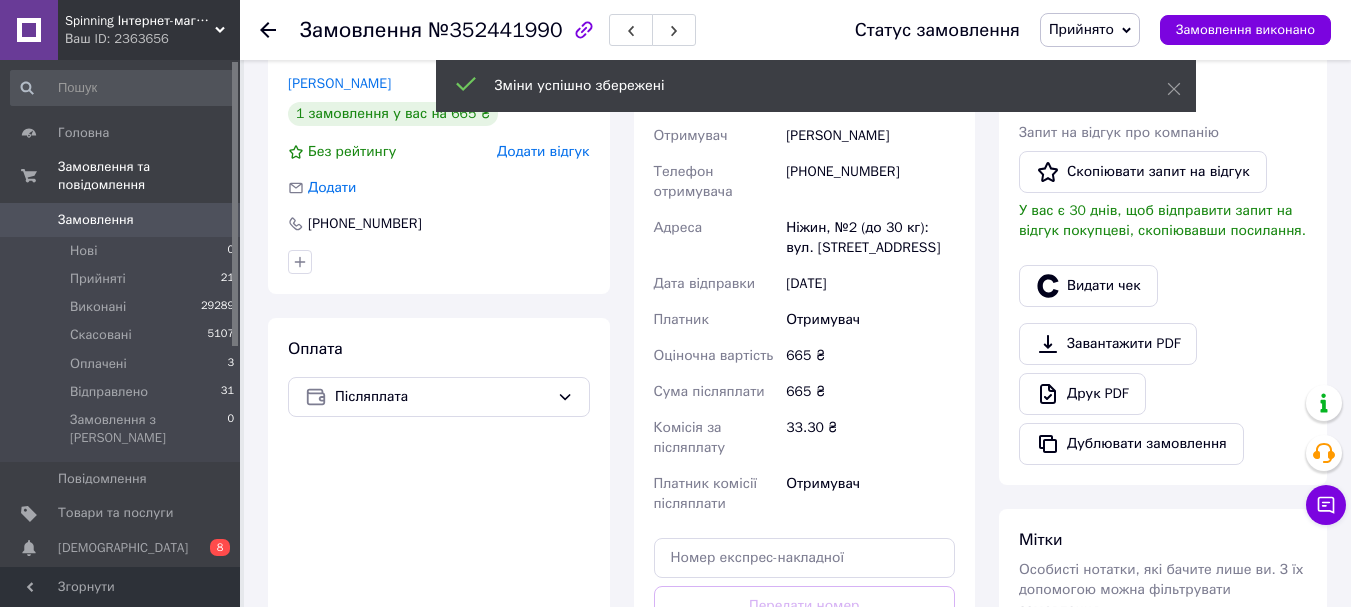 scroll, scrollTop: 600, scrollLeft: 0, axis: vertical 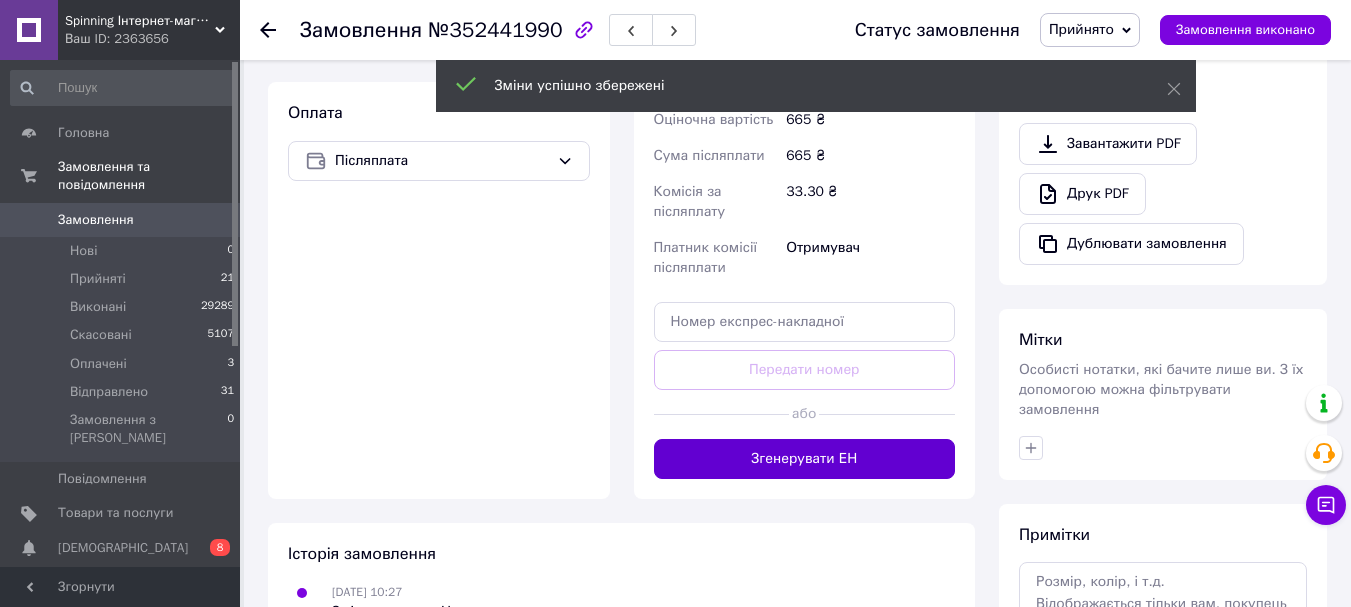 click on "Згенерувати ЕН" at bounding box center [805, 459] 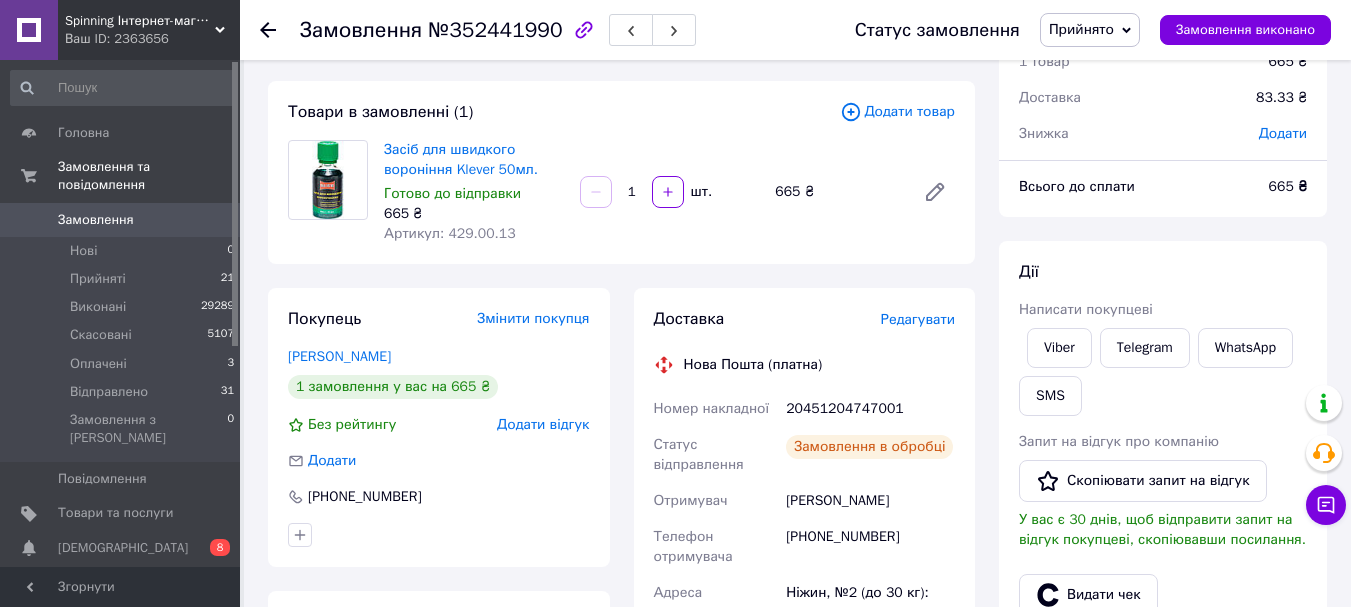 scroll, scrollTop: 0, scrollLeft: 0, axis: both 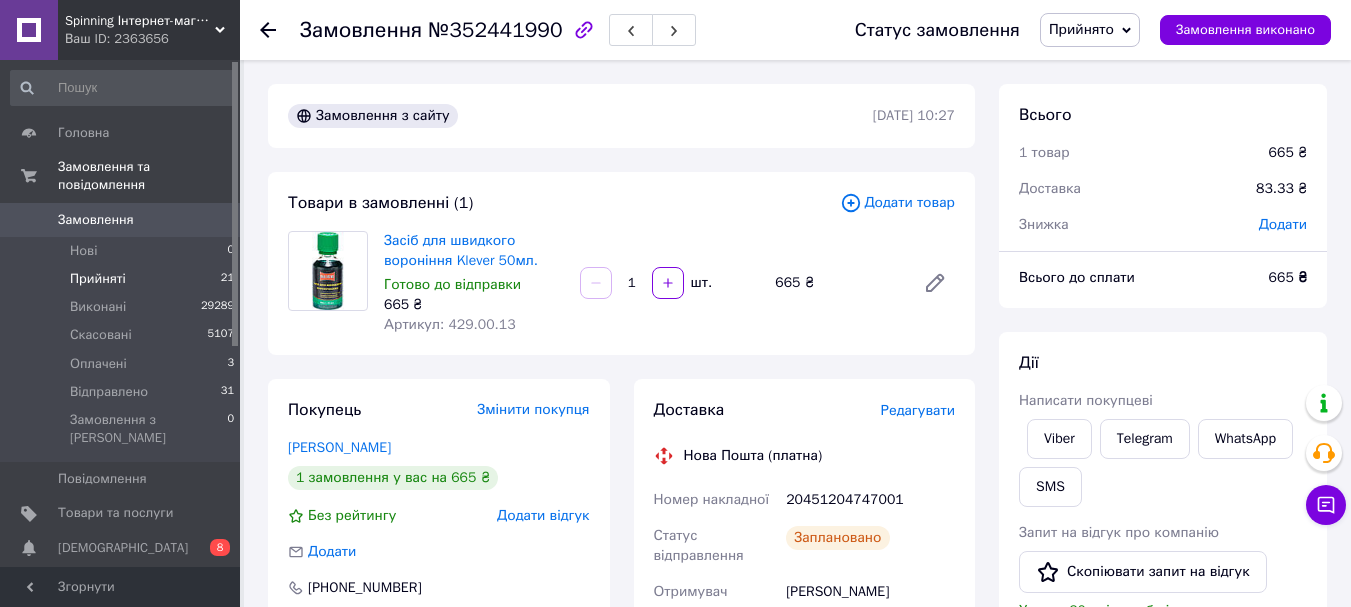 click on "Прийняті" at bounding box center [98, 279] 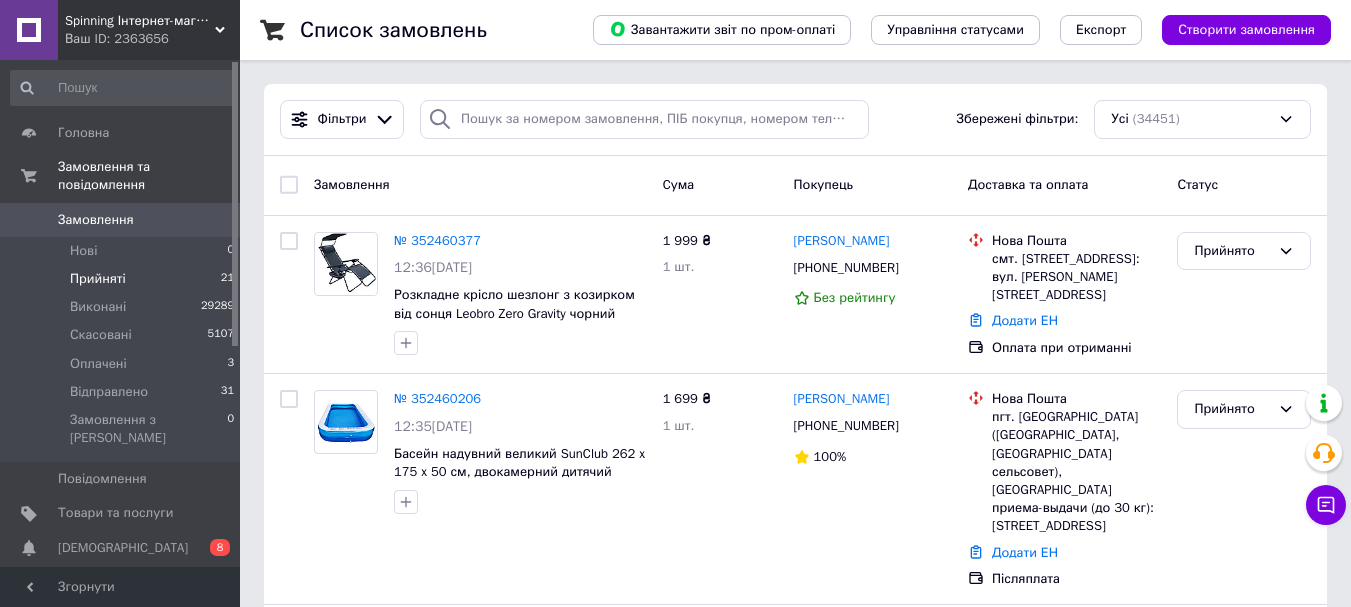click on "Прийняті" at bounding box center [98, 279] 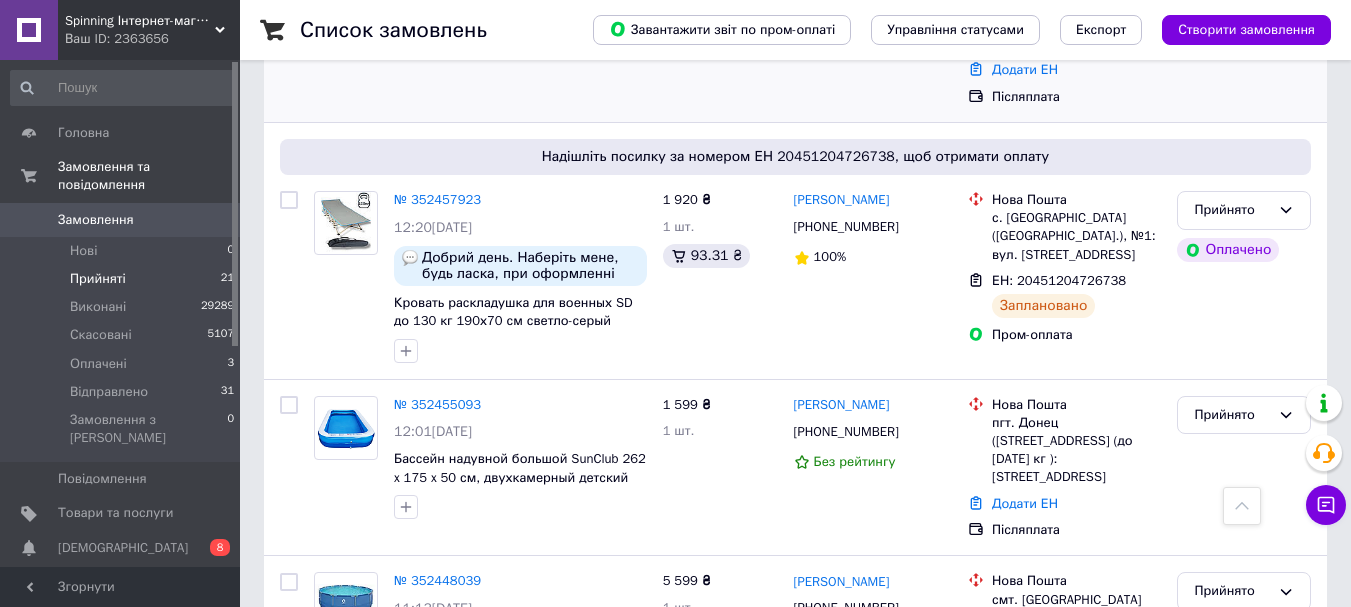 scroll, scrollTop: 700, scrollLeft: 0, axis: vertical 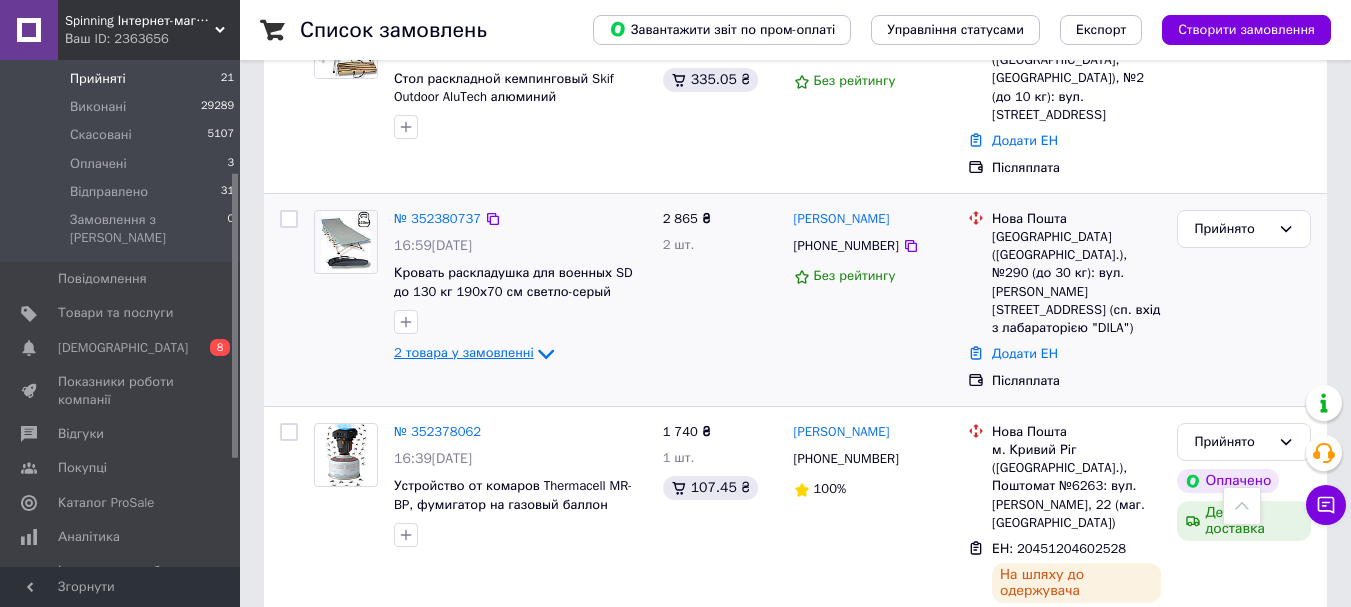 click on "№ 352380737 16:59[DATE] Кровать раскладушка для военных SD до 130 кг 190х70 см светло-серый 2 товара у замовленні" at bounding box center (520, 288) 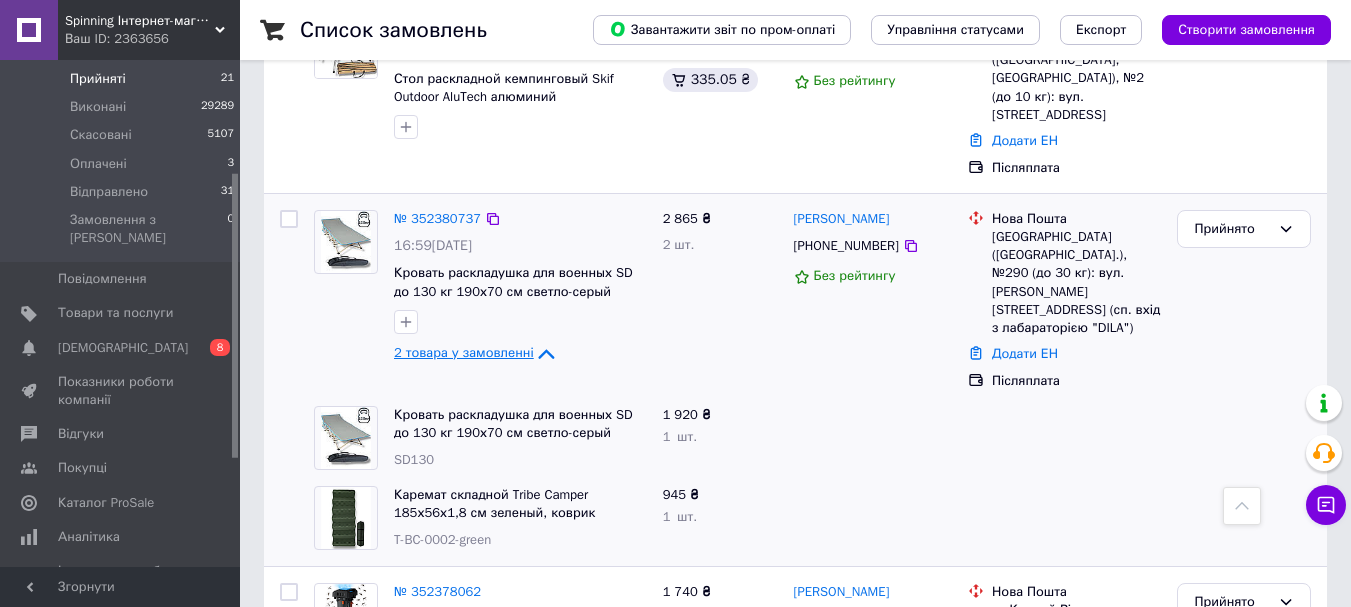 click on "2 товара у замовленні" at bounding box center [464, 352] 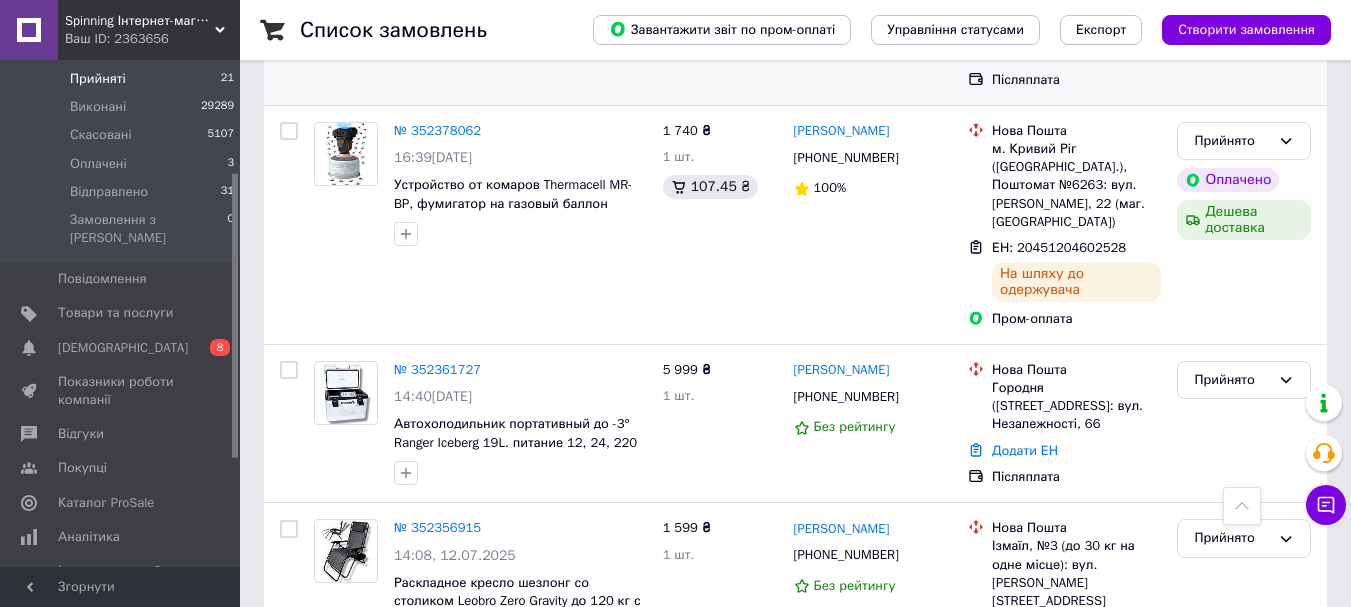 scroll, scrollTop: 2500, scrollLeft: 0, axis: vertical 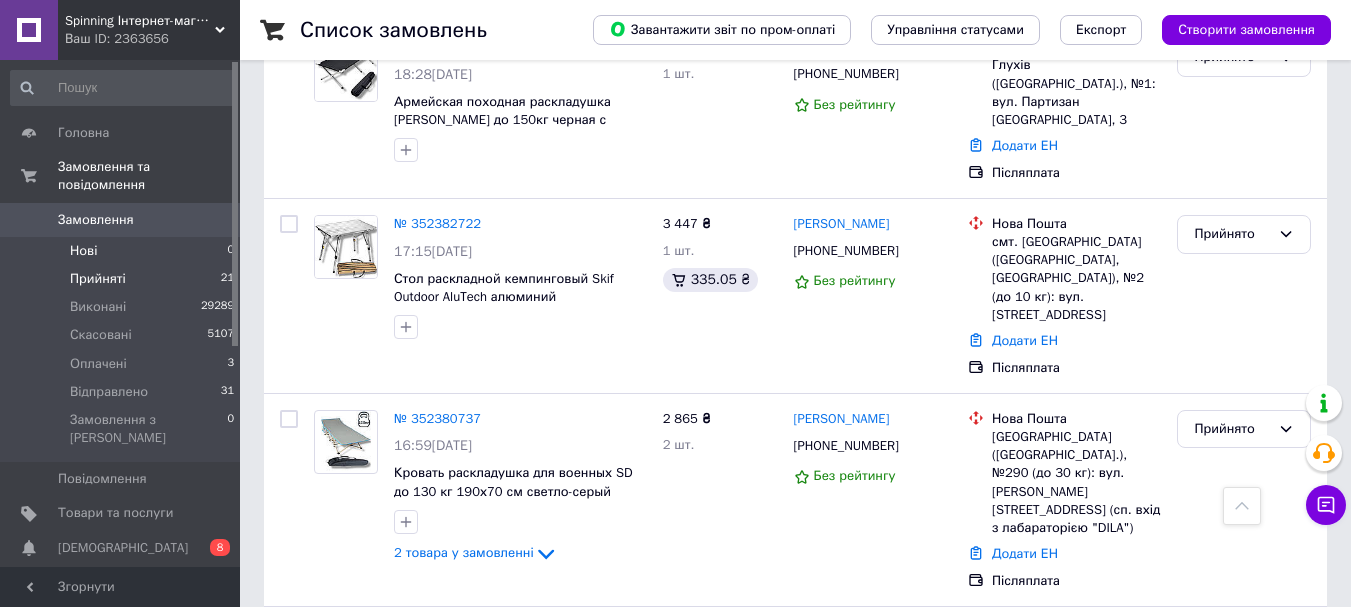 click on "Нові" at bounding box center [83, 251] 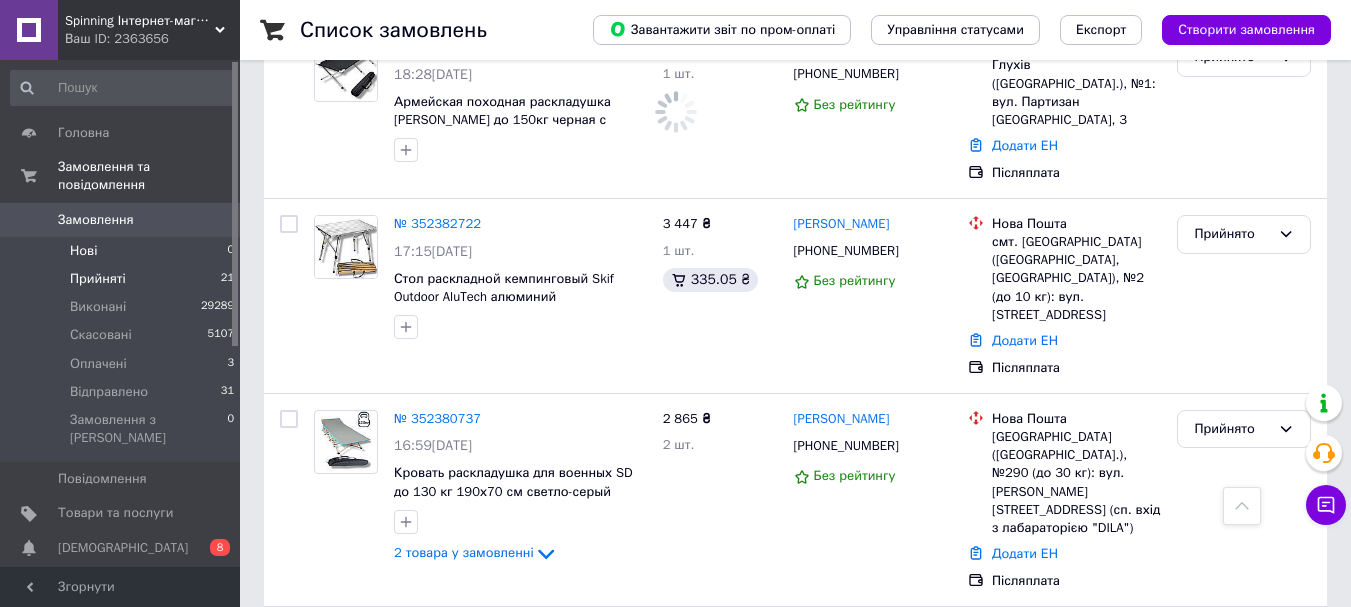 scroll, scrollTop: 0, scrollLeft: 0, axis: both 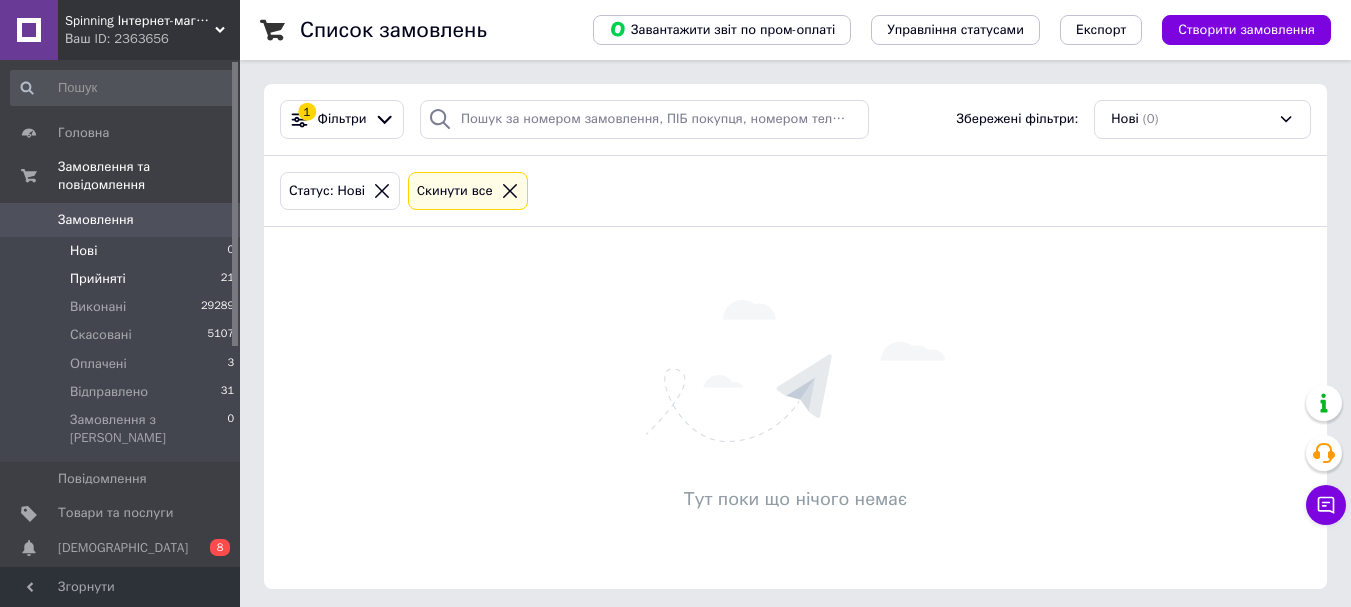 click on "Прийняті" at bounding box center [98, 279] 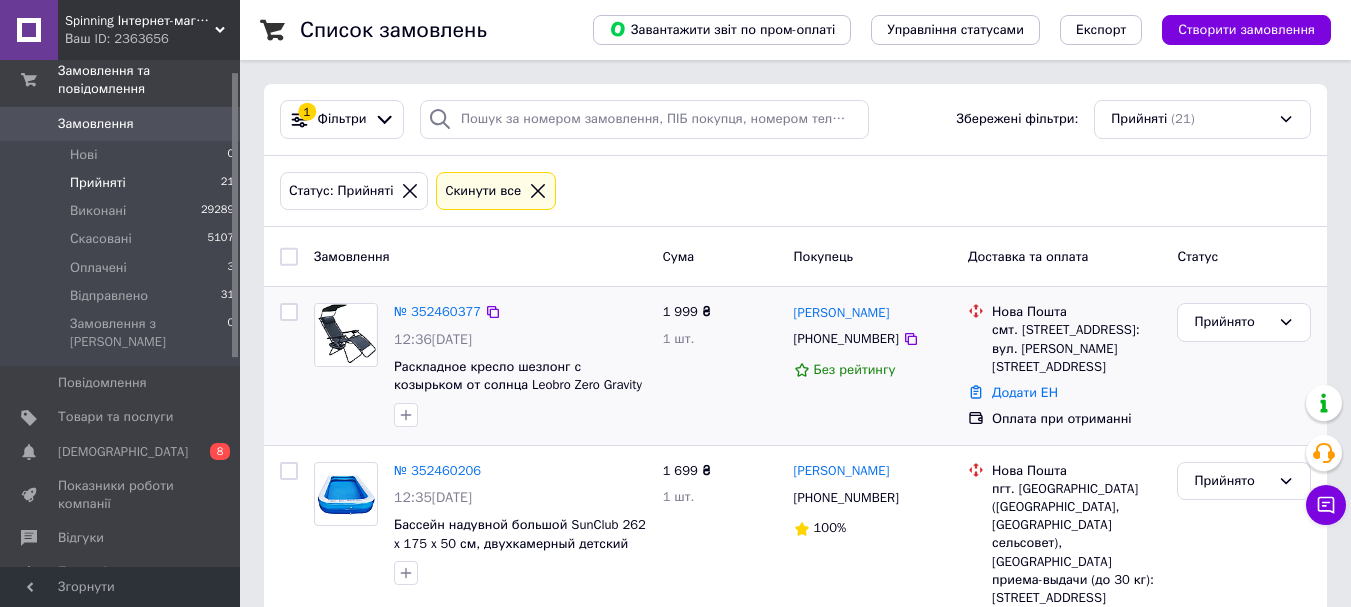 scroll, scrollTop: 200, scrollLeft: 0, axis: vertical 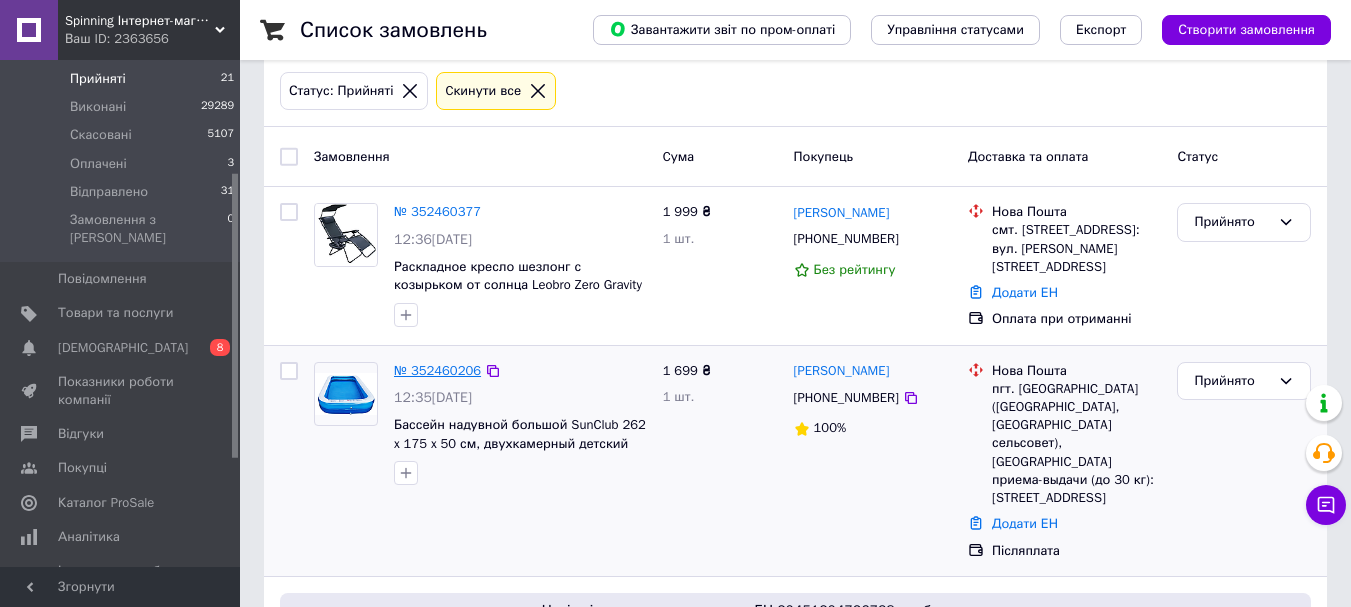 click on "№ 352460206" at bounding box center (437, 370) 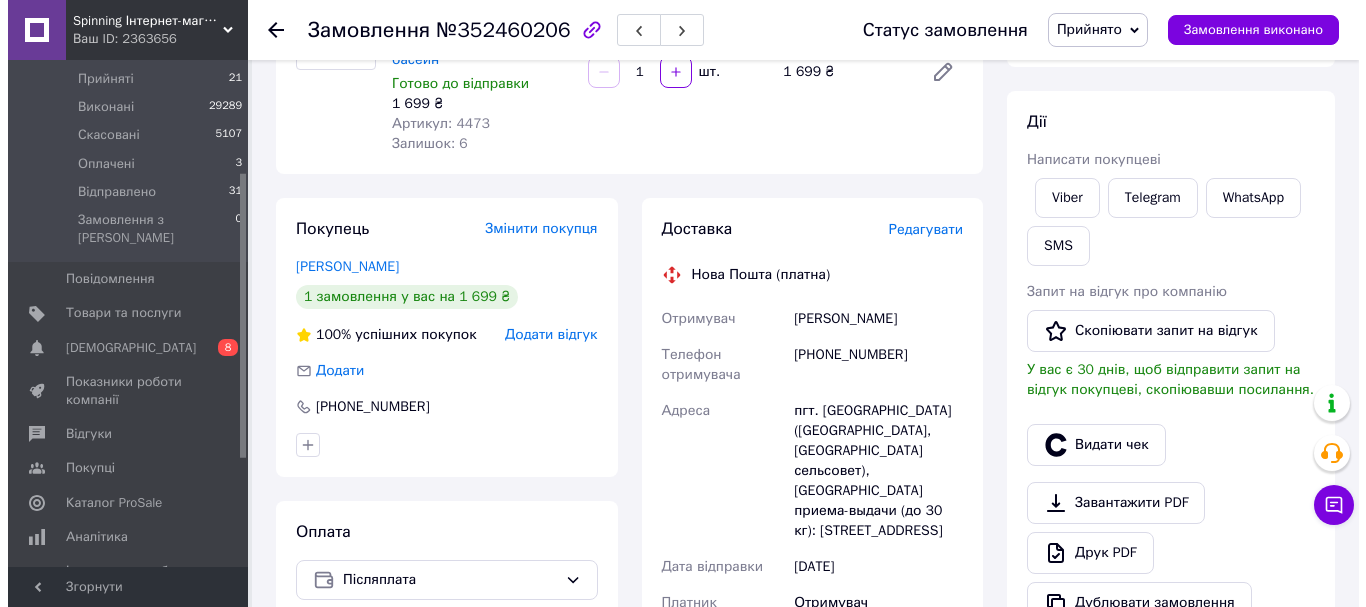 scroll, scrollTop: 206, scrollLeft: 0, axis: vertical 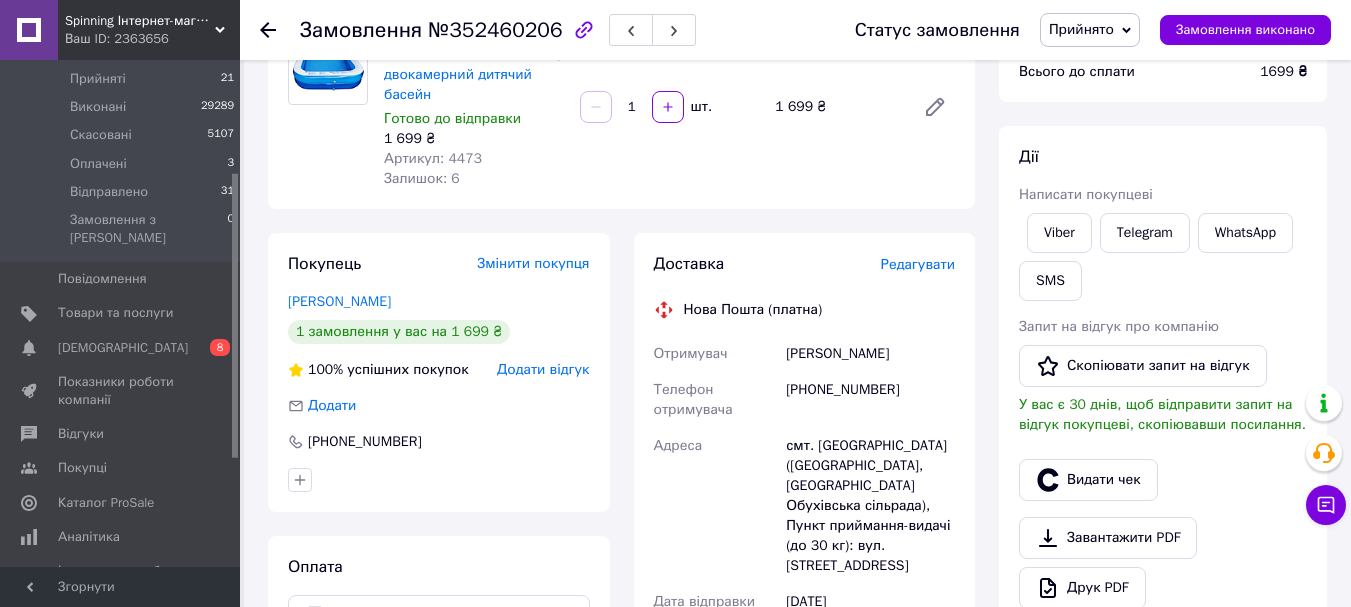 click on "Редагувати" at bounding box center [918, 264] 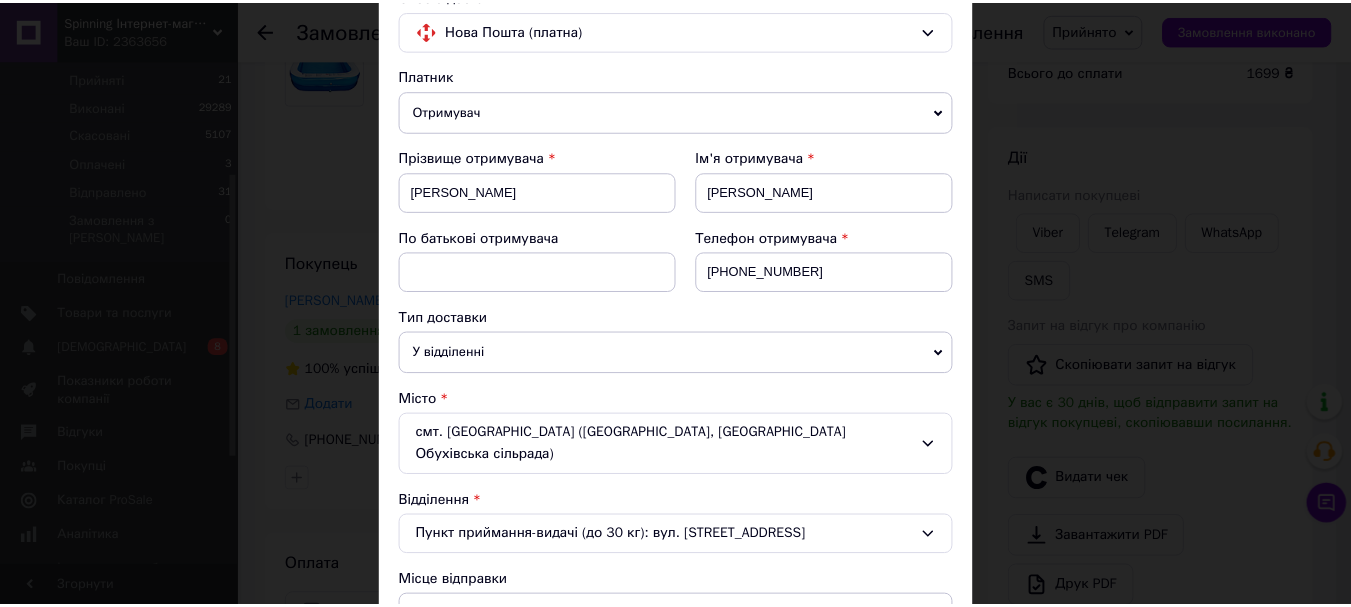 scroll, scrollTop: 0, scrollLeft: 0, axis: both 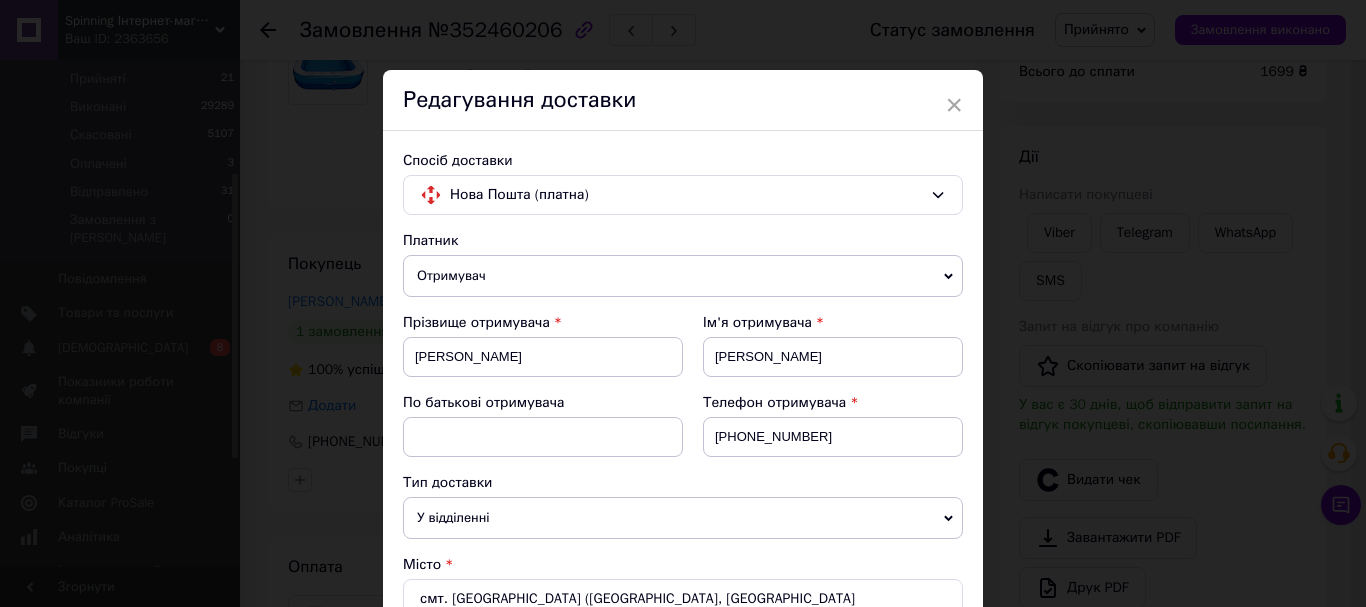 click on "Редагування доставки" at bounding box center [683, 100] 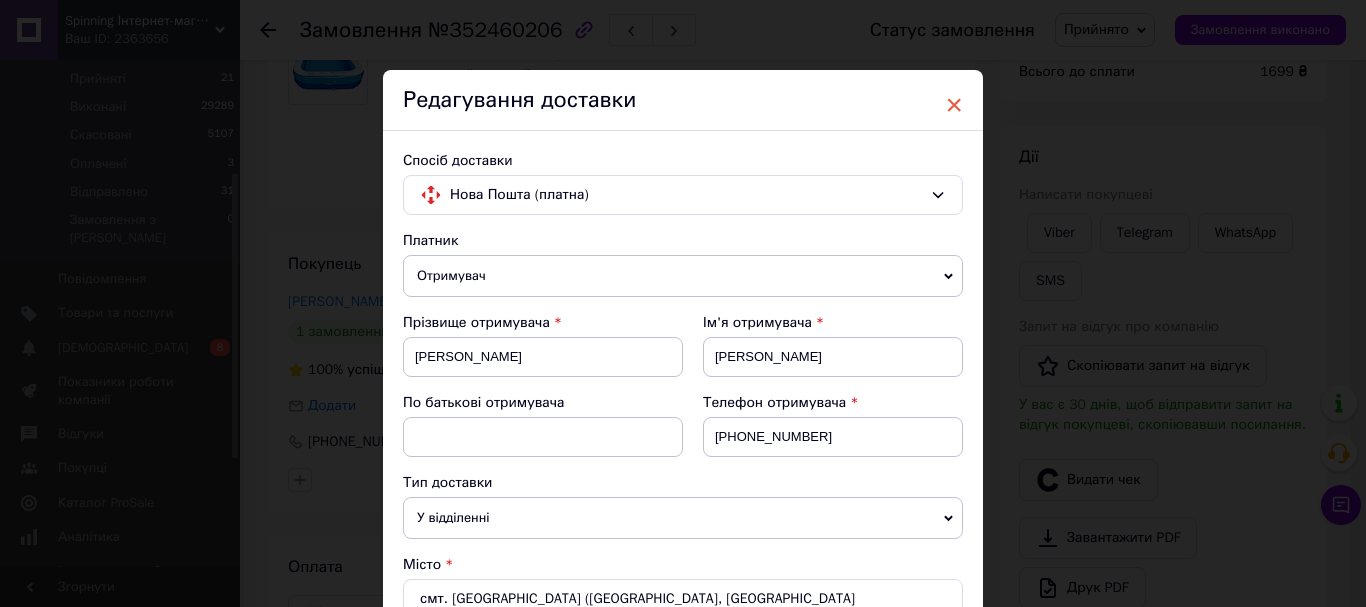 click on "×" at bounding box center (954, 105) 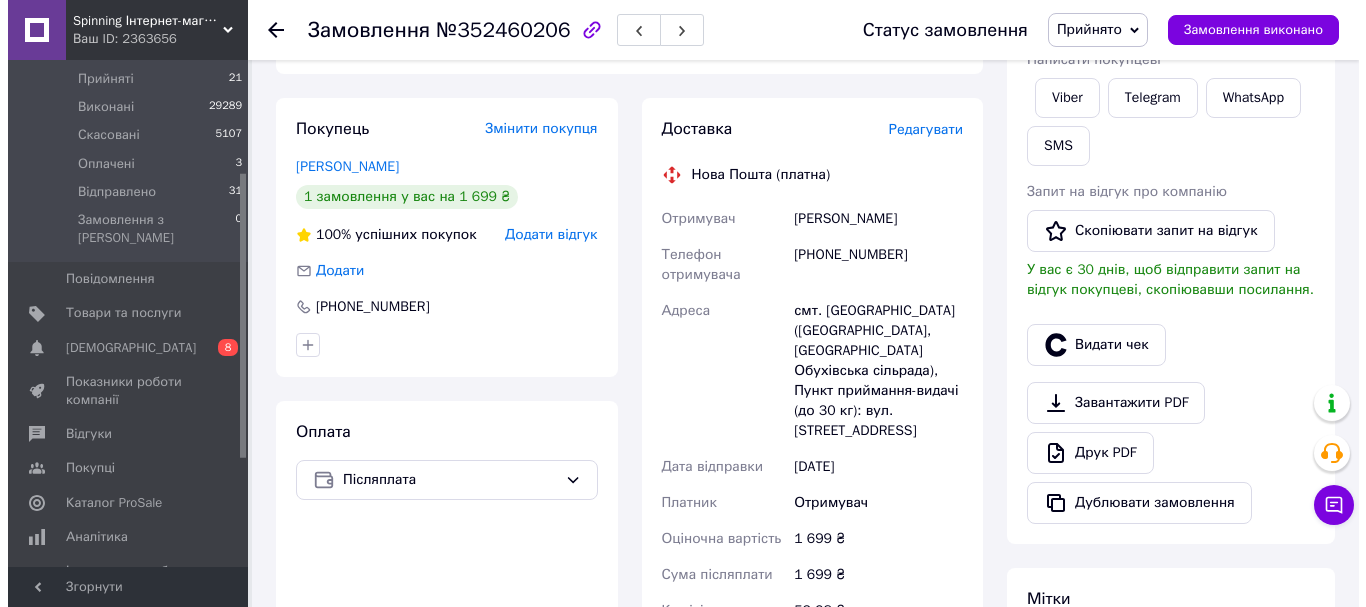 scroll, scrollTop: 306, scrollLeft: 0, axis: vertical 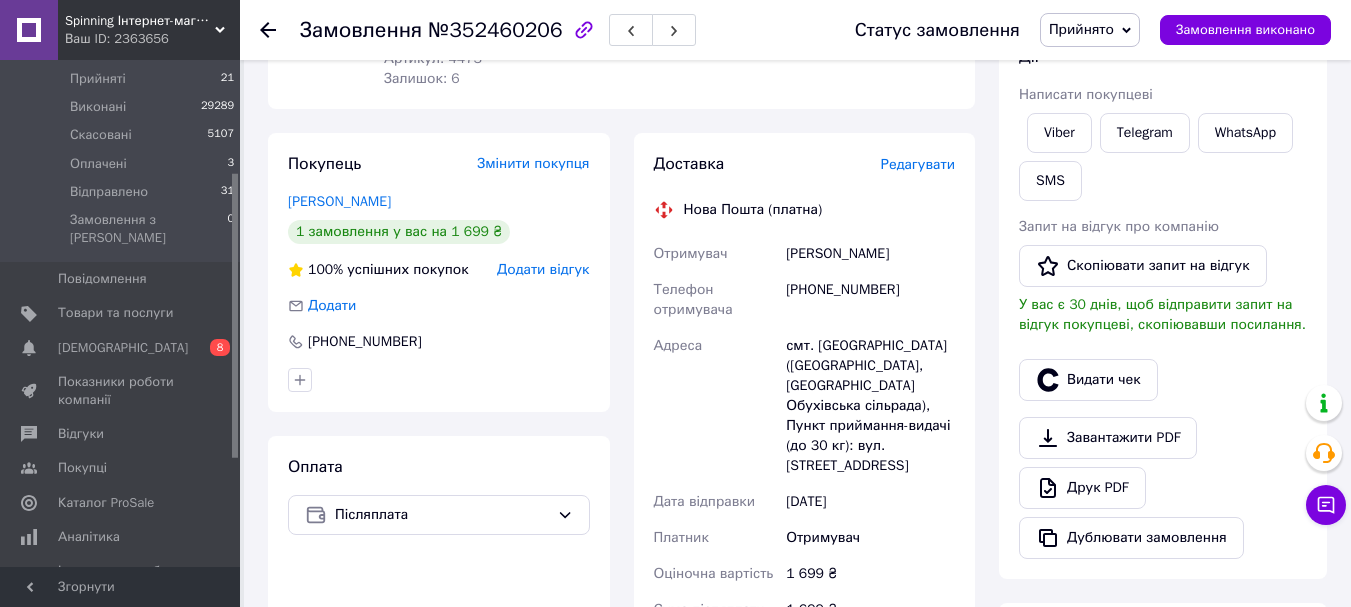 click on "Доставка" at bounding box center (767, 164) 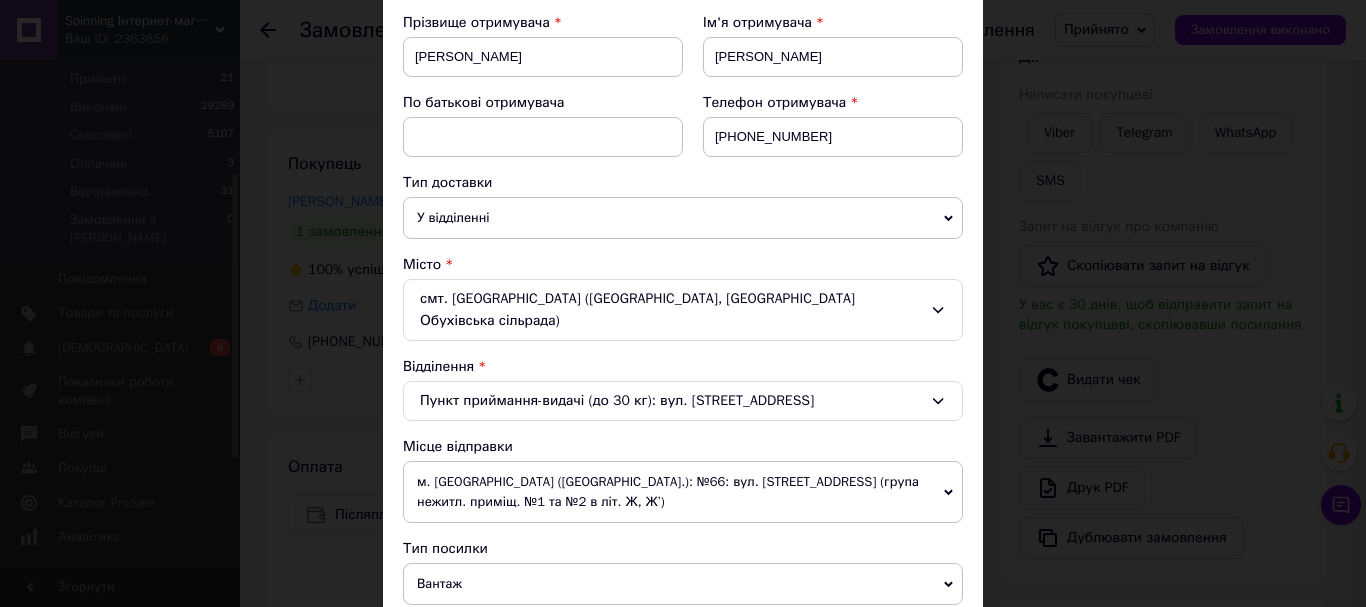 scroll, scrollTop: 400, scrollLeft: 0, axis: vertical 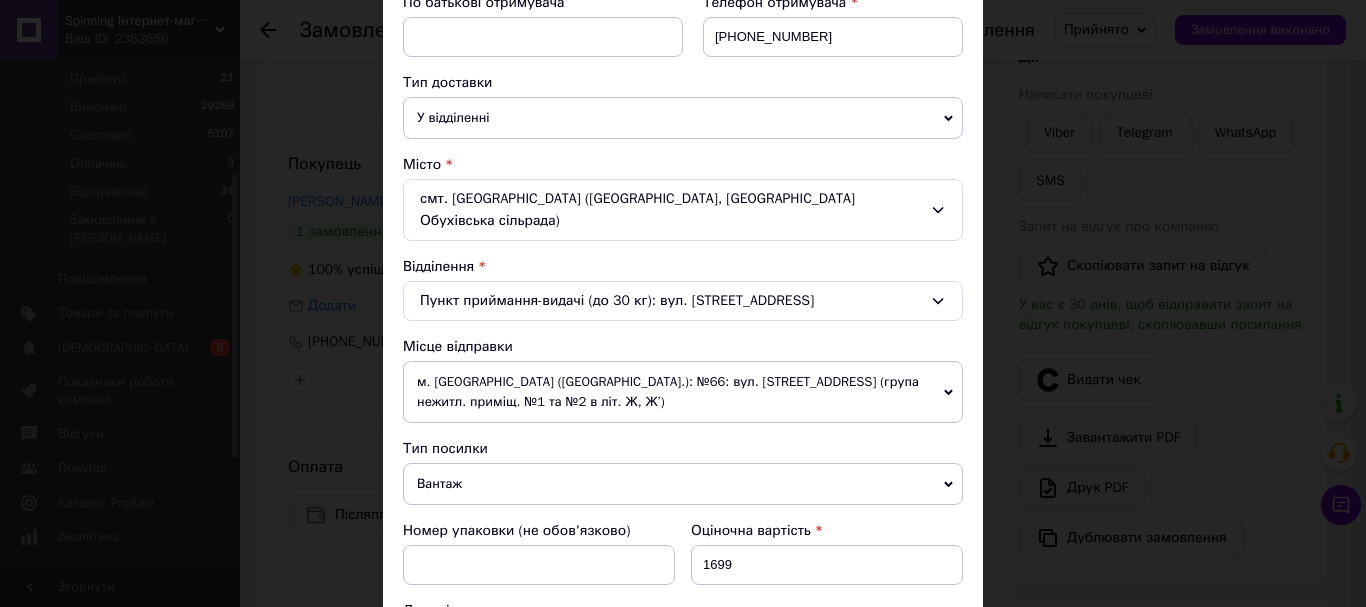 click on "Пункт приймання-видачі (до 30 кг): вул. [STREET_ADDRESS]" at bounding box center [683, 301] 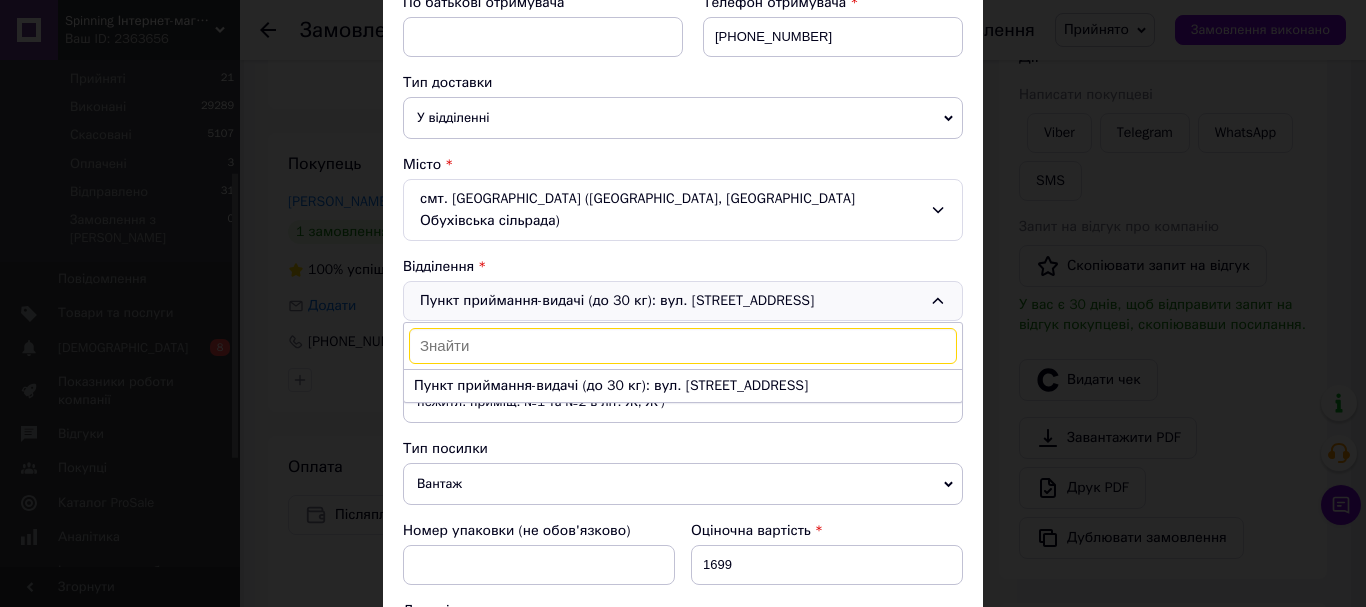 click on "Пункт приймання-видачі (до 30 кг): вул. [STREET_ADDRESS]-А Пункт приймання-видачі (до 30 кг): вул. [STREET_ADDRESS]" at bounding box center [683, 301] 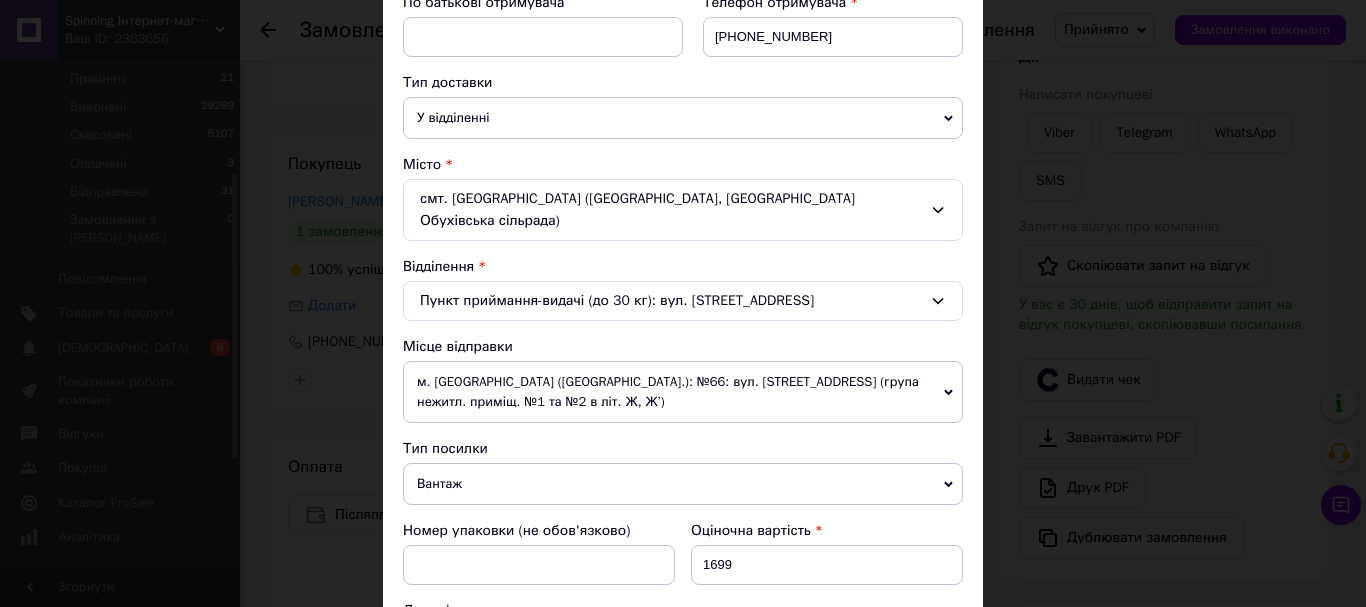 click on "м. [GEOGRAPHIC_DATA] ([GEOGRAPHIC_DATA].): №66: вул. [STREET_ADDRESS] (група нежитл. приміщ. №1 та №2 в літ. Ж, Ж’)" at bounding box center [683, 392] 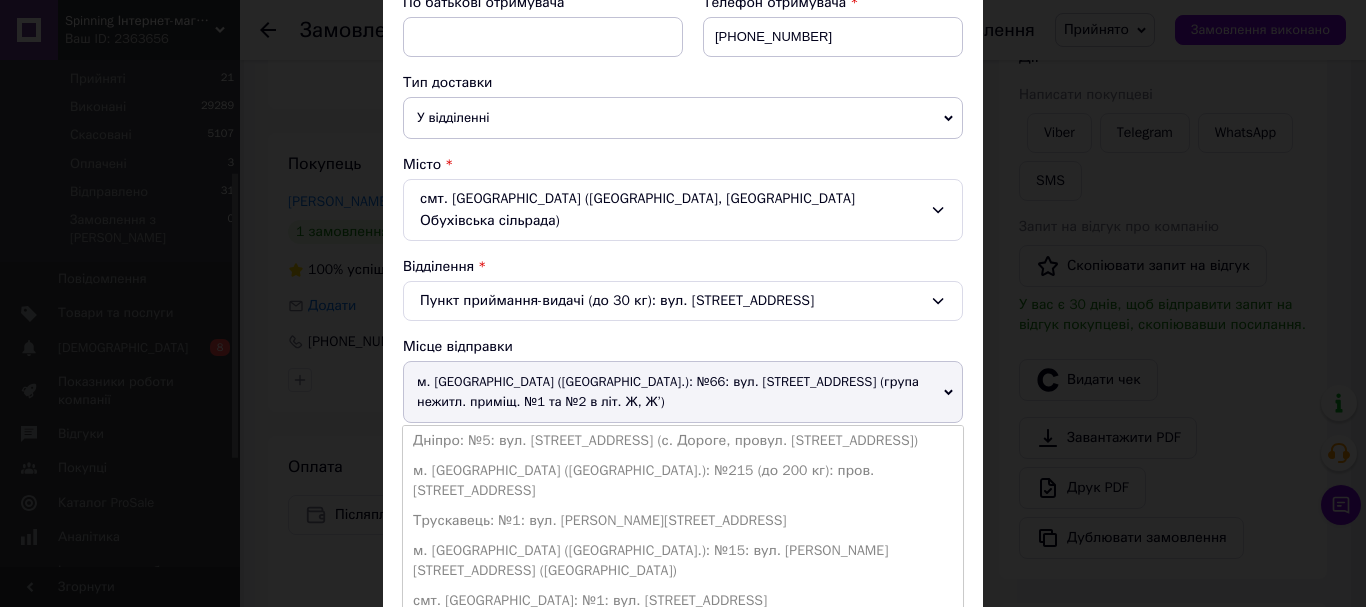click on "м. [GEOGRAPHIC_DATA] ([GEOGRAPHIC_DATA].): №66: вул. [STREET_ADDRESS] (група нежитл. приміщ. №1 та №2 в літ. Ж, Ж’)" at bounding box center [683, 392] 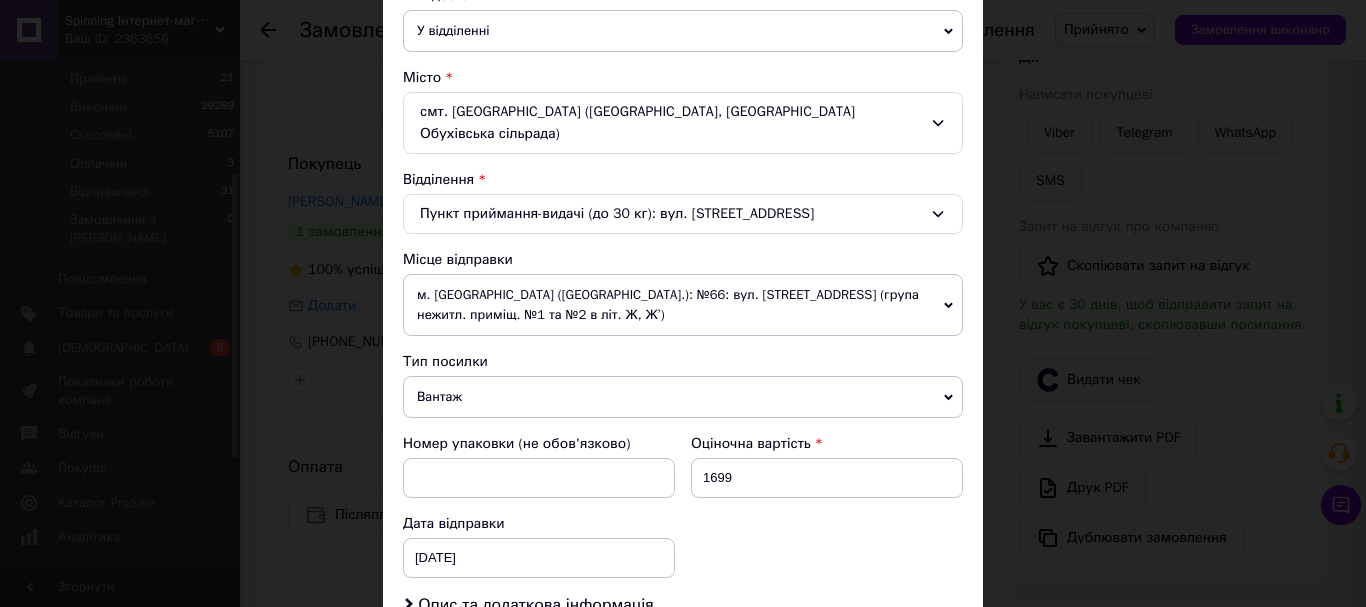 scroll, scrollTop: 600, scrollLeft: 0, axis: vertical 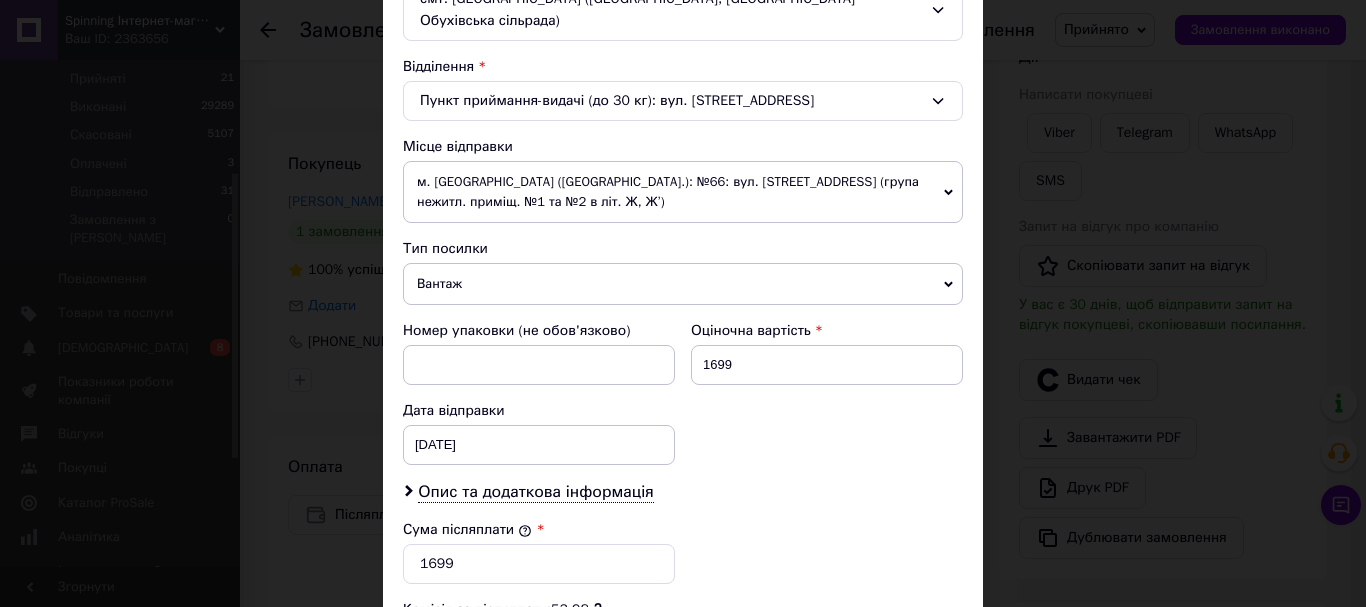 click on "м. [GEOGRAPHIC_DATA] ([GEOGRAPHIC_DATA].): №66: вул. [STREET_ADDRESS] (група нежитл. приміщ. №1 та №2 в літ. Ж, Ж’)" at bounding box center [683, 192] 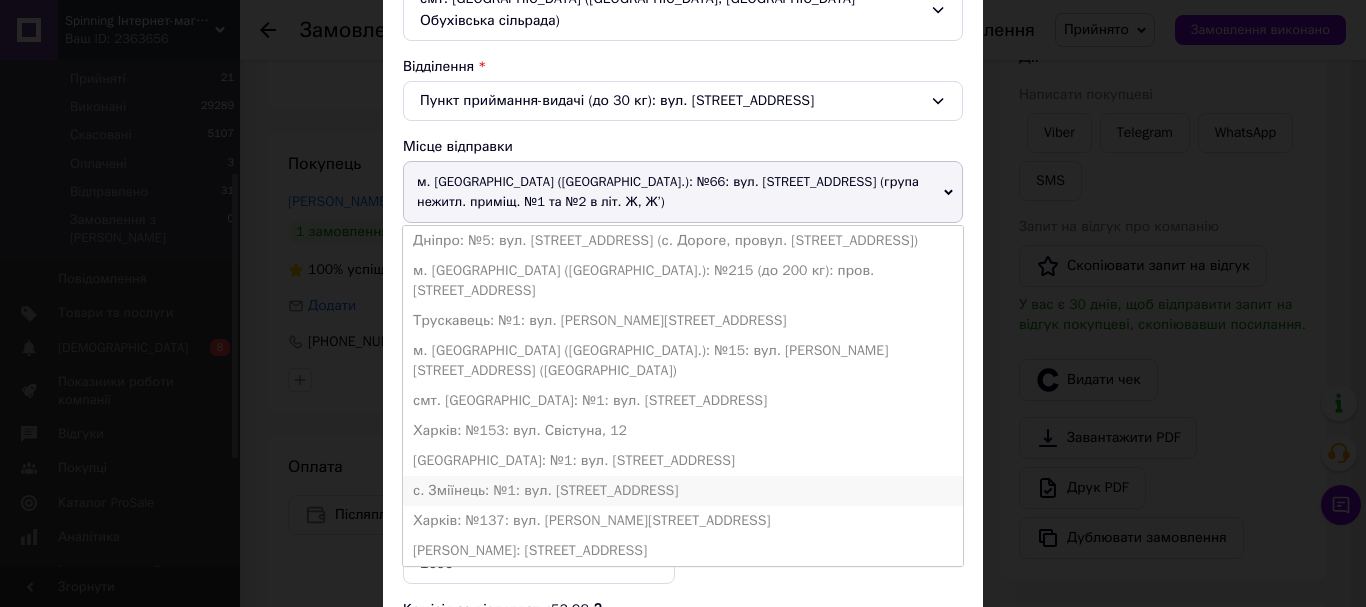 click on "с. Зміїнець: №1: вул. [STREET_ADDRESS]" at bounding box center [683, 491] 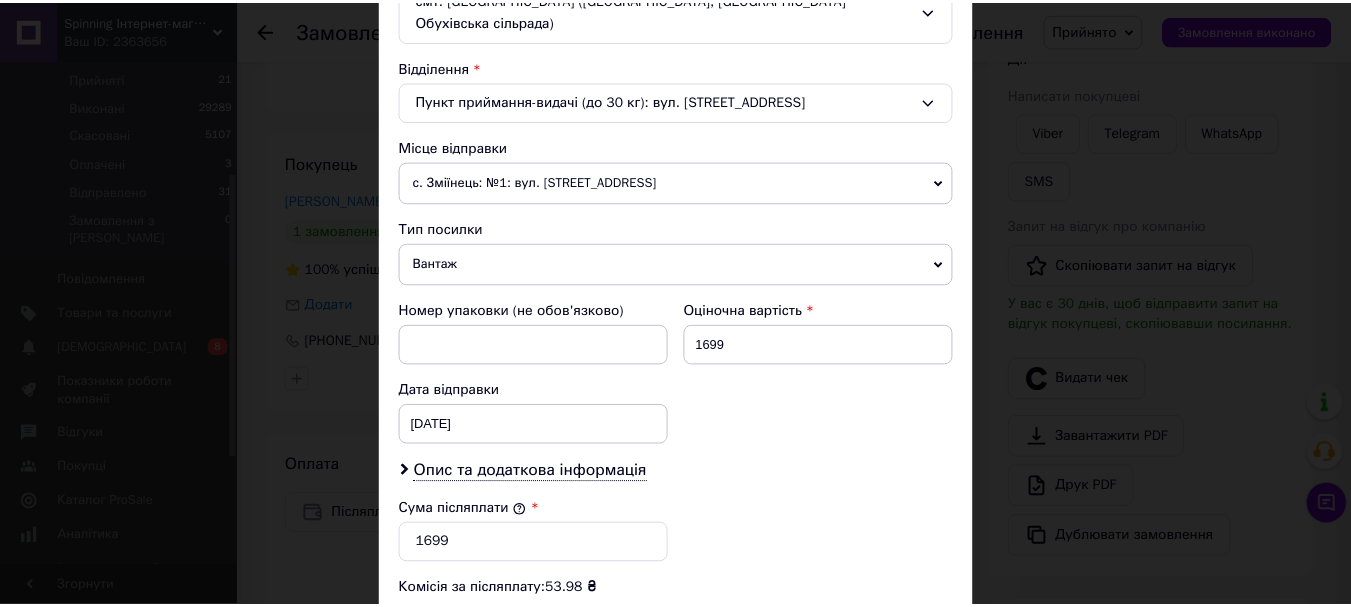 scroll, scrollTop: 941, scrollLeft: 0, axis: vertical 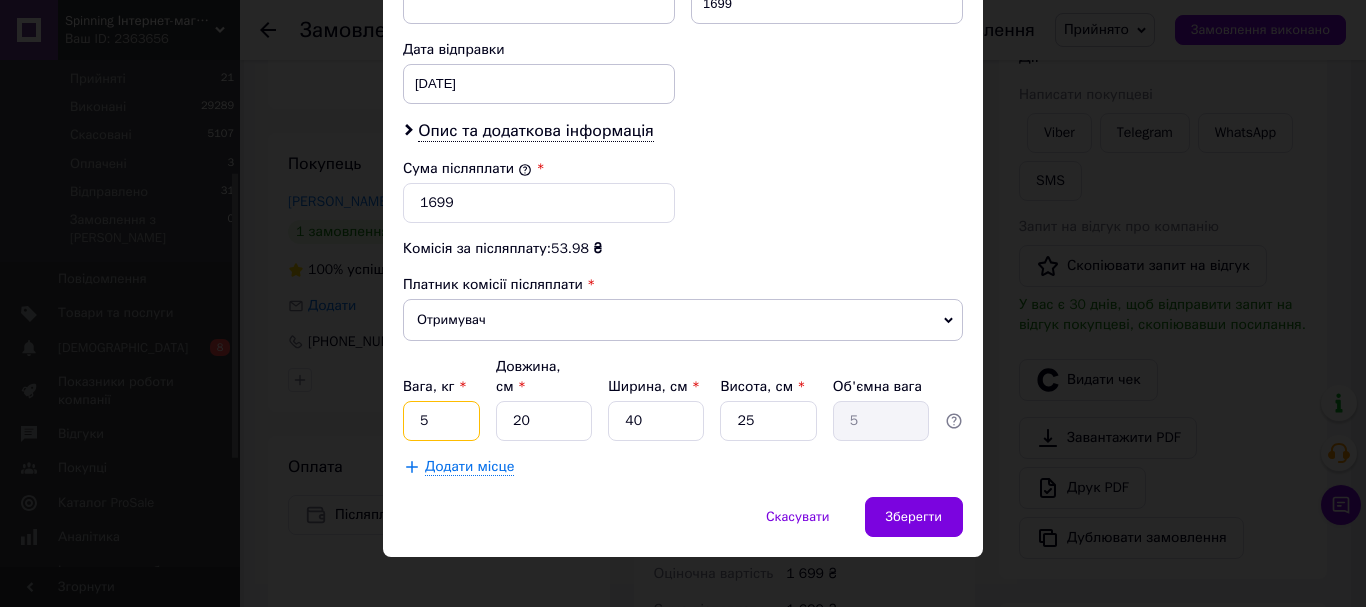 click on "5" at bounding box center [441, 421] 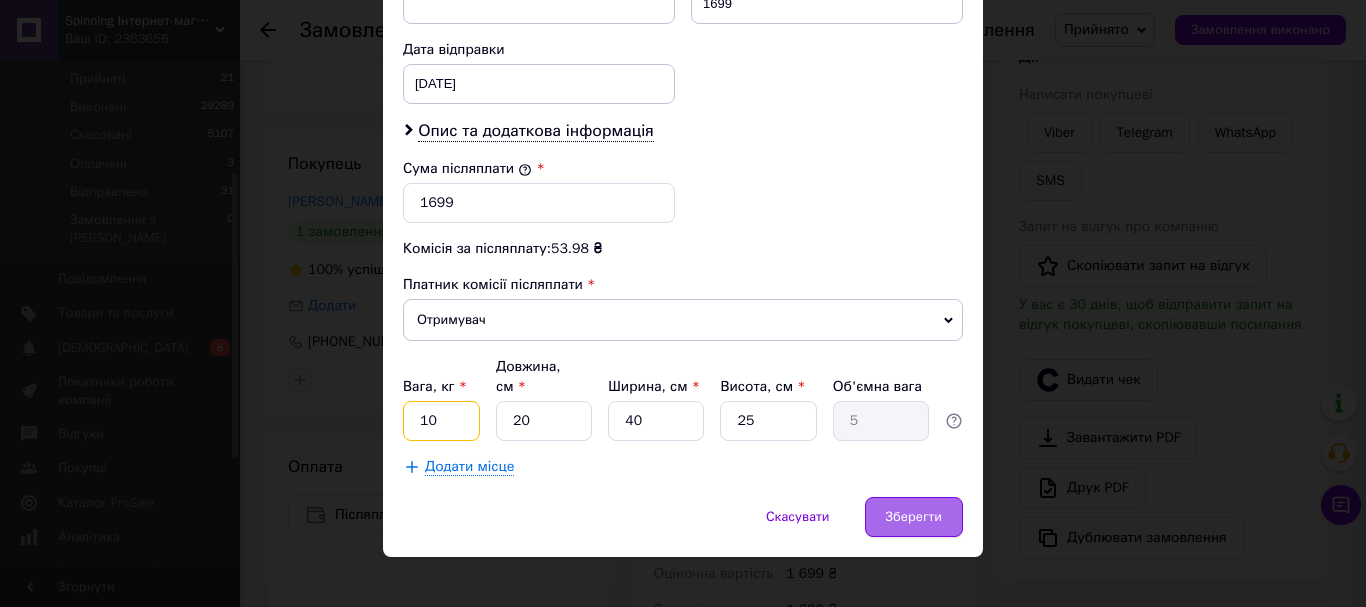 type on "10" 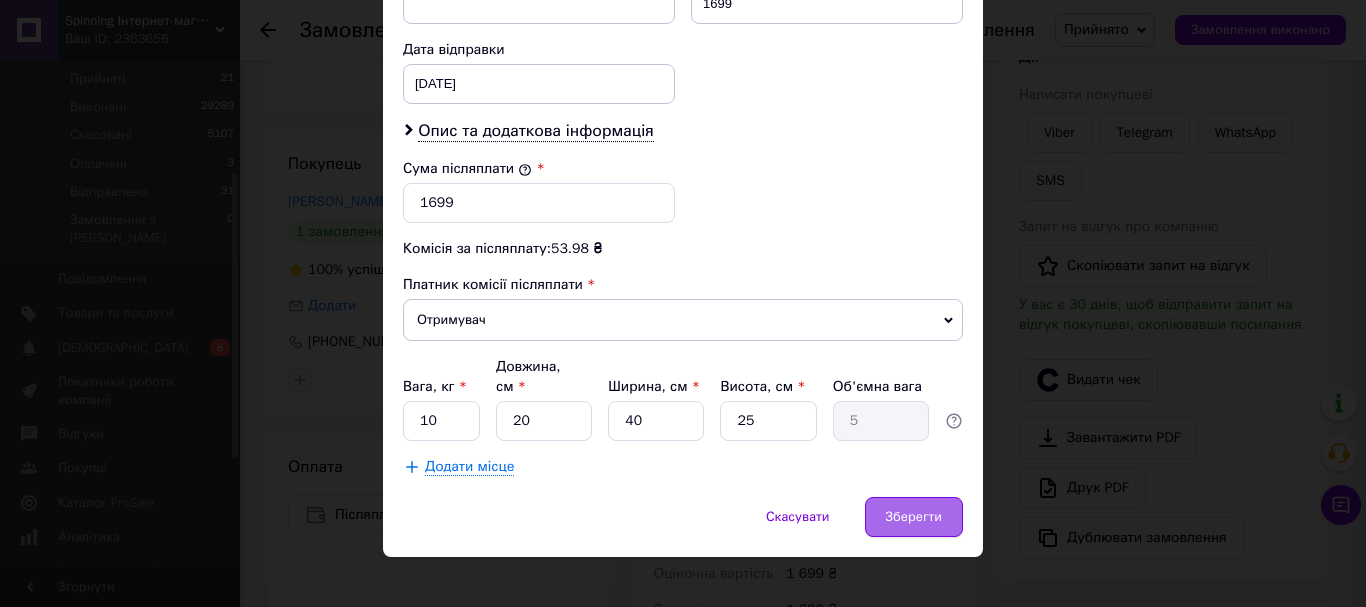 click on "Зберегти" at bounding box center (914, 517) 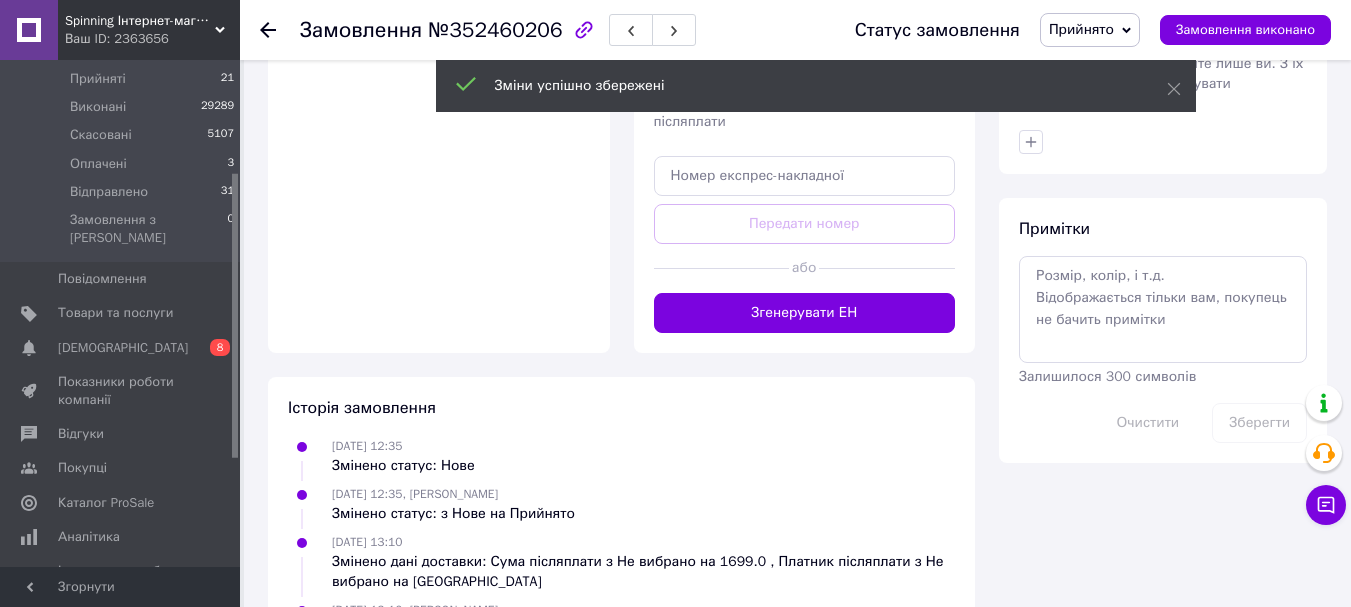 click at bounding box center [722, 268] 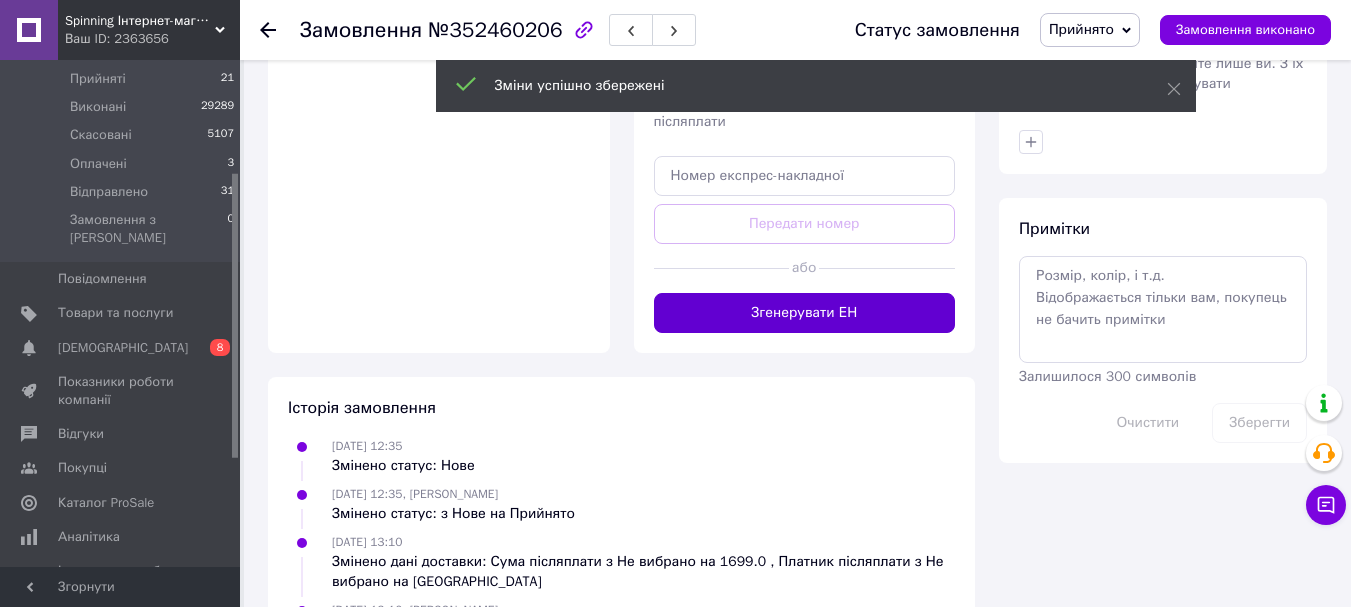 click on "Згенерувати ЕН" at bounding box center [805, 313] 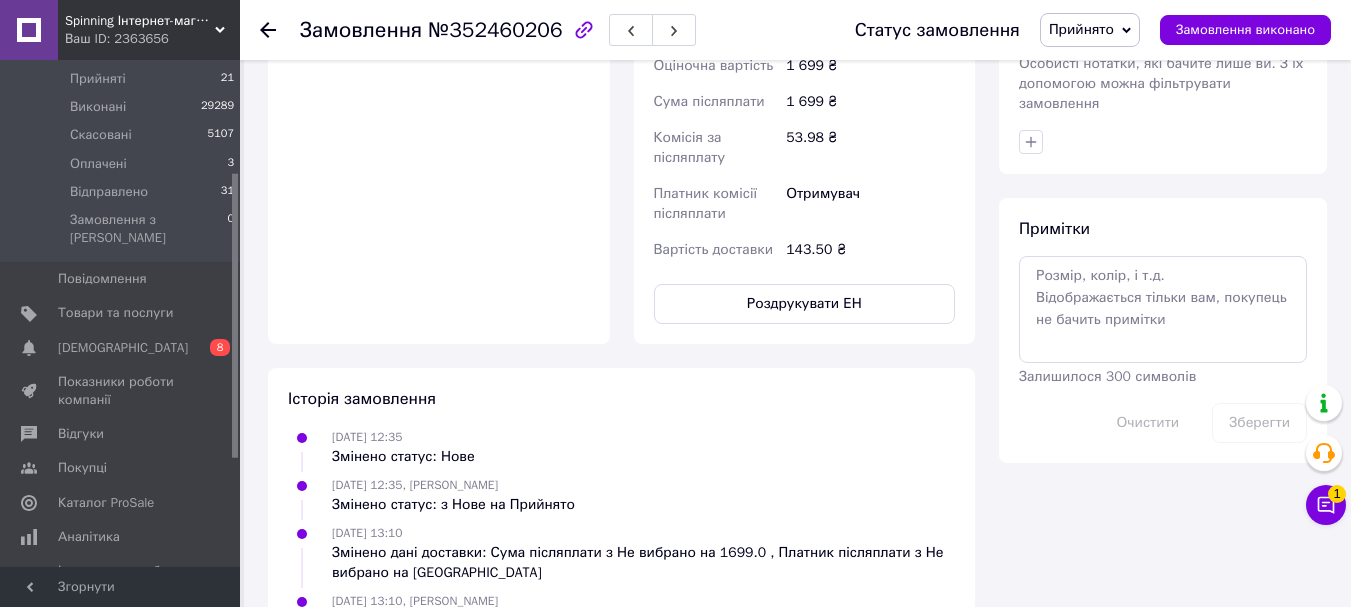 scroll, scrollTop: 606, scrollLeft: 0, axis: vertical 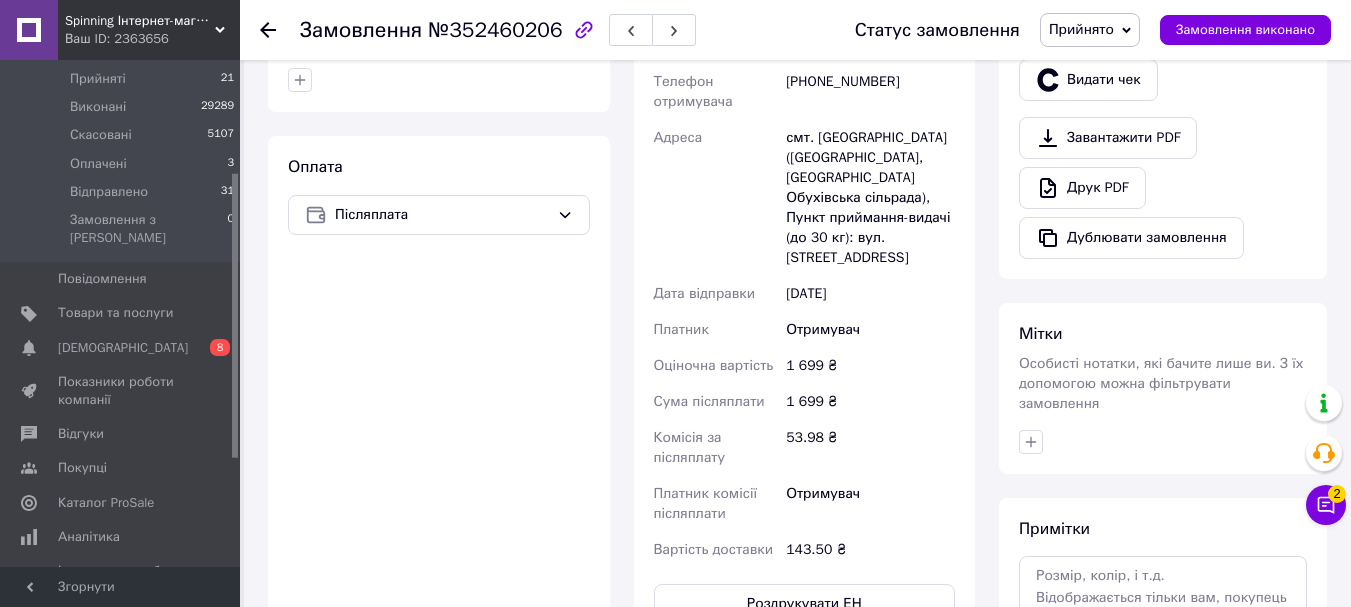 click on "Примітки Залишилося 300 символів Очистити Зберегти" at bounding box center [1163, 630] 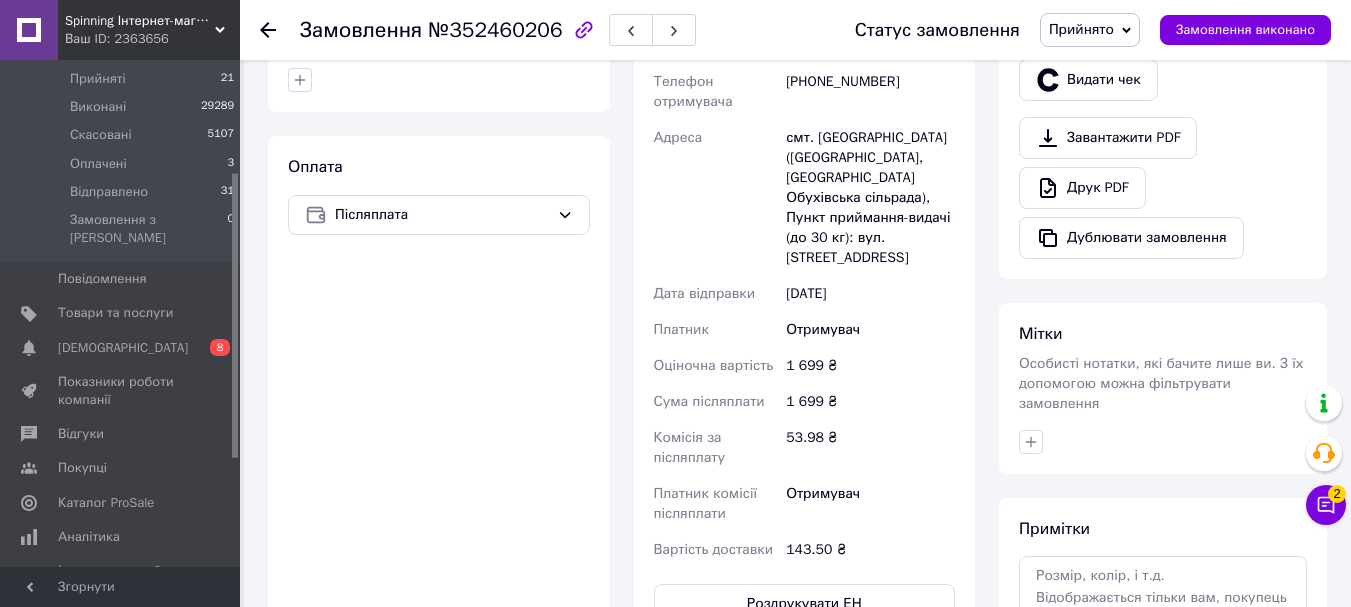 click on "Чат з покупцем 2" at bounding box center [1326, 505] 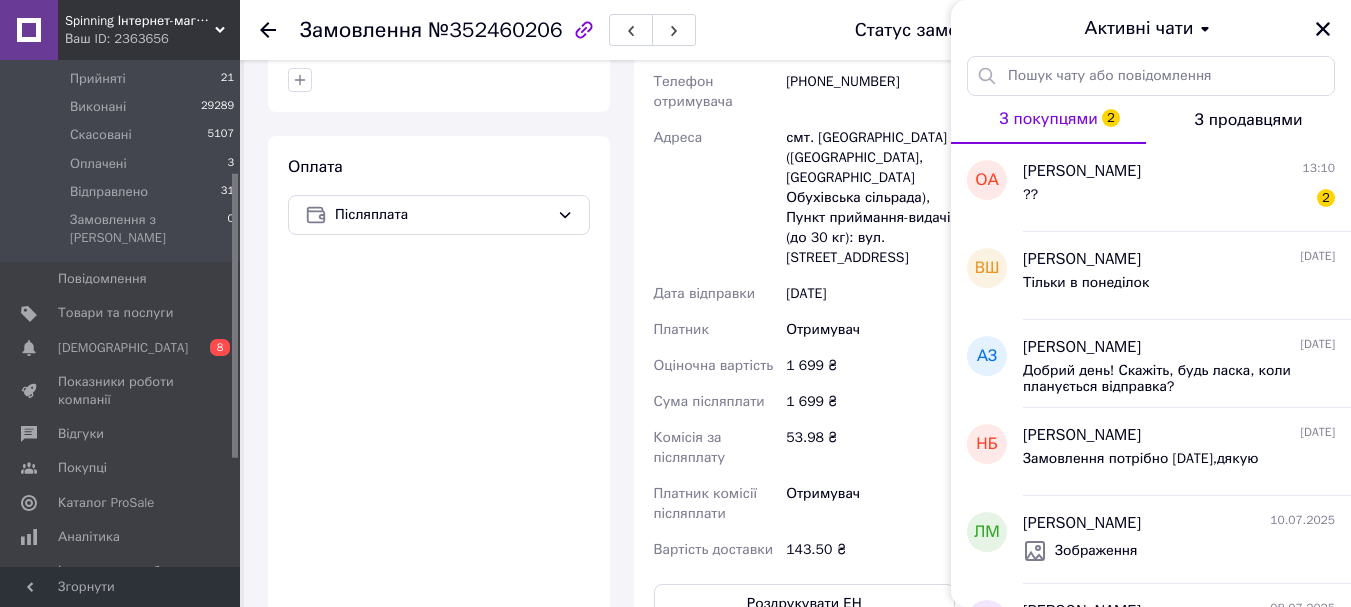 click 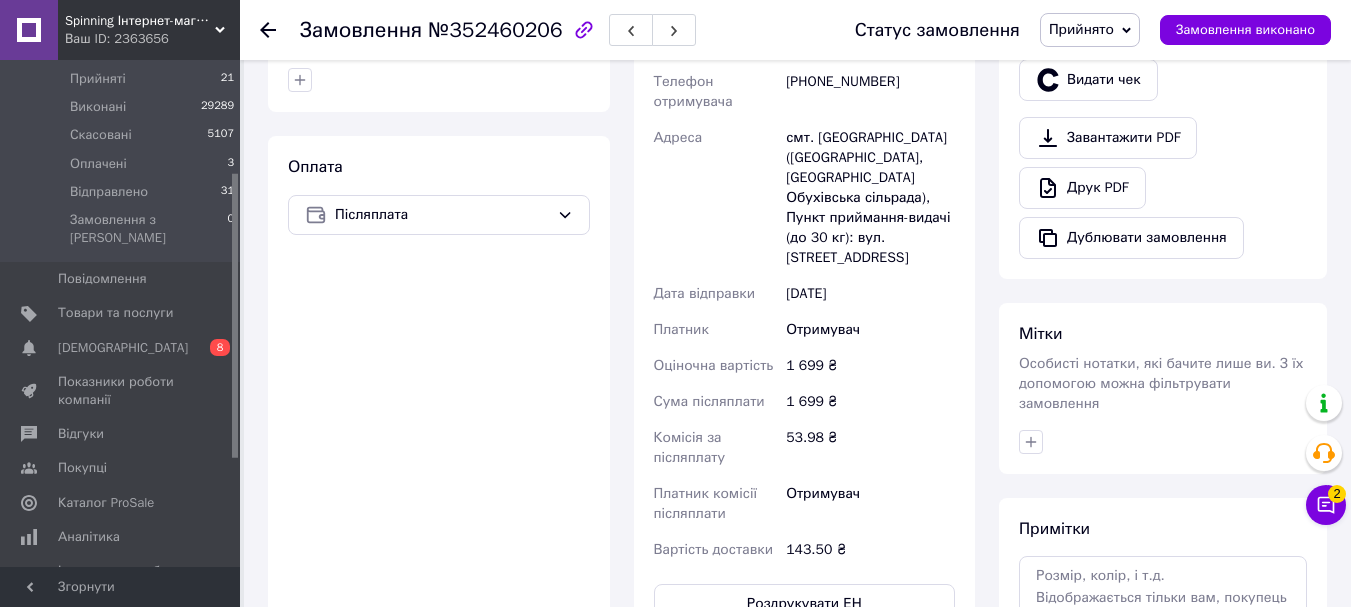 scroll, scrollTop: 906, scrollLeft: 0, axis: vertical 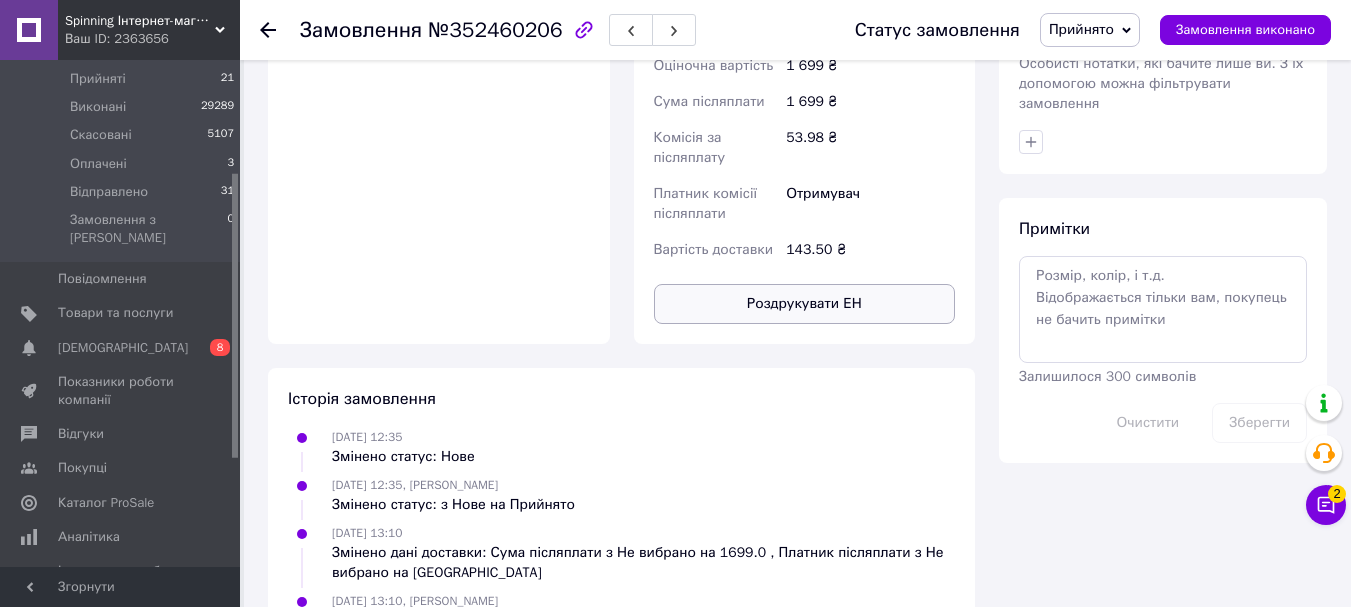 click on "Роздрукувати ЕН" at bounding box center [805, 304] 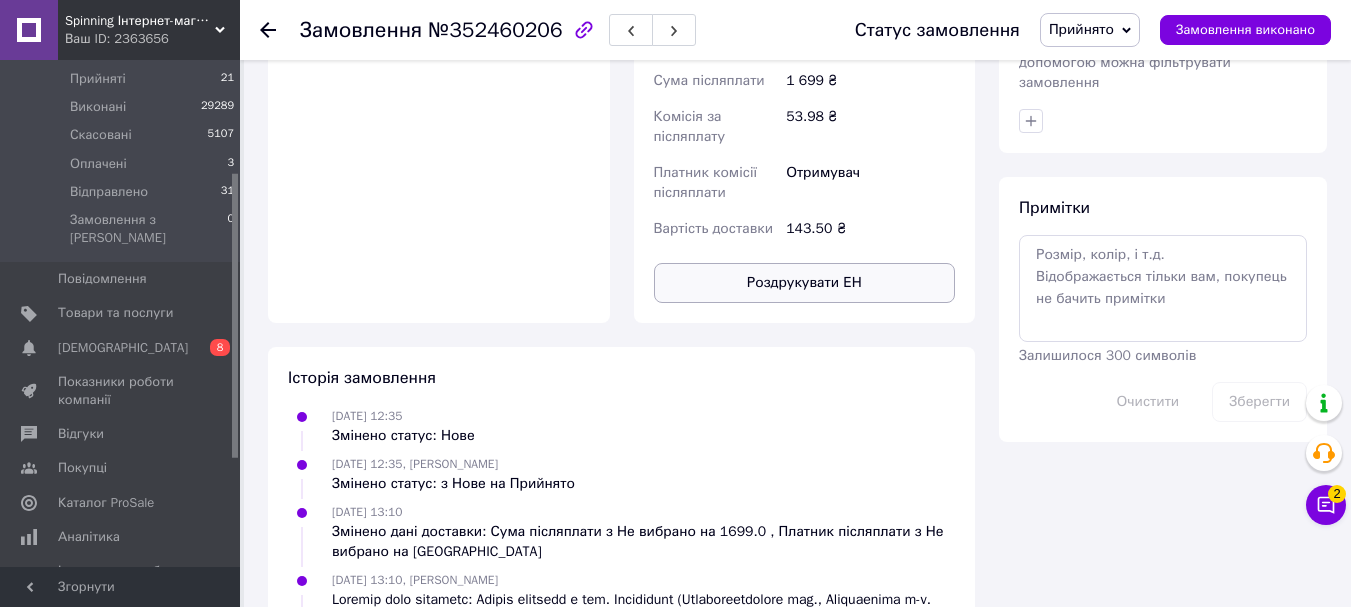 scroll, scrollTop: 1000, scrollLeft: 0, axis: vertical 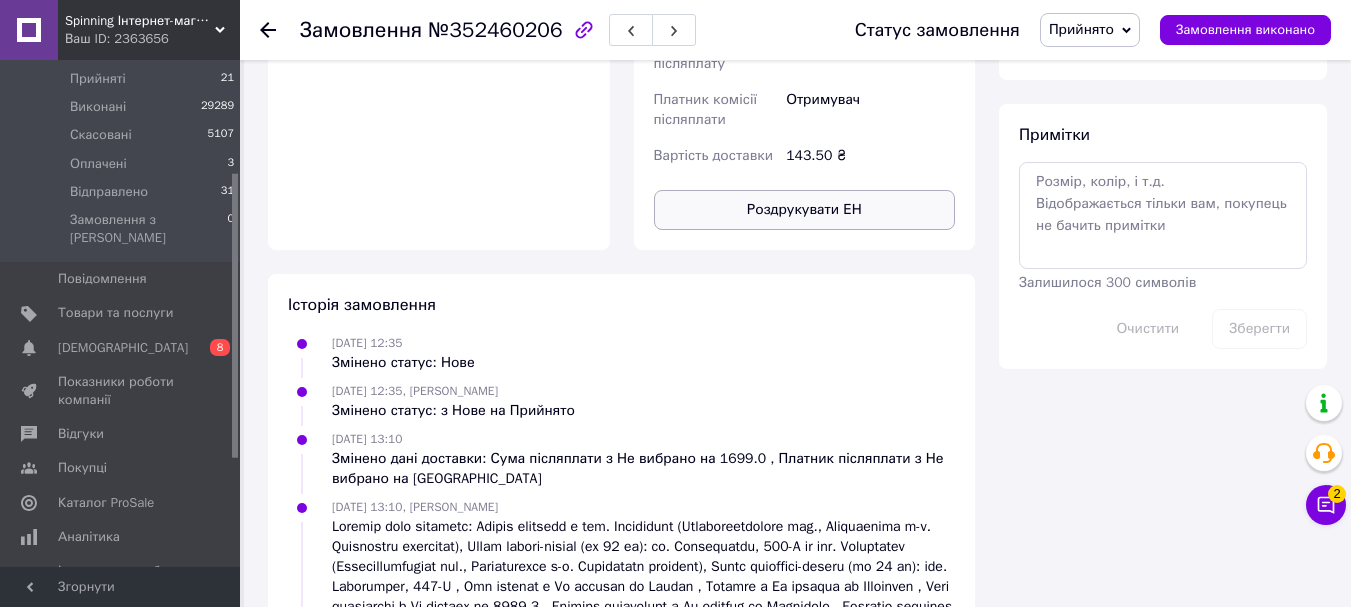 click on "Роздрукувати ЕН" at bounding box center [805, 210] 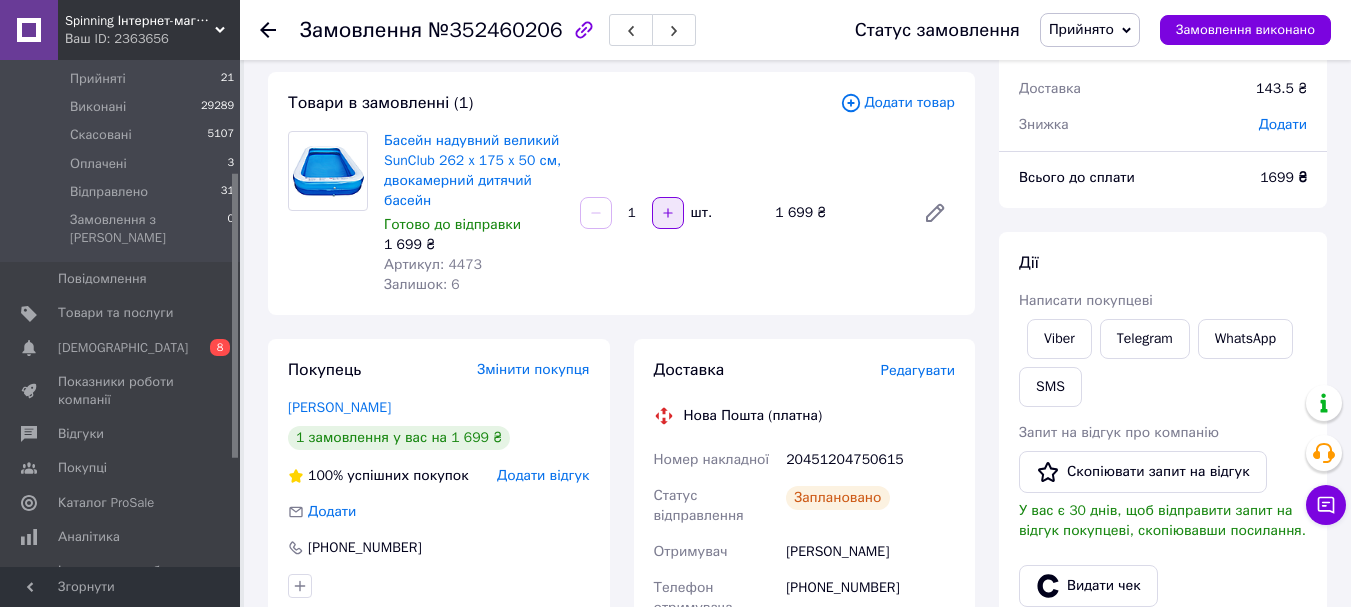 scroll, scrollTop: 0, scrollLeft: 0, axis: both 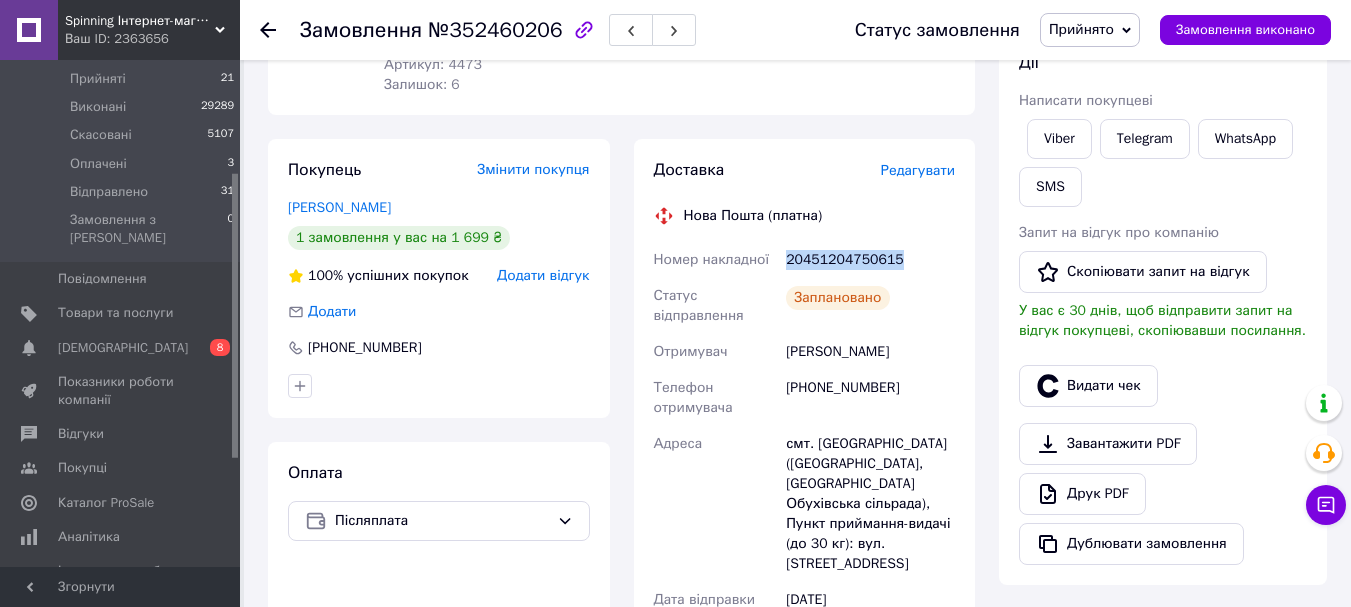 drag, startPoint x: 789, startPoint y: 262, endPoint x: 919, endPoint y: 264, distance: 130.01538 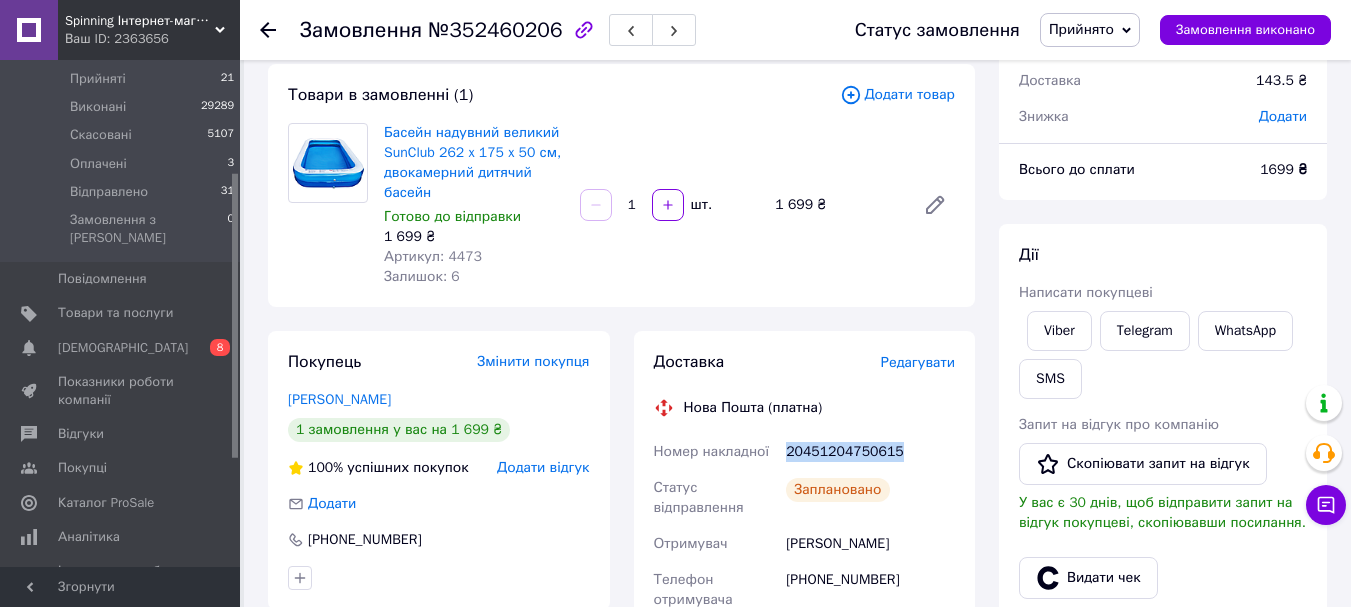 scroll, scrollTop: 0, scrollLeft: 0, axis: both 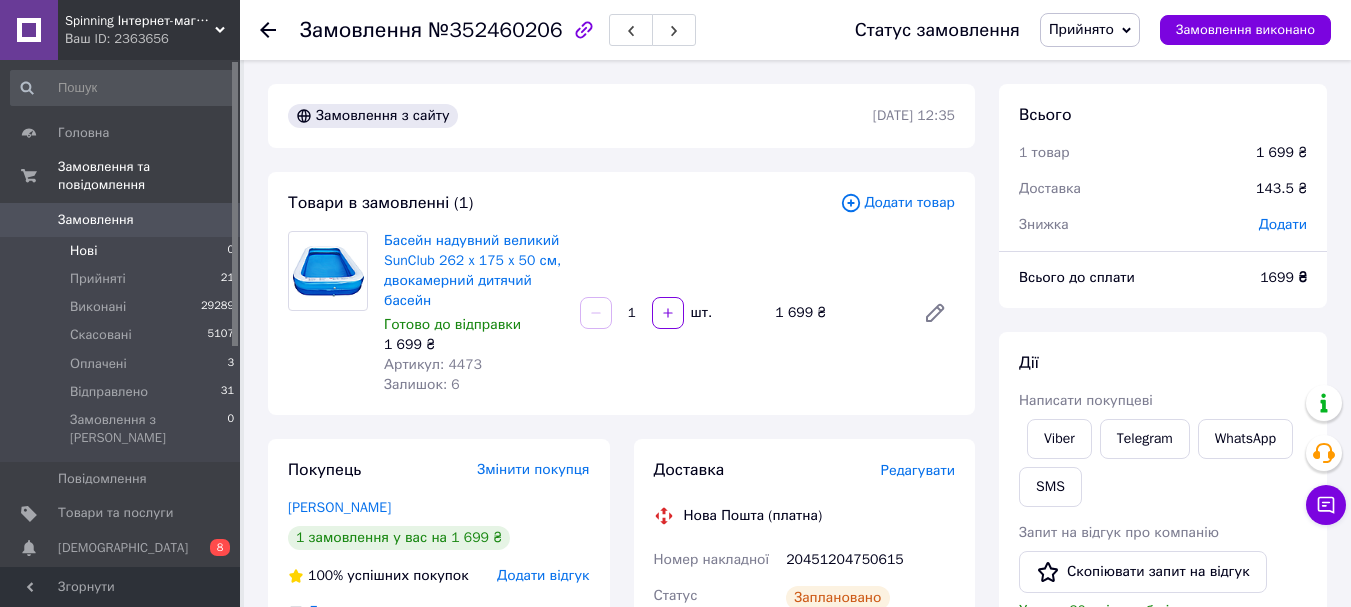 click on "Нові 0" at bounding box center (123, 251) 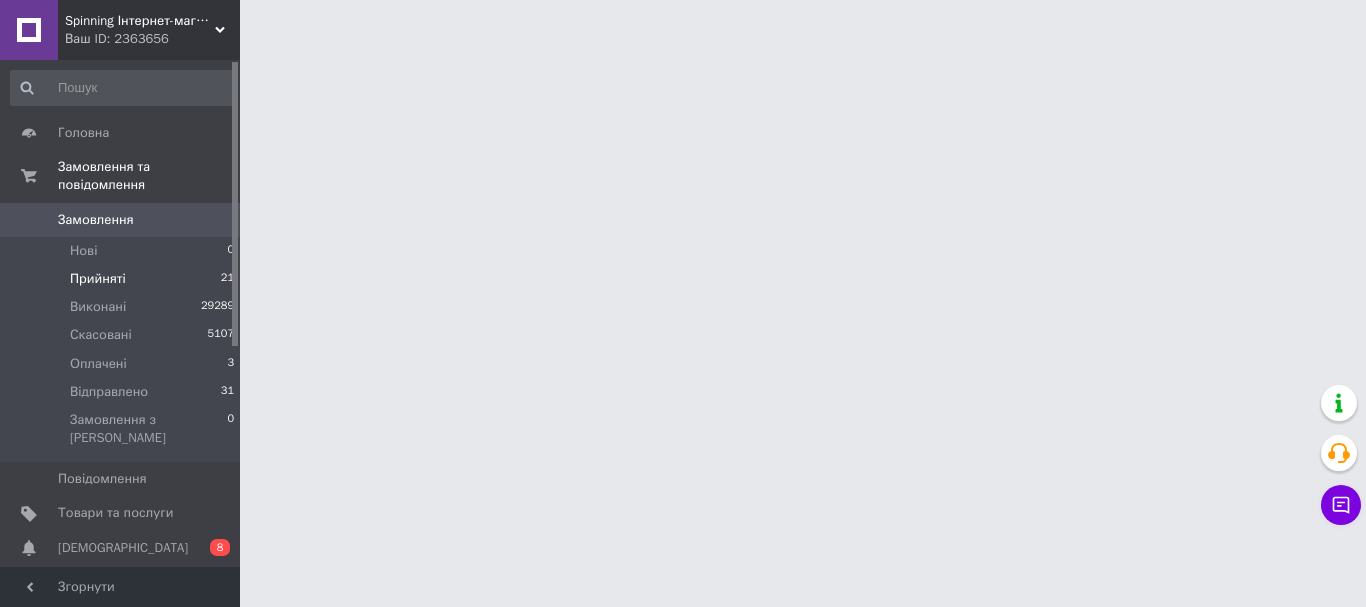 click on "Прийняті" at bounding box center [98, 279] 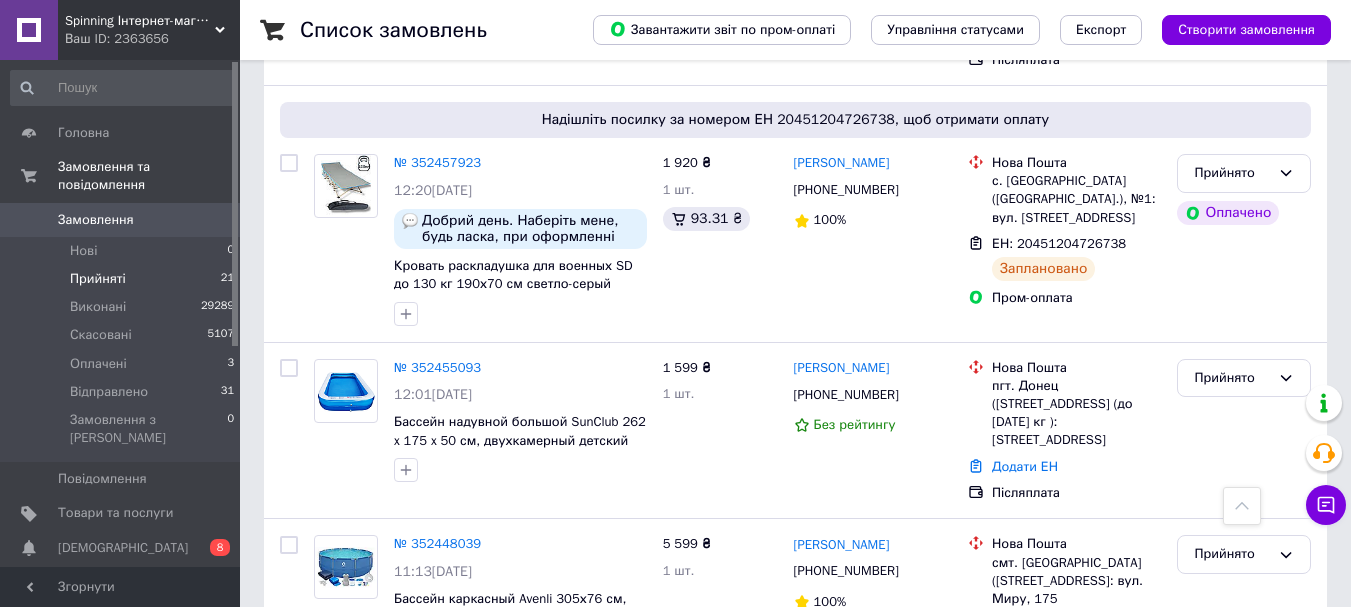 scroll, scrollTop: 800, scrollLeft: 0, axis: vertical 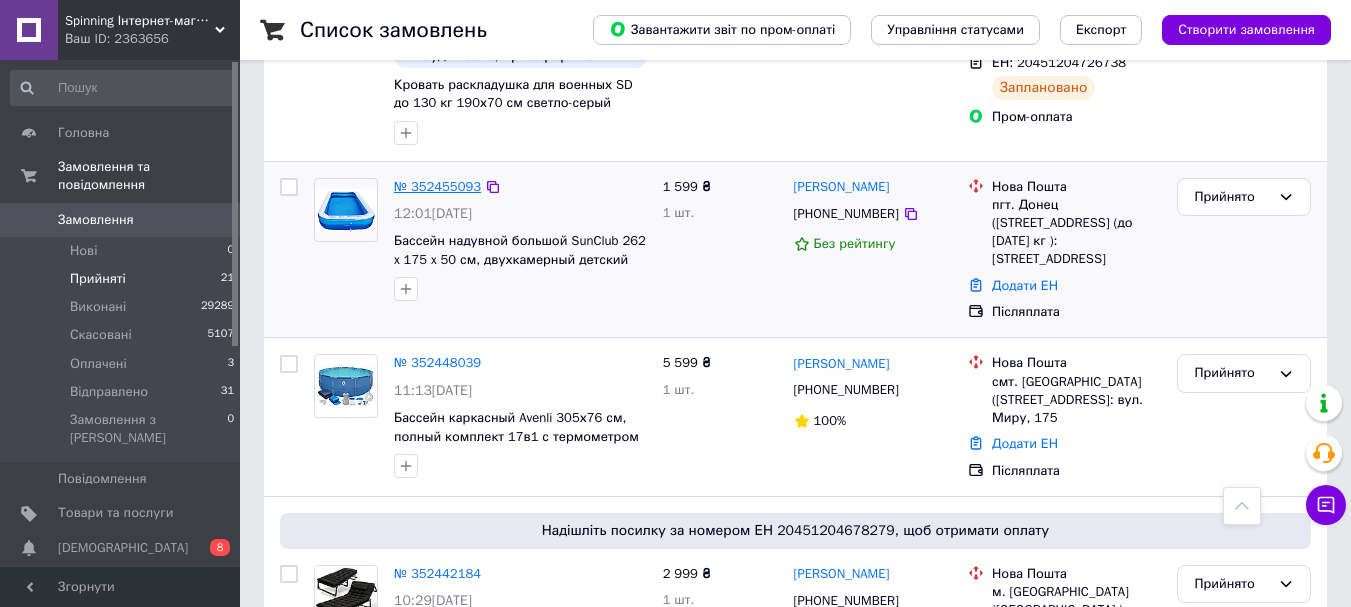 click on "№ 352455093" at bounding box center [437, 186] 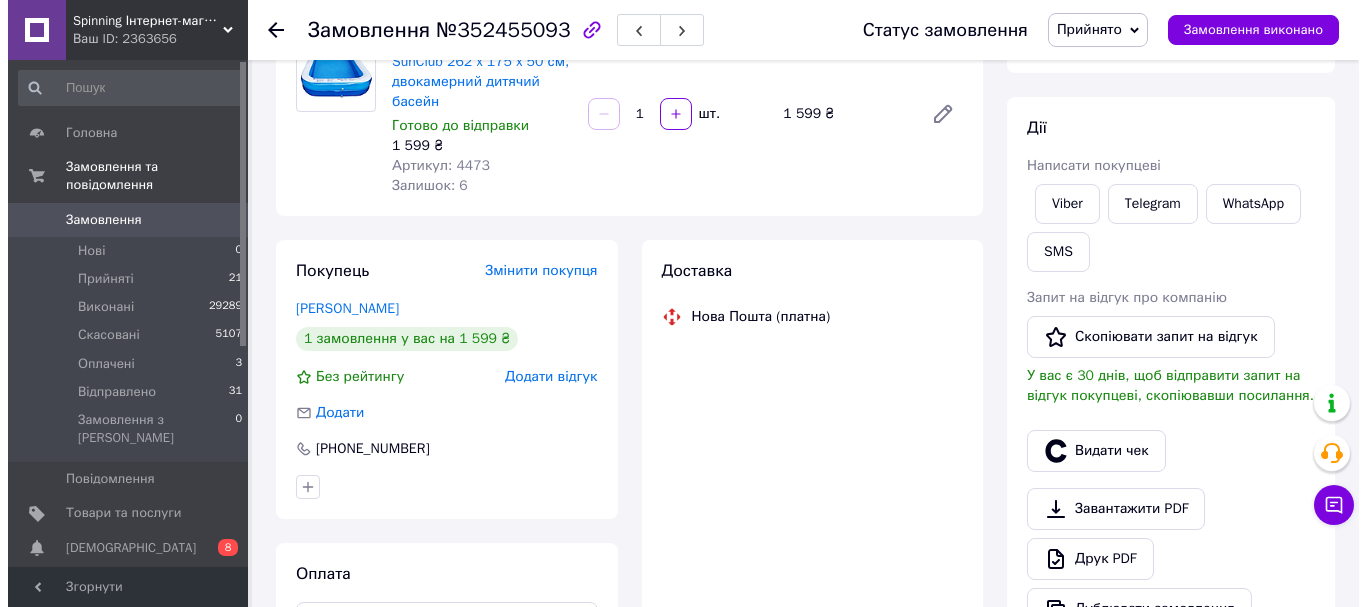 scroll, scrollTop: 300, scrollLeft: 0, axis: vertical 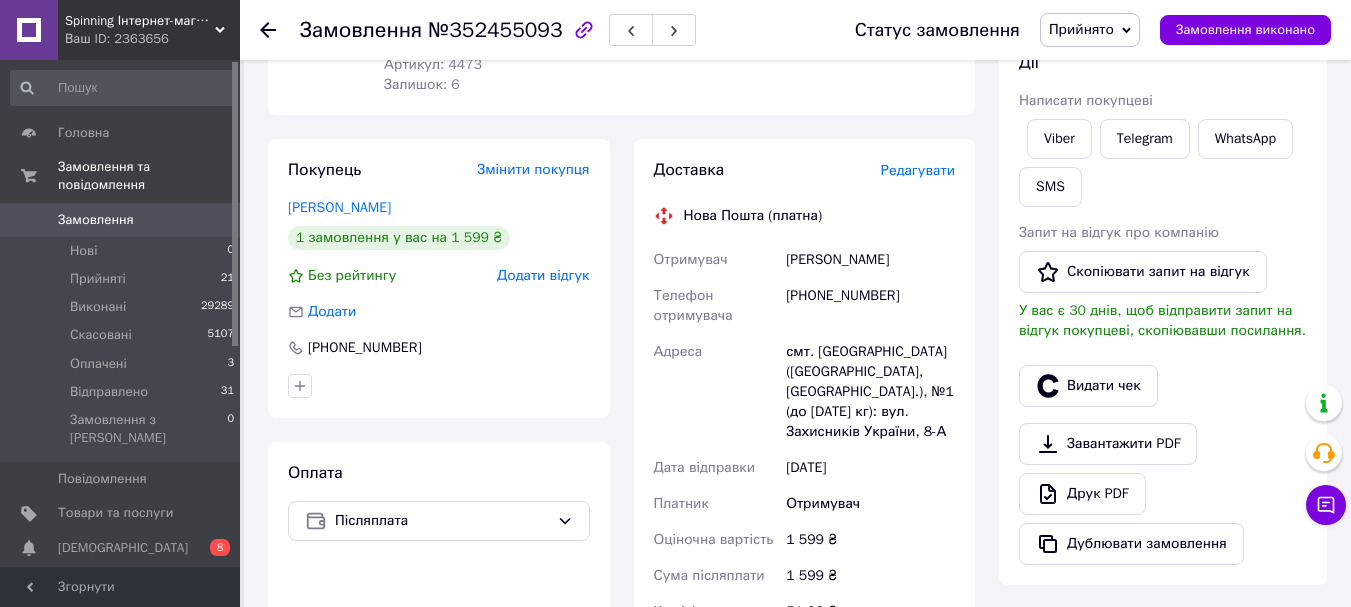 click on "Доставка Редагувати" at bounding box center (805, 170) 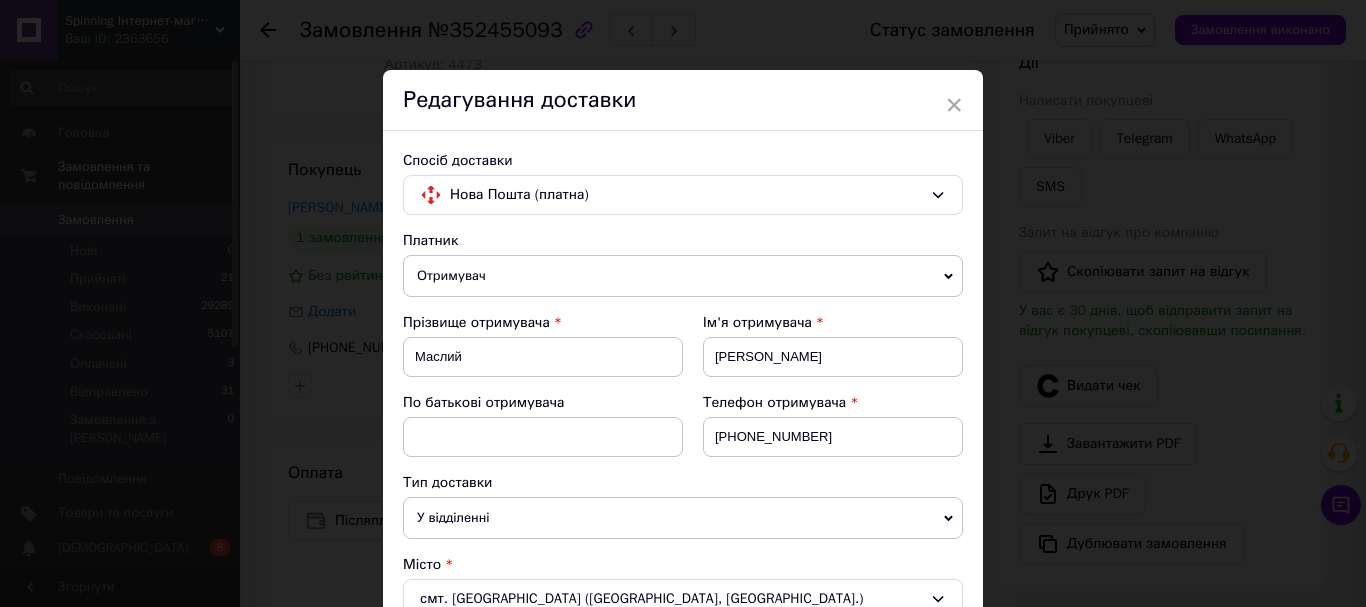 scroll, scrollTop: 400, scrollLeft: 0, axis: vertical 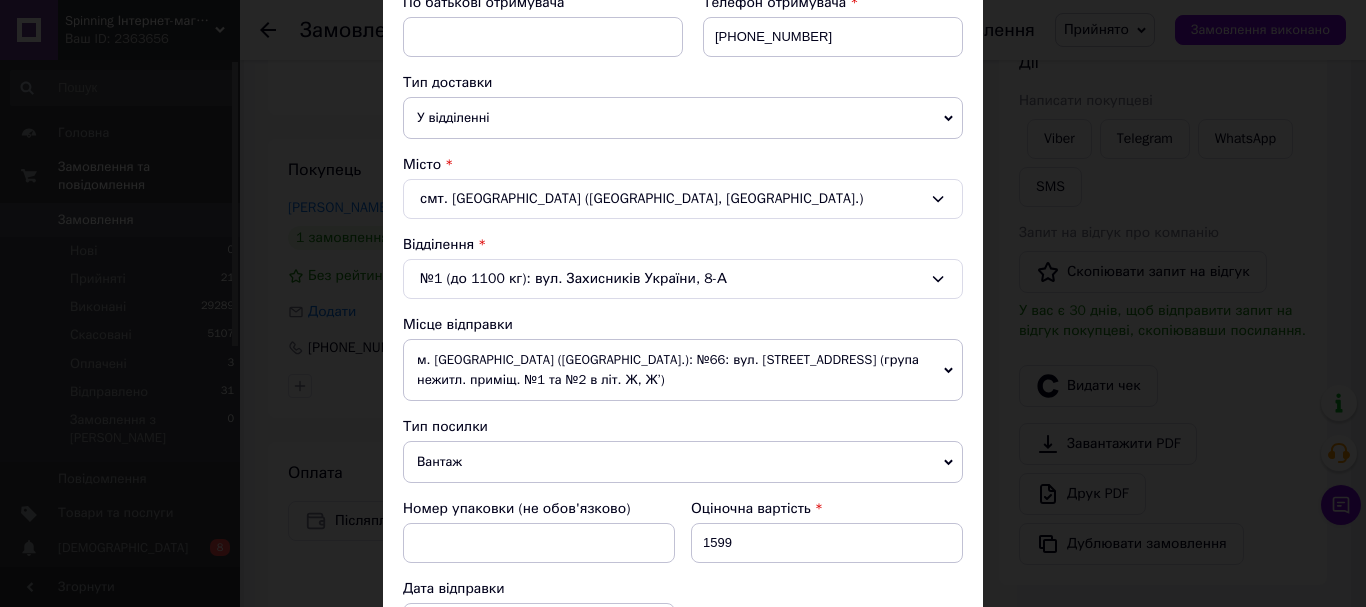 click on "Платник Отримувач Відправник Прізвище отримувача [PERSON_NAME]'я отримувача [PERSON_NAME] батькові отримувача Телефон отримувача [PHONE_NUMBER] Тип доставки У відділенні Кур'єром В поштоматі Місто смт. [GEOGRAPHIC_DATA] ([GEOGRAPHIC_DATA], [GEOGRAPHIC_DATA].) Відділення №1 (до [DATE] кг): вул. Захисників України, 8-А Місце відправки м. [GEOGRAPHIC_DATA] ([GEOGRAPHIC_DATA].): №66: вул. [STREET_ADDRESS] (група нежитл. приміщ. №1 та №2 в літ. Ж, Ж’) Дніпро: №5: вул. [STREET_ADDRESS] (с. Дороге, провул. [STREET_ADDRESS]: №215 (до 200 кг): пров. [STREET_ADDRESS] Трускавець: №1: вул. [PERSON_NAME][STREET_ADDRESS] Тип посилки Вантаж <" at bounding box center [683, 535] 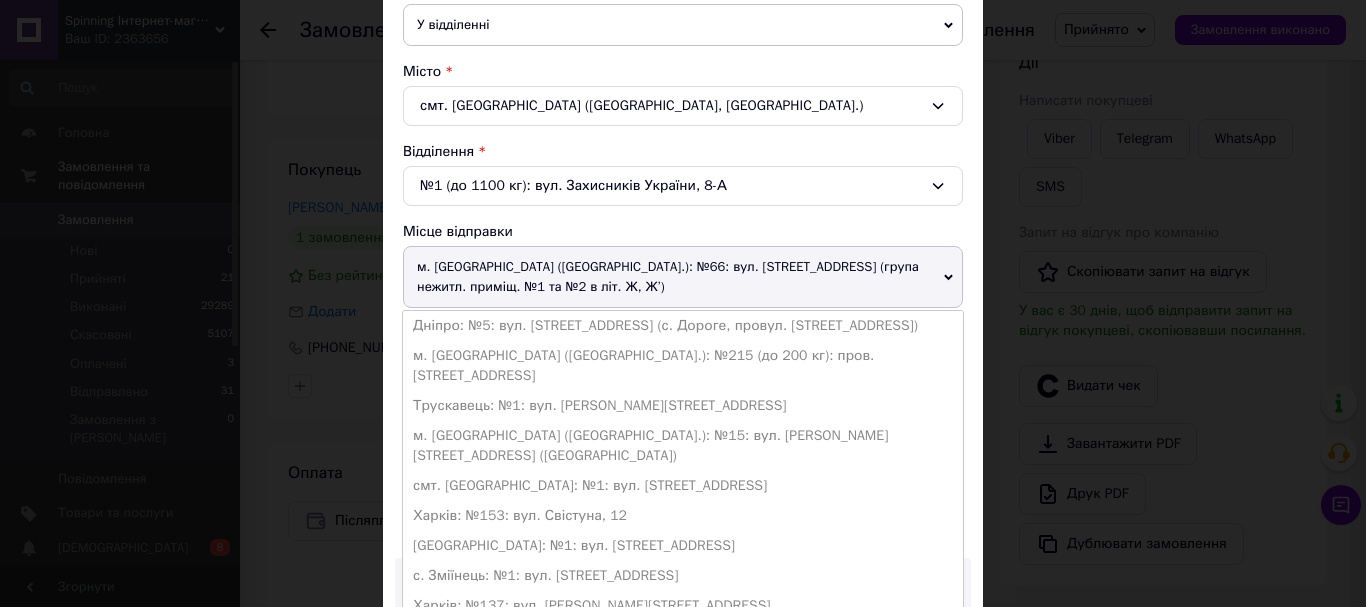 scroll, scrollTop: 600, scrollLeft: 0, axis: vertical 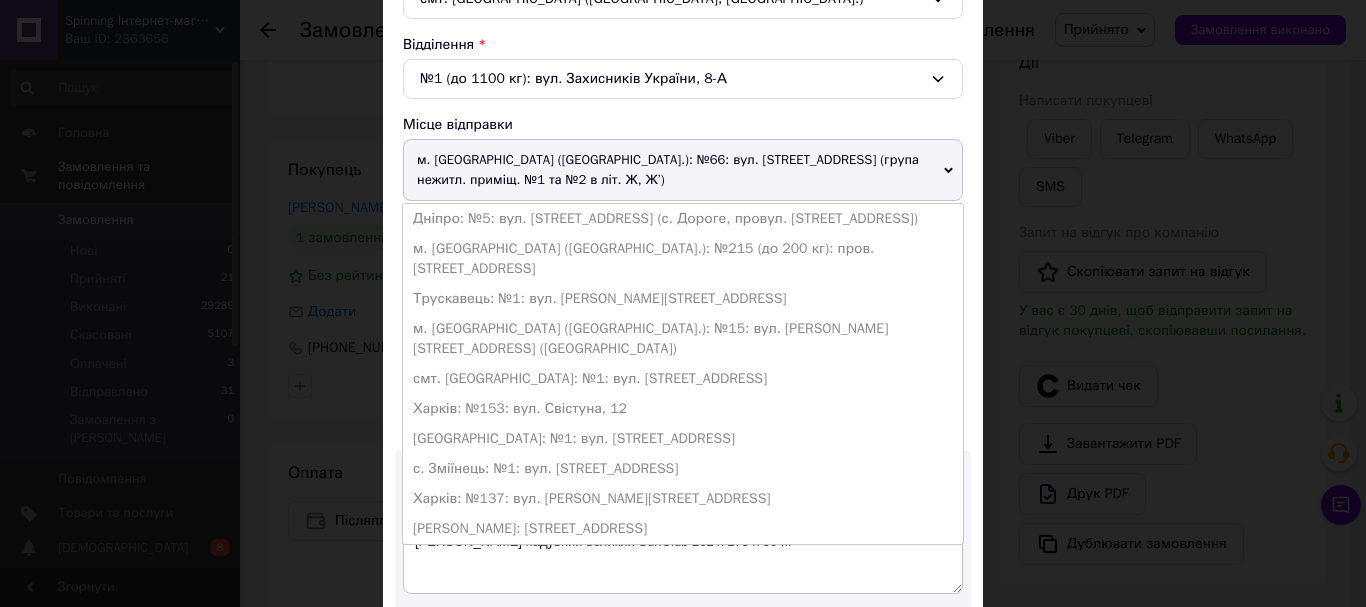 drag, startPoint x: 474, startPoint y: 428, endPoint x: 514, endPoint y: 380, distance: 62.482 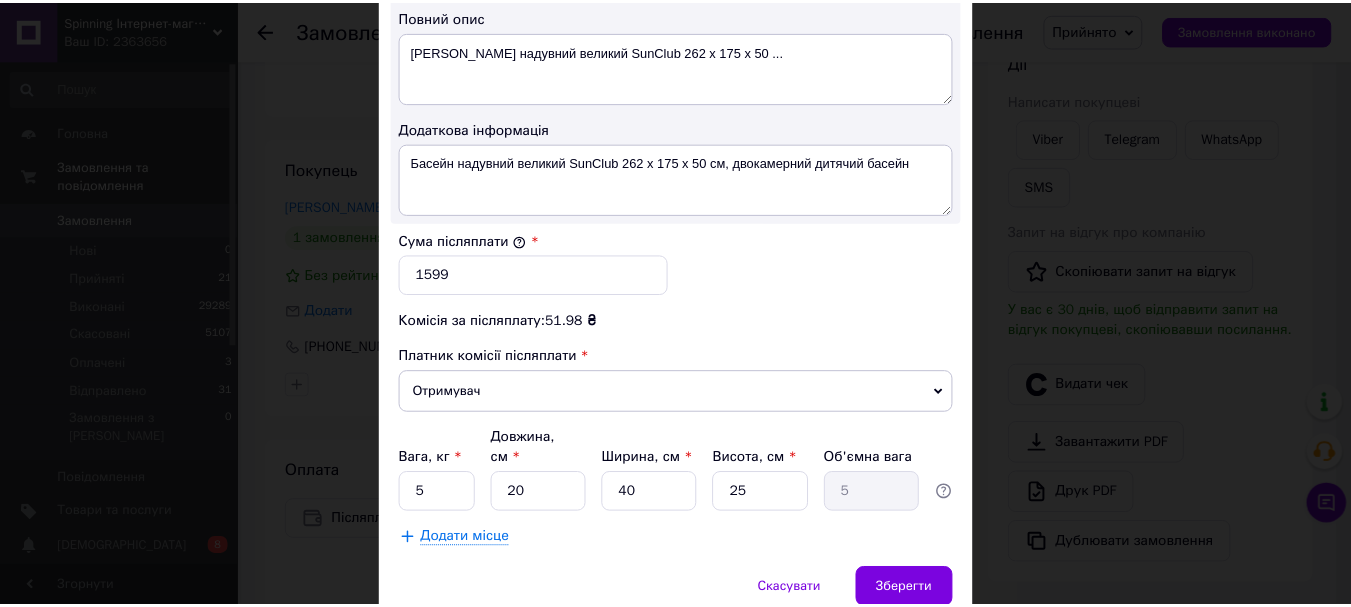 scroll, scrollTop: 1143, scrollLeft: 0, axis: vertical 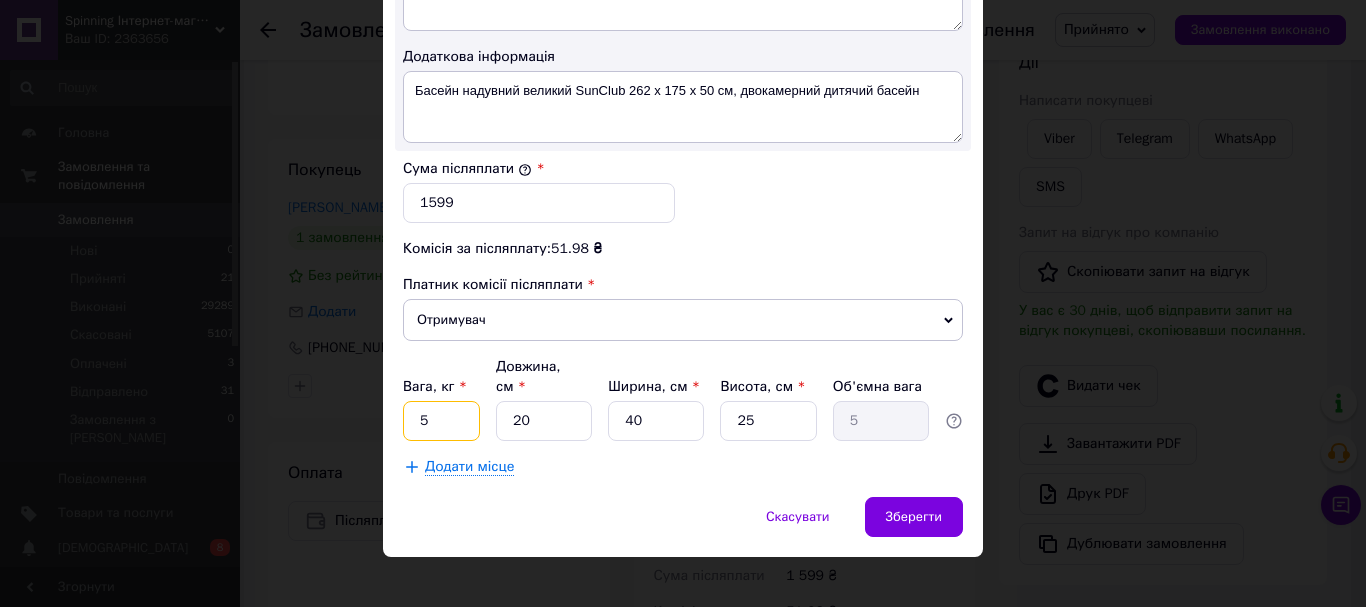 drag, startPoint x: 419, startPoint y: 402, endPoint x: 429, endPoint y: 401, distance: 10.049875 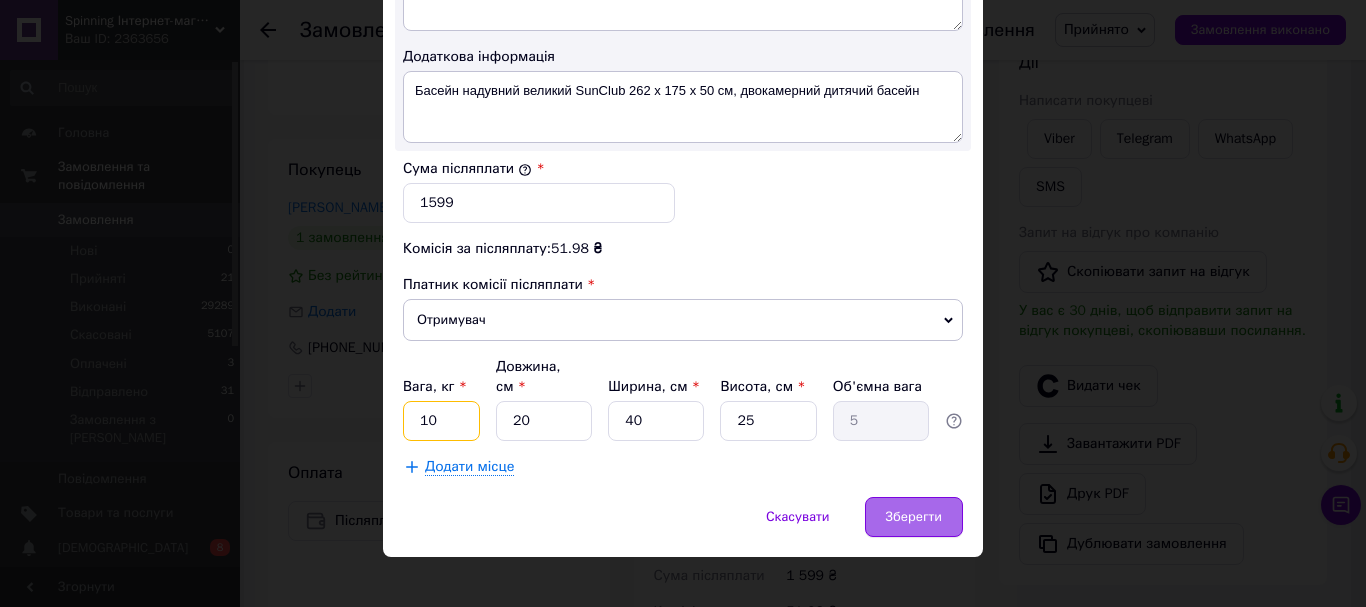 type on "10" 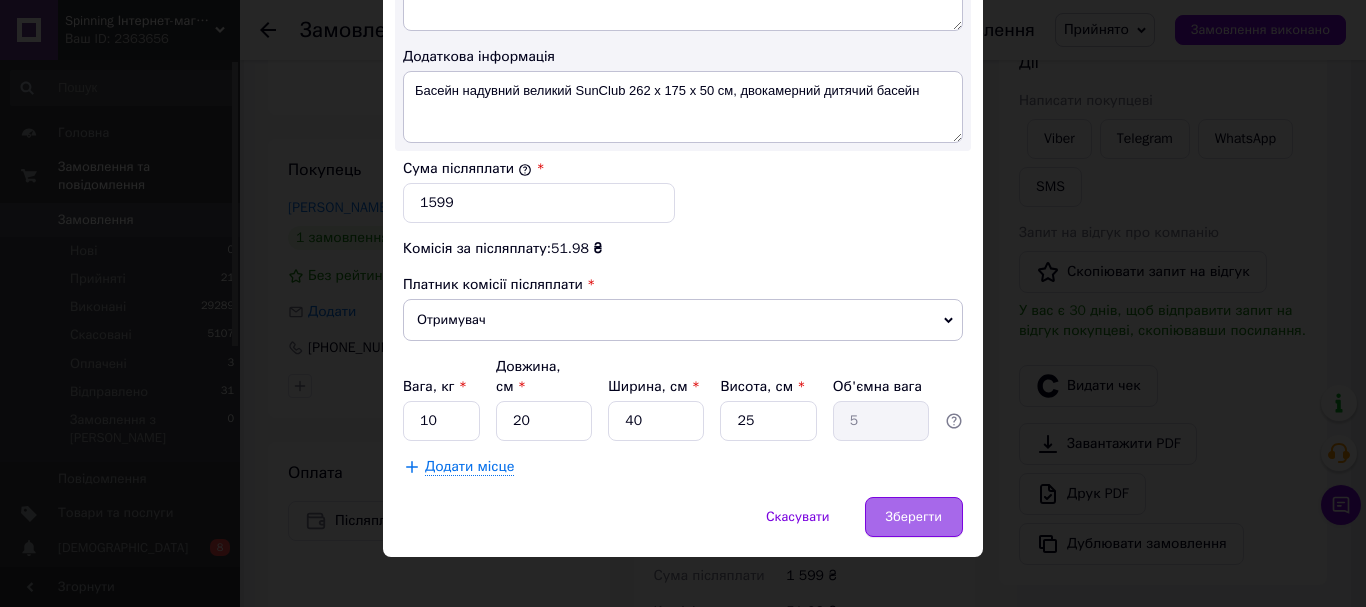 click on "Зберегти" at bounding box center (914, 517) 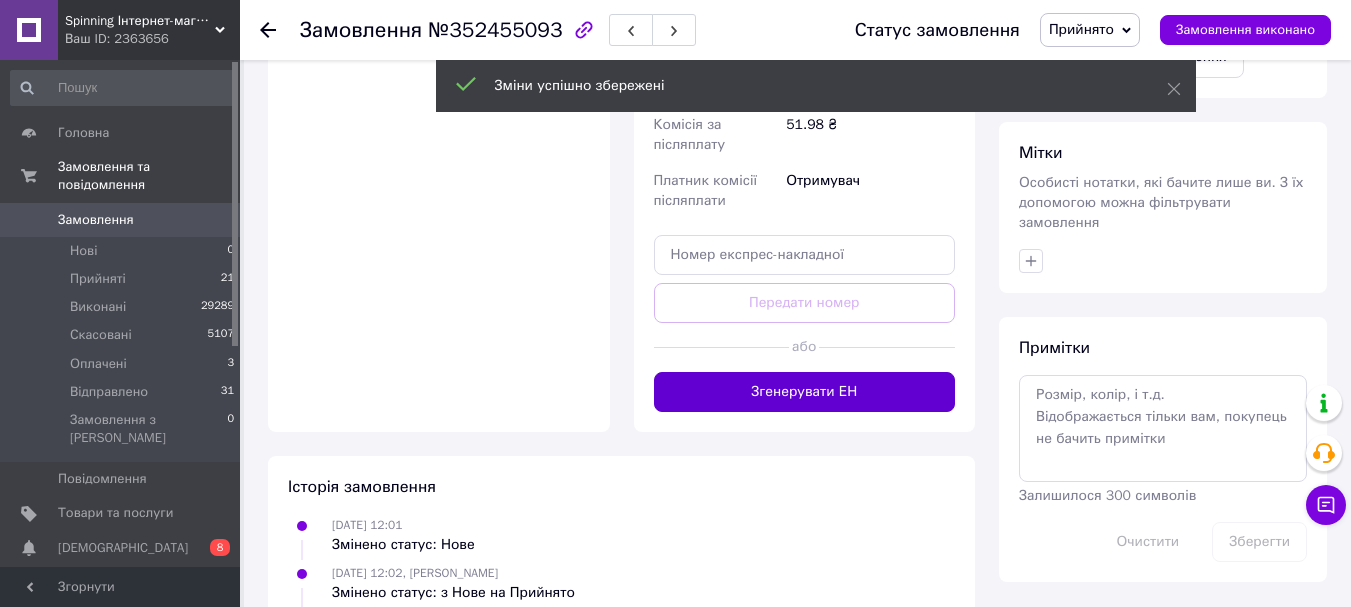 scroll, scrollTop: 900, scrollLeft: 0, axis: vertical 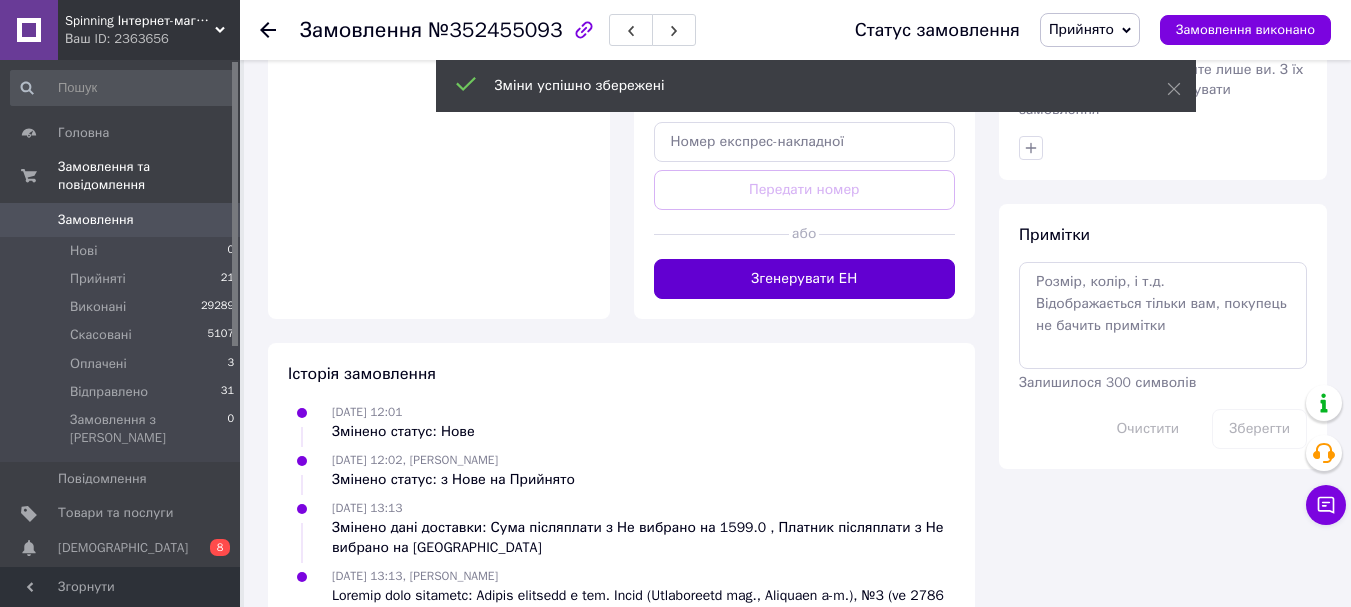 click on "Згенерувати ЕН" at bounding box center (805, 279) 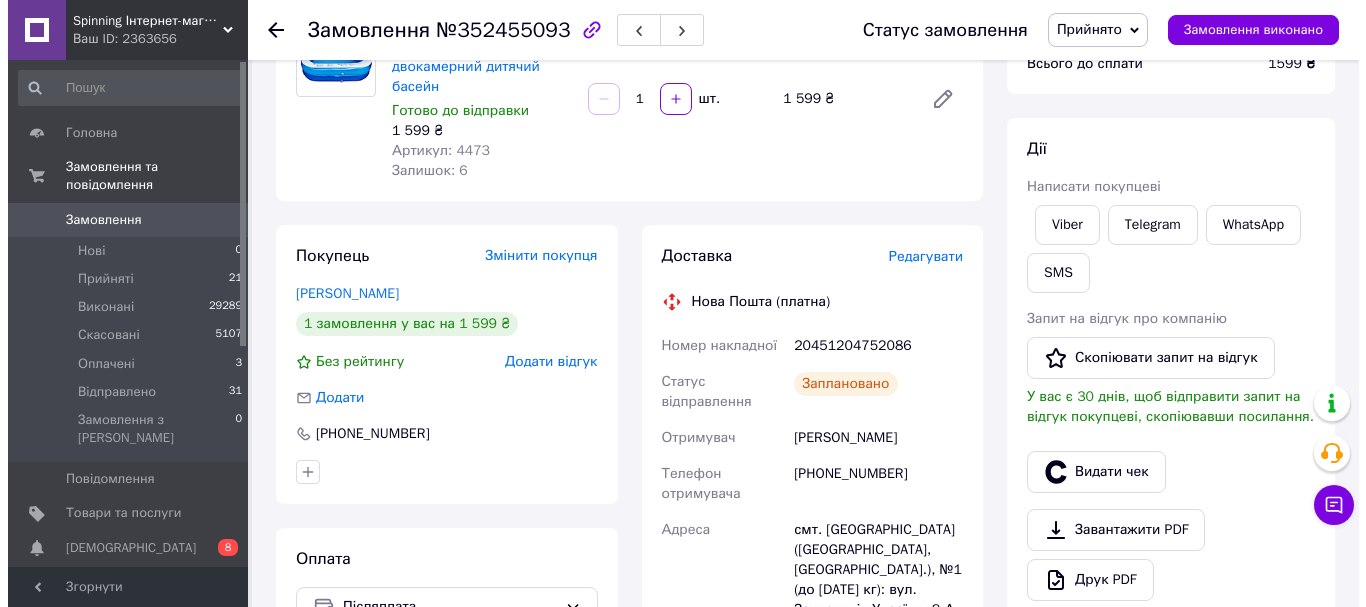scroll, scrollTop: 300, scrollLeft: 0, axis: vertical 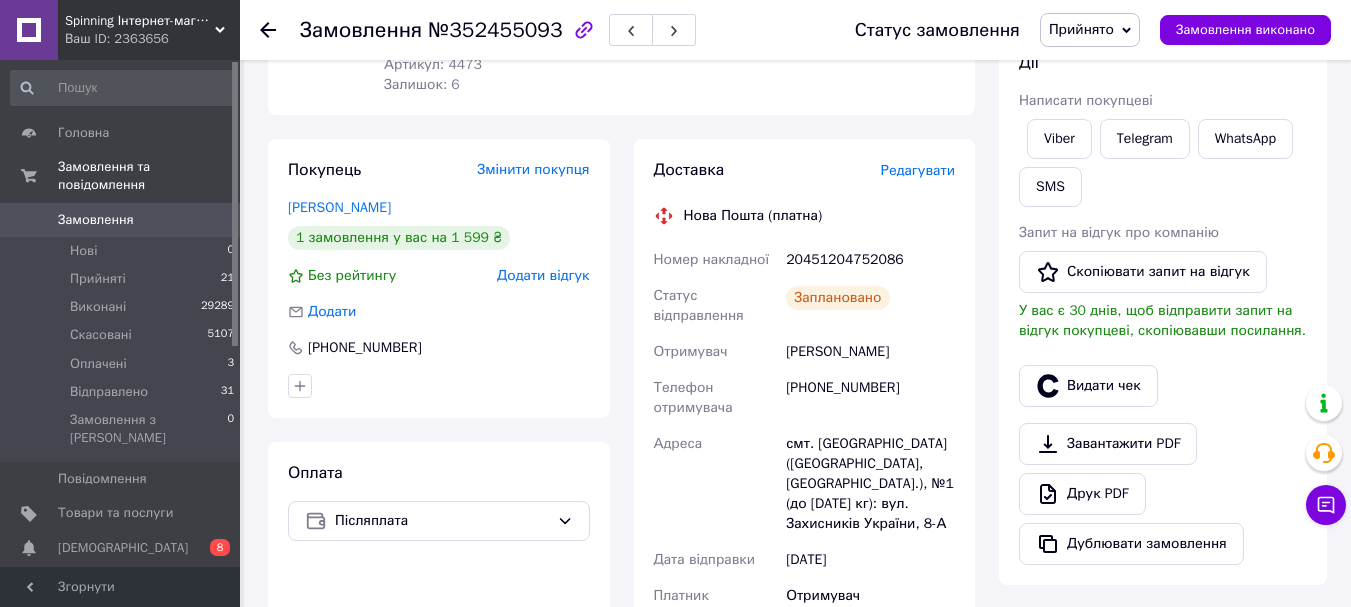 click on "Редагувати" at bounding box center (918, 170) 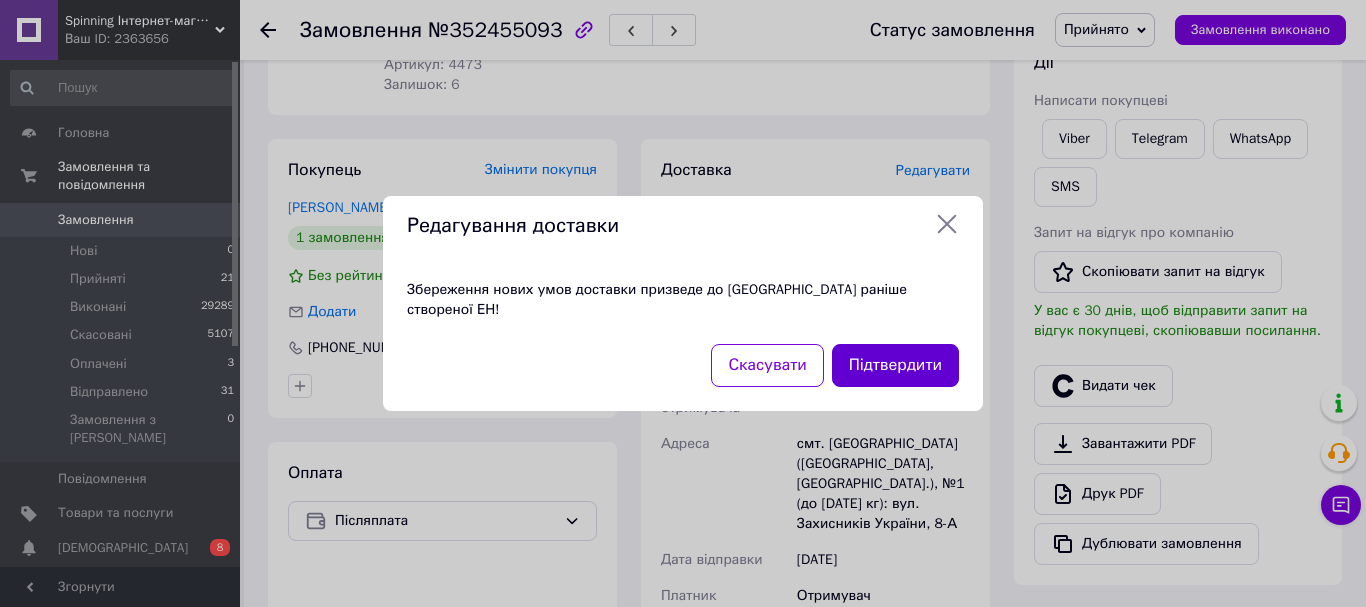 click on "Підтвердити" at bounding box center [895, 365] 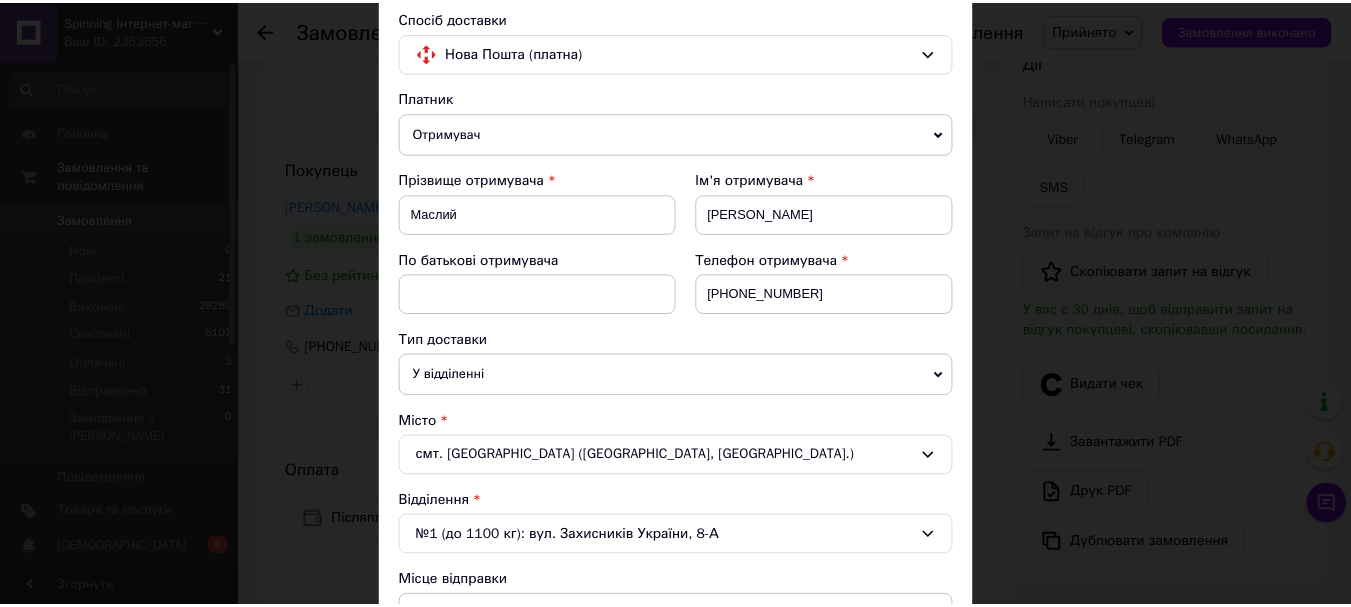 scroll, scrollTop: 0, scrollLeft: 0, axis: both 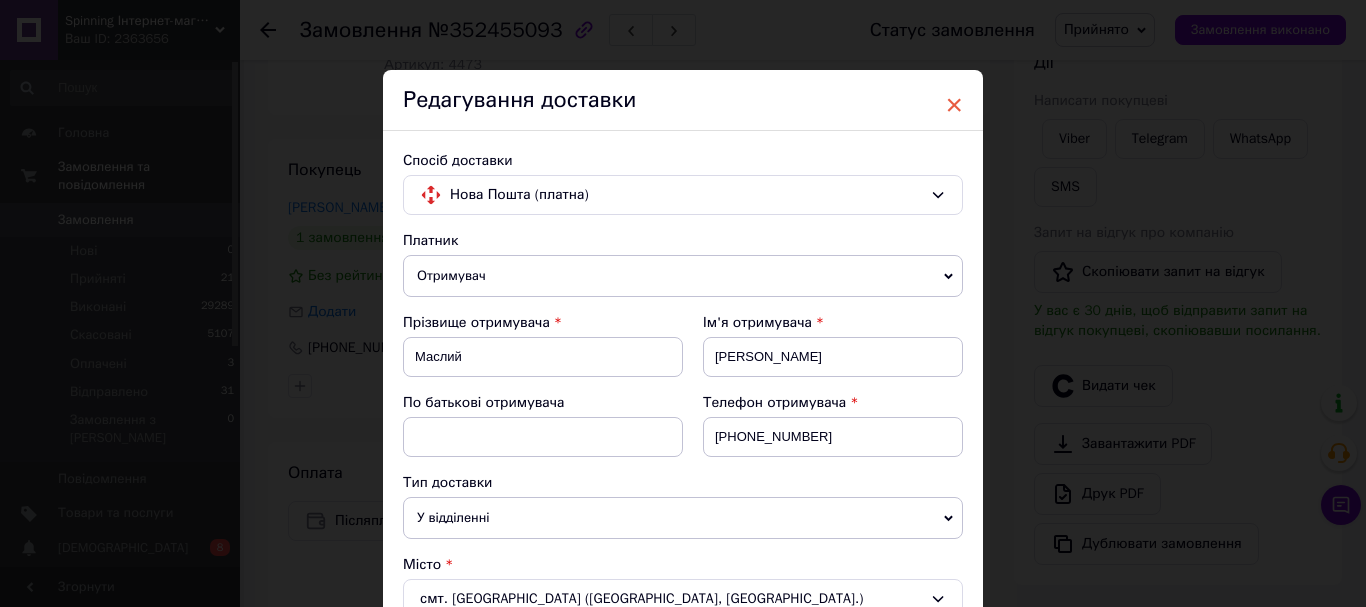 click on "×" at bounding box center [954, 105] 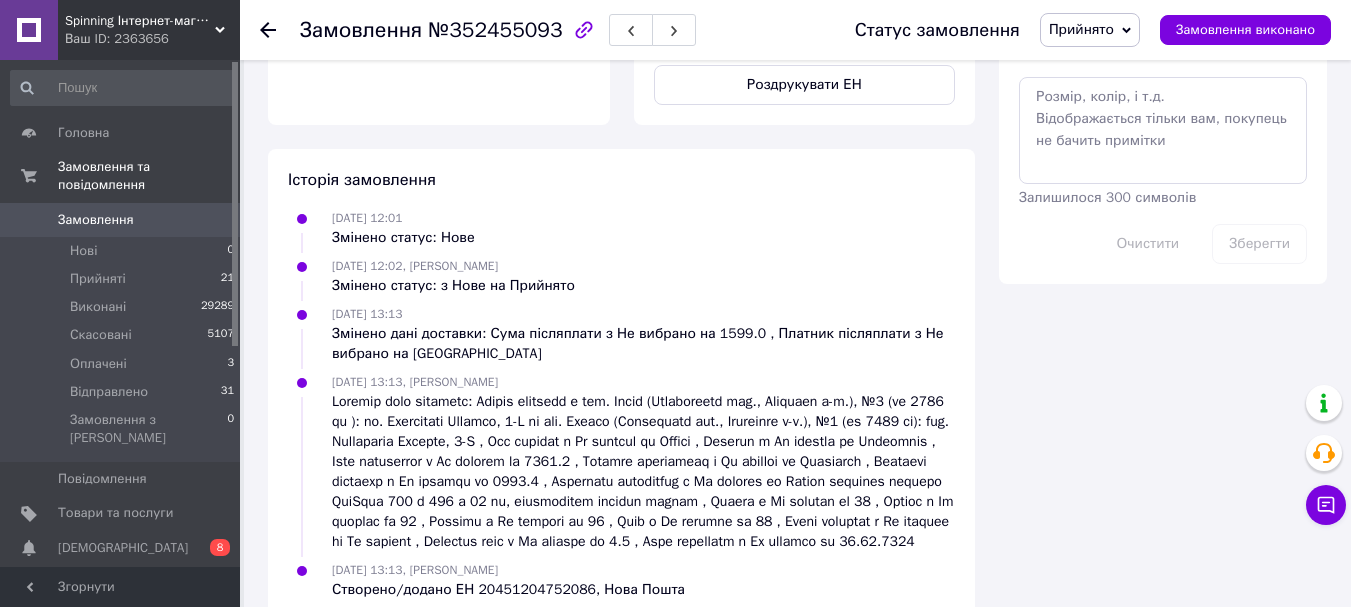 scroll, scrollTop: 800, scrollLeft: 0, axis: vertical 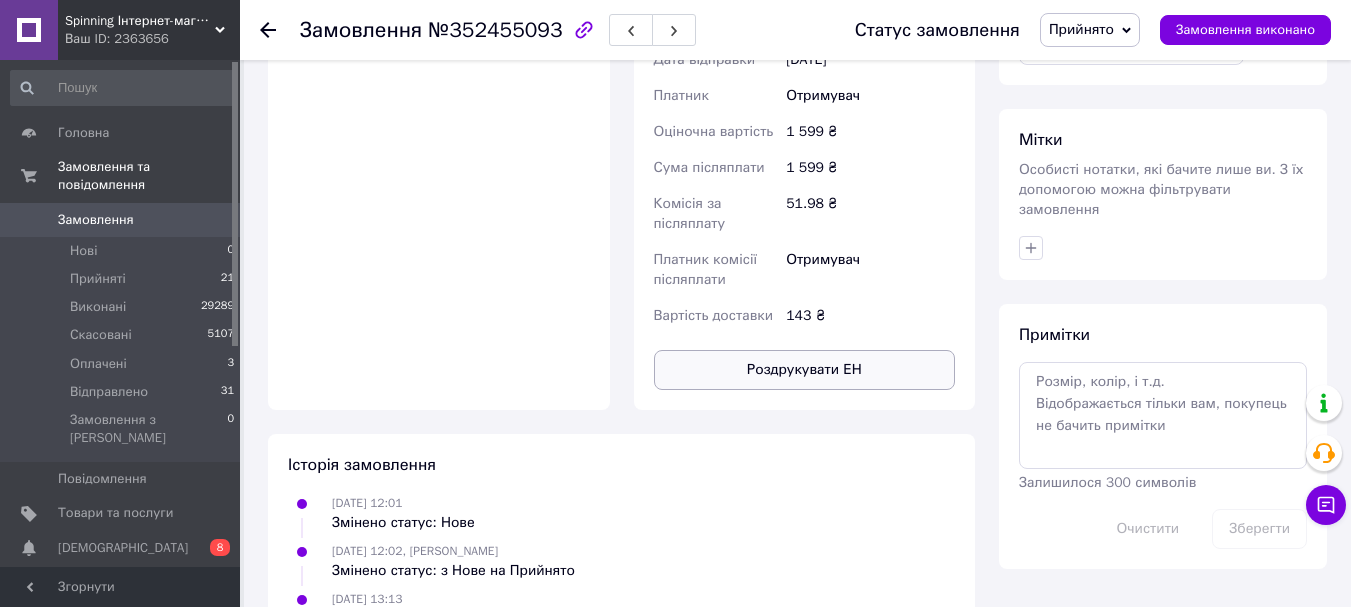 click on "Роздрукувати ЕН" at bounding box center (805, 370) 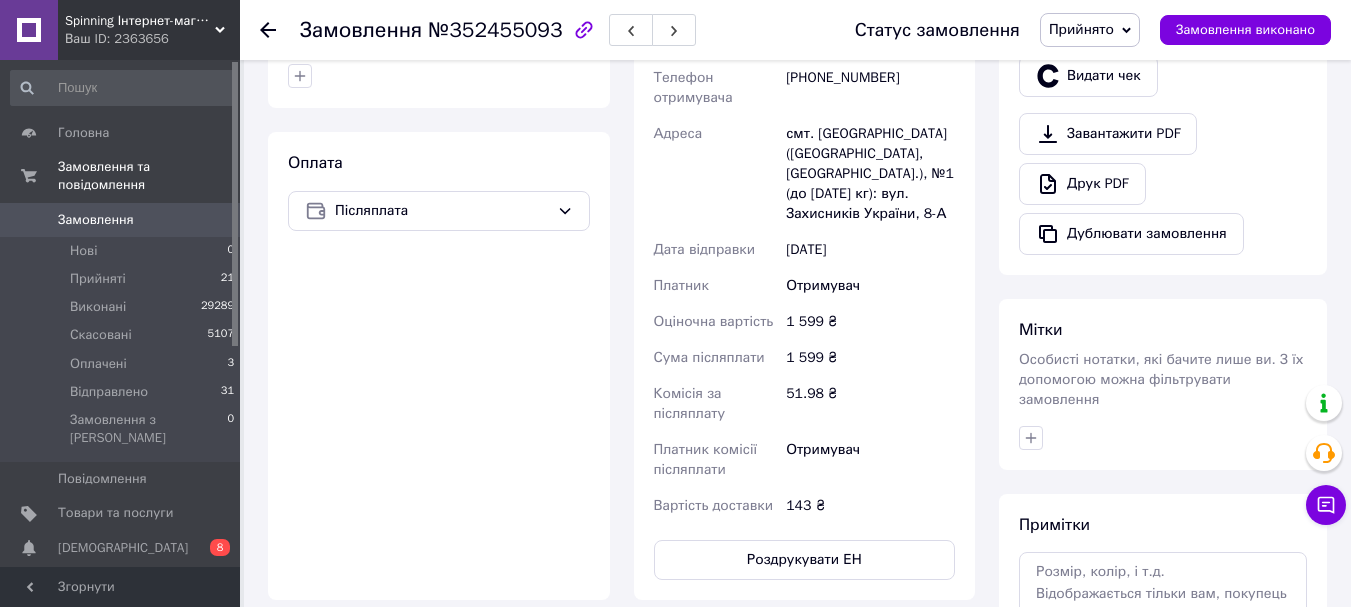 scroll, scrollTop: 400, scrollLeft: 0, axis: vertical 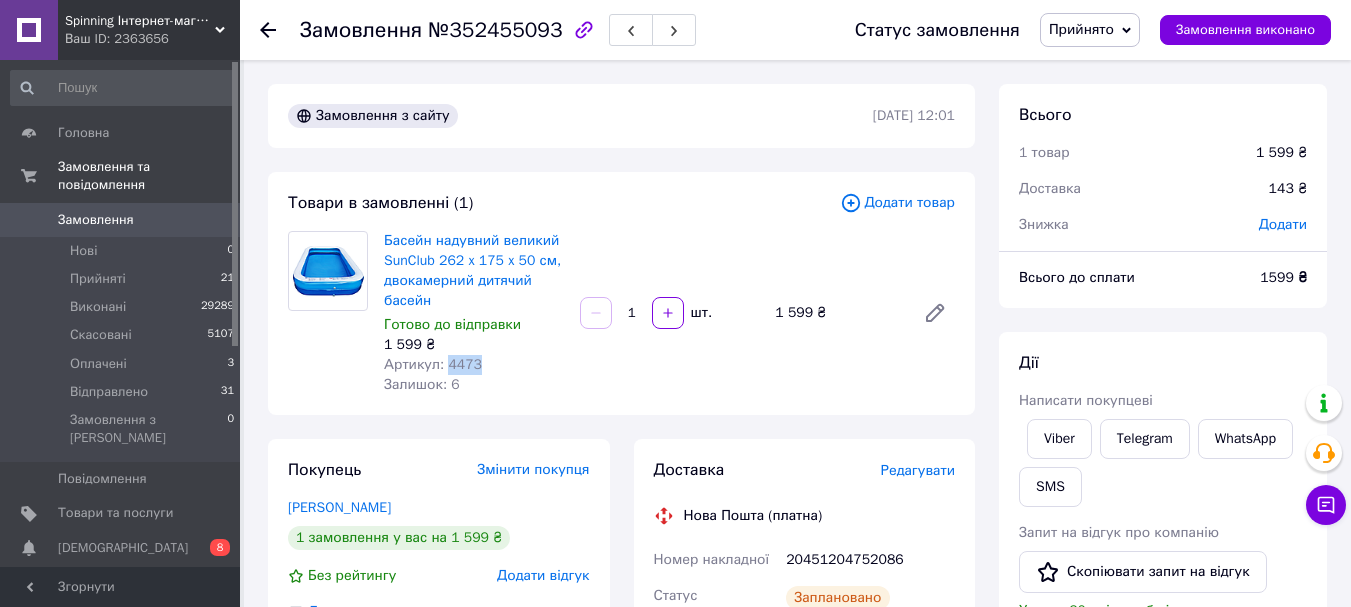 drag, startPoint x: 445, startPoint y: 359, endPoint x: 482, endPoint y: 357, distance: 37.054016 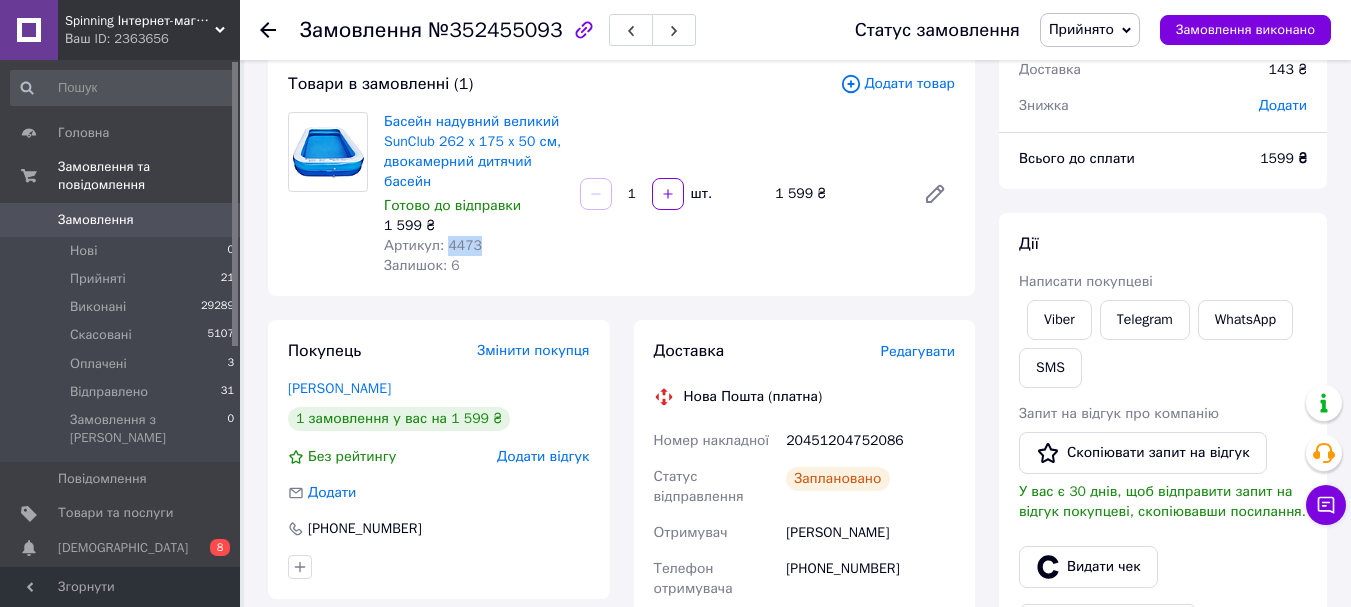 scroll, scrollTop: 300, scrollLeft: 0, axis: vertical 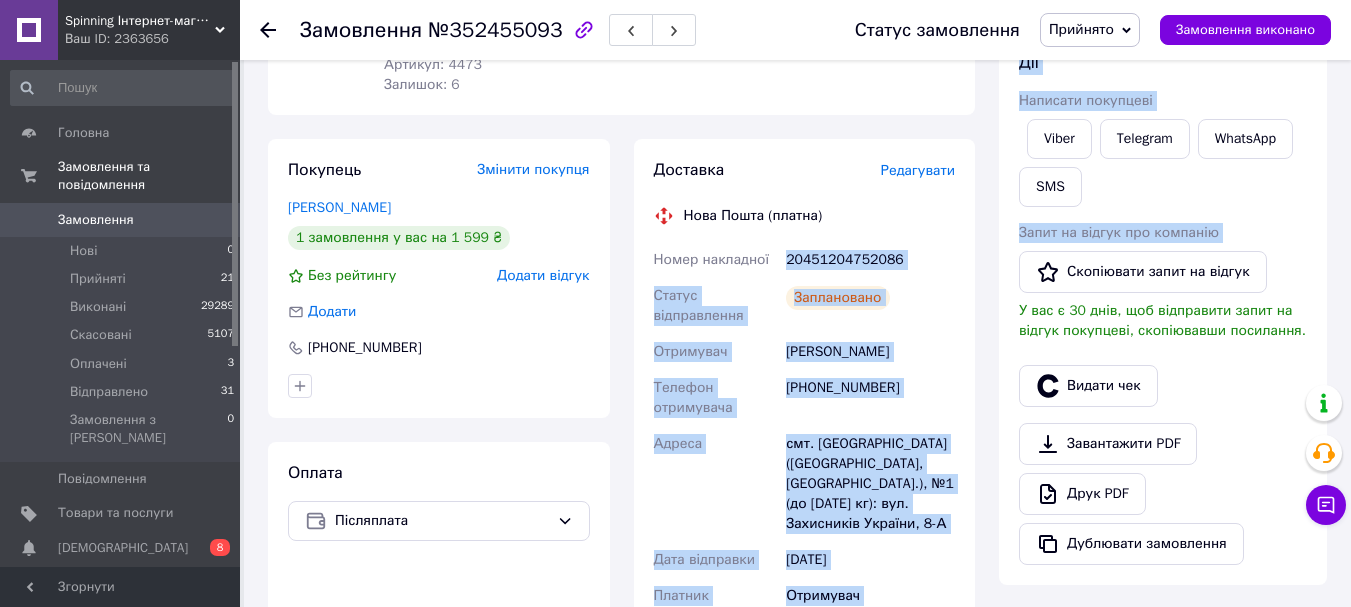 drag, startPoint x: 839, startPoint y: 260, endPoint x: 997, endPoint y: 260, distance: 158 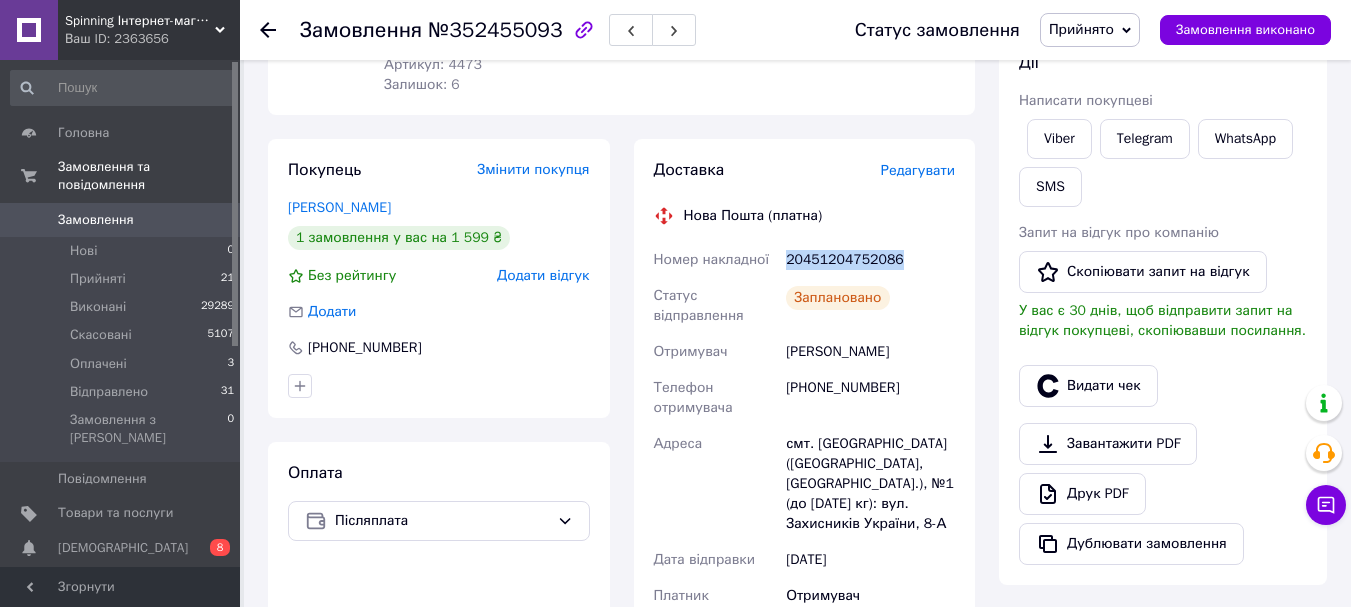 drag, startPoint x: 787, startPoint y: 250, endPoint x: 916, endPoint y: 256, distance: 129.13947 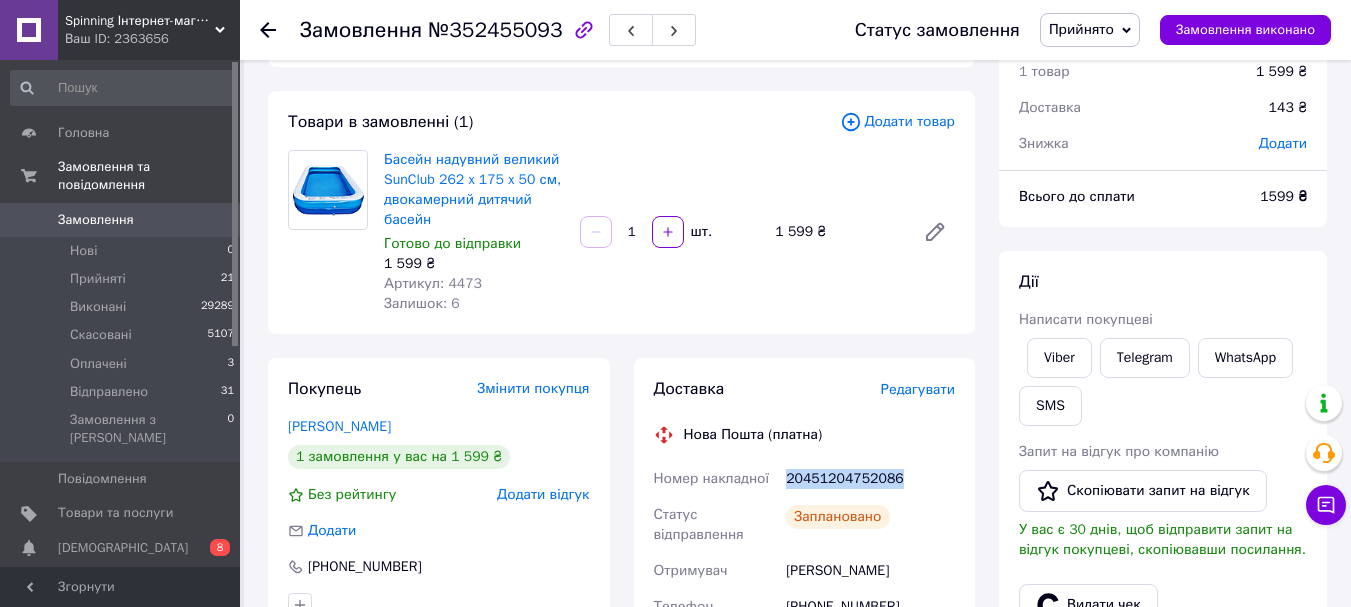 scroll, scrollTop: 0, scrollLeft: 0, axis: both 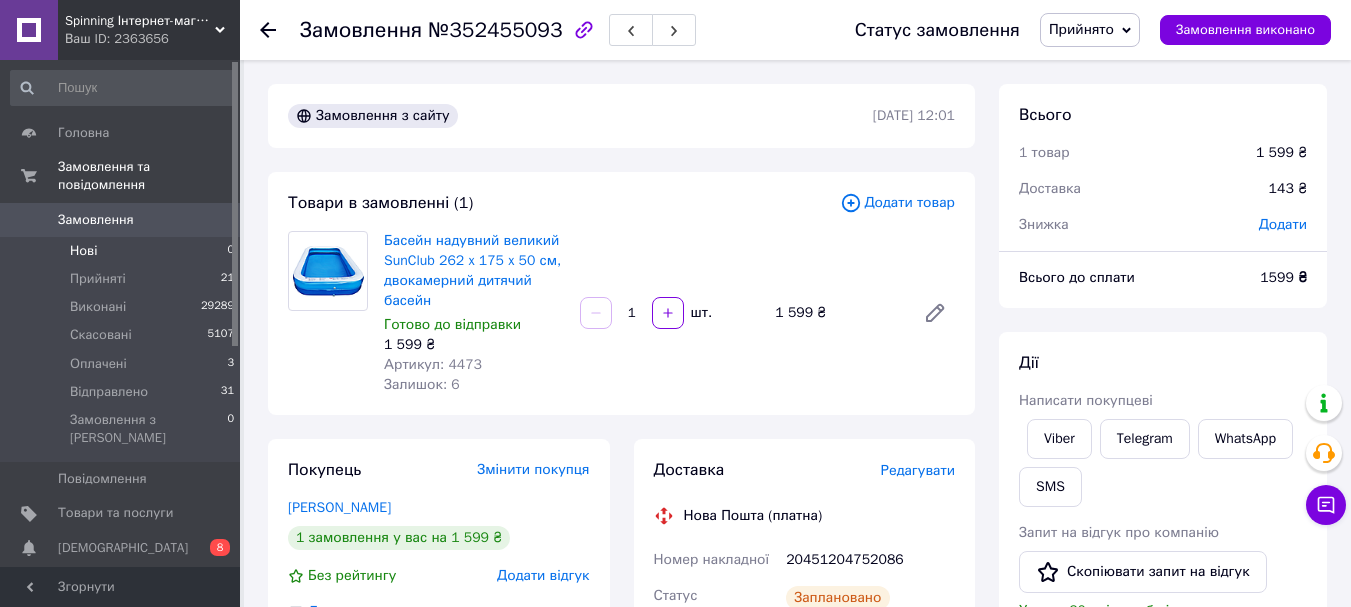 click on "Нові 0" at bounding box center (123, 251) 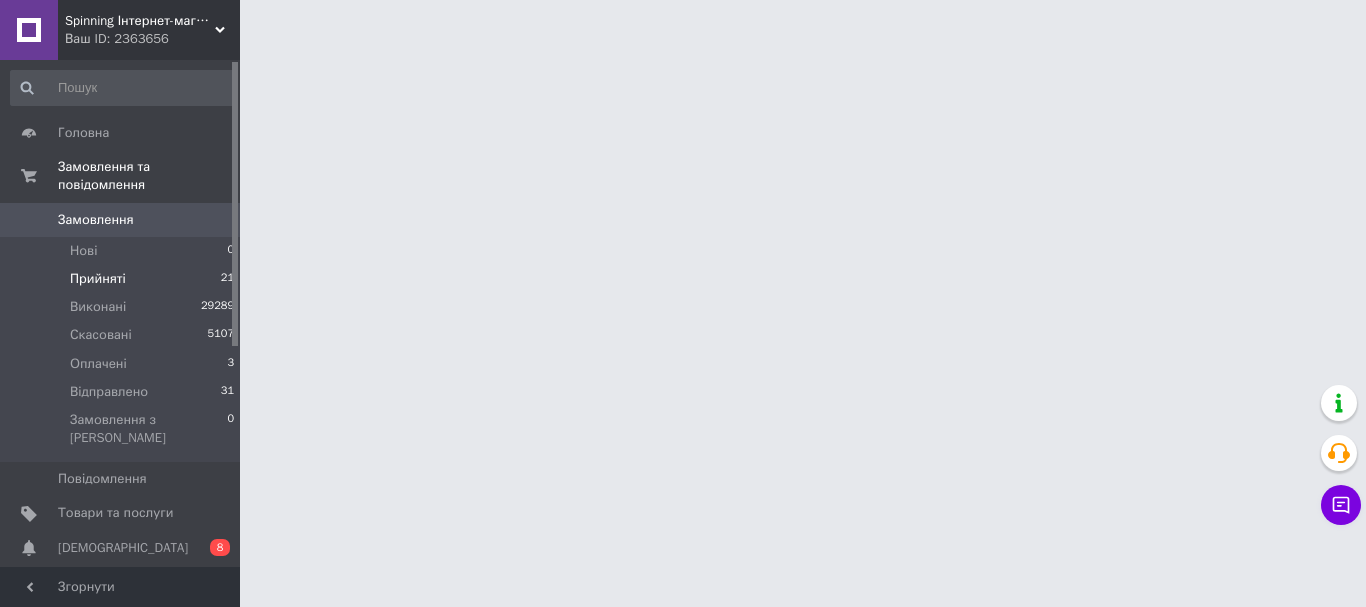 click on "Прийняті" at bounding box center [98, 279] 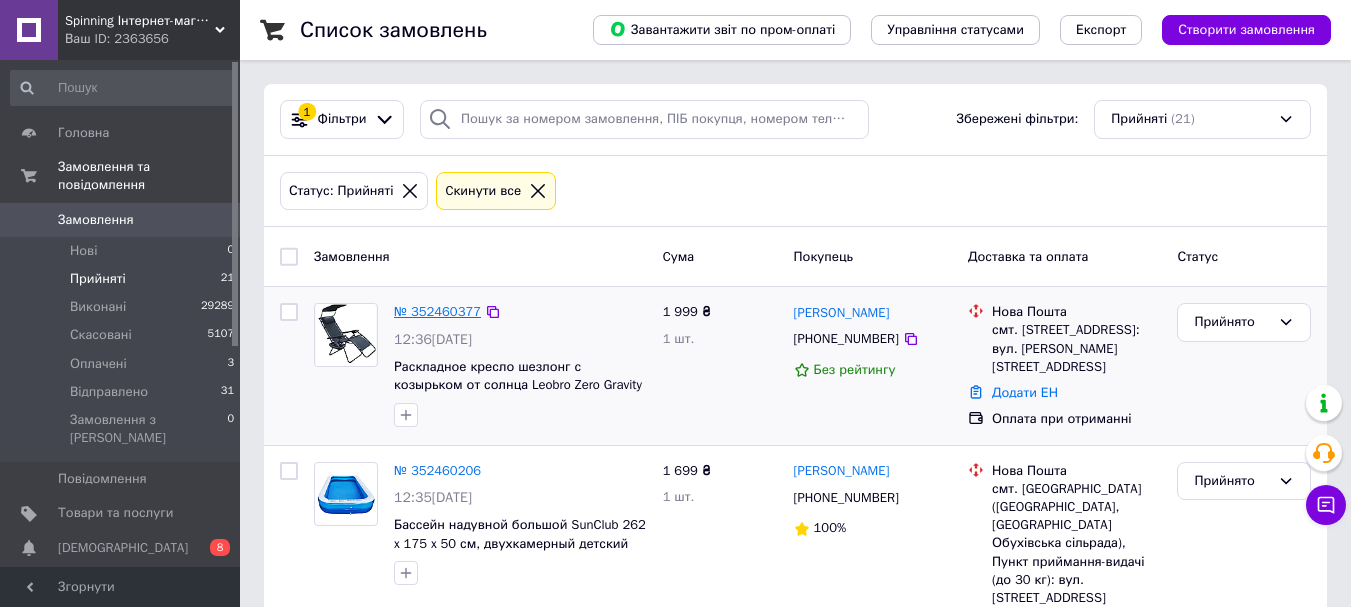 click on "№ 352460377" at bounding box center [437, 311] 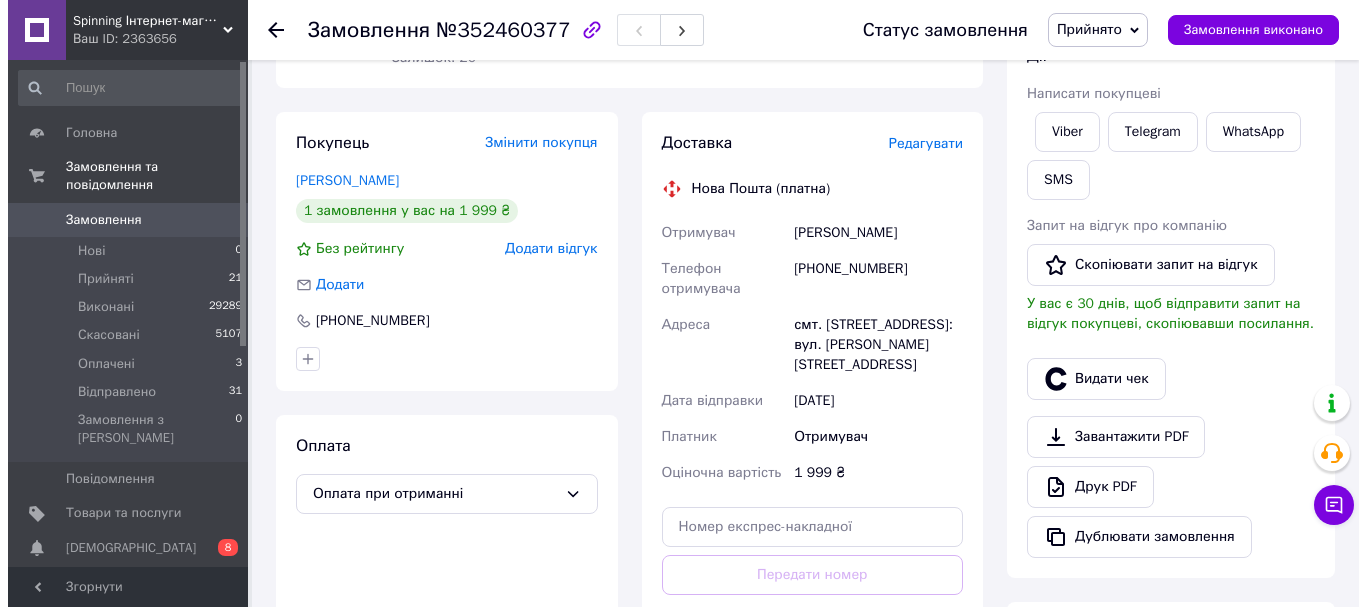 scroll, scrollTop: 200, scrollLeft: 0, axis: vertical 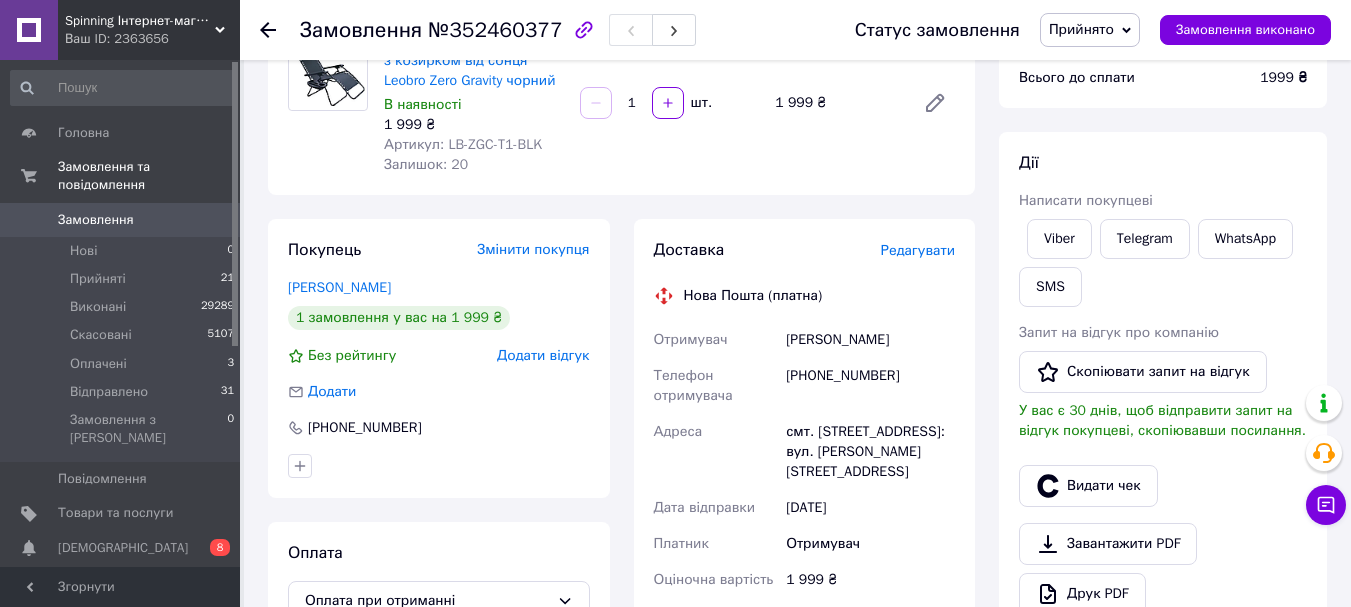 click on "Редагувати" at bounding box center [918, 250] 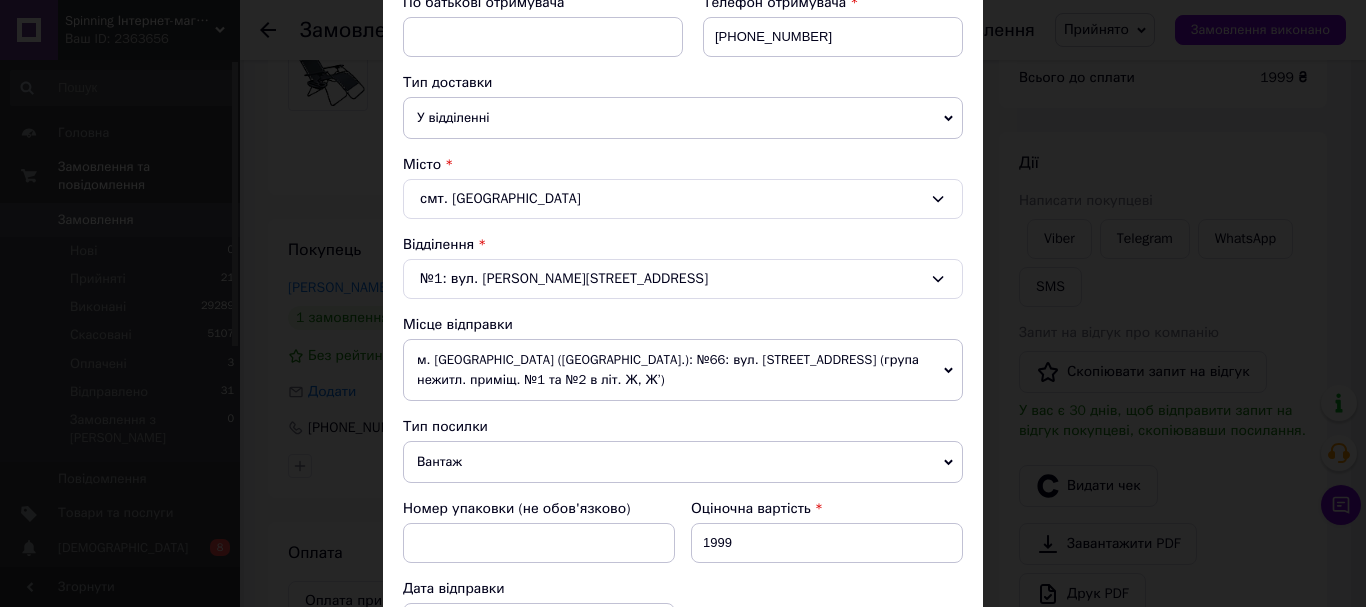 scroll, scrollTop: 700, scrollLeft: 0, axis: vertical 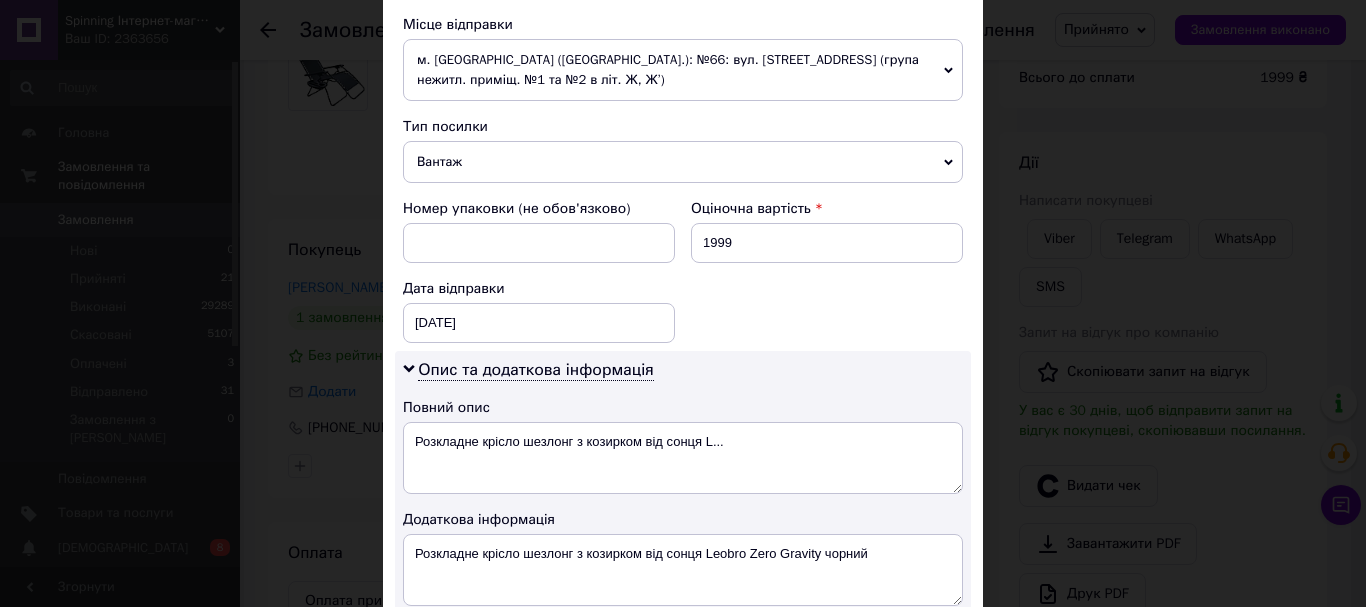 click on "м. [GEOGRAPHIC_DATA] ([GEOGRAPHIC_DATA].): №66: вул. [STREET_ADDRESS] (група нежитл. приміщ. №1 та №2 в літ. Ж, Ж’)" at bounding box center (683, 70) 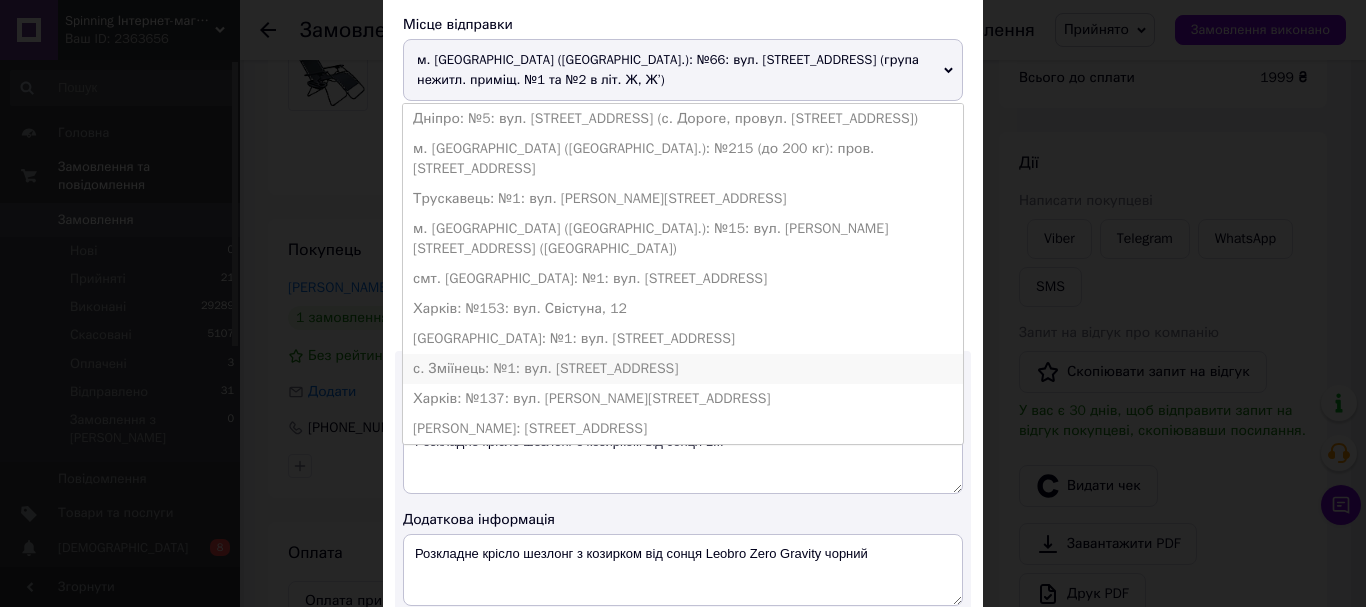 click on "с. Зміїнець: №1: вул. [STREET_ADDRESS]" at bounding box center [683, 369] 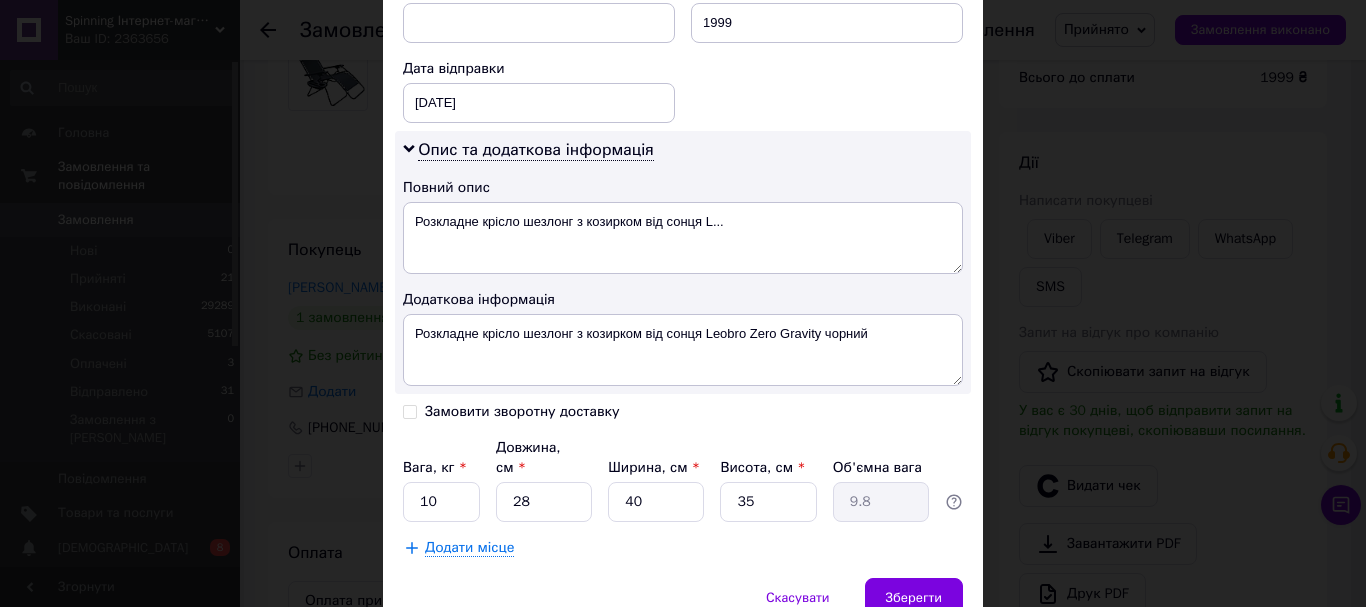scroll, scrollTop: 981, scrollLeft: 0, axis: vertical 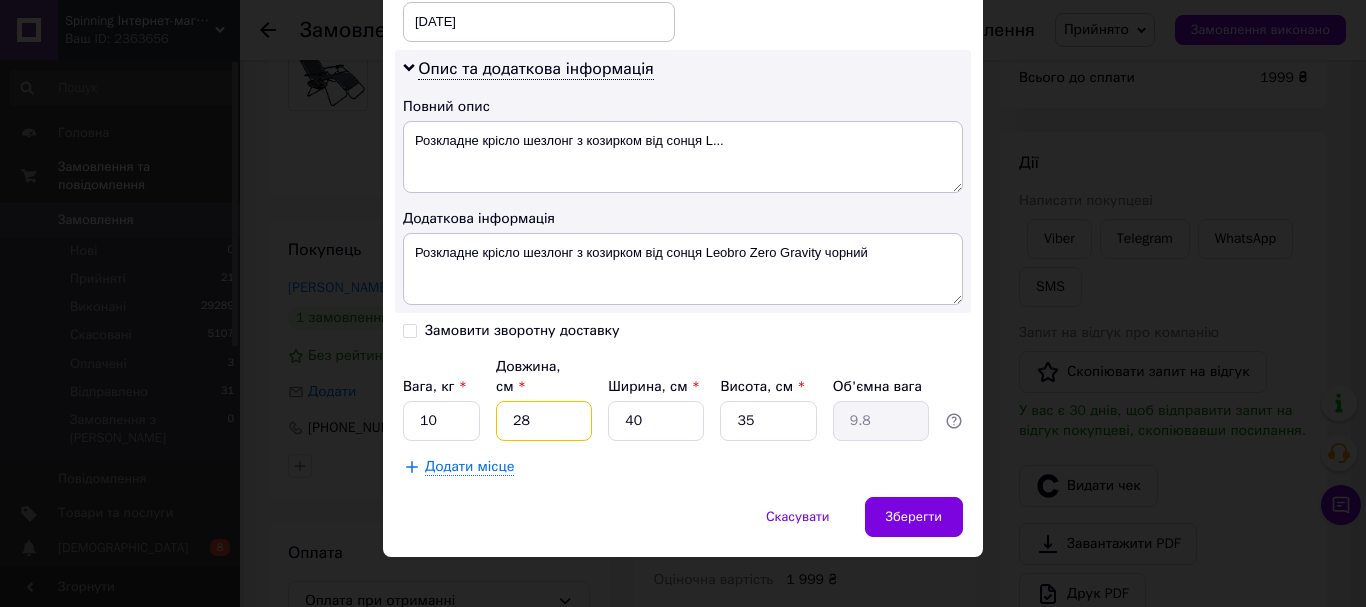 drag, startPoint x: 535, startPoint y: 398, endPoint x: 498, endPoint y: 395, distance: 37.12142 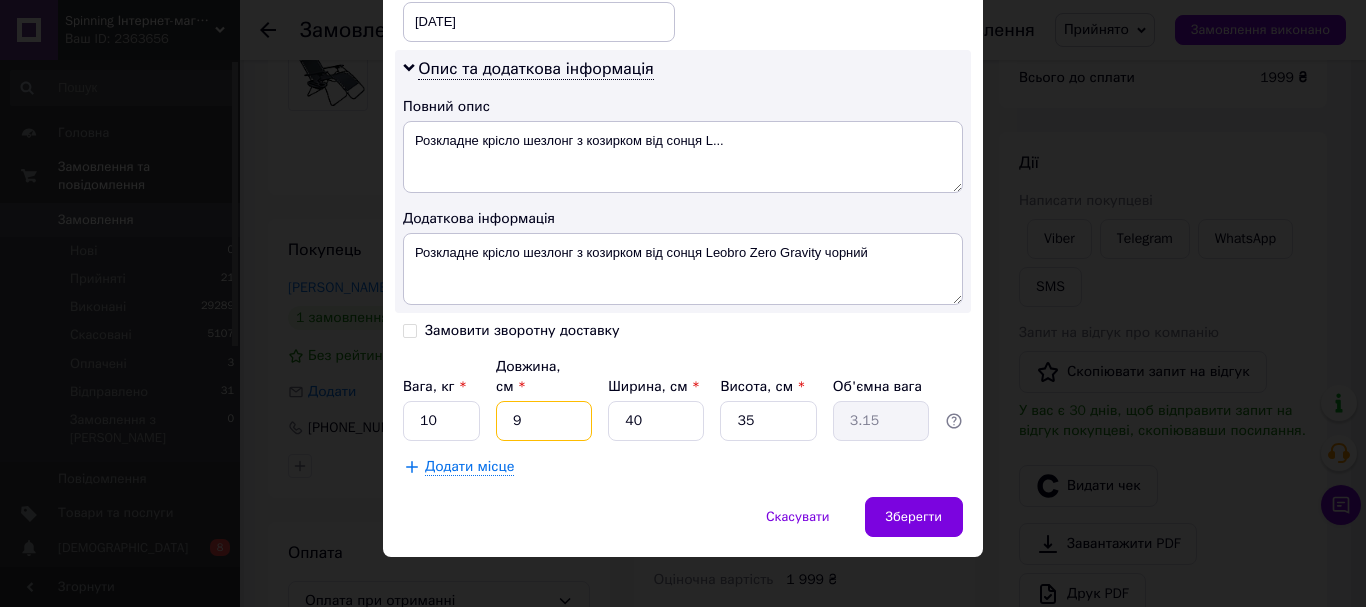type on "90" 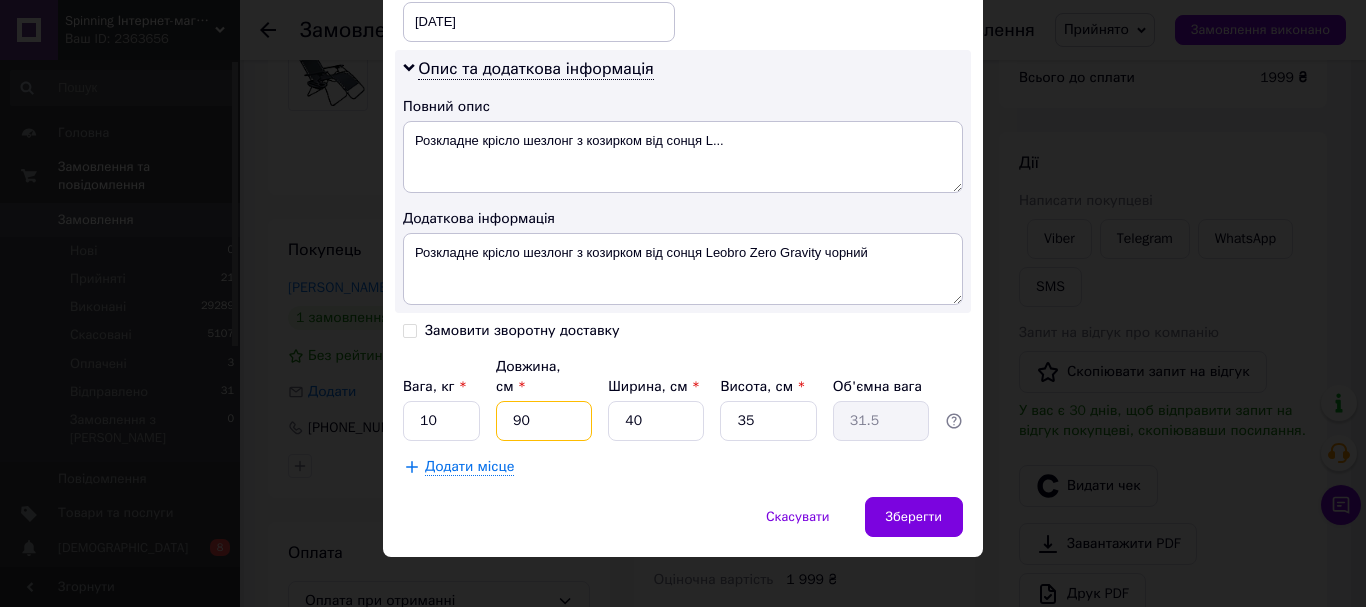 type on "90" 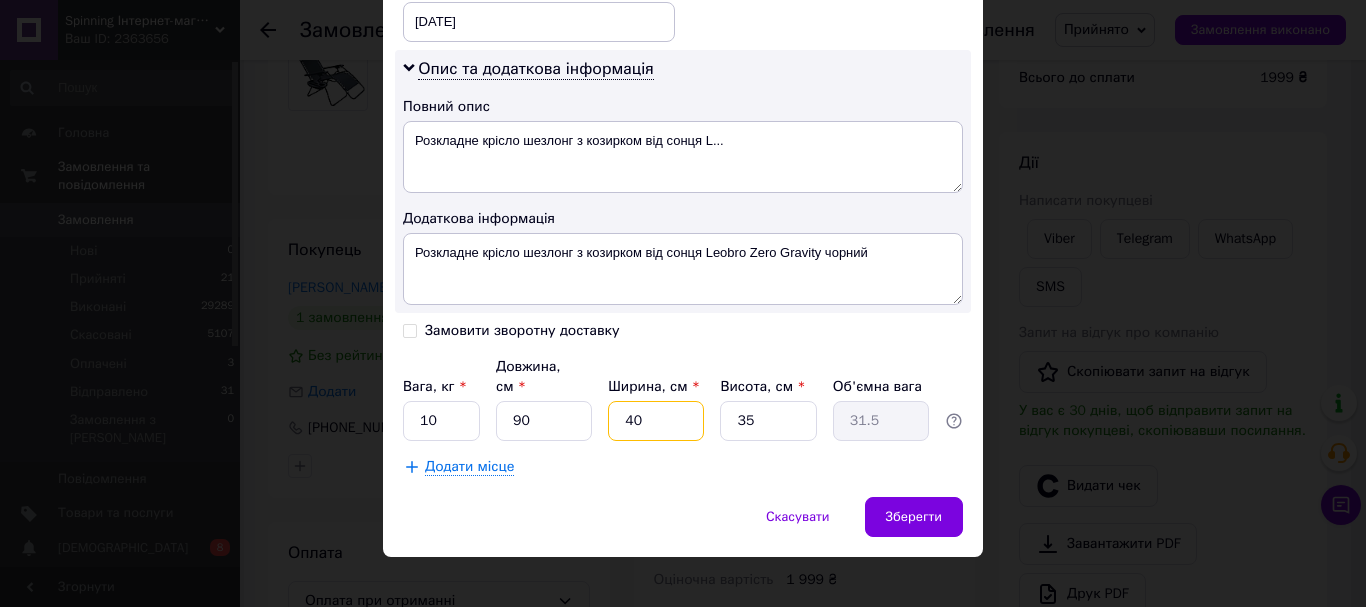 drag, startPoint x: 659, startPoint y: 393, endPoint x: 610, endPoint y: 402, distance: 49.819675 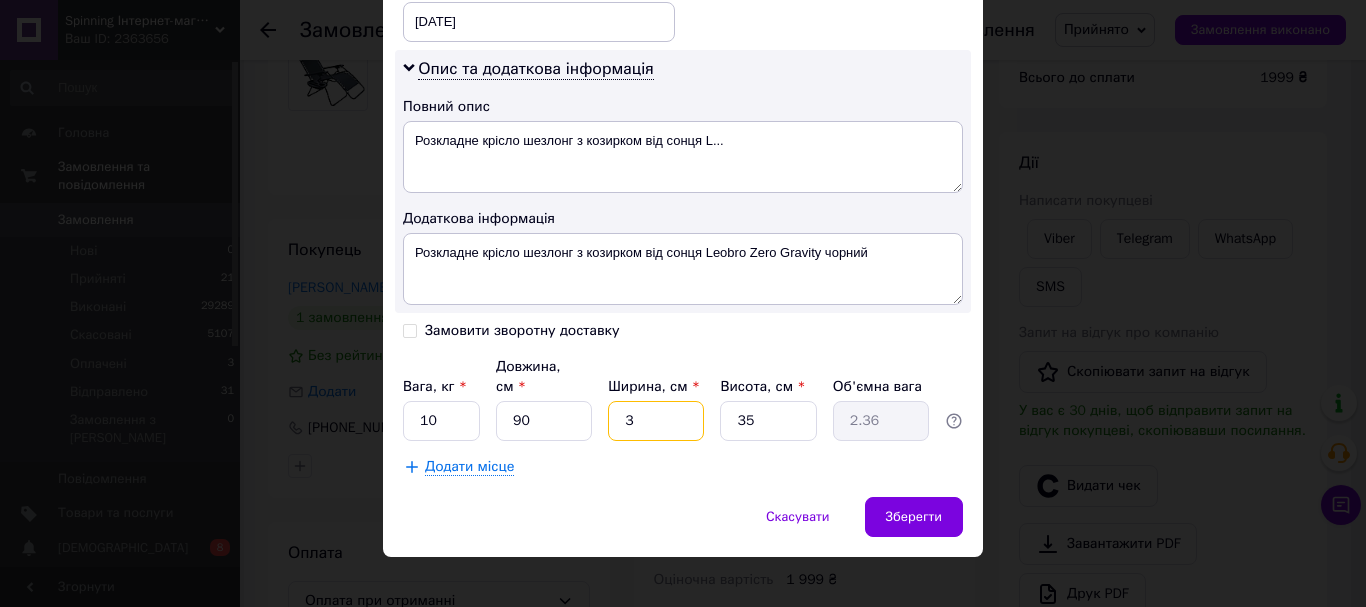 type on "30" 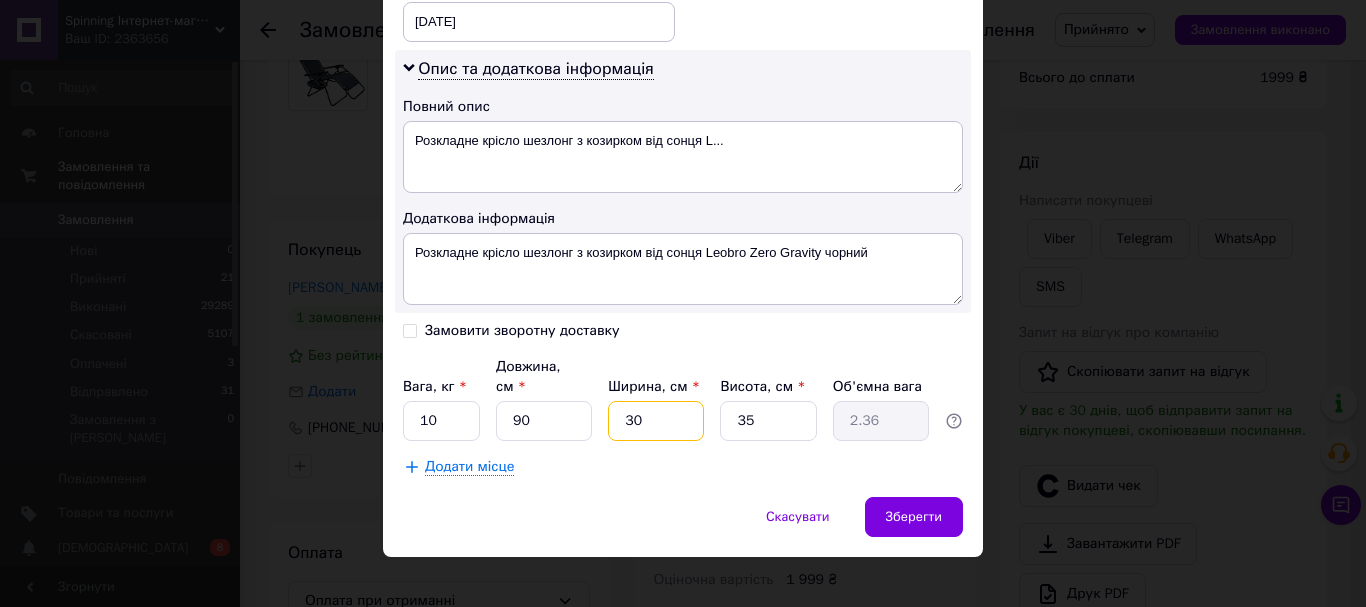 type on "23.63" 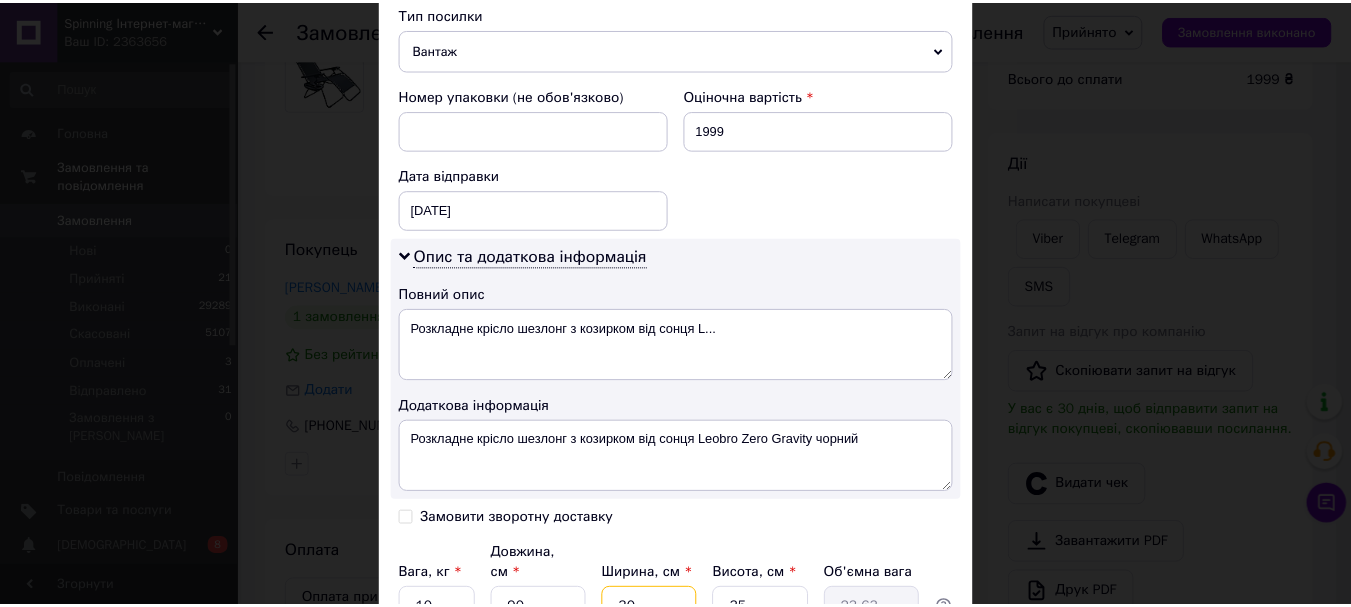 scroll, scrollTop: 981, scrollLeft: 0, axis: vertical 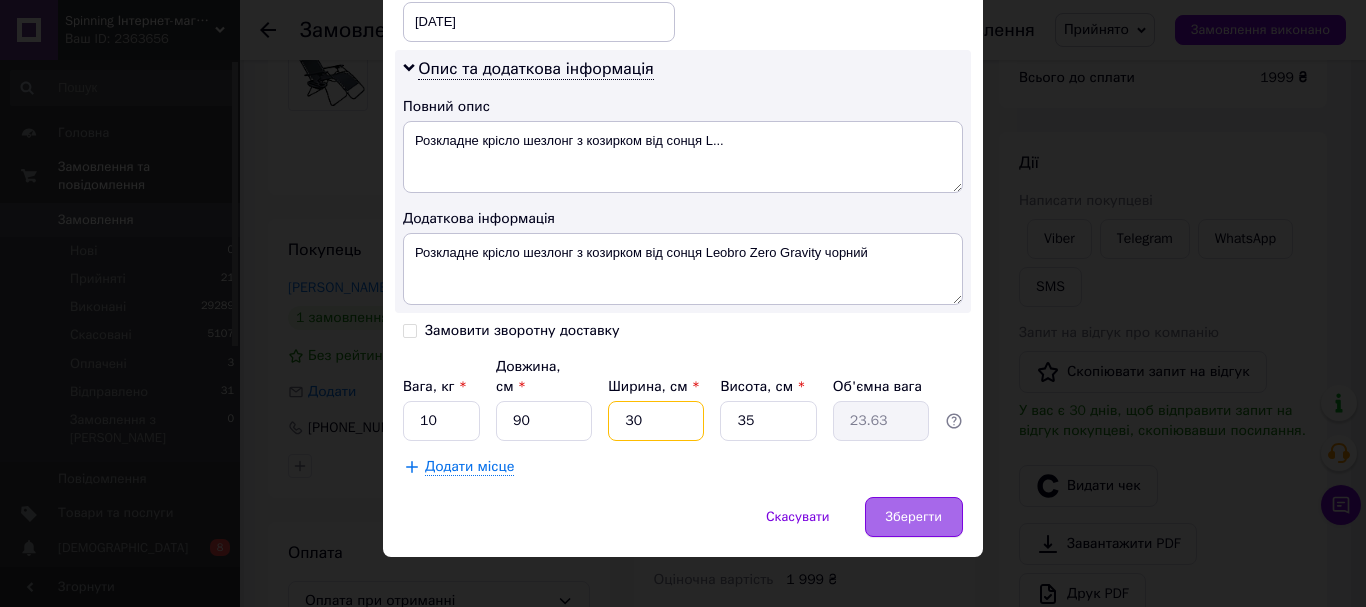 type on "30" 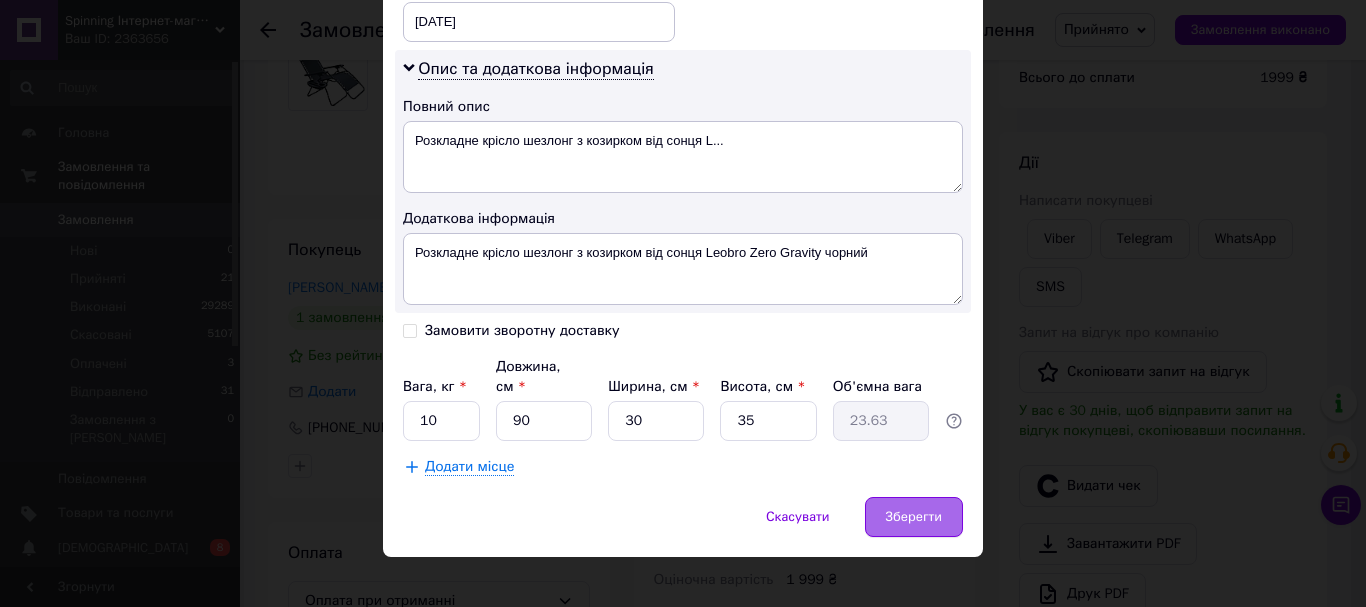 click on "Зберегти" at bounding box center (914, 517) 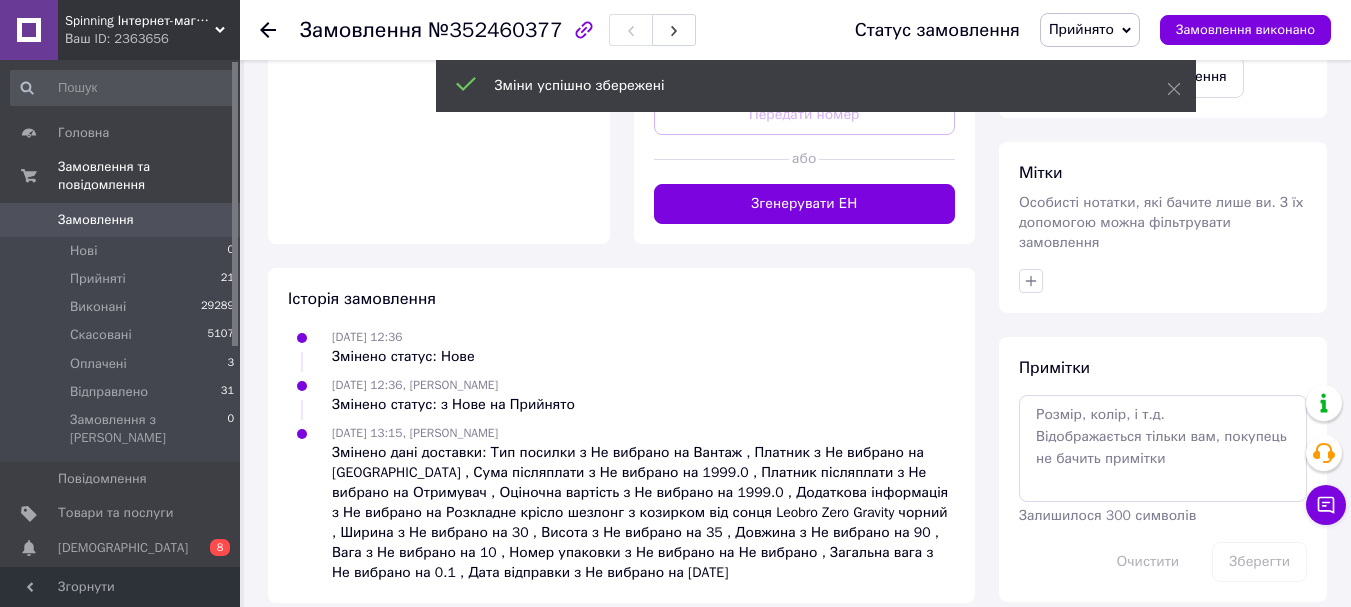 click on "Доставка Редагувати Нова Пошта (платна) Отримувач [PERSON_NAME] Телефон отримувача [PHONE_NUMBER] [GEOGRAPHIC_DATA] смт. [STREET_ADDRESS]: вул. [PERSON_NAME][STREET_ADDRESS] Дата відправки [DATE] Платник Отримувач Оціночна вартість 1 999 ₴ Передати номер або Згенерувати ЕН Платник Отримувач Відправник Прізвище отримувача Саворона Ім'я отримувача [PERSON_NAME] По батькові отримувача Телефон отримувача [PHONE_NUMBER] Тип доставки У відділенні Кур'єром В поштоматі Місто -- Не обрано -- Відділення №1: вул. [PERSON_NAME][STREET_ADDRESS] Місце відправки с. Зміїнець: №1: вул. [STREET_ADDRESS]: №153: вул. Свістуна, 12 1999 < 2025" at bounding box center [805, -52] 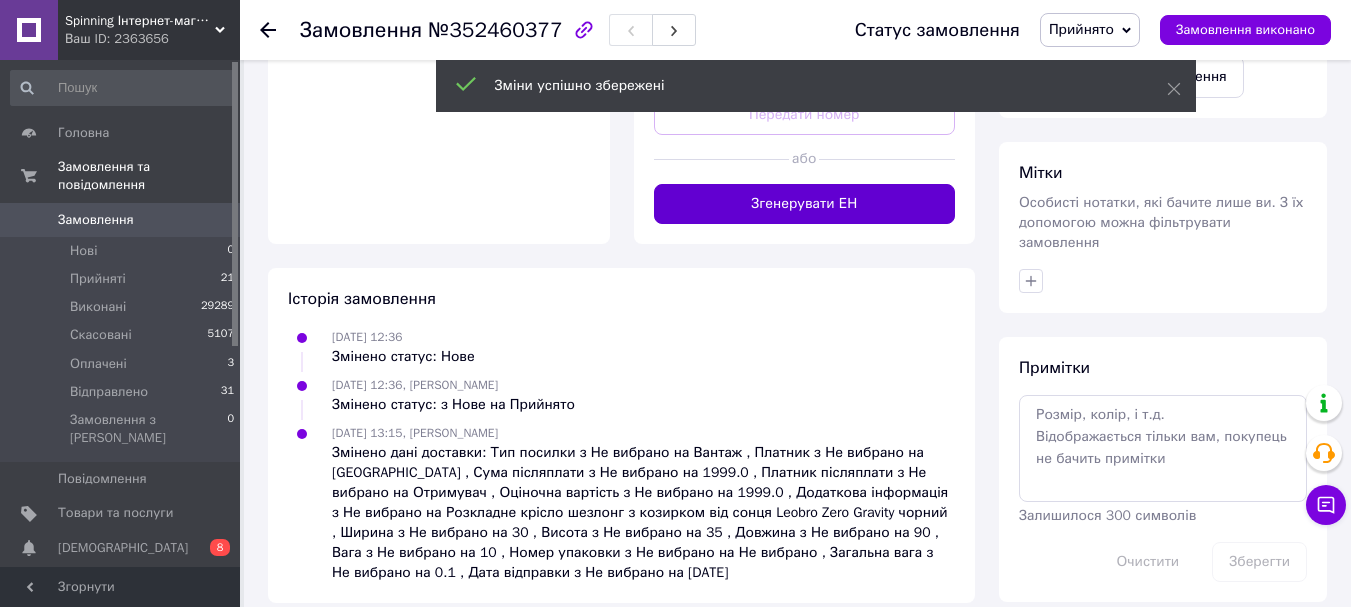 click on "Згенерувати ЕН" at bounding box center (805, 204) 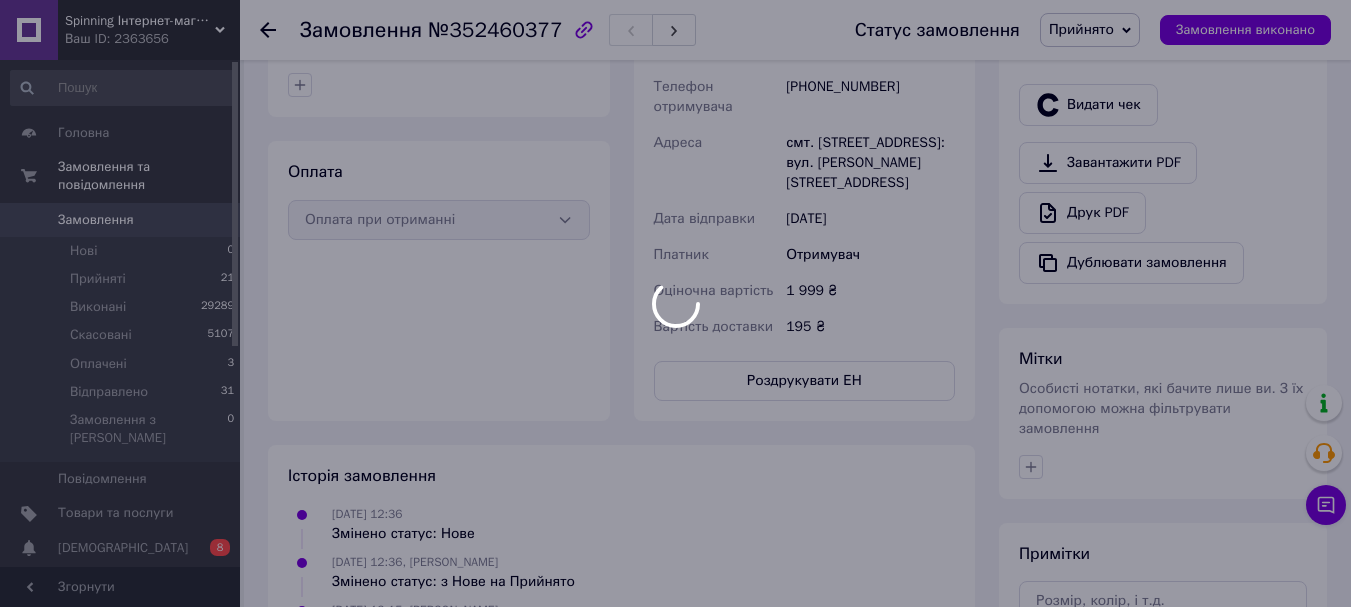 scroll, scrollTop: 667, scrollLeft: 0, axis: vertical 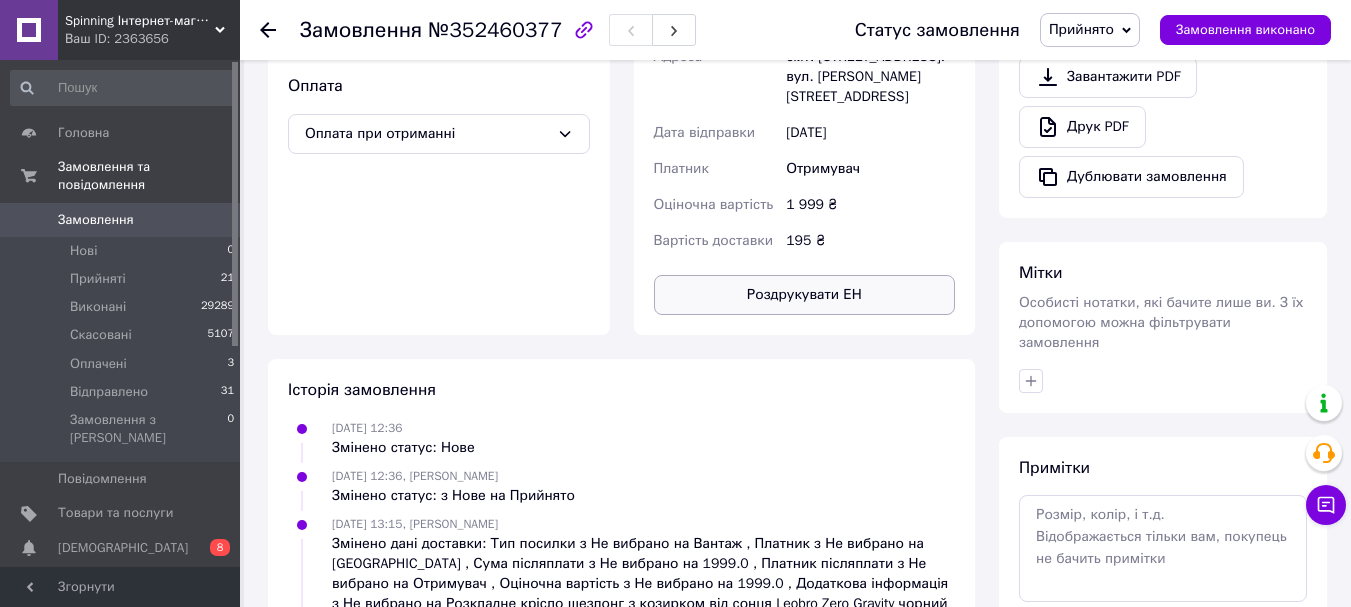 click on "Роздрукувати ЕН" at bounding box center [805, 295] 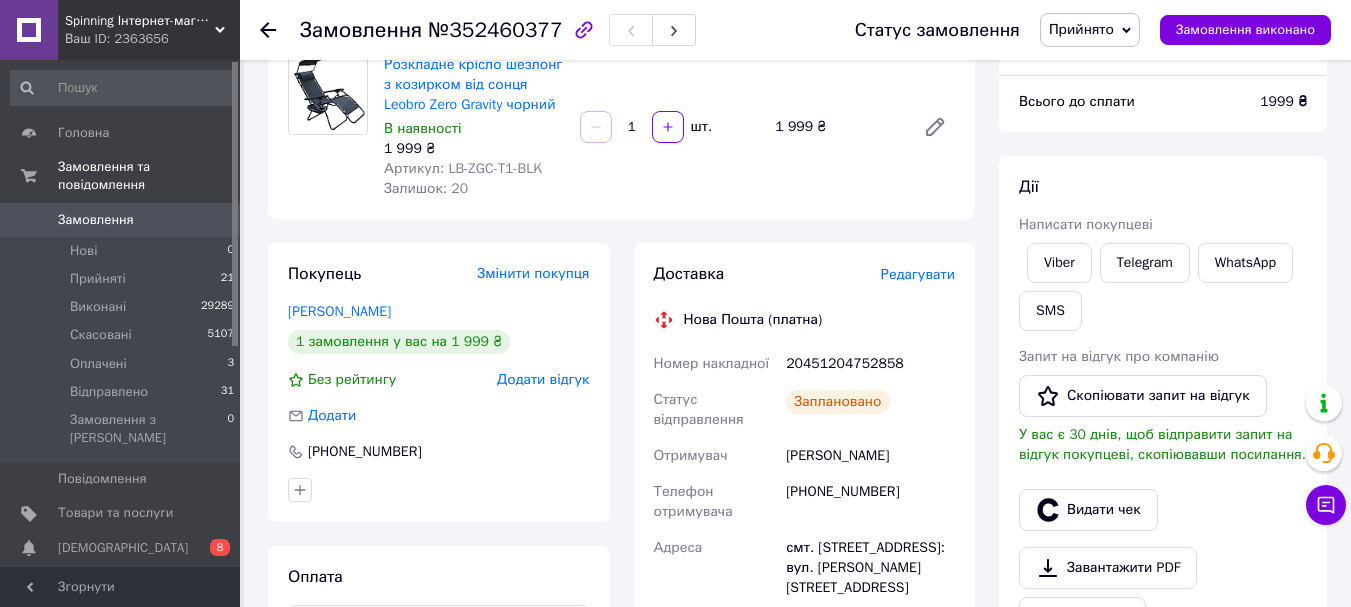 scroll, scrollTop: 67, scrollLeft: 0, axis: vertical 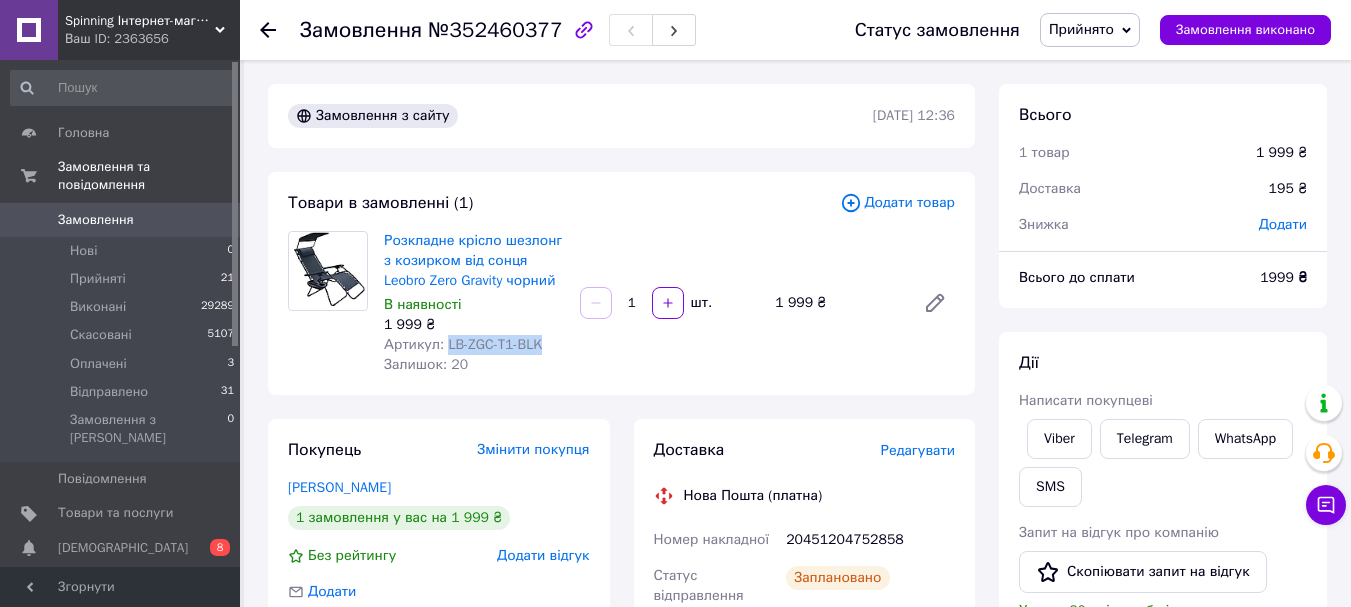 drag, startPoint x: 444, startPoint y: 340, endPoint x: 558, endPoint y: 340, distance: 114 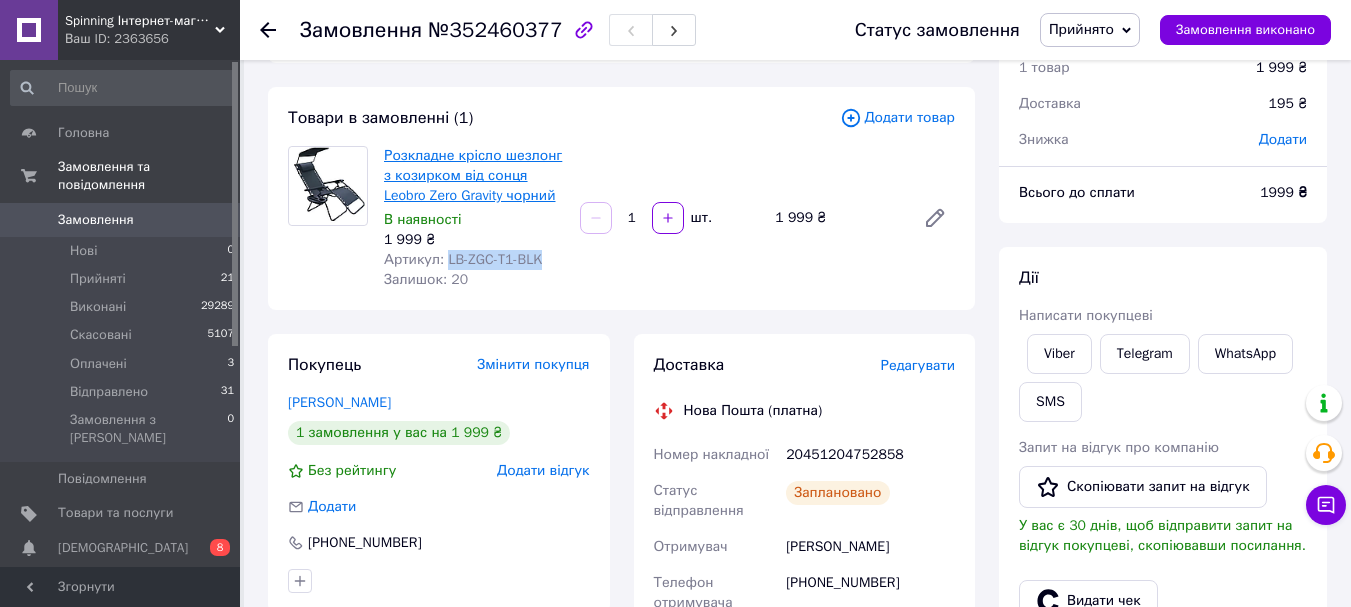 scroll, scrollTop: 200, scrollLeft: 0, axis: vertical 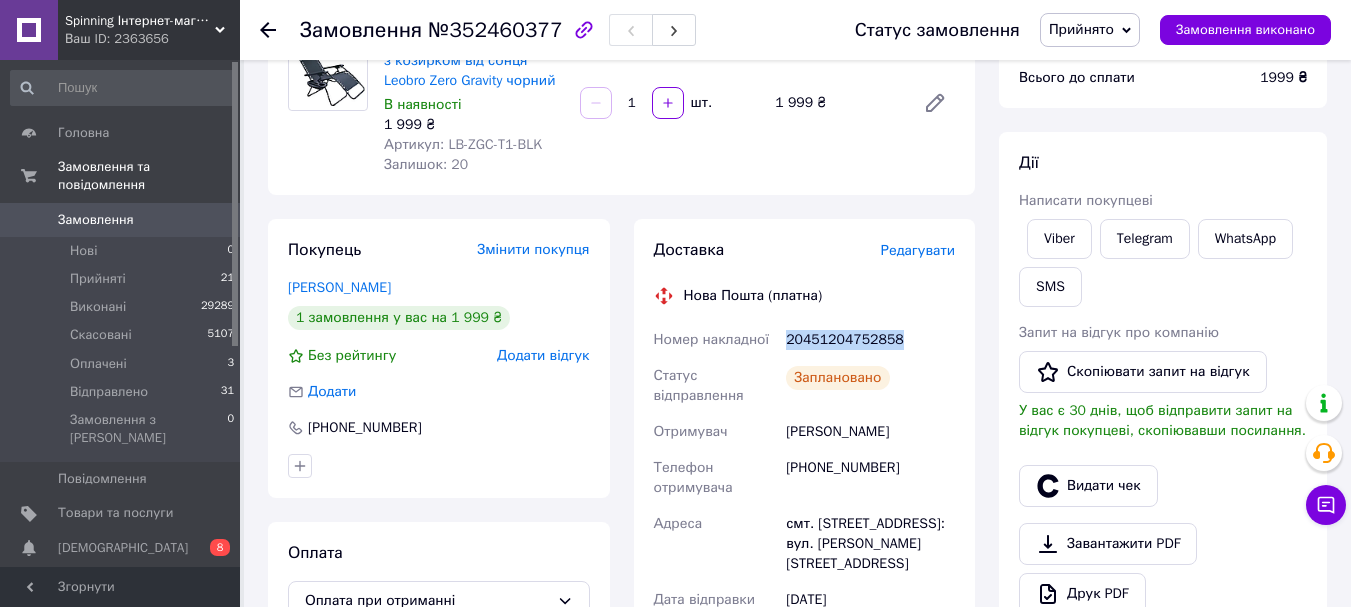 drag, startPoint x: 823, startPoint y: 337, endPoint x: 905, endPoint y: 336, distance: 82.006096 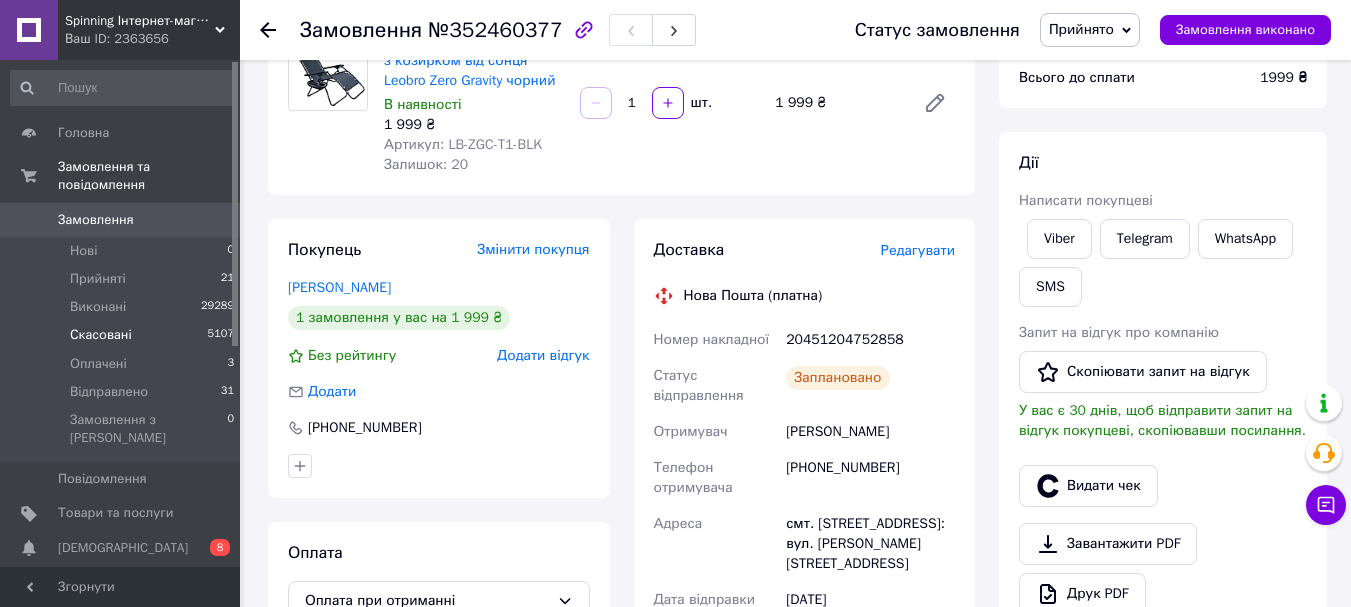 click on "Скасовані" at bounding box center [101, 335] 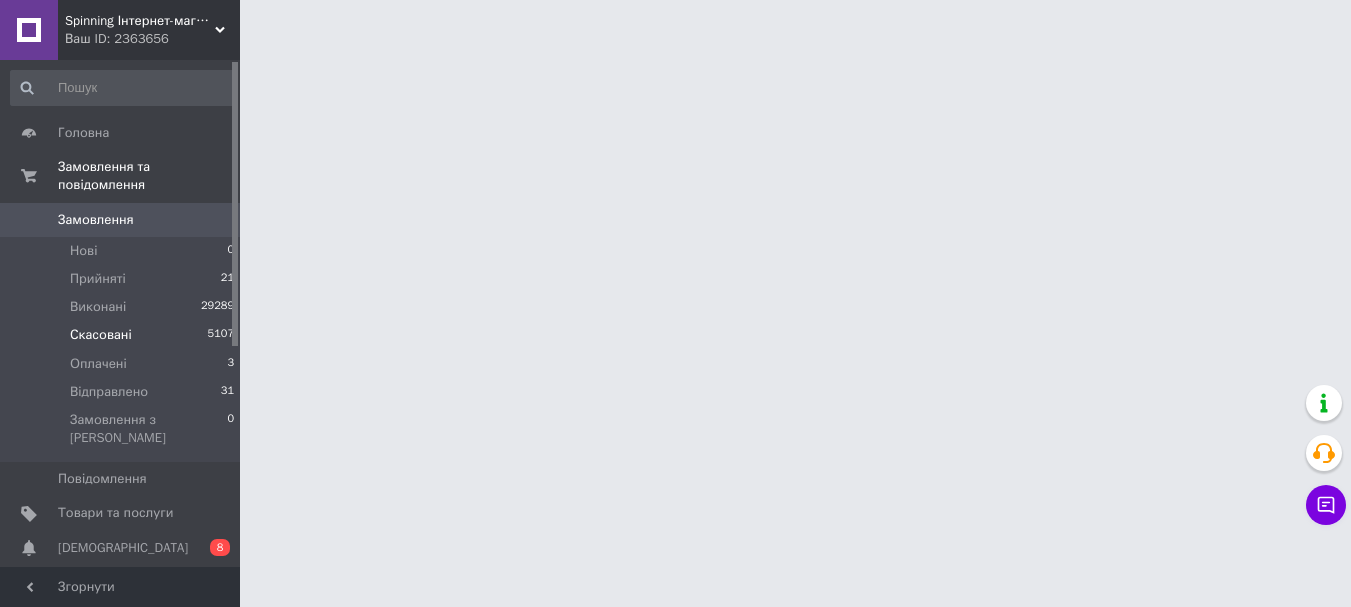 scroll, scrollTop: 0, scrollLeft: 0, axis: both 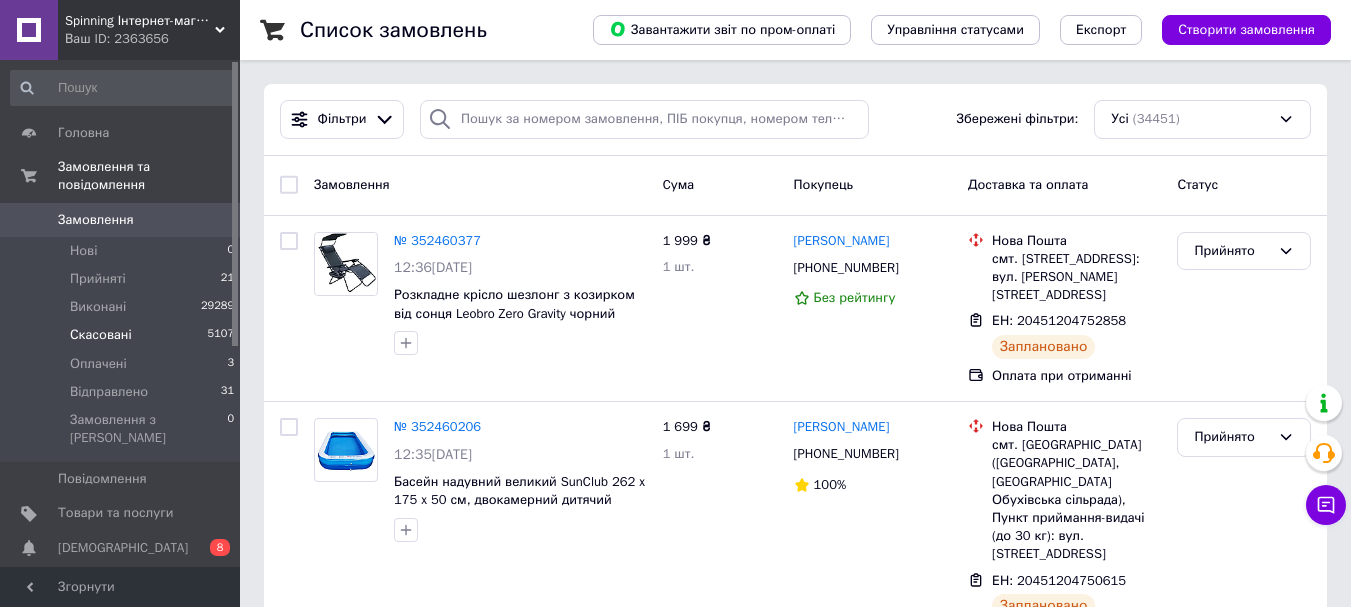 click on "Скасовані 5107" at bounding box center [123, 335] 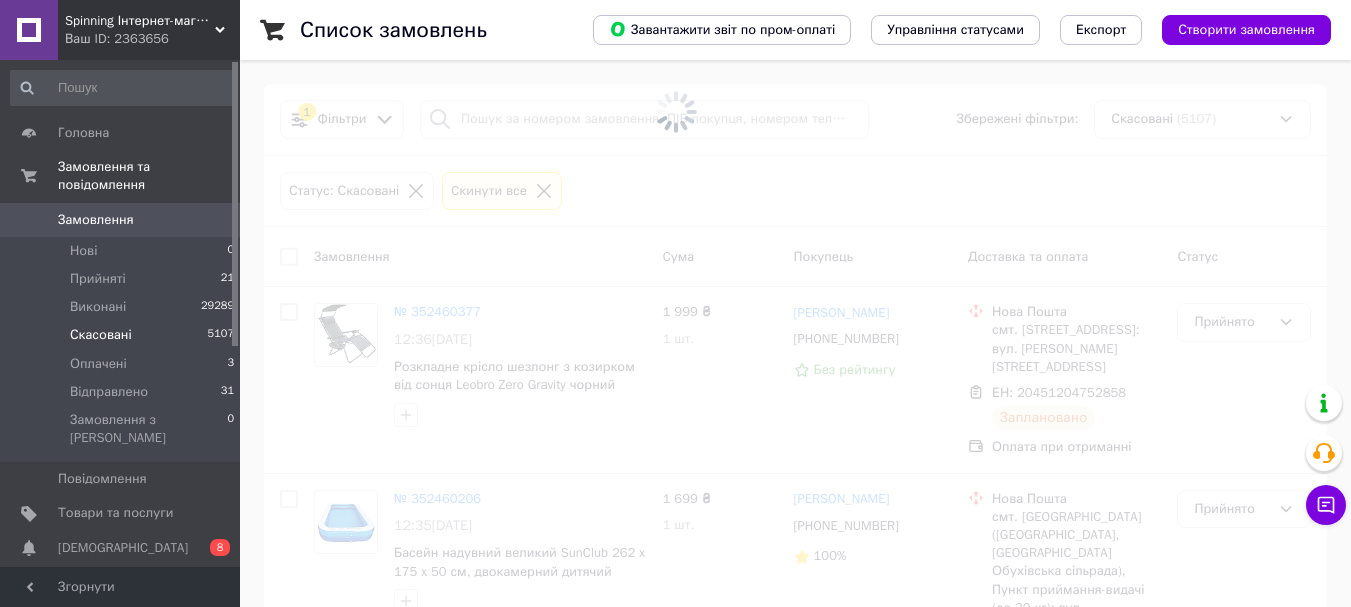 click 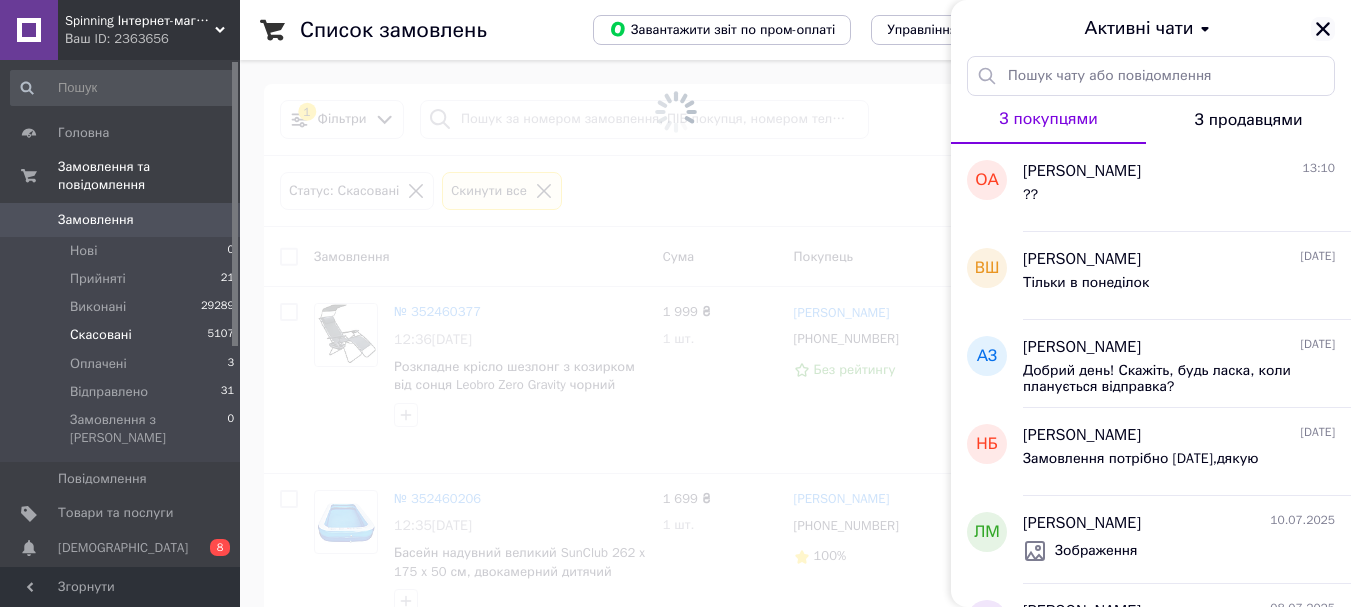 click 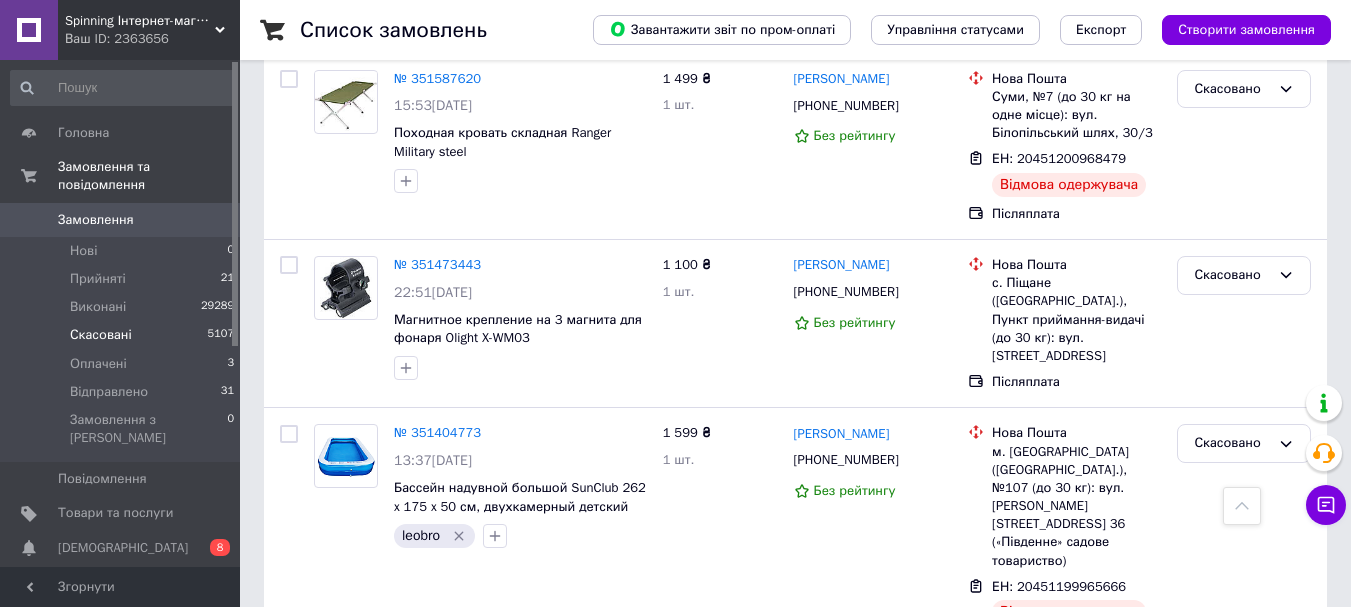 scroll, scrollTop: 3500, scrollLeft: 0, axis: vertical 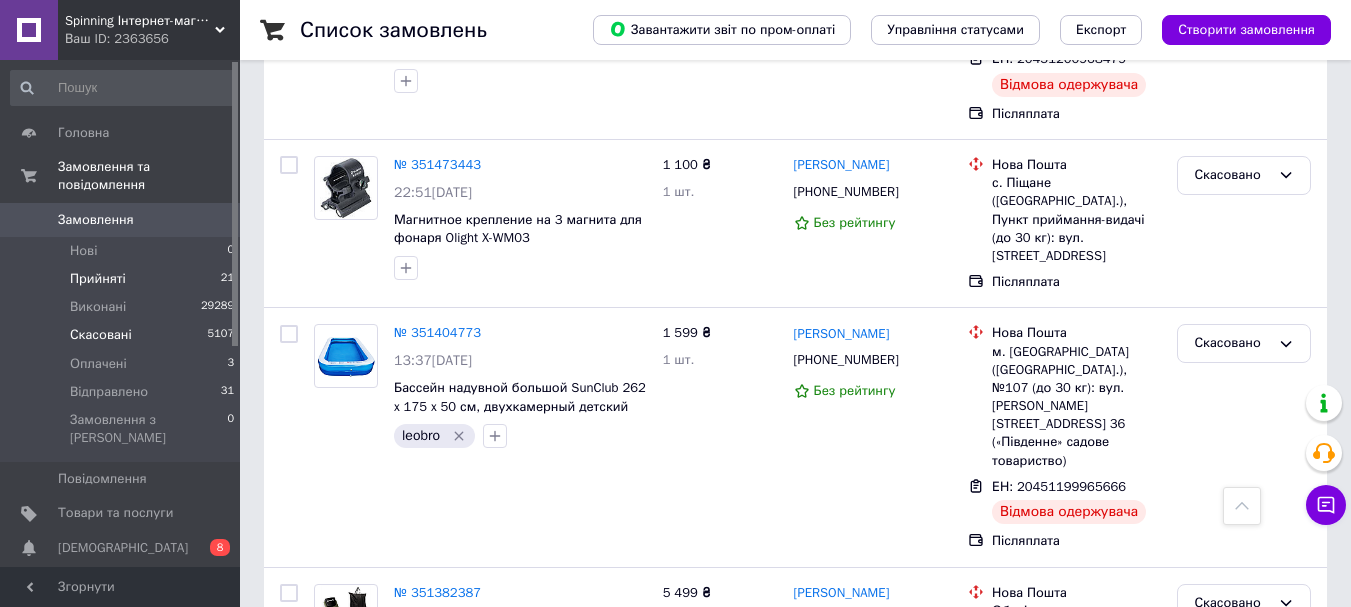 click on "Прийняті" at bounding box center [98, 279] 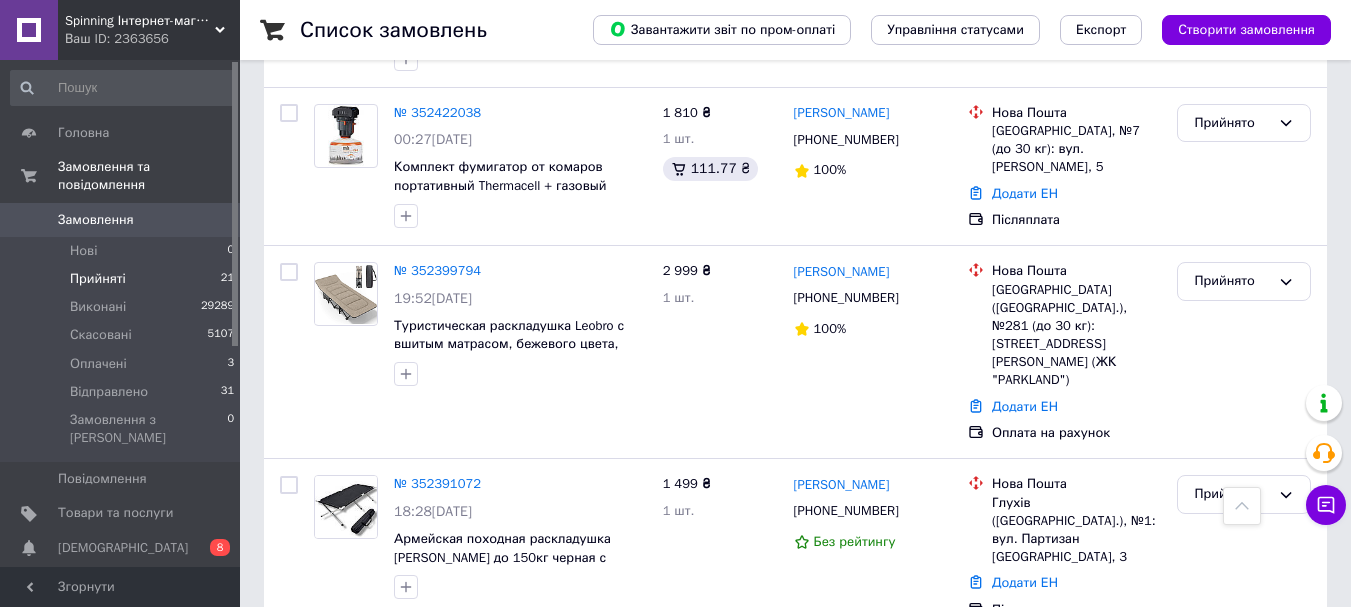 scroll, scrollTop: 1900, scrollLeft: 0, axis: vertical 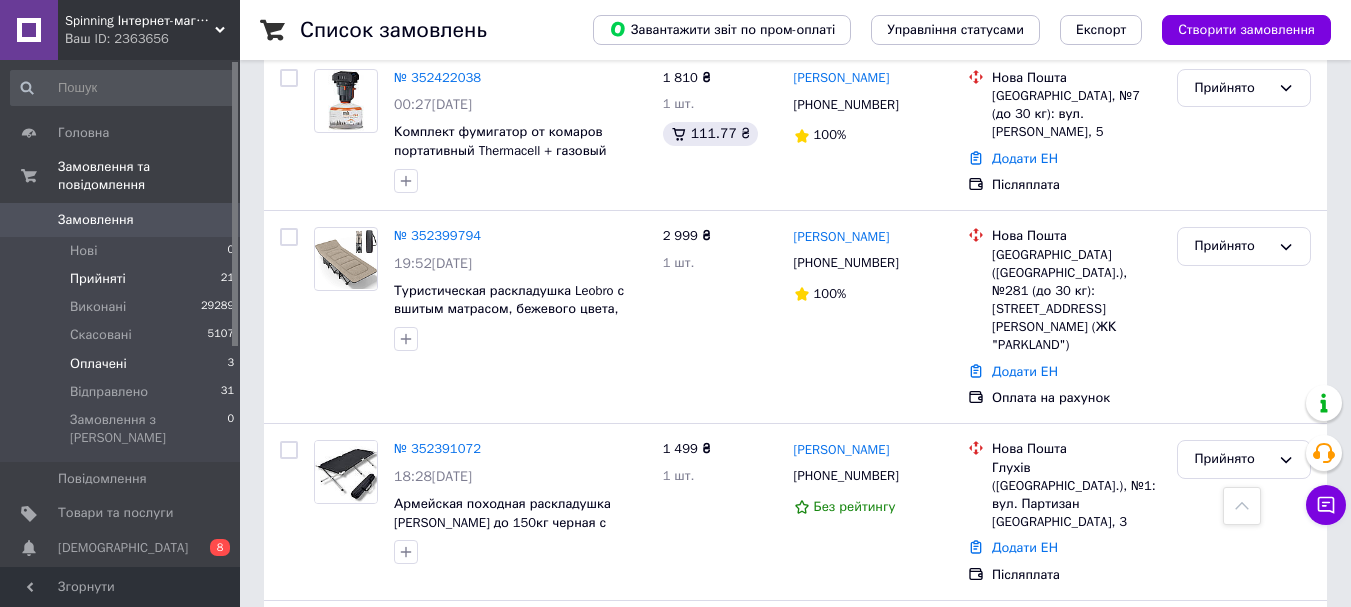 click on "Оплачені 3" at bounding box center (123, 364) 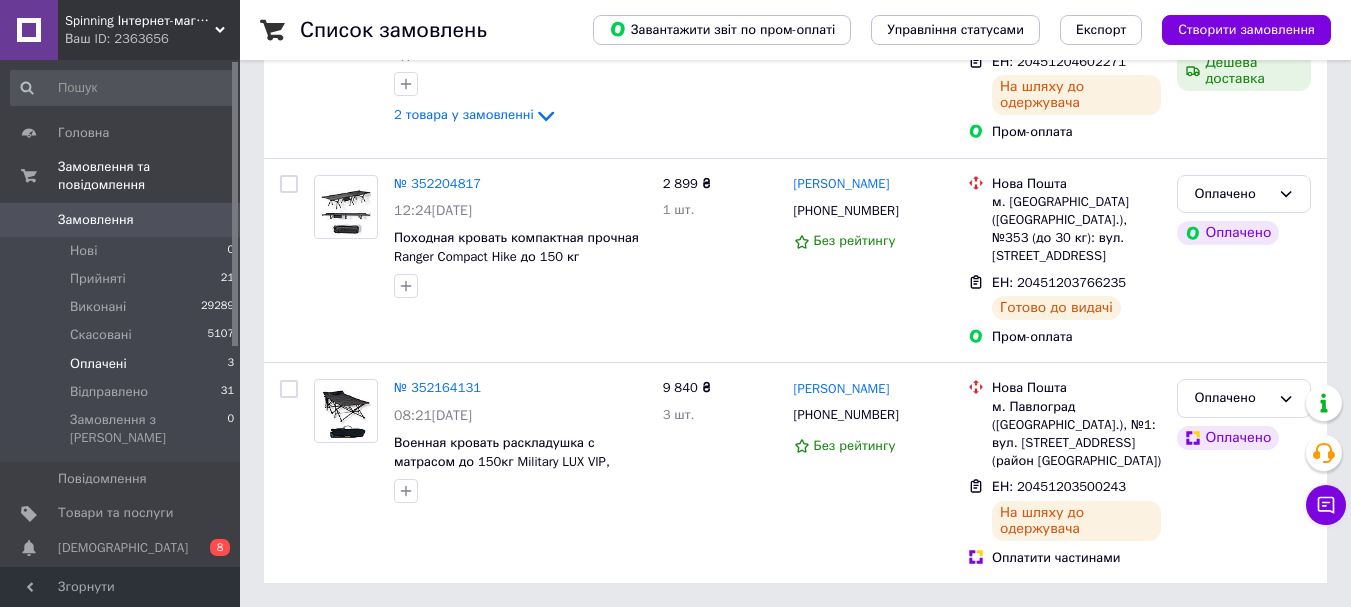 scroll, scrollTop: 0, scrollLeft: 0, axis: both 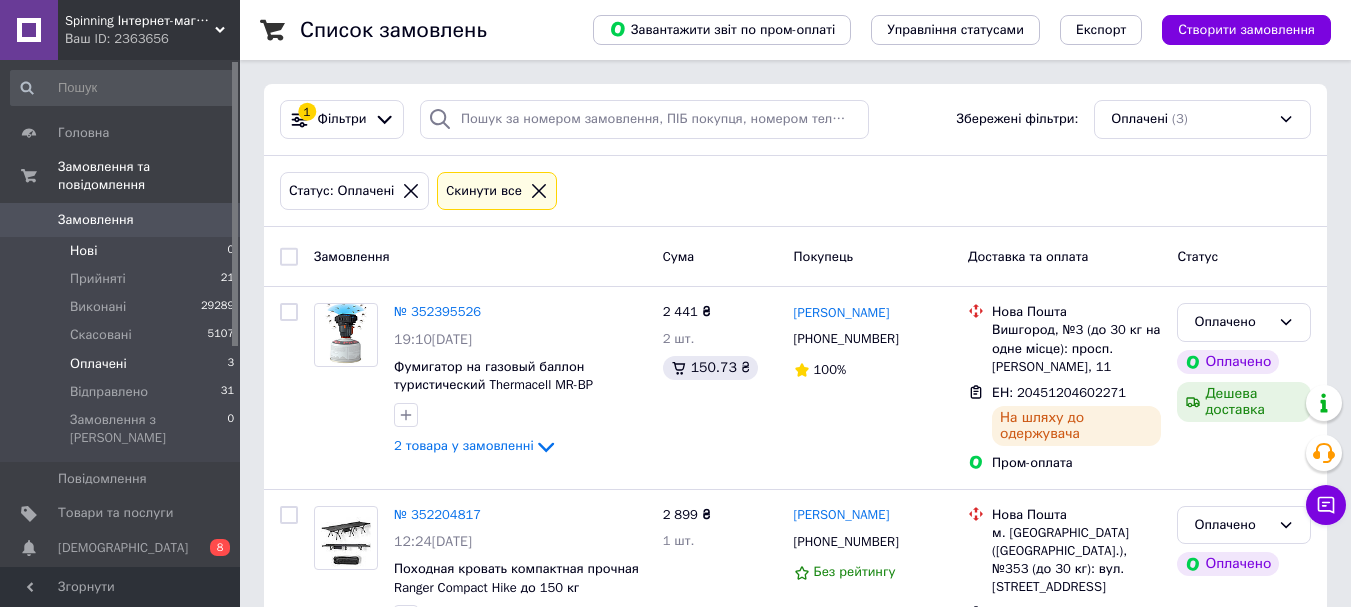 click on "Нові 0" at bounding box center (123, 251) 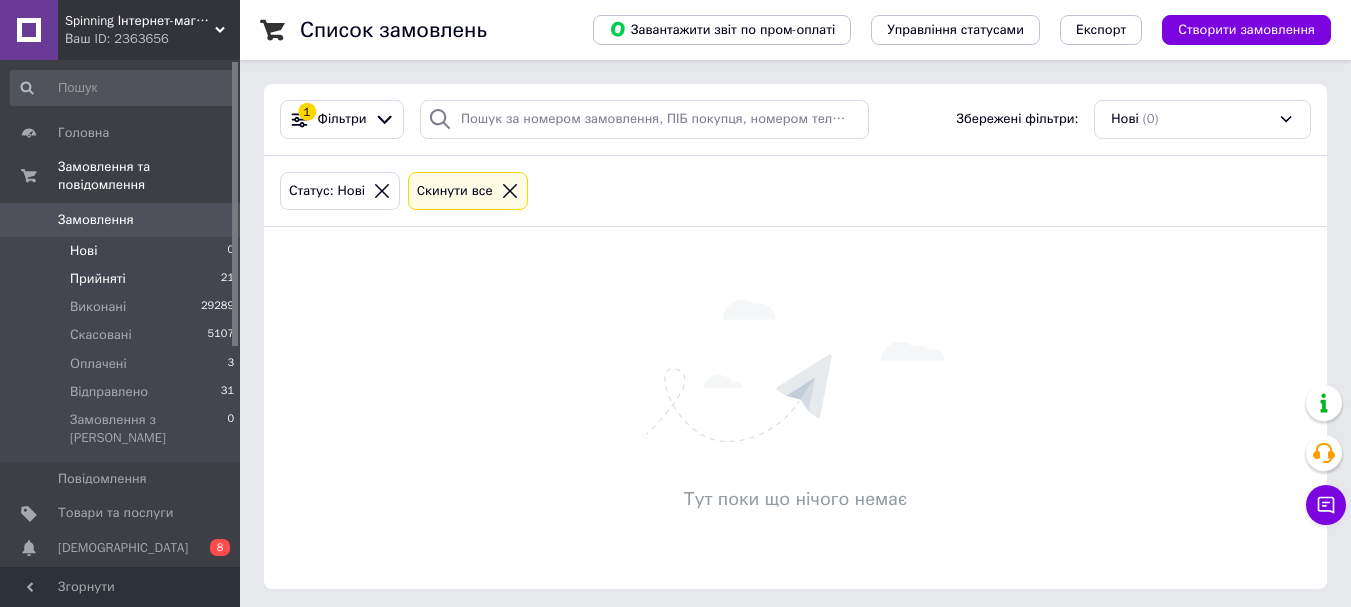 click on "Прийняті 21" at bounding box center [123, 279] 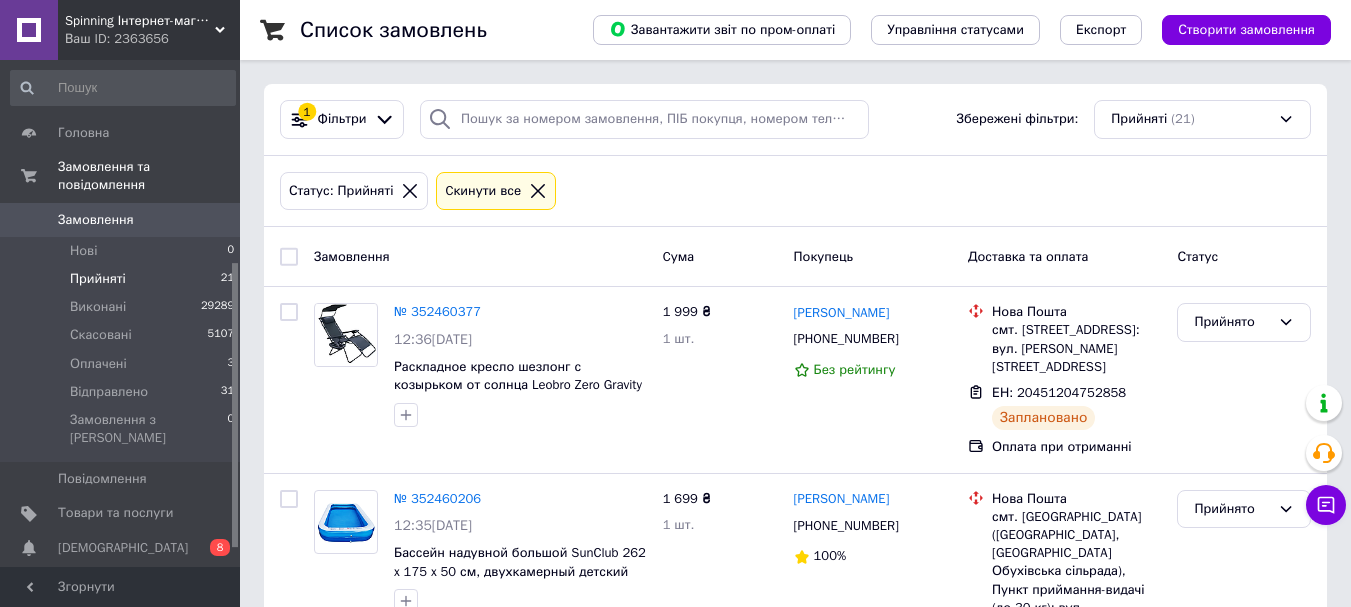 scroll, scrollTop: 392, scrollLeft: 0, axis: vertical 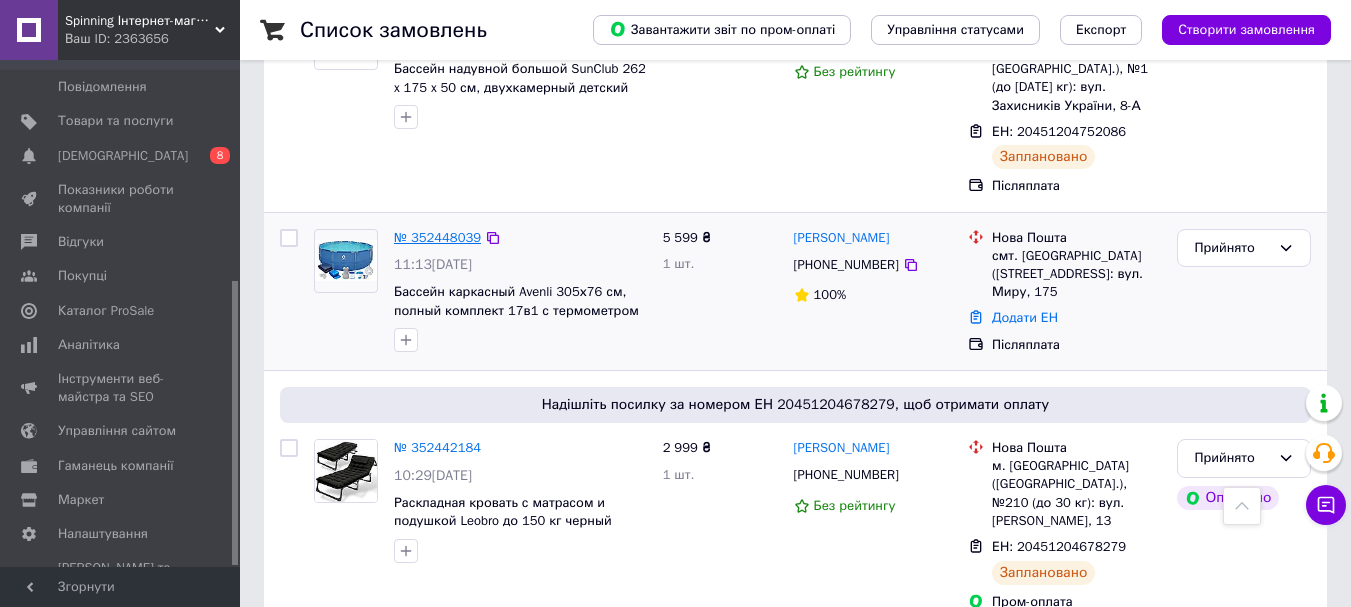 click on "№ 352448039" at bounding box center (437, 237) 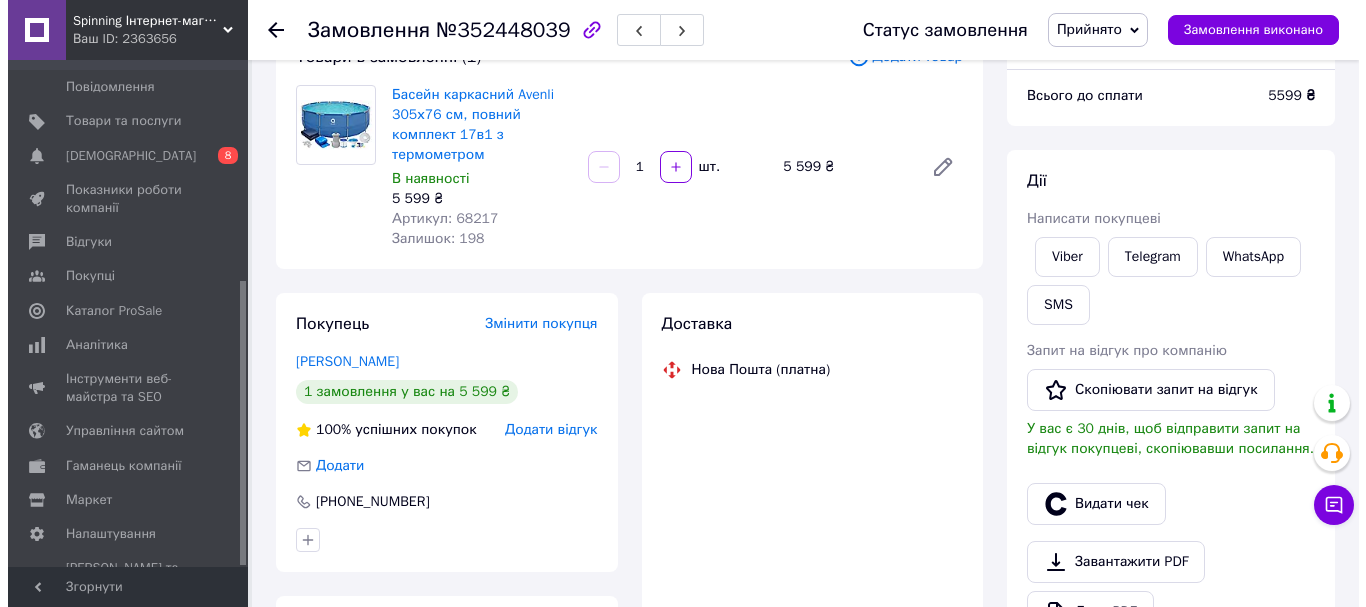 scroll, scrollTop: 300, scrollLeft: 0, axis: vertical 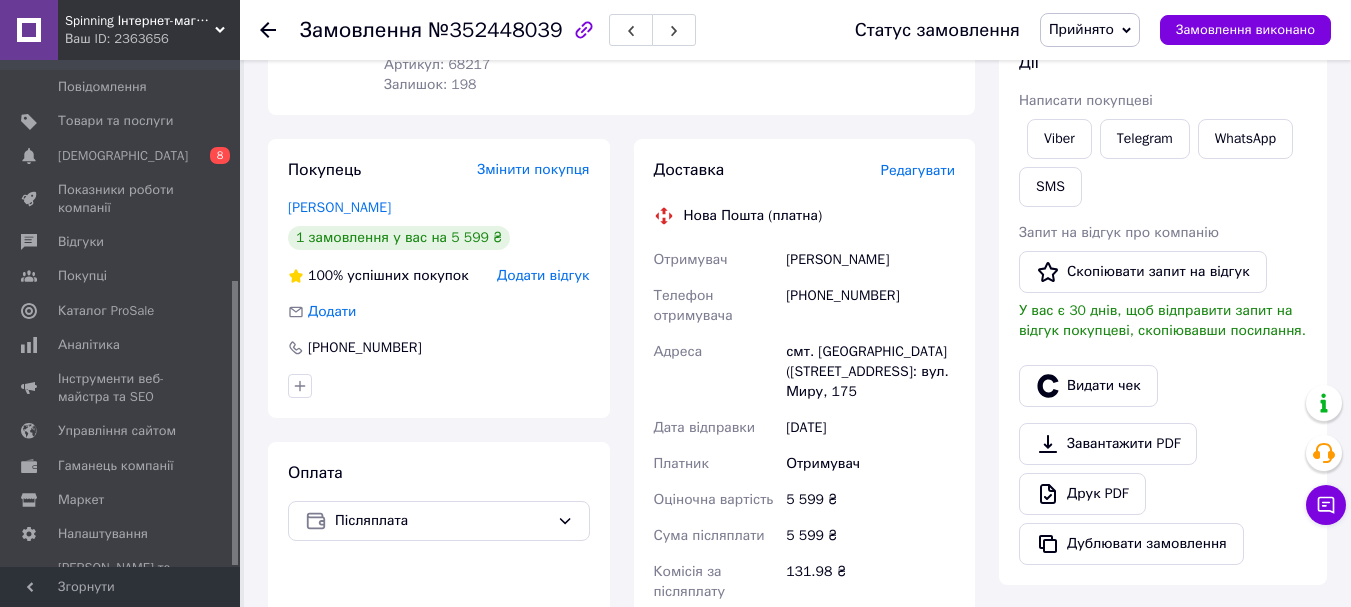 click on "Редагувати" at bounding box center (918, 170) 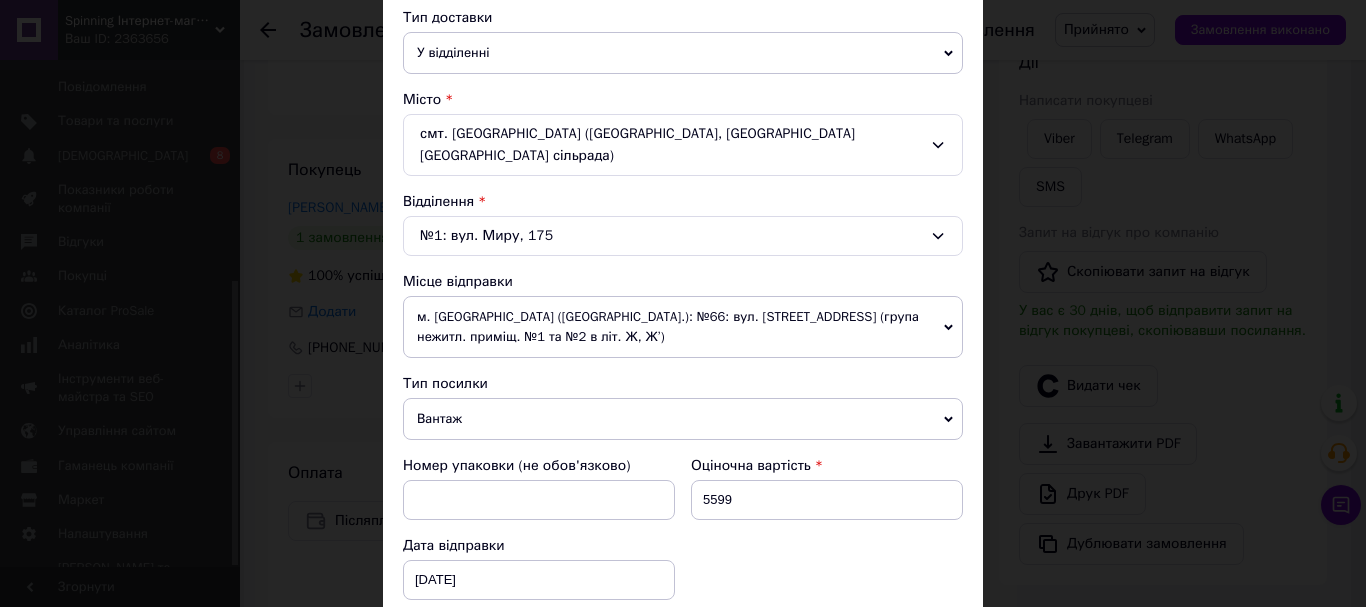 scroll, scrollTop: 500, scrollLeft: 0, axis: vertical 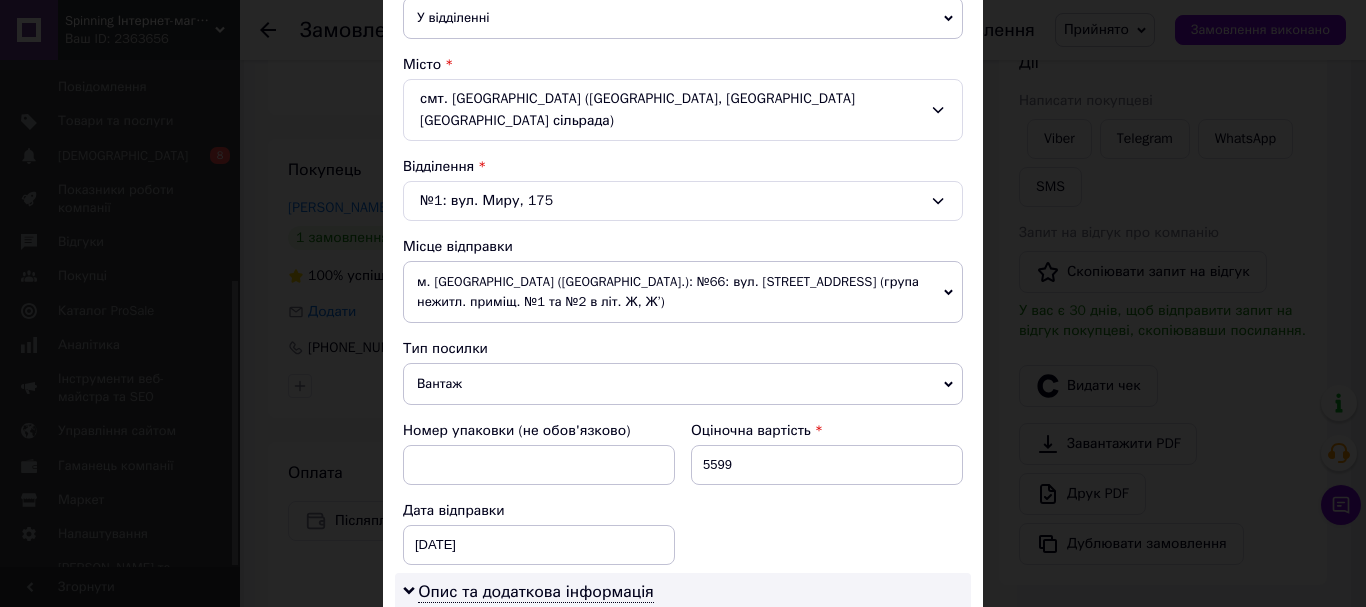 click on "м. [GEOGRAPHIC_DATA] ([GEOGRAPHIC_DATA].): №66: вул. [STREET_ADDRESS] (група нежитл. приміщ. №1 та №2 в літ. Ж, Ж’)" at bounding box center (683, 292) 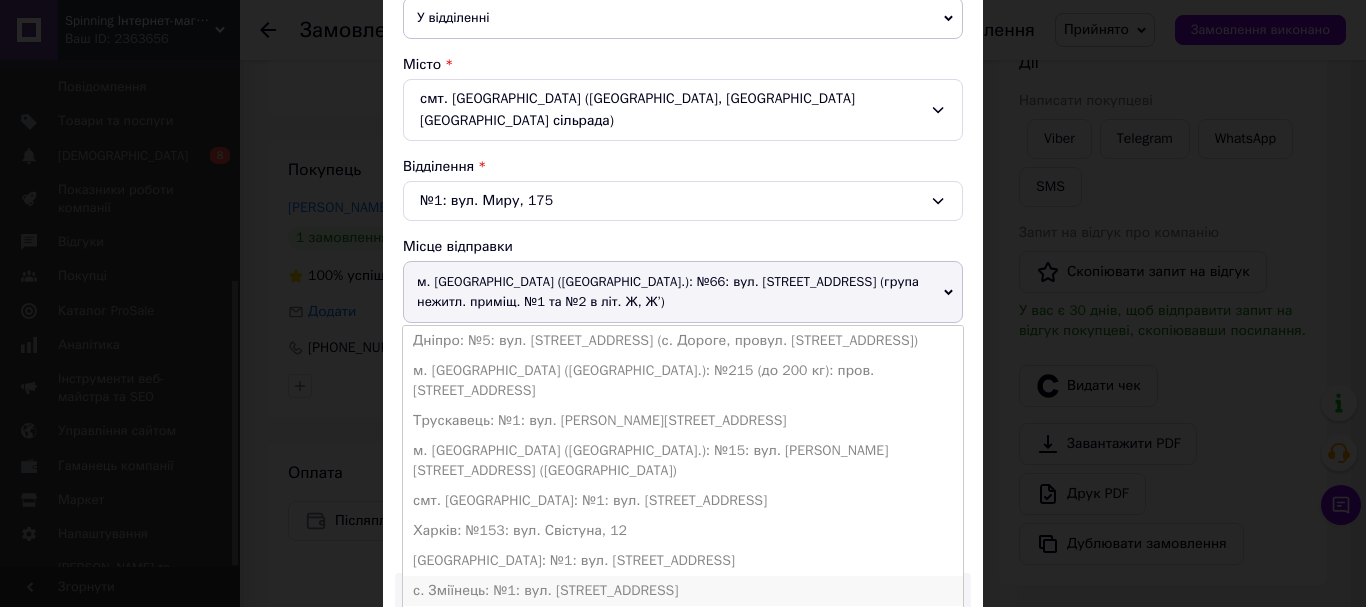 click on "с. Зміїнець: №1: вул. [STREET_ADDRESS]" at bounding box center [683, 591] 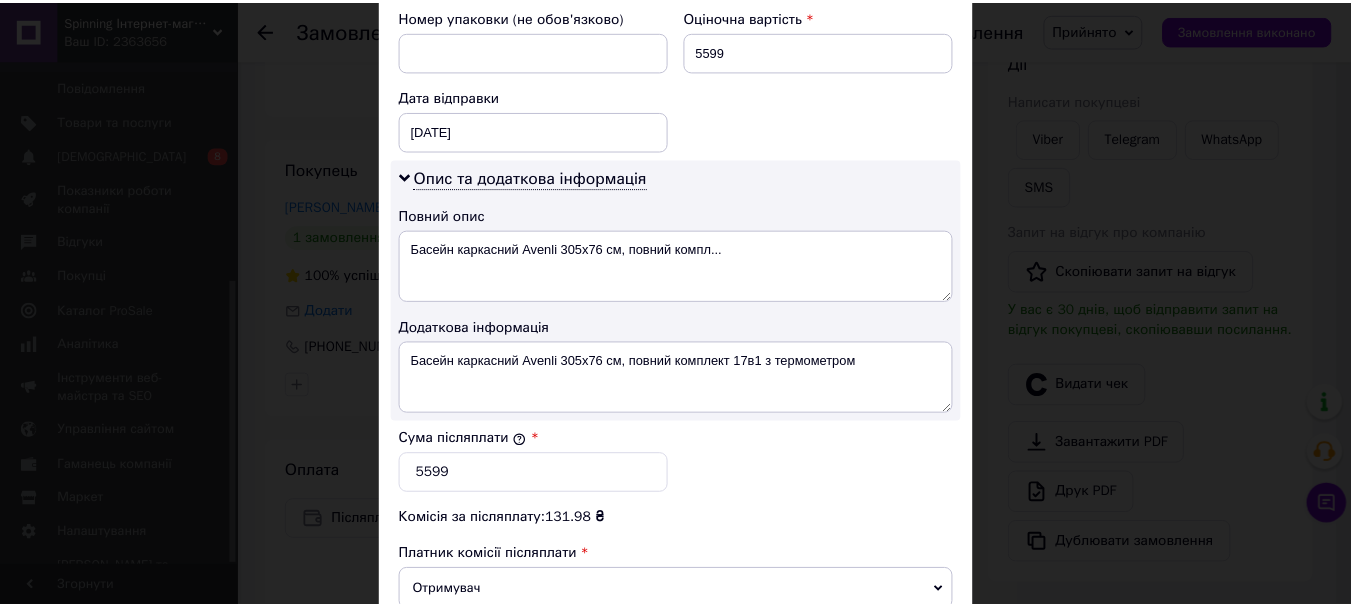 scroll, scrollTop: 1143, scrollLeft: 0, axis: vertical 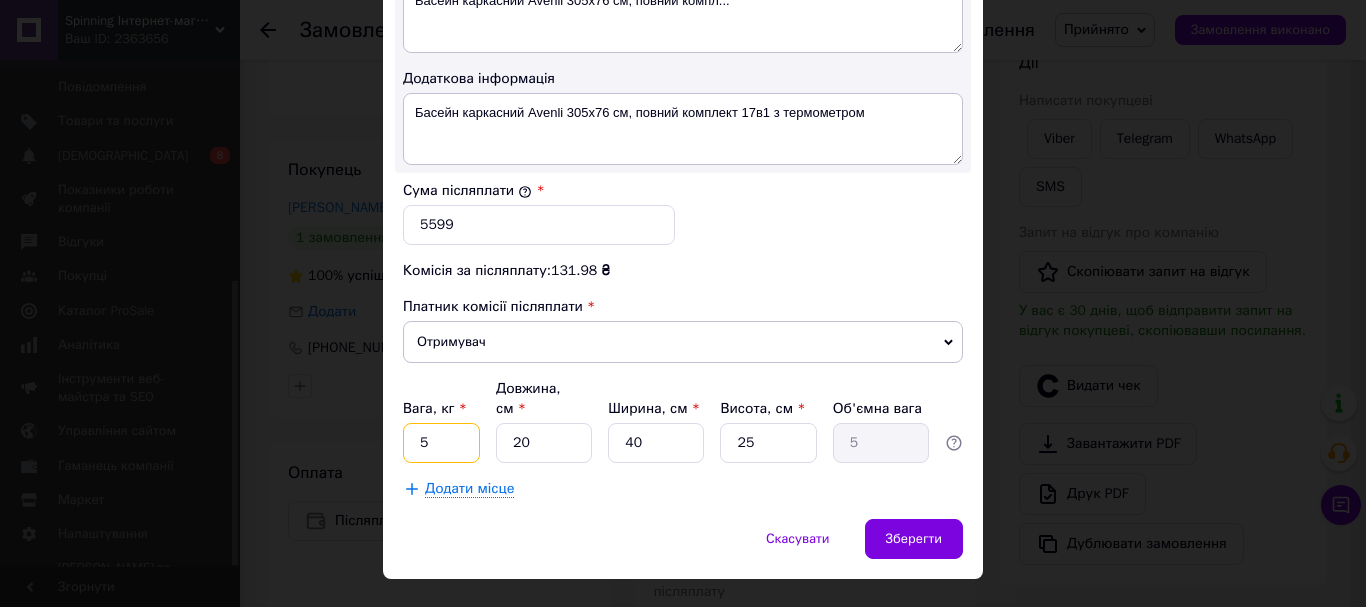 drag, startPoint x: 434, startPoint y: 409, endPoint x: 408, endPoint y: 400, distance: 27.513634 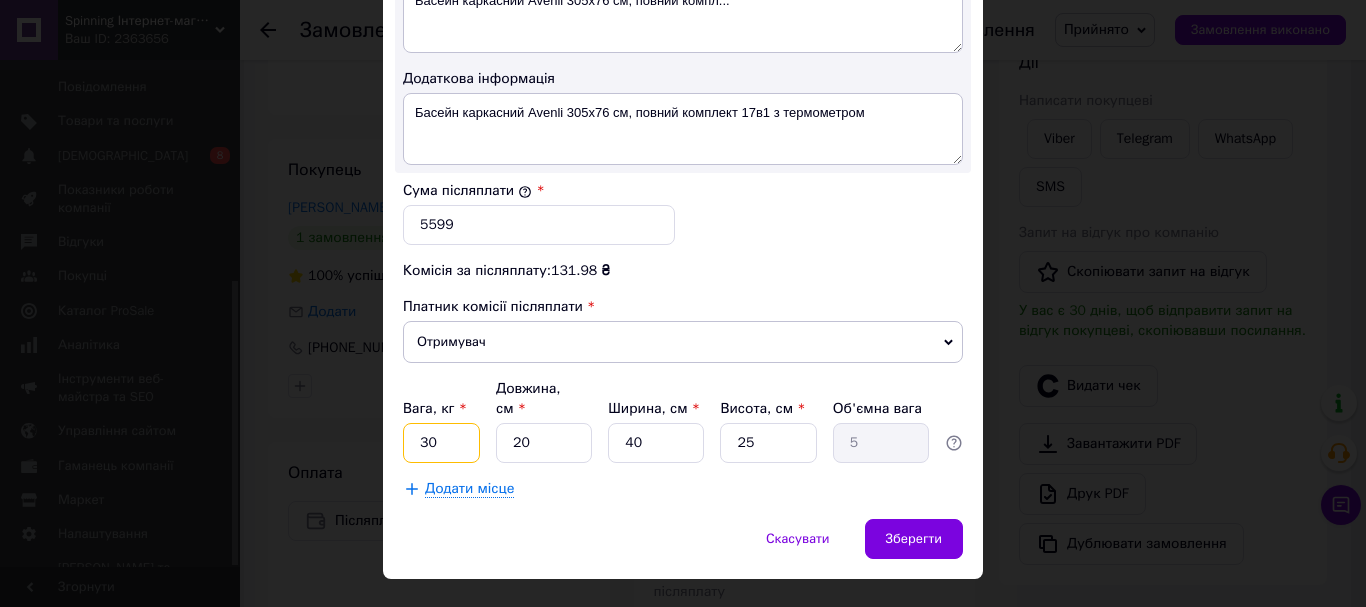 type on "30" 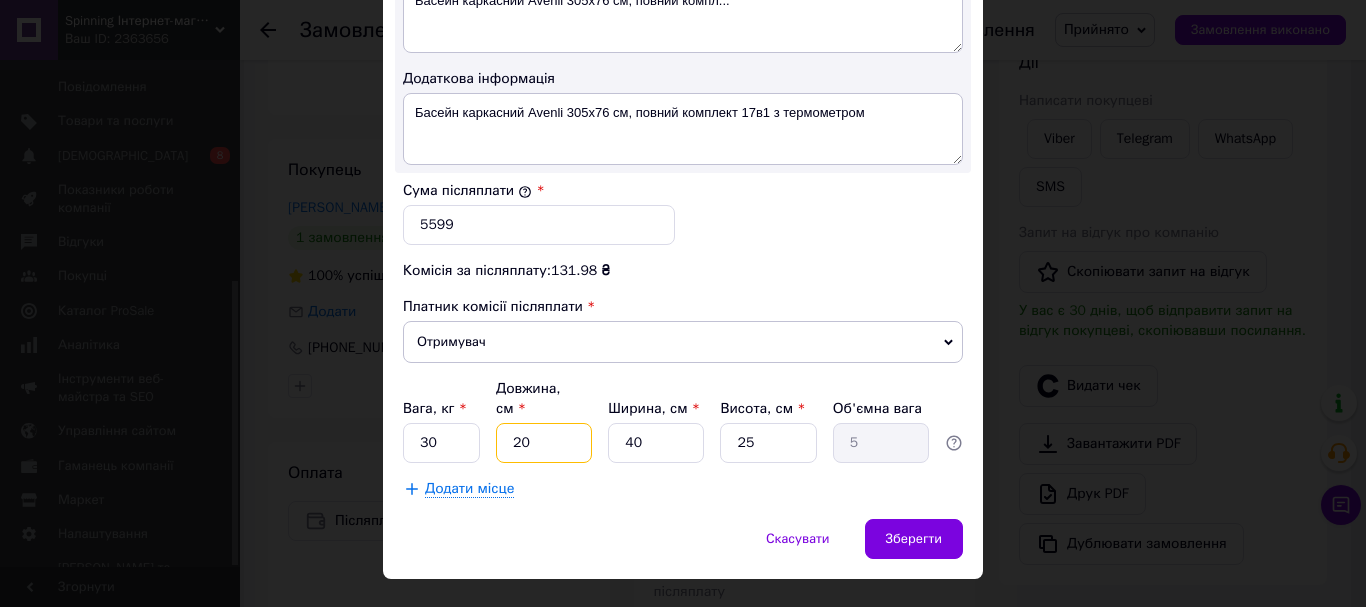drag, startPoint x: 542, startPoint y: 412, endPoint x: 497, endPoint y: 402, distance: 46.09772 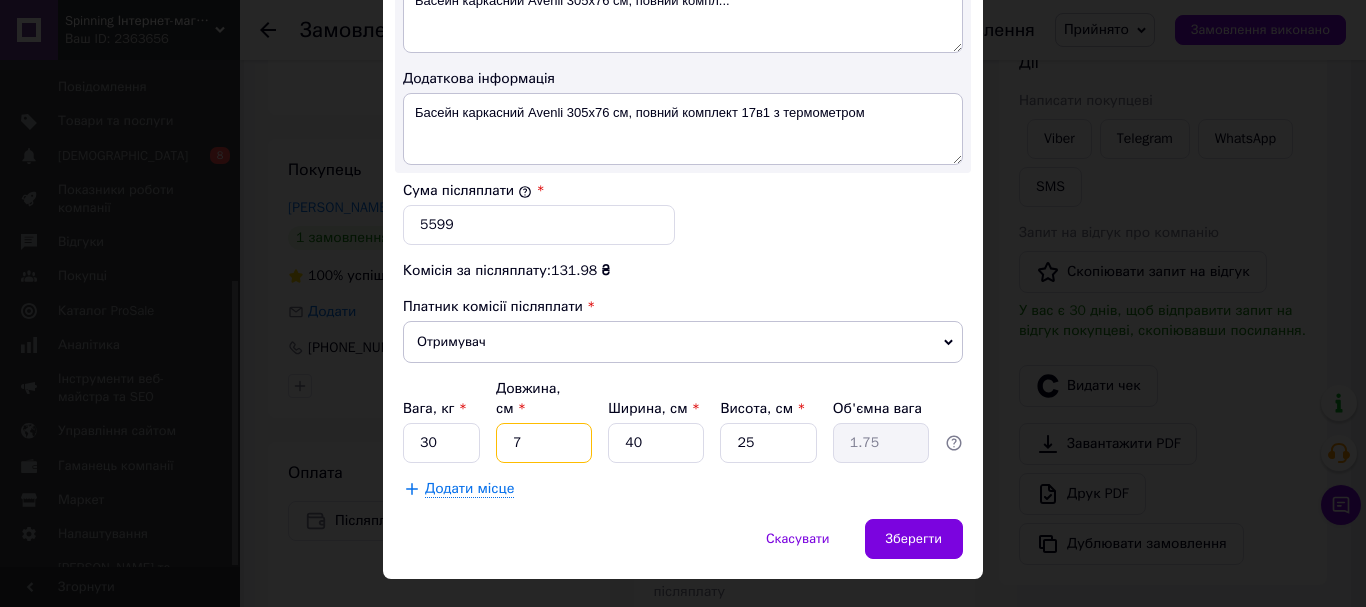type on "75" 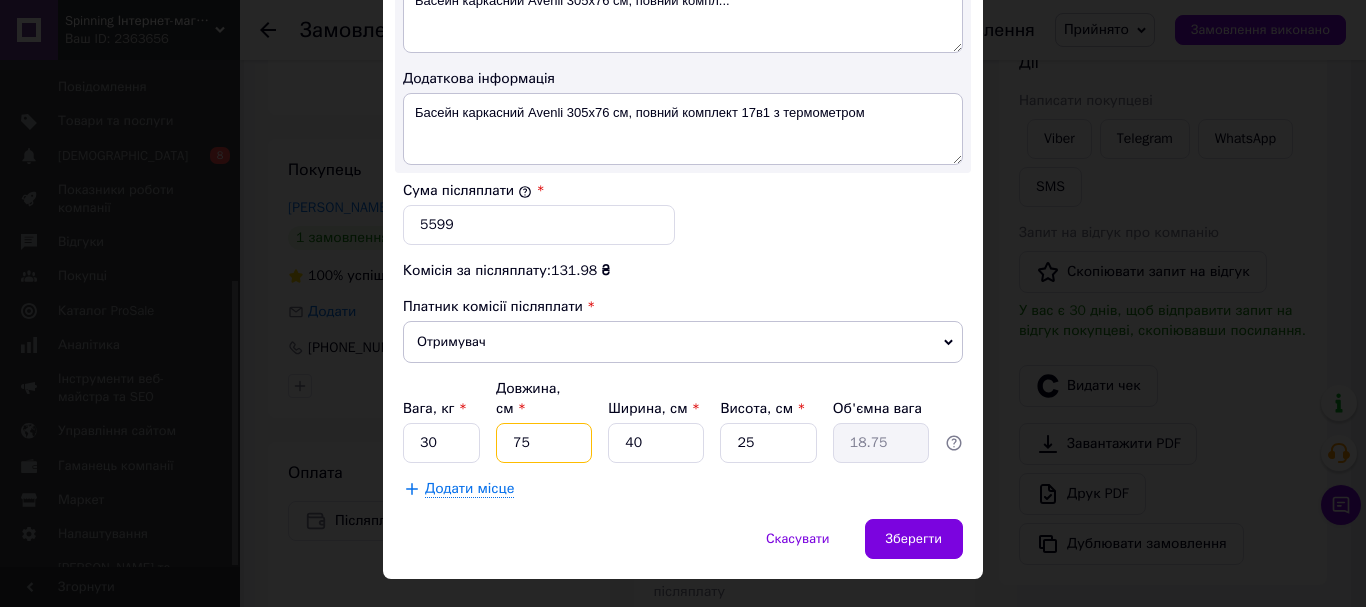type on "75" 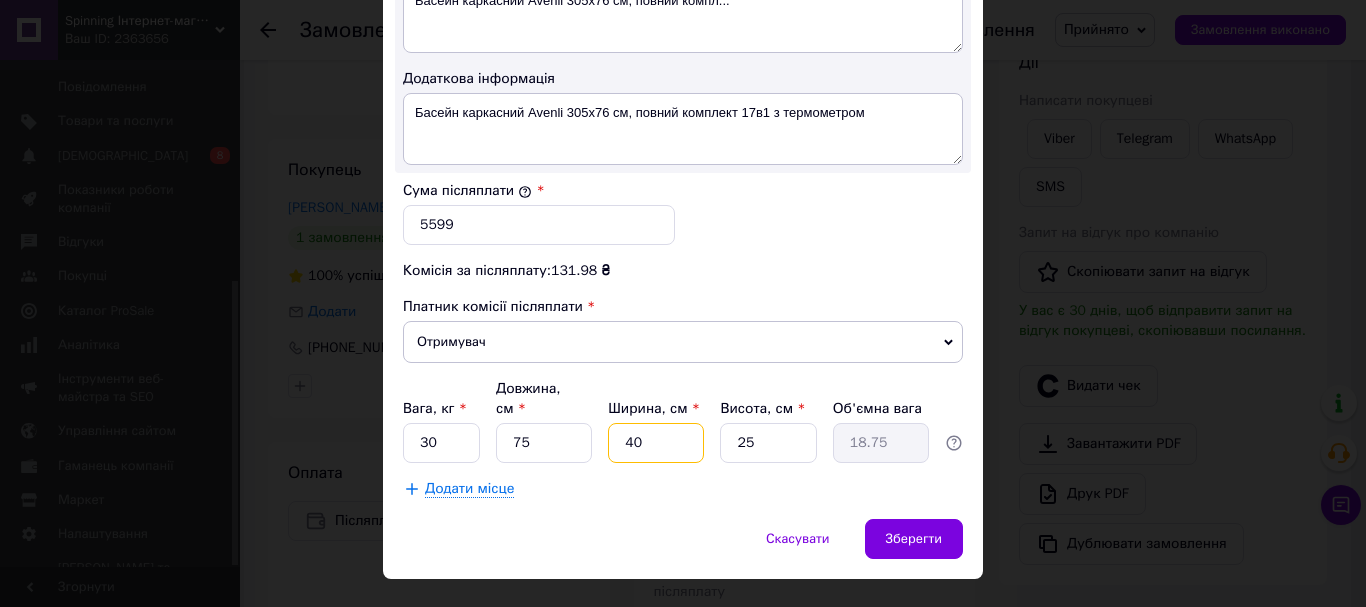 drag, startPoint x: 643, startPoint y: 402, endPoint x: 611, endPoint y: 402, distance: 32 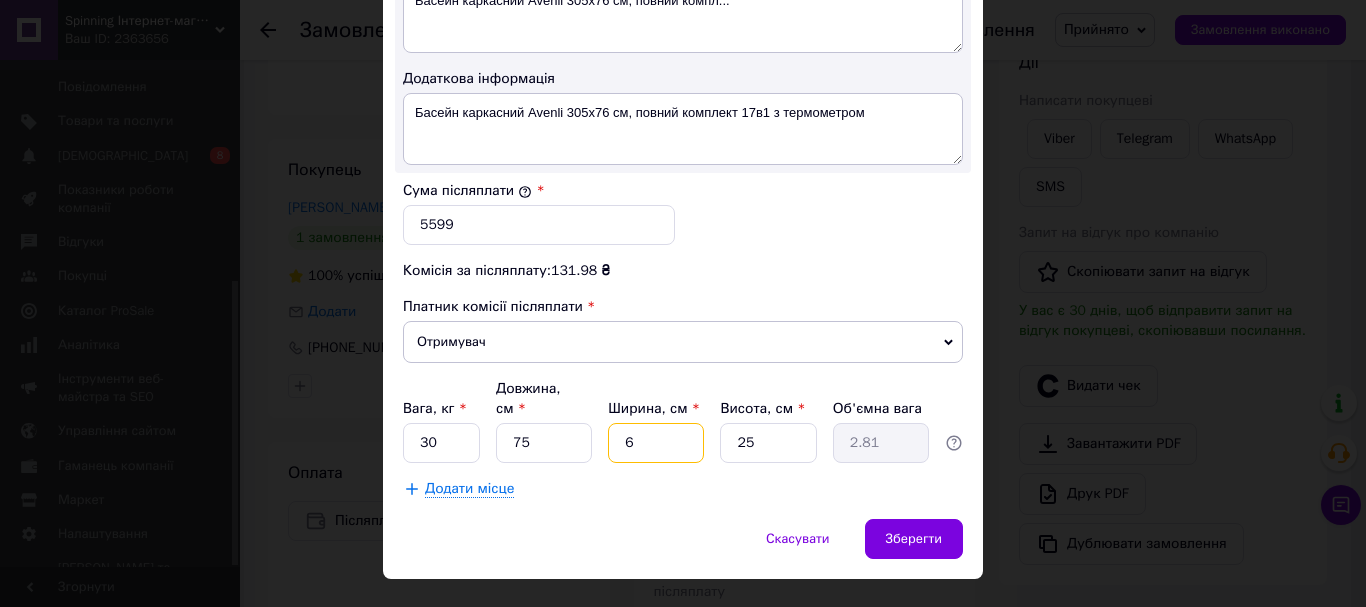 type 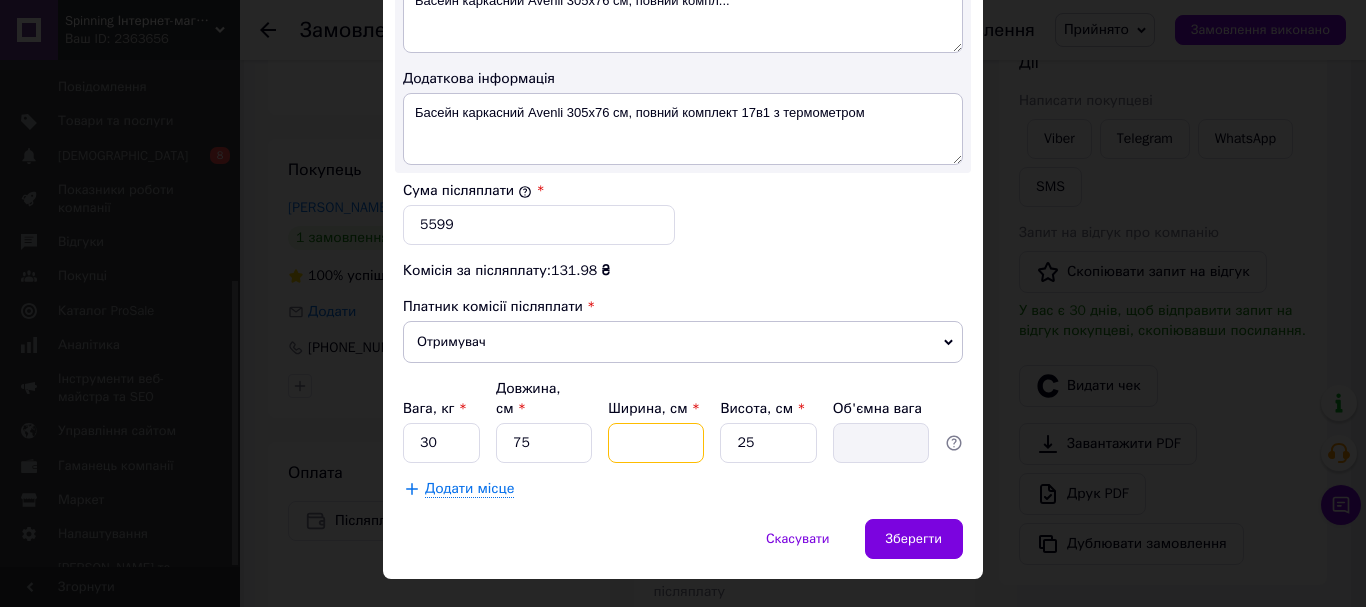 type on "7" 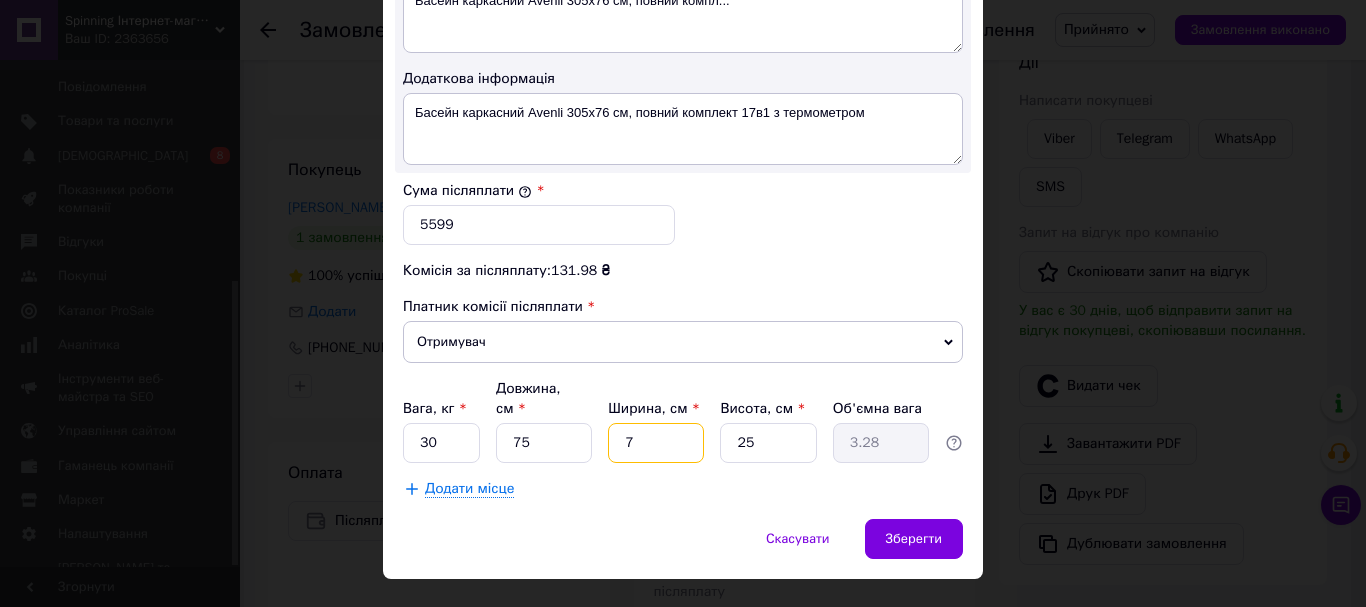 type on "74" 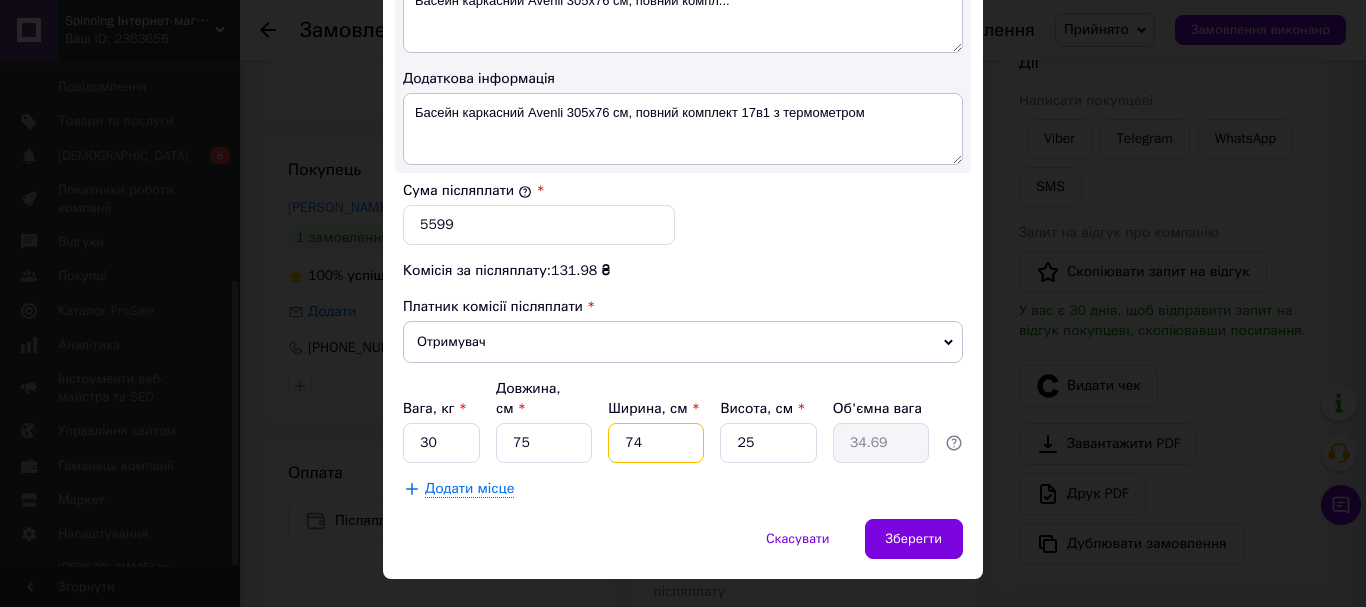 click on "74" at bounding box center [656, 443] 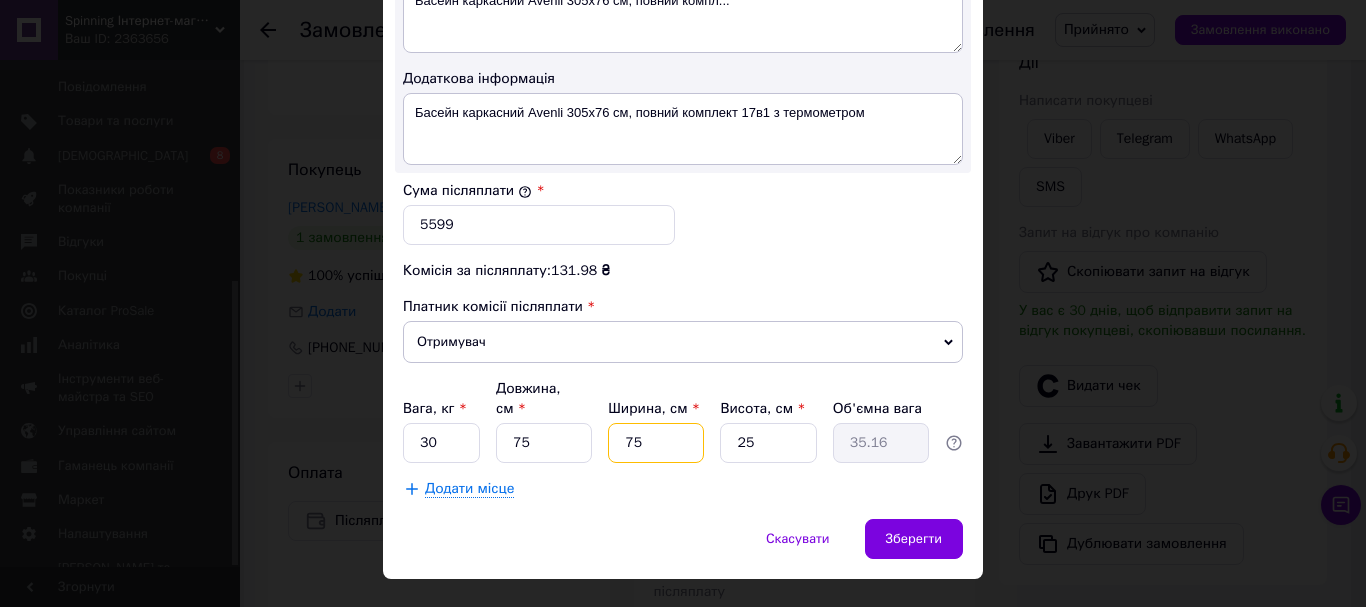 type on "75" 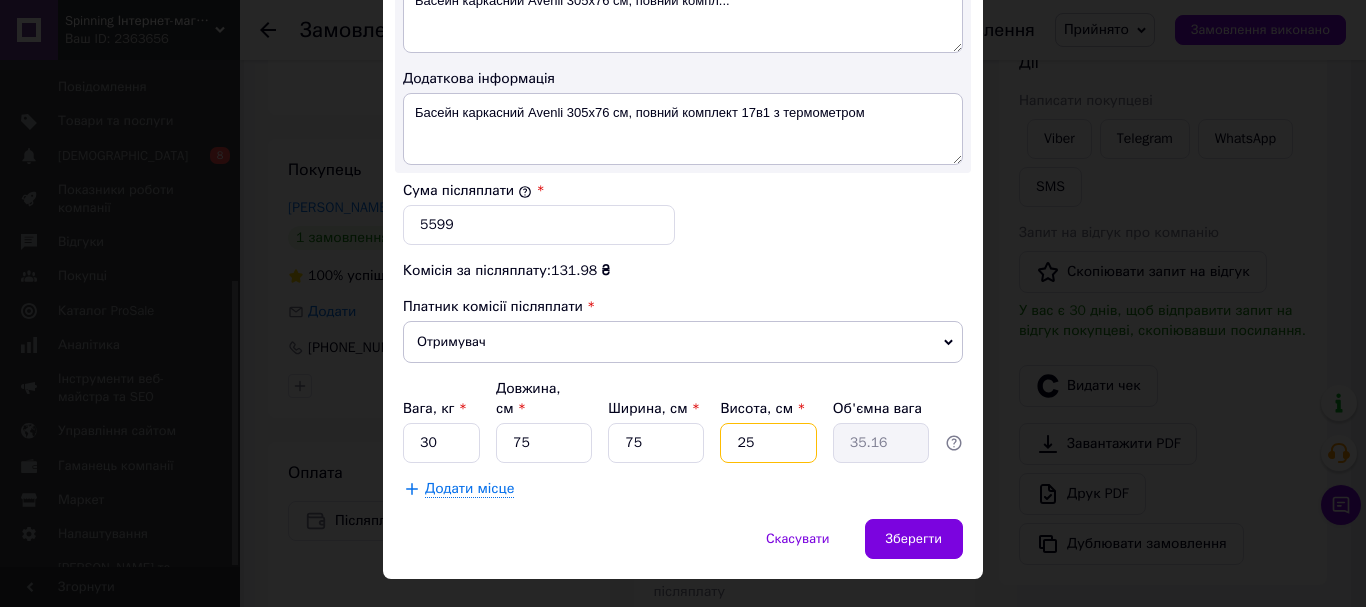 click on "25" at bounding box center [768, 443] 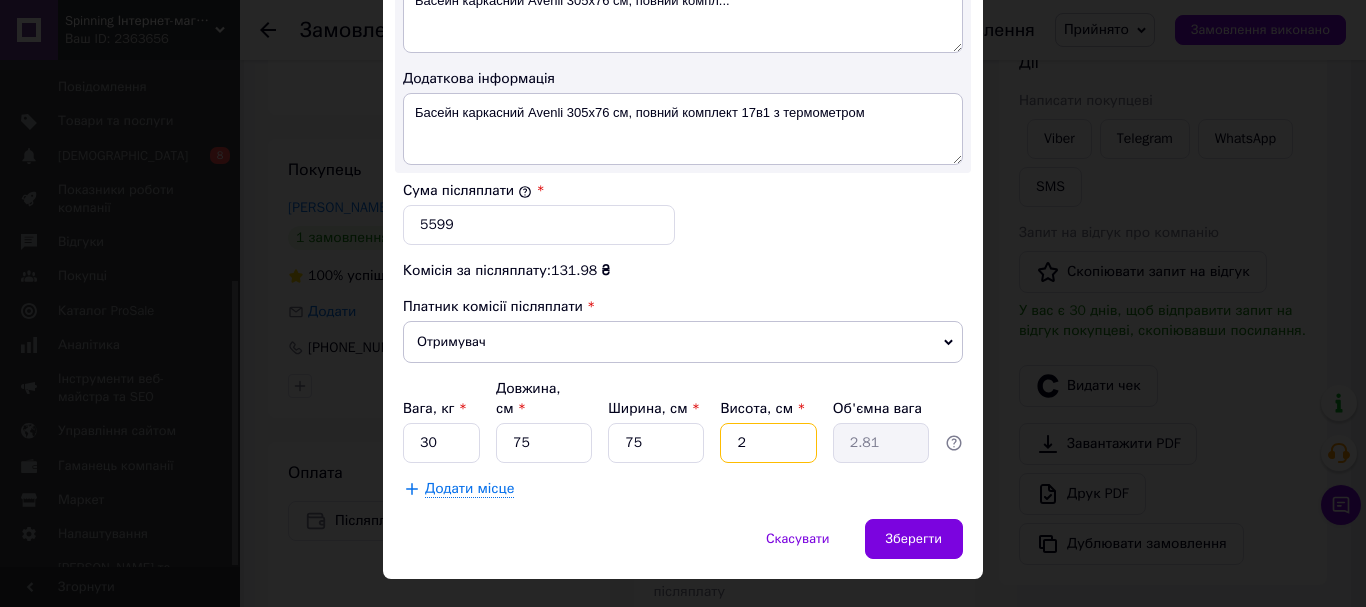 type on "21" 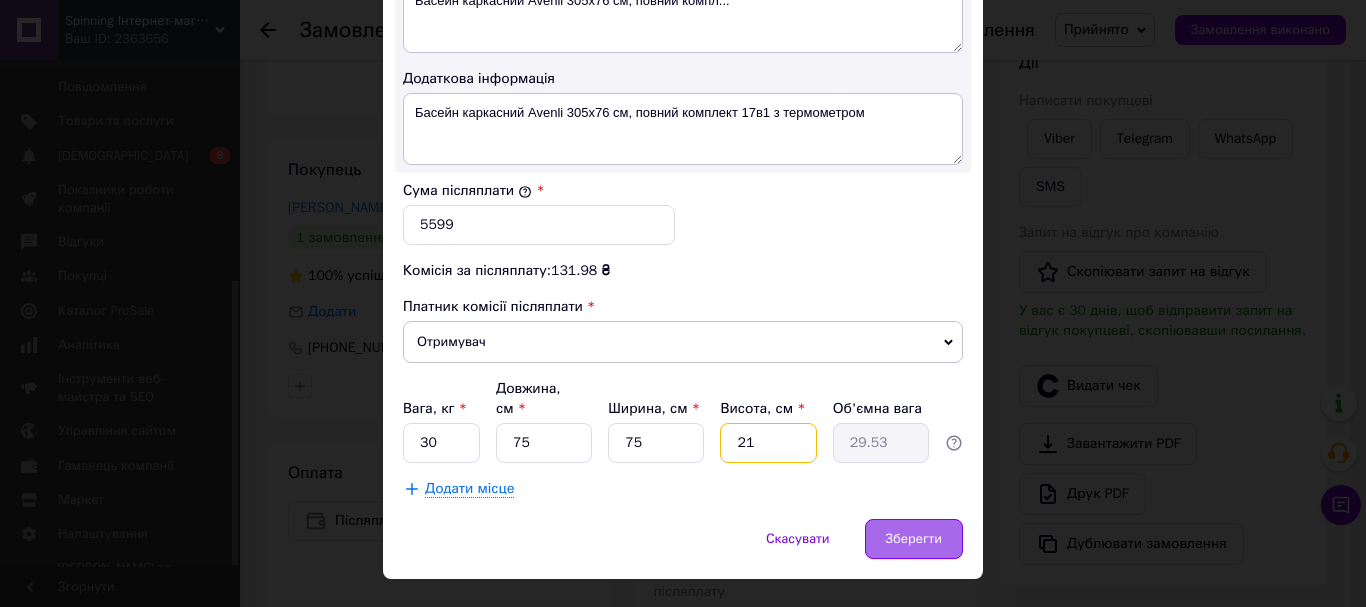 type on "21" 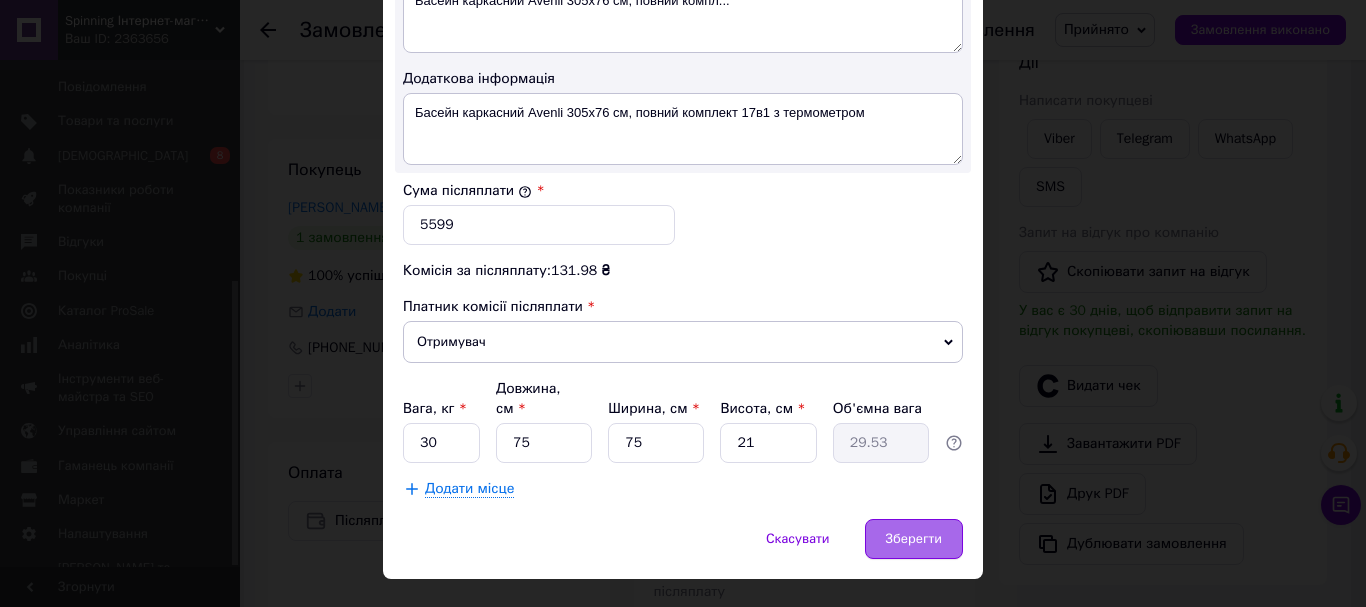 click on "Зберегти" at bounding box center [914, 539] 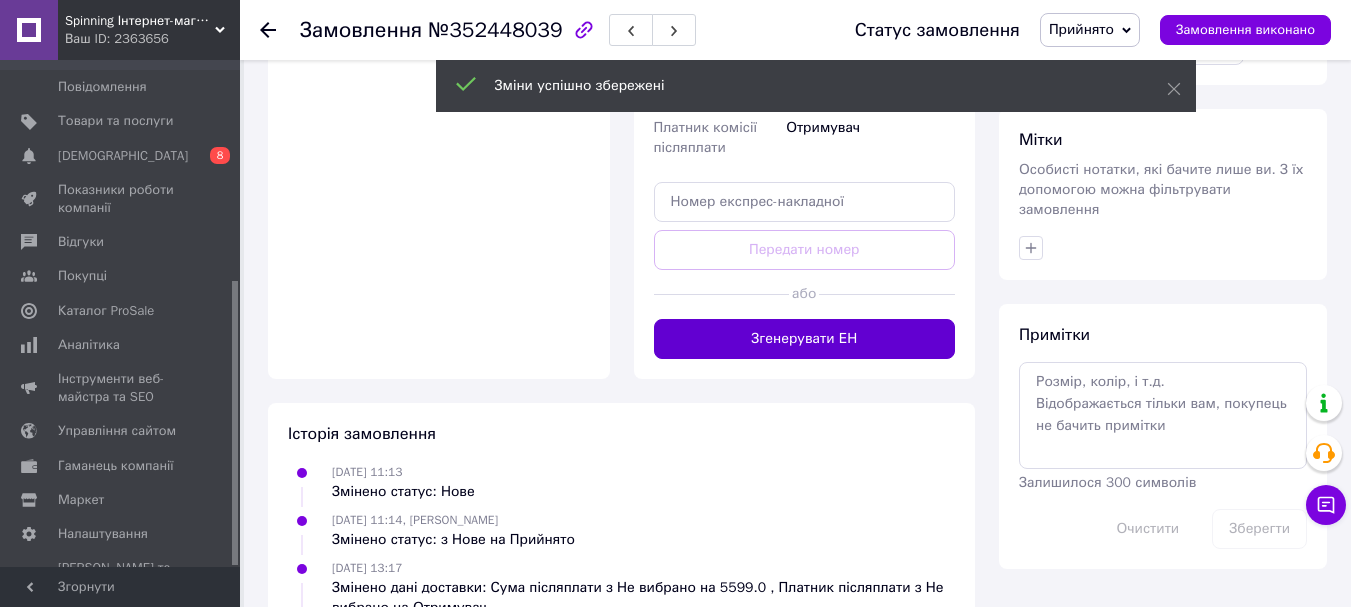 click on "Згенерувати ЕН" at bounding box center (805, 339) 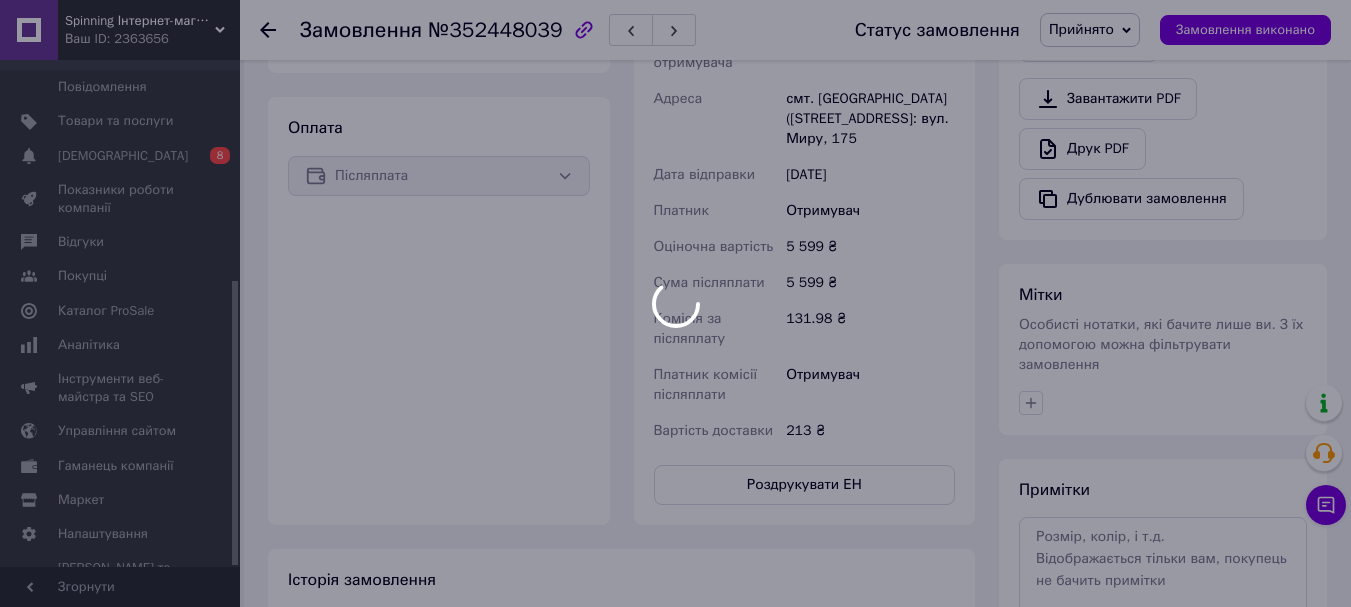 scroll, scrollTop: 800, scrollLeft: 0, axis: vertical 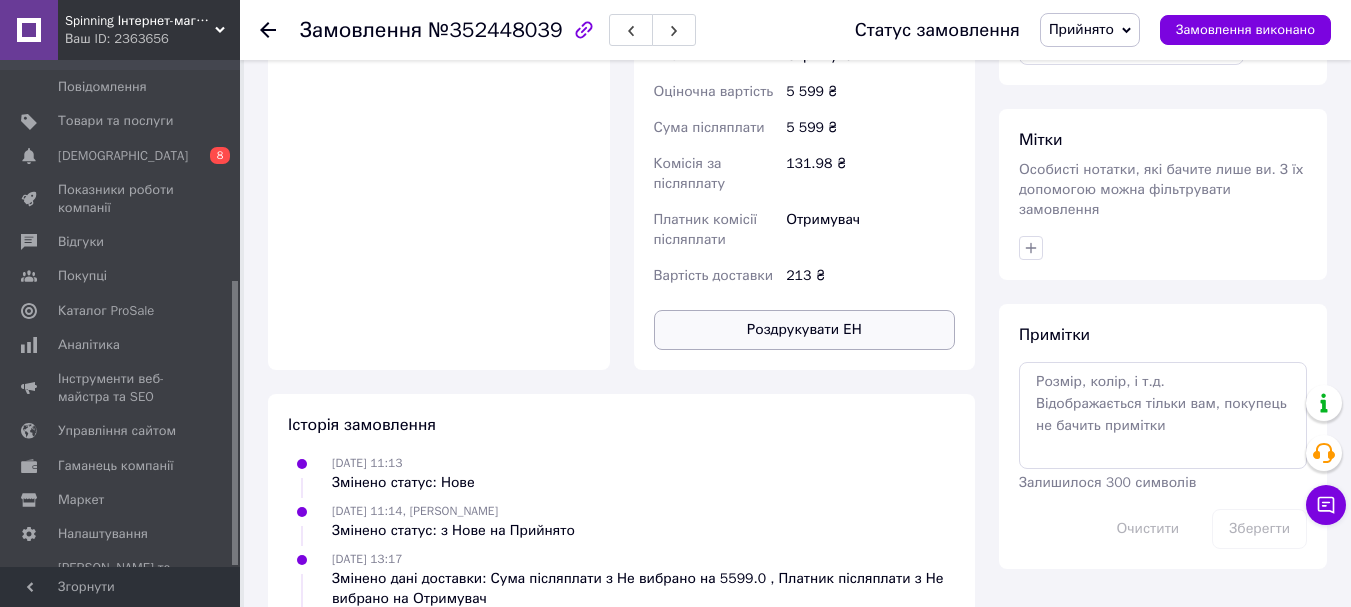 click on "Роздрукувати ЕН" at bounding box center [805, 330] 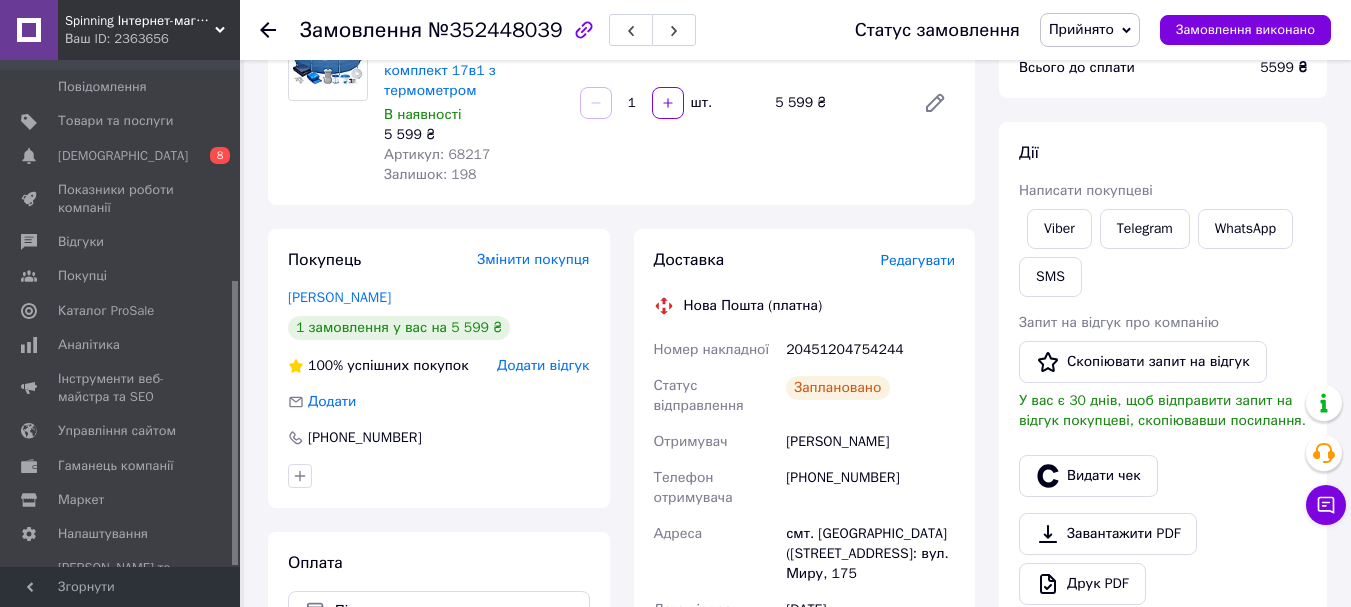 scroll, scrollTop: 200, scrollLeft: 0, axis: vertical 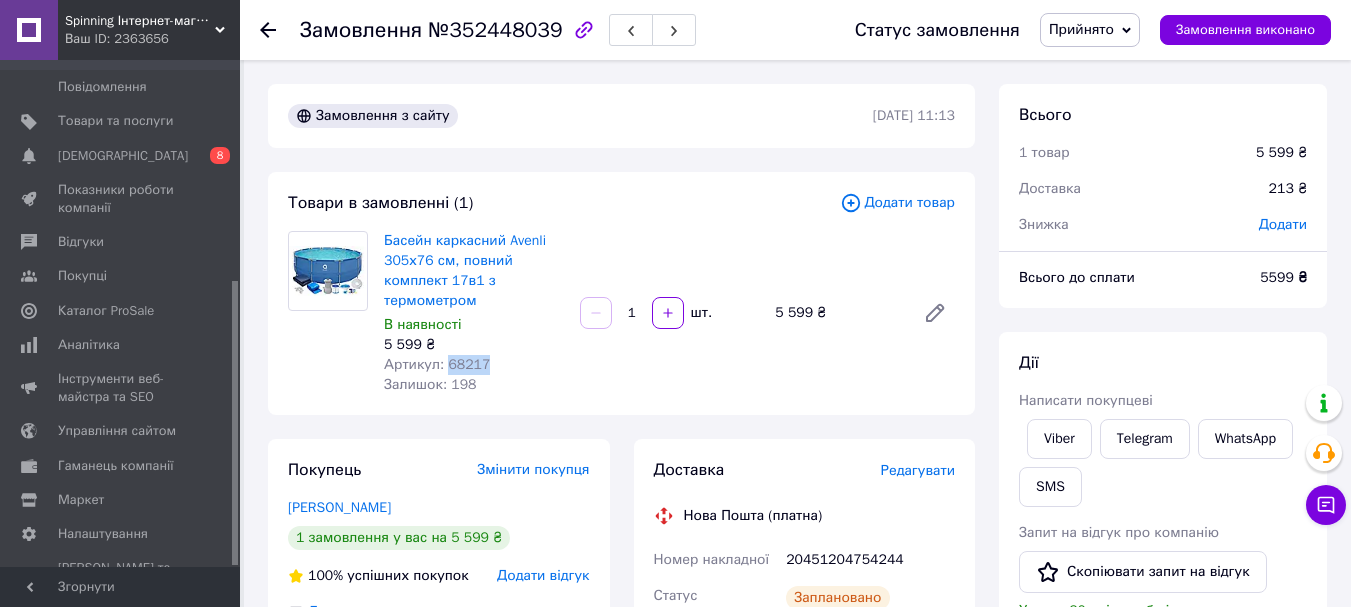 drag, startPoint x: 445, startPoint y: 364, endPoint x: 492, endPoint y: 365, distance: 47.010635 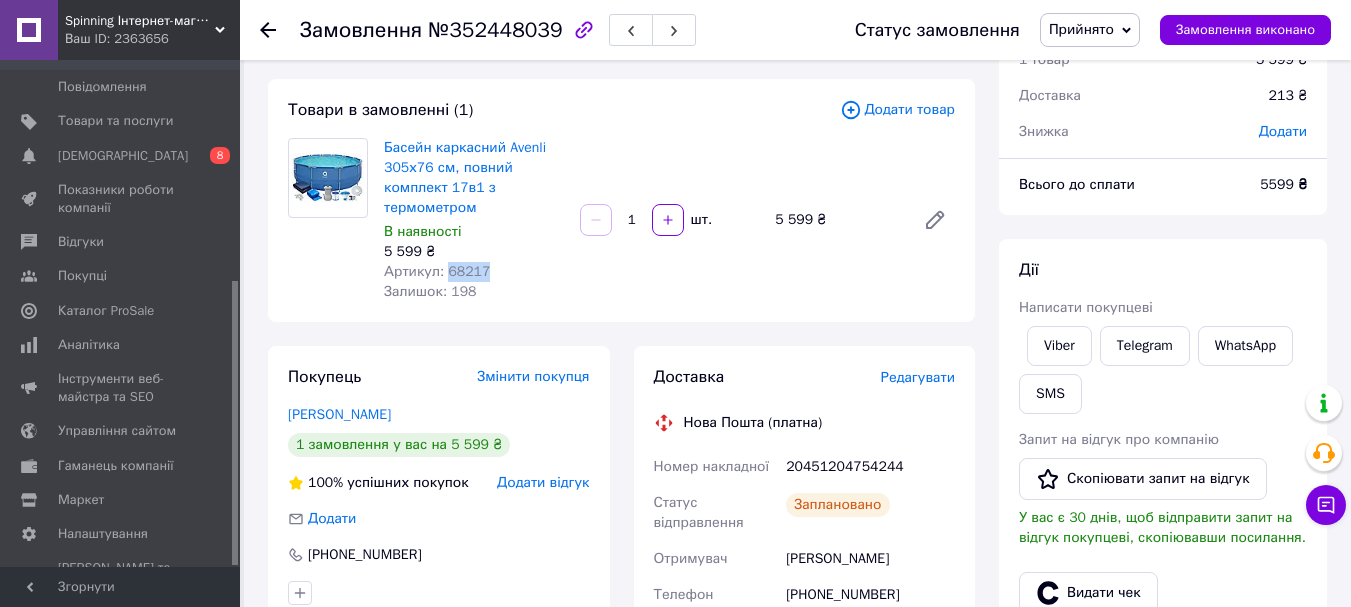 scroll, scrollTop: 300, scrollLeft: 0, axis: vertical 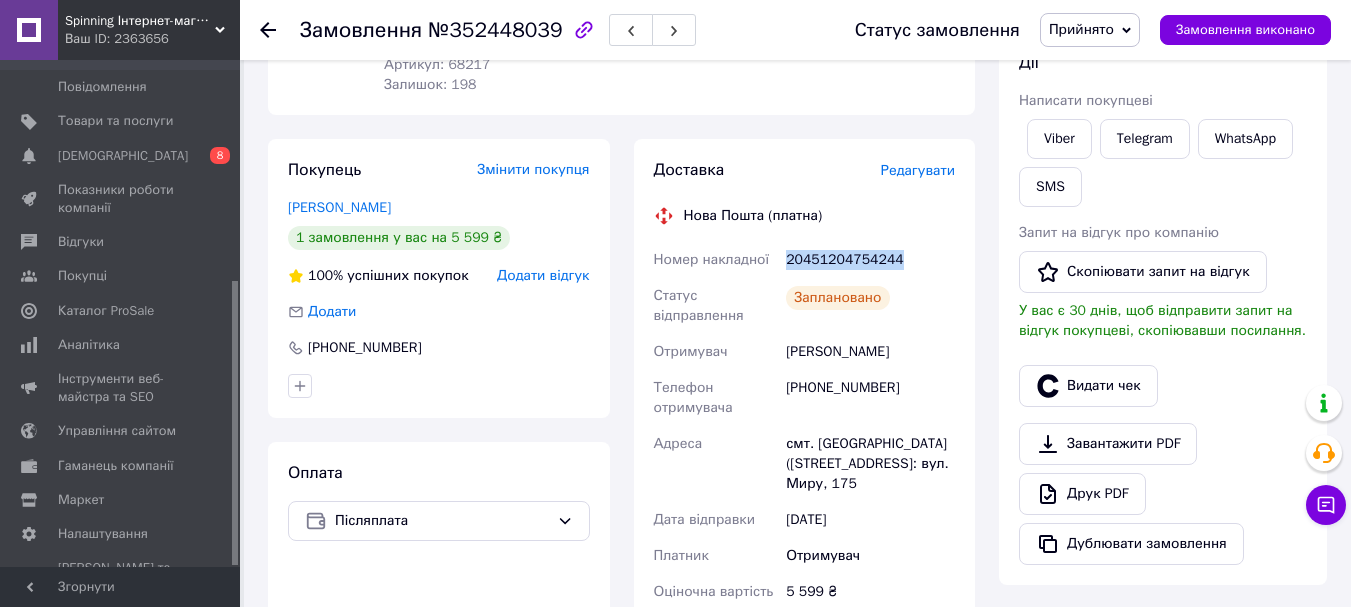 drag, startPoint x: 784, startPoint y: 260, endPoint x: 913, endPoint y: 261, distance: 129.00388 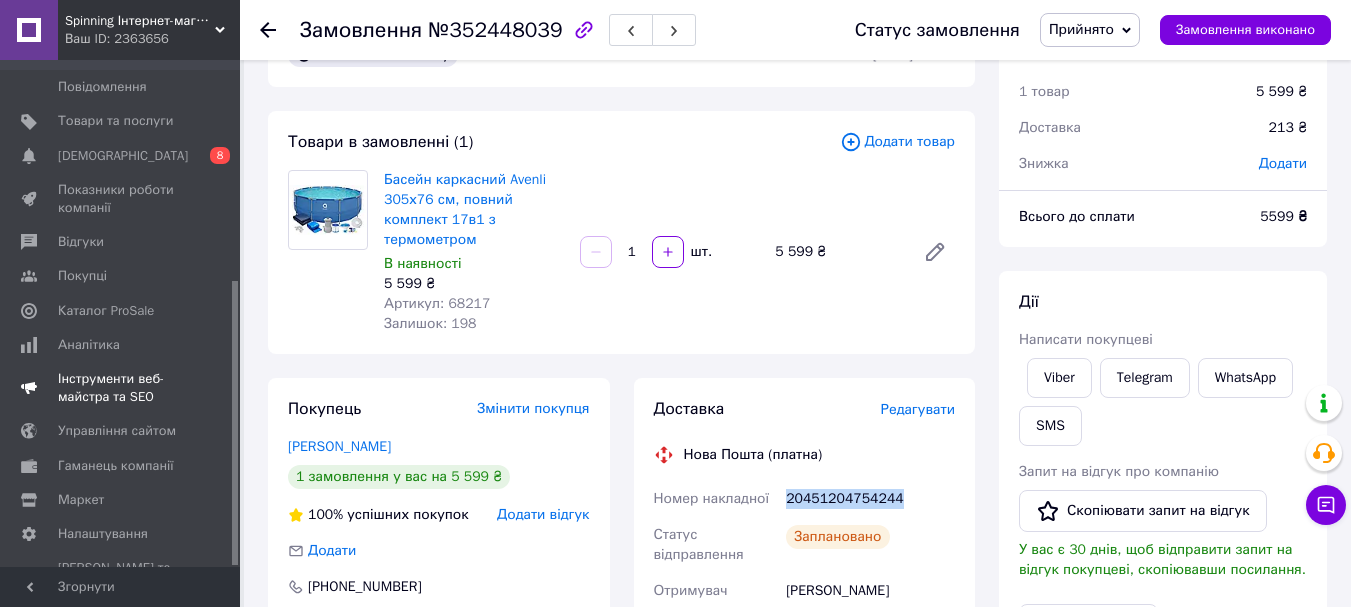 scroll, scrollTop: 0, scrollLeft: 0, axis: both 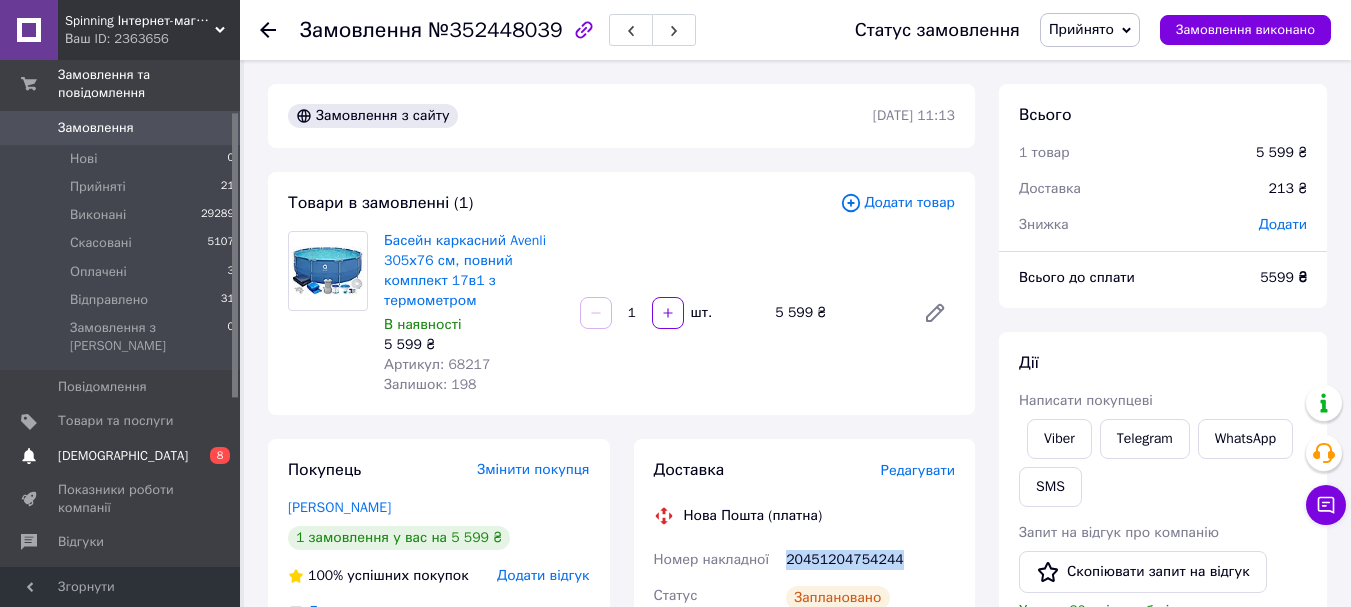 click on "[DEMOGRAPHIC_DATA]" at bounding box center [121, 456] 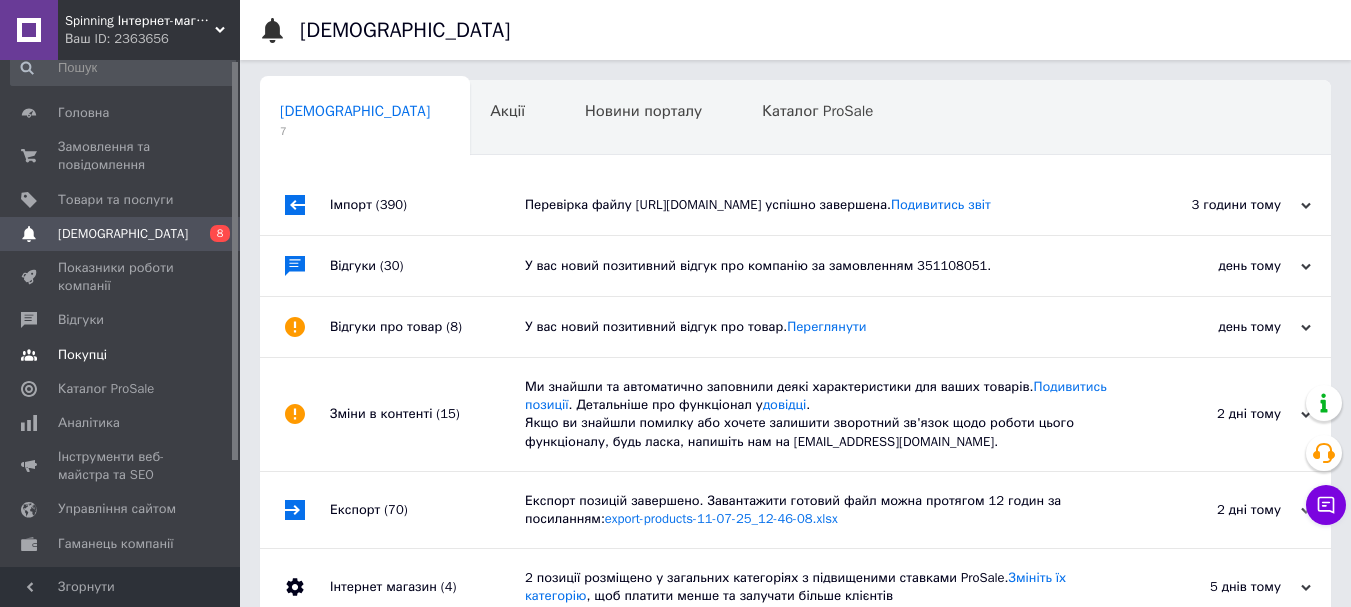 scroll, scrollTop: 0, scrollLeft: 0, axis: both 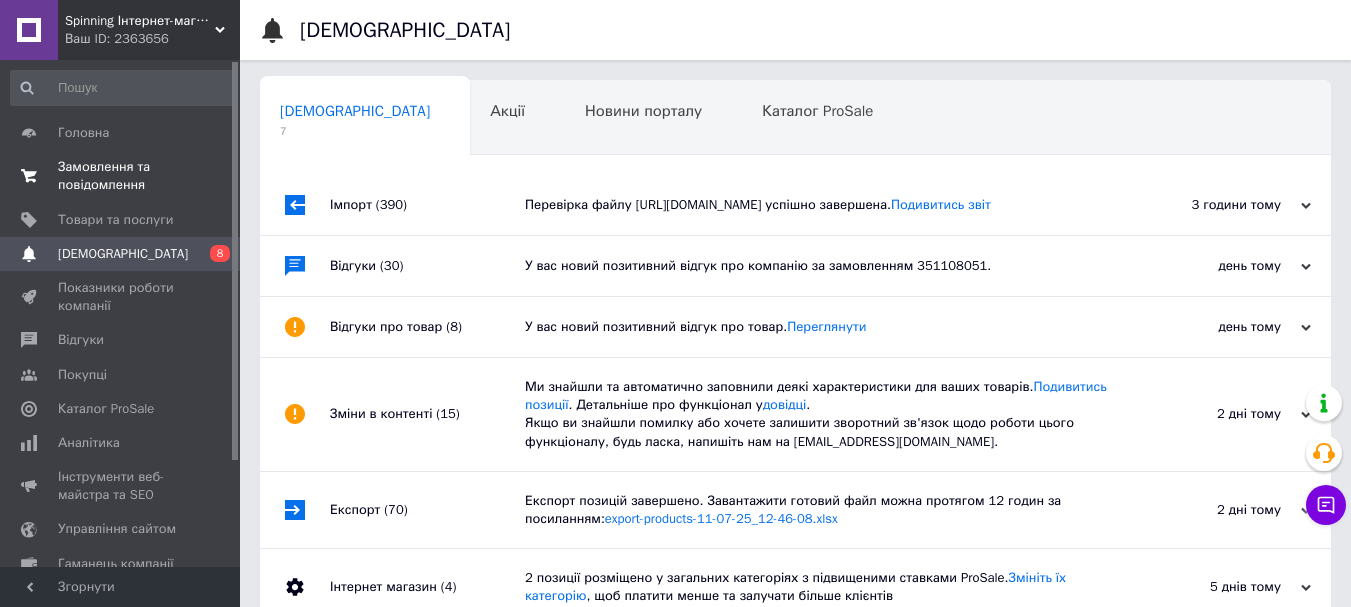 click on "Замовлення та повідомлення" at bounding box center (121, 176) 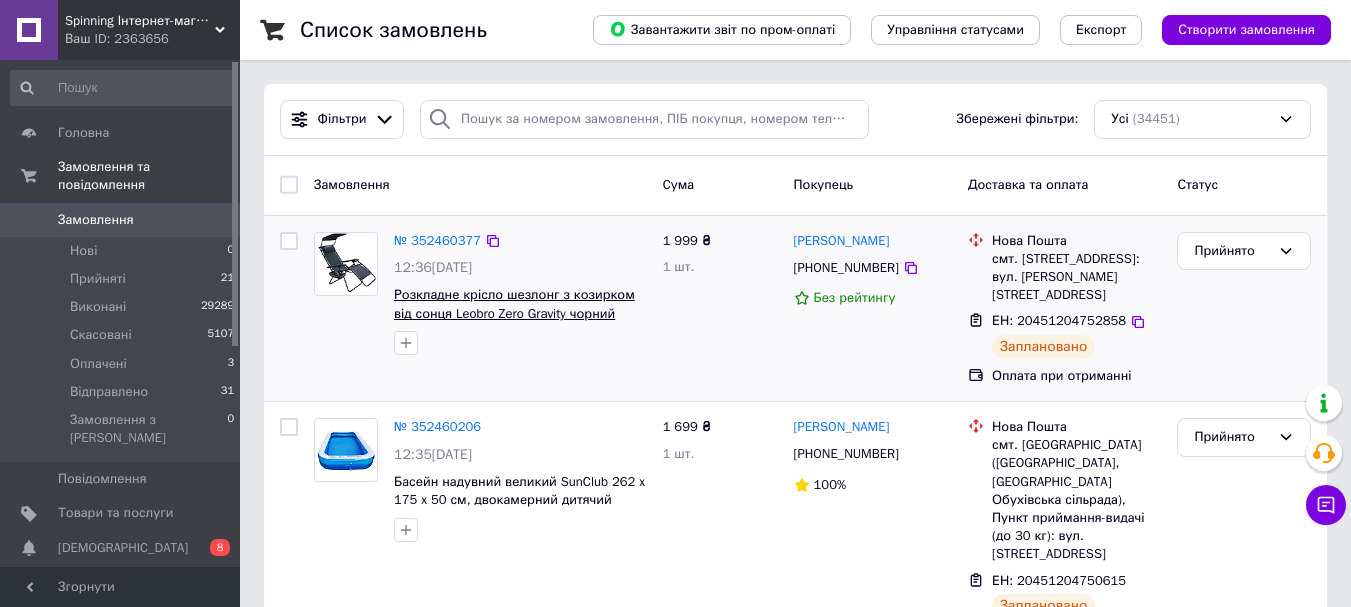 scroll, scrollTop: 100, scrollLeft: 0, axis: vertical 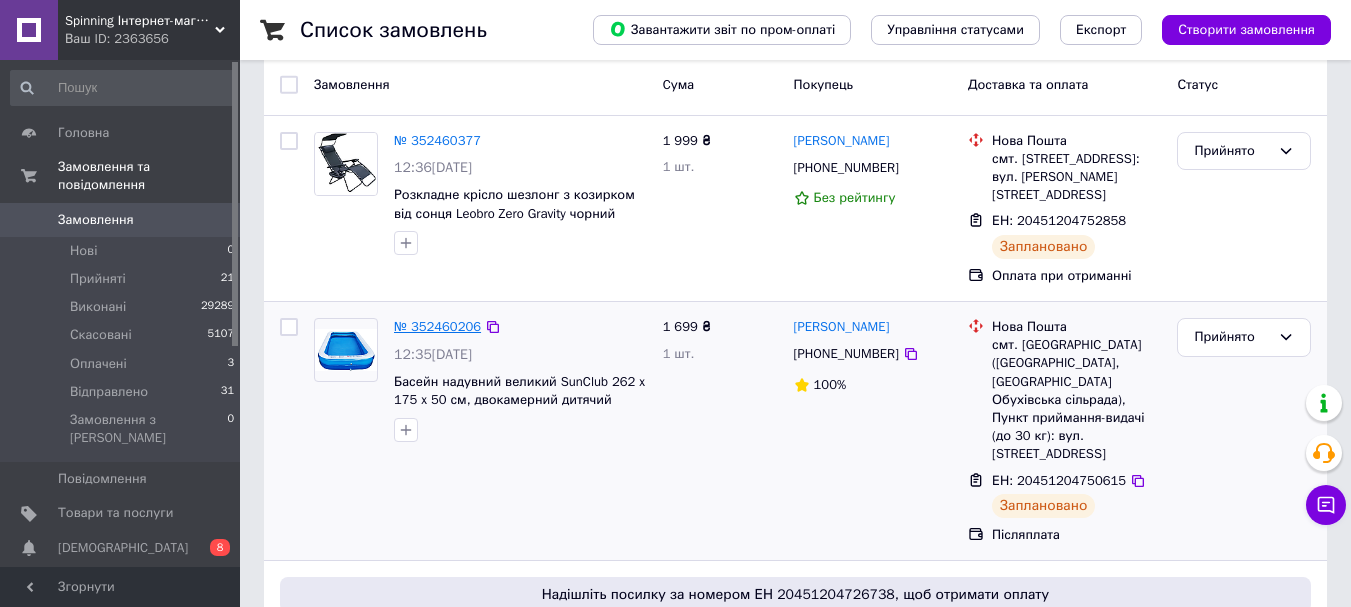 click on "№ 352460206" at bounding box center [437, 326] 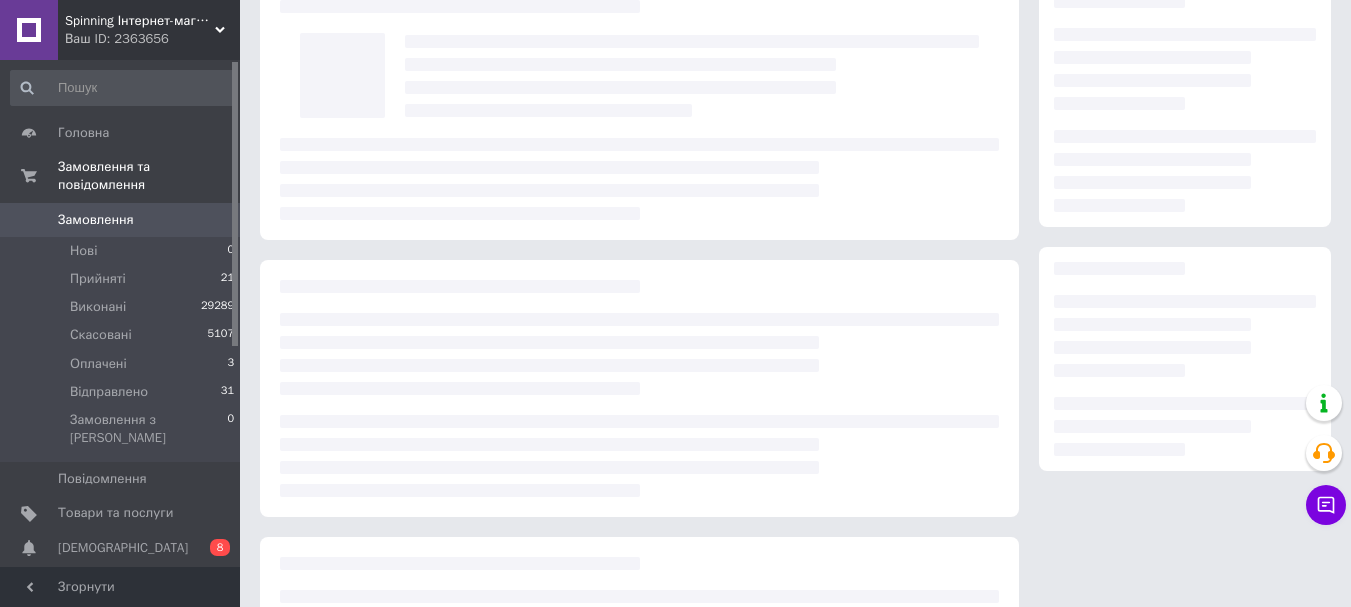 scroll, scrollTop: 0, scrollLeft: 0, axis: both 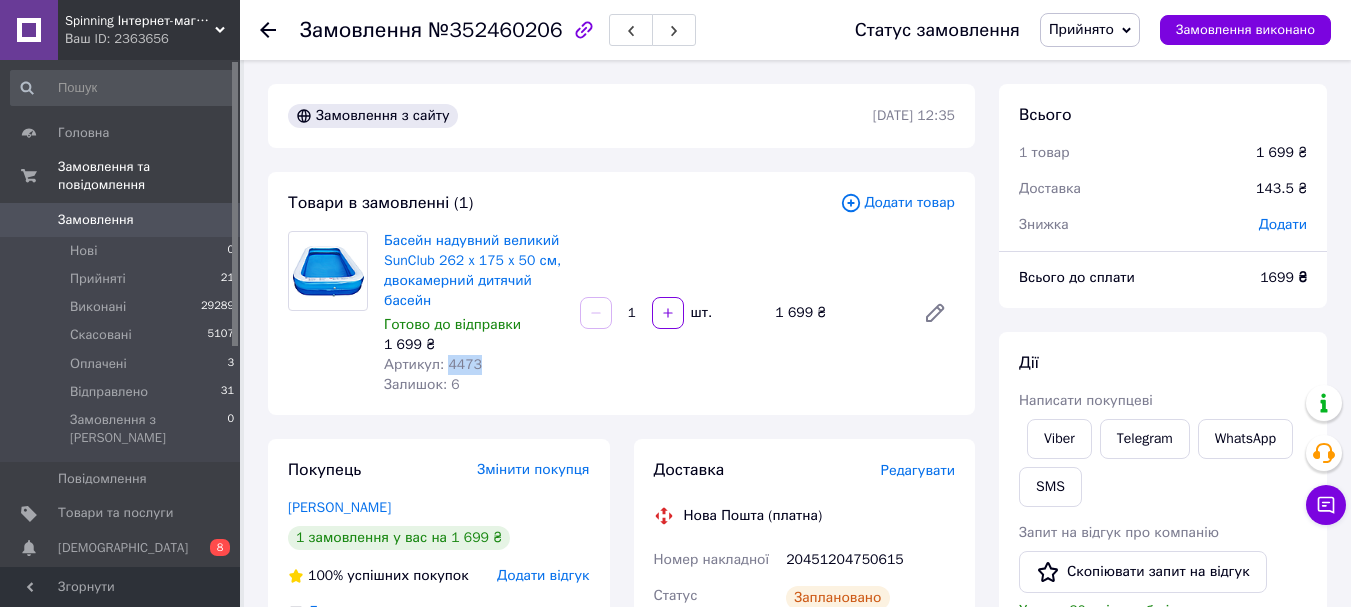 drag, startPoint x: 445, startPoint y: 361, endPoint x: 486, endPoint y: 361, distance: 41 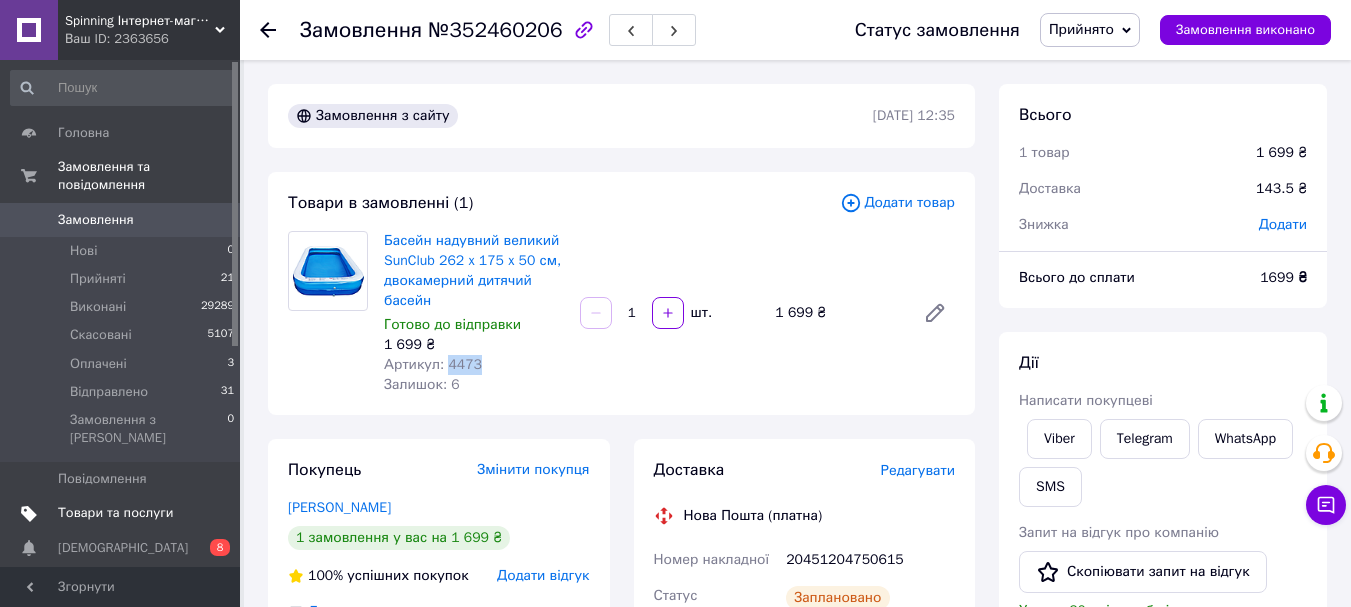 click on "Товари та послуги" at bounding box center [115, 513] 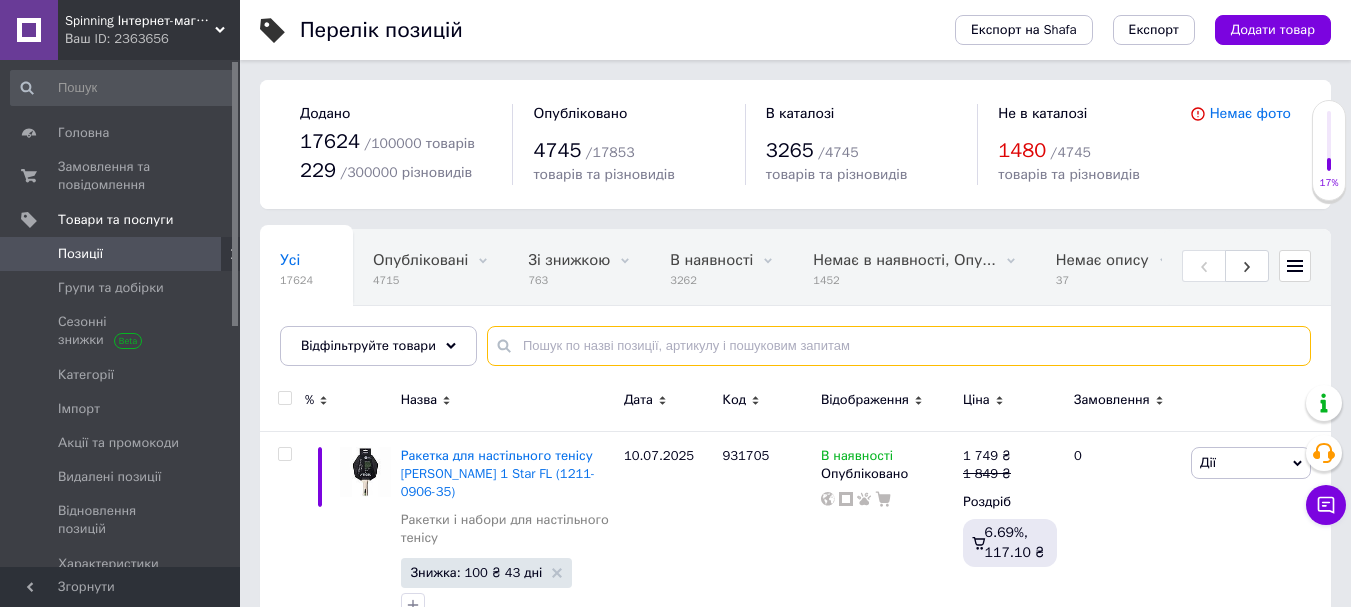 click at bounding box center [899, 346] 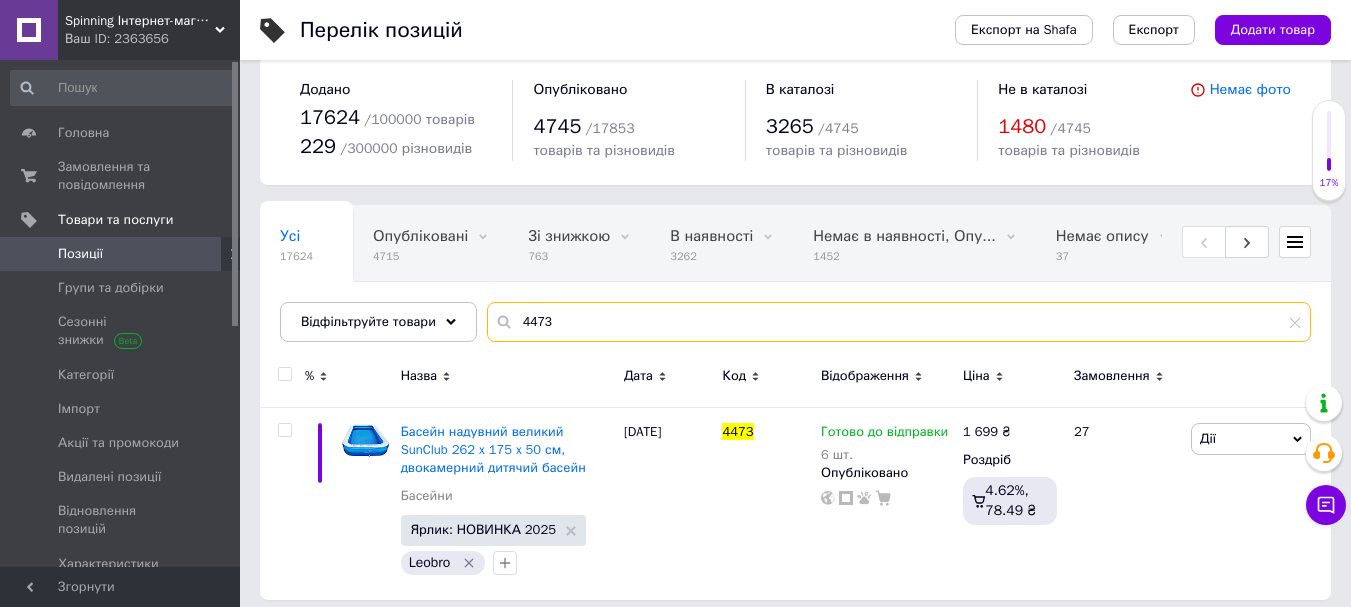 scroll, scrollTop: 37, scrollLeft: 0, axis: vertical 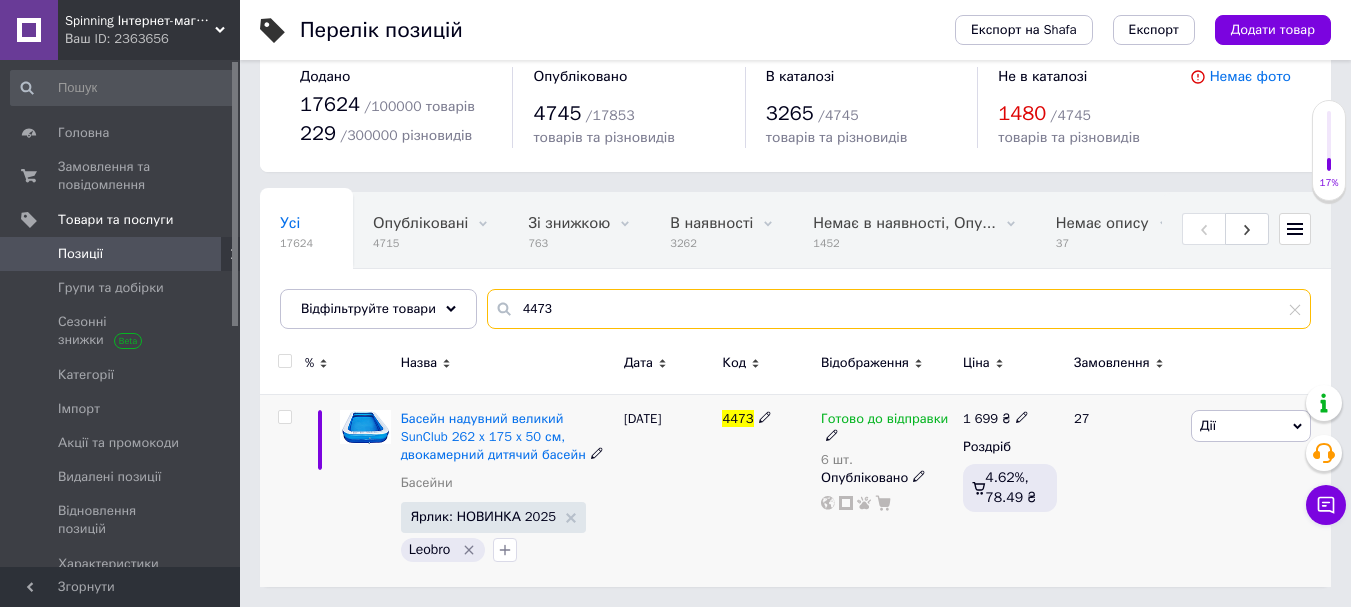 type on "4473" 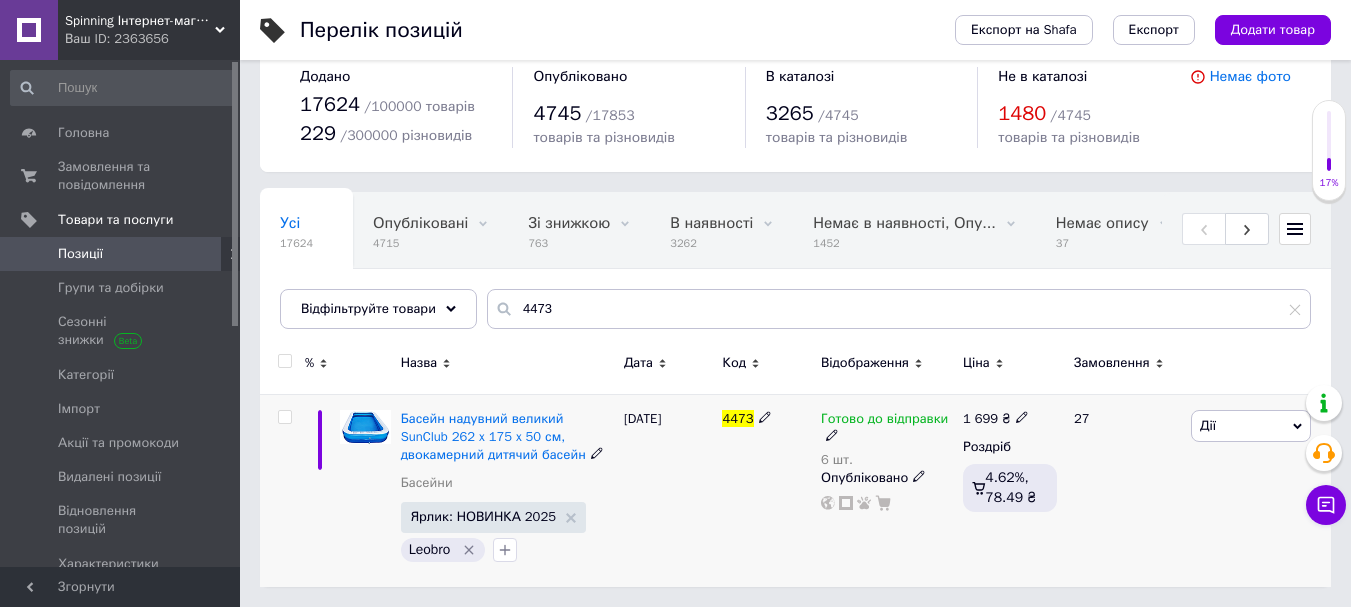 click 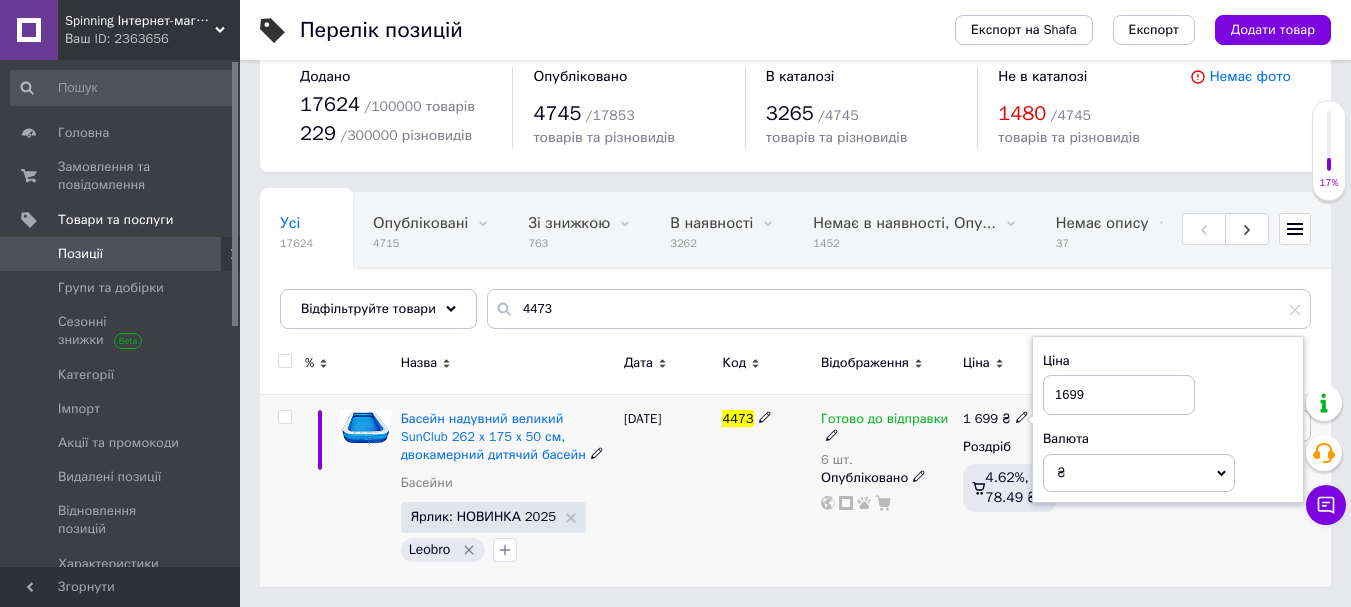 click on "1699" at bounding box center (1119, 395) 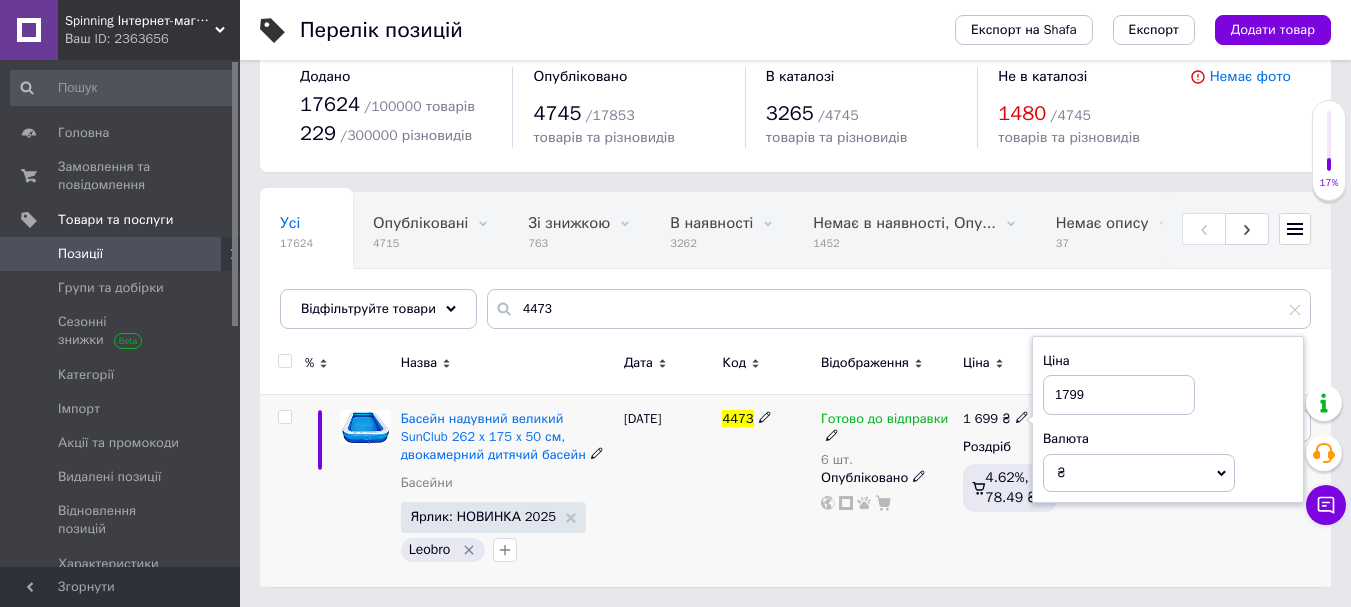type on "1799" 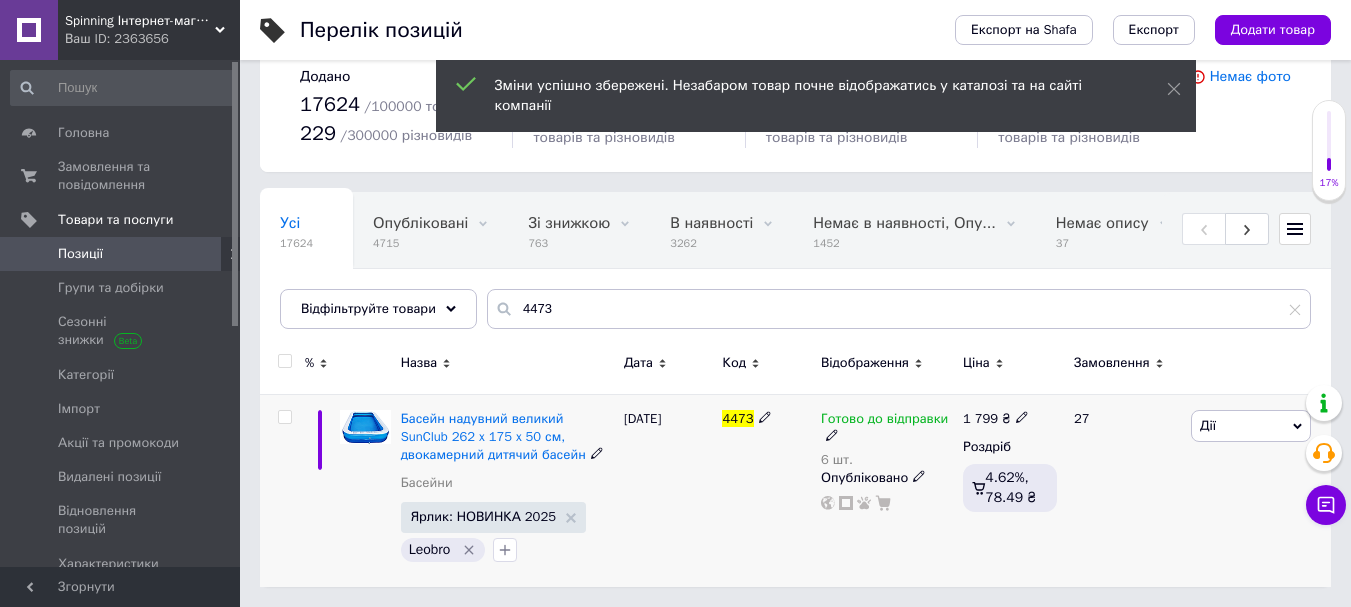 click 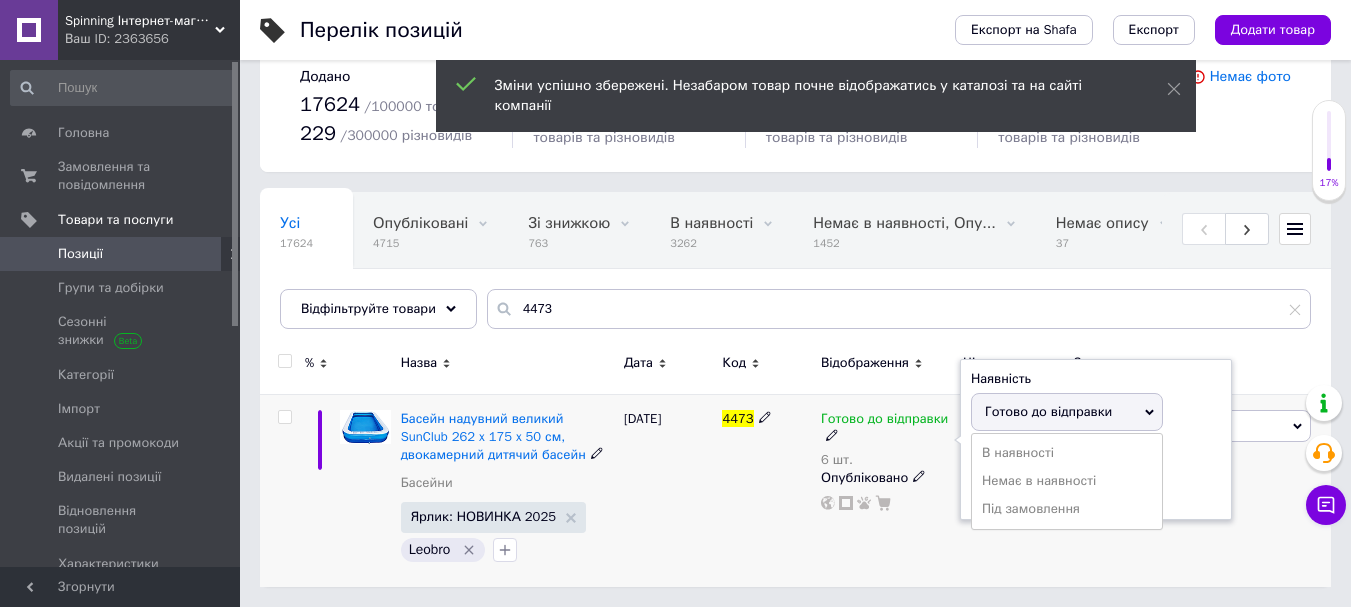 click on "Готово до відправки" at bounding box center [1048, 411] 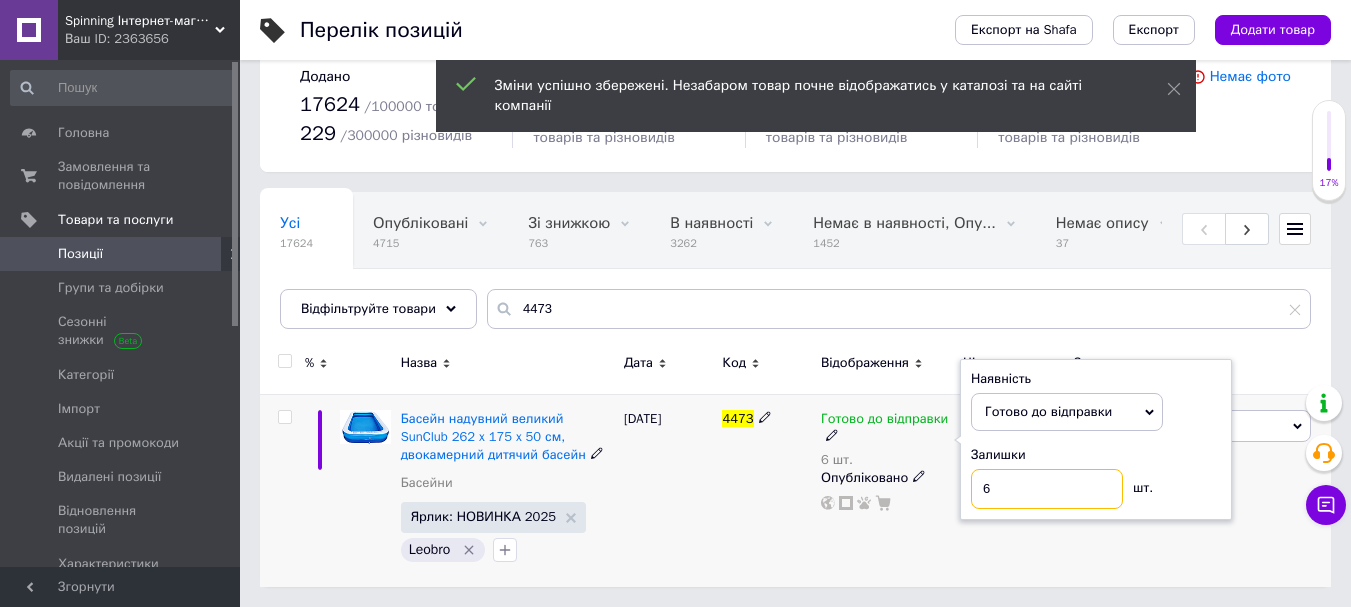 drag, startPoint x: 1003, startPoint y: 495, endPoint x: 973, endPoint y: 484, distance: 31.95309 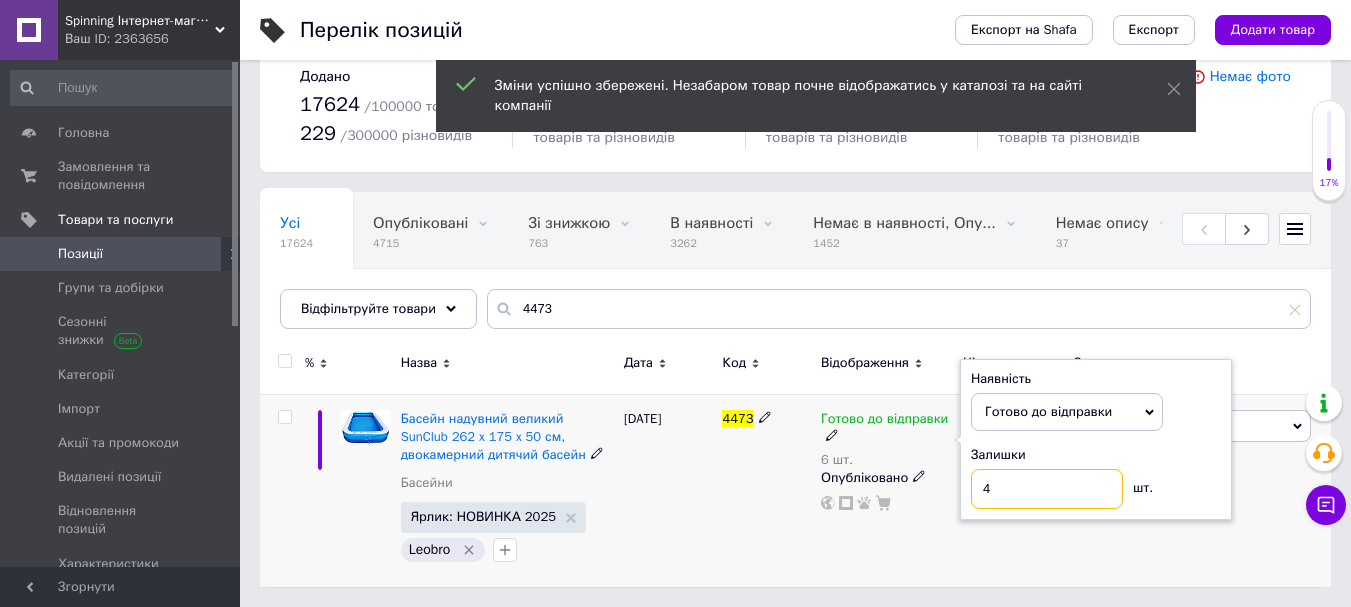 type on "4" 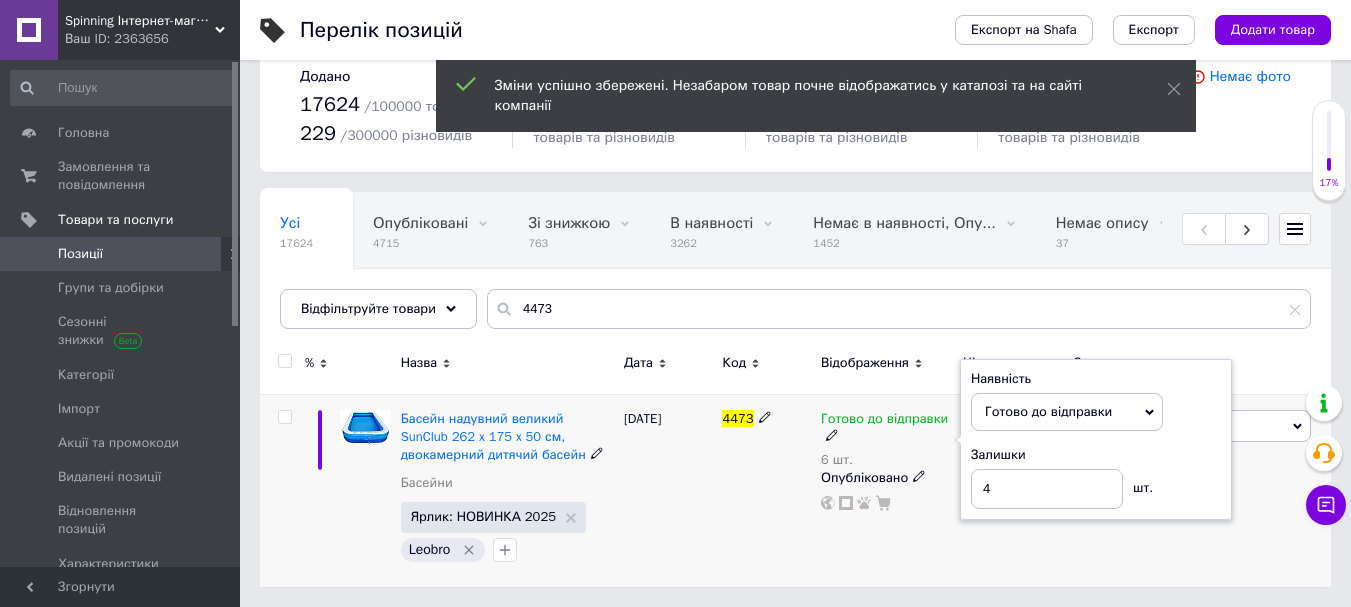 click on "[DATE]" at bounding box center [668, 490] 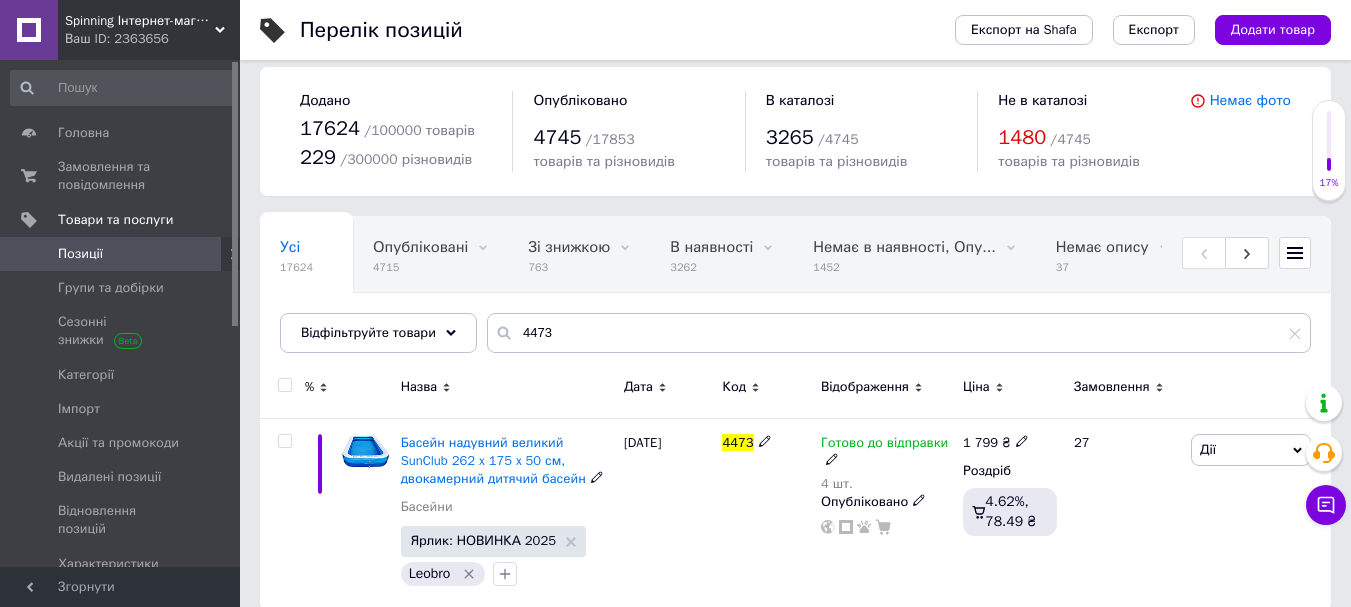 scroll, scrollTop: 0, scrollLeft: 0, axis: both 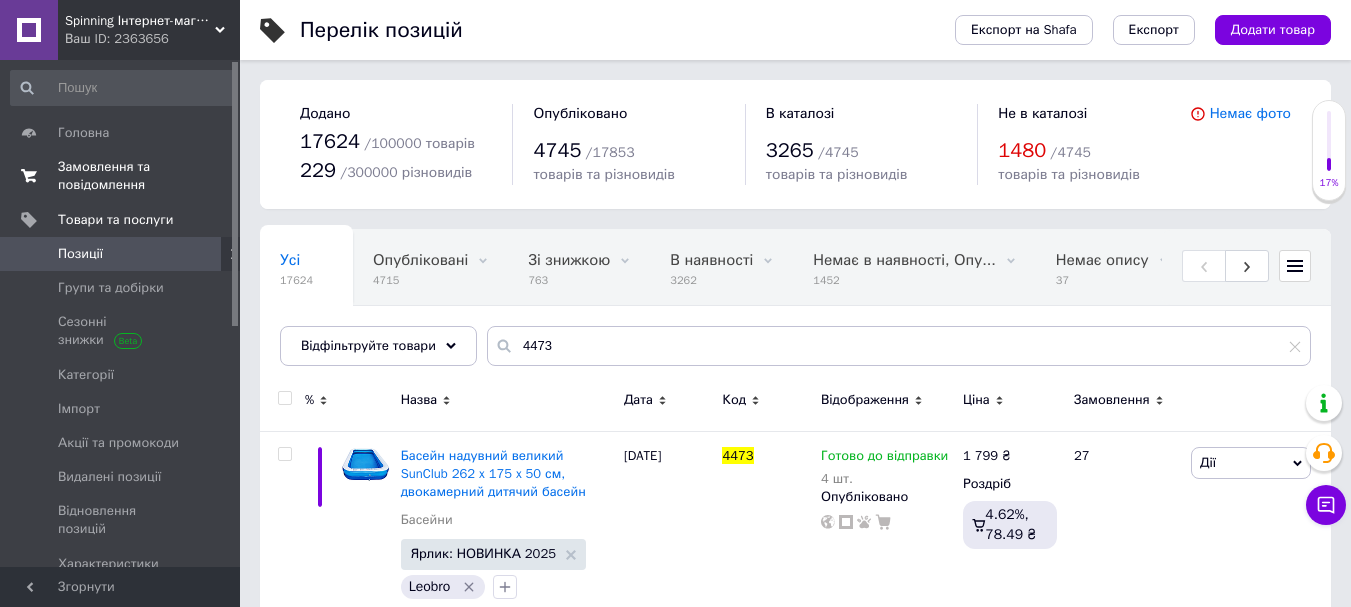 click on "Замовлення та повідомлення" at bounding box center [121, 176] 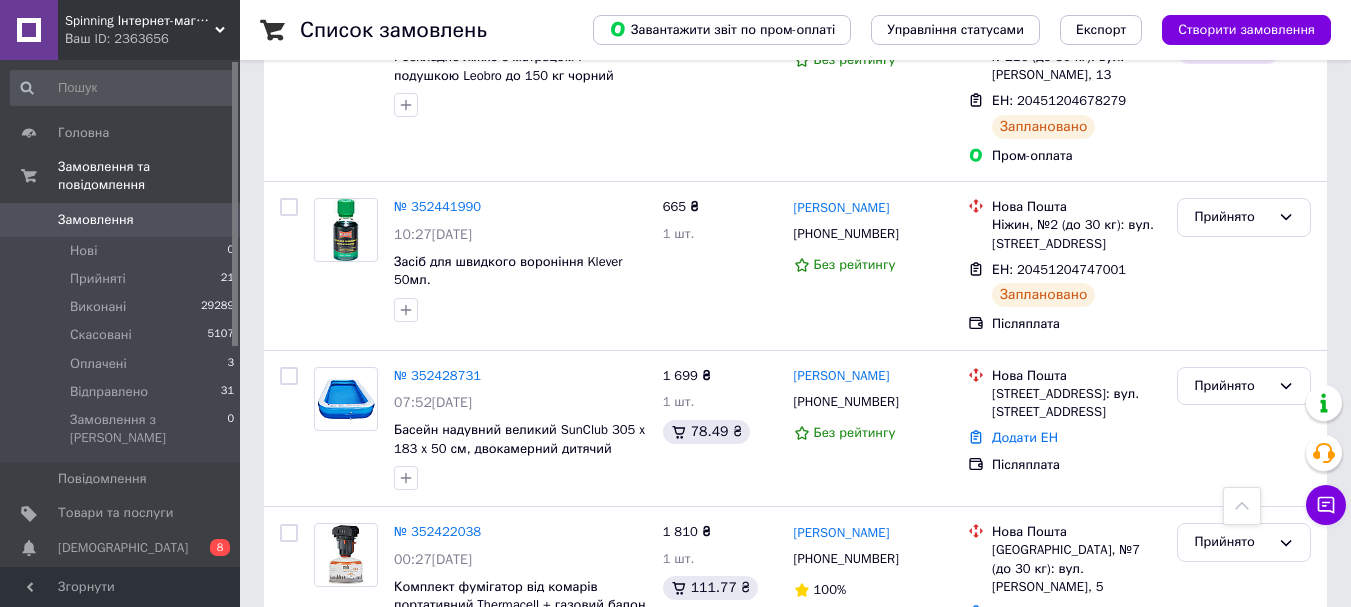 scroll, scrollTop: 1500, scrollLeft: 0, axis: vertical 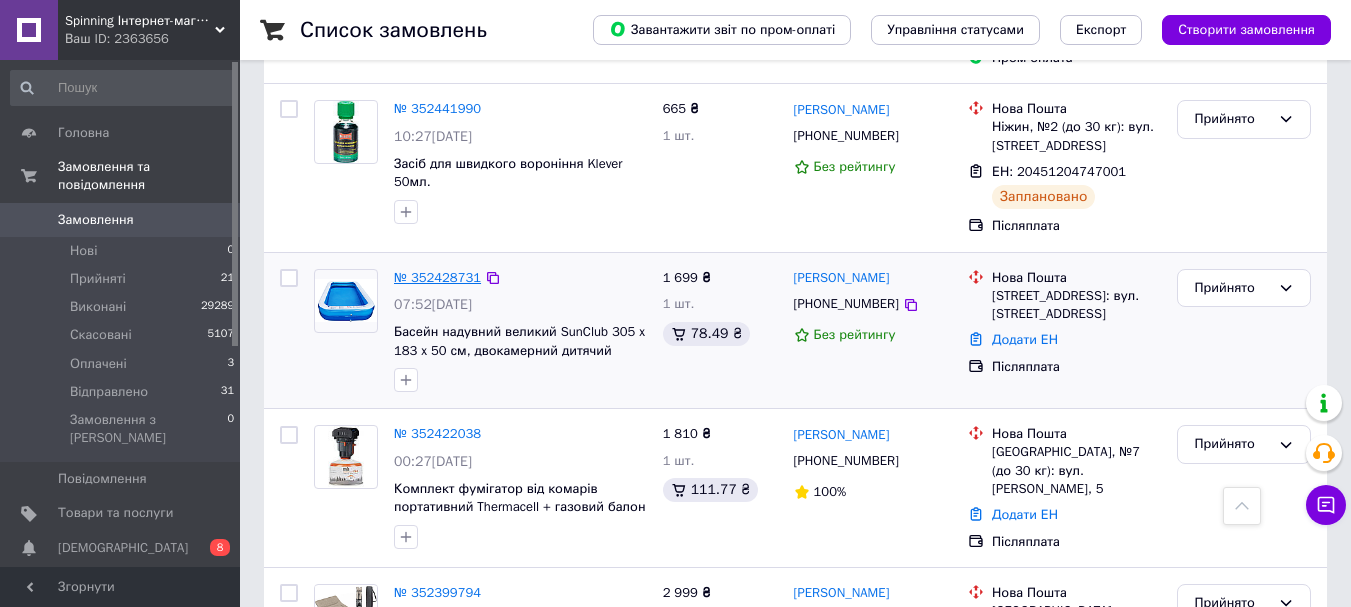 click on "№ 352428731" at bounding box center [437, 277] 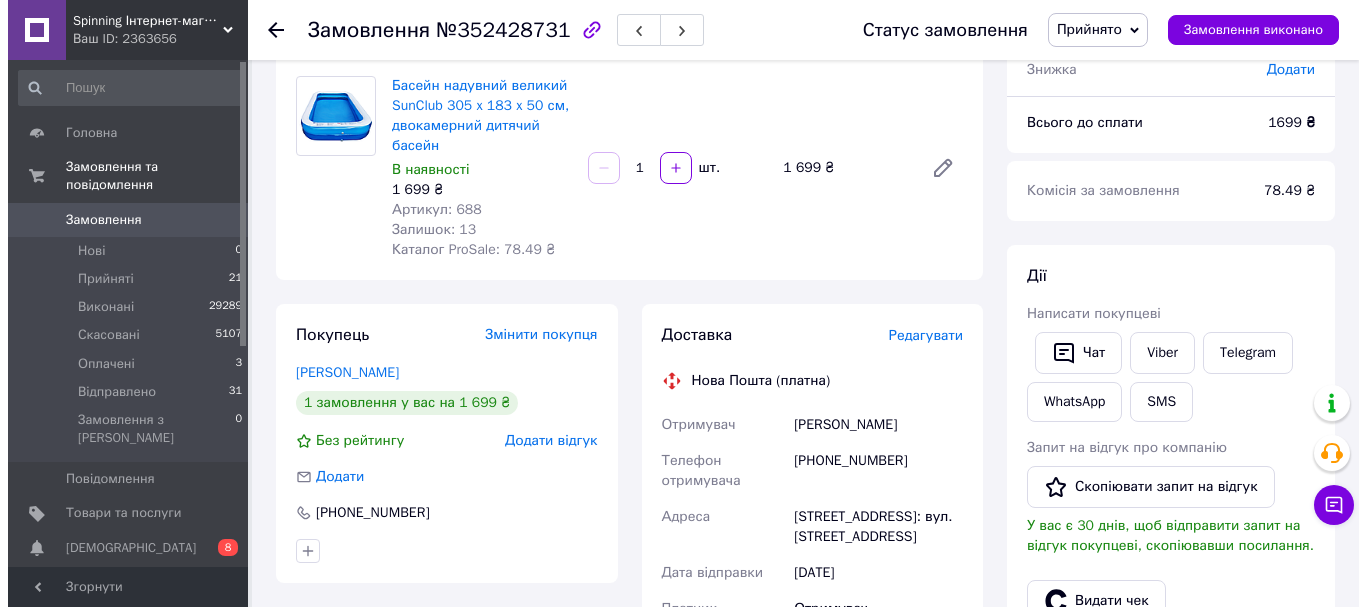 scroll, scrollTop: 300, scrollLeft: 0, axis: vertical 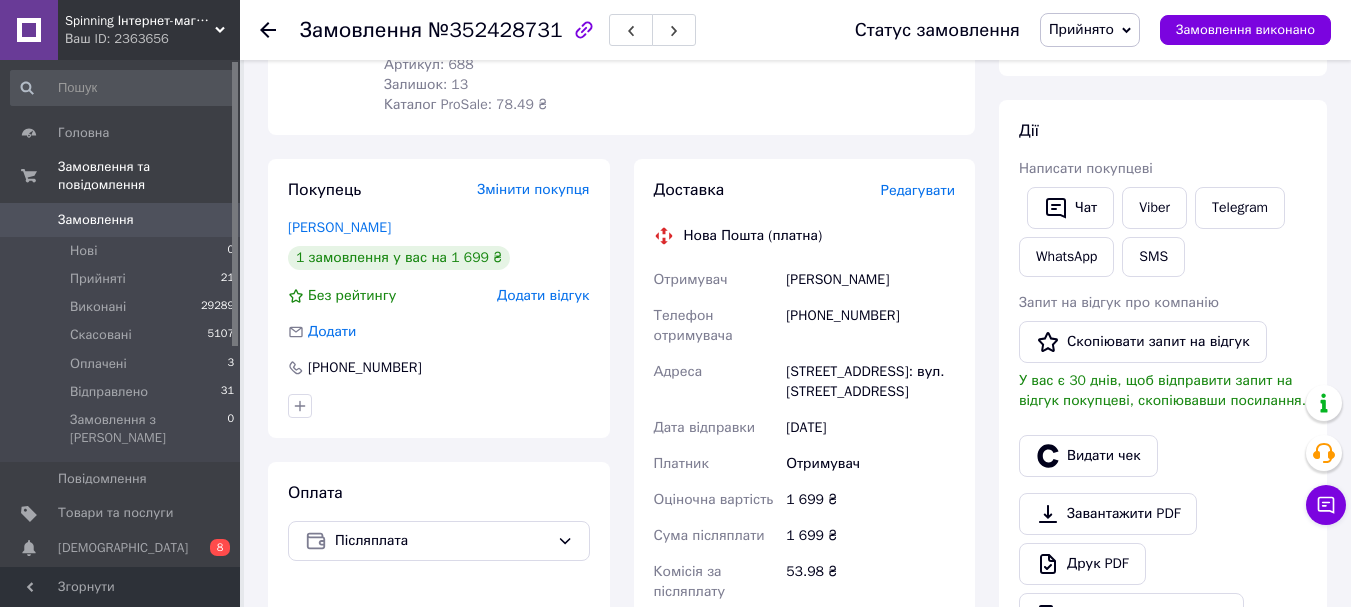 click on "Редагувати" at bounding box center [918, 190] 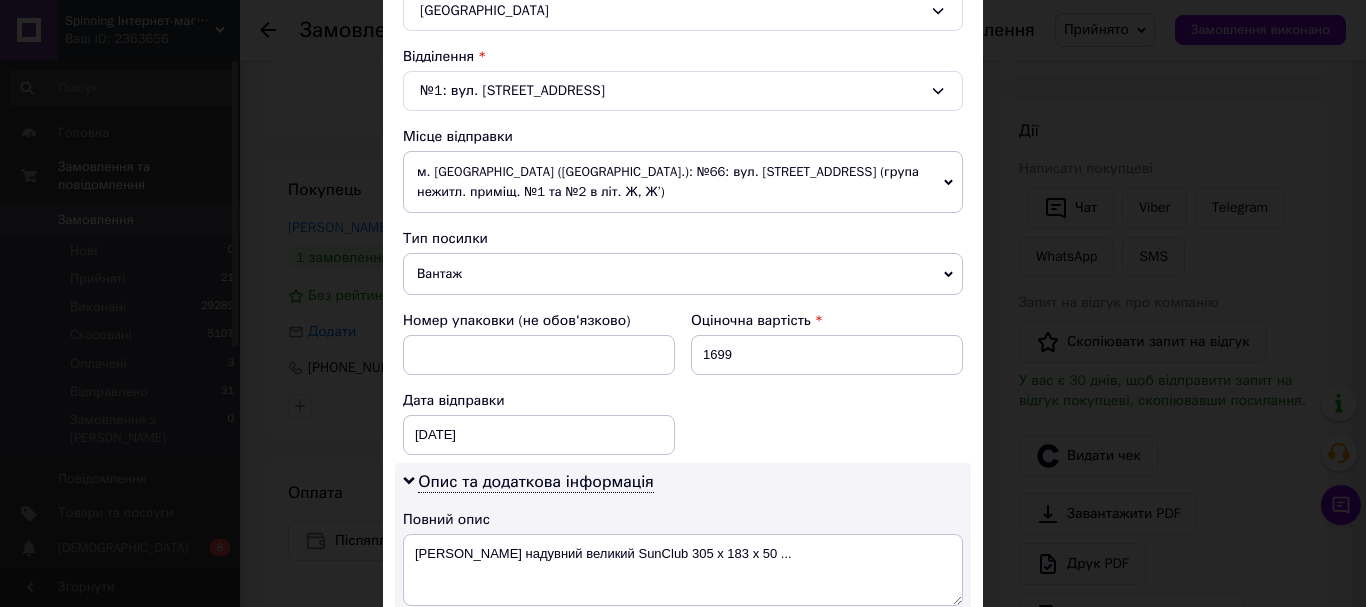 scroll, scrollTop: 600, scrollLeft: 0, axis: vertical 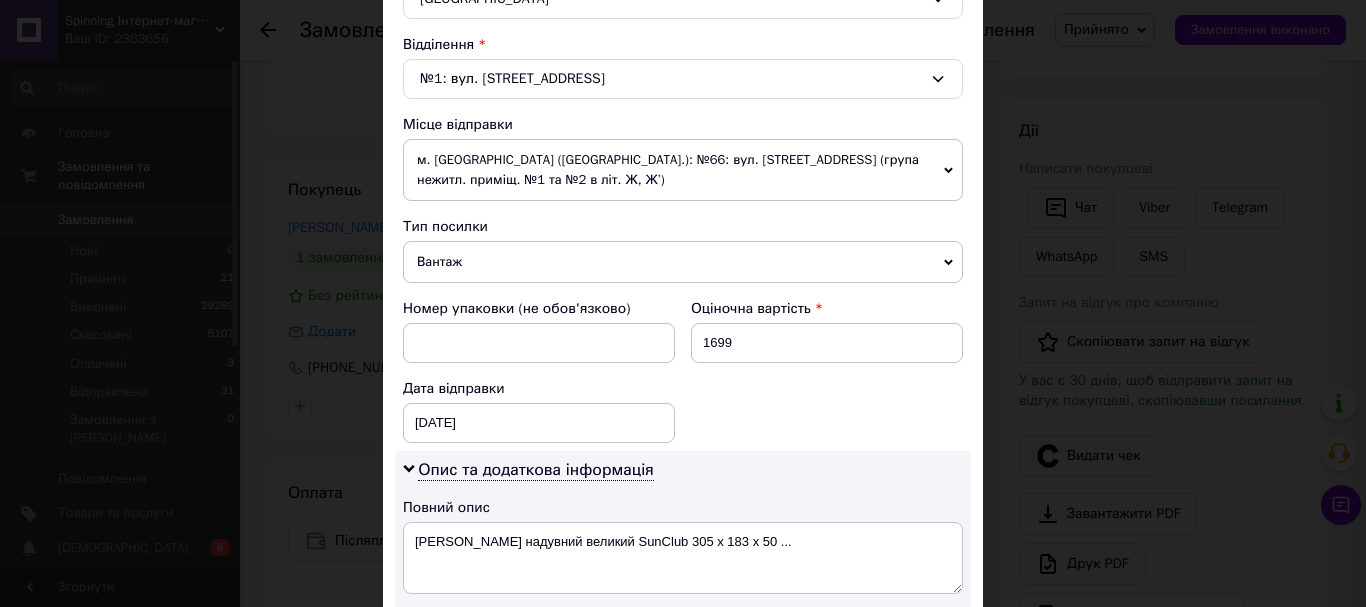 click on "м. [GEOGRAPHIC_DATA] ([GEOGRAPHIC_DATA].): №66: вул. [STREET_ADDRESS] (група нежитл. приміщ. №1 та №2 в літ. Ж, Ж’)" at bounding box center (683, 170) 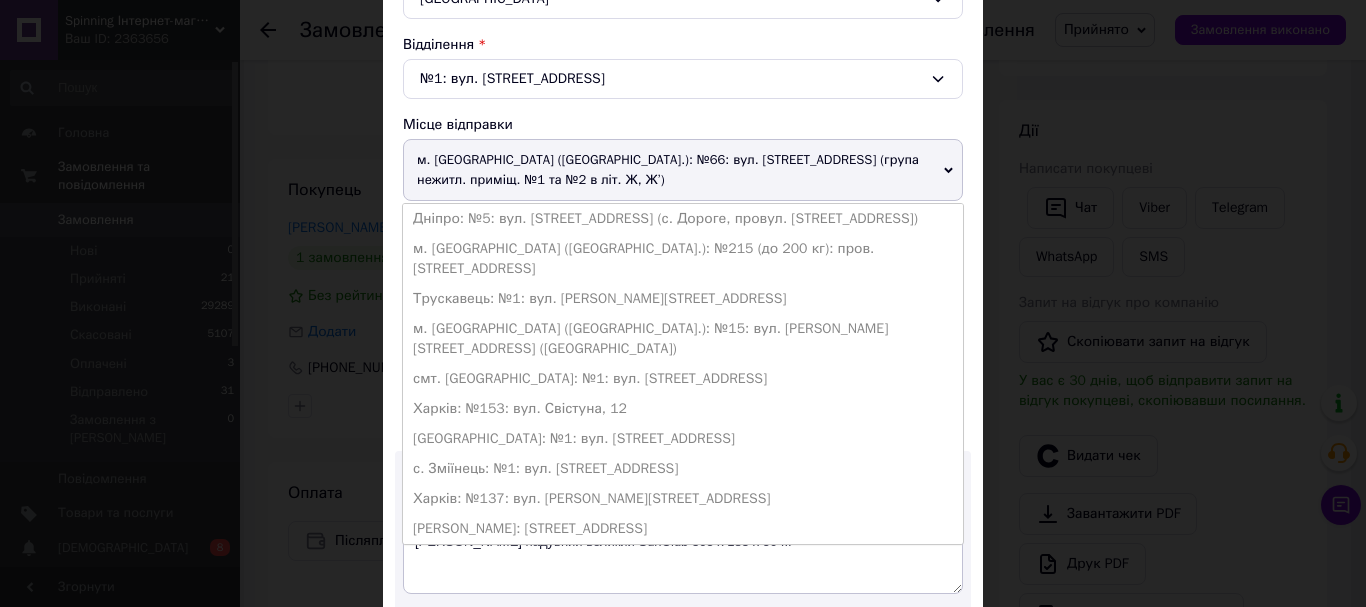 drag, startPoint x: 448, startPoint y: 433, endPoint x: 465, endPoint y: 390, distance: 46.238514 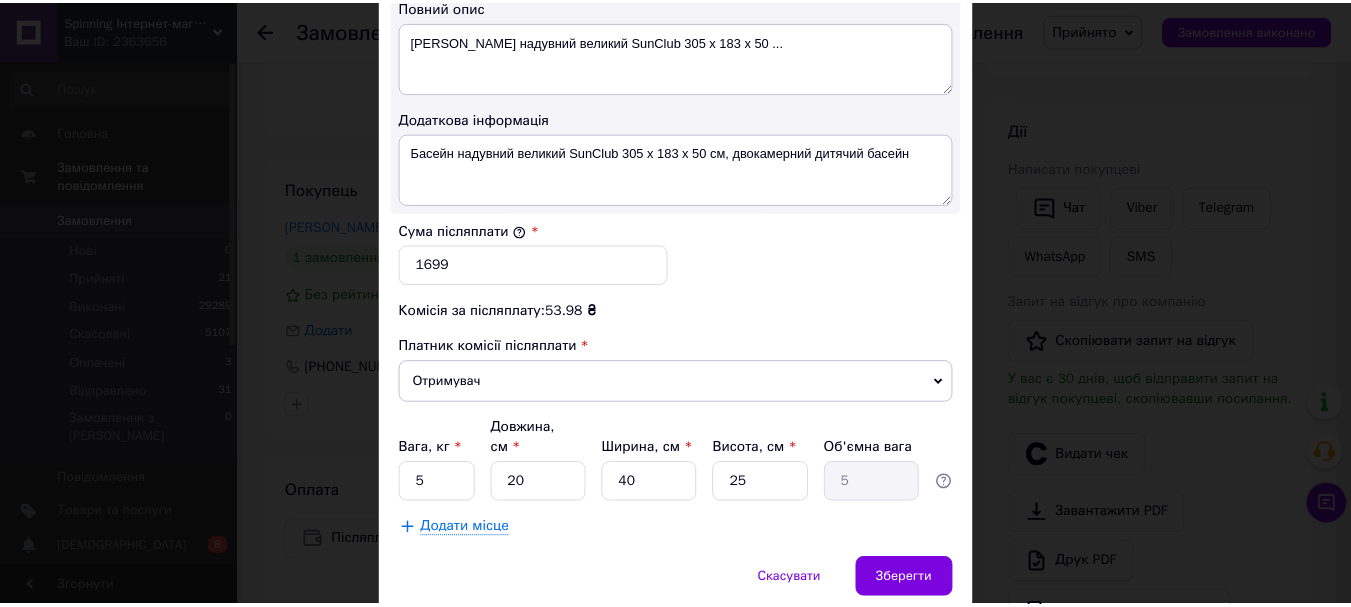 scroll, scrollTop: 1143, scrollLeft: 0, axis: vertical 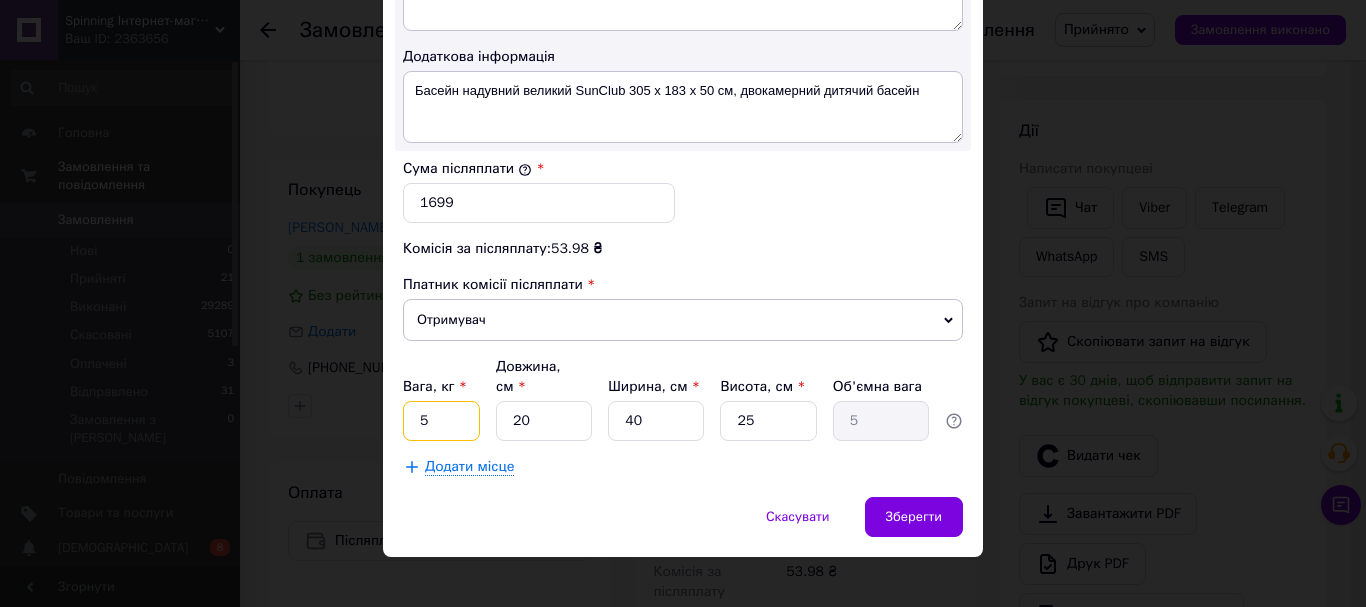 drag, startPoint x: 430, startPoint y: 392, endPoint x: 406, endPoint y: 397, distance: 24.5153 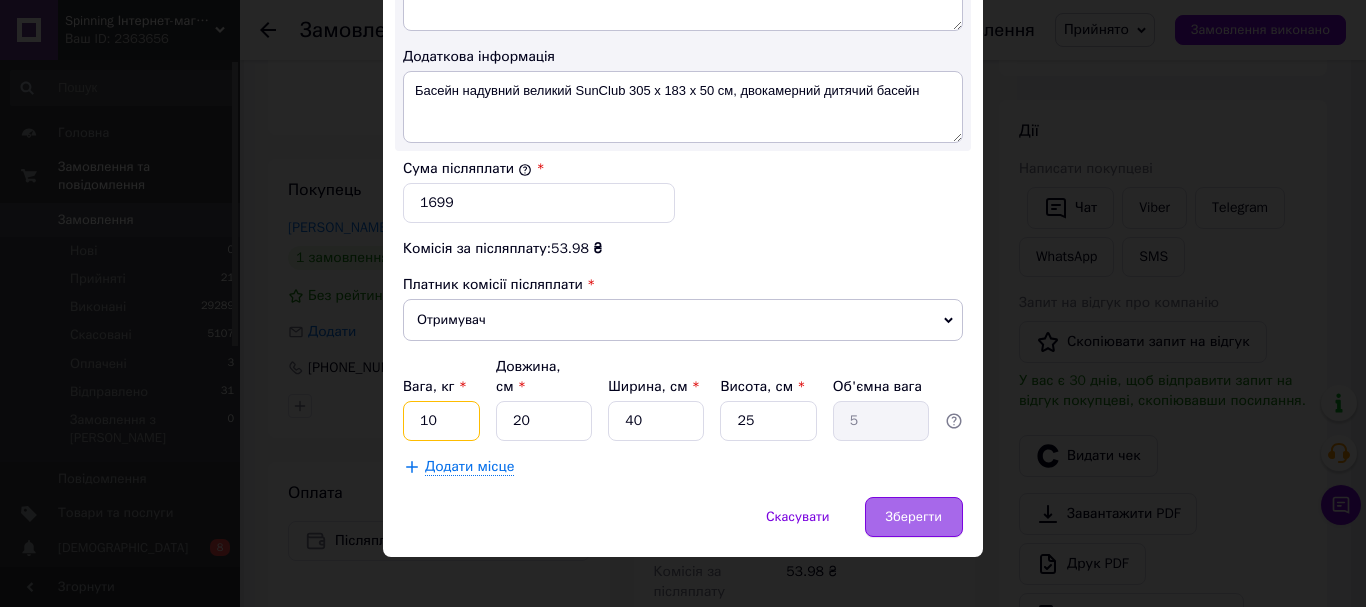 type on "10" 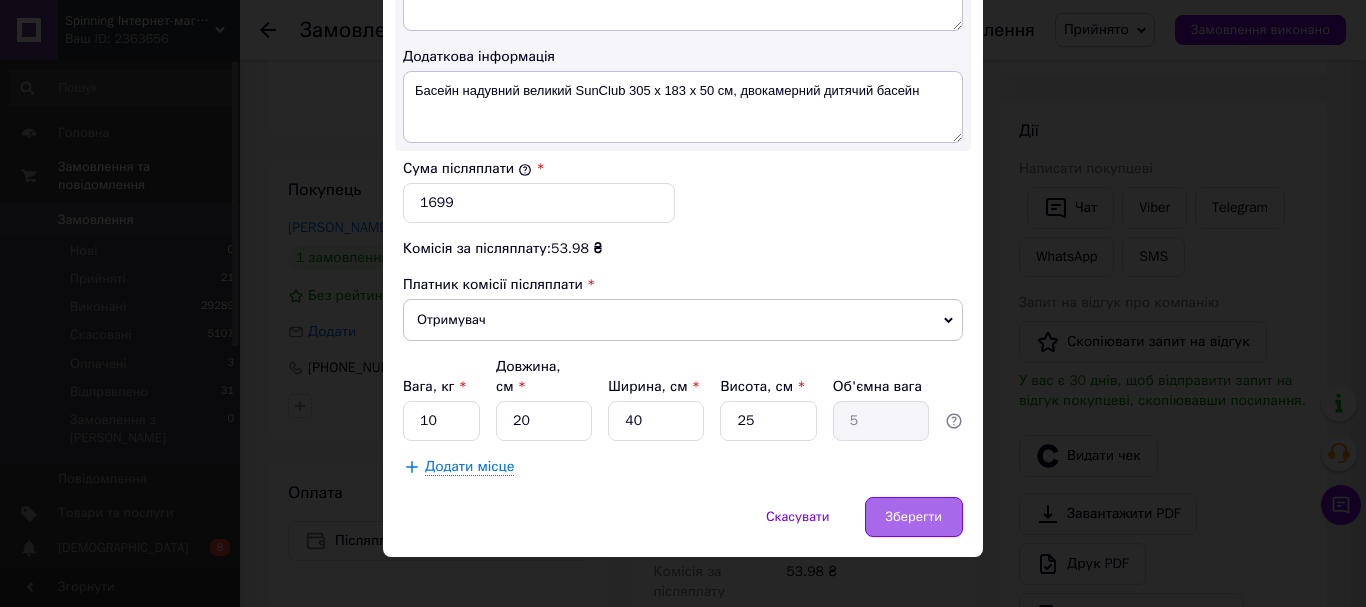 click on "Зберегти" at bounding box center [914, 517] 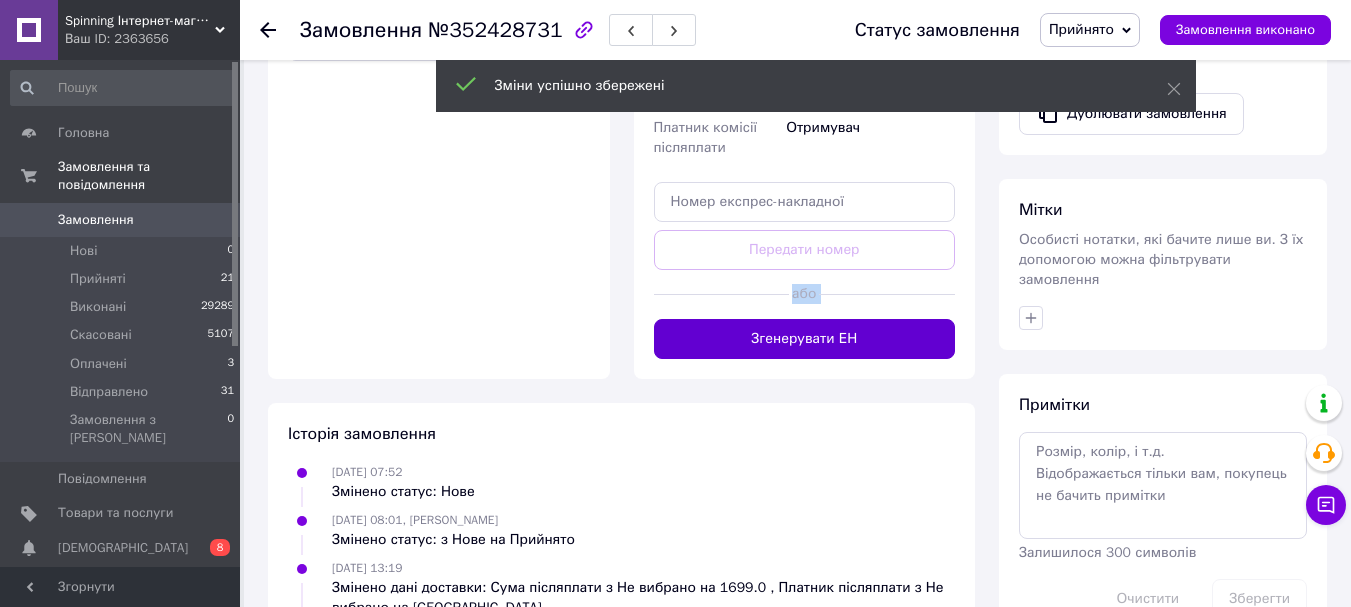click on "Доставка Редагувати Нова Пошта (платна) Отримувач [PERSON_NAME] Телефон отримувача [PHONE_NUMBER] [GEOGRAPHIC_DATA], №1: вул. [PERSON_NAME][STREET_ADDRESS] Дата відправки [DATE] Платник Отримувач Оціночна вартість 1 699 ₴ Сума післяплати 1 699 ₴ Комісія за післяплату 53.98 ₴ Платник комісії післяплати Отримувач Передати номер або Згенерувати ЕН" at bounding box center (805, 19) 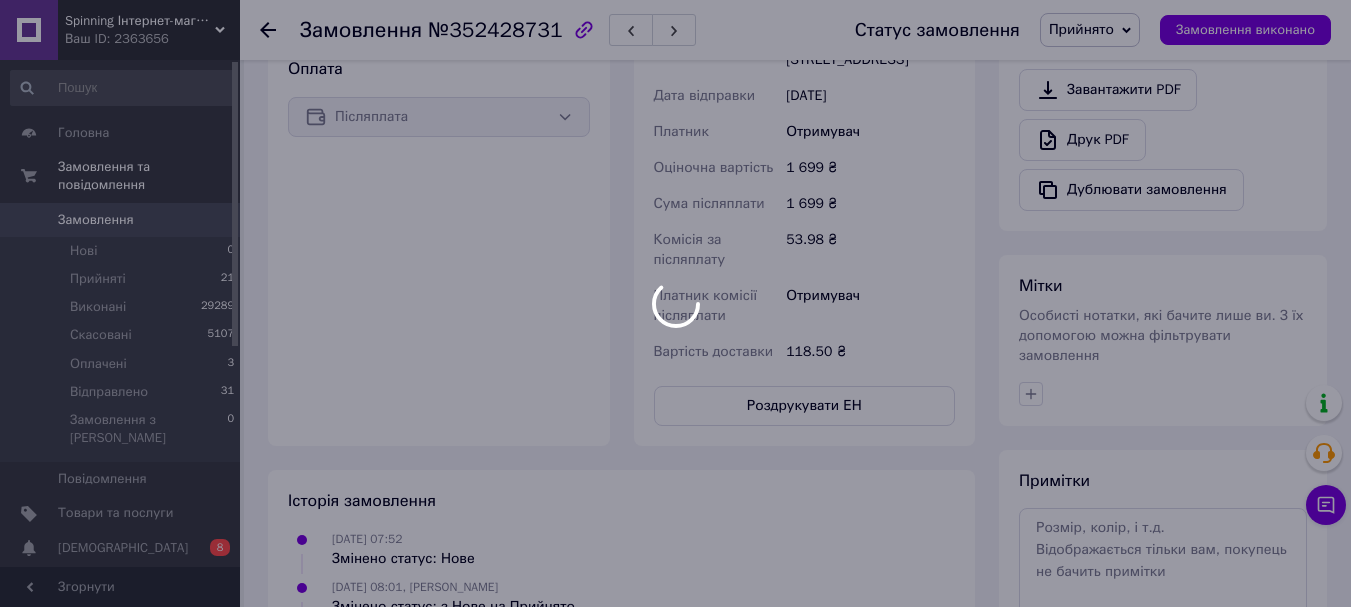scroll, scrollTop: 900, scrollLeft: 0, axis: vertical 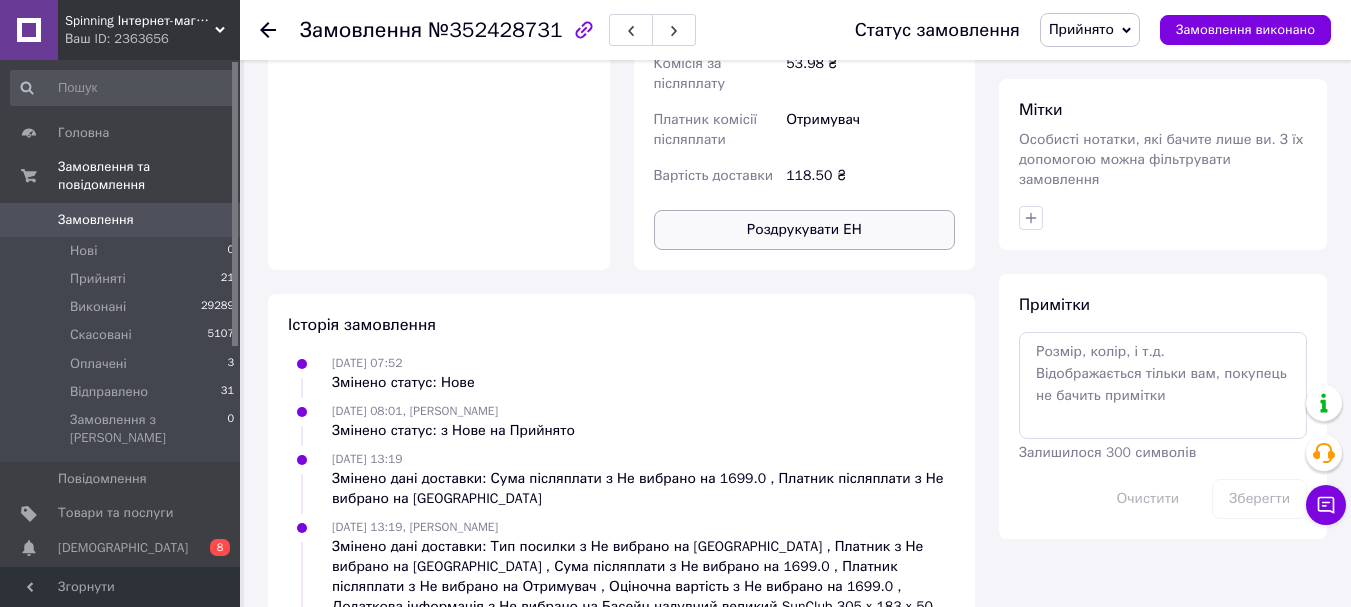 click on "Роздрукувати ЕН" at bounding box center [805, 230] 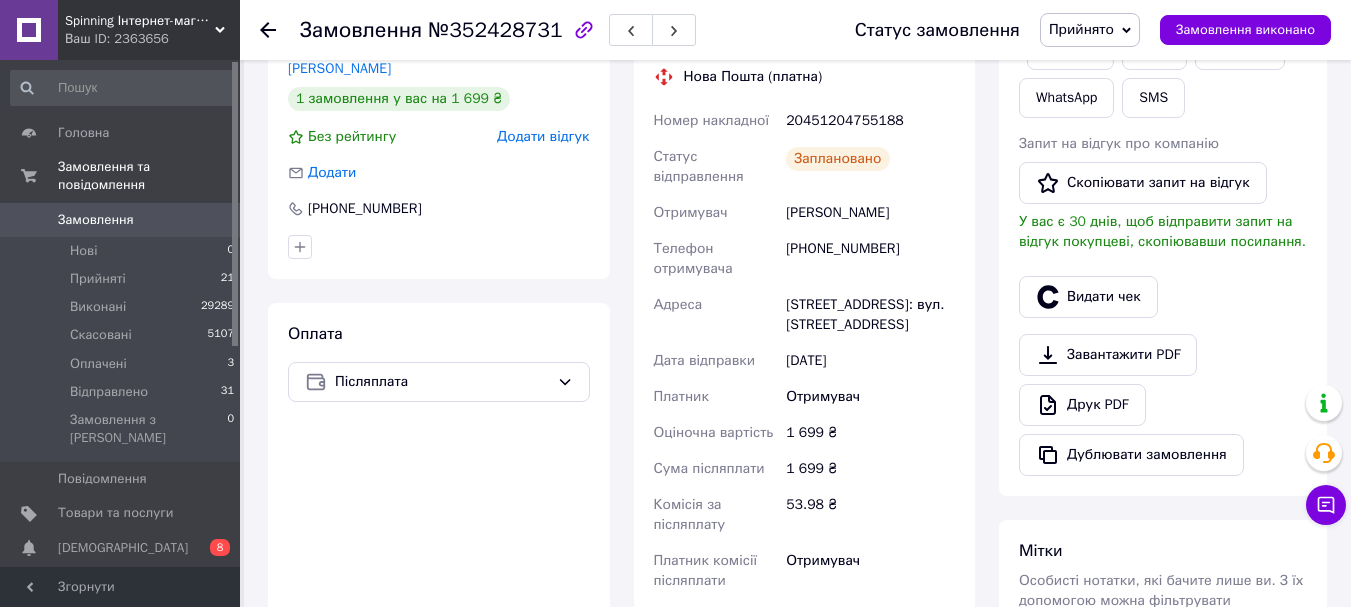 scroll, scrollTop: 300, scrollLeft: 0, axis: vertical 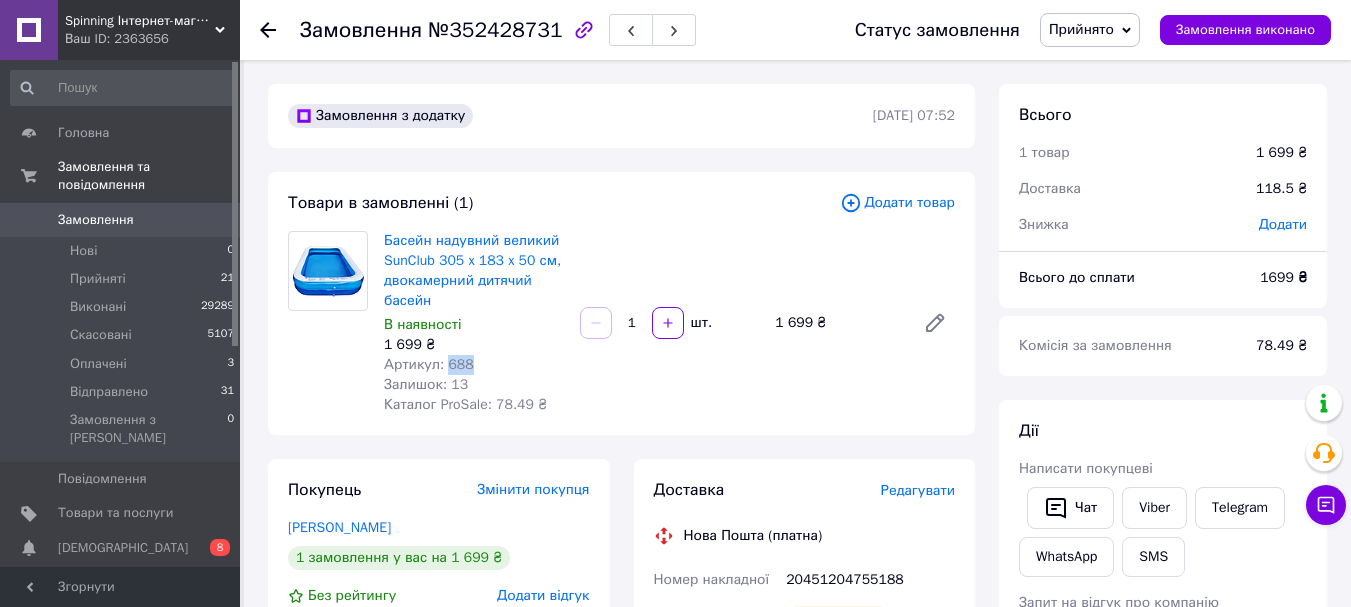 drag, startPoint x: 447, startPoint y: 359, endPoint x: 481, endPoint y: 359, distance: 34 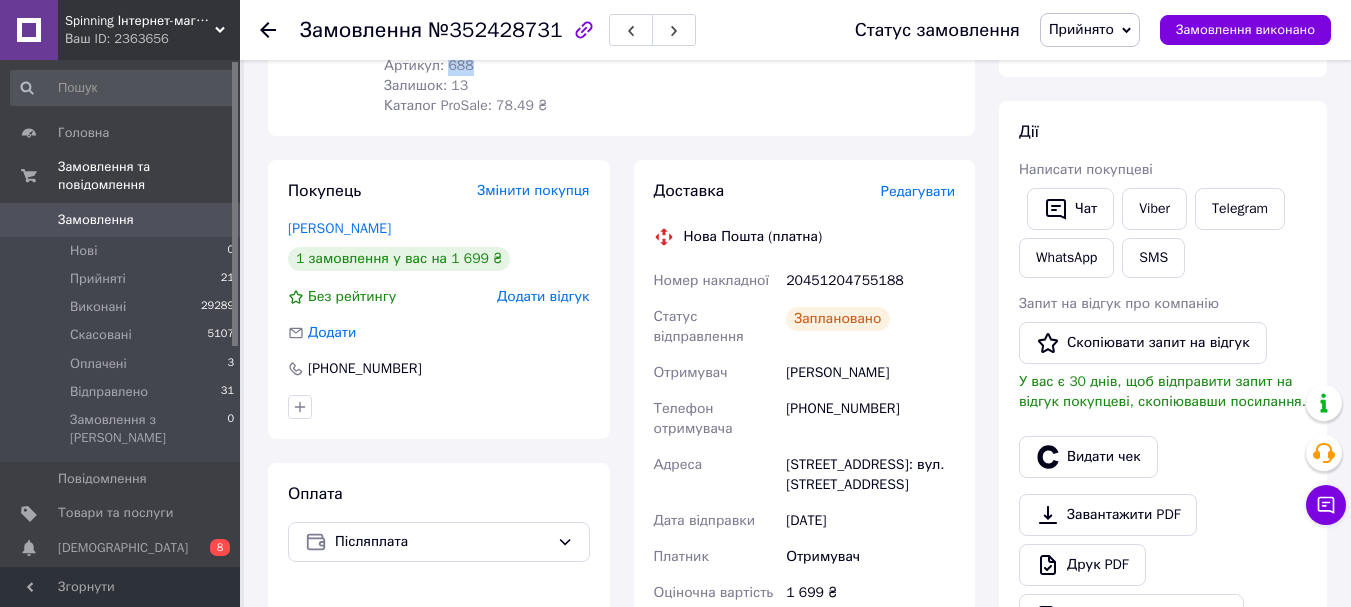 scroll, scrollTop: 300, scrollLeft: 0, axis: vertical 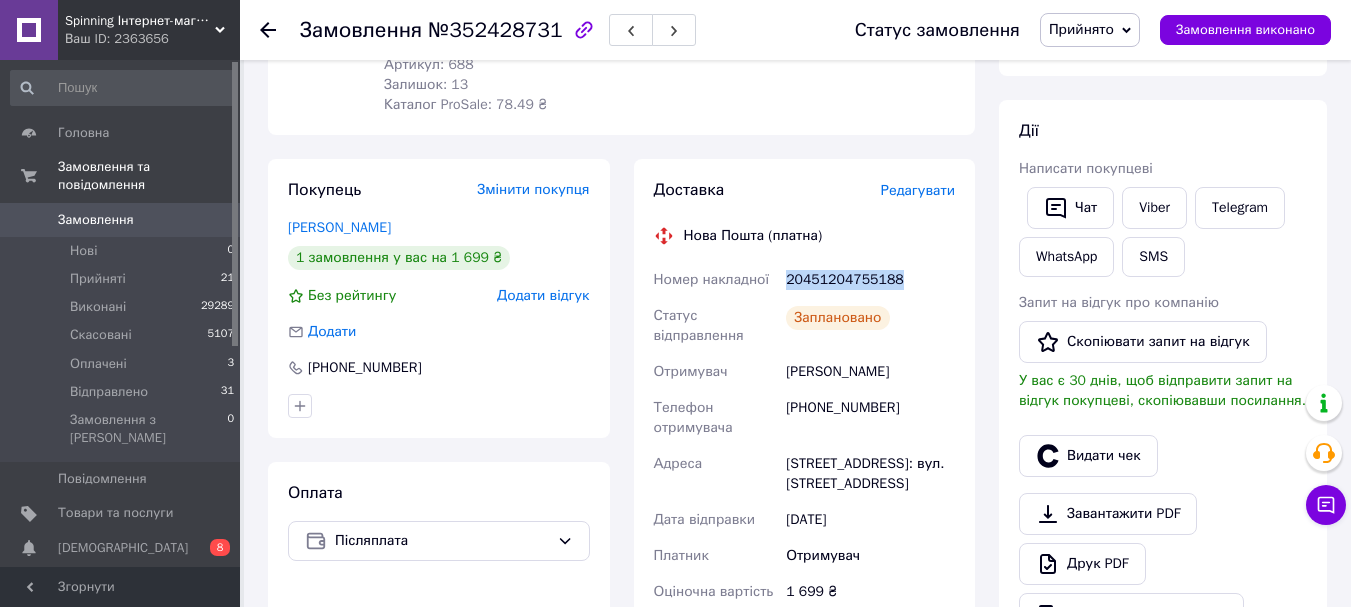 drag, startPoint x: 773, startPoint y: 277, endPoint x: 910, endPoint y: 278, distance: 137.00365 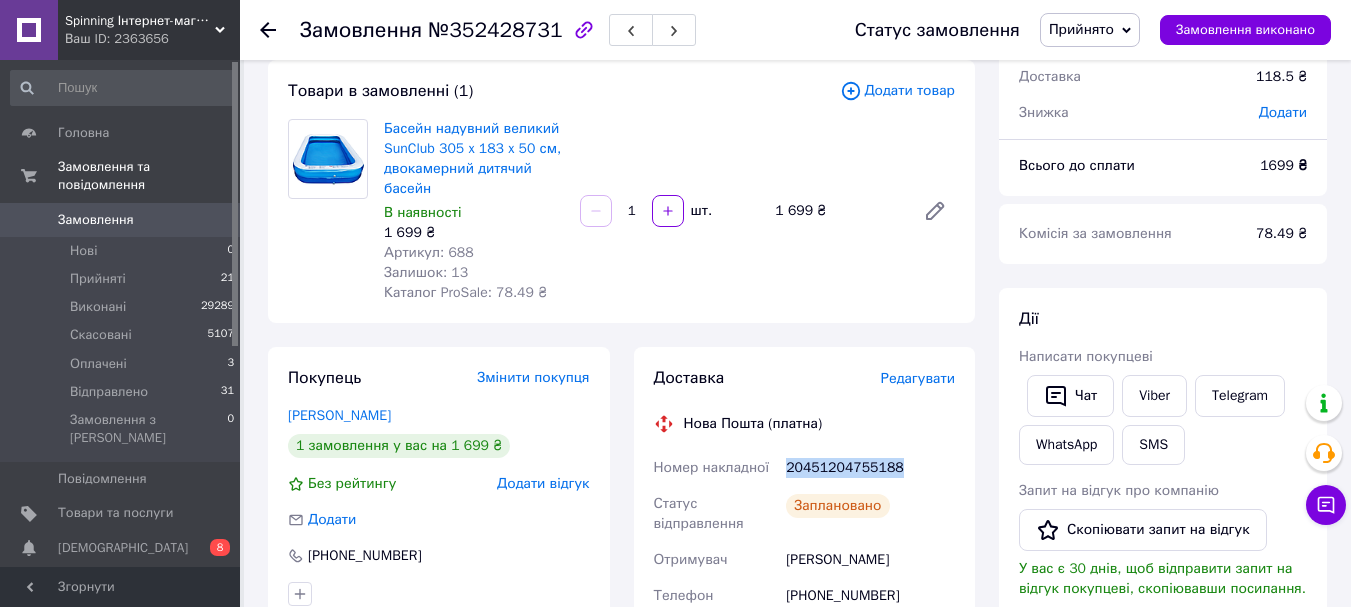 scroll, scrollTop: 0, scrollLeft: 0, axis: both 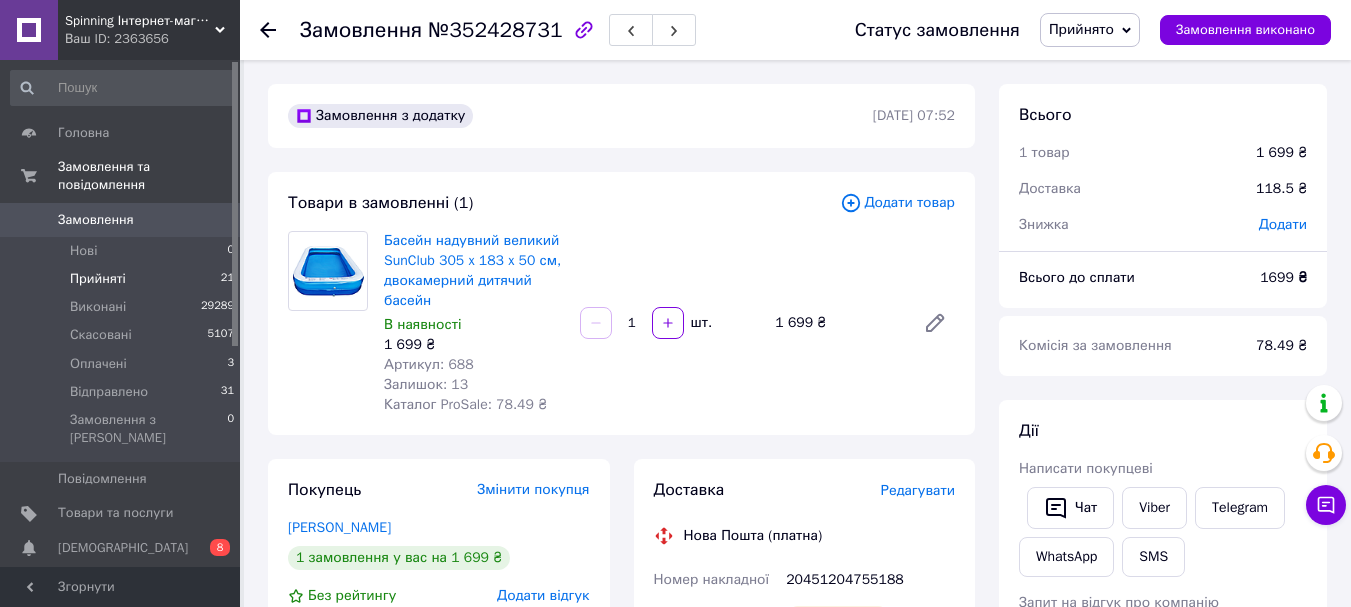 click on "Прийняті" at bounding box center [98, 279] 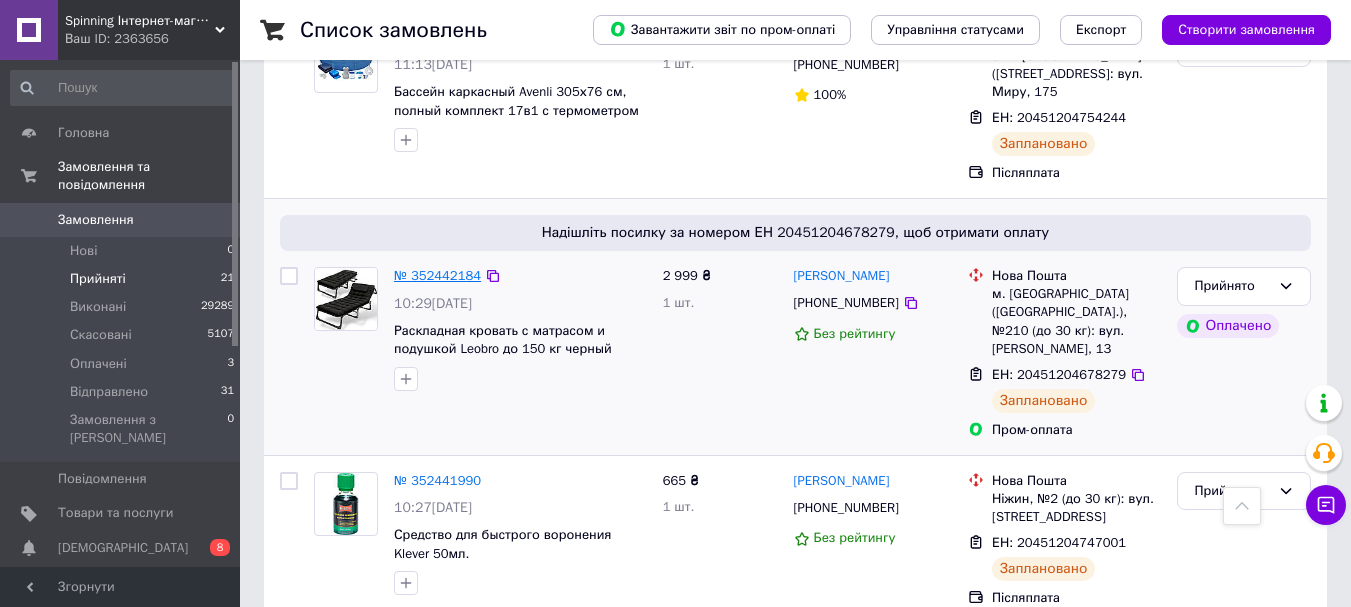 click on "№ 352442184" at bounding box center [437, 275] 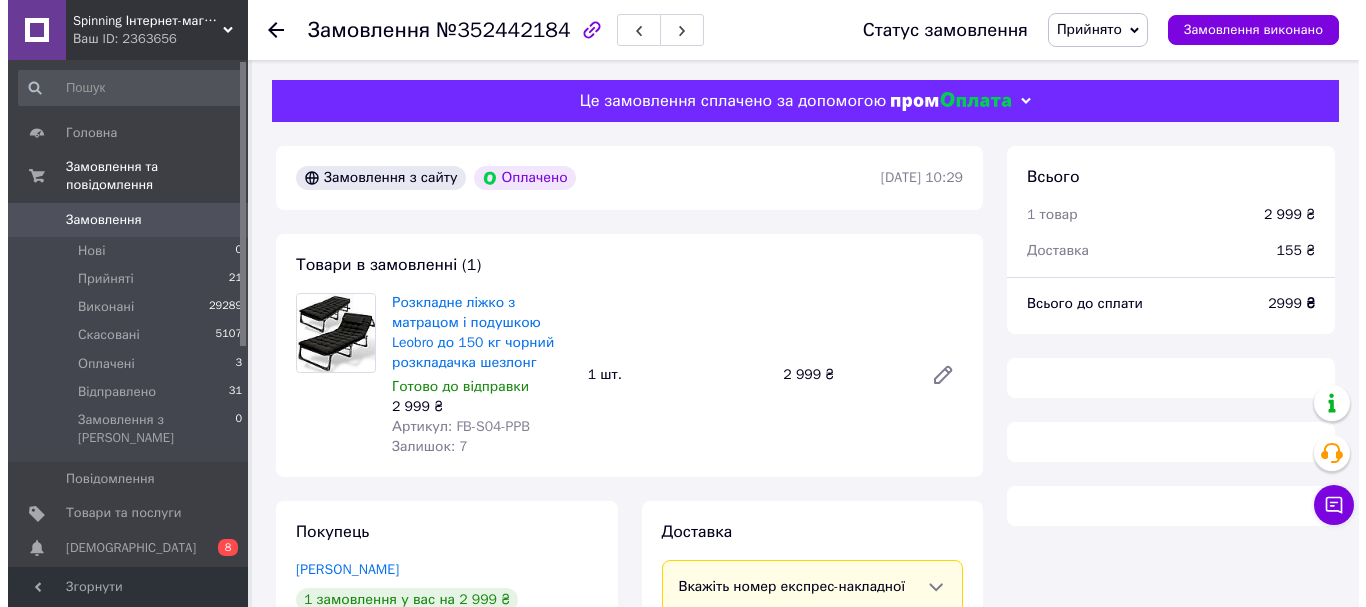 scroll, scrollTop: 300, scrollLeft: 0, axis: vertical 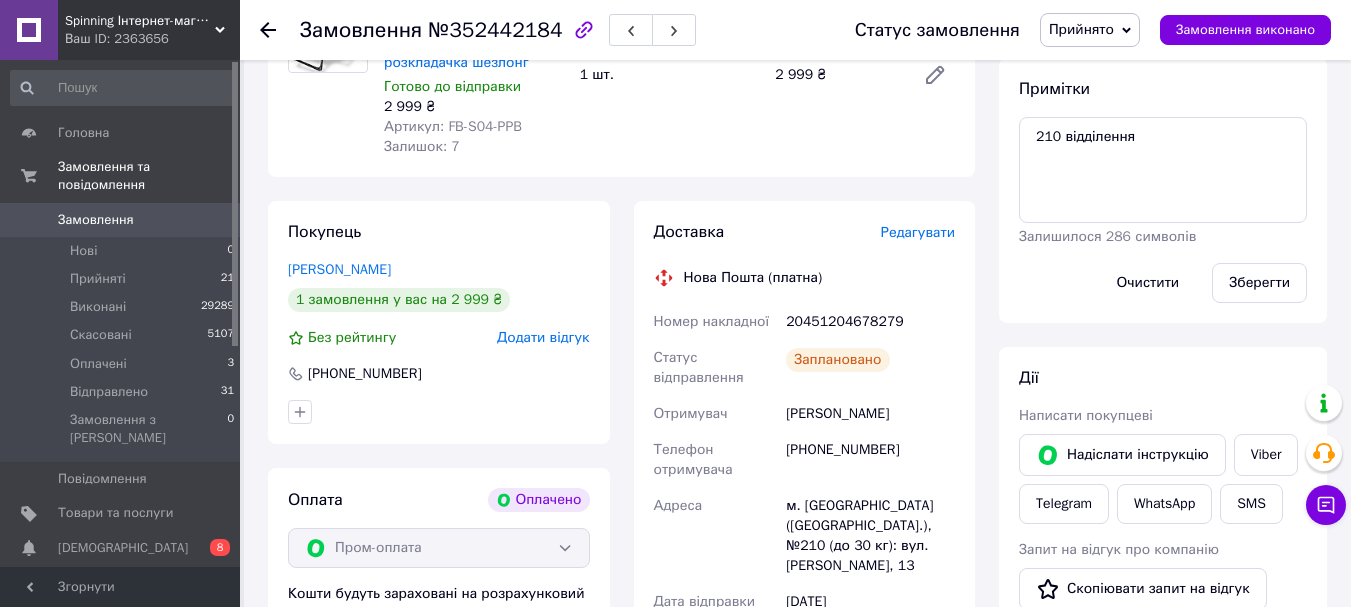 click on "Редагувати" at bounding box center (918, 233) 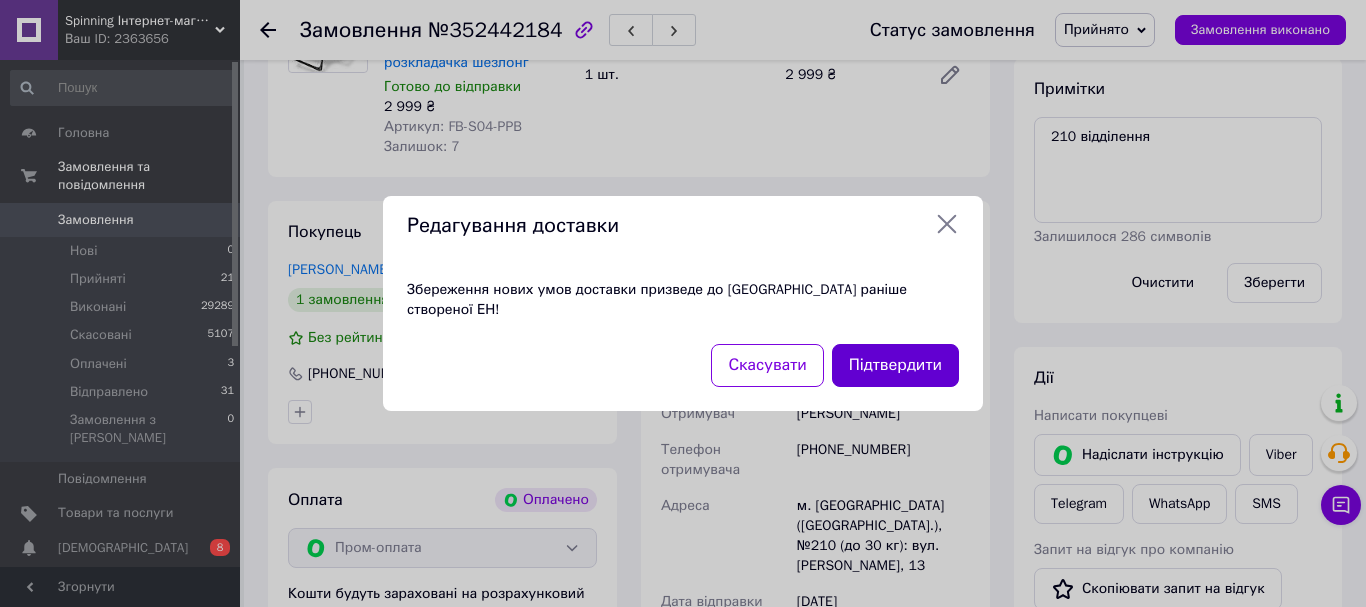 click on "Підтвердити" at bounding box center [895, 365] 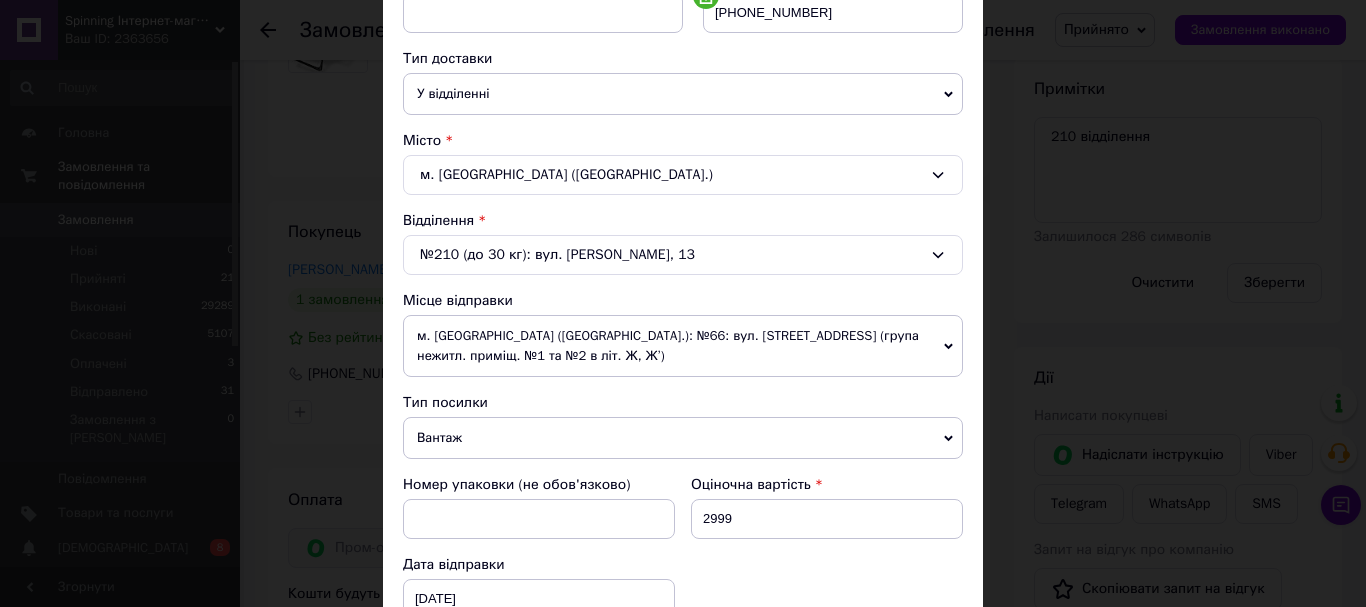 scroll, scrollTop: 500, scrollLeft: 0, axis: vertical 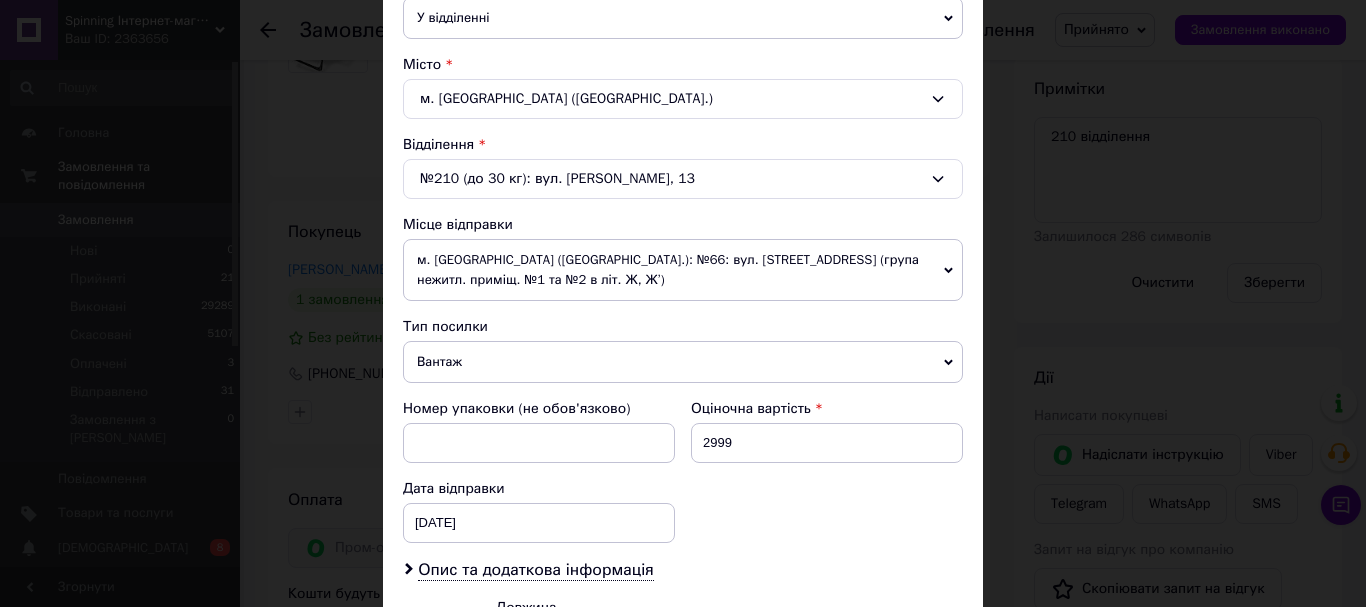click on "м. [GEOGRAPHIC_DATA] ([GEOGRAPHIC_DATA].): №66: вул. [STREET_ADDRESS] (група нежитл. приміщ. №1 та №2 в літ. Ж, Ж’)" at bounding box center (683, 270) 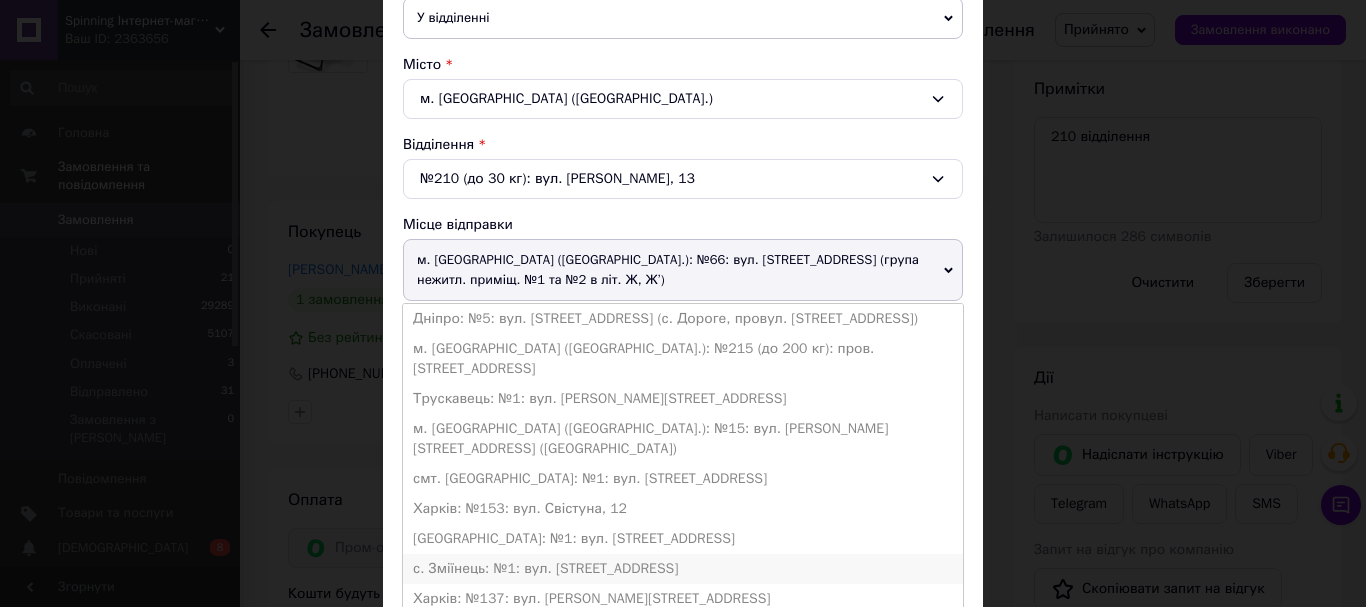 click on "с. Зміїнець: №1: вул. [STREET_ADDRESS]" at bounding box center [683, 569] 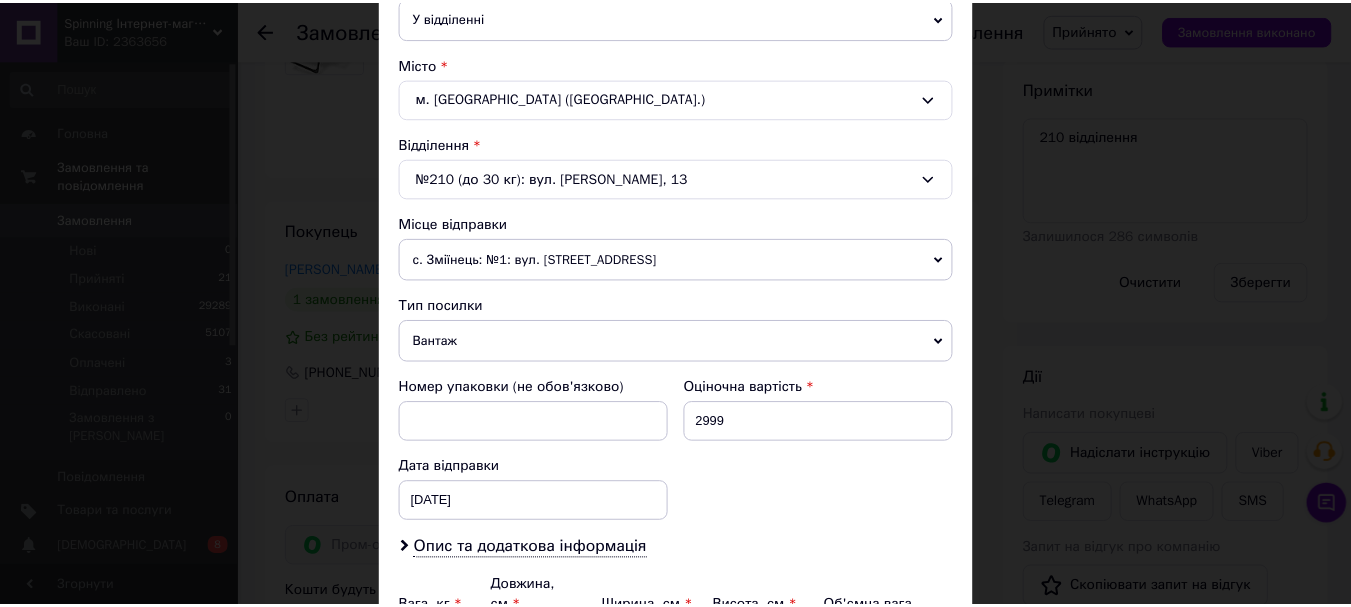 scroll, scrollTop: 721, scrollLeft: 0, axis: vertical 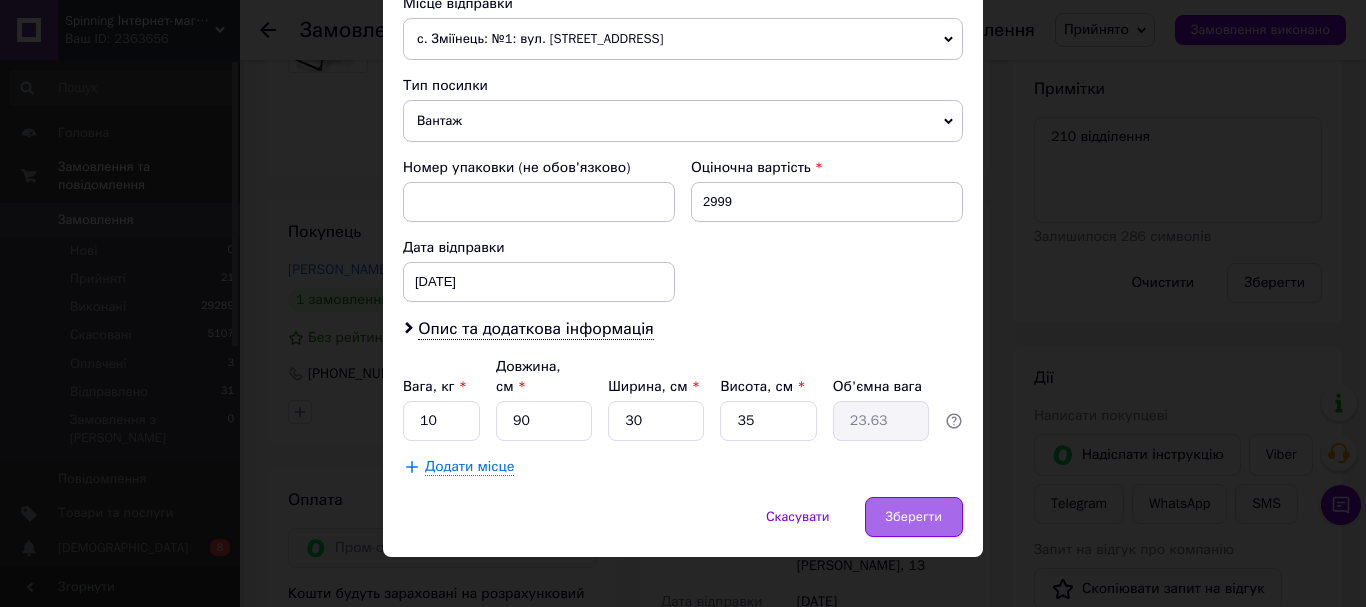 click on "Зберегти" at bounding box center (914, 517) 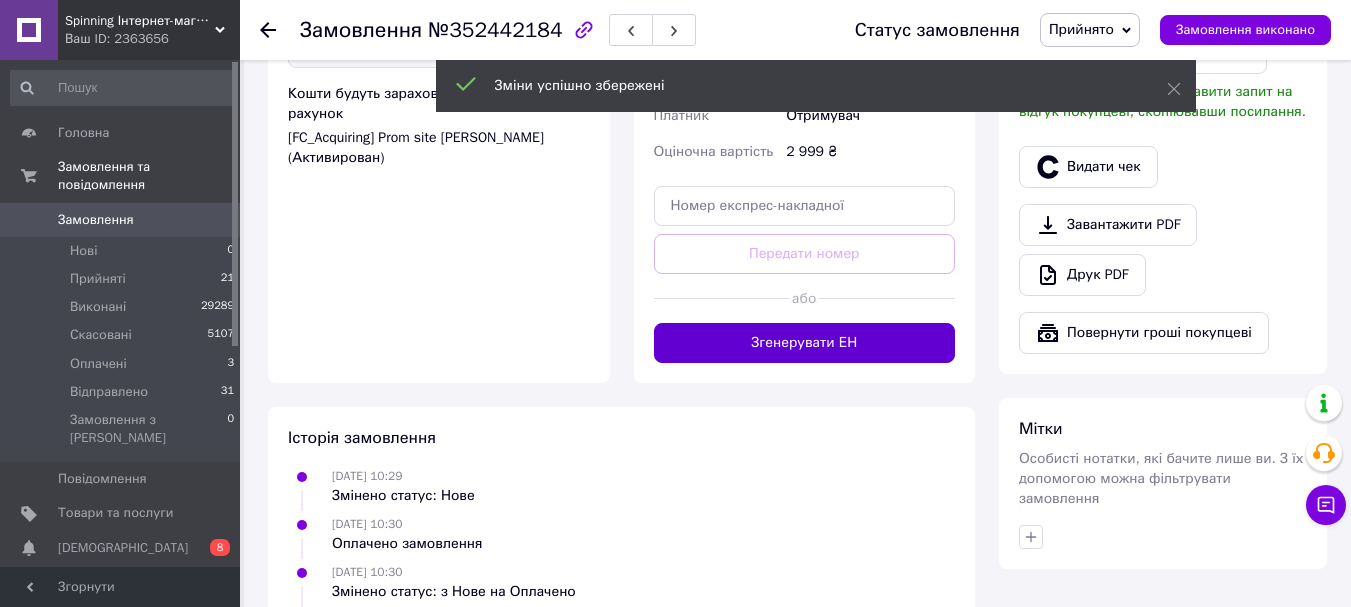 click on "Згенерувати ЕН" at bounding box center (805, 343) 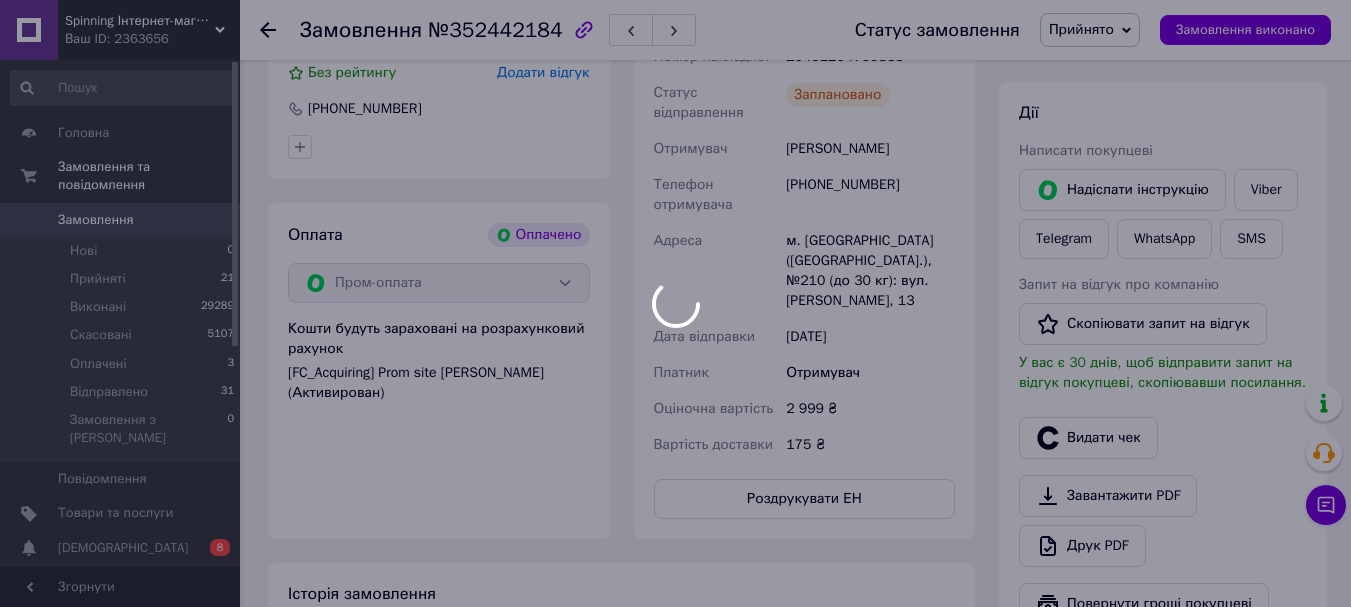 scroll, scrollTop: 700, scrollLeft: 0, axis: vertical 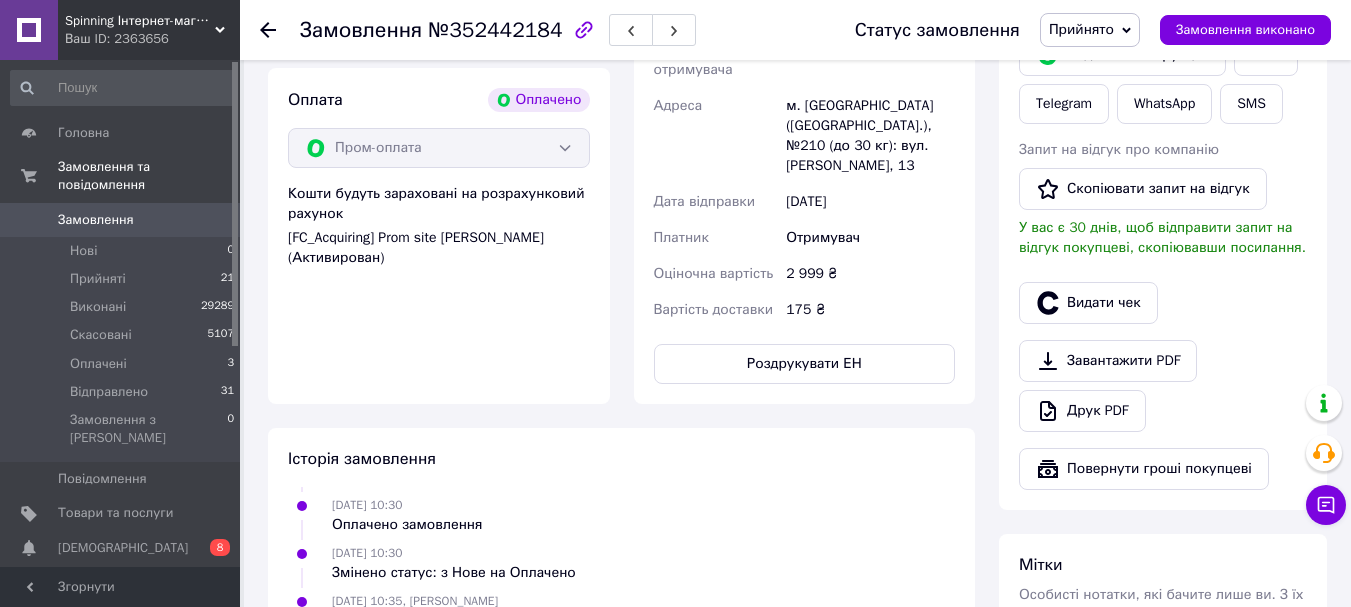 click on "Доставка Редагувати Нова Пошта (платна) Номер накладної 20451204755833 Статус відправлення Заплановано Отримувач [PERSON_NAME] Телефон отримувача [PHONE_NUMBER] [GEOGRAPHIC_DATA] м. [GEOGRAPHIC_DATA] ([GEOGRAPHIC_DATA].), №210 (до 30 кг): вул. [PERSON_NAME], 13 Дата відправки [DATE] Платник Отримувач Оціночна вартість 2 999 ₴ Вартість доставки 175 ₴ Роздрукувати ЕН Платник Отримувач Відправник Прізвище отримувача [PERSON_NAME] Ім'я отримувача [PERSON_NAME] батькові отримувача Телефон отримувача [PHONE_NUMBER] Тип доставки У відділенні [PERSON_NAME] В поштоматі Місто -- Не обрано -- Відділення Місце відправки Вантаж < >" at bounding box center [805, 102] 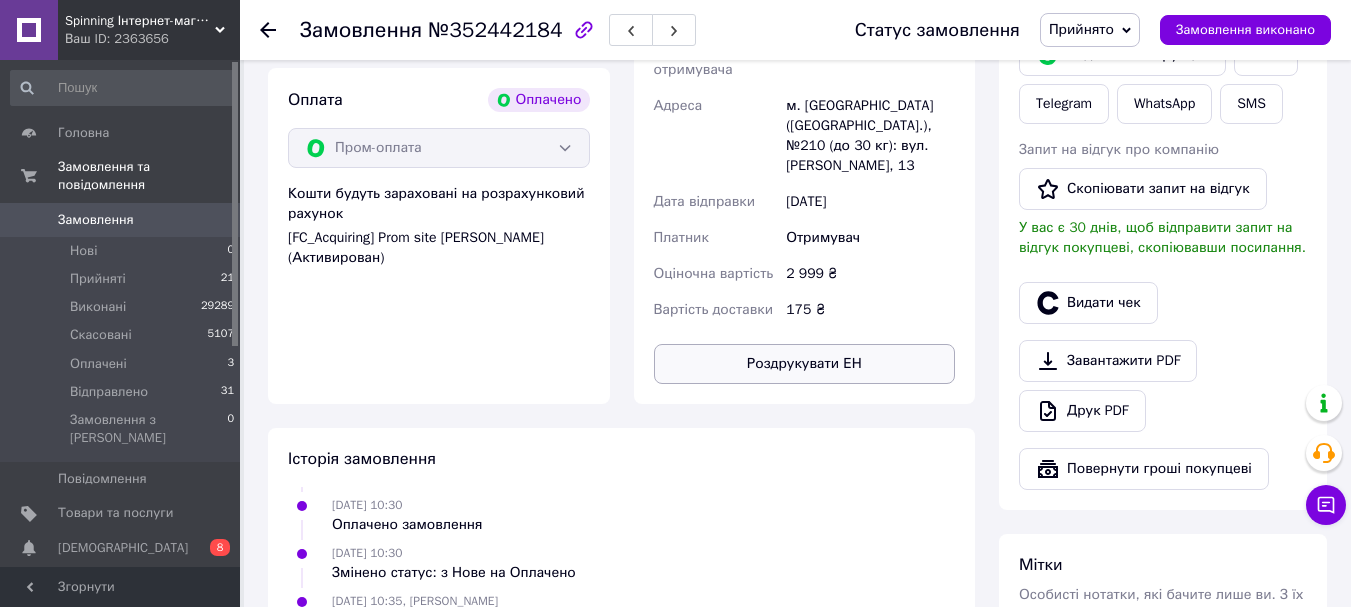 click on "Роздрукувати ЕН" at bounding box center (805, 364) 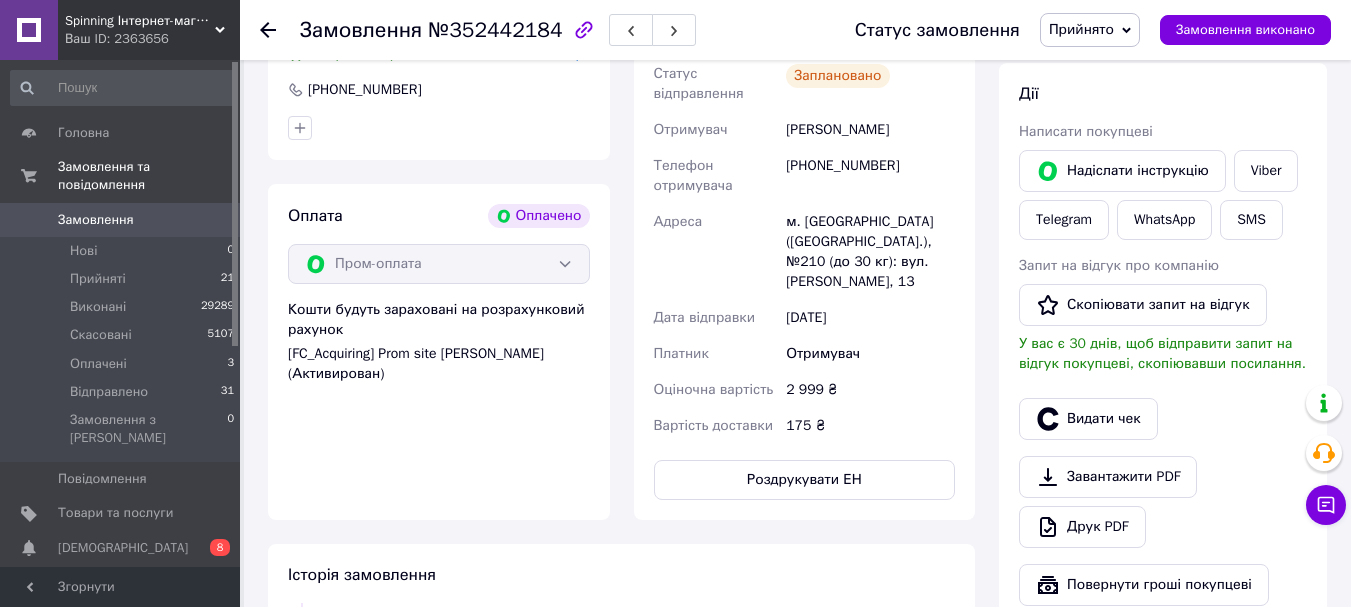 scroll, scrollTop: 300, scrollLeft: 0, axis: vertical 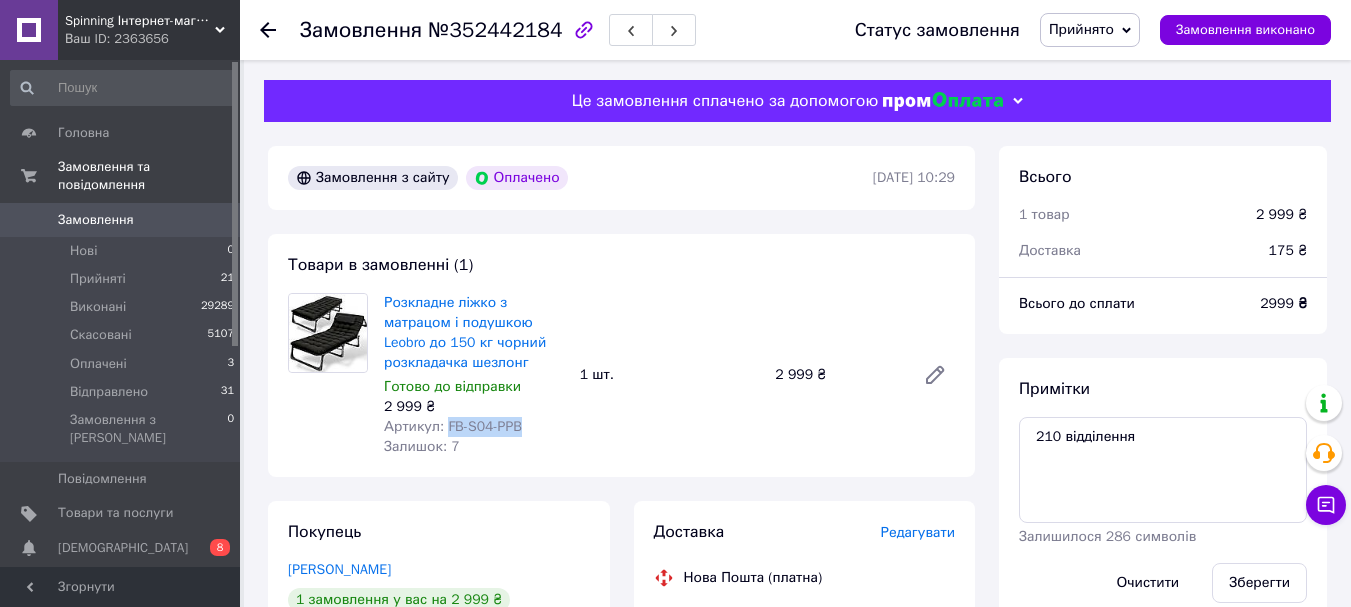 drag, startPoint x: 443, startPoint y: 423, endPoint x: 520, endPoint y: 423, distance: 77 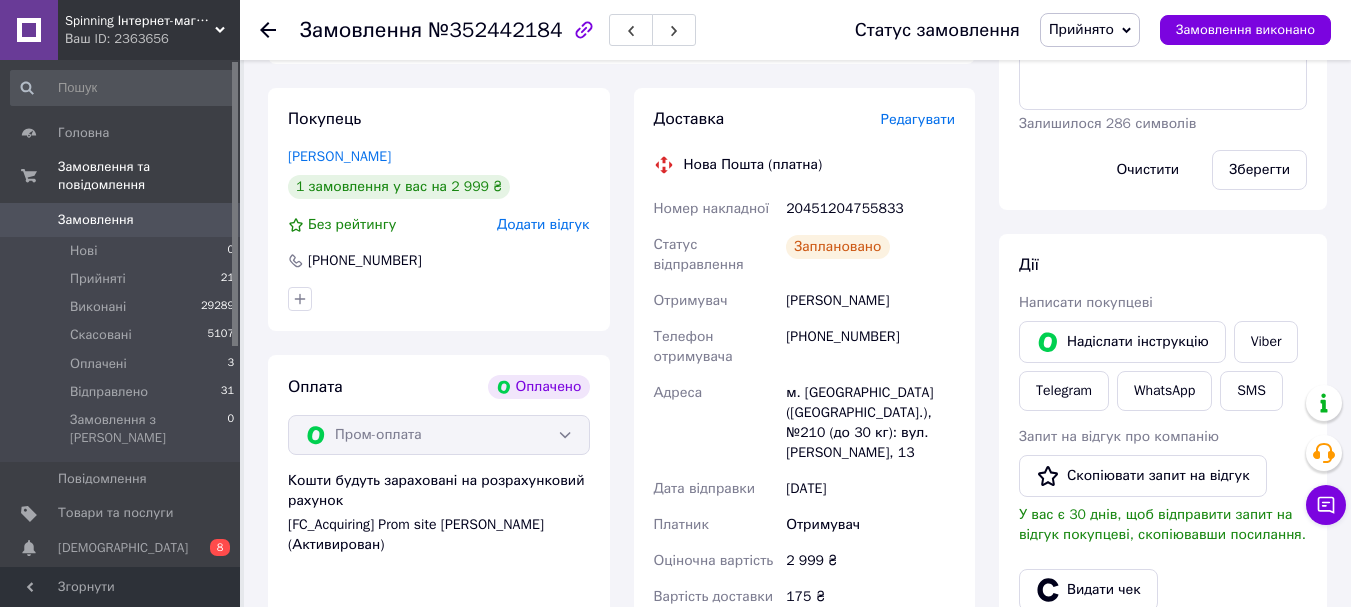 scroll, scrollTop: 300, scrollLeft: 0, axis: vertical 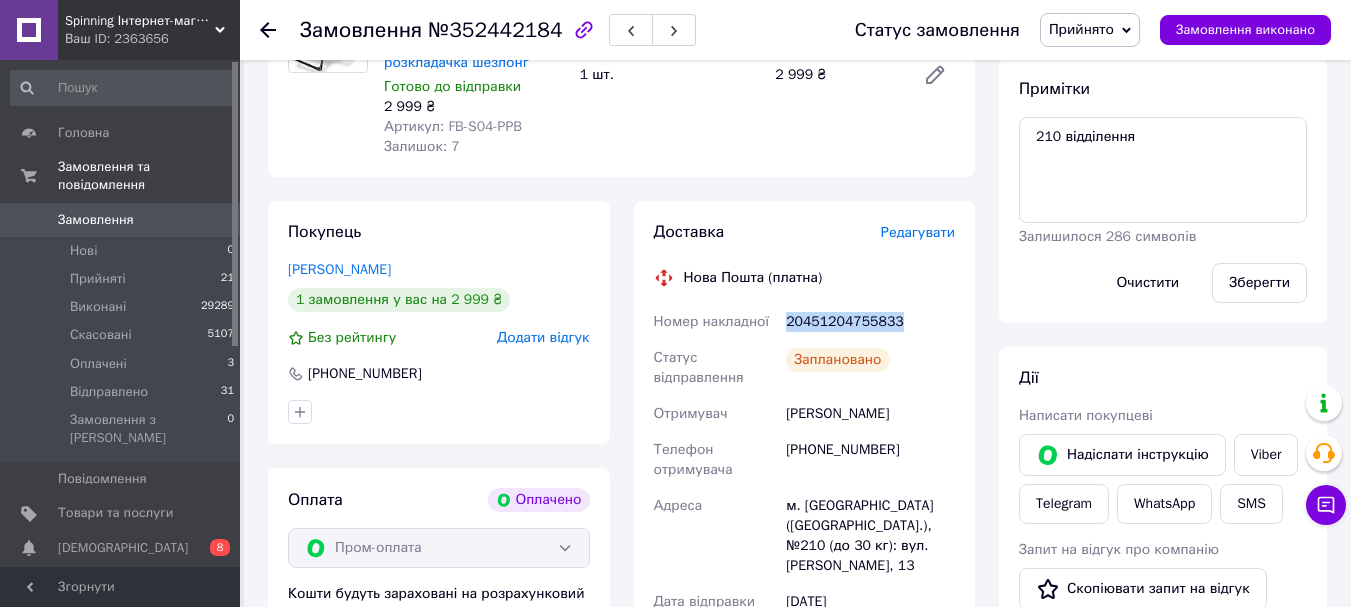 drag, startPoint x: 825, startPoint y: 319, endPoint x: 927, endPoint y: 326, distance: 102.239914 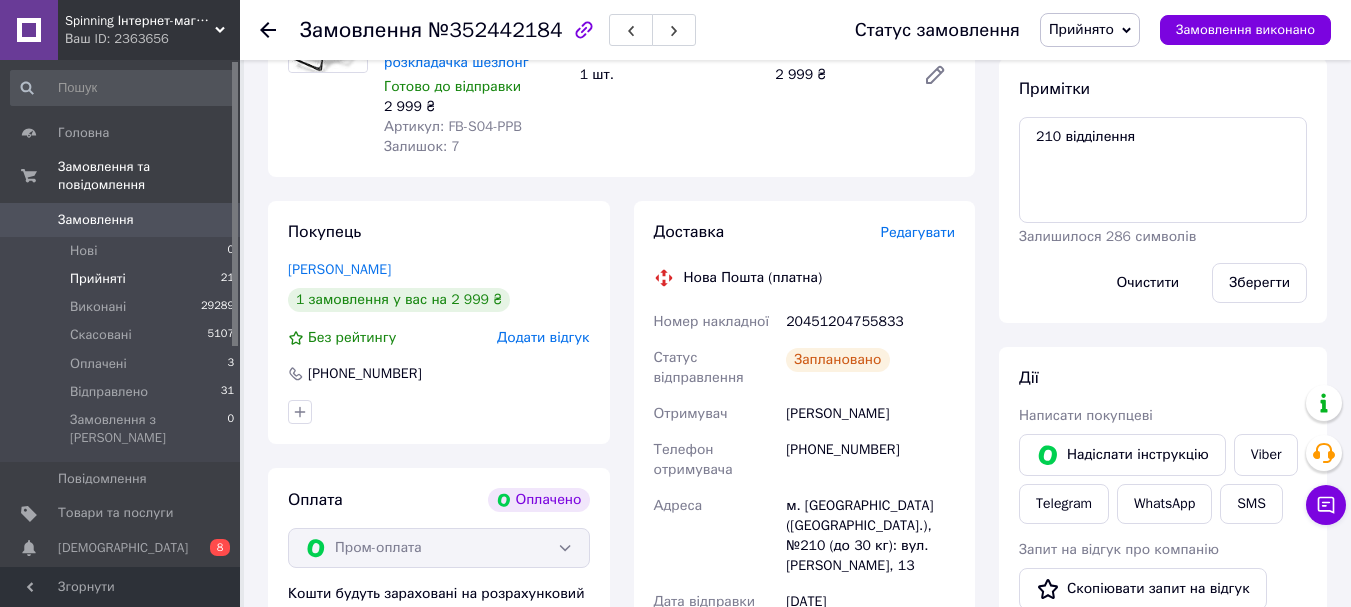 click on "Прийняті" at bounding box center [98, 279] 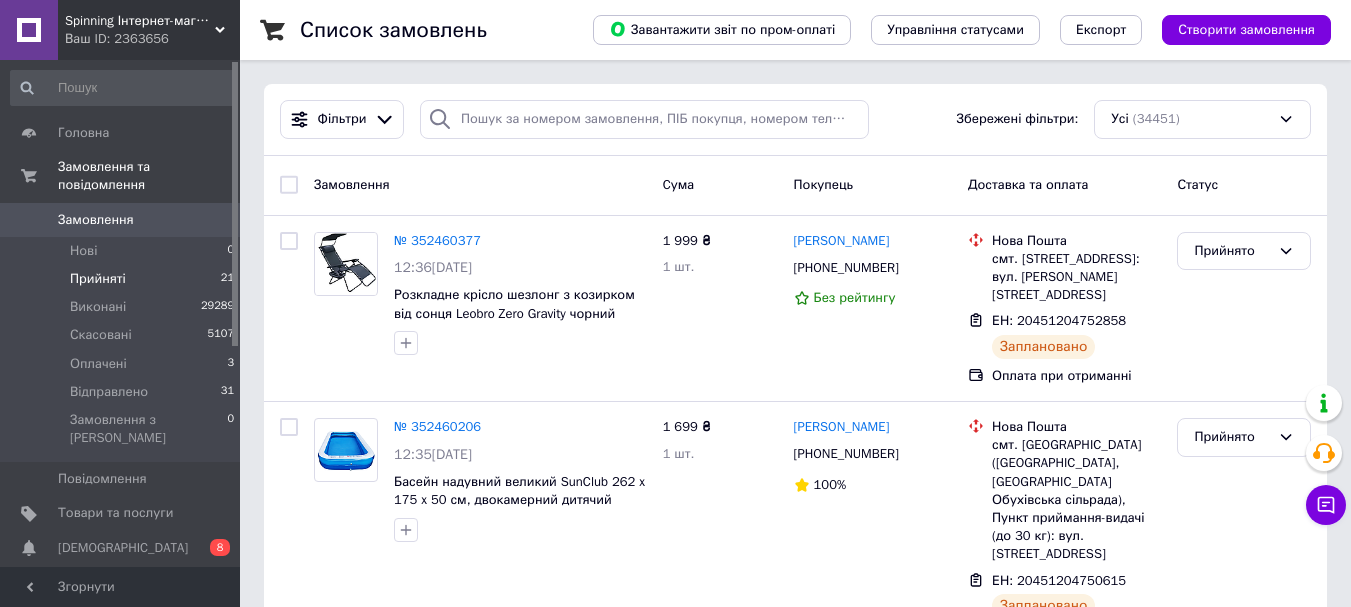 click on "Прийняті 21" at bounding box center [123, 279] 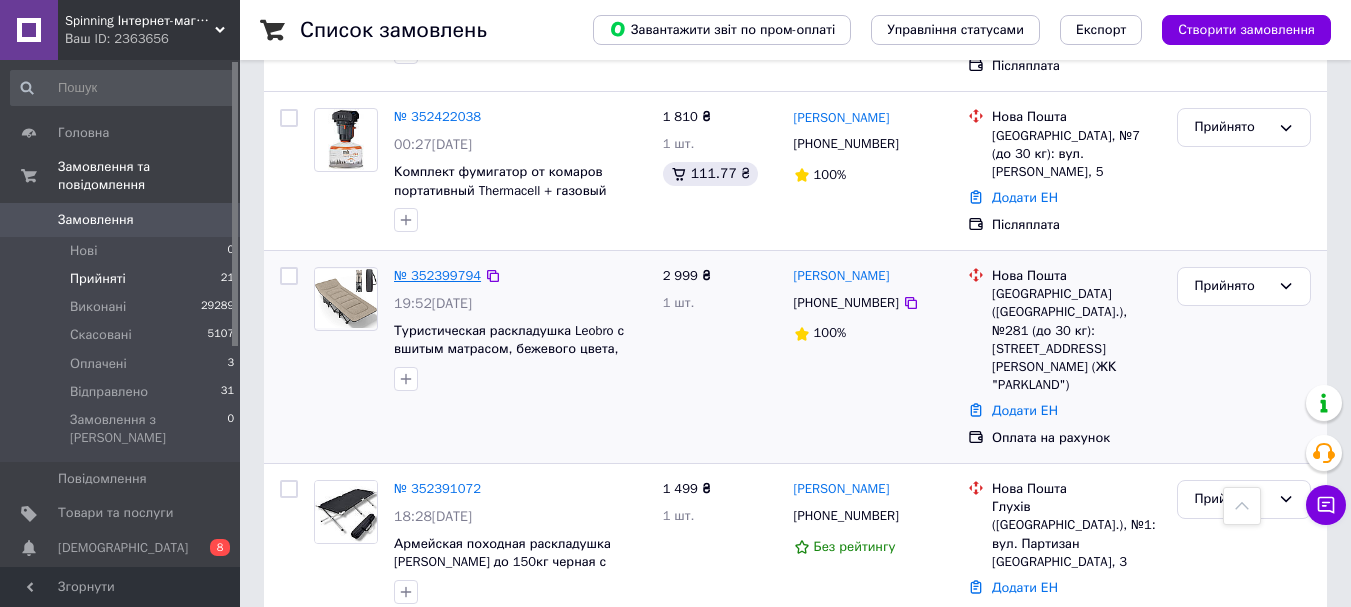 click on "№ 352399794" at bounding box center (437, 275) 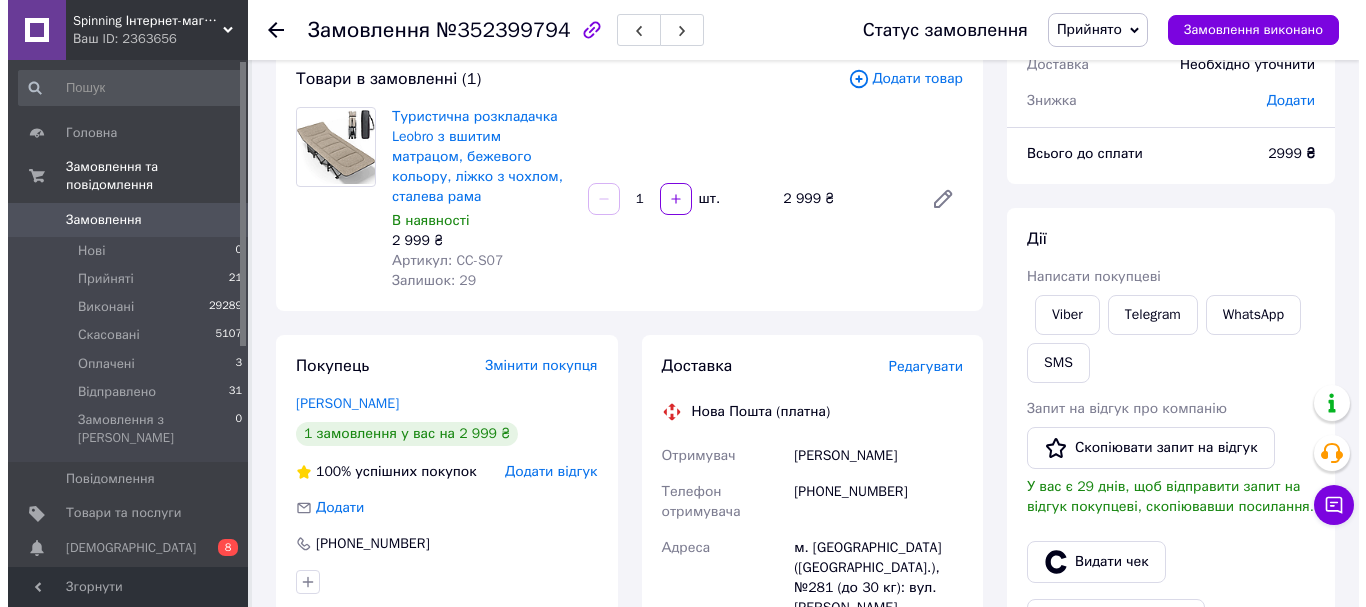 scroll, scrollTop: 300, scrollLeft: 0, axis: vertical 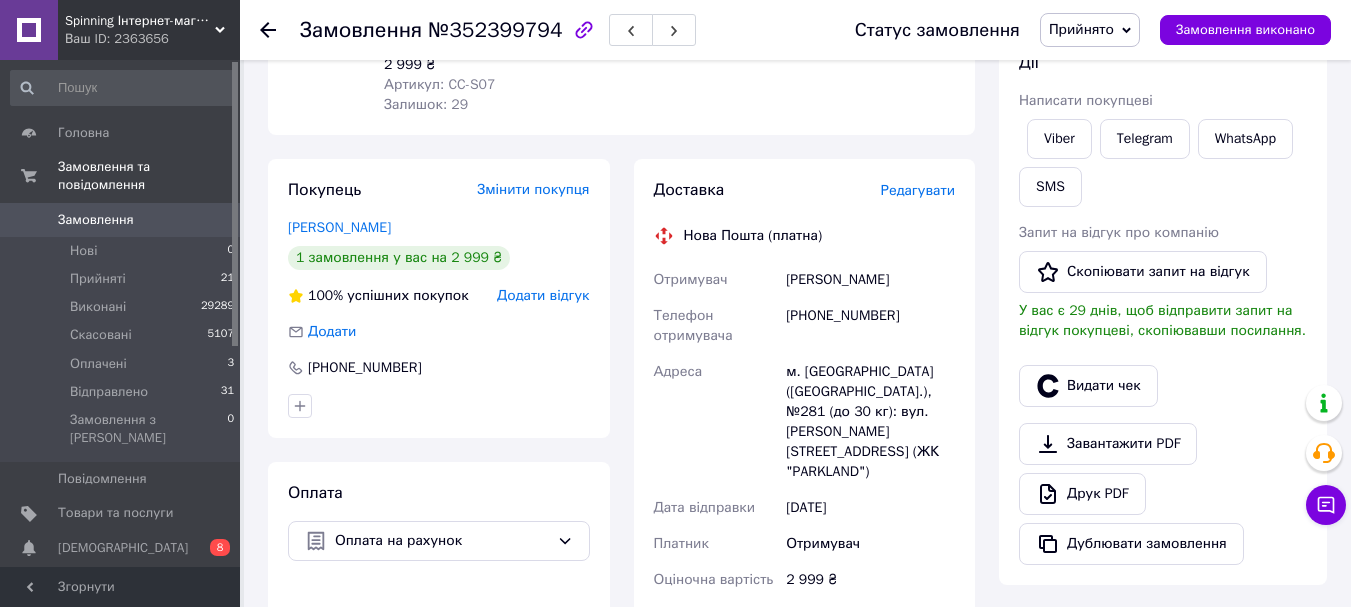 click on "Нова Пошта (платна)" at bounding box center [805, 236] 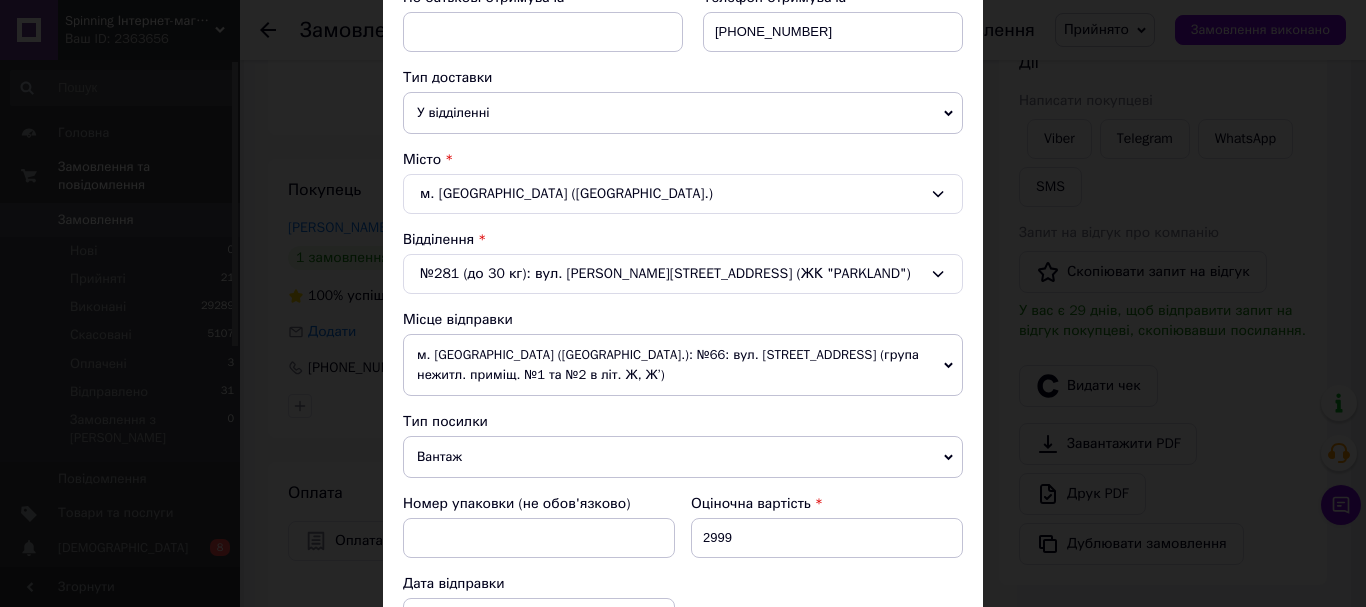 scroll, scrollTop: 500, scrollLeft: 0, axis: vertical 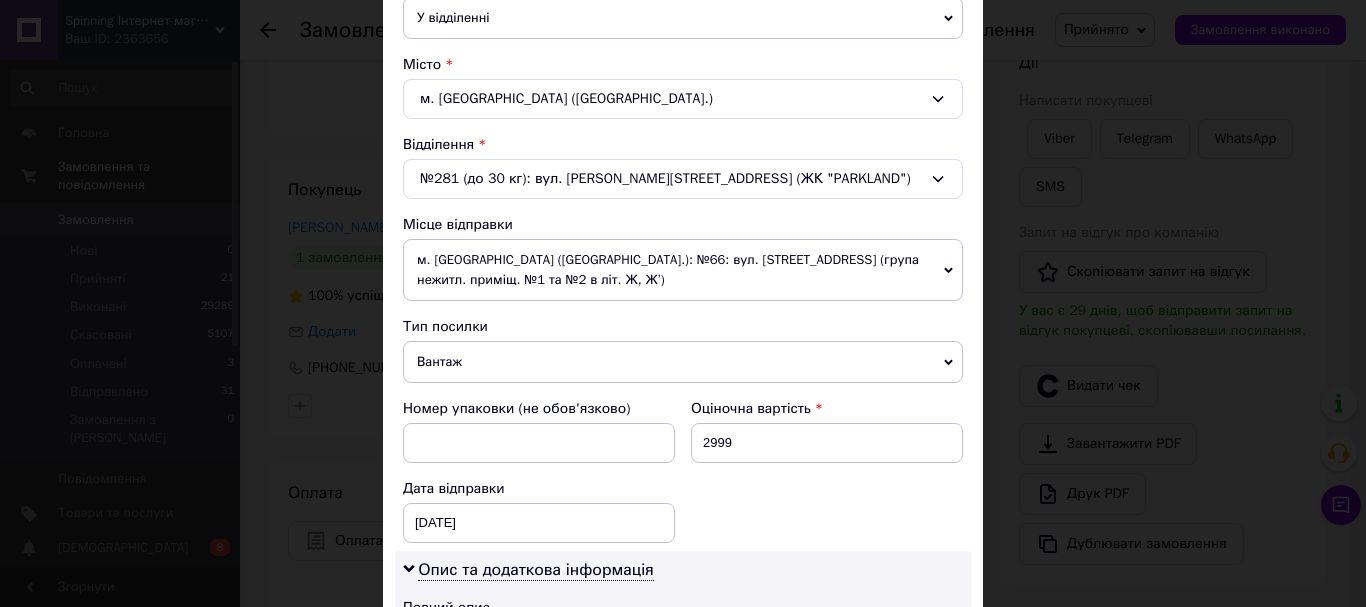 click on "м. [GEOGRAPHIC_DATA] ([GEOGRAPHIC_DATA].): №66: вул. [STREET_ADDRESS] (група нежитл. приміщ. №1 та №2 в літ. Ж, Ж’)" at bounding box center [683, 270] 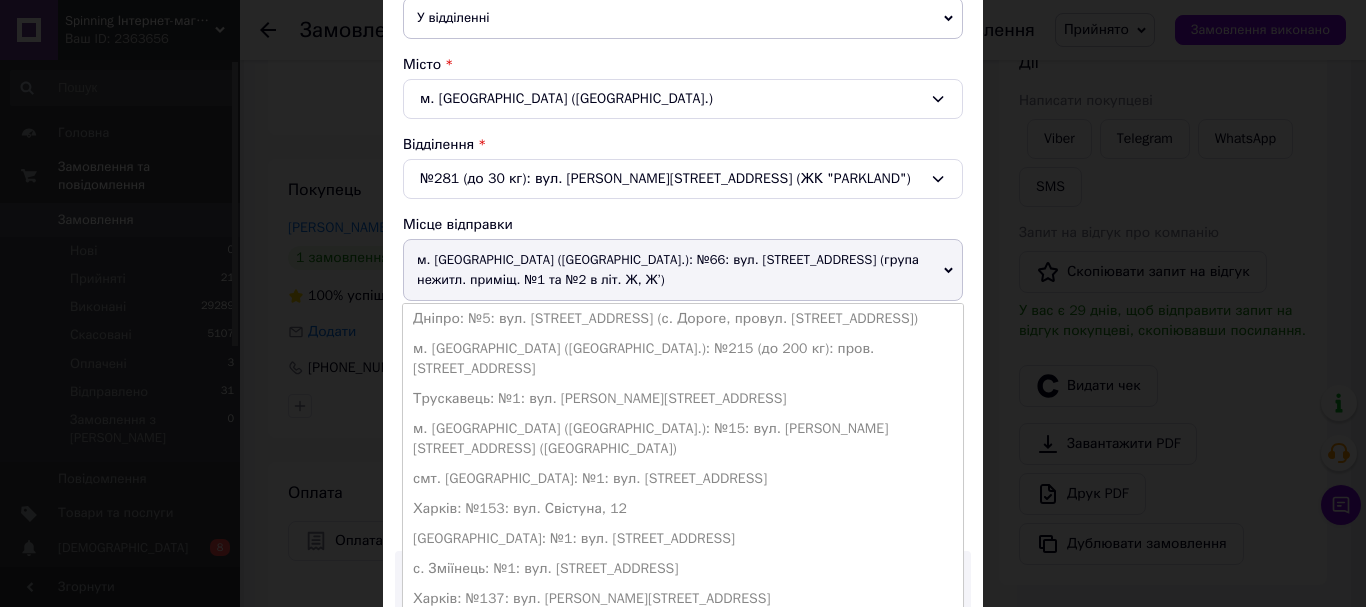 click on "с. Зміїнець: №1: вул. [STREET_ADDRESS]" at bounding box center [683, 569] 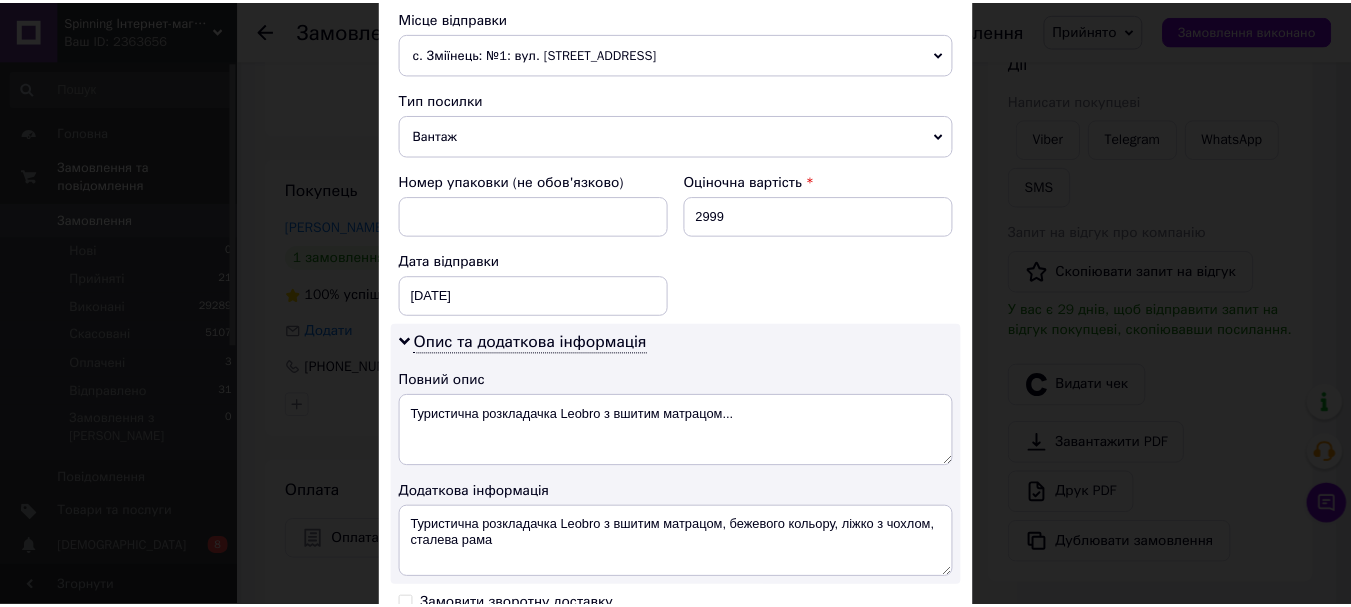scroll, scrollTop: 981, scrollLeft: 0, axis: vertical 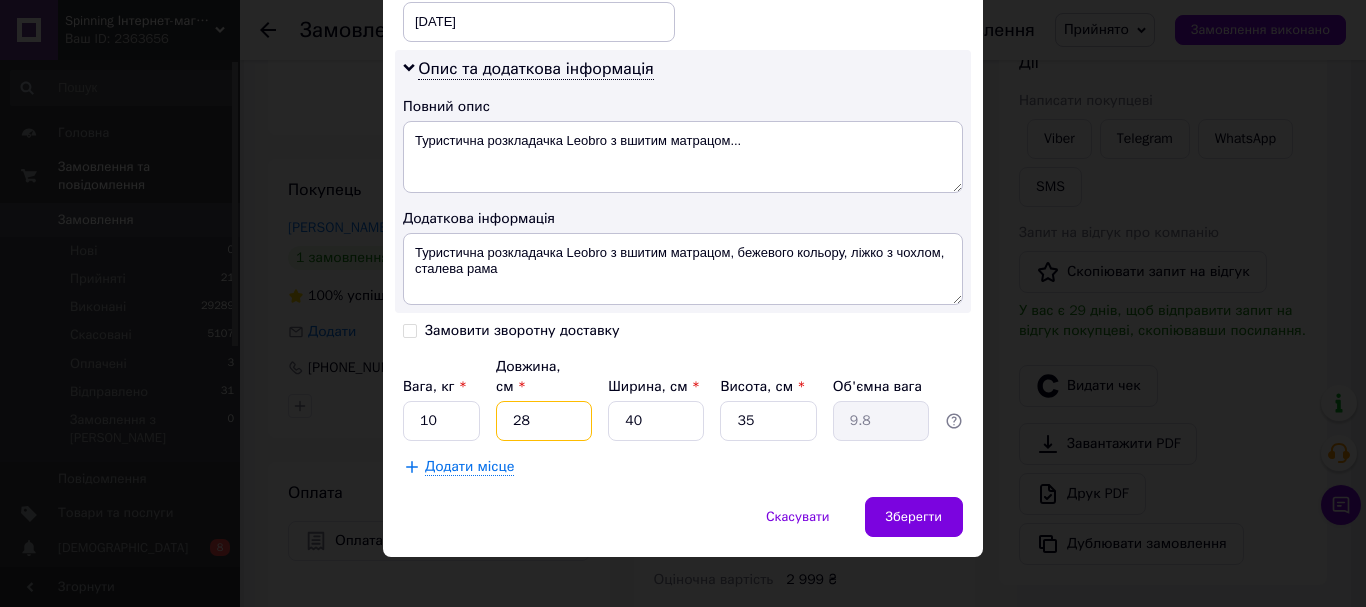 drag, startPoint x: 529, startPoint y: 401, endPoint x: 502, endPoint y: 398, distance: 27.166155 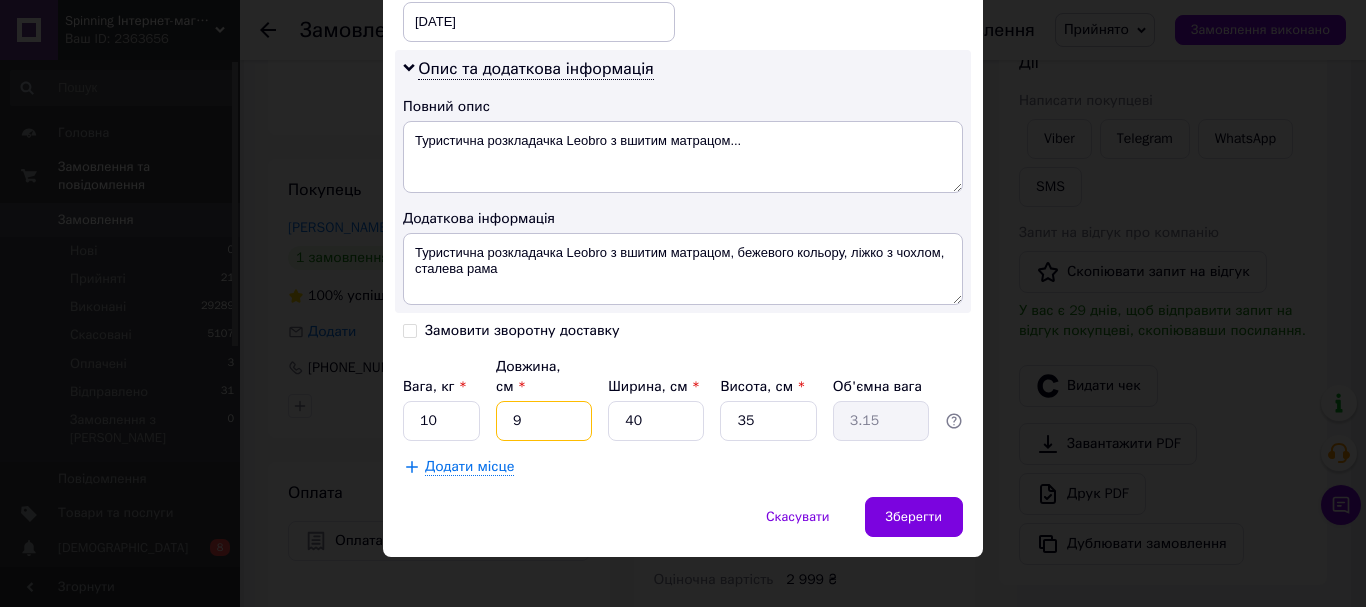 type on "9" 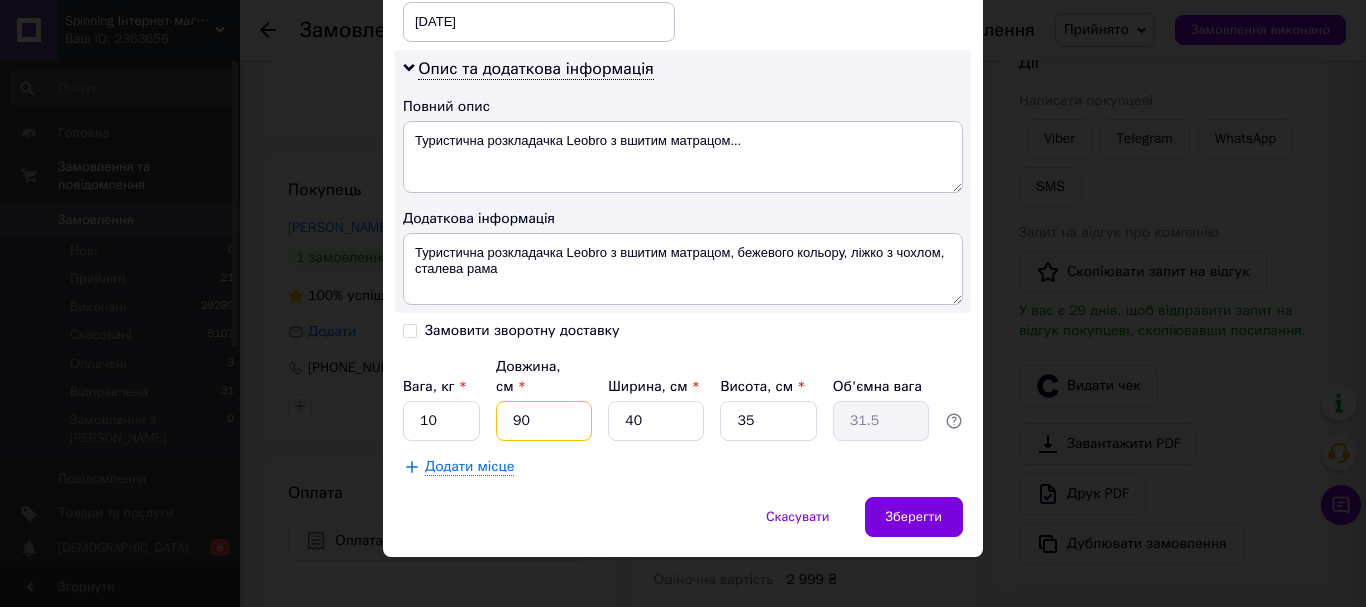 type on "90" 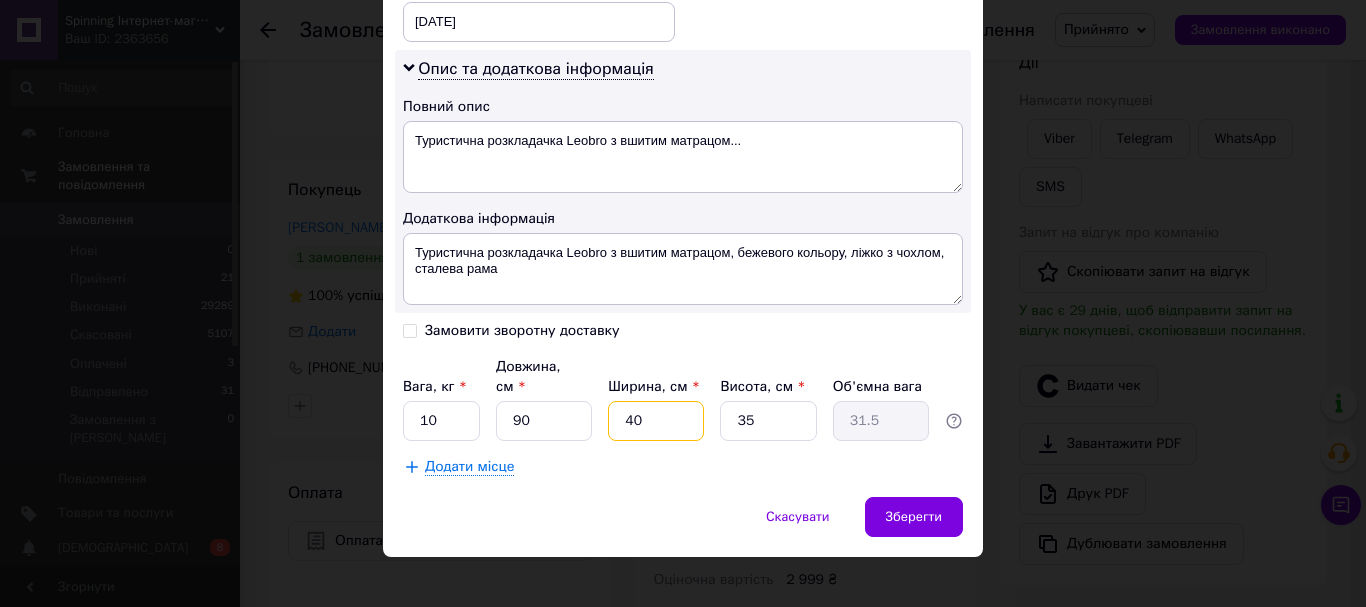 drag, startPoint x: 625, startPoint y: 392, endPoint x: 605, endPoint y: 389, distance: 20.22375 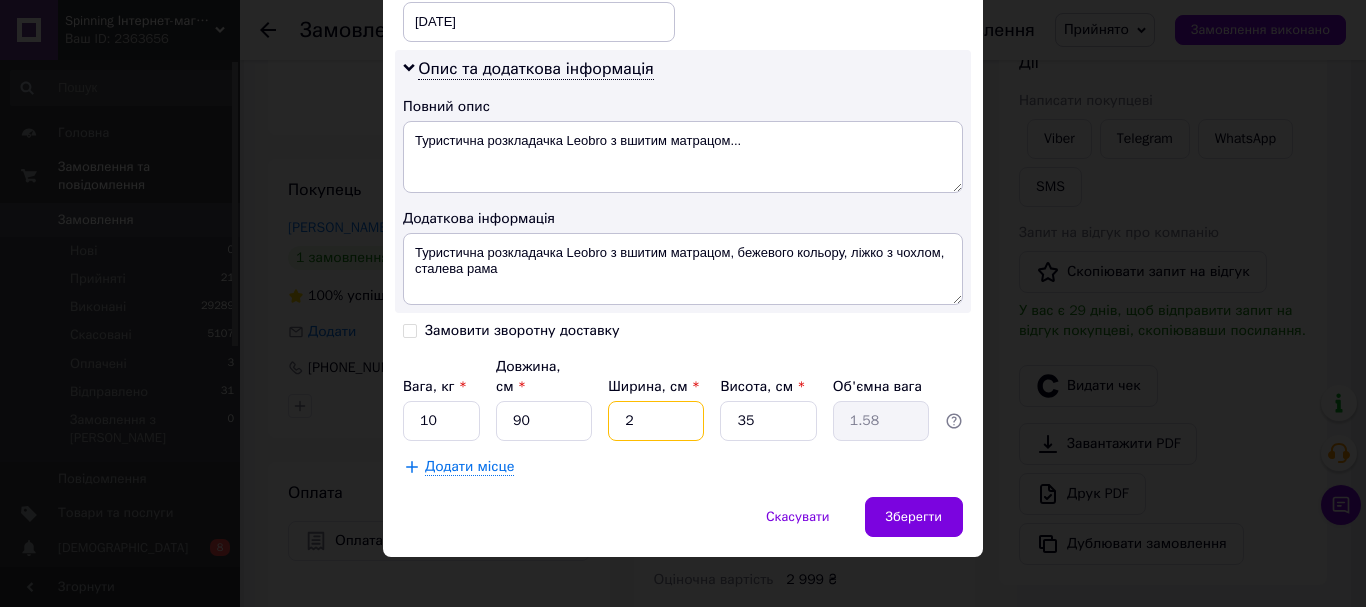 type on "22" 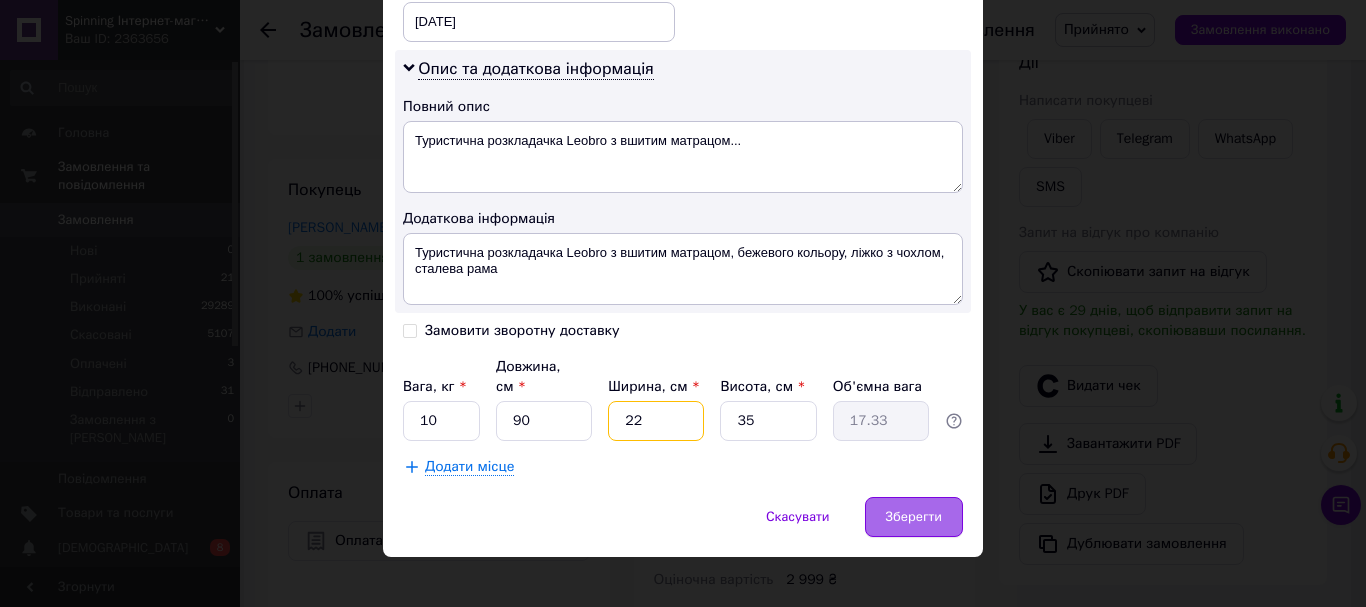 type on "22" 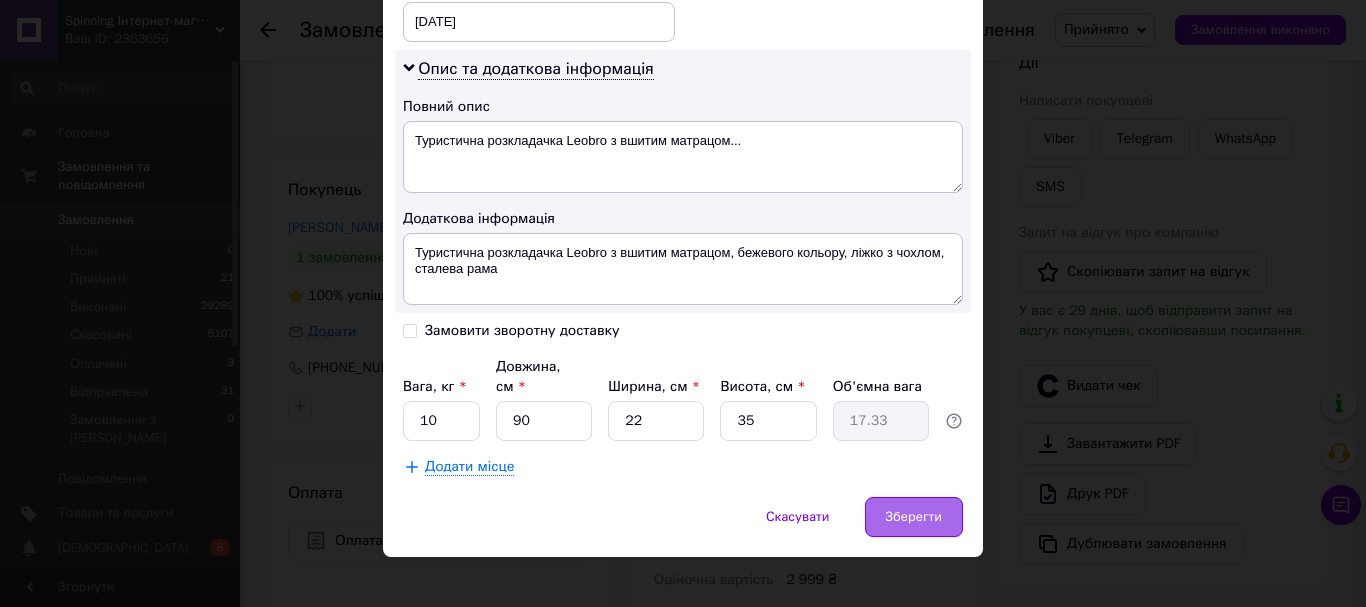 click on "Зберегти" at bounding box center [914, 517] 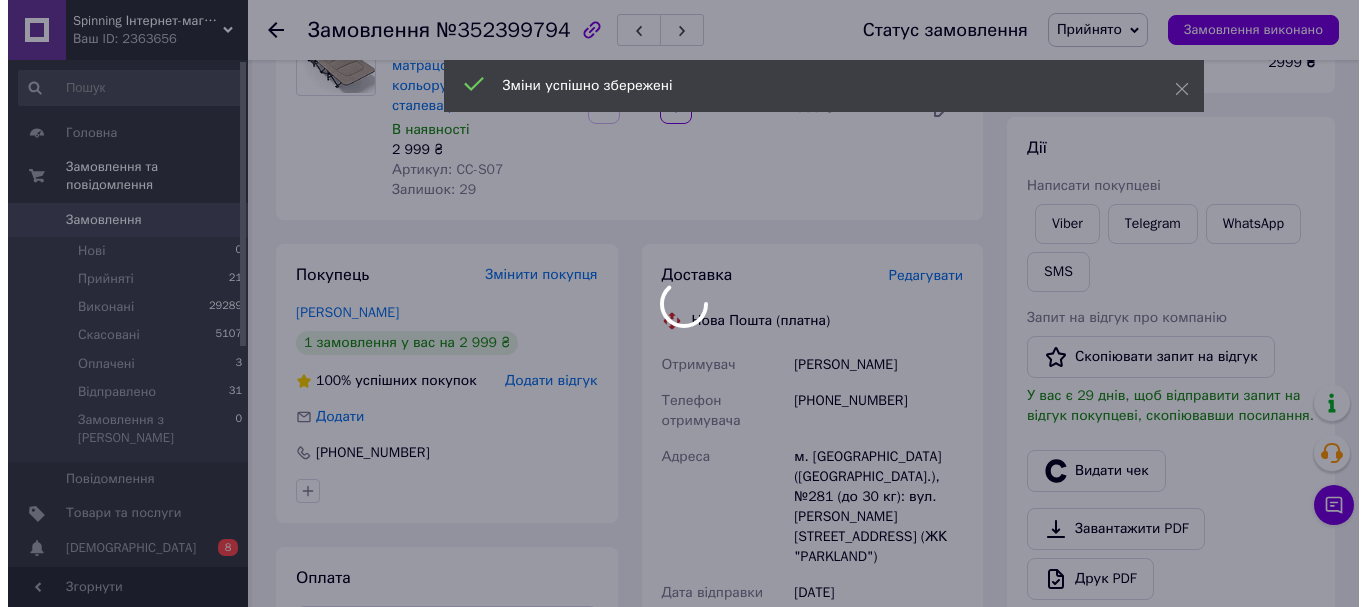 scroll, scrollTop: 100, scrollLeft: 0, axis: vertical 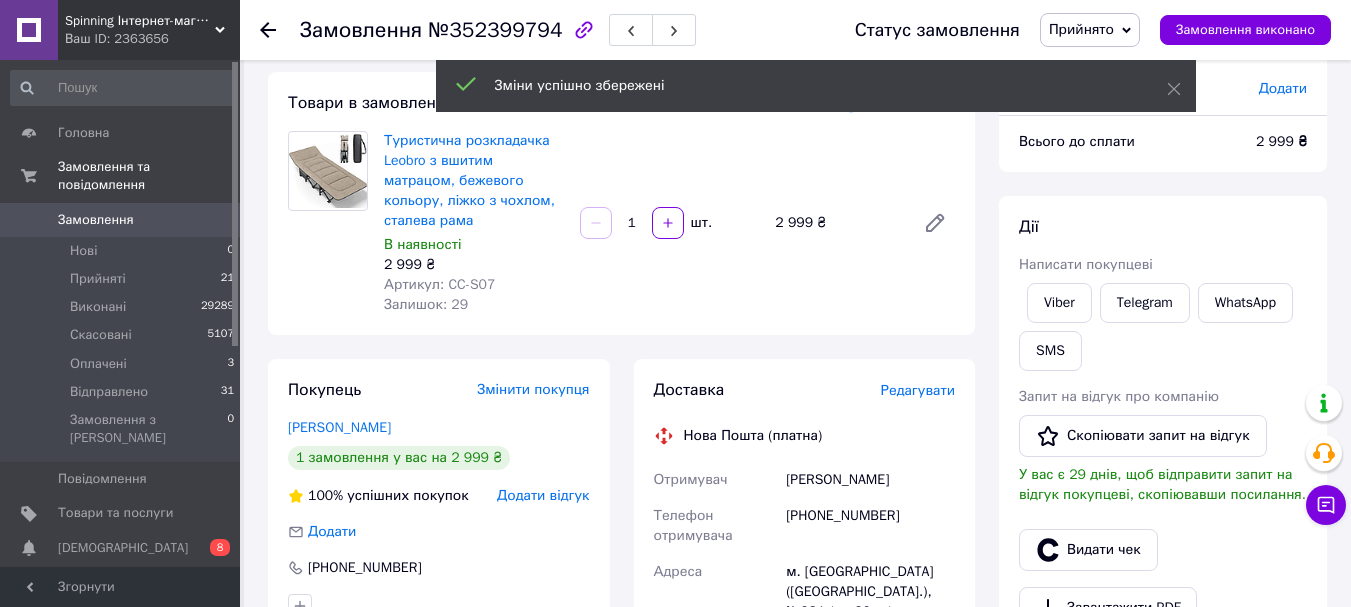 click on "Редагувати" at bounding box center [918, 390] 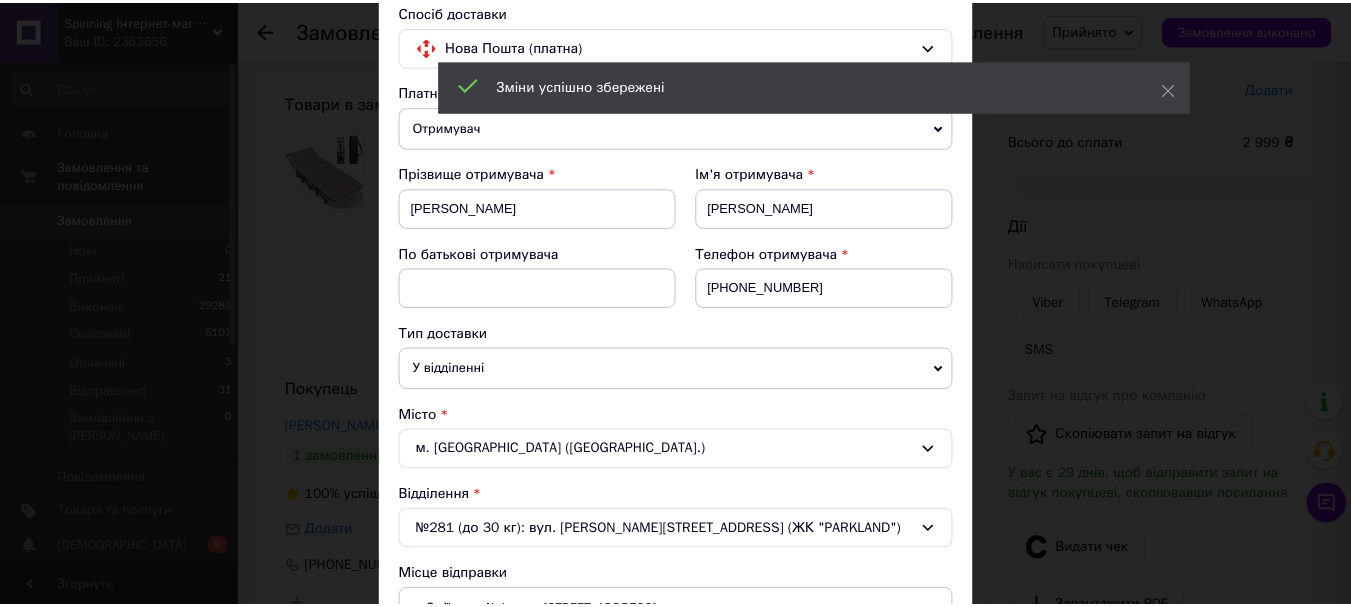 scroll, scrollTop: 0, scrollLeft: 0, axis: both 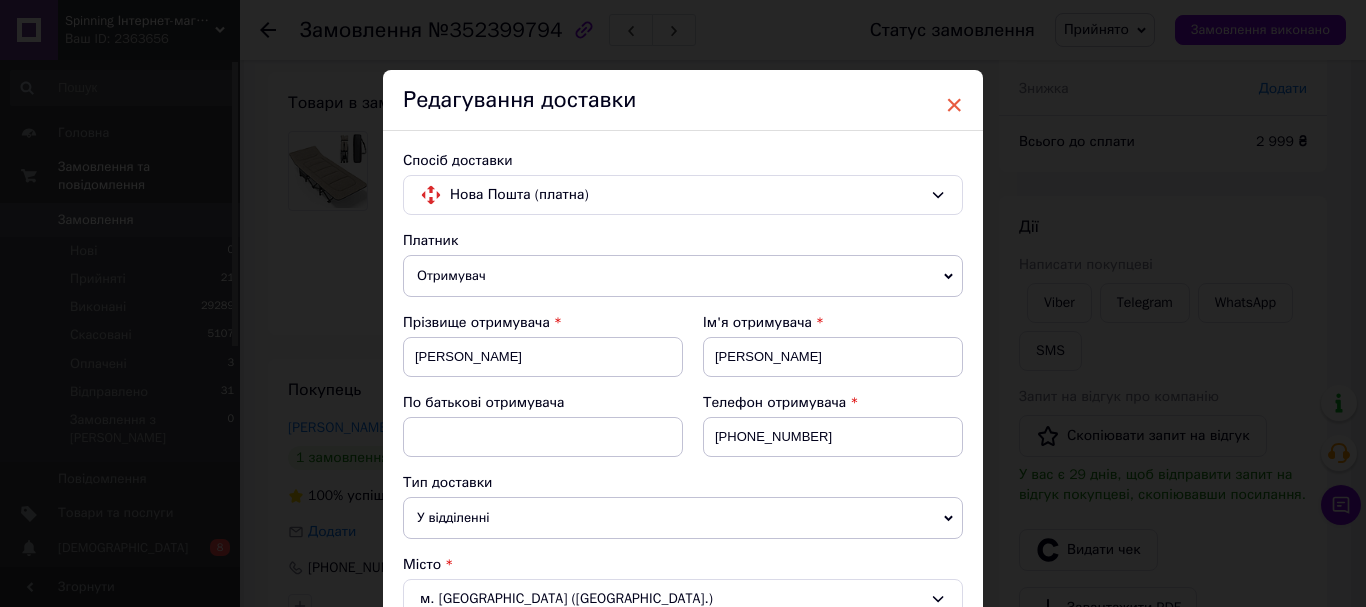 click on "×" at bounding box center (954, 105) 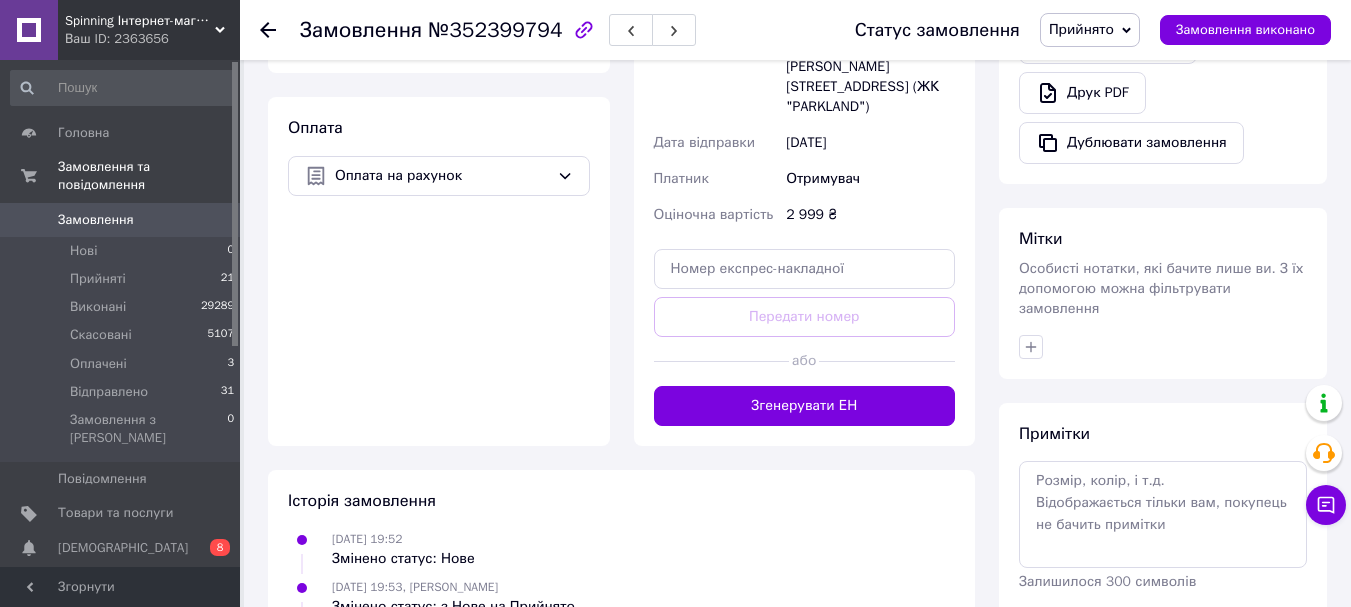 scroll, scrollTop: 700, scrollLeft: 0, axis: vertical 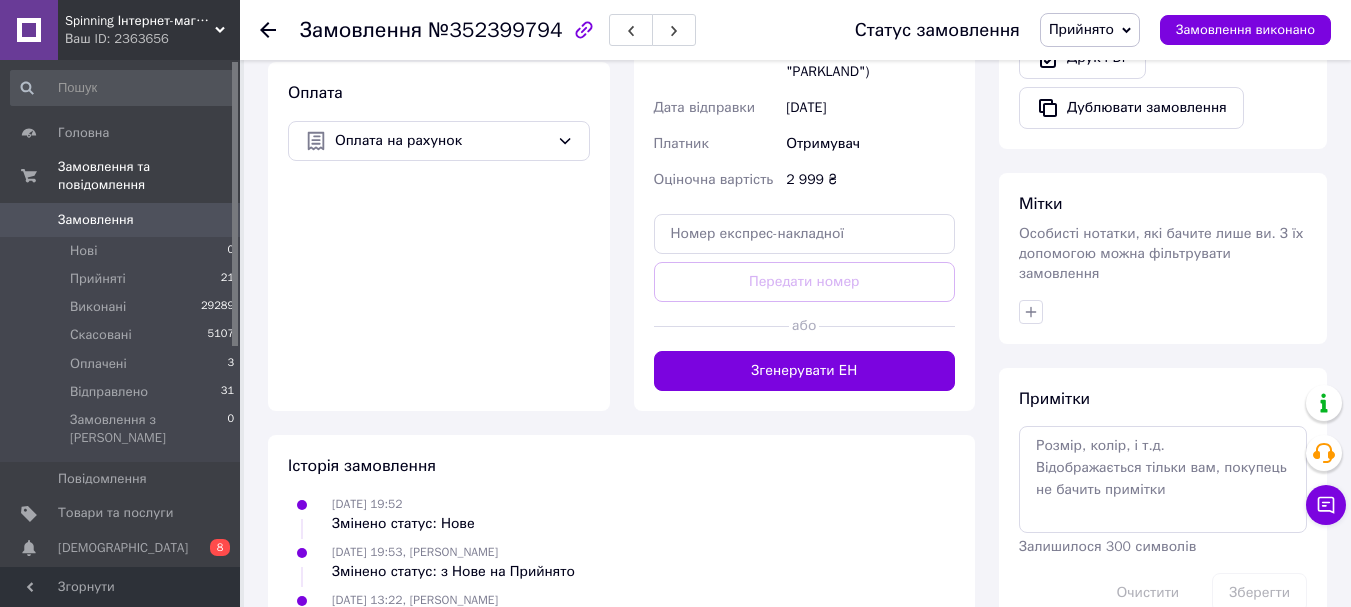 click at bounding box center (722, 326) 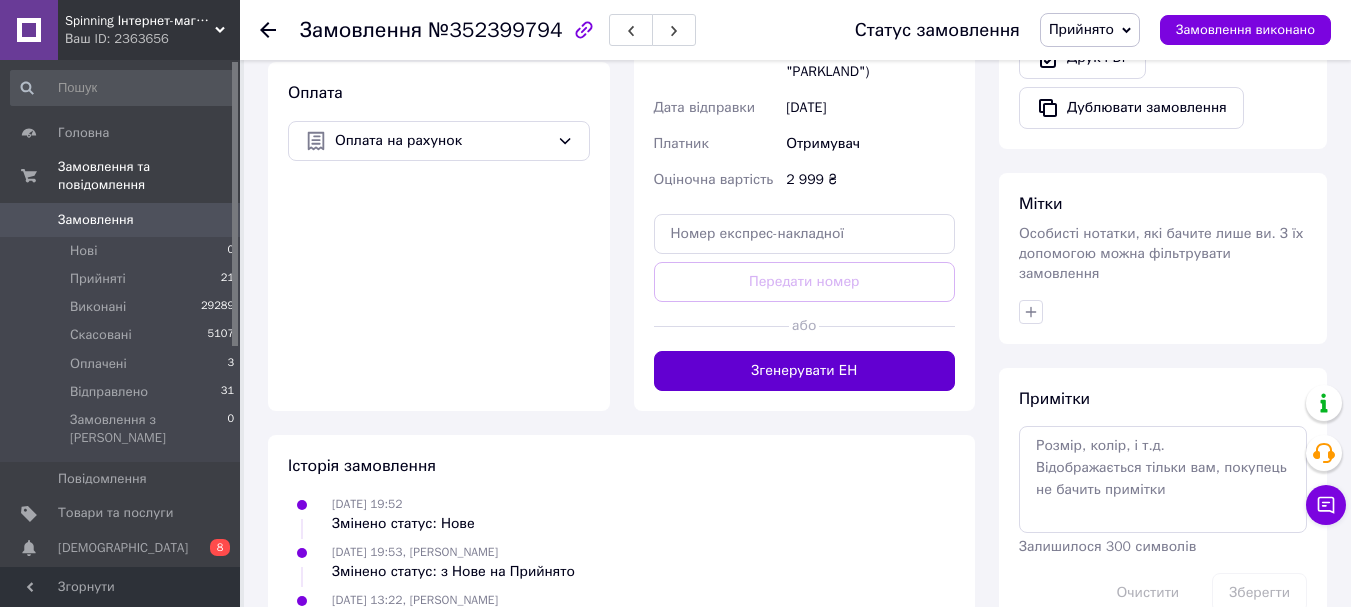 click on "Згенерувати ЕН" at bounding box center (805, 371) 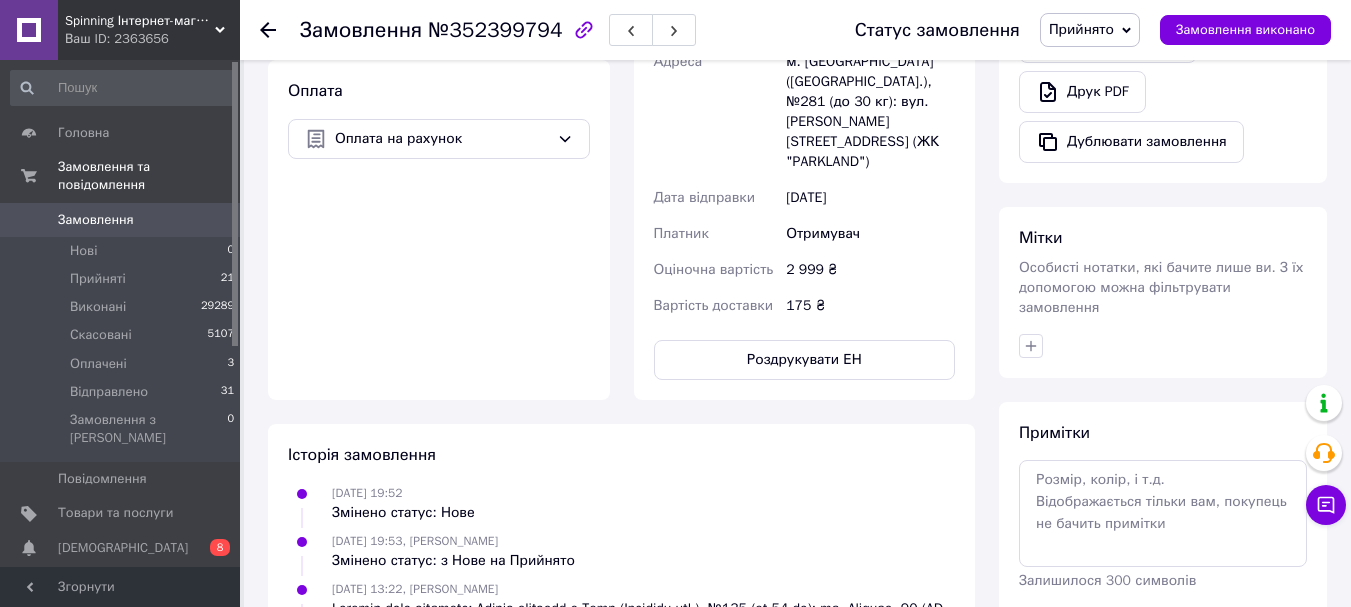 scroll, scrollTop: 800, scrollLeft: 0, axis: vertical 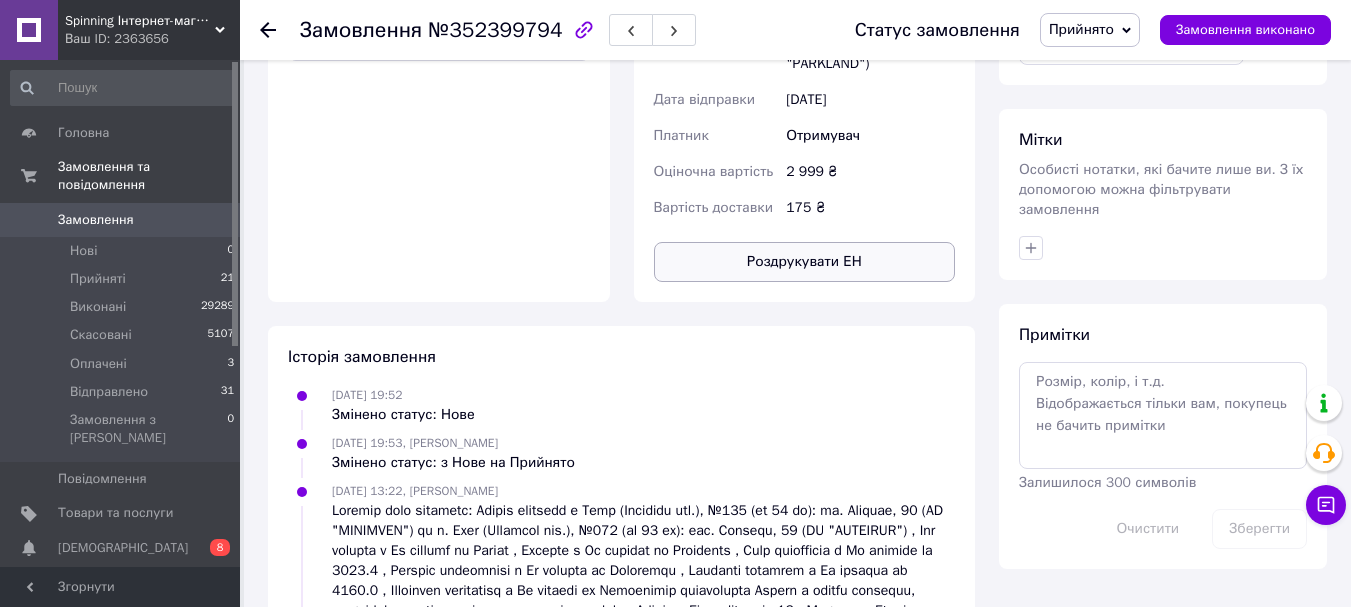 click on "Роздрукувати ЕН" at bounding box center [805, 262] 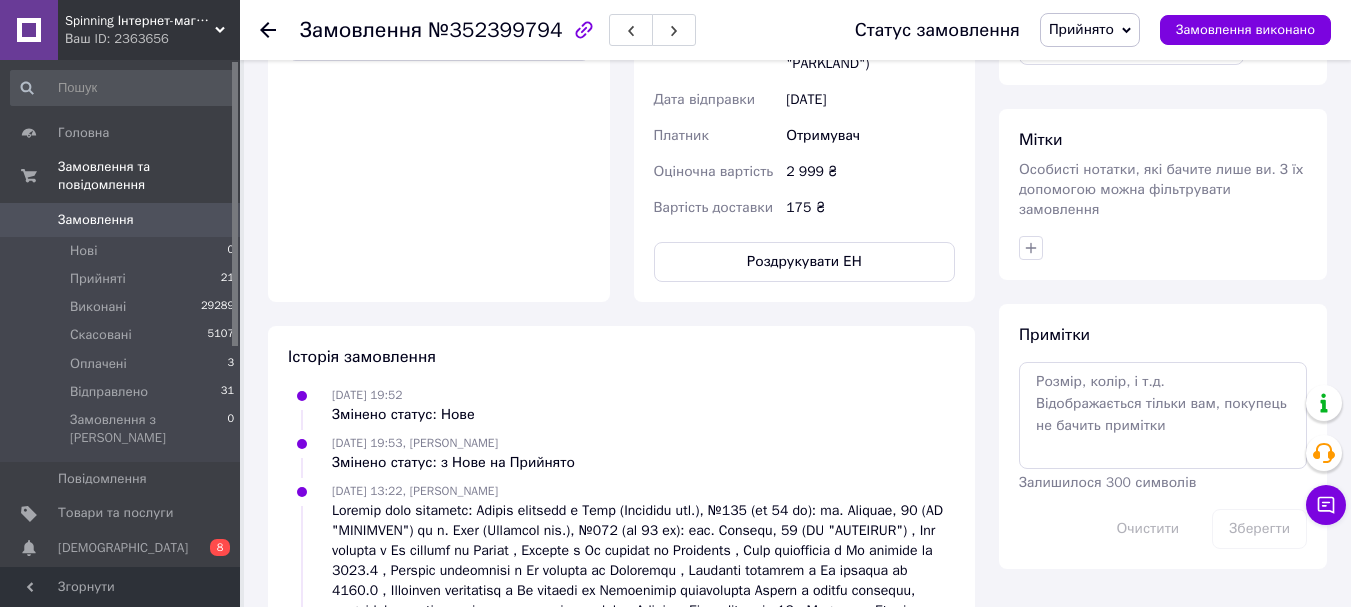 scroll, scrollTop: 400, scrollLeft: 0, axis: vertical 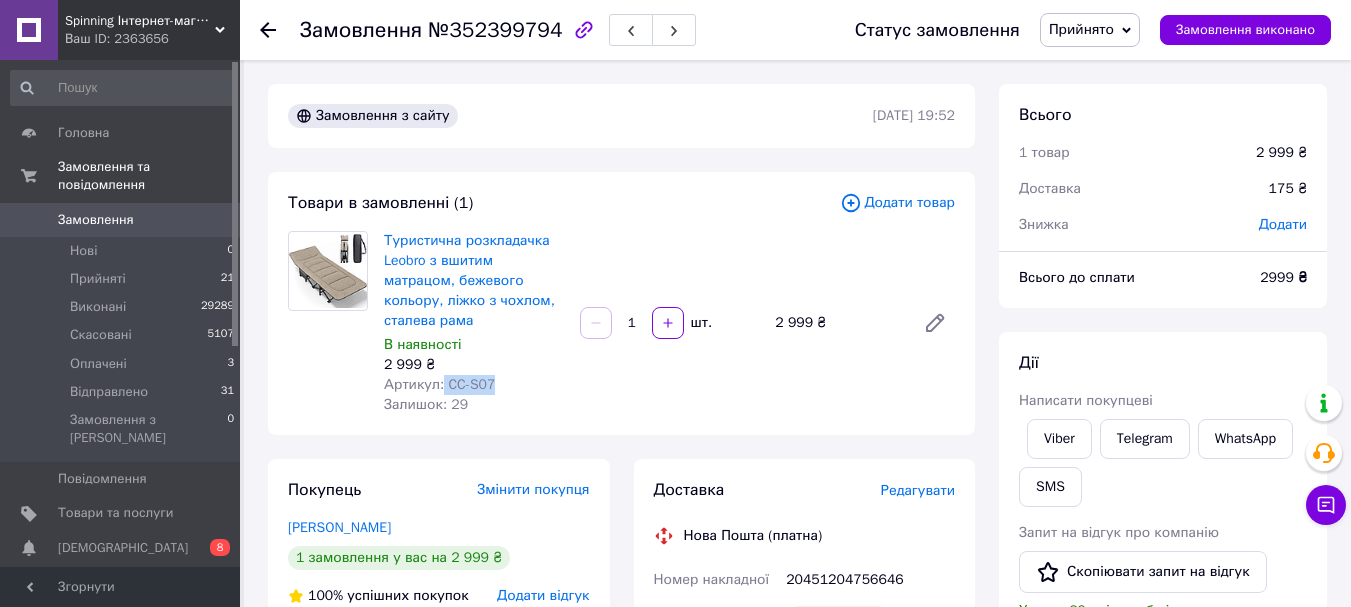 drag, startPoint x: 465, startPoint y: 359, endPoint x: 486, endPoint y: 362, distance: 21.213203 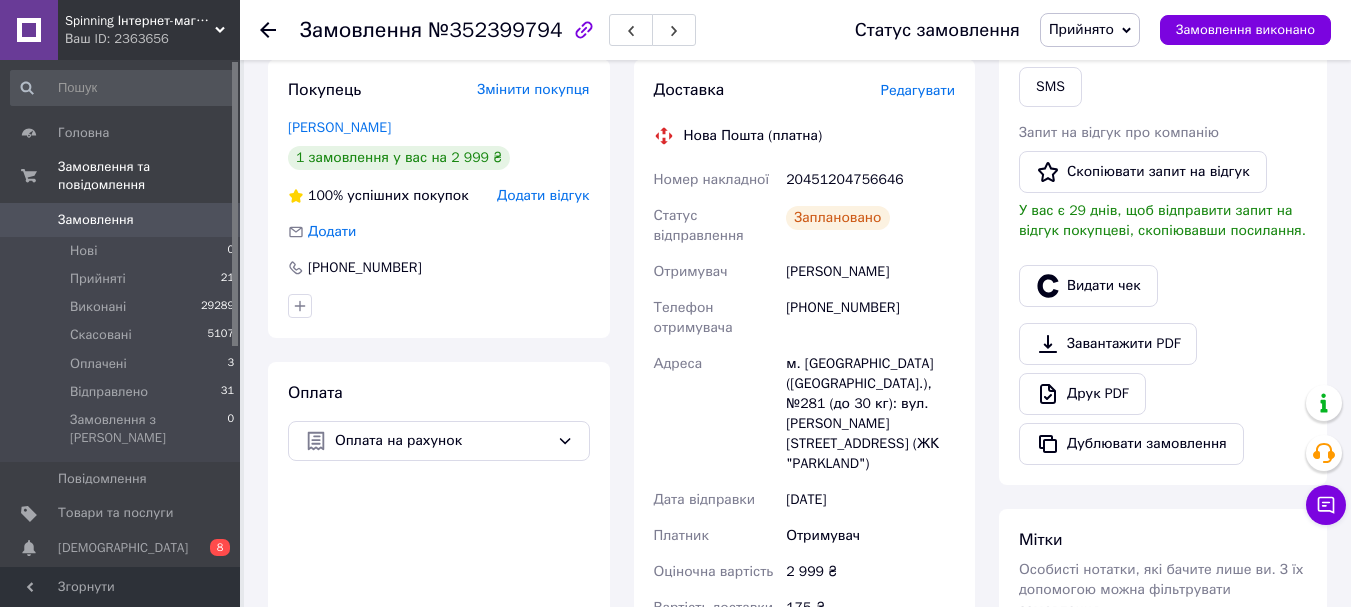 drag, startPoint x: 782, startPoint y: 150, endPoint x: 909, endPoint y: 151, distance: 127.00394 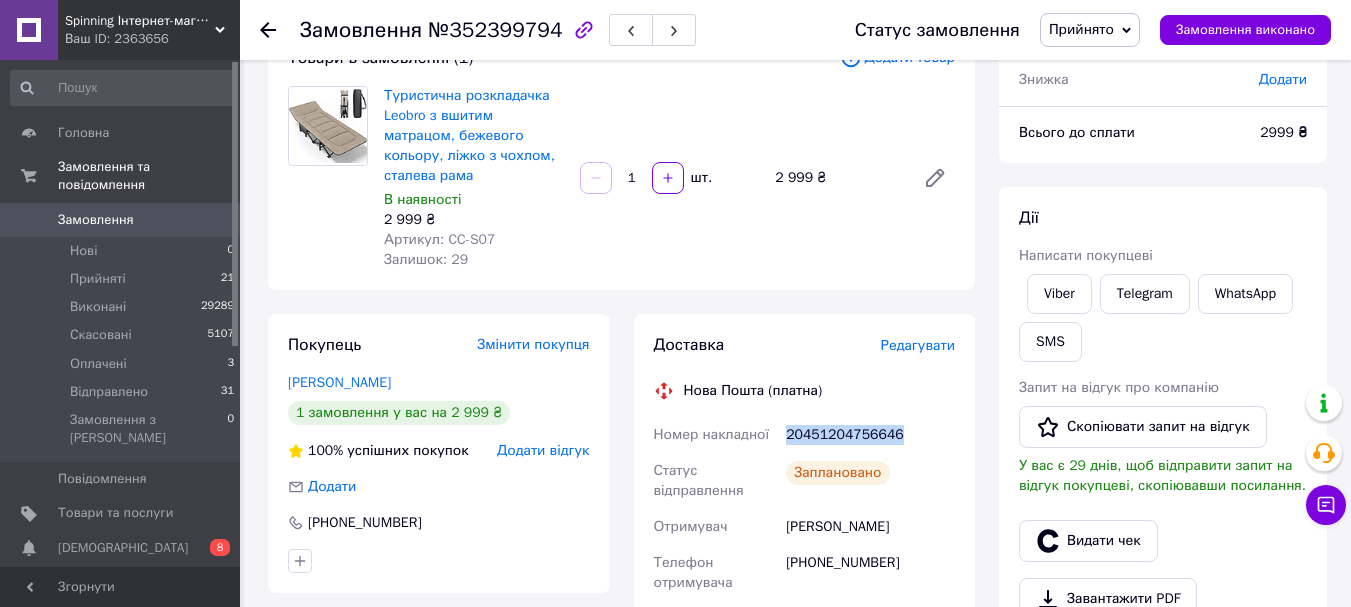 scroll, scrollTop: 0, scrollLeft: 0, axis: both 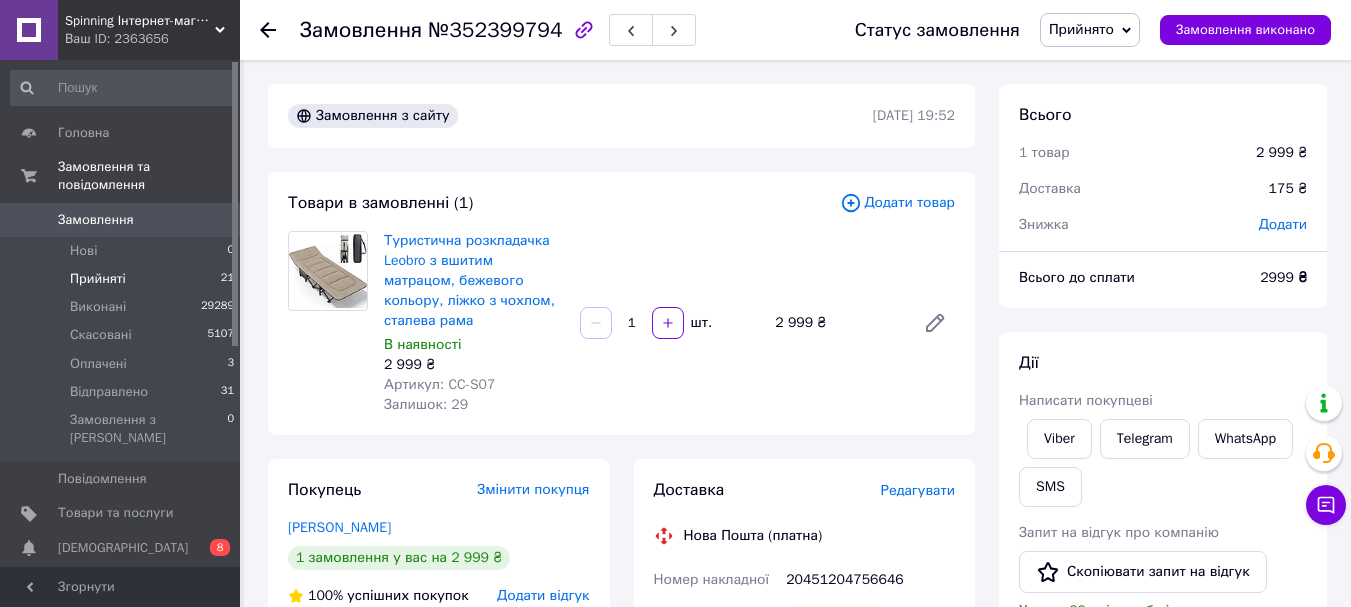 click on "Прийняті 21" at bounding box center (123, 279) 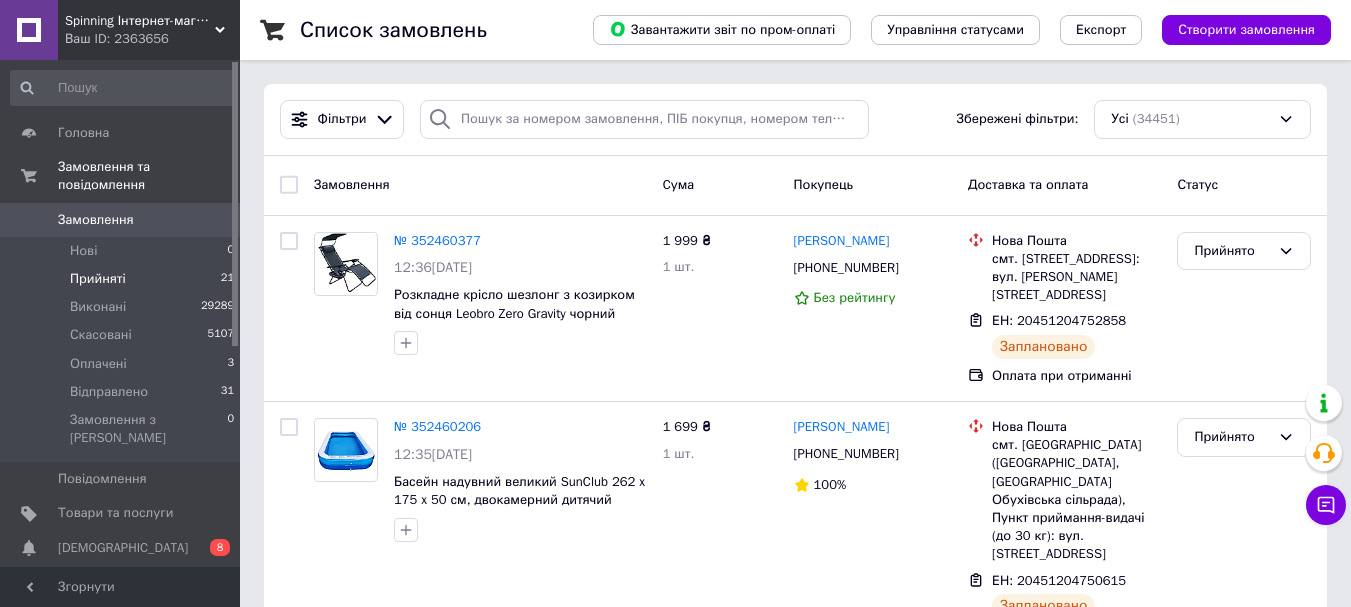 click on "Прийняті" at bounding box center (98, 279) 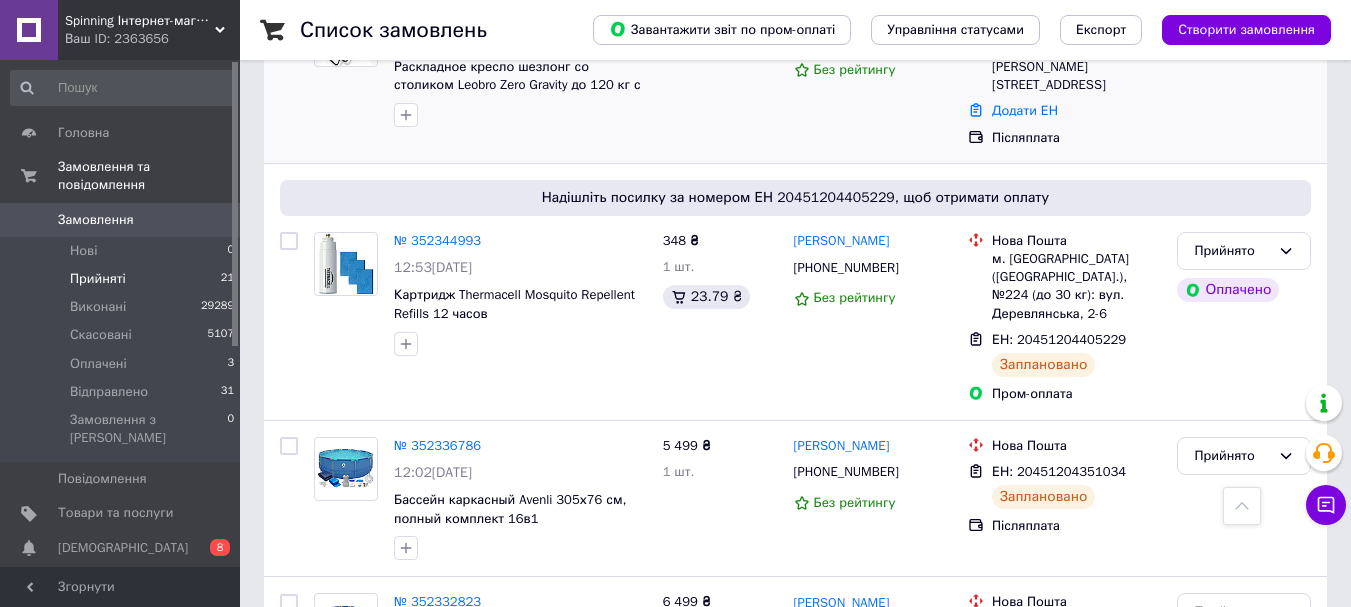 scroll, scrollTop: 3500, scrollLeft: 0, axis: vertical 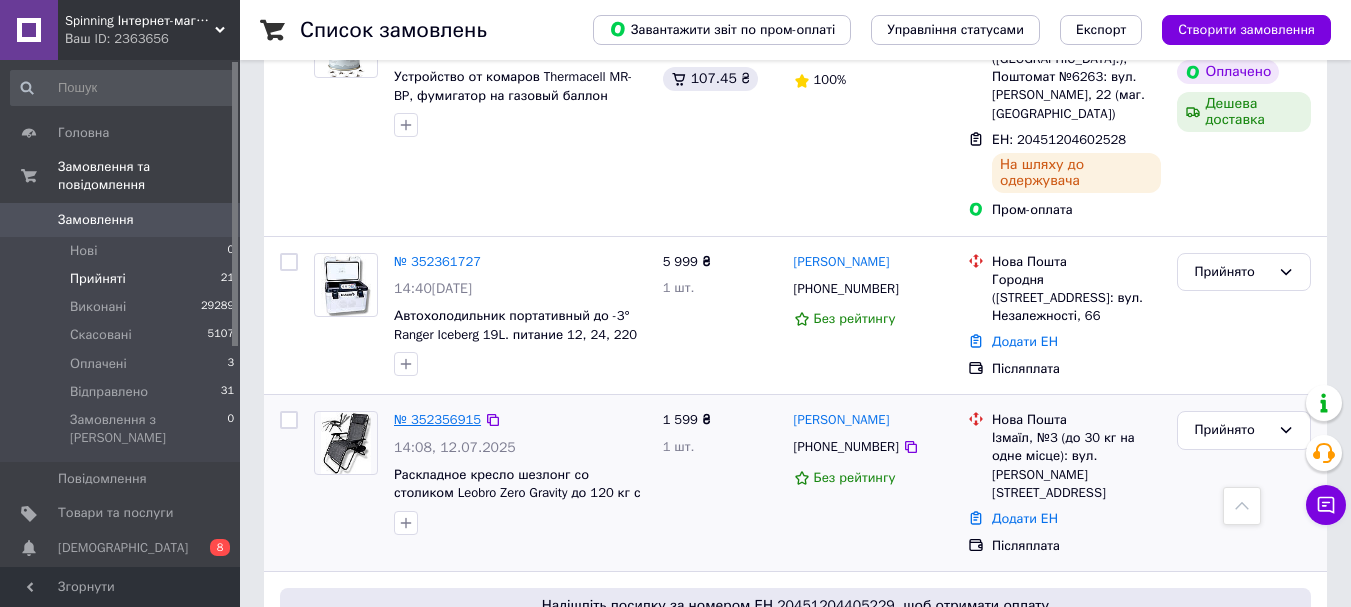 click on "№ 352356915" at bounding box center (437, 419) 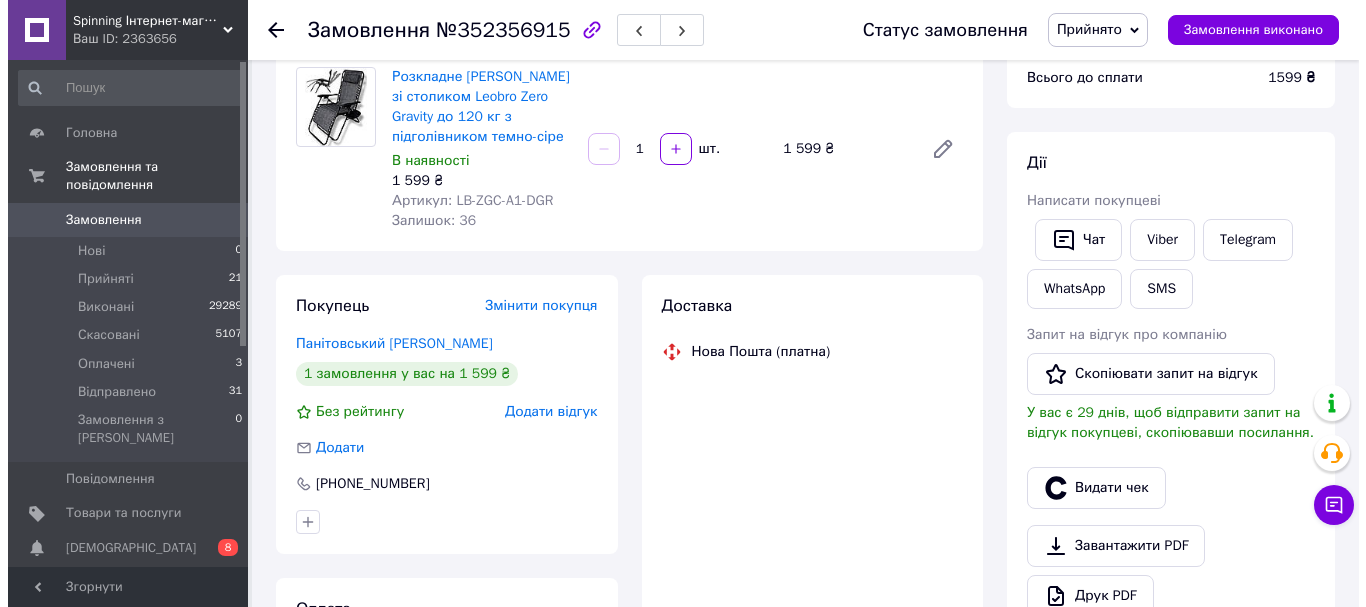 scroll, scrollTop: 300, scrollLeft: 0, axis: vertical 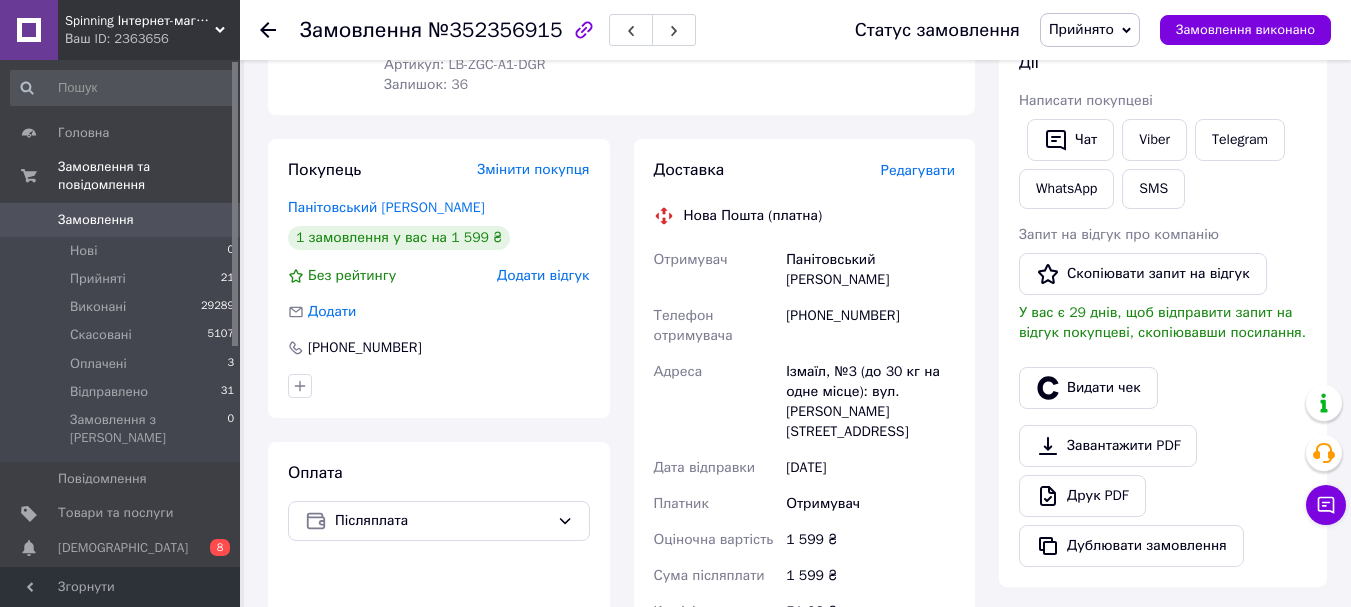 click on "Редагувати" at bounding box center [918, 170] 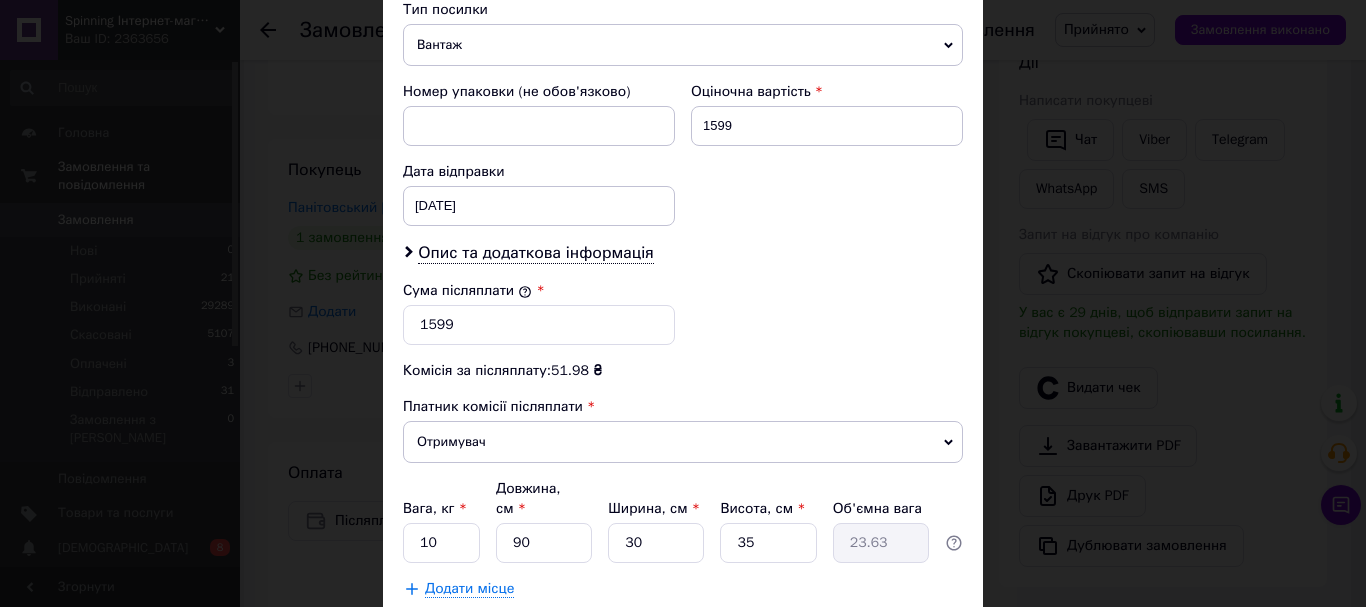scroll, scrollTop: 800, scrollLeft: 0, axis: vertical 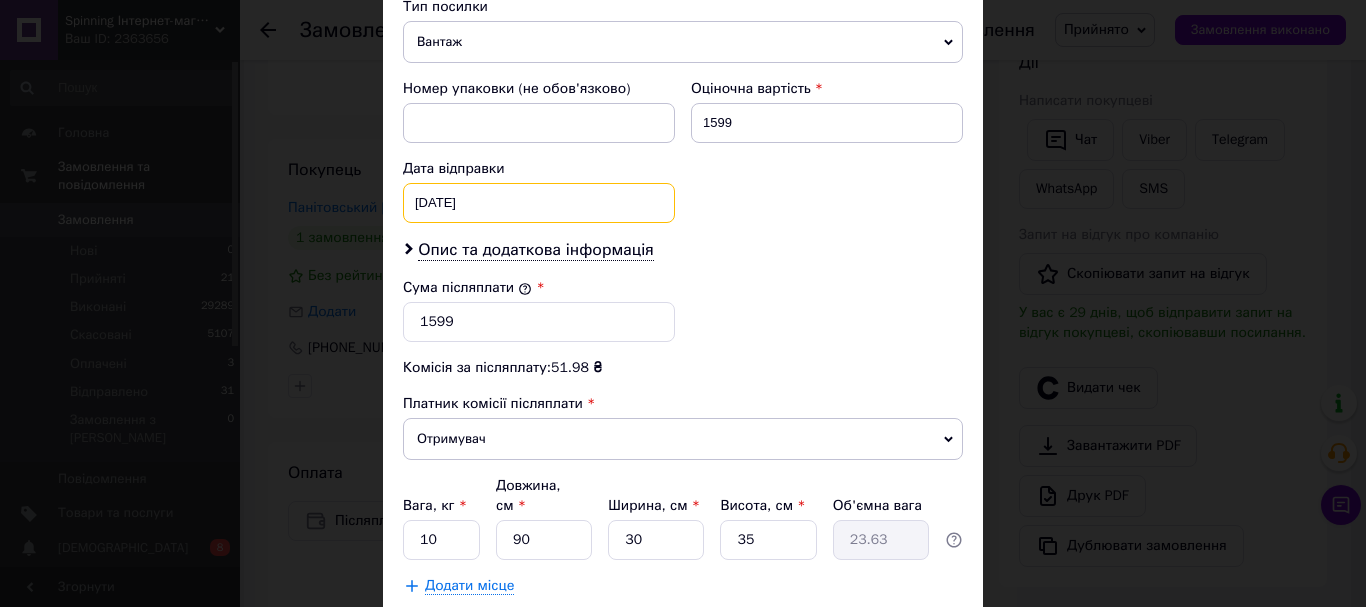 click on "[DATE] < 2025 > < Июль > Пн Вт Ср Чт Пт Сб Вс 30 1 2 3 4 5 6 7 8 9 10 11 12 13 14 15 16 17 18 19 20 21 22 23 24 25 26 27 28 29 30 31 1 2 3 4 5 6 7 8 9 10" at bounding box center [539, 203] 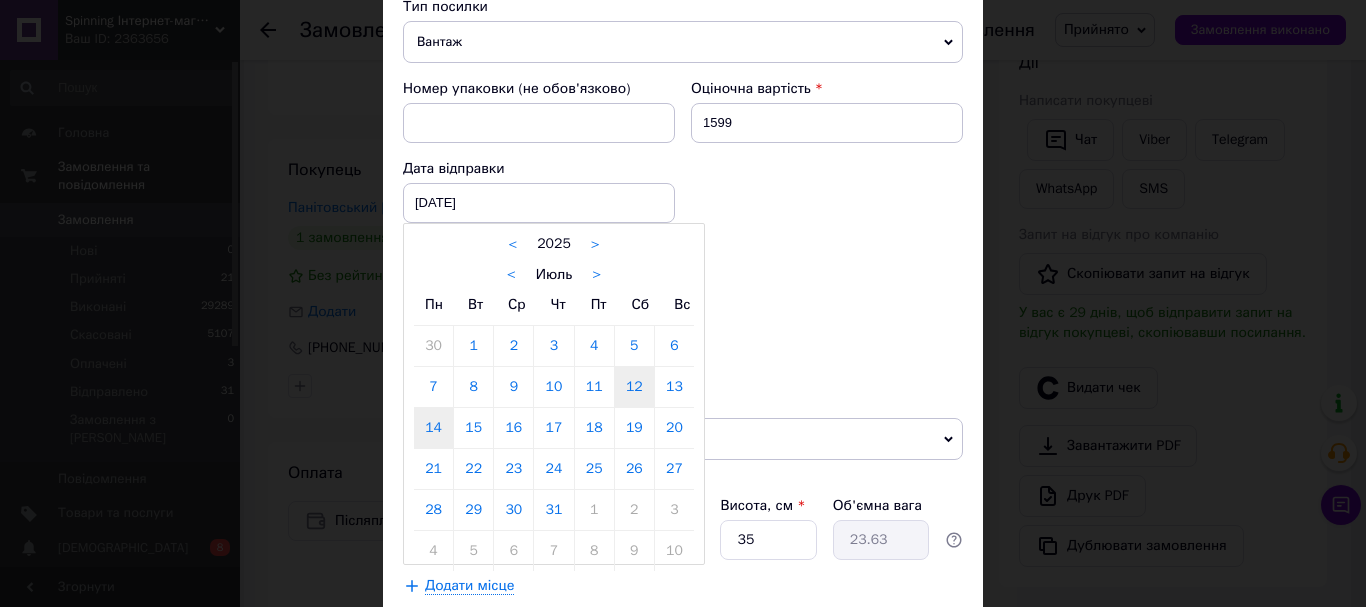 click on "14" at bounding box center (433, 428) 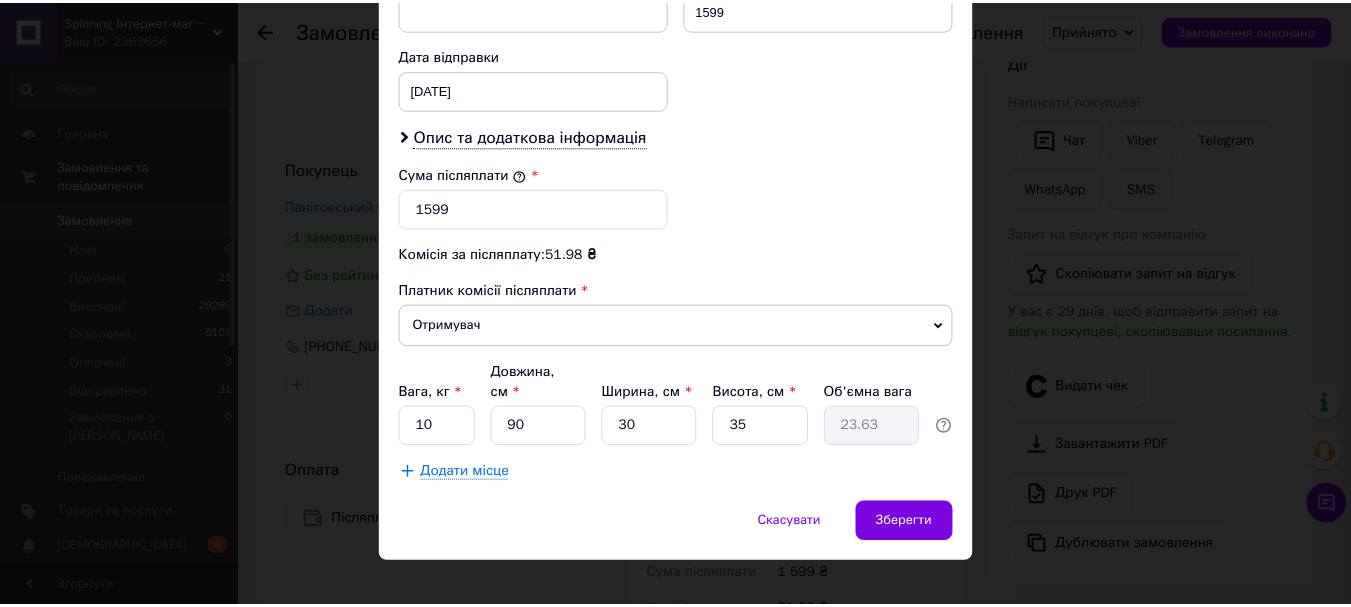 scroll, scrollTop: 919, scrollLeft: 0, axis: vertical 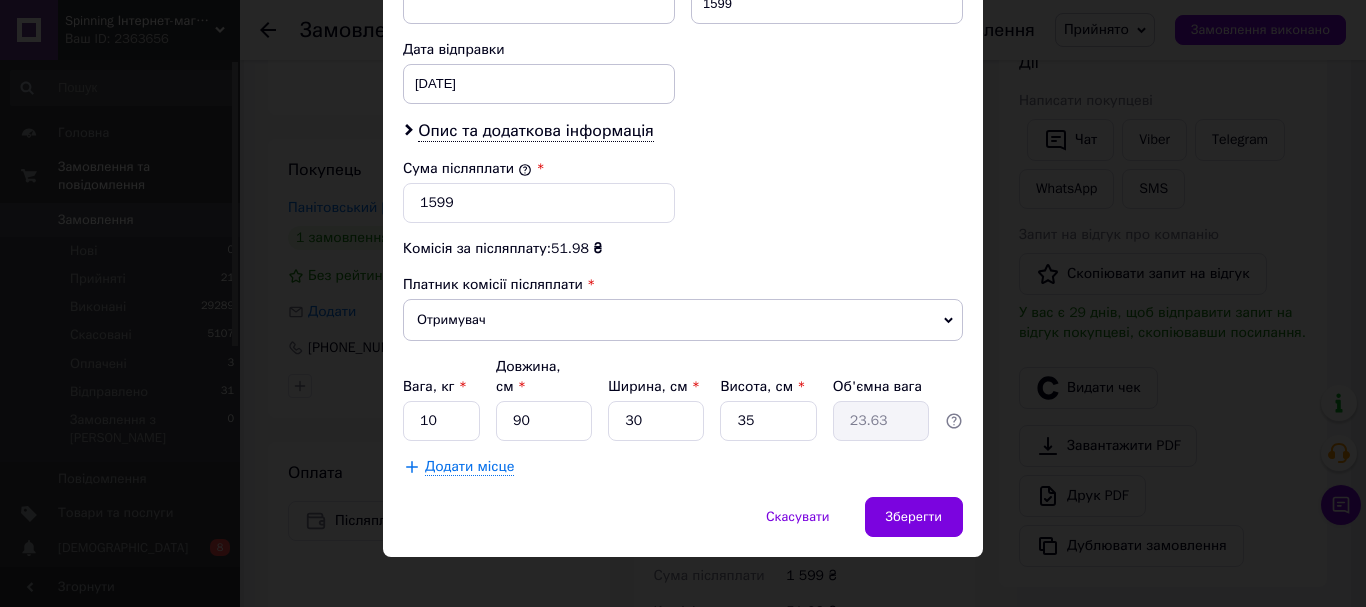 click on "Скасувати   Зберегти" at bounding box center (683, 527) 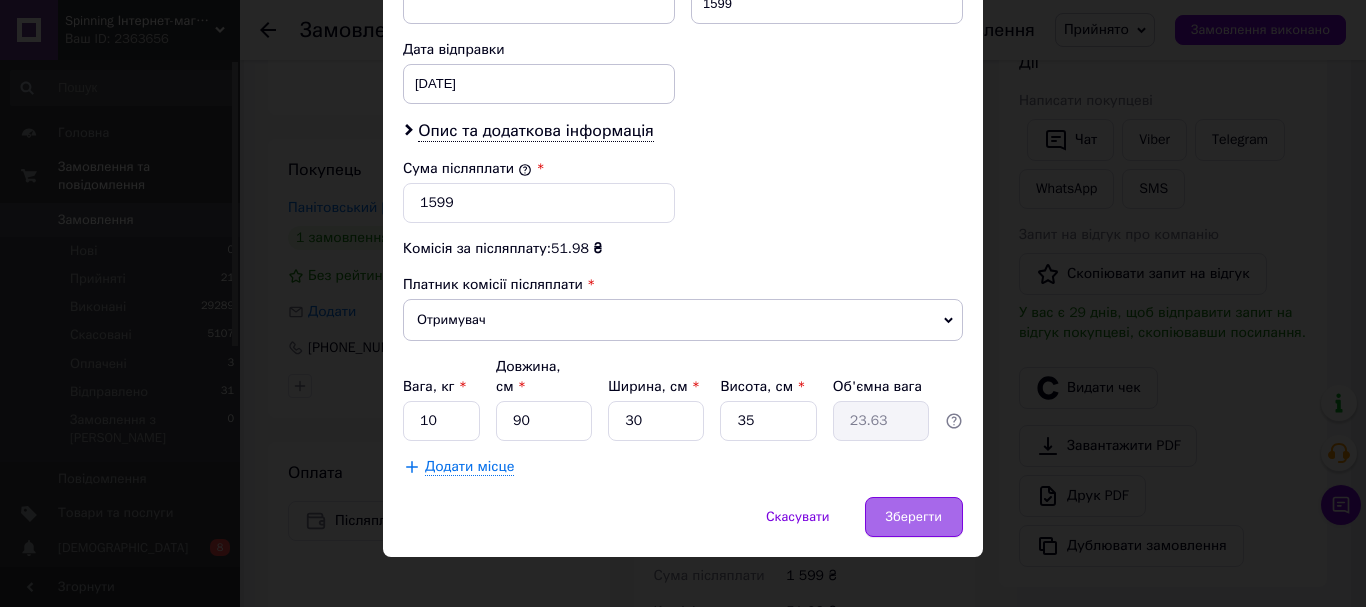 click on "Зберегти" at bounding box center (914, 517) 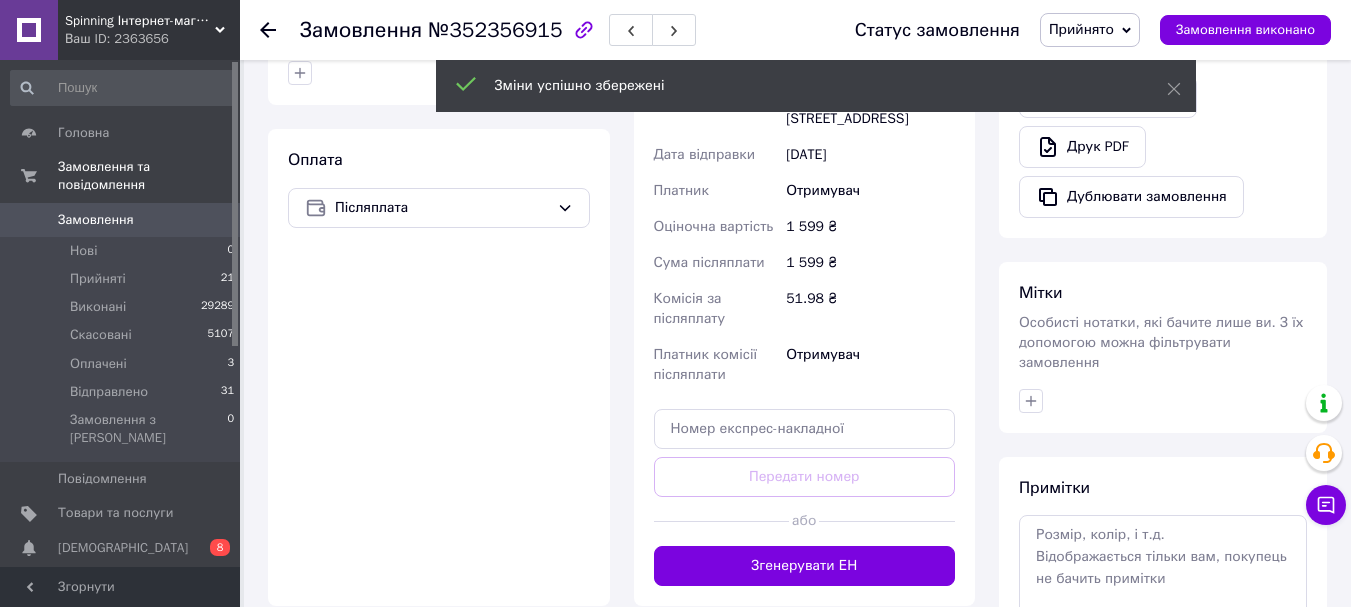 scroll, scrollTop: 800, scrollLeft: 0, axis: vertical 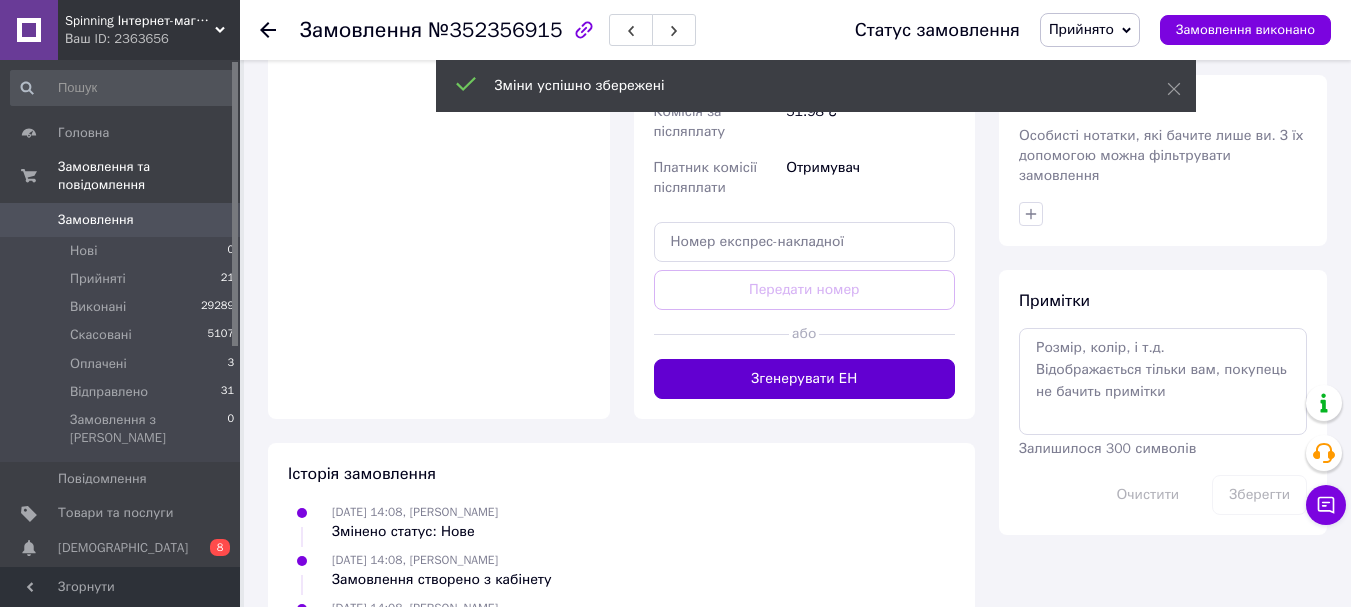 click on "Згенерувати ЕН" at bounding box center [805, 379] 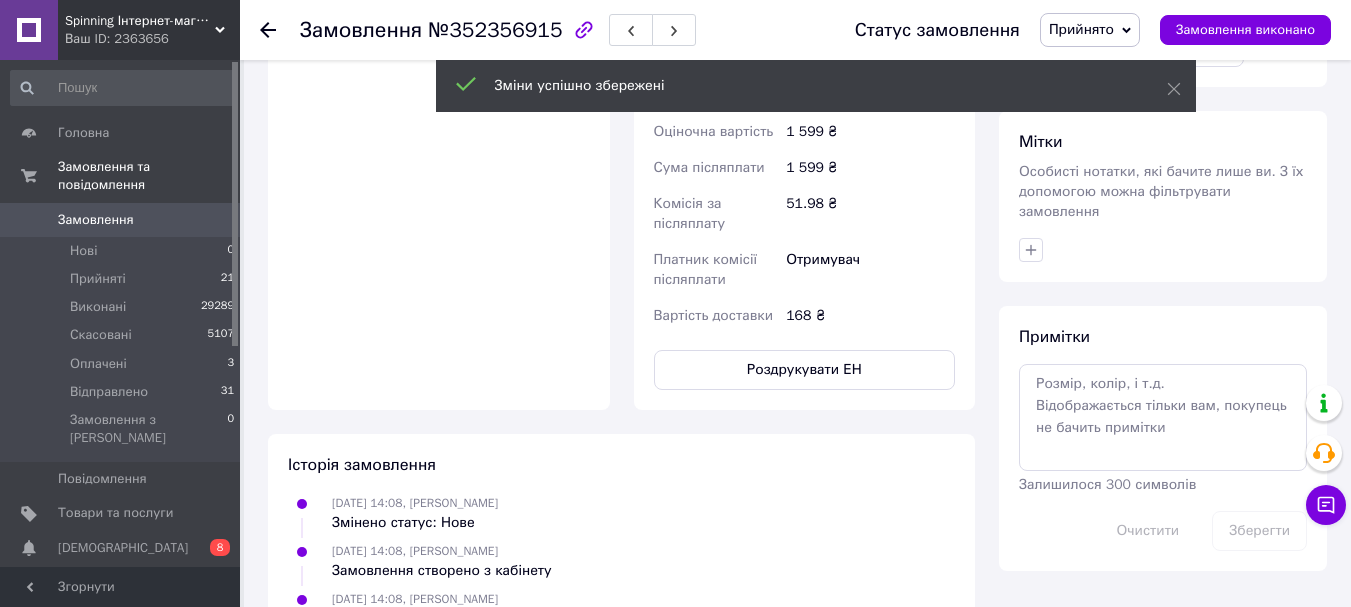 click on "Доставка Редагувати Нова Пошта (платна) Номер накладної 20451204757403 Статус відправлення Заплановано Отримувач Панітовський [PERSON_NAME] Телефон отримувача [PHONE_NUMBER] [PERSON_NAME], №3 (до 30 кг на одне місце): вул. [PERSON_NAME], 7 Дата відправки [DATE] Платник Отримувач Оціночна вартість 1 599 ₴ Сума післяплати 1 599 ₴ Комісія за післяплату 51.98 ₴ Платник комісії післяплати Отримувач Вартість доставки 168 ₴ Роздрукувати ЕН Платник Отримувач Відправник Прізвище отримувача Панітовський Ім'я отримувача [PERSON_NAME] батькові отримувача Телефон отримувача [PHONE_NUMBER] Кур'єром <" at bounding box center [805, 24] 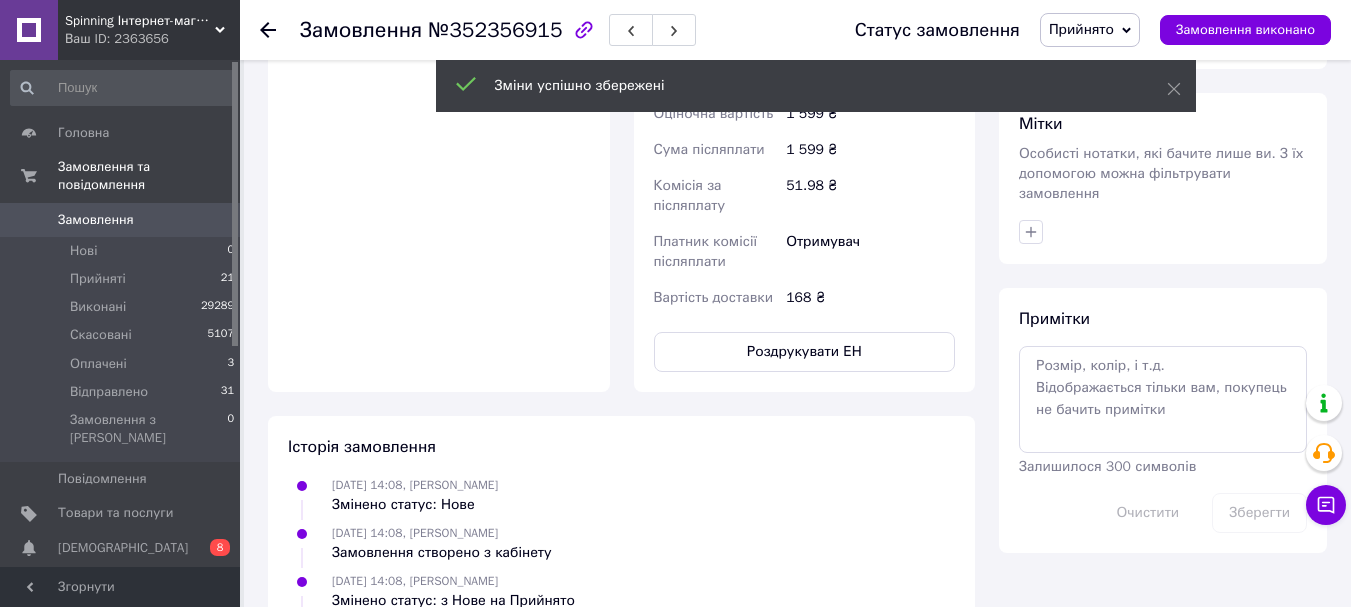 scroll, scrollTop: 900, scrollLeft: 0, axis: vertical 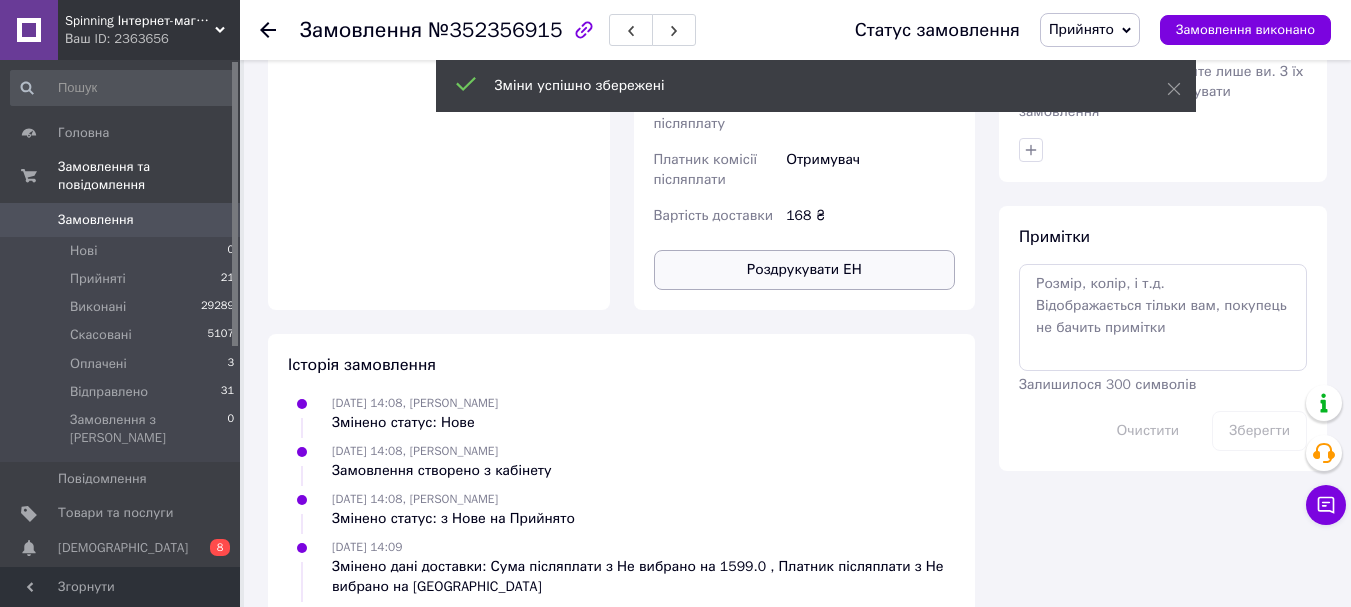 click on "Роздрукувати ЕН" at bounding box center (805, 270) 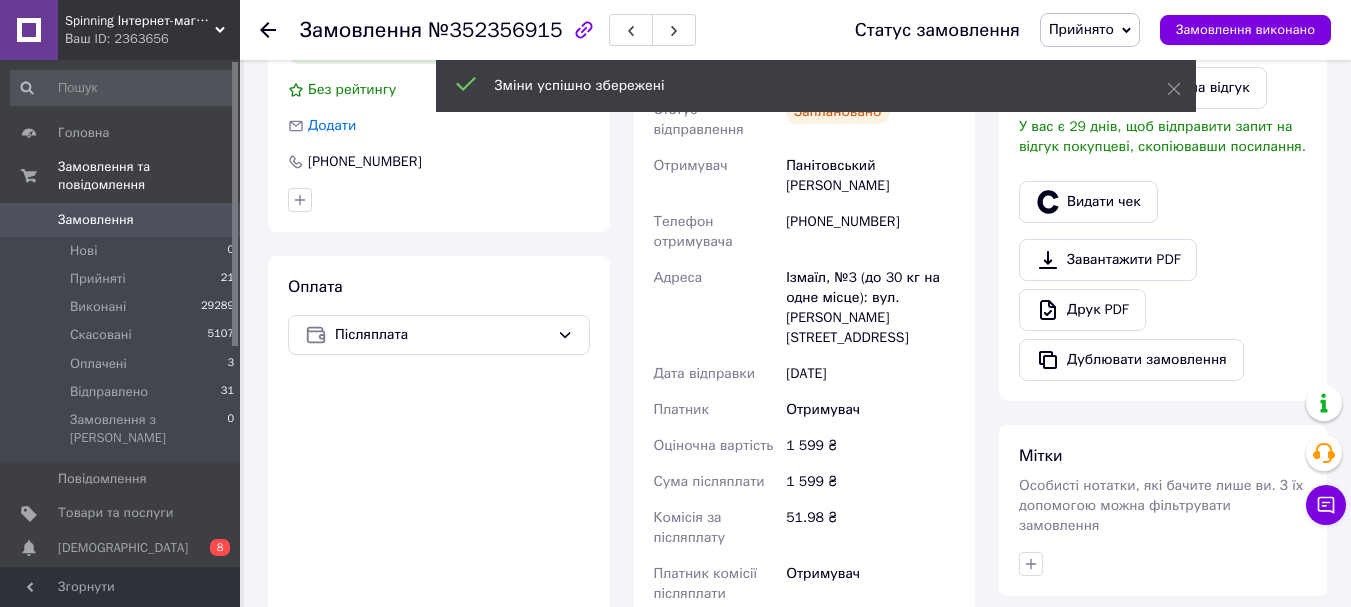 scroll, scrollTop: 300, scrollLeft: 0, axis: vertical 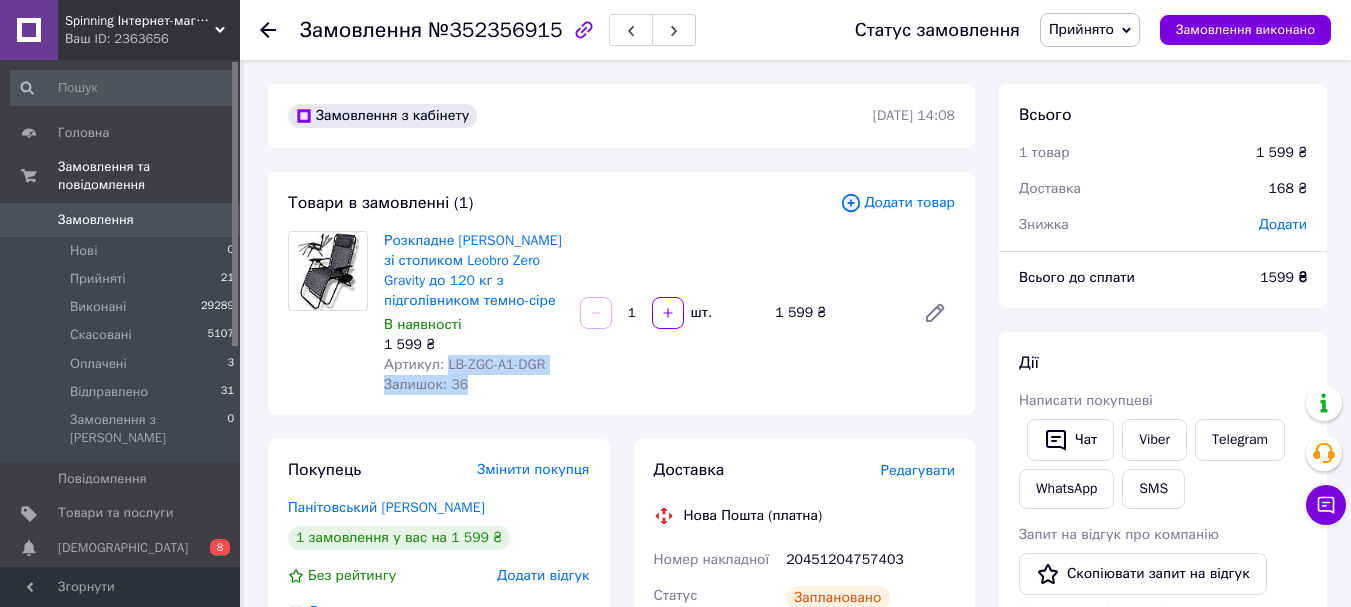drag, startPoint x: 442, startPoint y: 359, endPoint x: 602, endPoint y: 361, distance: 160.0125 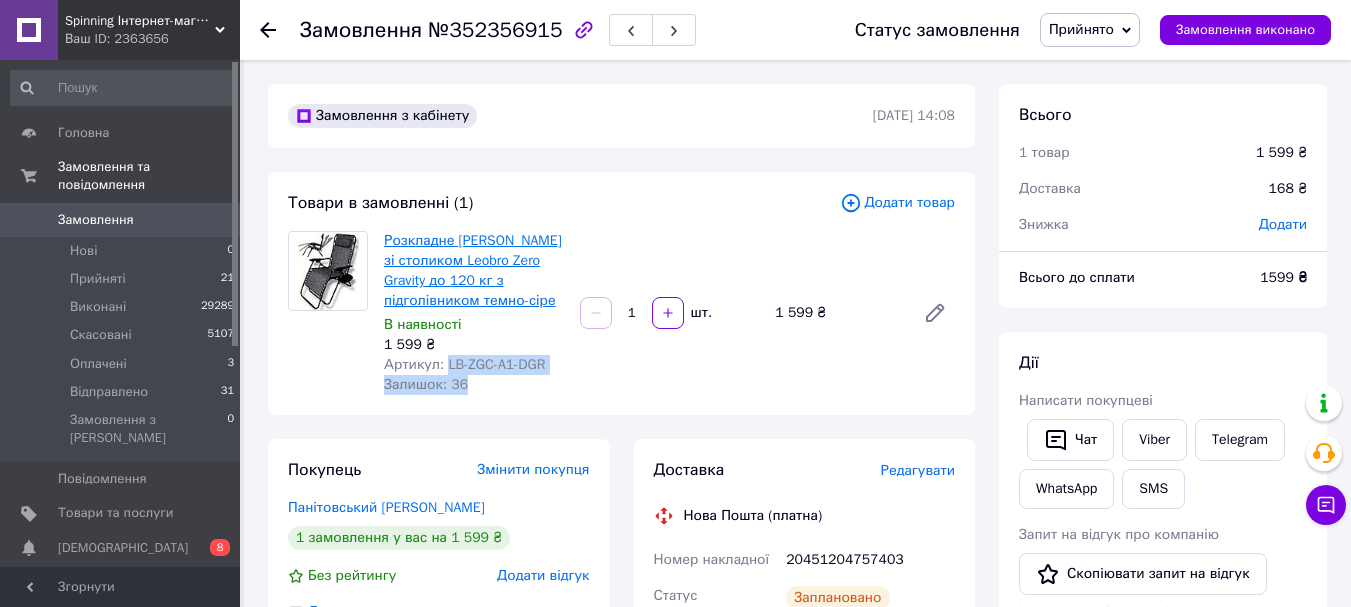 click on "Розкладне [PERSON_NAME] зі столиком Leobro Zero Gravity до 120 кг з підголівником темно-сіре" at bounding box center (473, 270) 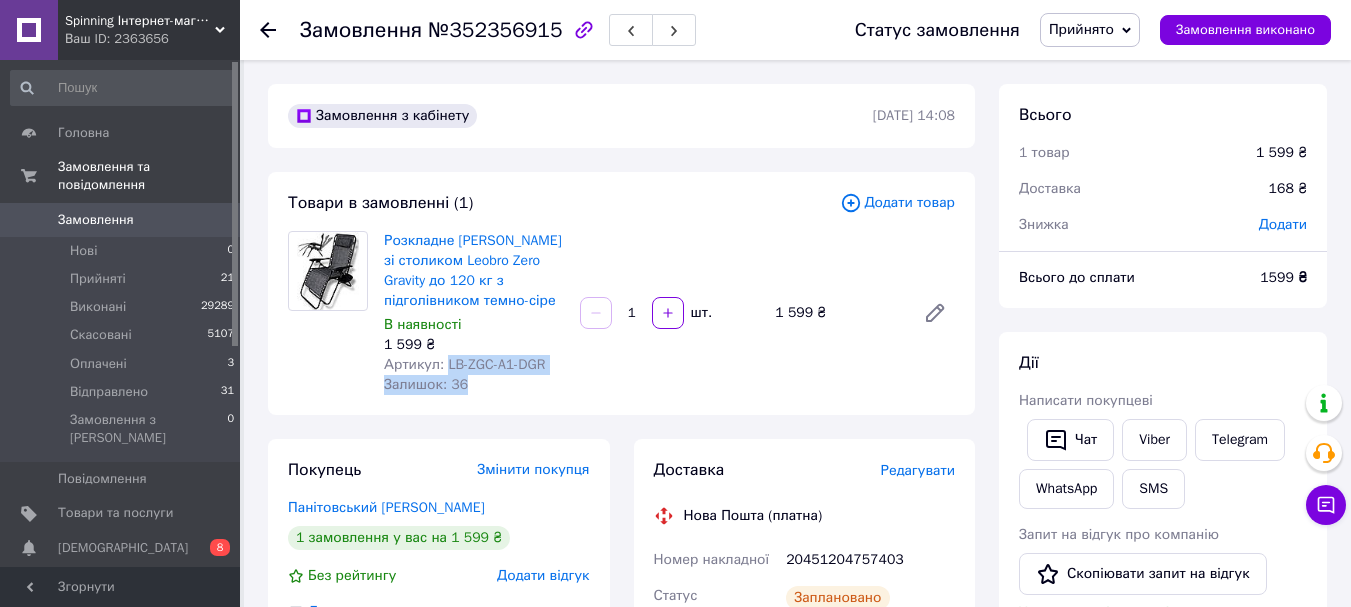 click on "Розкладне крісло шезлонг зі столиком Leobro Zero Gravity до 120 кг з підголівником темно-сіре В наявності 1 599 ₴ Артикул: LB-ZGC-A1-DGR Залишок: 36 1   шт. 1 599 ₴" at bounding box center (669, 313) 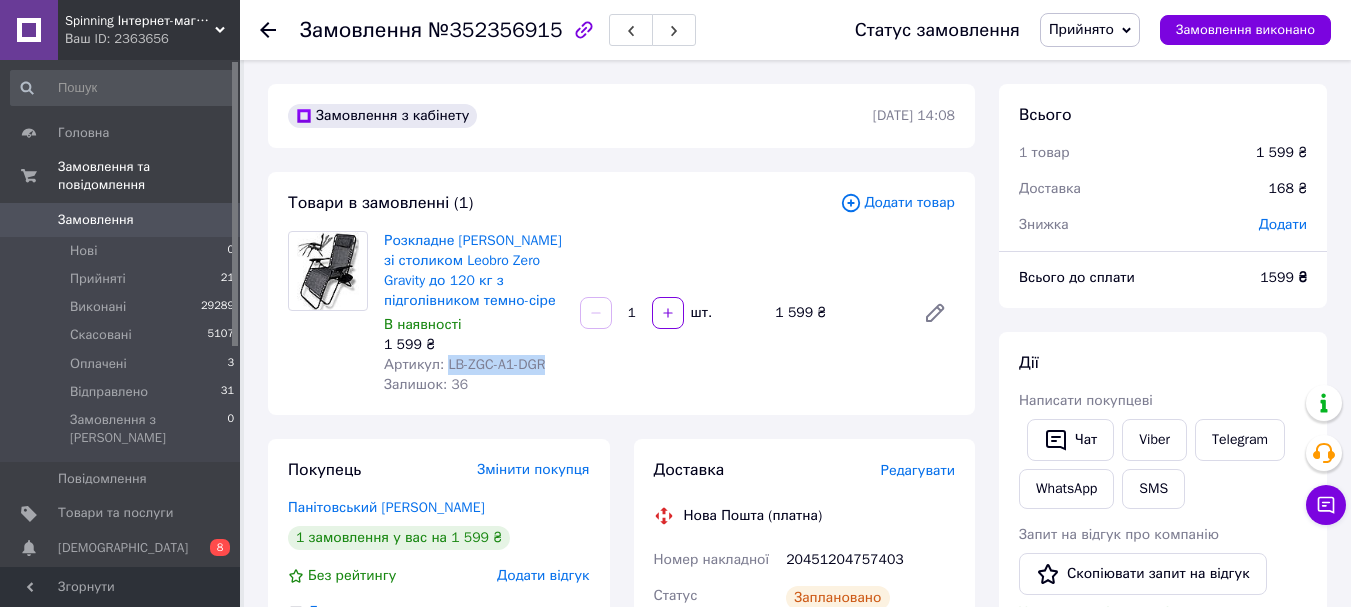 drag, startPoint x: 473, startPoint y: 356, endPoint x: 443, endPoint y: 364, distance: 31.04835 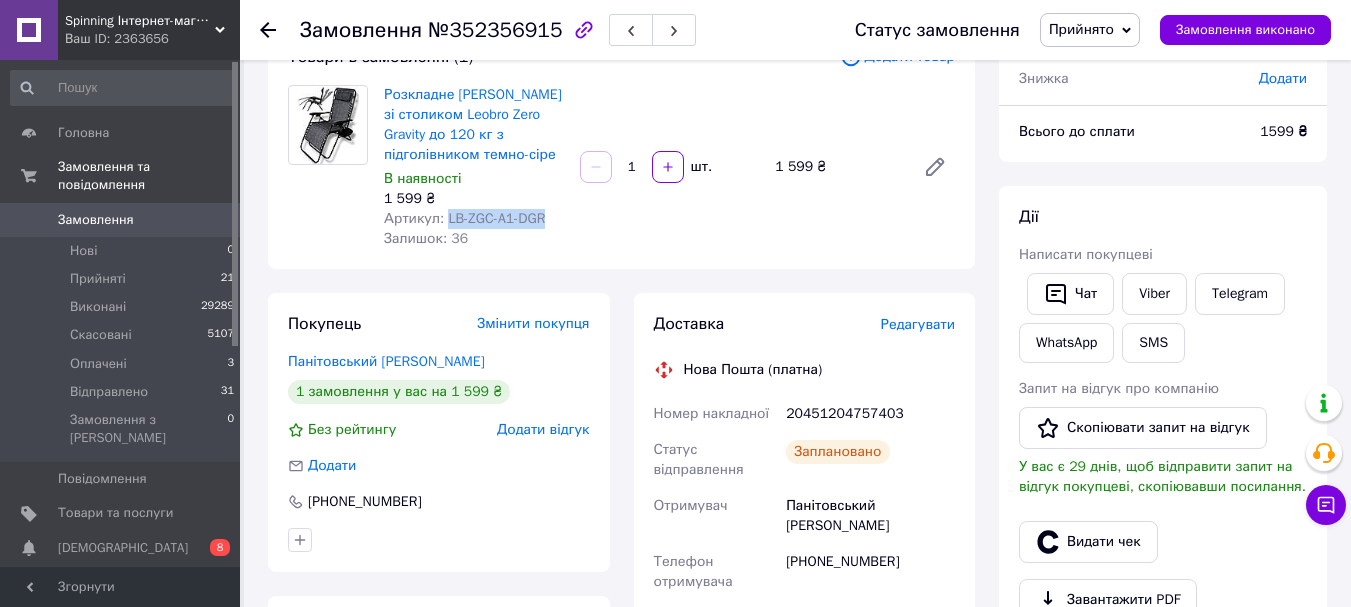 scroll, scrollTop: 300, scrollLeft: 0, axis: vertical 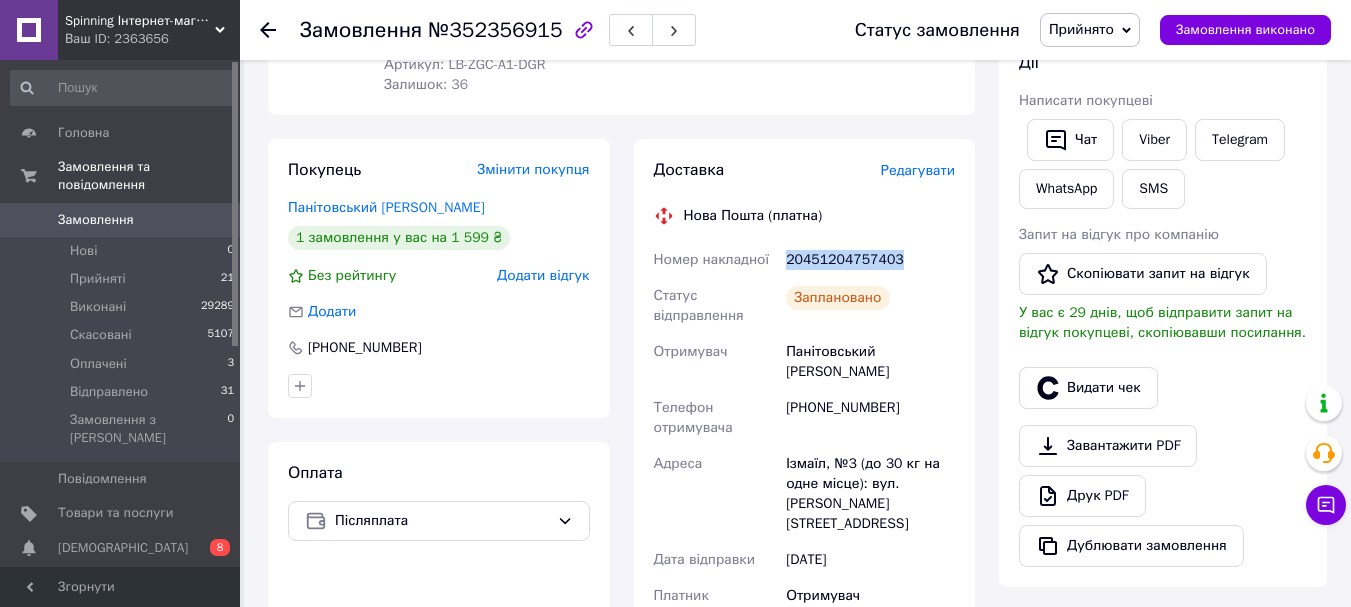 drag, startPoint x: 804, startPoint y: 256, endPoint x: 910, endPoint y: 258, distance: 106.01887 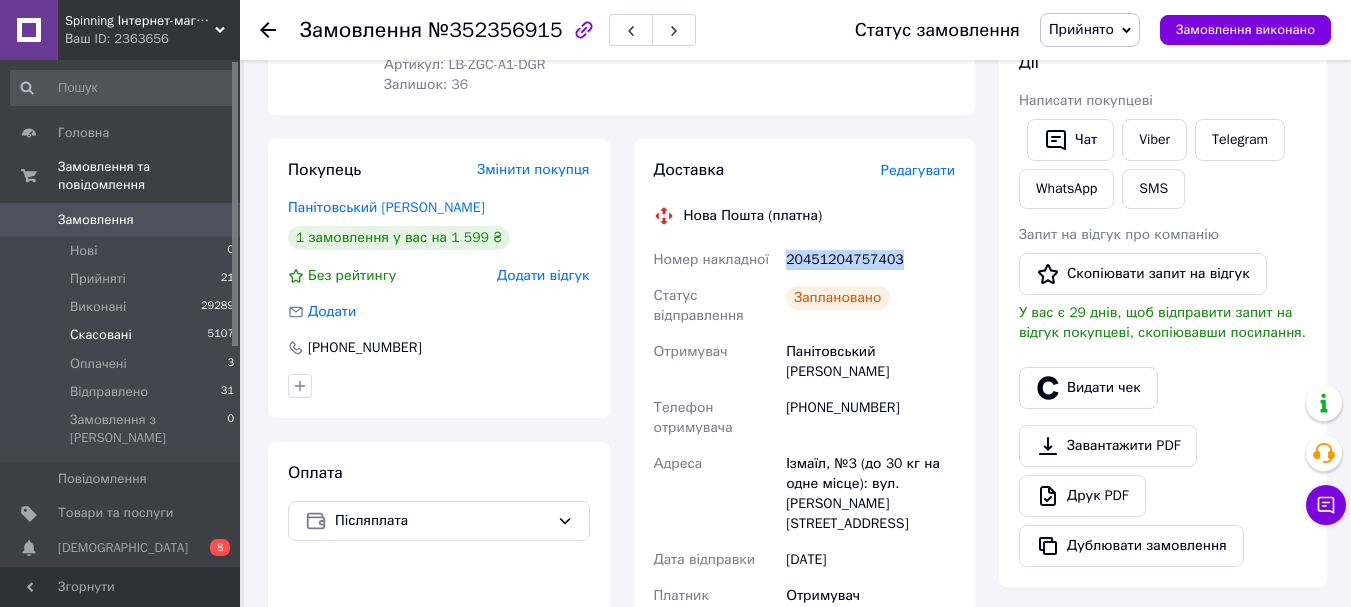 scroll, scrollTop: 0, scrollLeft: 0, axis: both 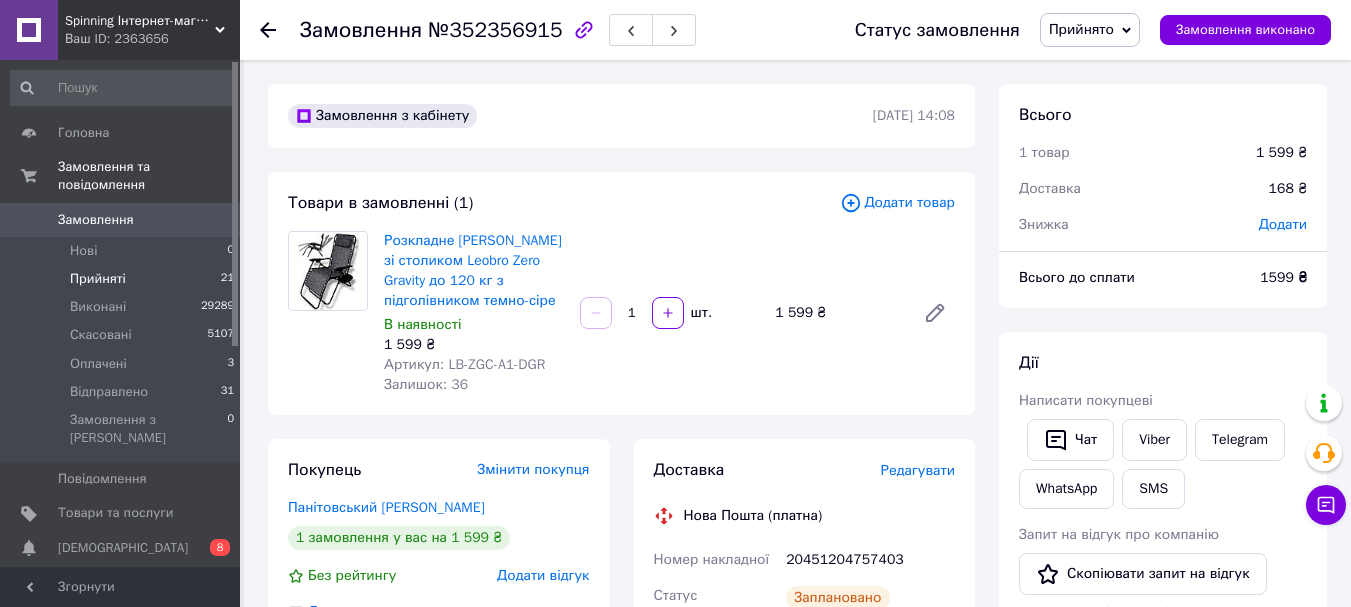 click on "Прийняті 21" at bounding box center [123, 279] 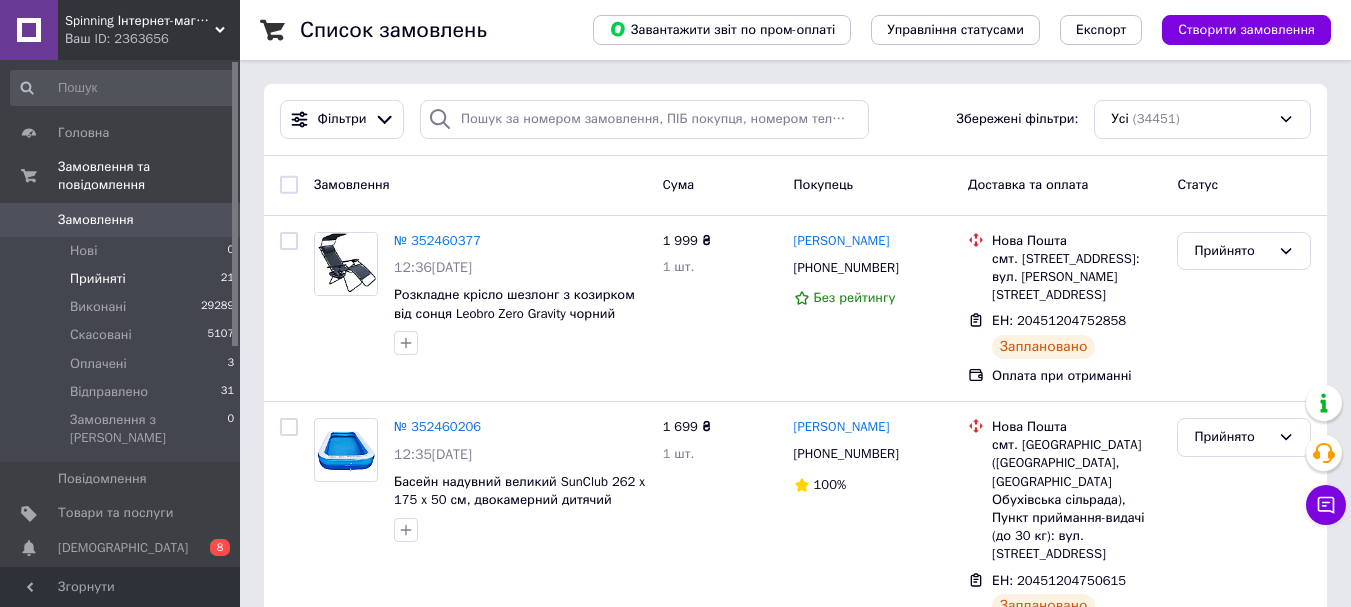 click on "Прийняті 21" at bounding box center [123, 279] 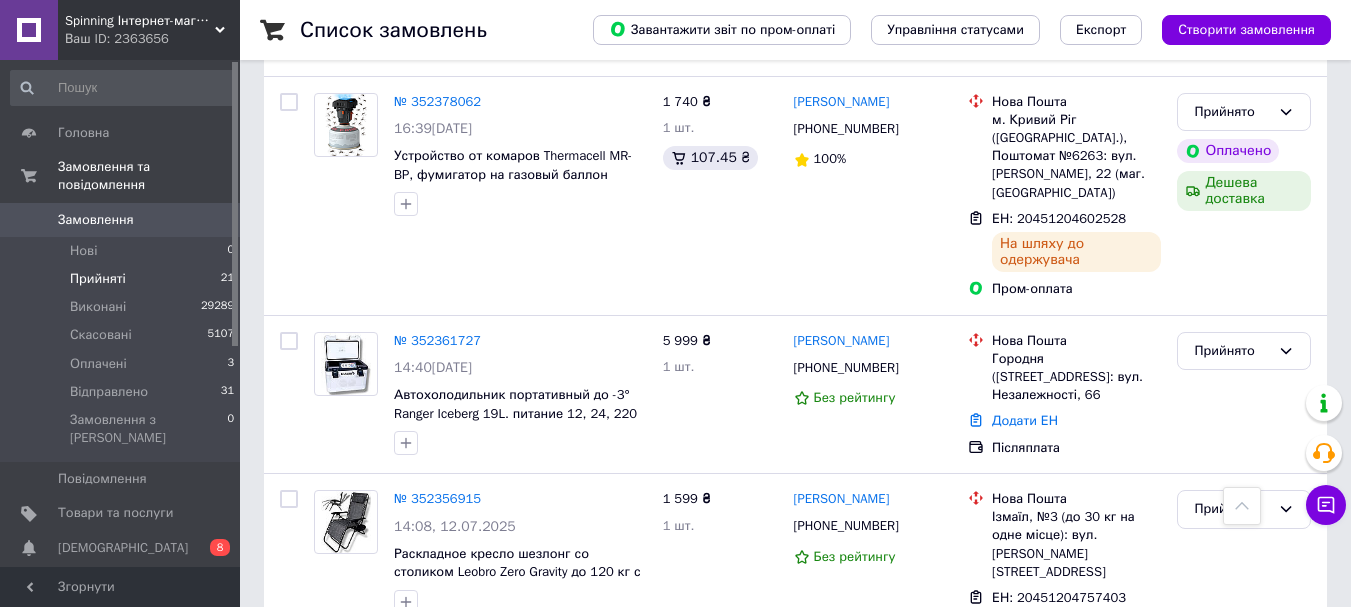 scroll, scrollTop: 3300, scrollLeft: 0, axis: vertical 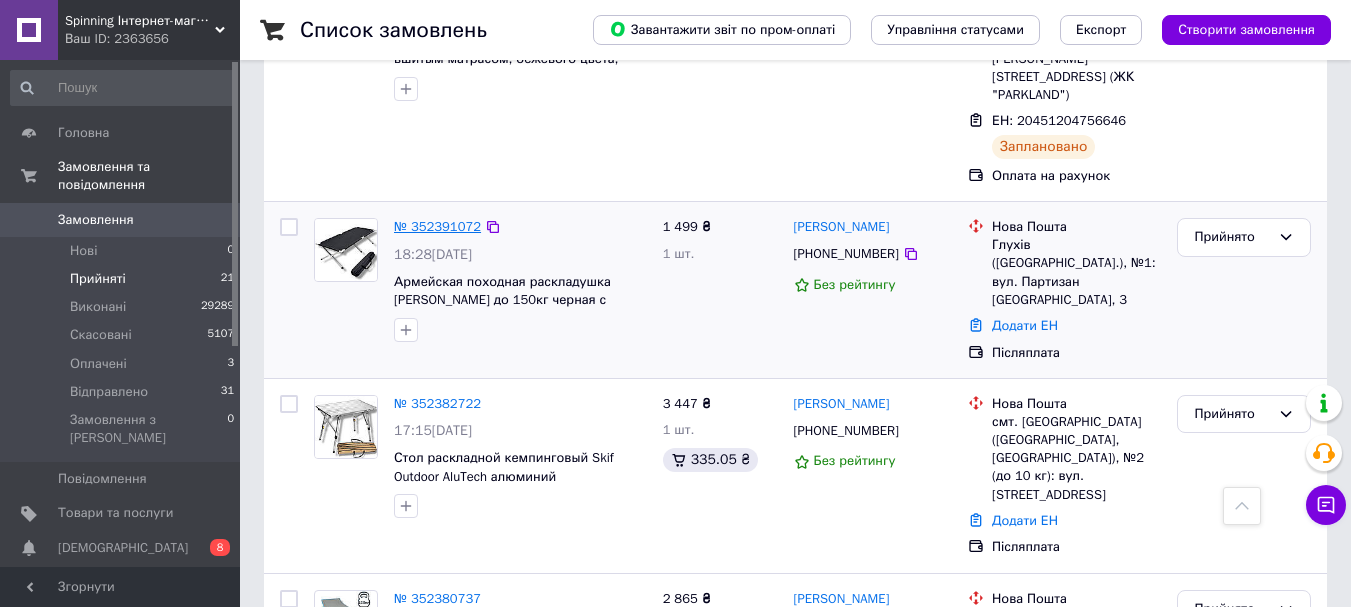 click on "№ 352391072" at bounding box center (437, 226) 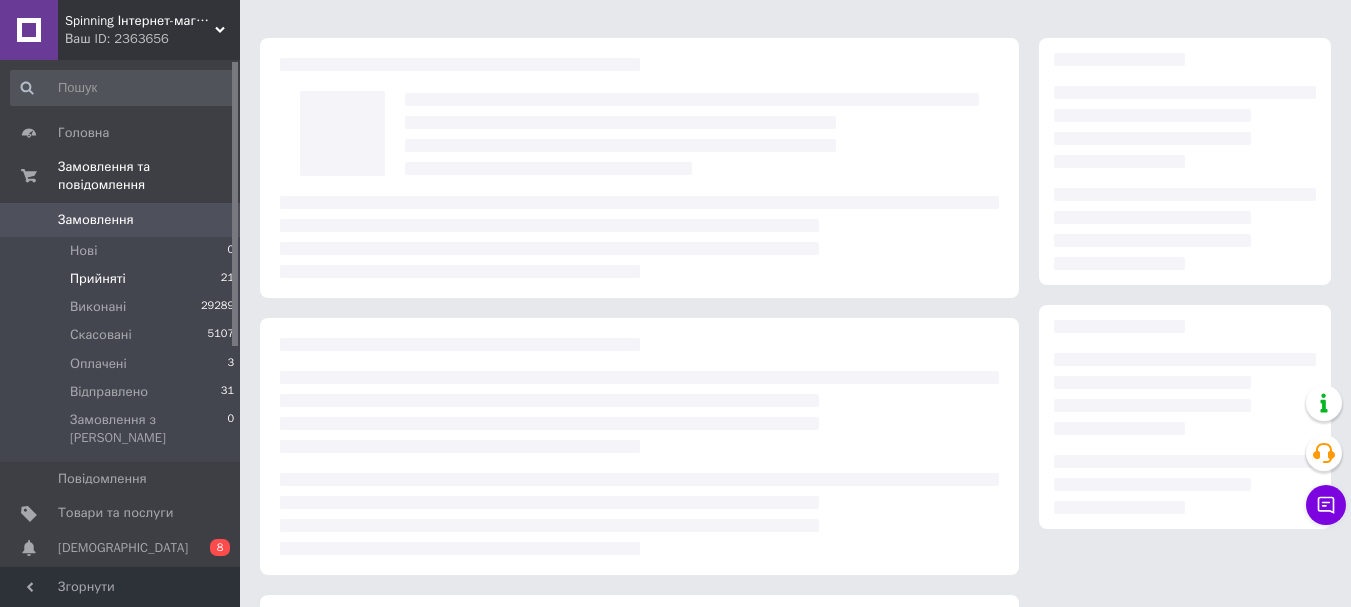 scroll, scrollTop: 0, scrollLeft: 0, axis: both 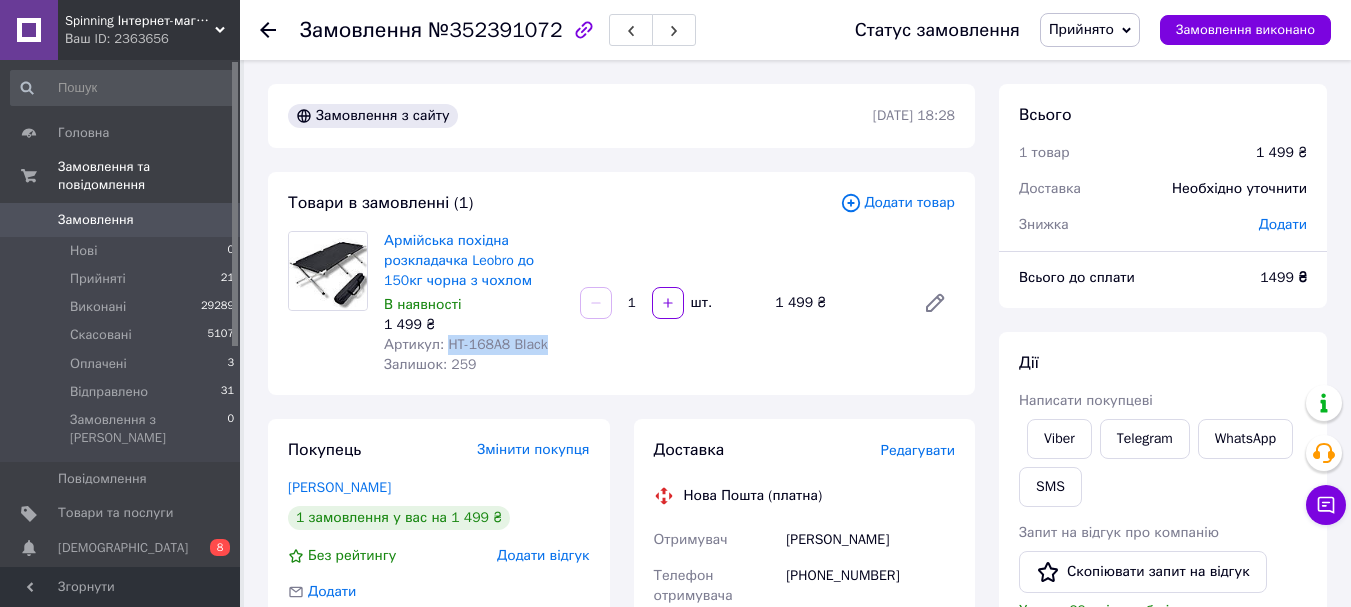 drag, startPoint x: 444, startPoint y: 340, endPoint x: 565, endPoint y: 341, distance: 121.004135 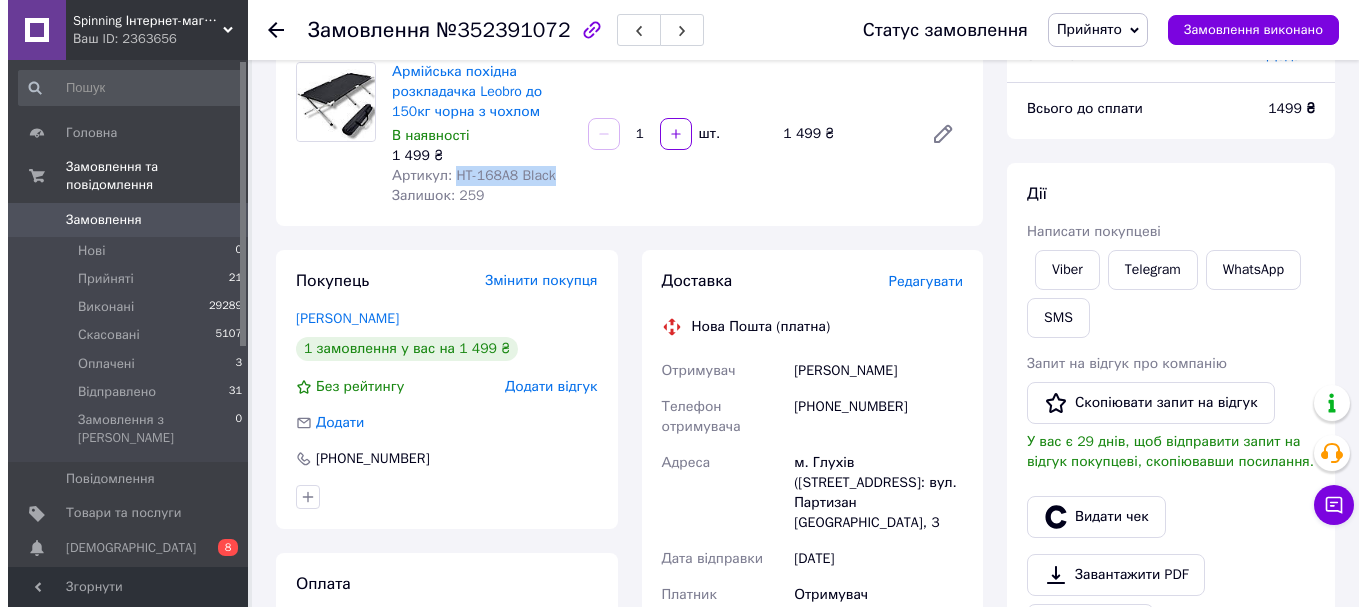 scroll, scrollTop: 300, scrollLeft: 0, axis: vertical 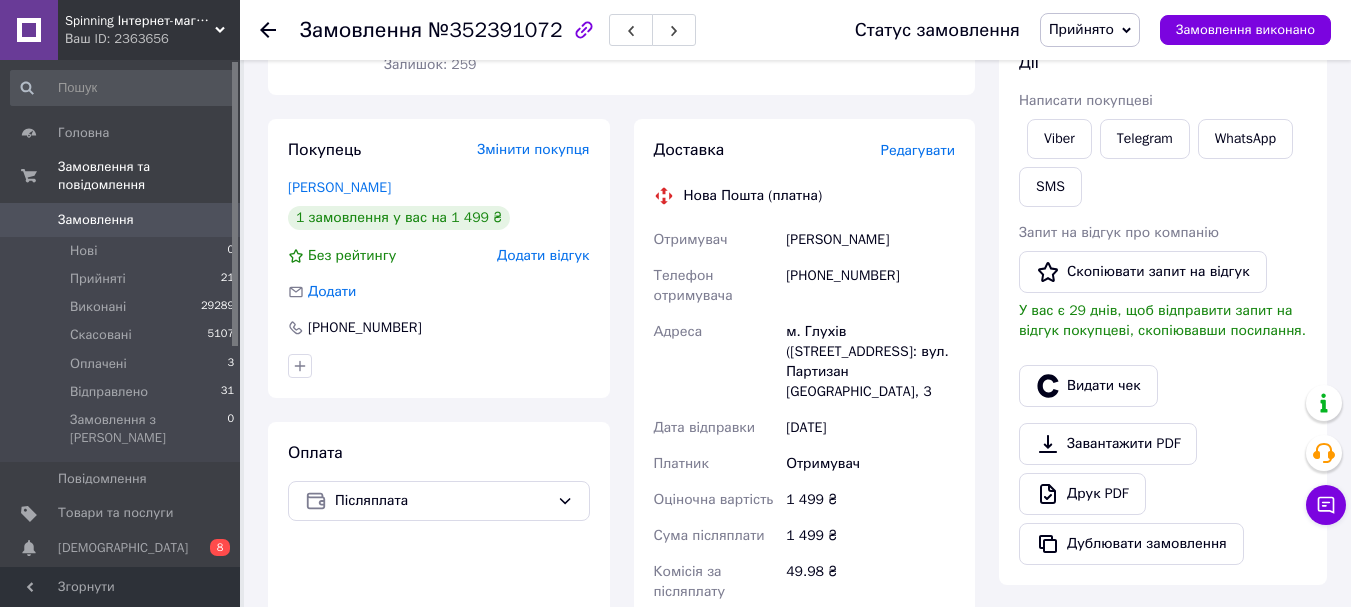 click on "Доставка" at bounding box center [767, 150] 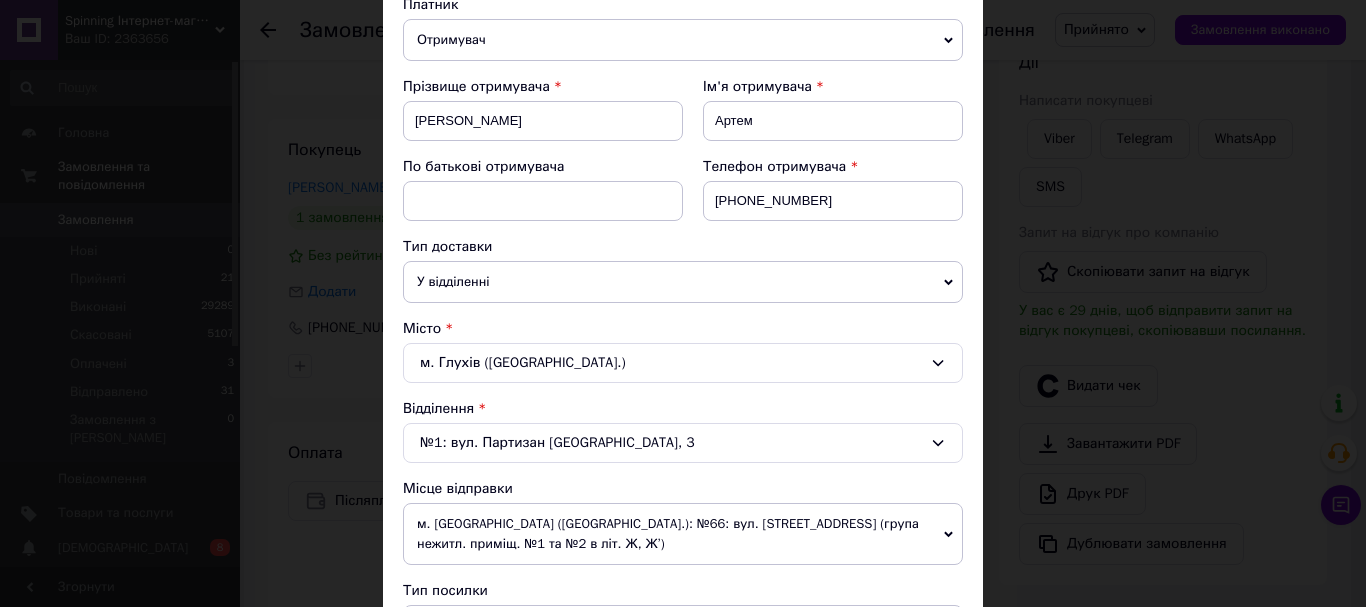 scroll, scrollTop: 400, scrollLeft: 0, axis: vertical 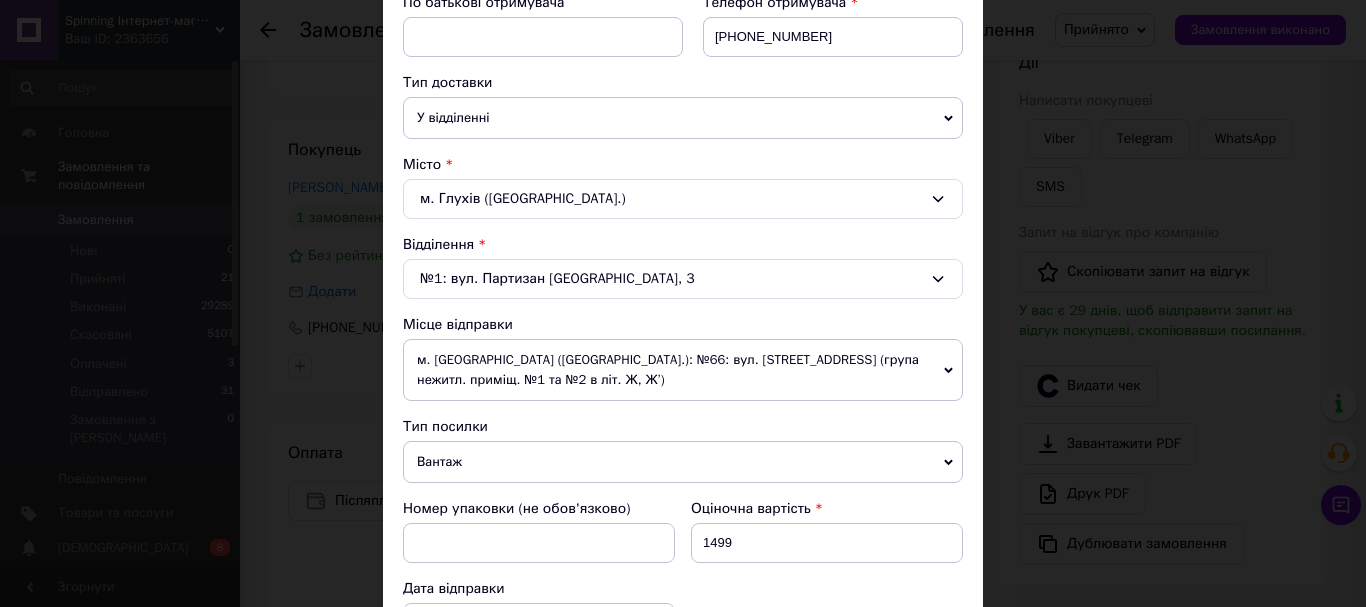 click on "м. [GEOGRAPHIC_DATA] ([GEOGRAPHIC_DATA].): №66: вул. [STREET_ADDRESS] (група нежитл. приміщ. №1 та №2 в літ. Ж, Ж’)" at bounding box center (683, 370) 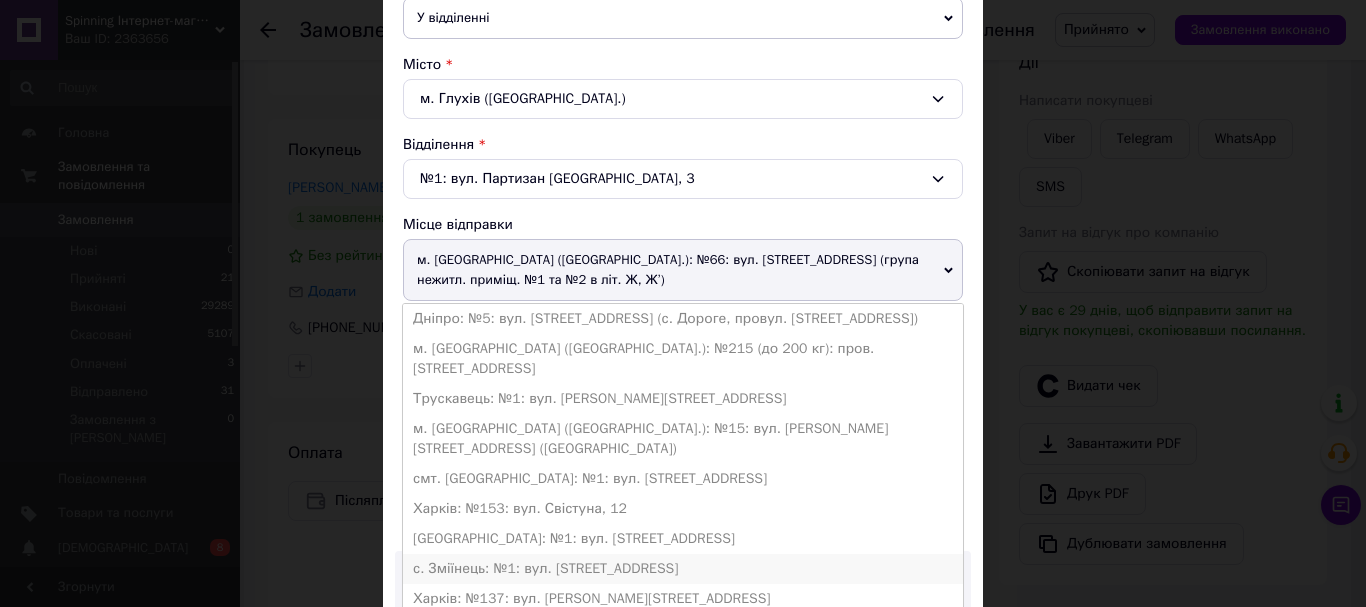 click on "с. Зміїнець: №1: вул. [STREET_ADDRESS]" at bounding box center [683, 569] 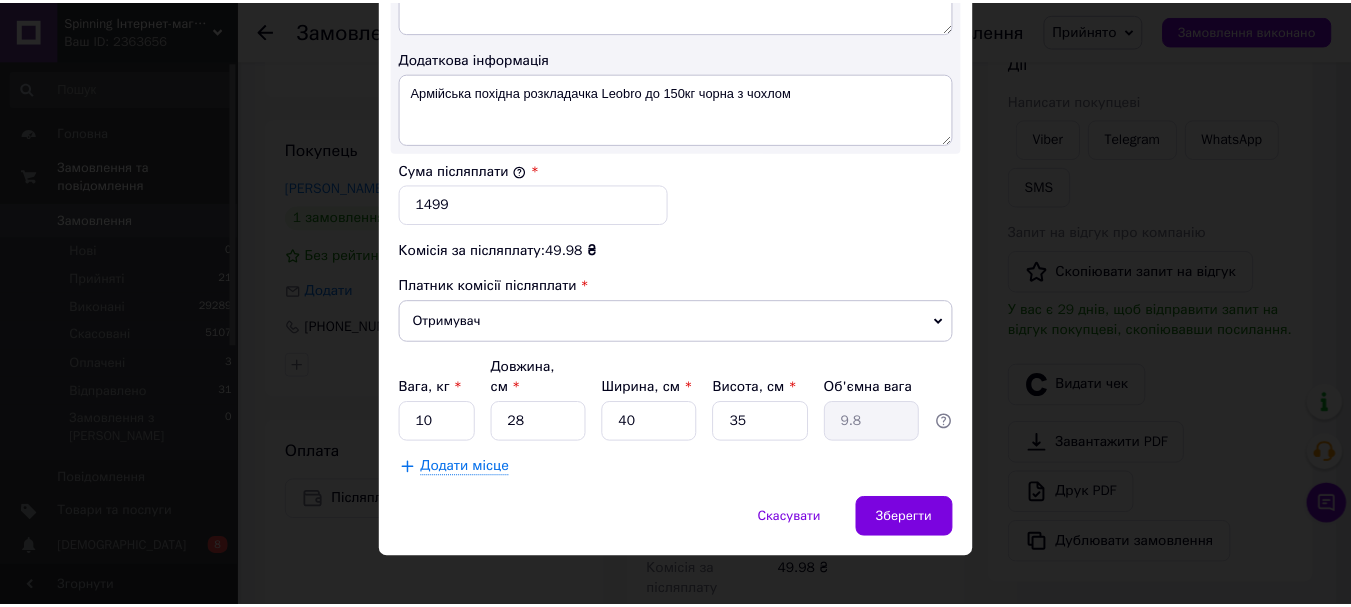 scroll, scrollTop: 1143, scrollLeft: 0, axis: vertical 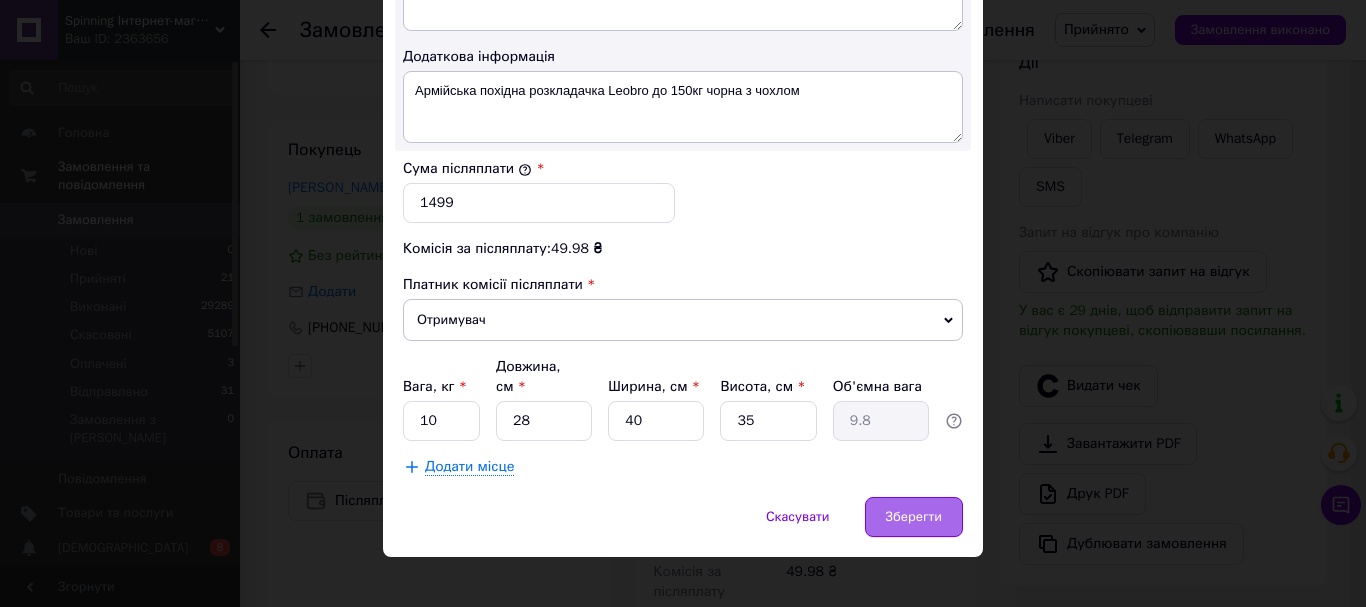 drag, startPoint x: 937, startPoint y: 511, endPoint x: 927, endPoint y: 495, distance: 18.867962 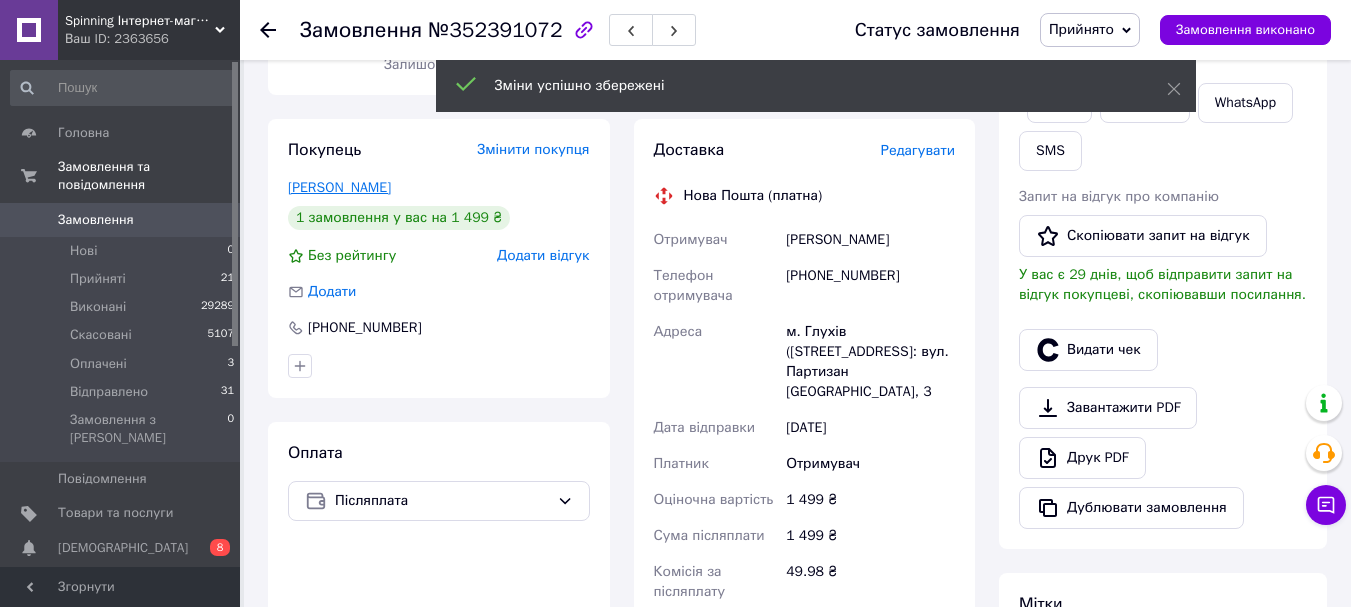 click on "[PERSON_NAME]" at bounding box center [339, 187] 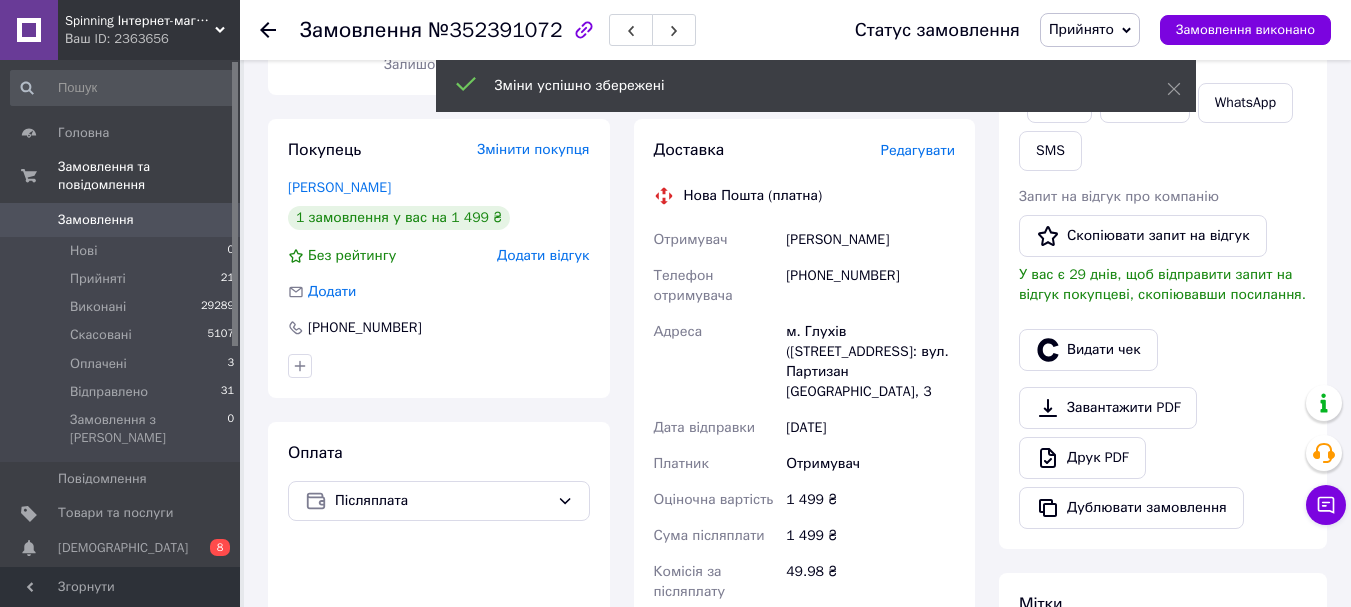 scroll, scrollTop: 0, scrollLeft: 0, axis: both 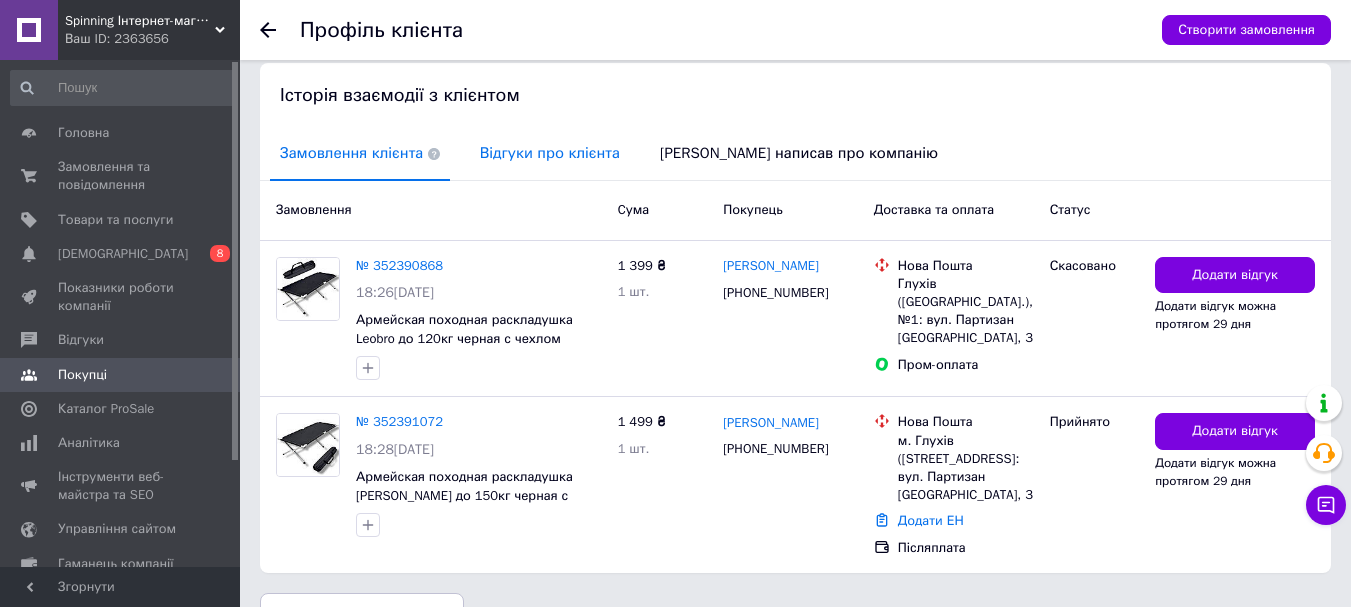 click on "Відгуки про клієнта" at bounding box center (550, 153) 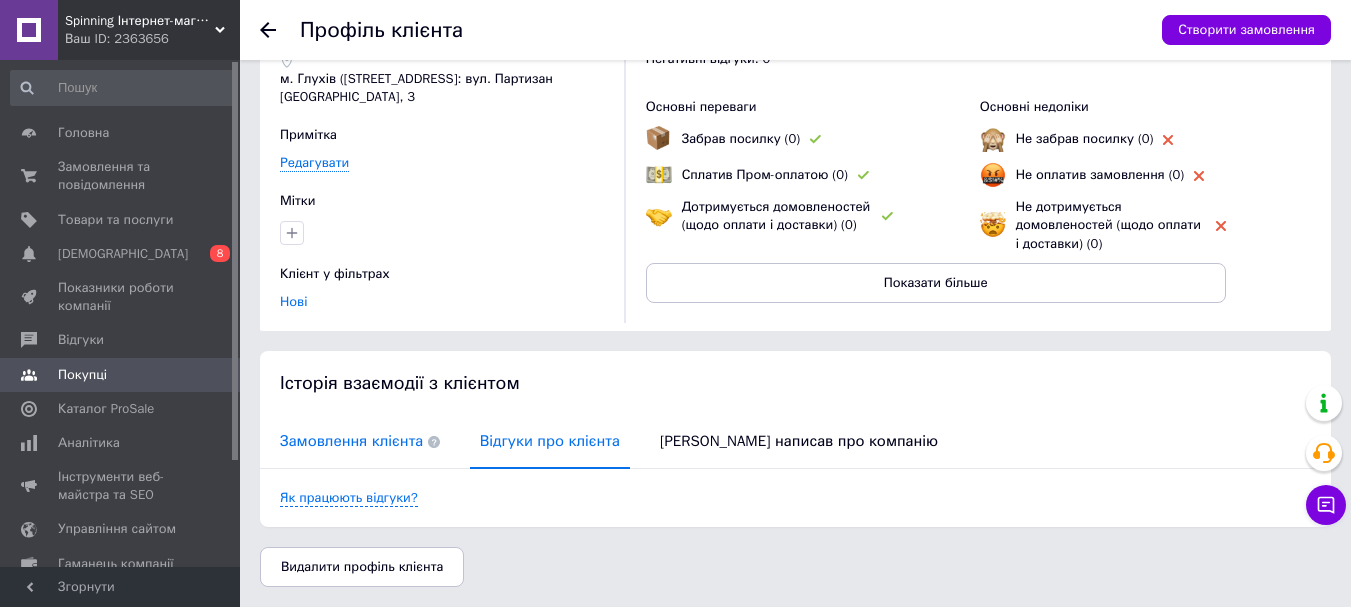 click on "Замовлення клієнта" at bounding box center (360, 441) 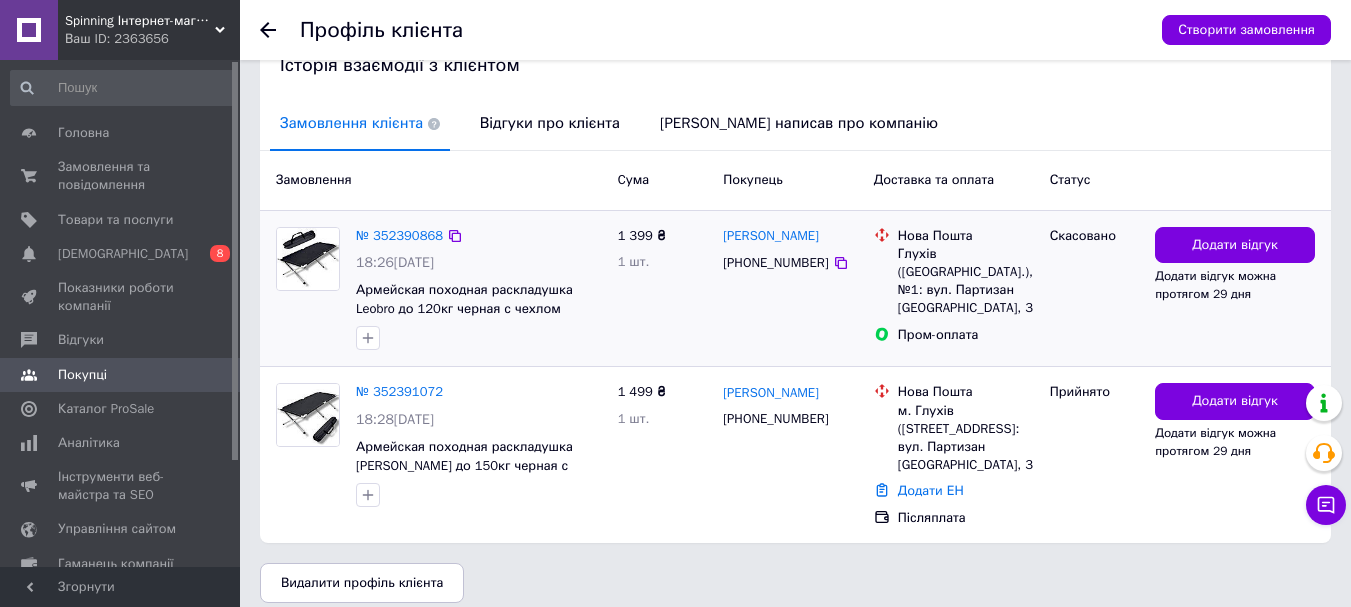 scroll, scrollTop: 446, scrollLeft: 0, axis: vertical 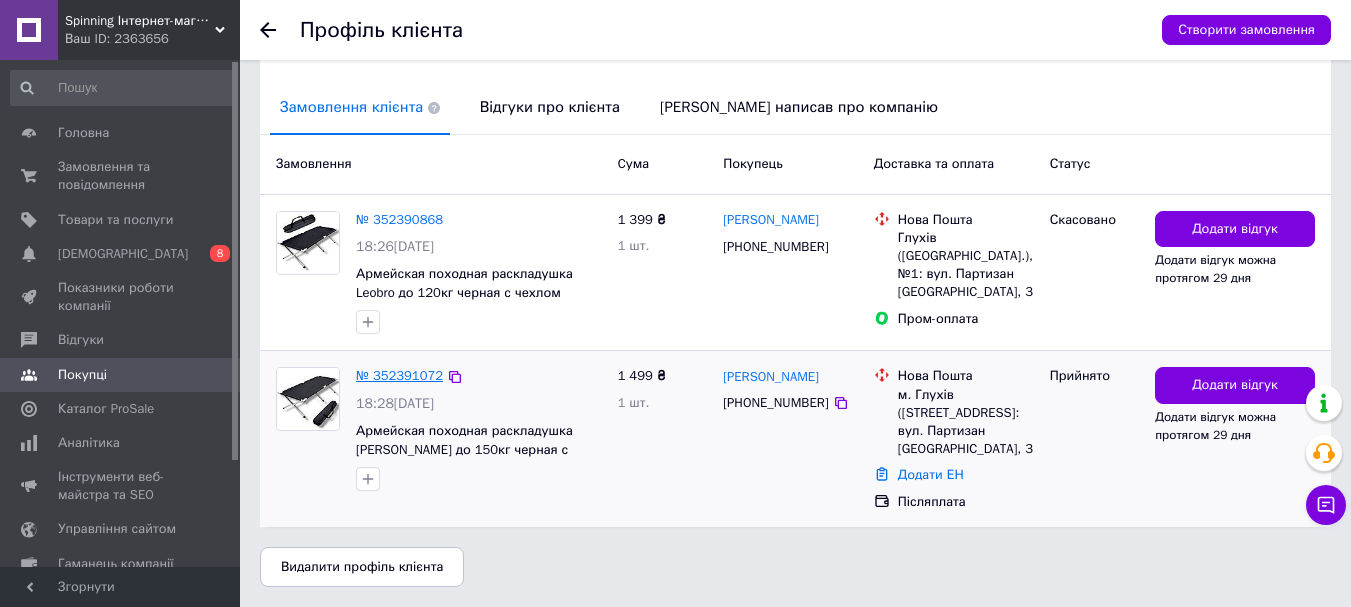 click on "№ 352391072" at bounding box center (399, 375) 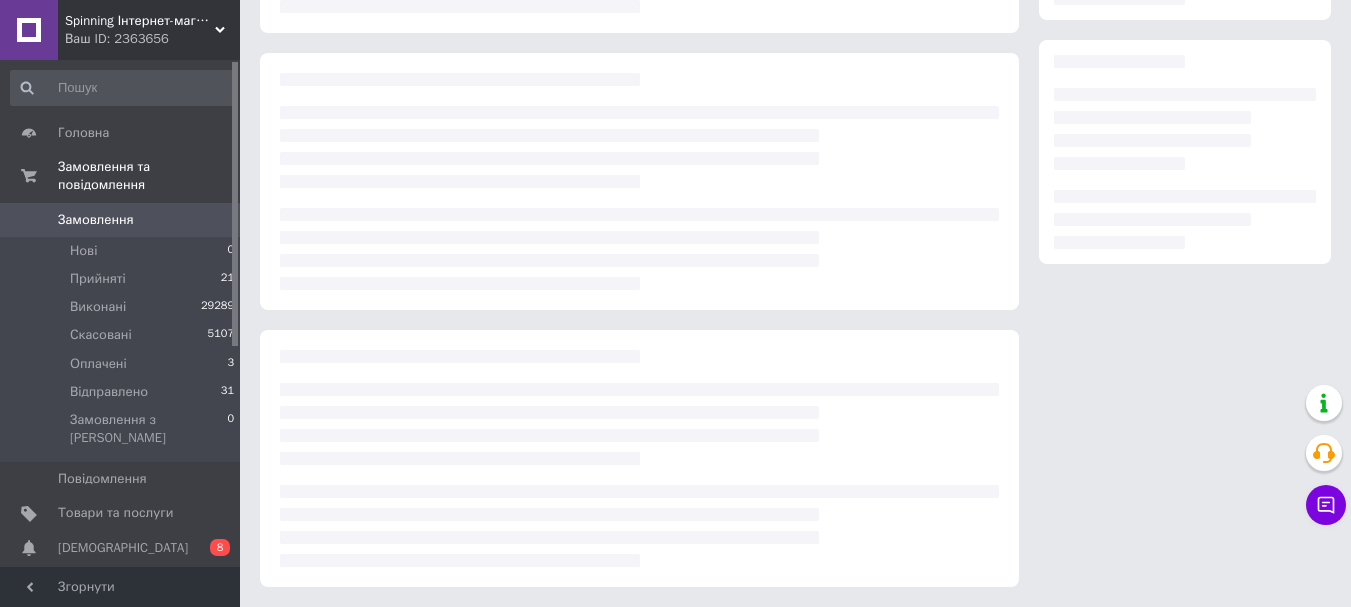 scroll, scrollTop: 0, scrollLeft: 0, axis: both 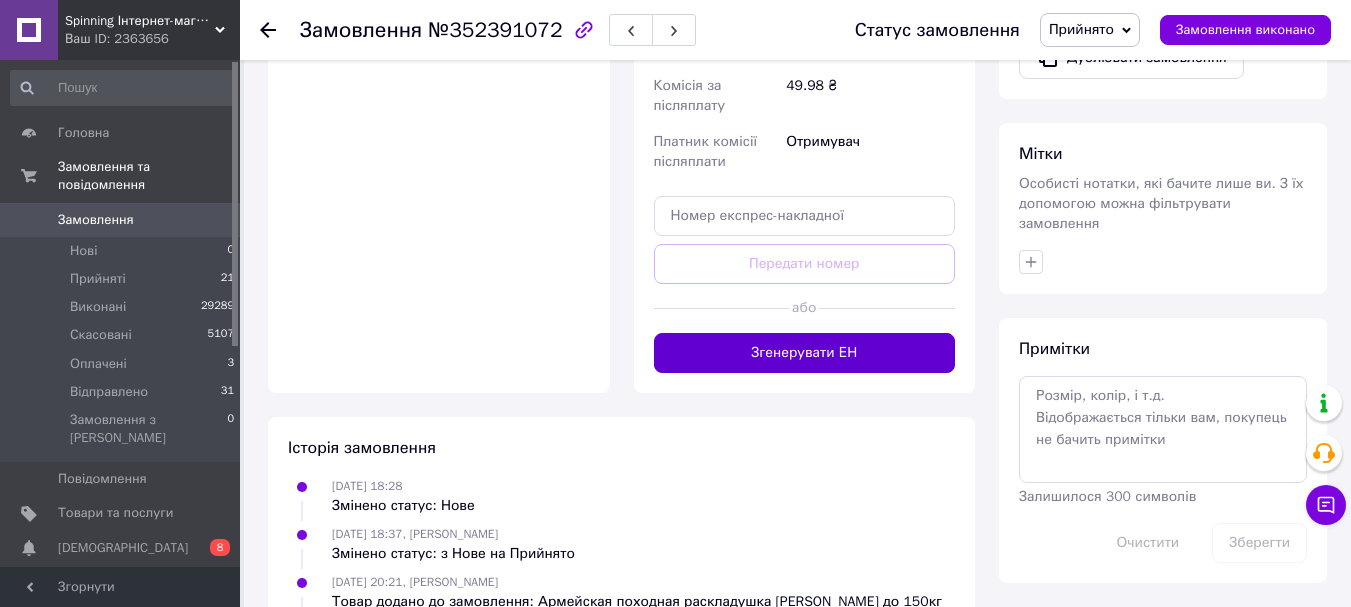 click on "Згенерувати ЕН" at bounding box center (805, 353) 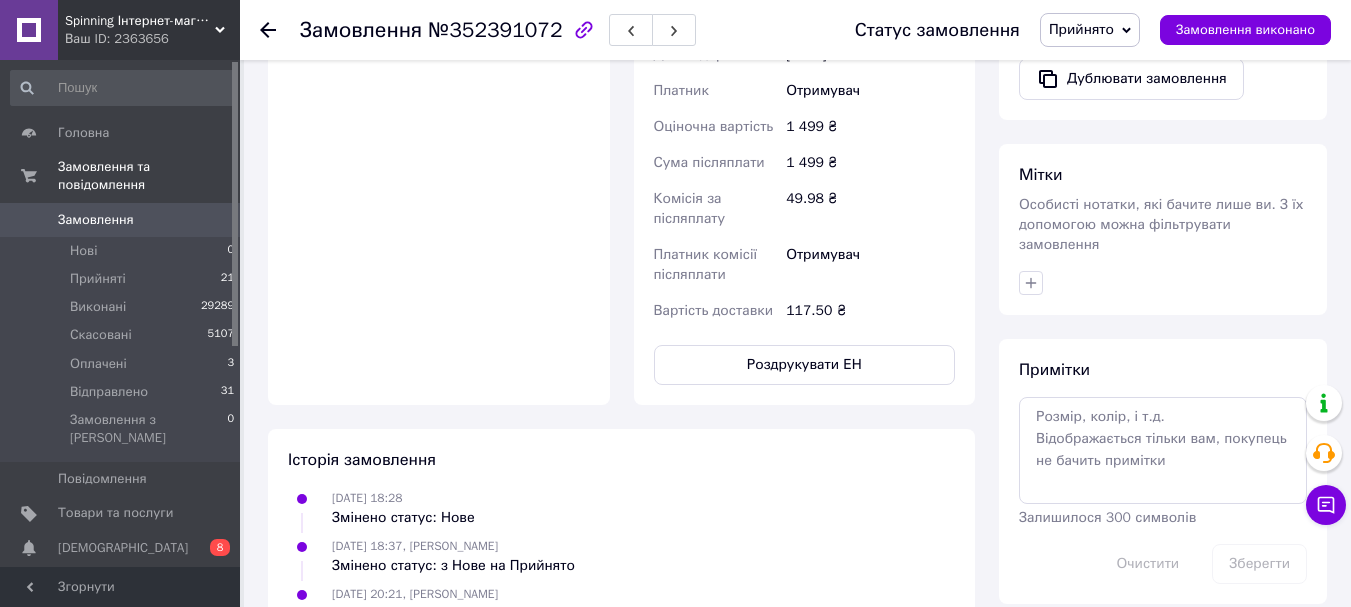 scroll, scrollTop: 886, scrollLeft: 0, axis: vertical 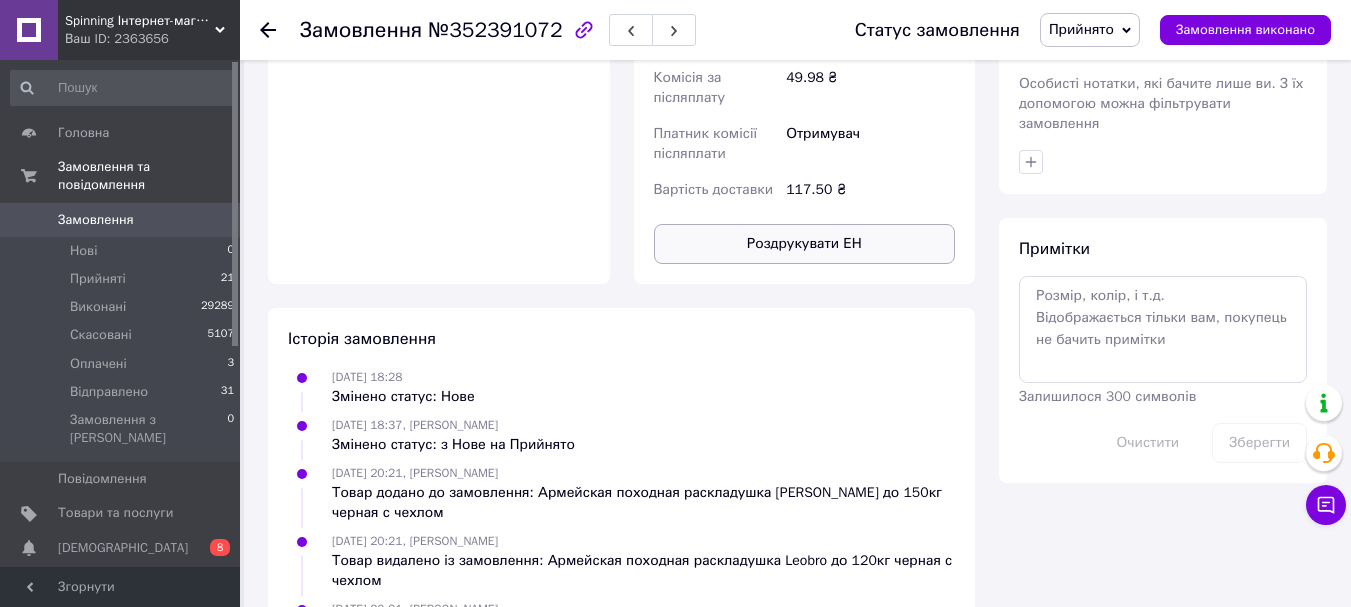 click on "Роздрукувати ЕН" at bounding box center (805, 244) 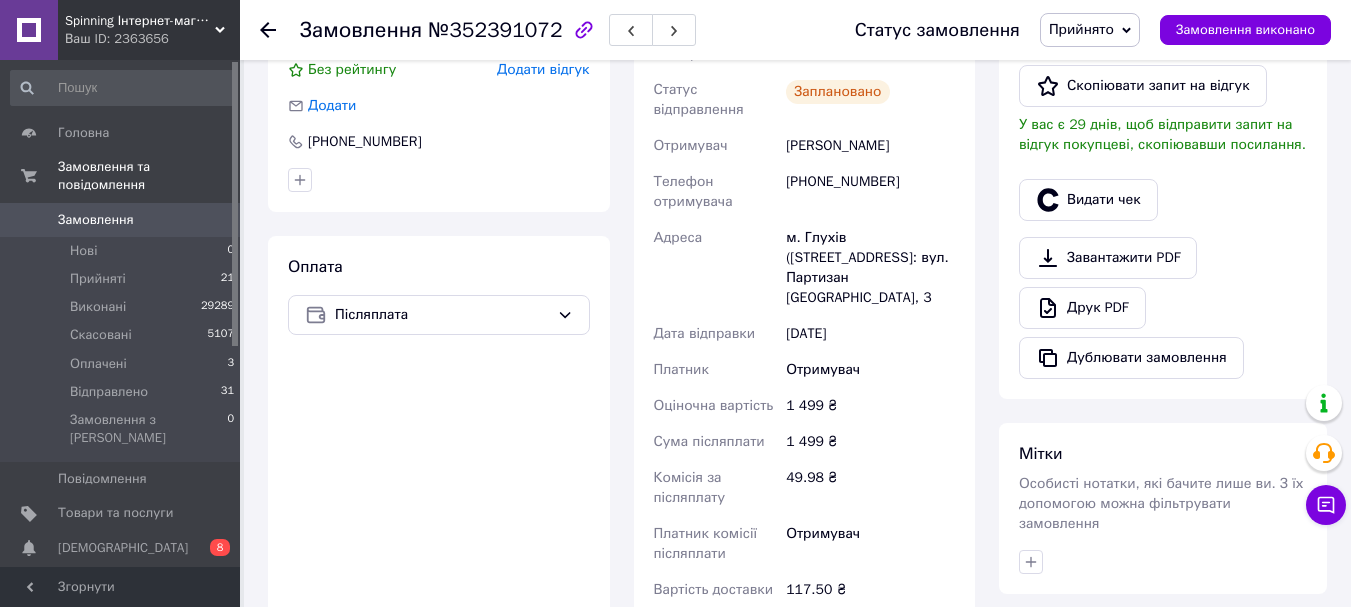 scroll, scrollTop: 186, scrollLeft: 0, axis: vertical 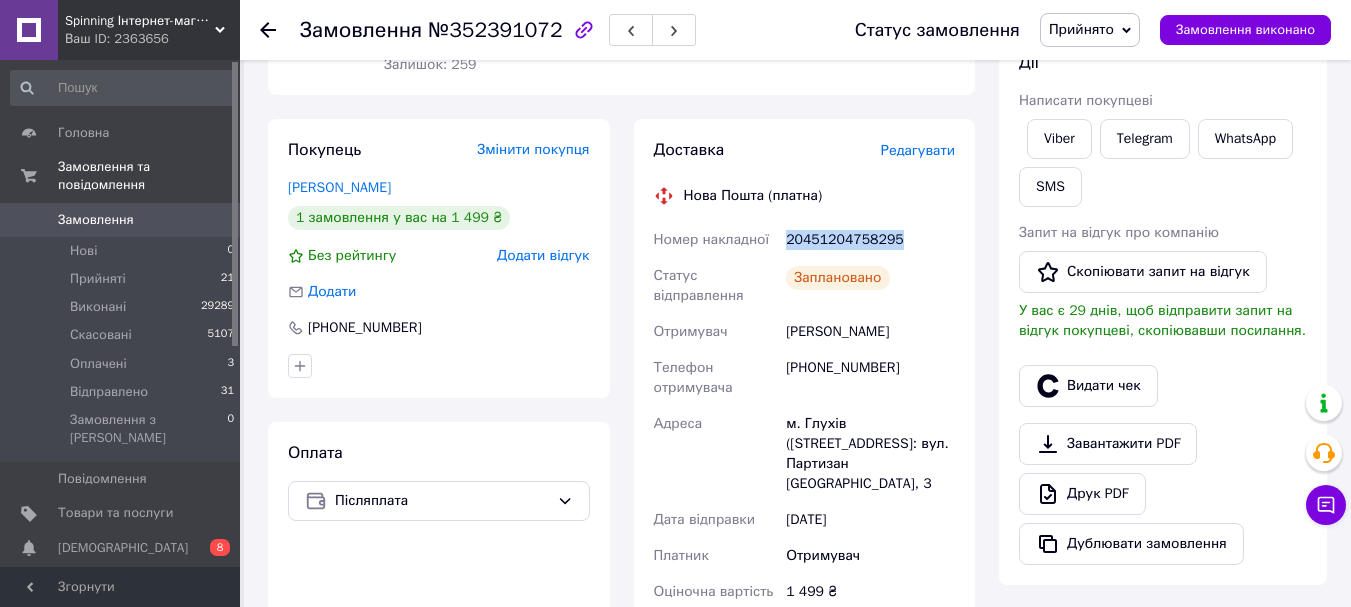 drag, startPoint x: 781, startPoint y: 238, endPoint x: 910, endPoint y: 237, distance: 129.00388 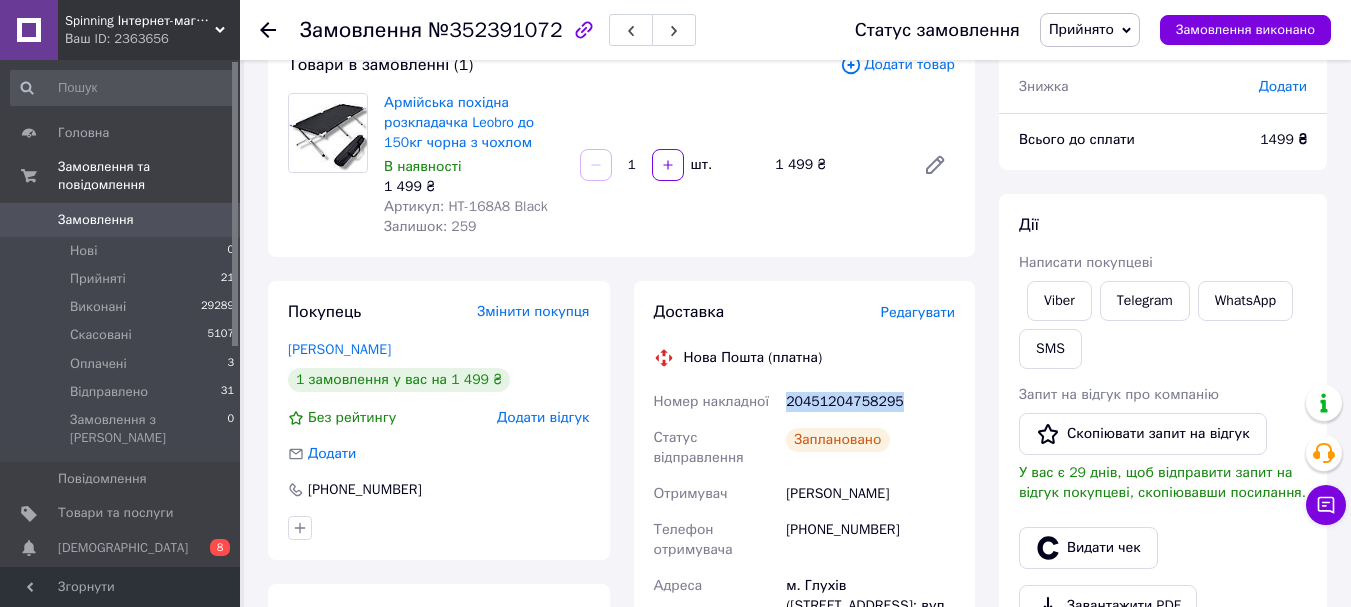 scroll, scrollTop: 0, scrollLeft: 0, axis: both 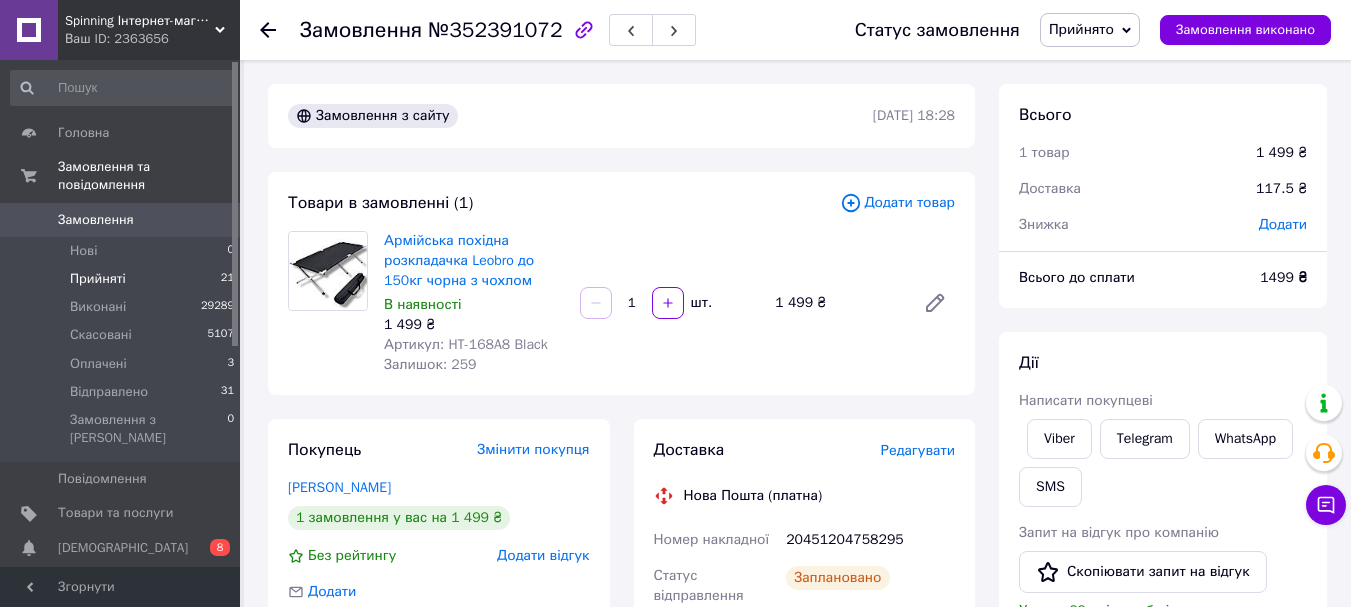 click on "Прийняті" at bounding box center [98, 279] 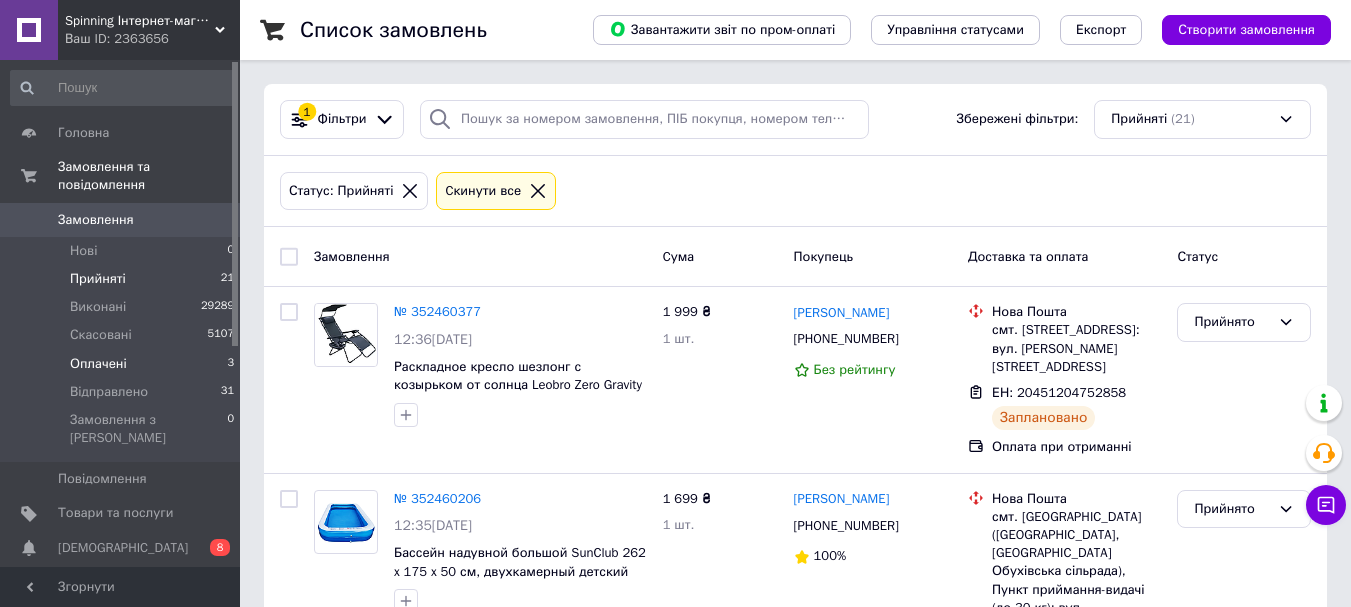 click on "Оплачені 3" at bounding box center [123, 364] 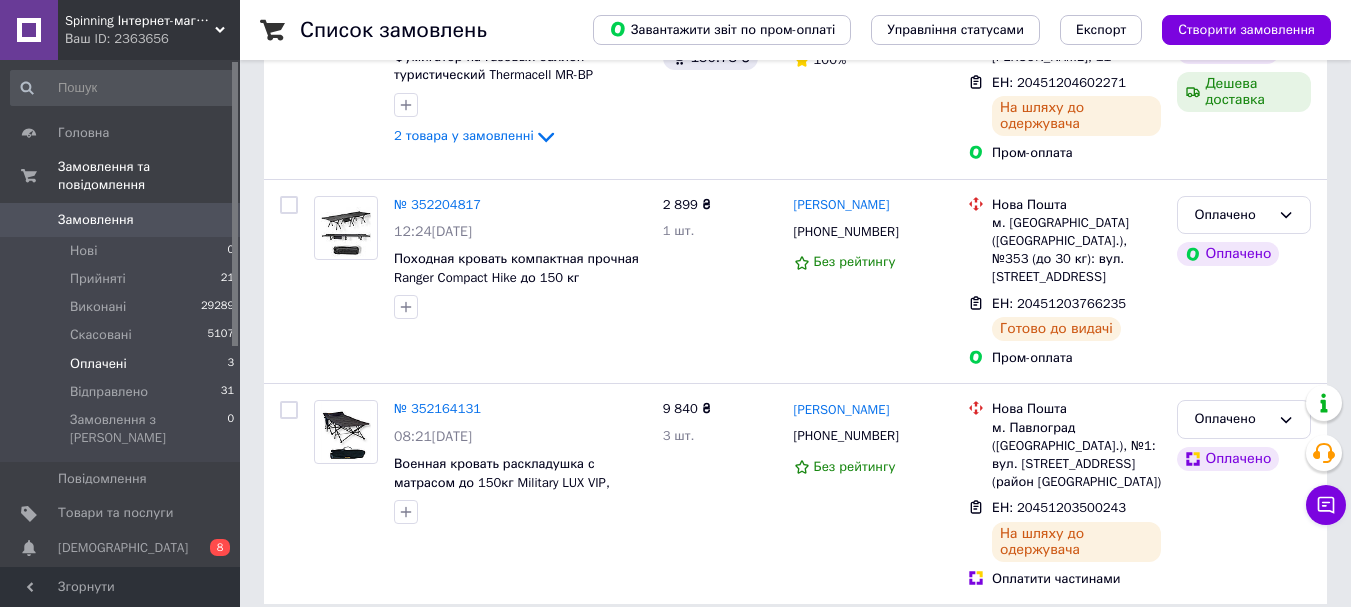 scroll, scrollTop: 313, scrollLeft: 0, axis: vertical 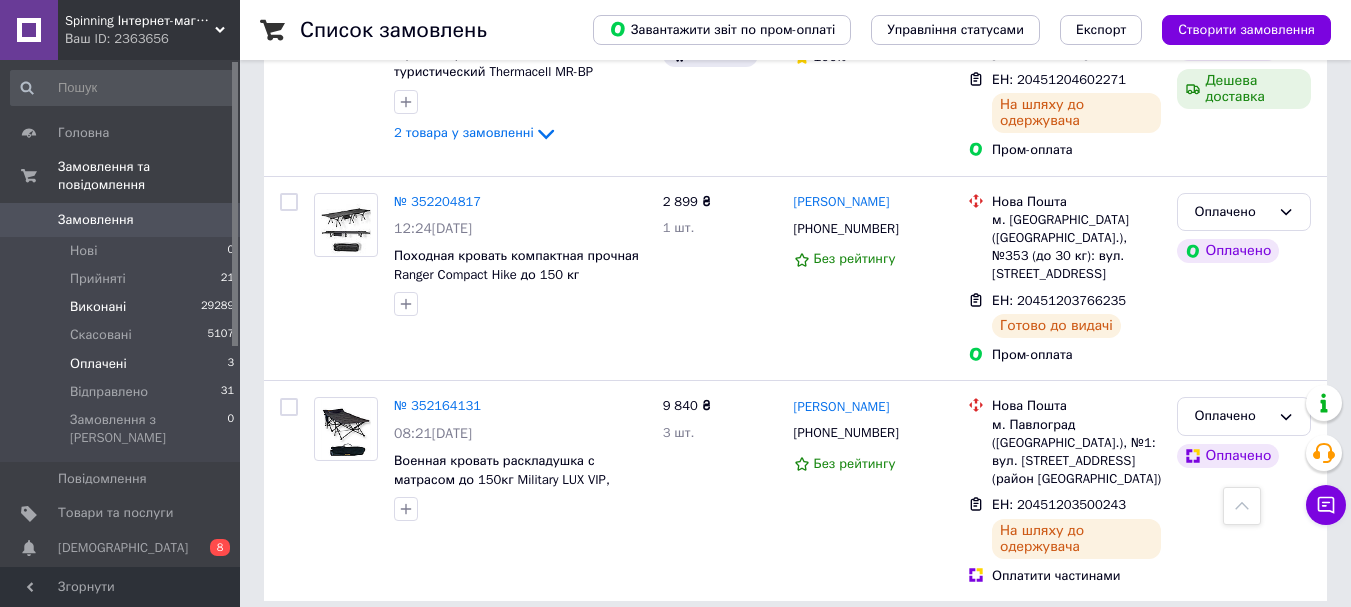 click on "Виконані" at bounding box center [98, 307] 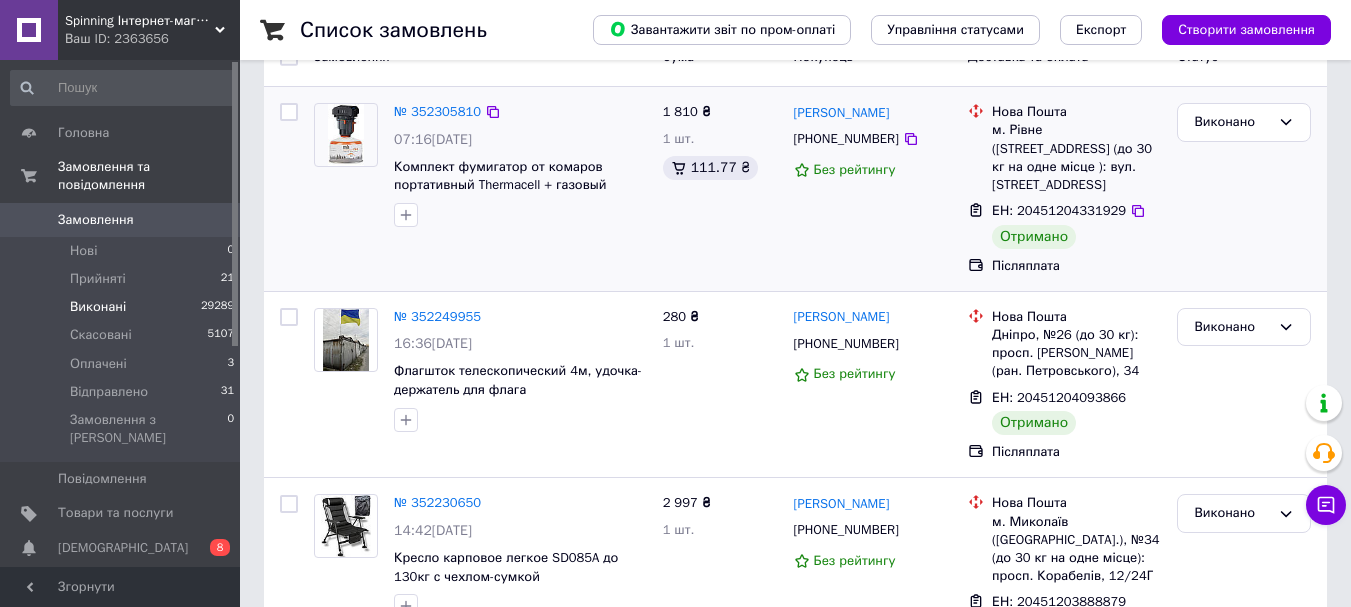 scroll, scrollTop: 0, scrollLeft: 0, axis: both 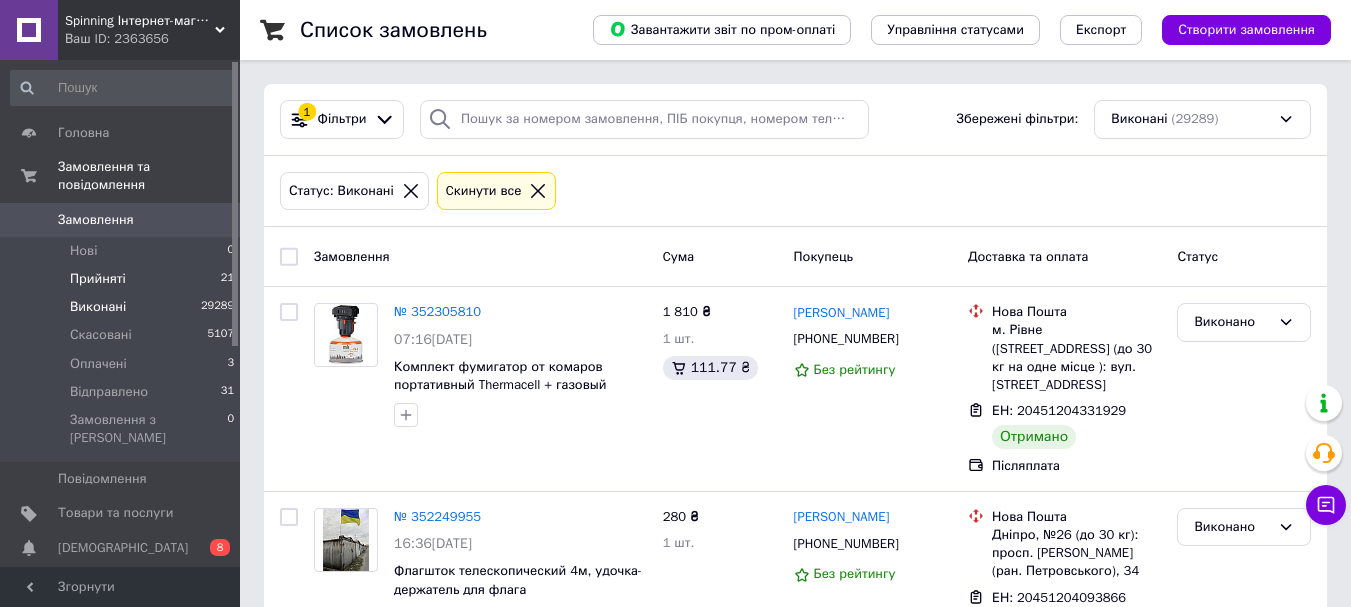 click on "Прийняті" at bounding box center (98, 279) 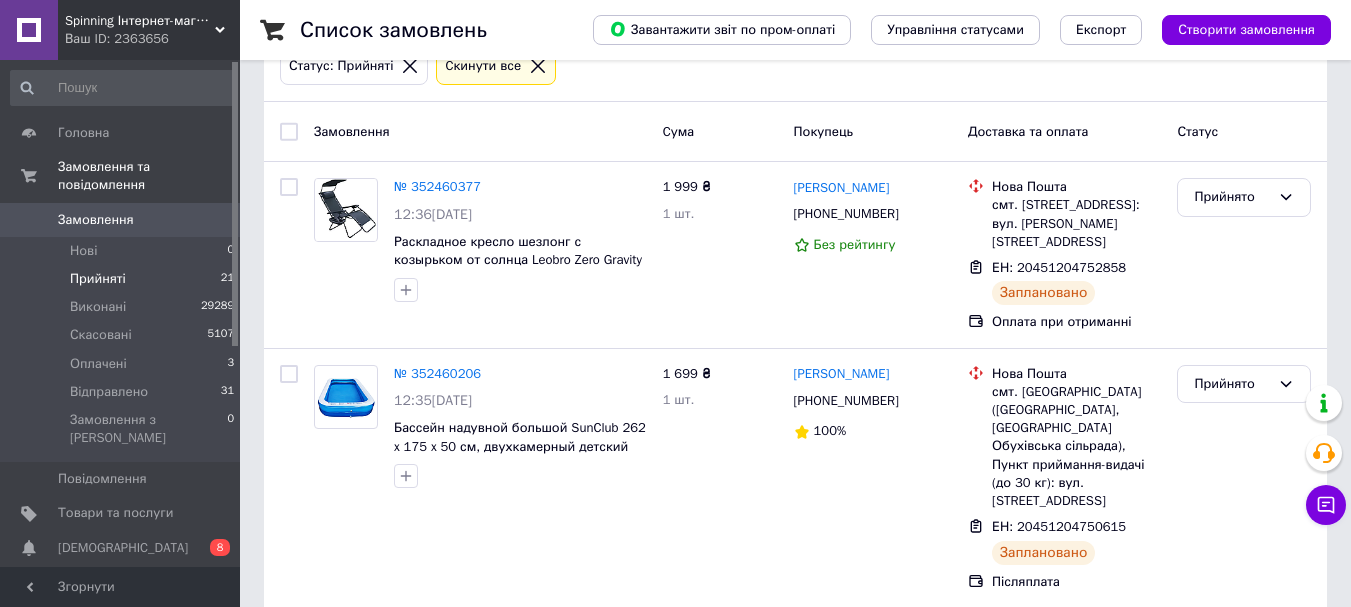 scroll, scrollTop: 200, scrollLeft: 0, axis: vertical 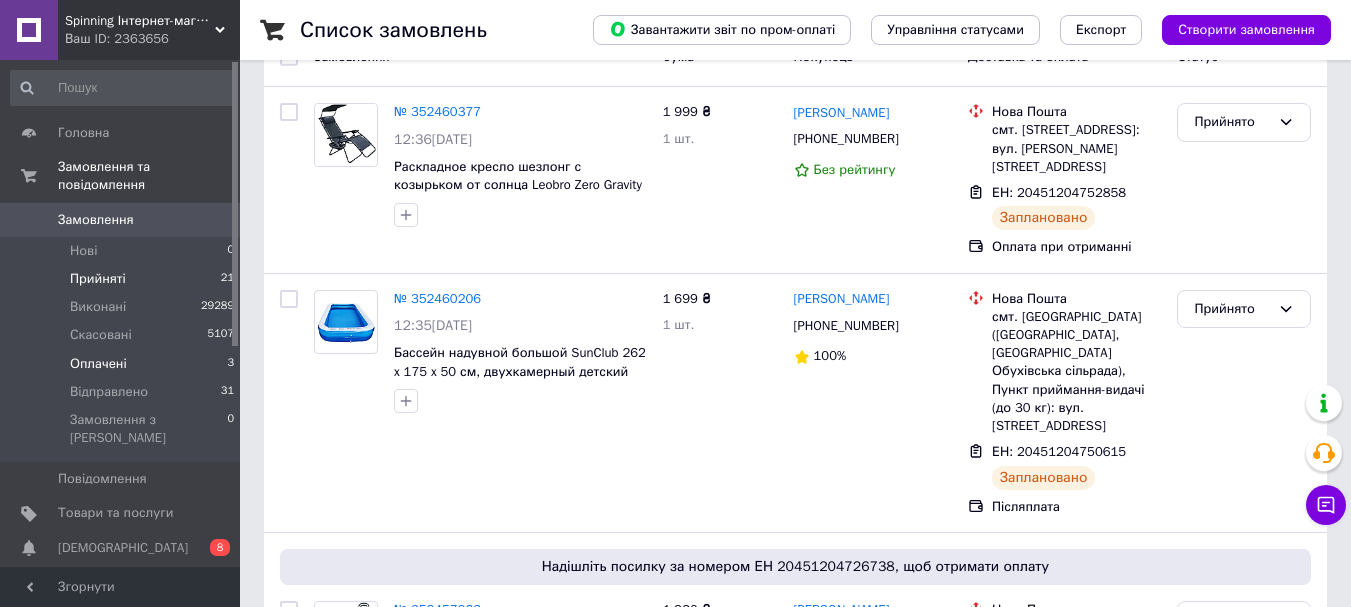 click on "Оплачені 3" at bounding box center (123, 364) 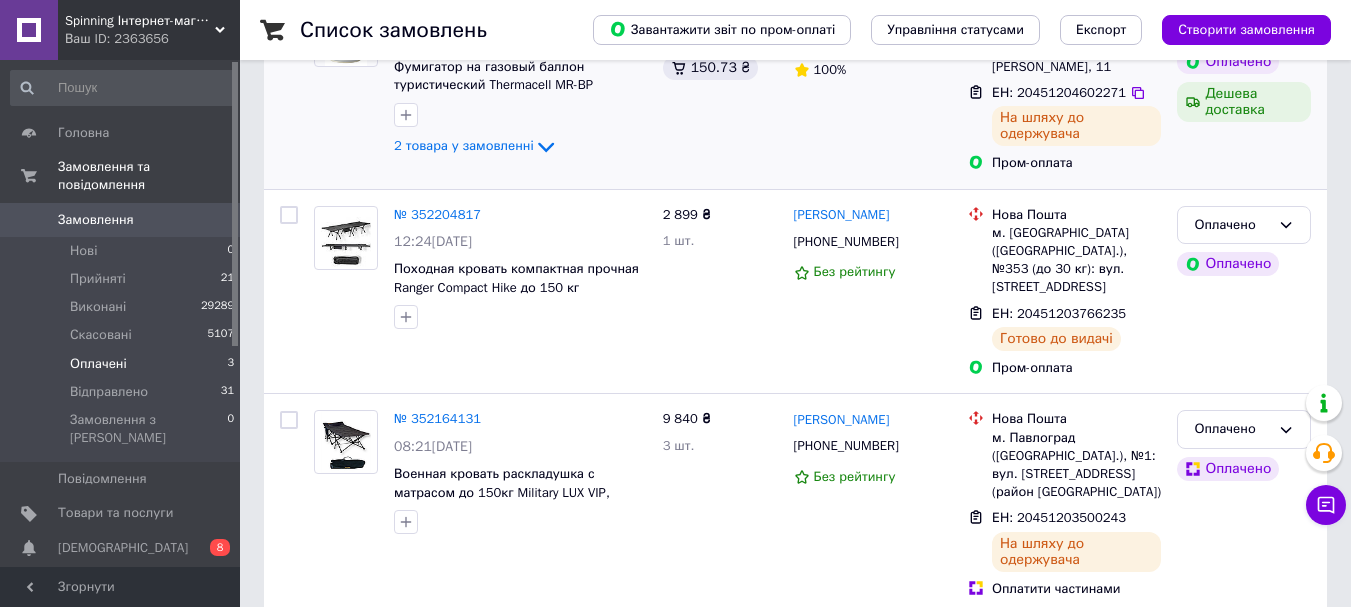 scroll, scrollTop: 313, scrollLeft: 0, axis: vertical 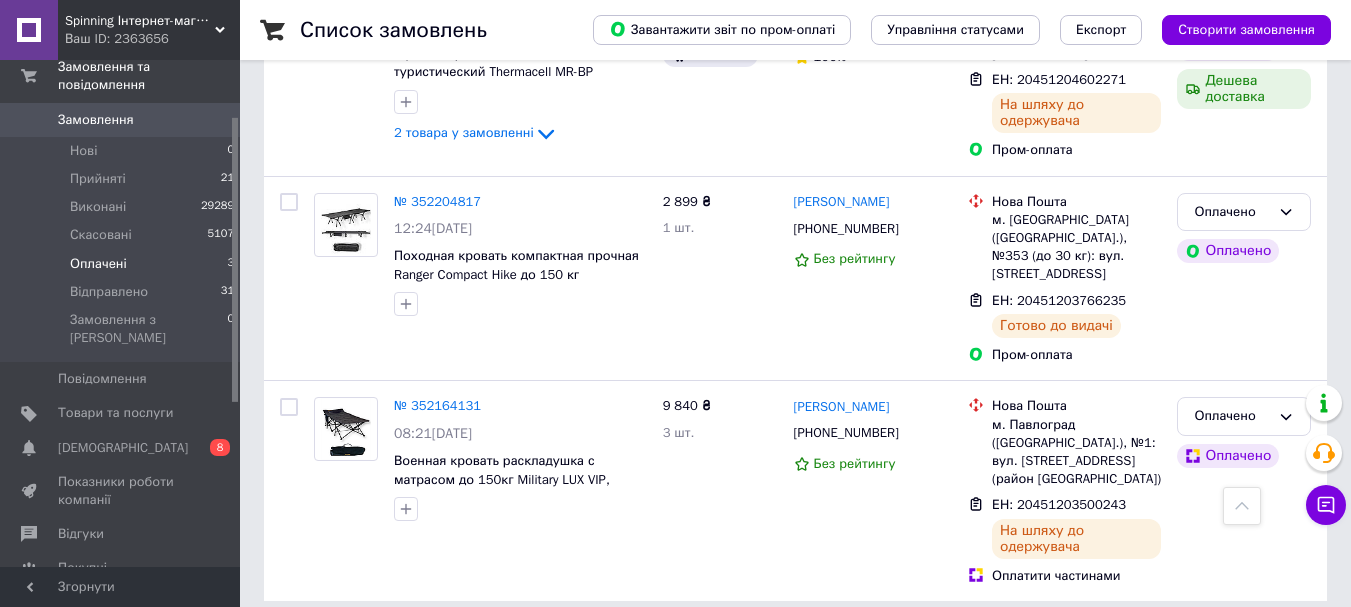 click on "Оплачені" at bounding box center [98, 264] 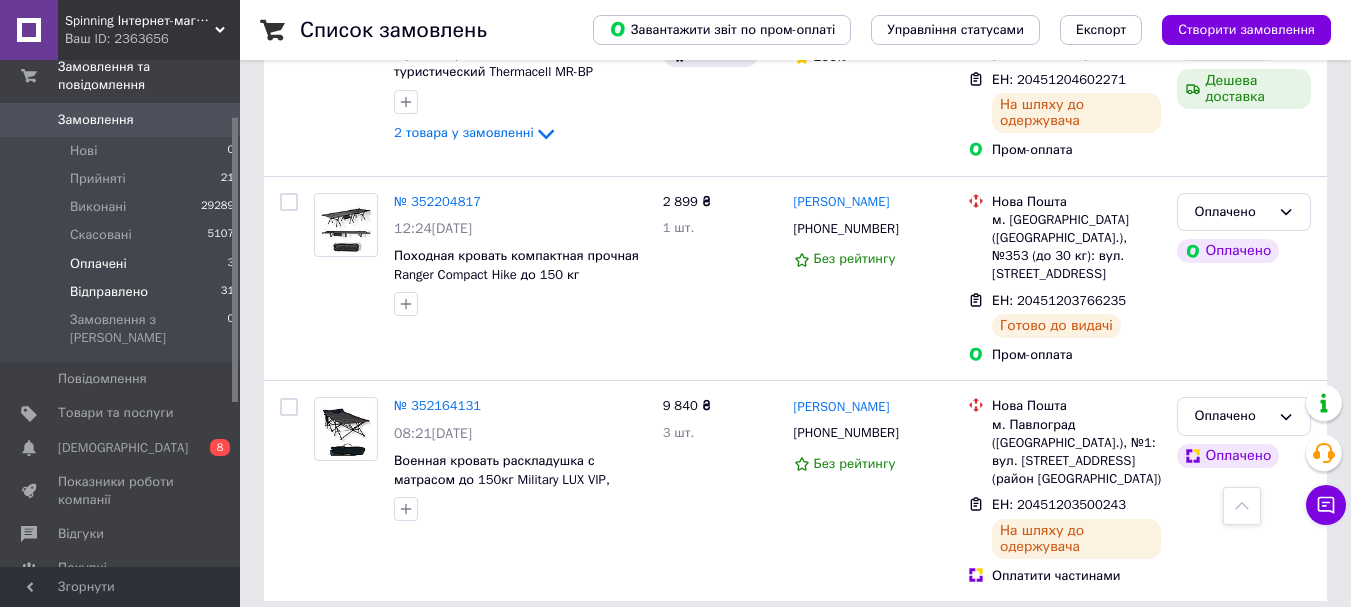 click on "Відправлено 31" at bounding box center (123, 292) 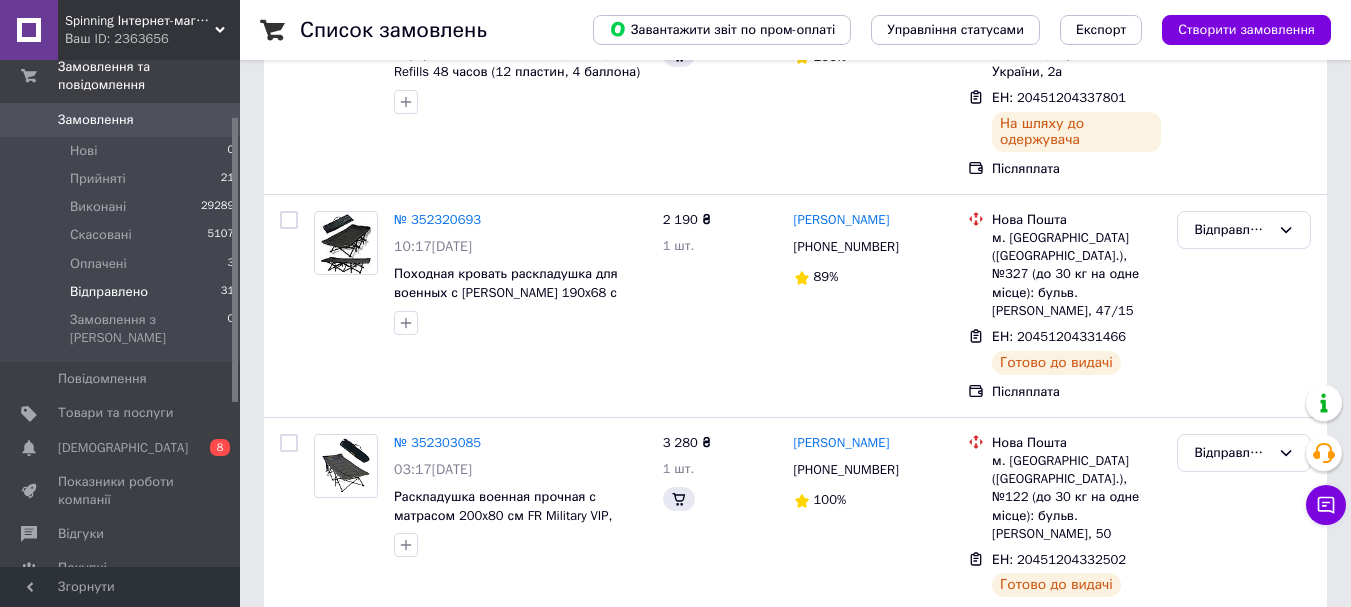 scroll, scrollTop: 0, scrollLeft: 0, axis: both 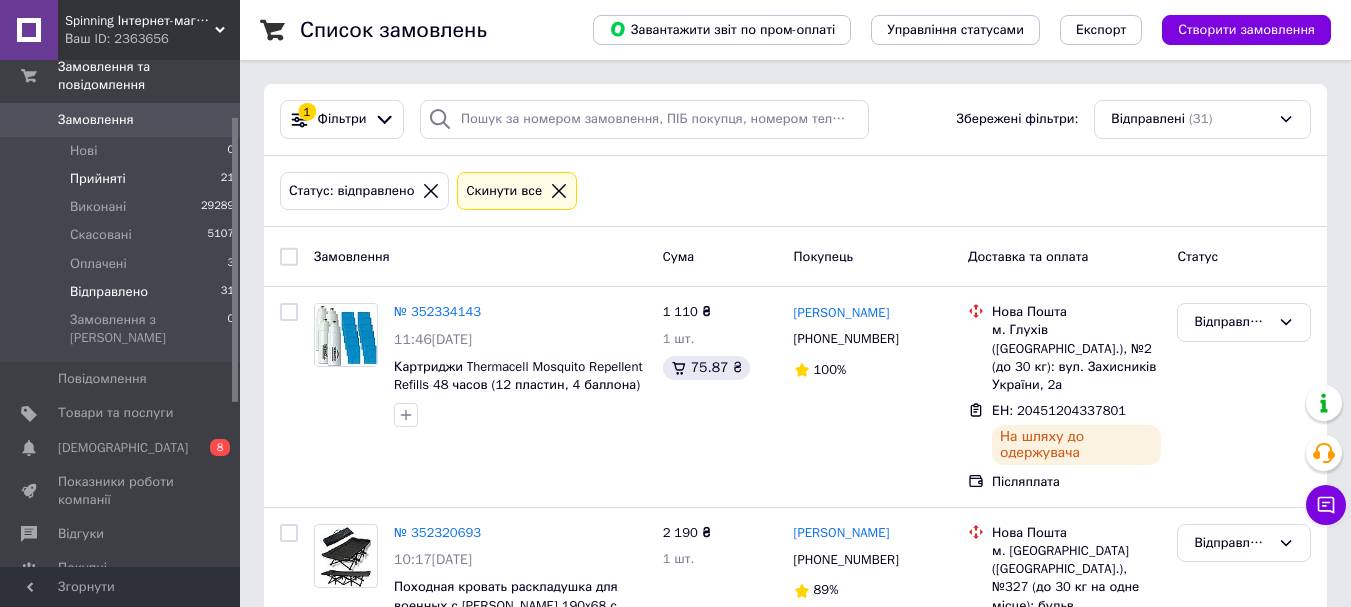 click on "Прийняті 21" at bounding box center (123, 179) 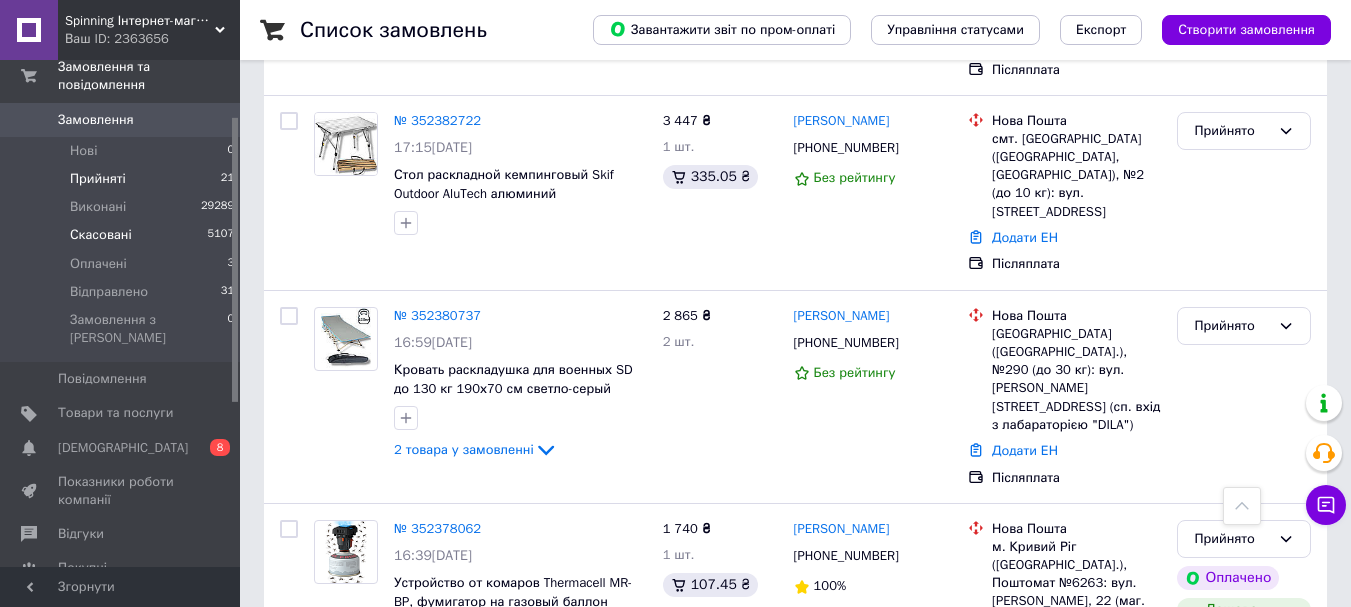 scroll, scrollTop: 2500, scrollLeft: 0, axis: vertical 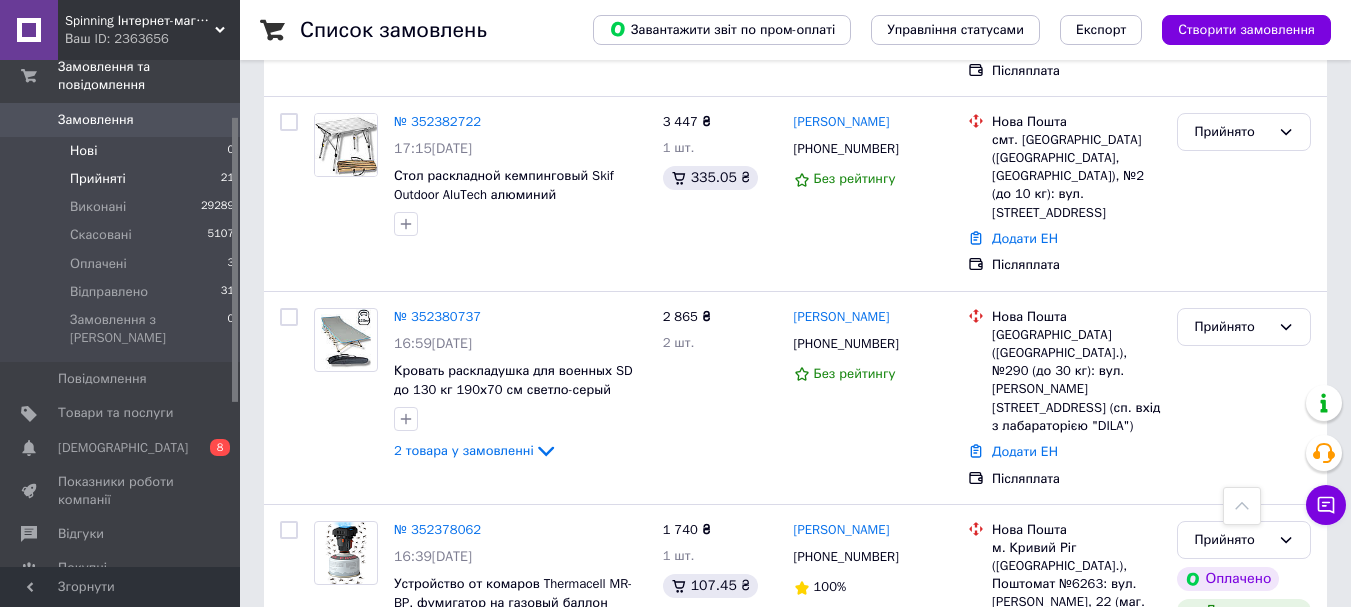 click on "Нові" at bounding box center (83, 151) 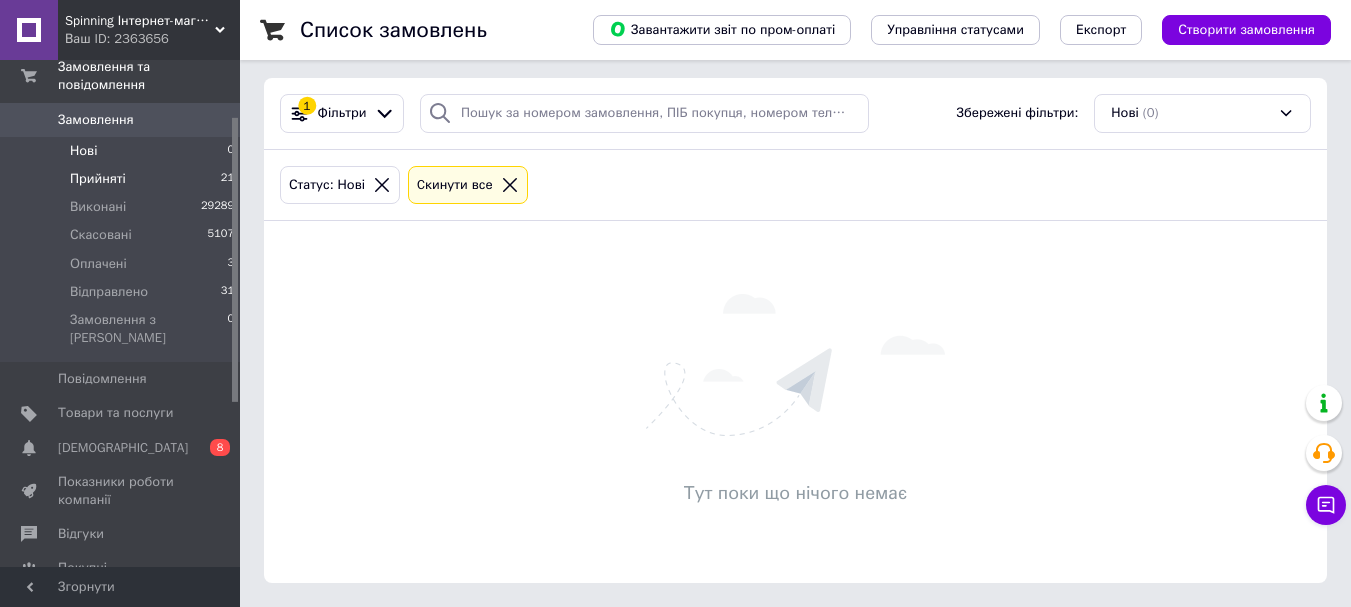 scroll, scrollTop: 0, scrollLeft: 0, axis: both 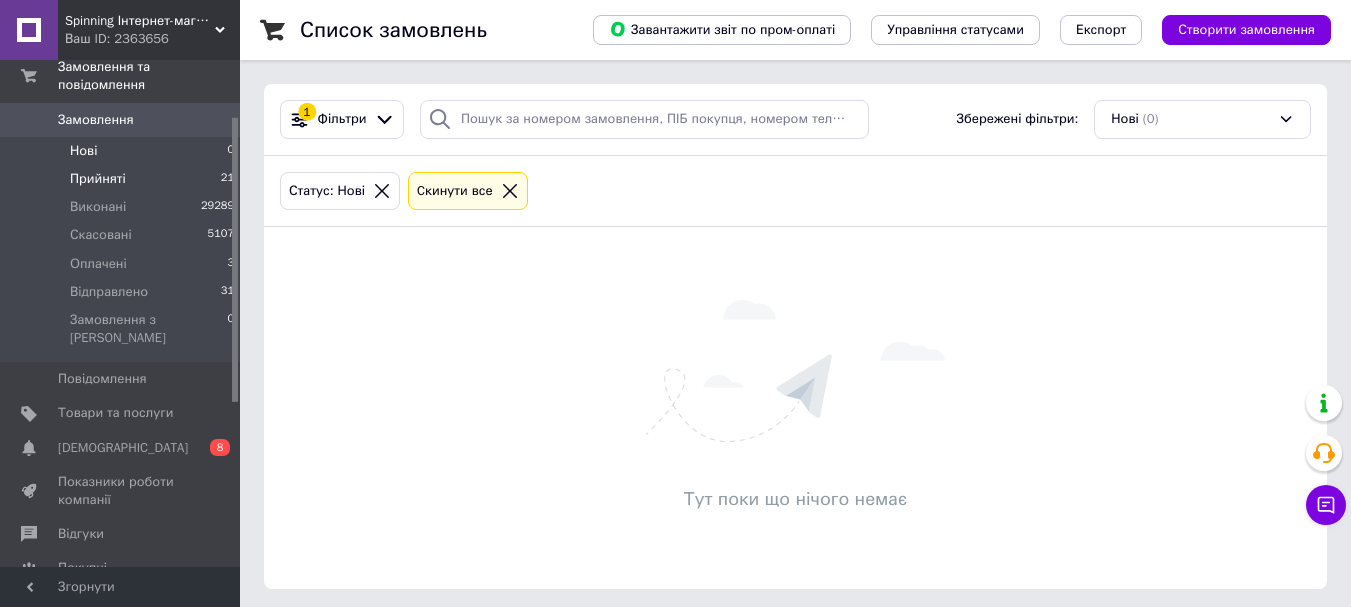 click on "Прийняті" at bounding box center (98, 179) 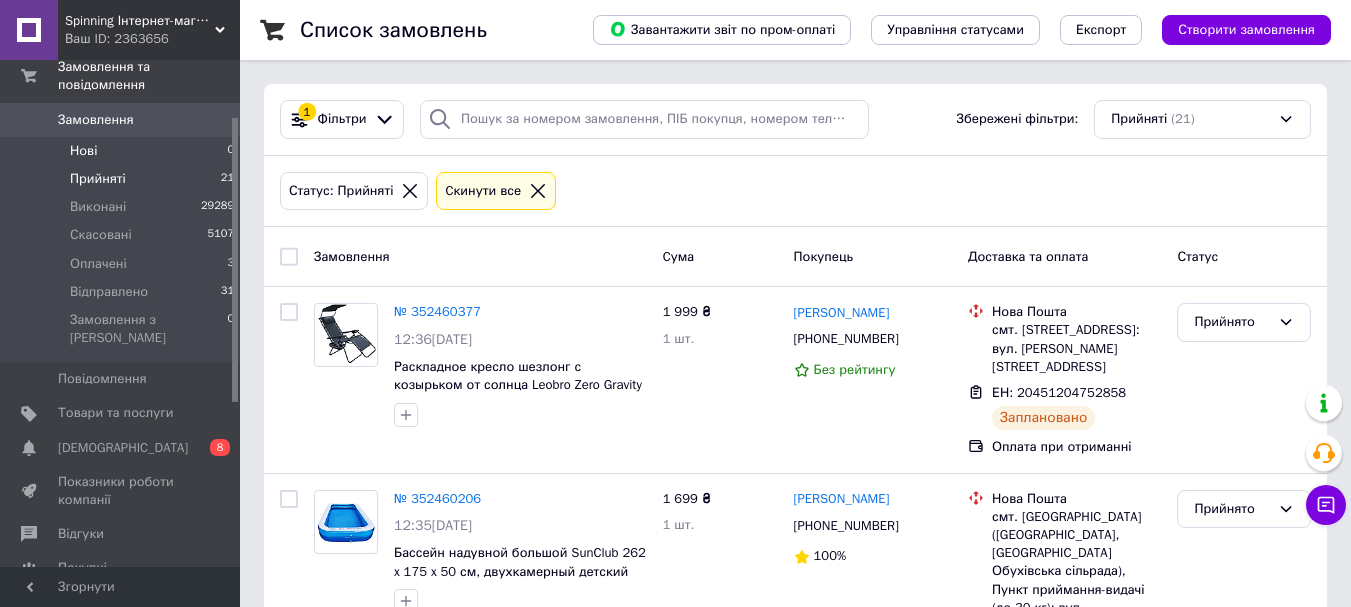 click on "Нові 0" at bounding box center [123, 151] 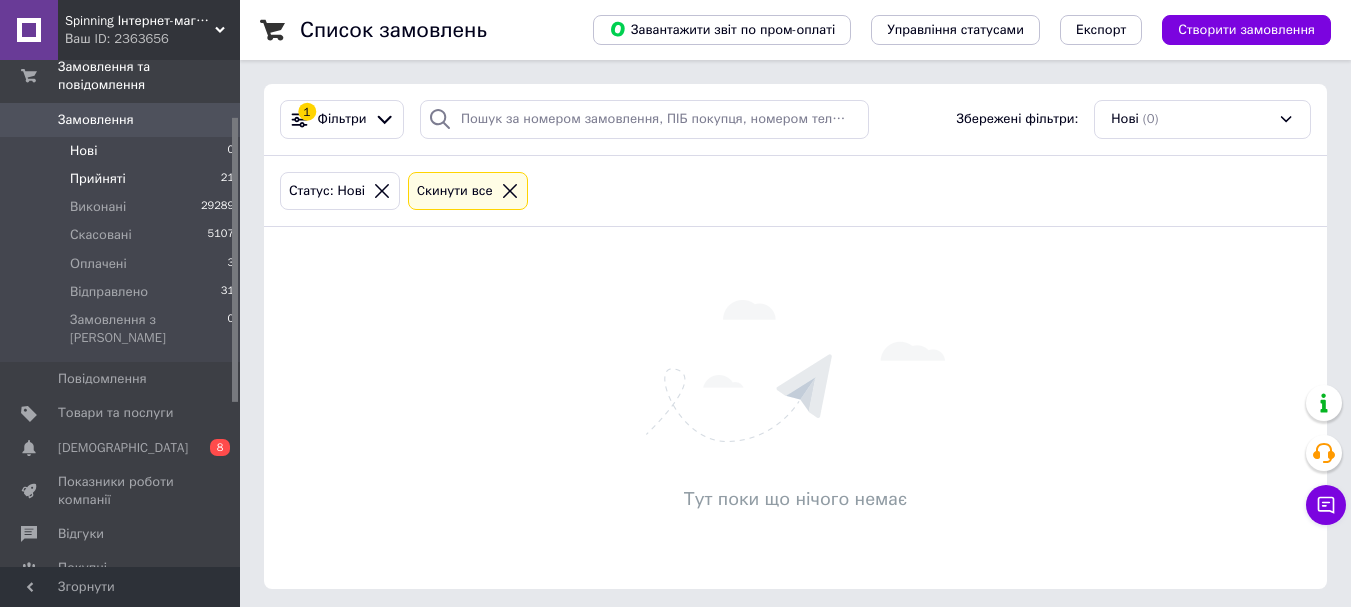 click on "Прийняті" at bounding box center [98, 179] 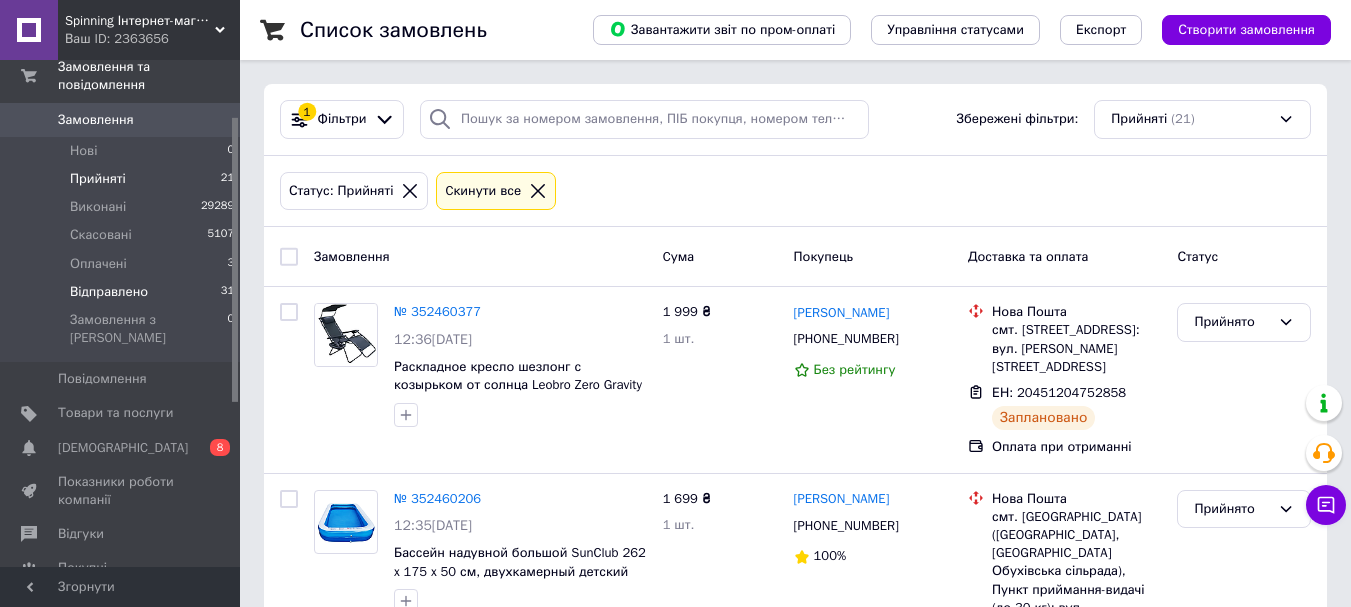 click on "Відправлено 31" at bounding box center [123, 292] 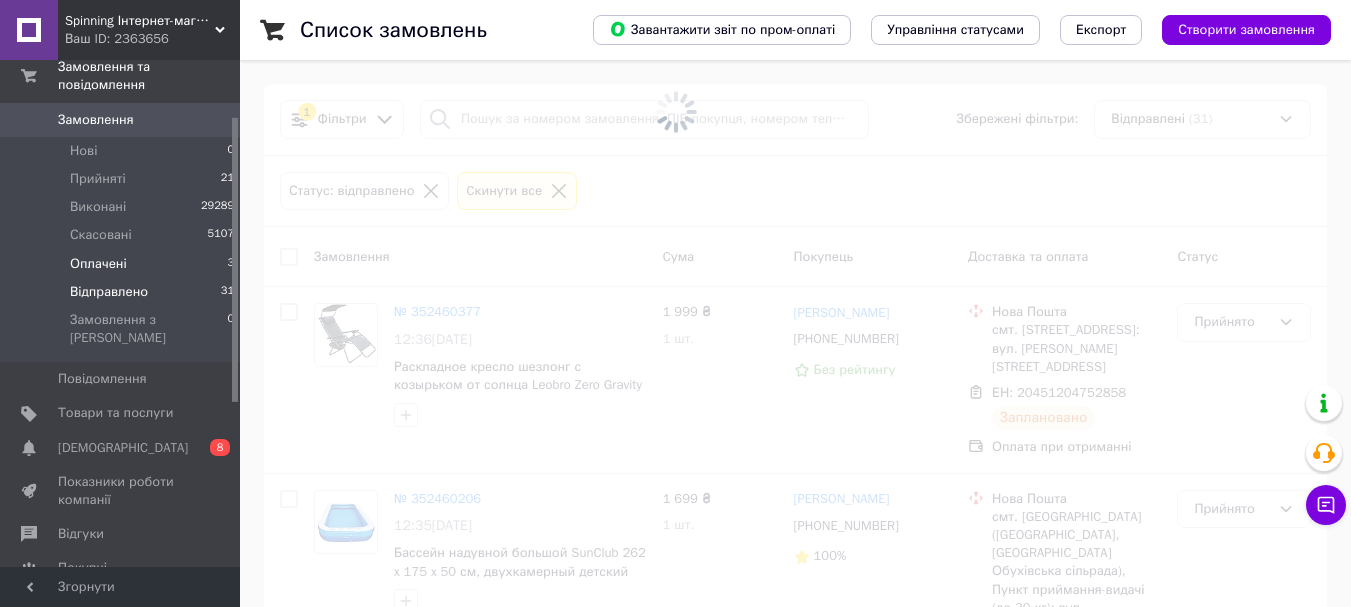 click on "Оплачені" at bounding box center [98, 264] 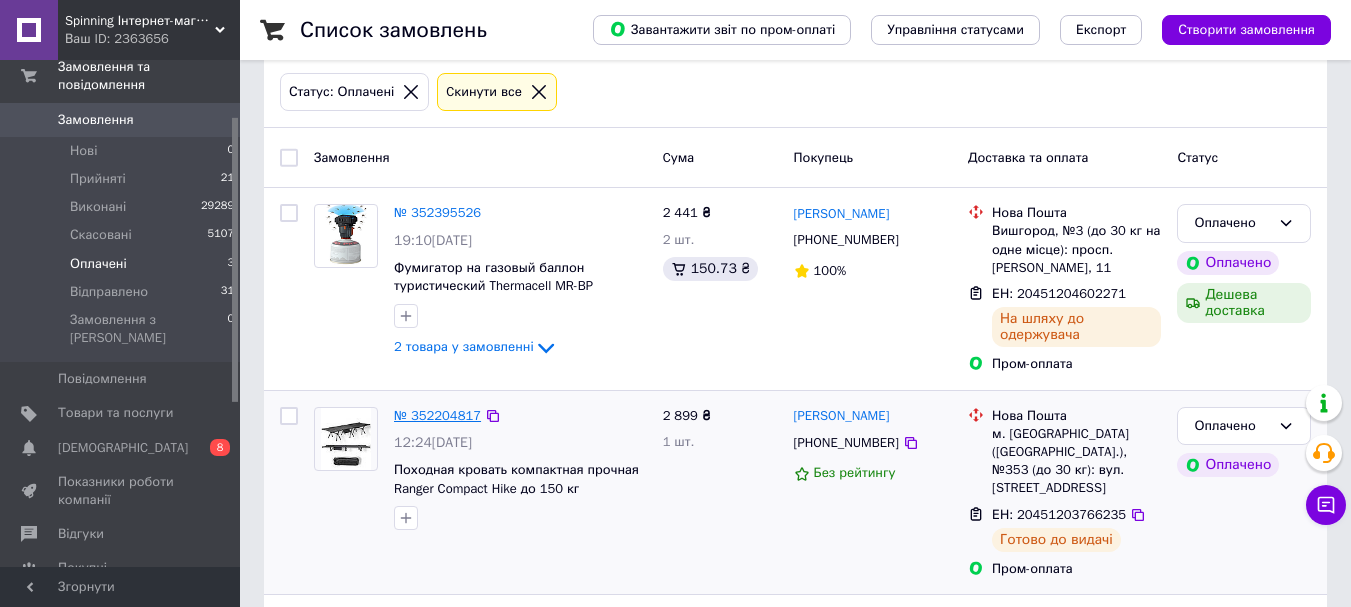 scroll, scrollTop: 200, scrollLeft: 0, axis: vertical 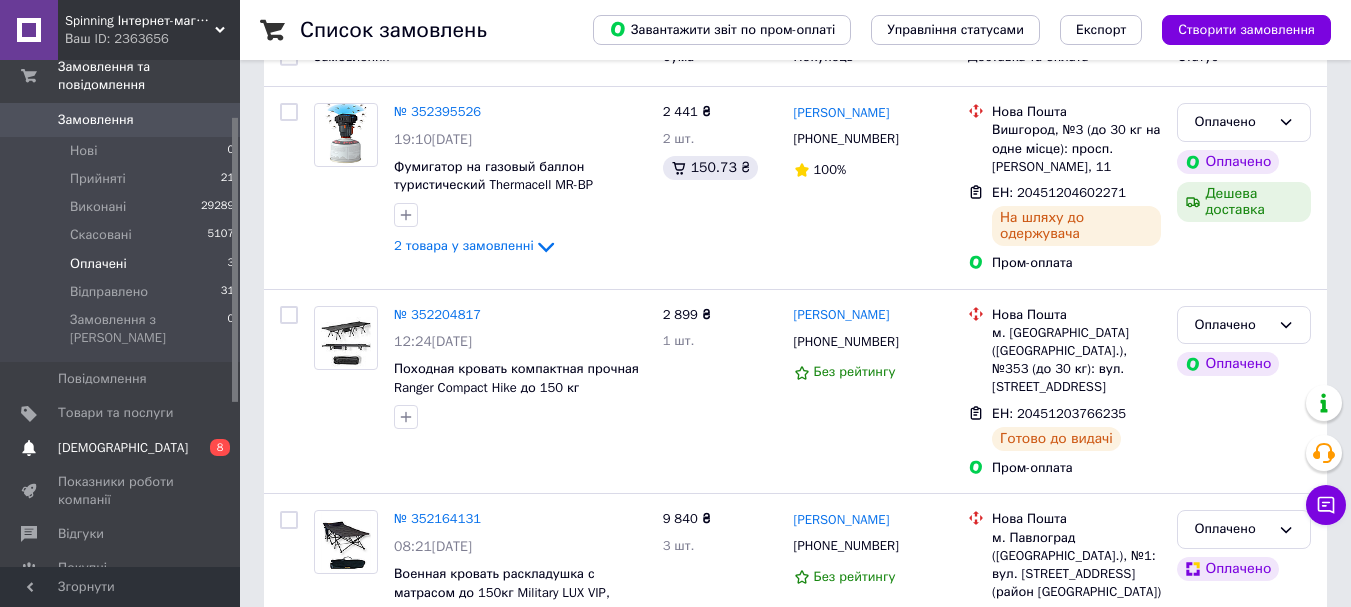 click on "[DEMOGRAPHIC_DATA] 0 8" at bounding box center (123, 448) 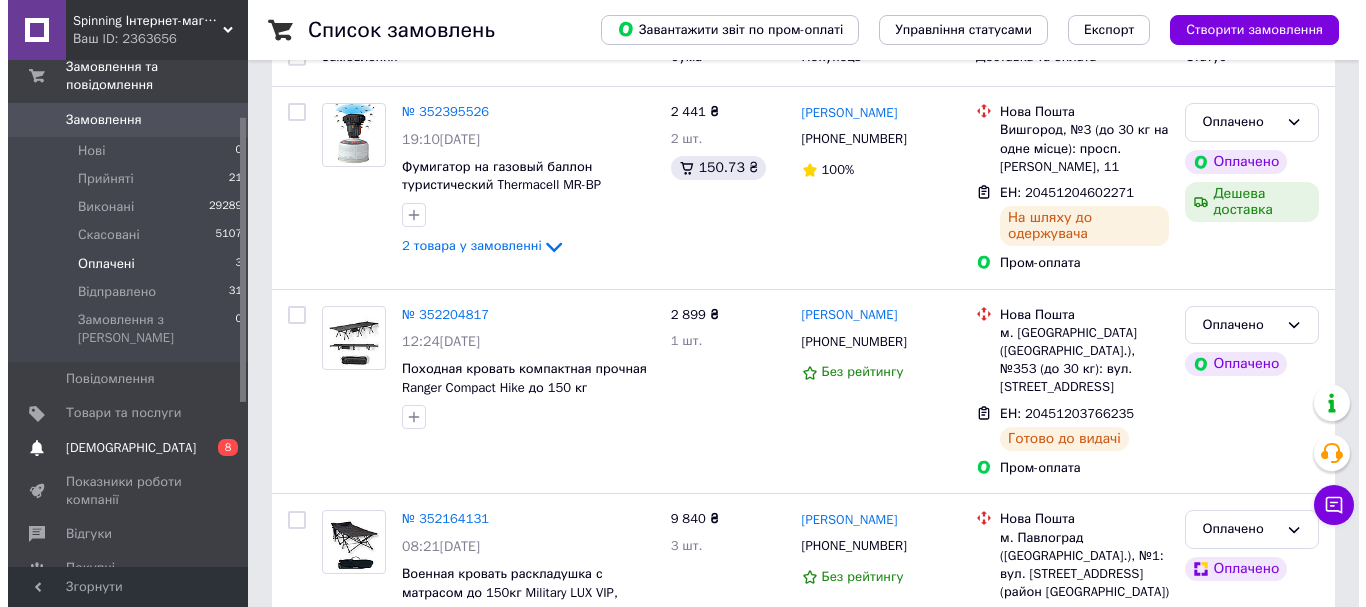 scroll, scrollTop: 0, scrollLeft: 0, axis: both 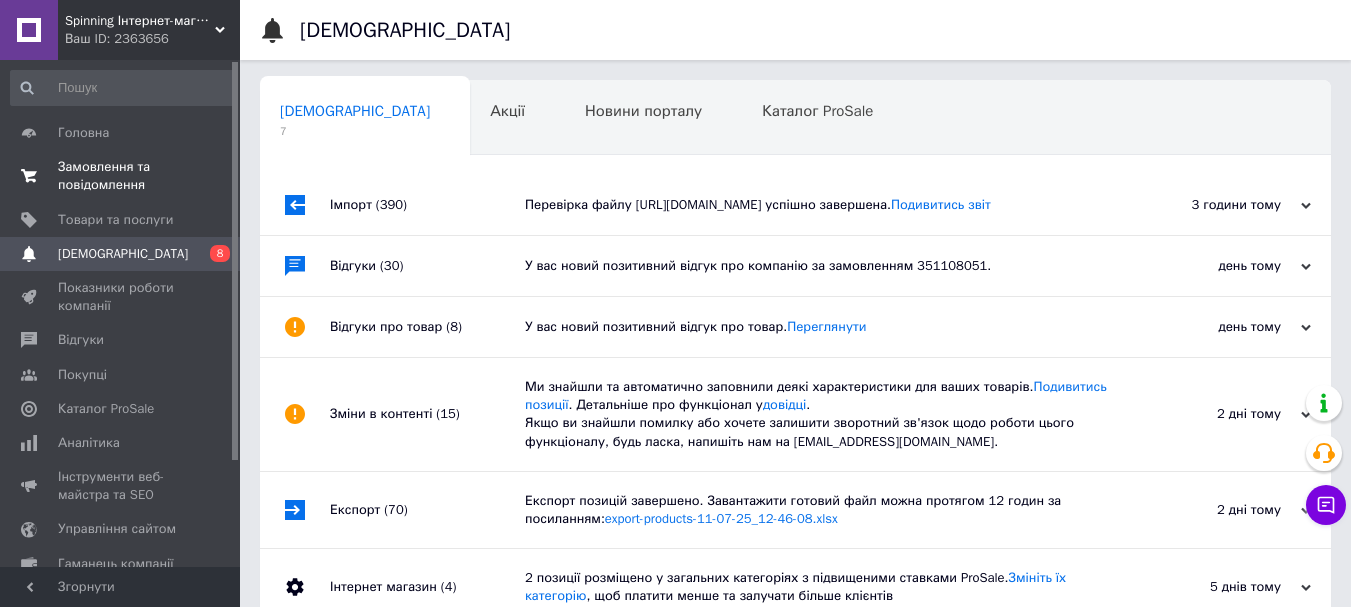 click on "Замовлення та повідомлення" at bounding box center (121, 176) 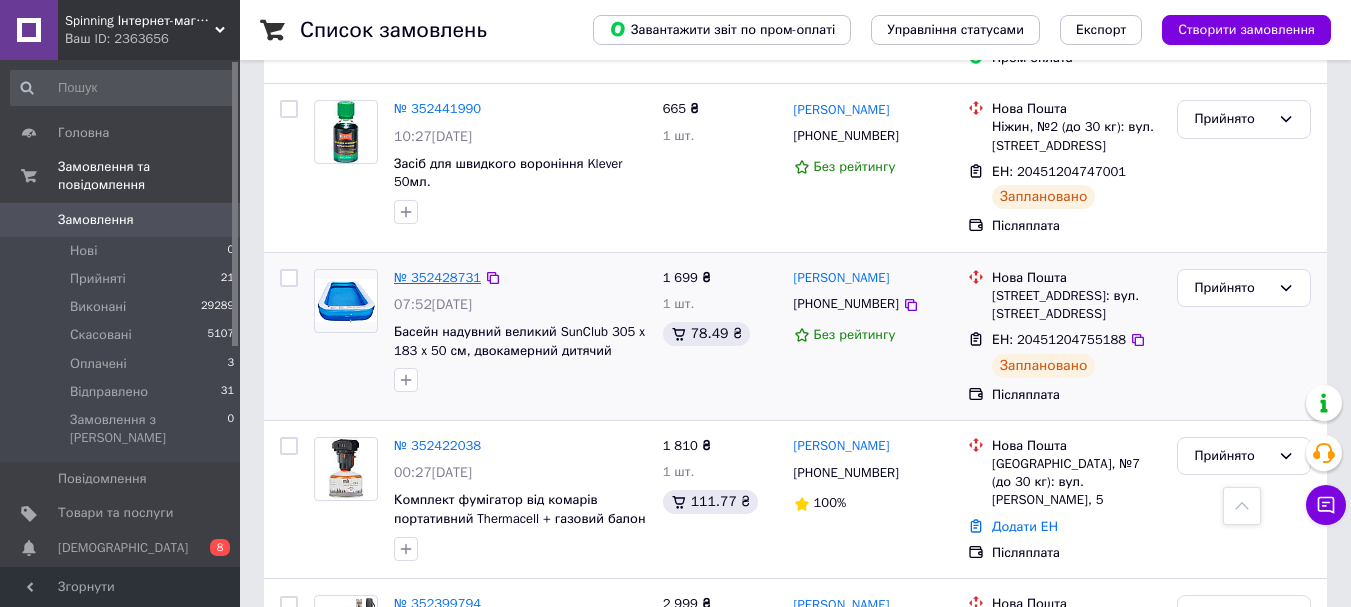 click on "№ 352428731" at bounding box center [437, 277] 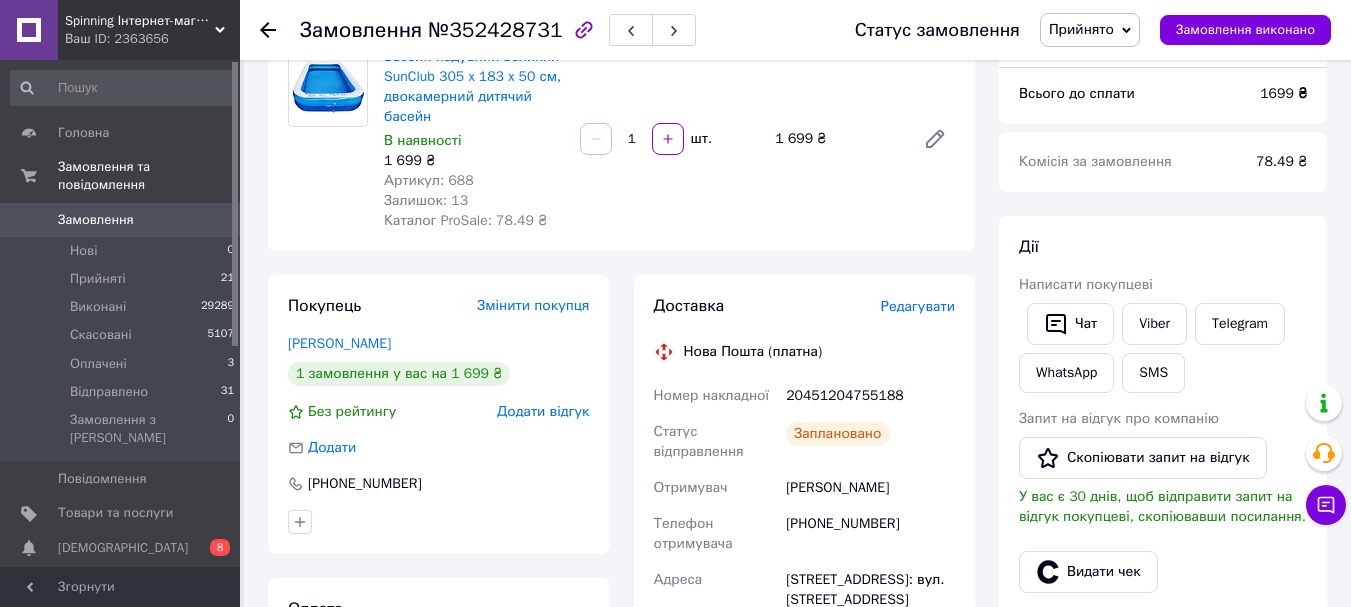 scroll, scrollTop: 162, scrollLeft: 0, axis: vertical 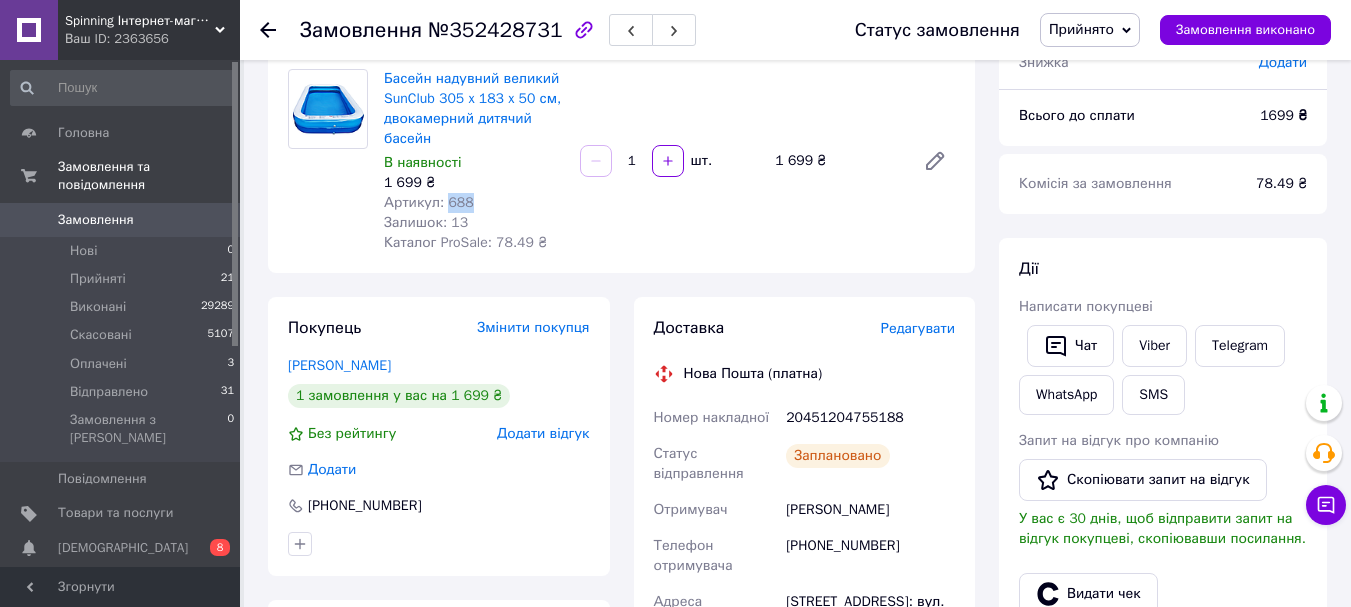 drag, startPoint x: 442, startPoint y: 195, endPoint x: 475, endPoint y: 200, distance: 33.37664 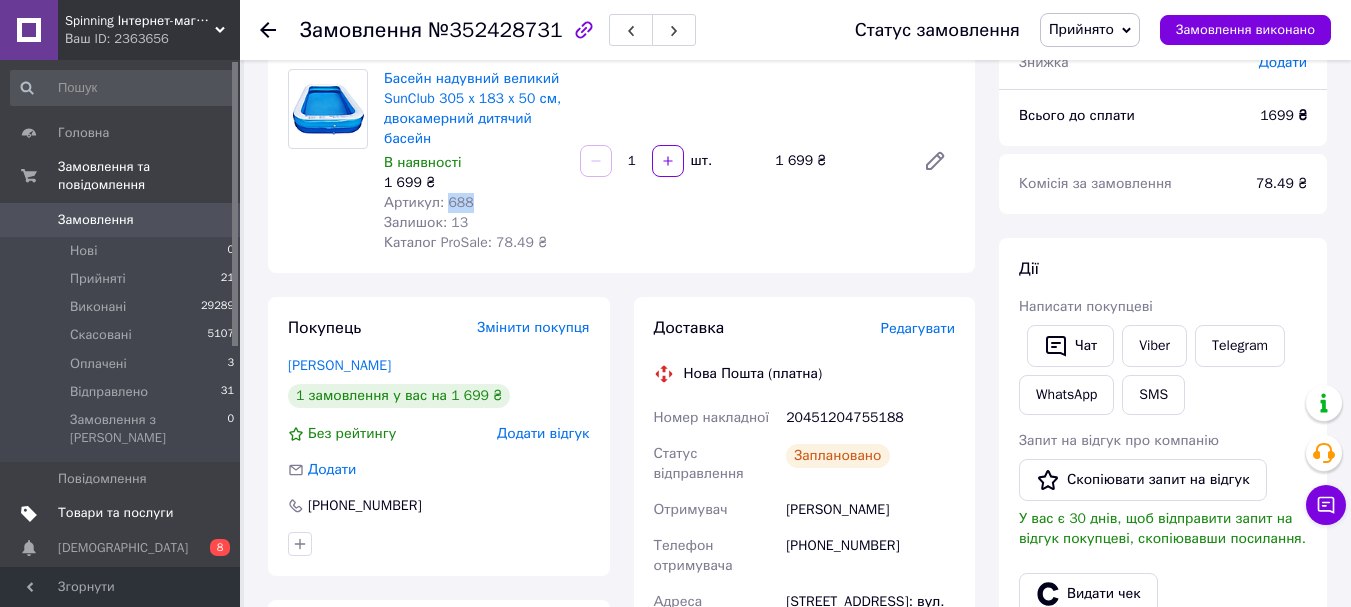 click on "Товари та послуги" at bounding box center (115, 513) 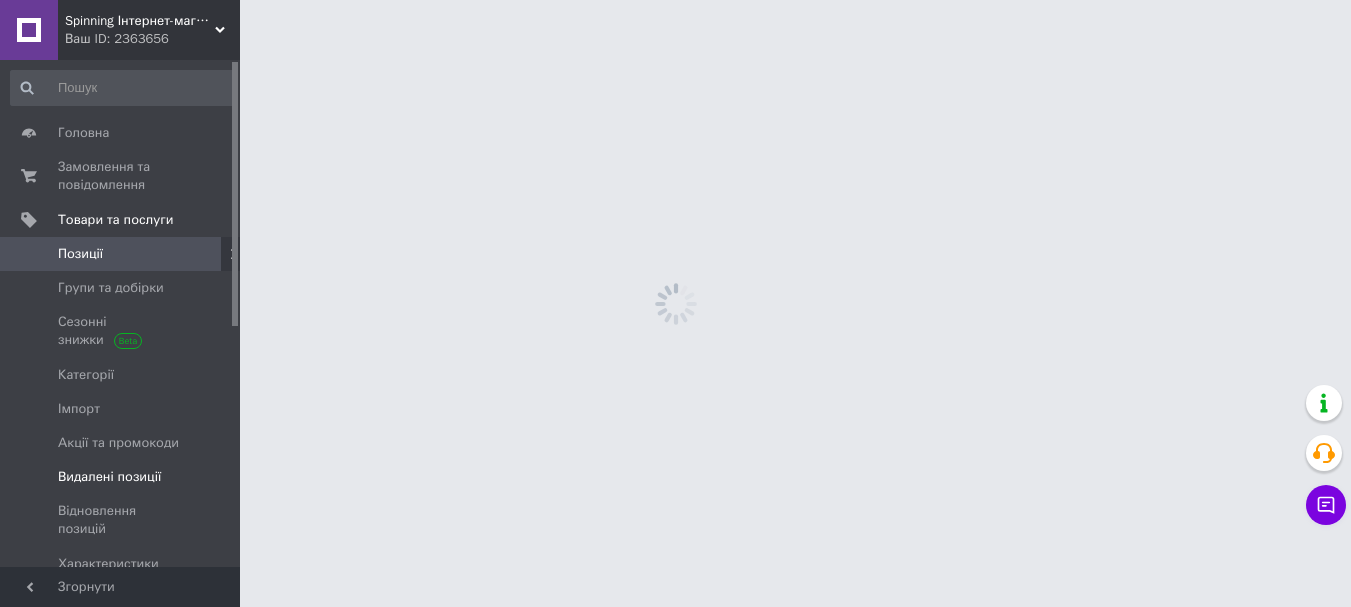 scroll, scrollTop: 0, scrollLeft: 0, axis: both 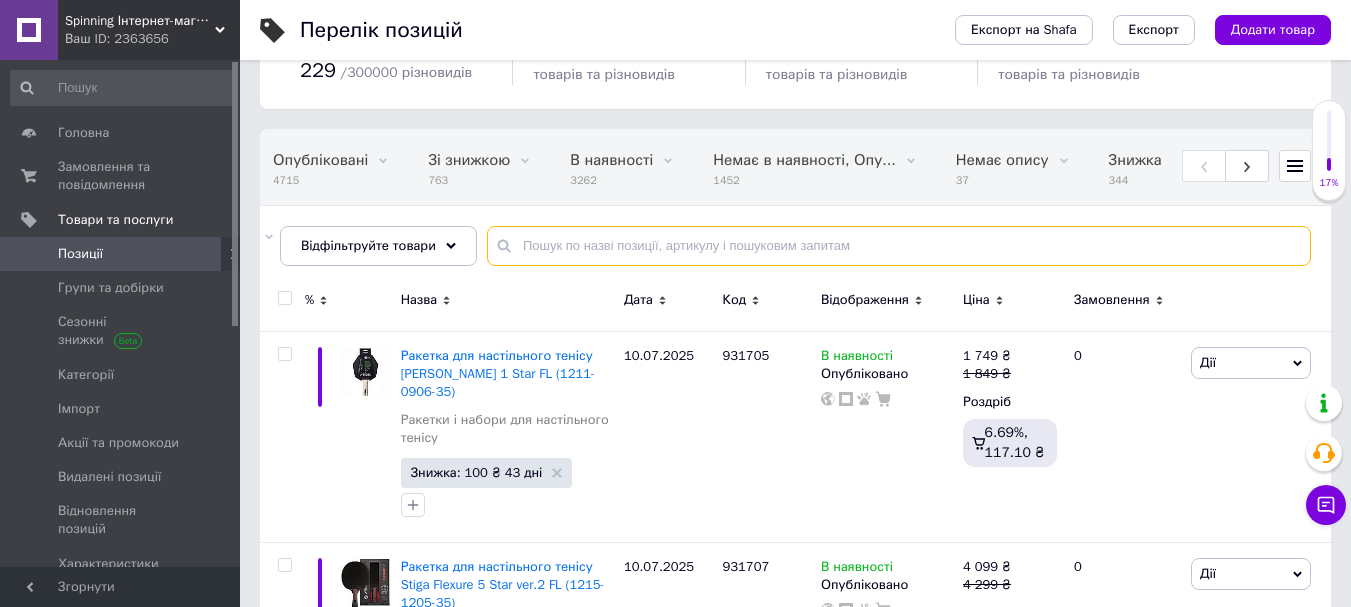 click at bounding box center [899, 246] 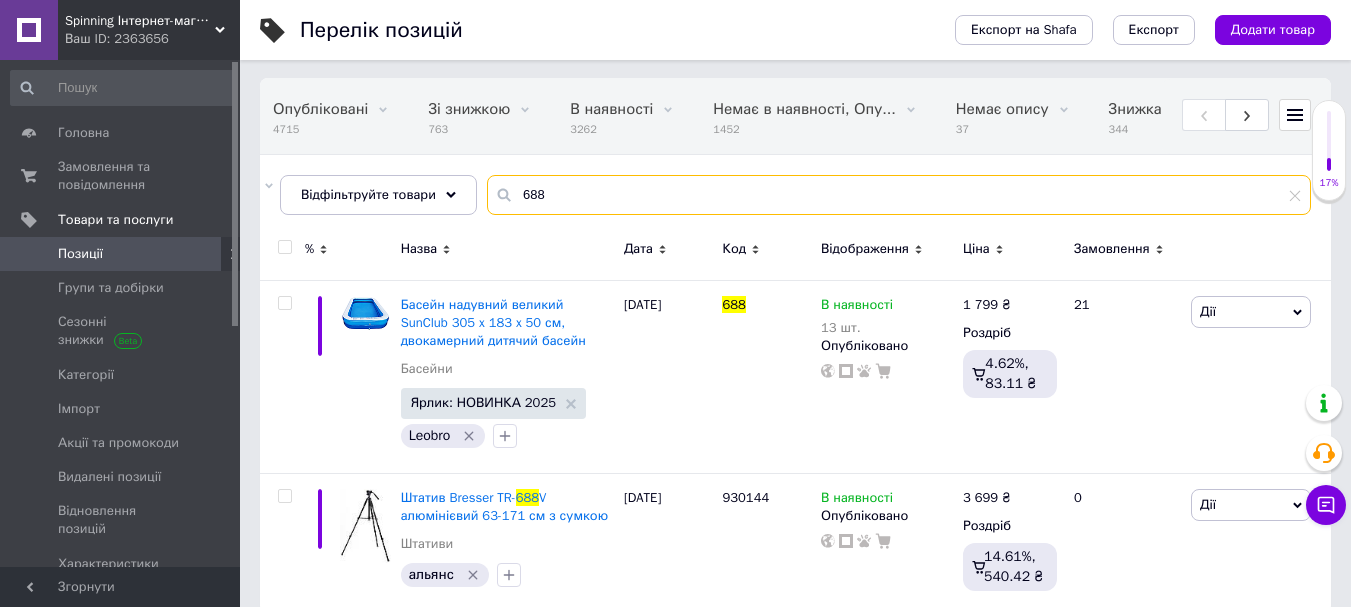 scroll, scrollTop: 178, scrollLeft: 0, axis: vertical 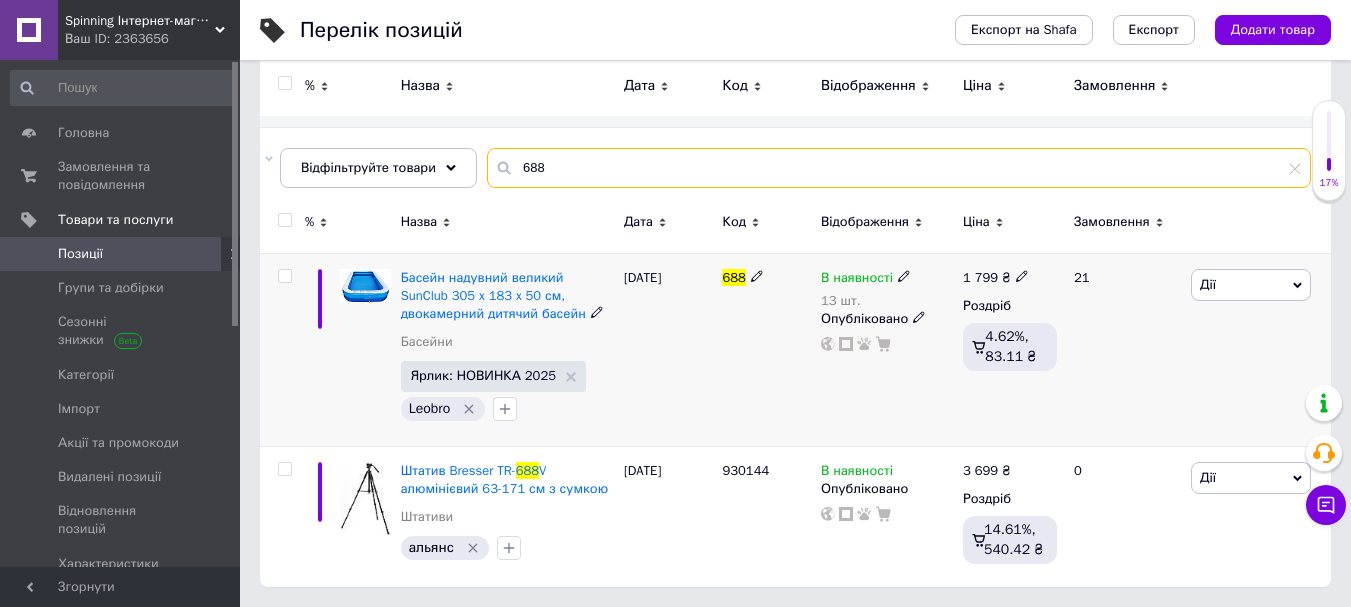 type on "688" 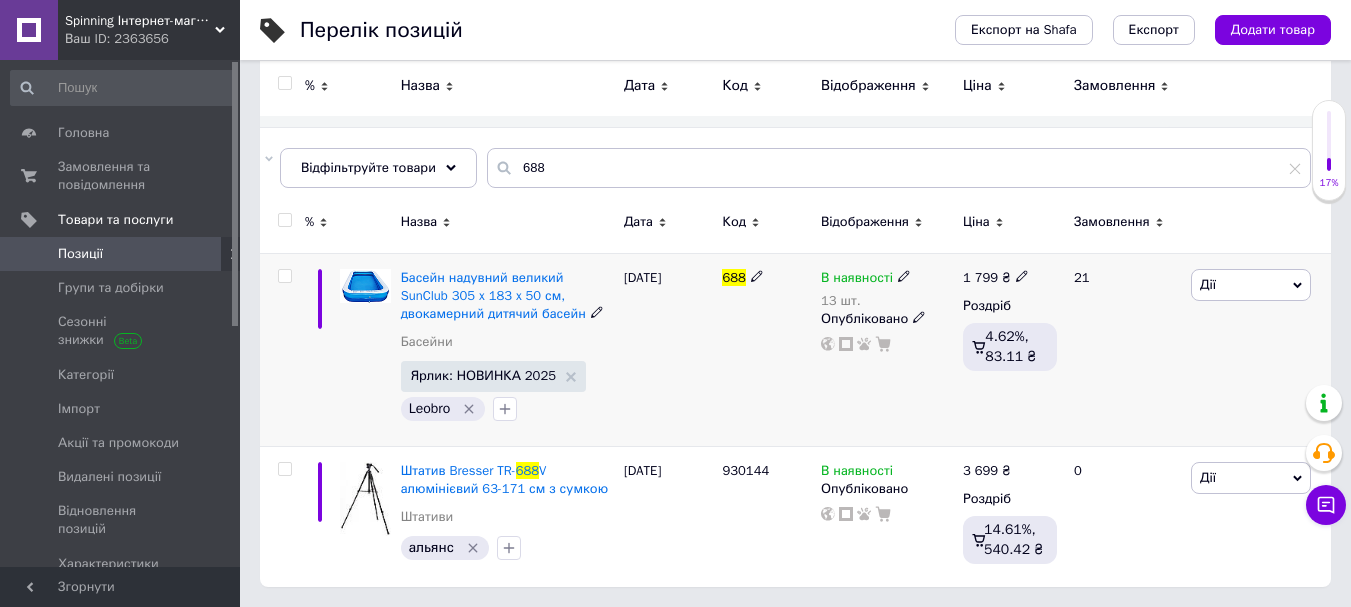 click 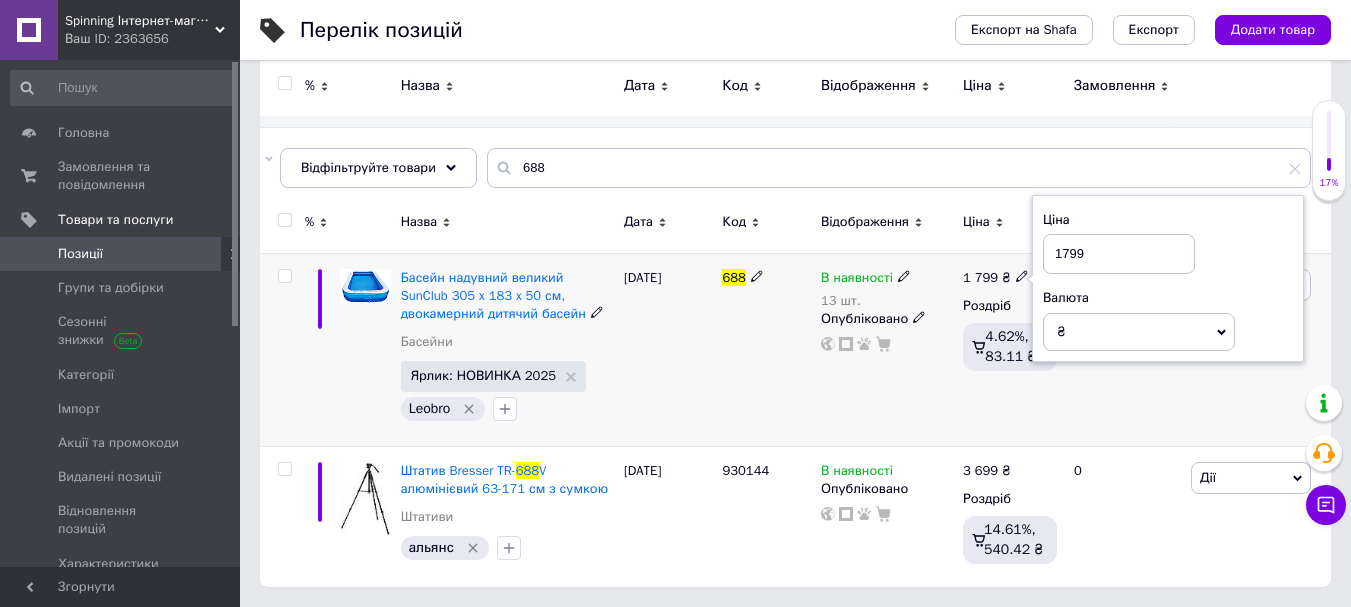 click on "1799" at bounding box center (1119, 254) 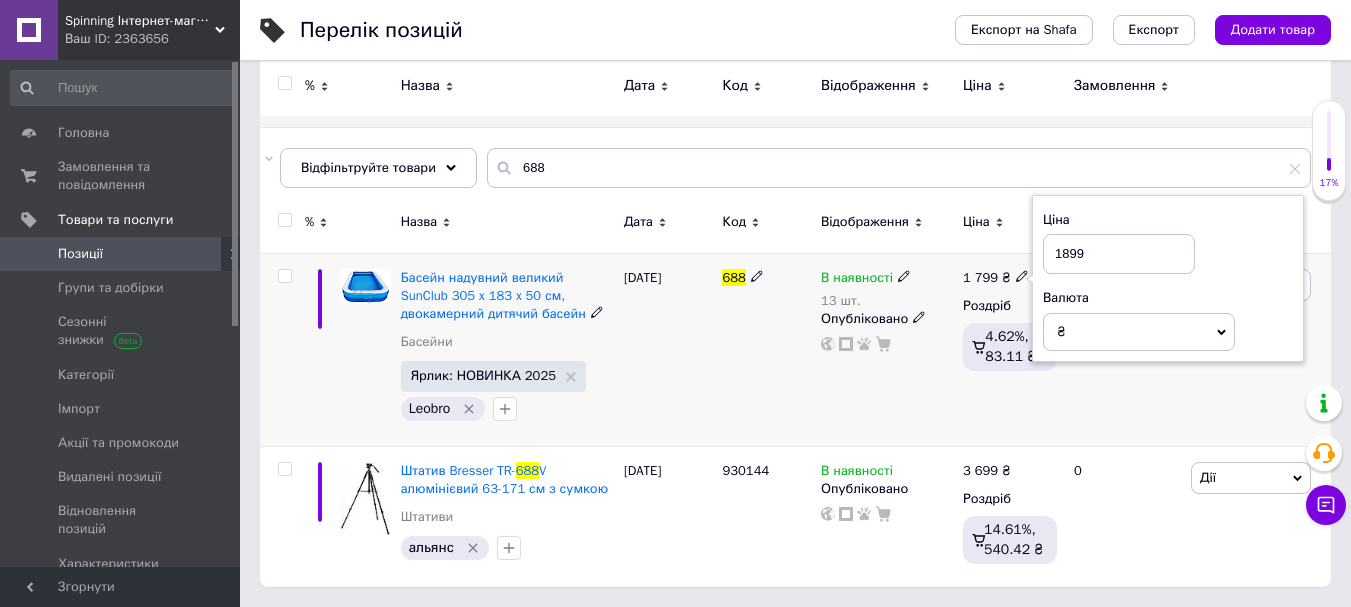 type on "1899" 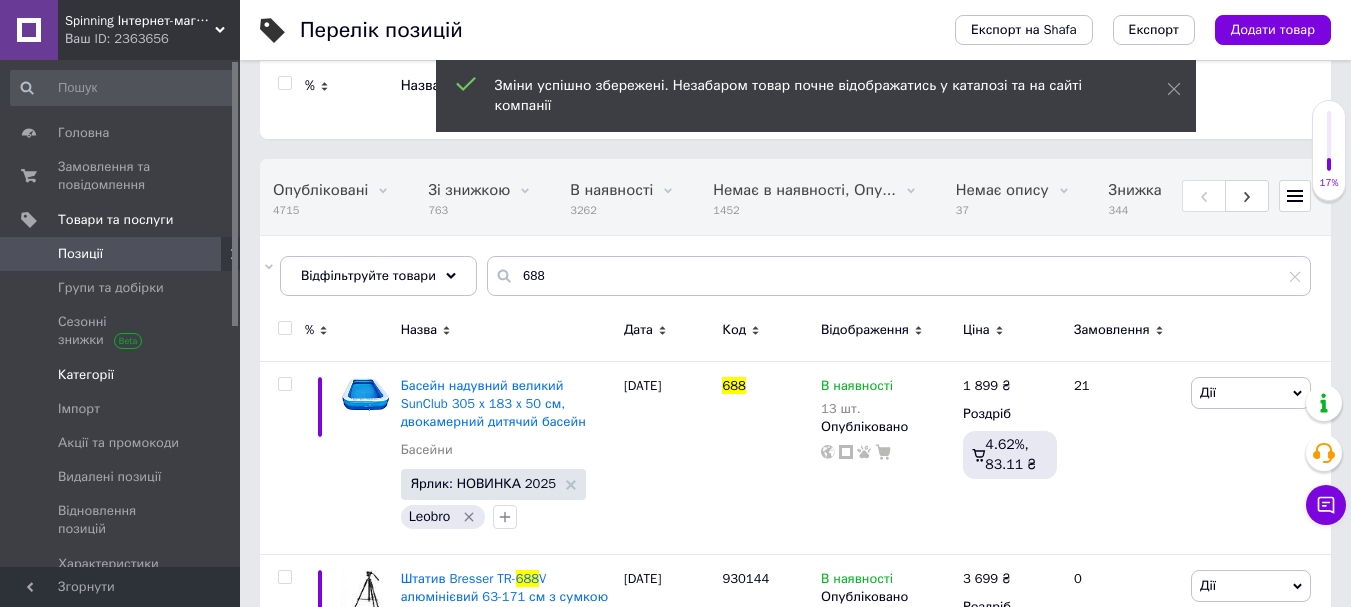 scroll, scrollTop: 0, scrollLeft: 0, axis: both 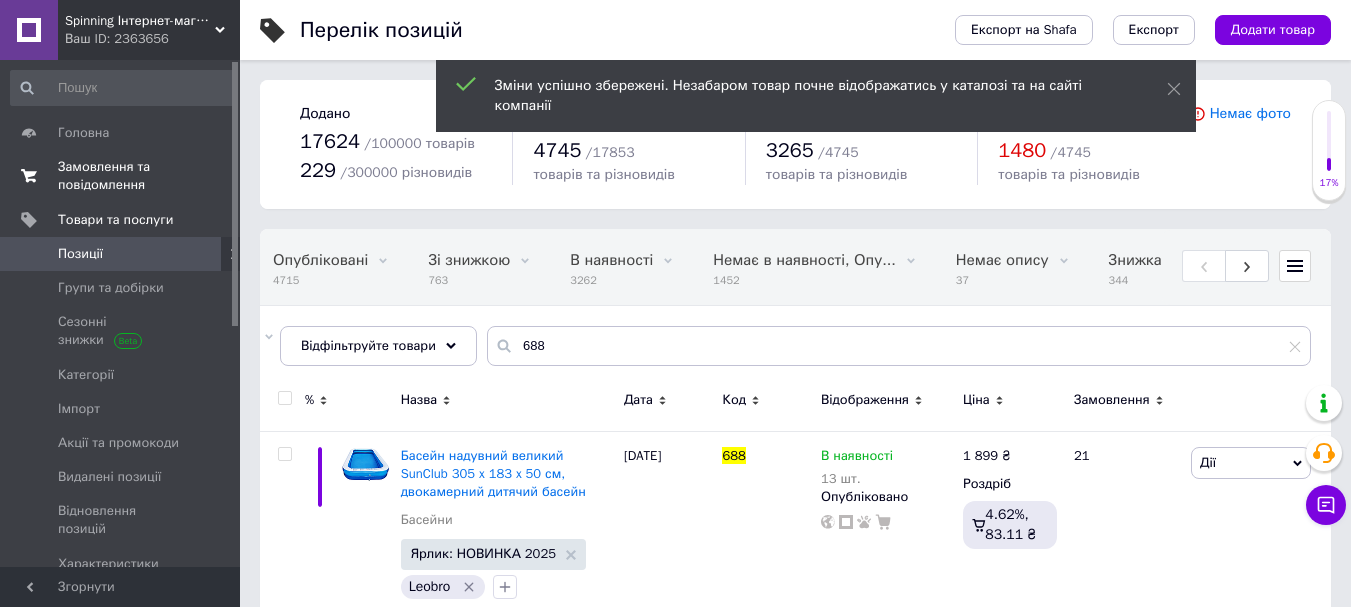 click on "Замовлення та повідомлення" at bounding box center (121, 176) 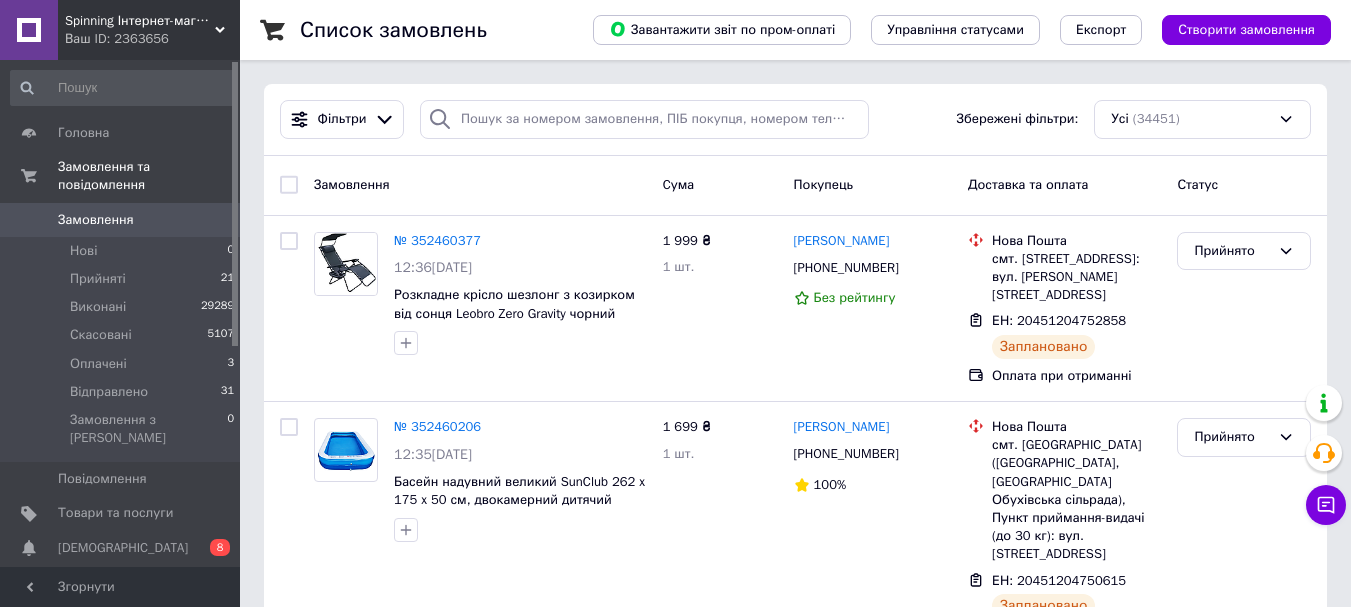 click on "Прийняті" at bounding box center (98, 279) 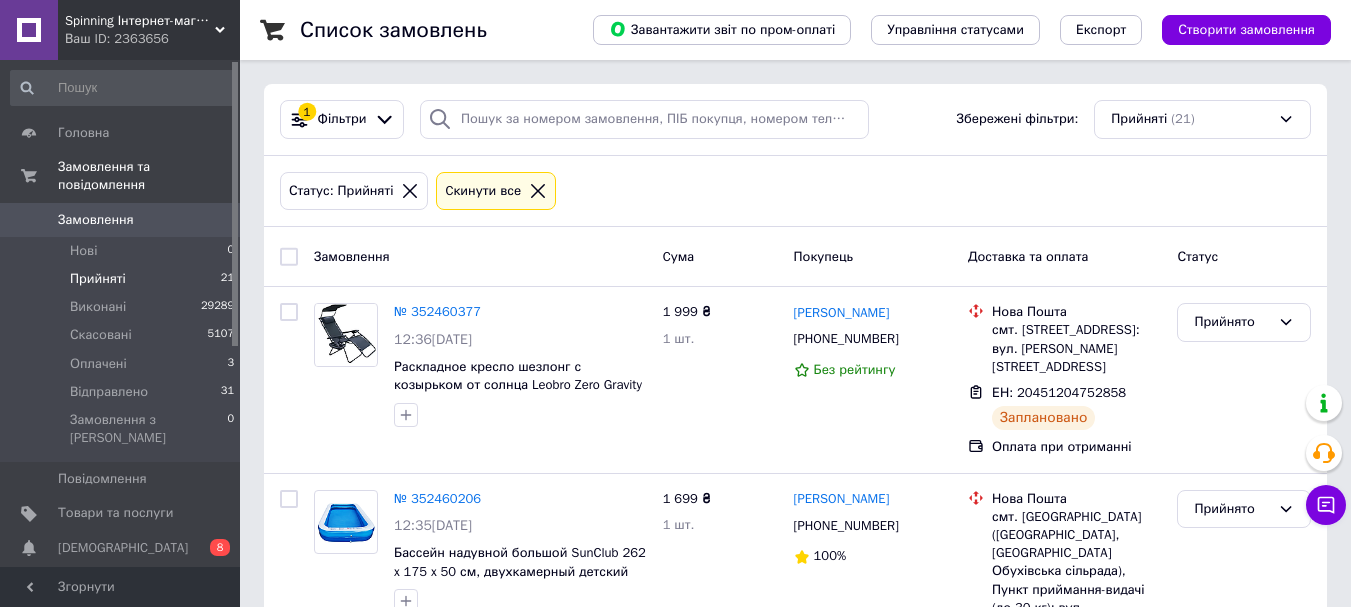click on "Нові" at bounding box center [83, 251] 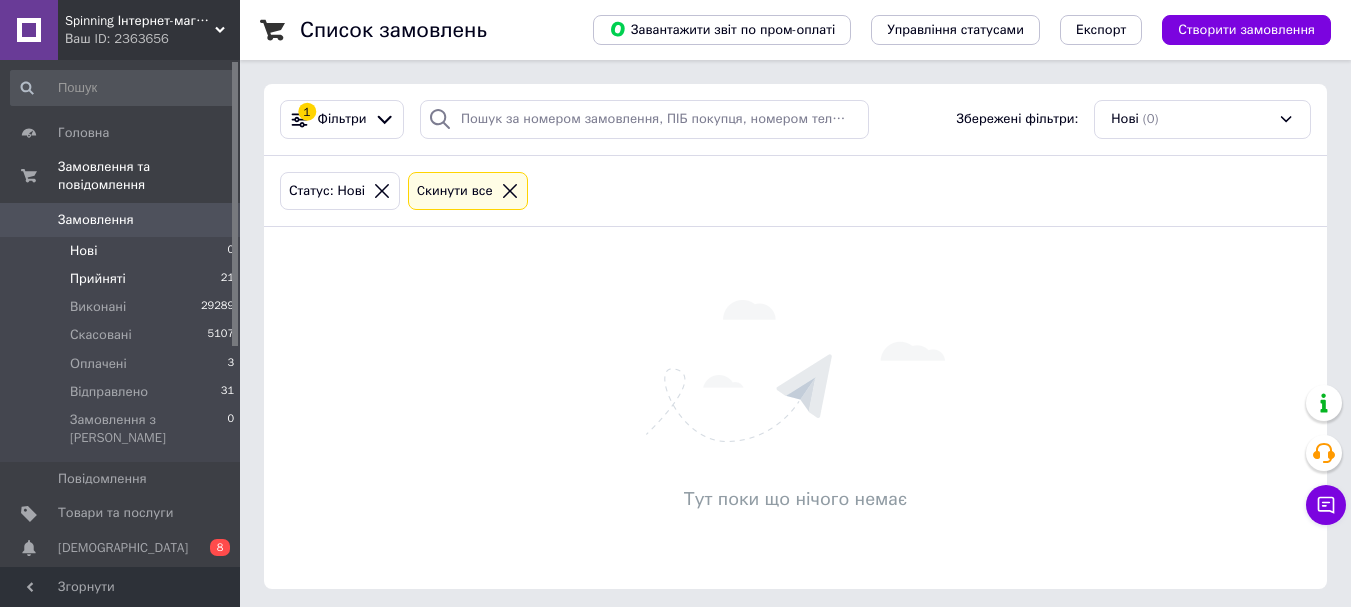click on "Прийняті" at bounding box center [98, 279] 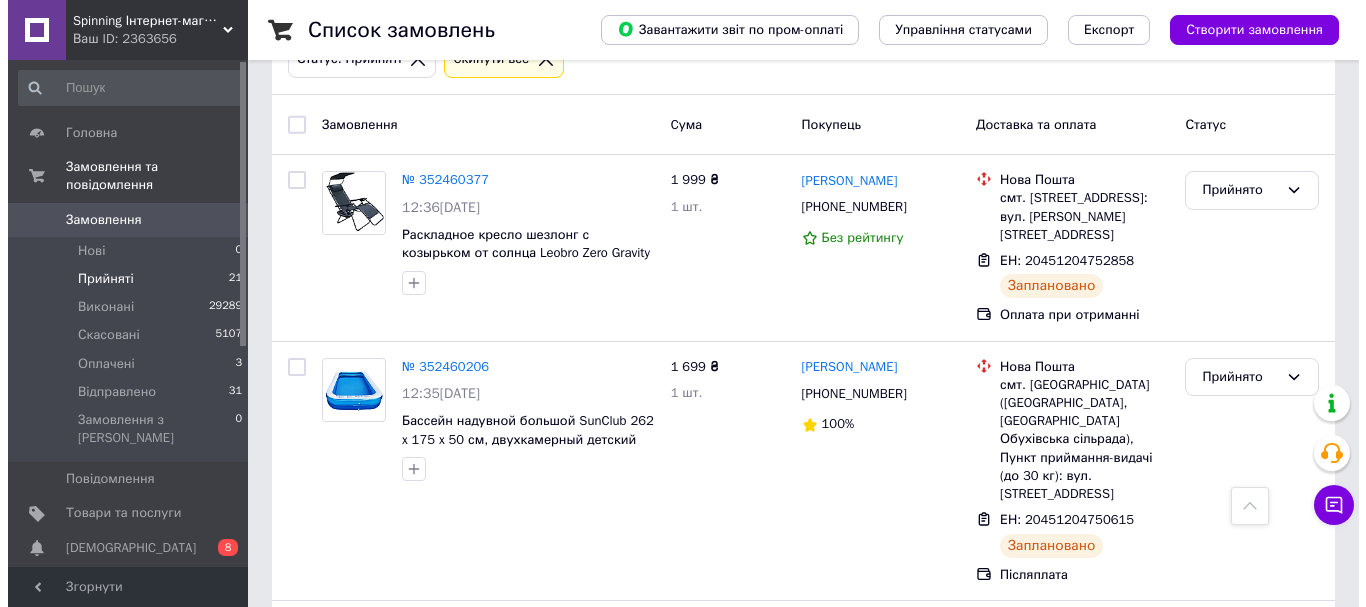 scroll, scrollTop: 0, scrollLeft: 0, axis: both 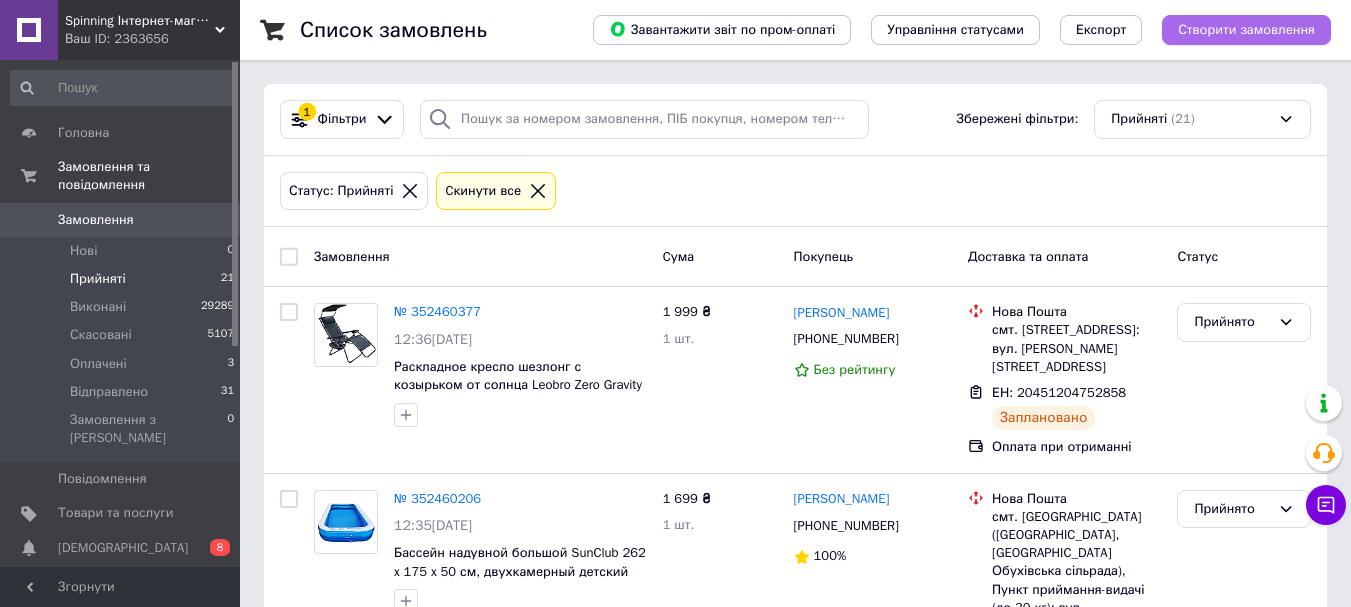 click on "Створити замовлення" at bounding box center [1246, 30] 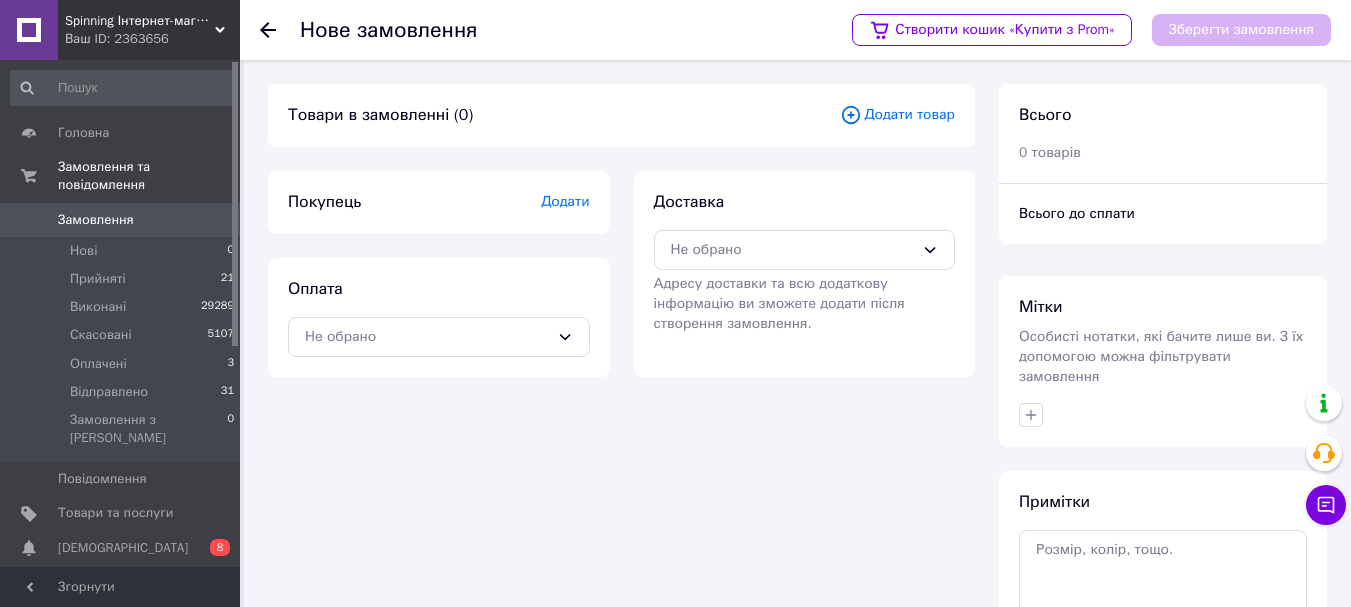 click on "Додати товар" at bounding box center (897, 115) 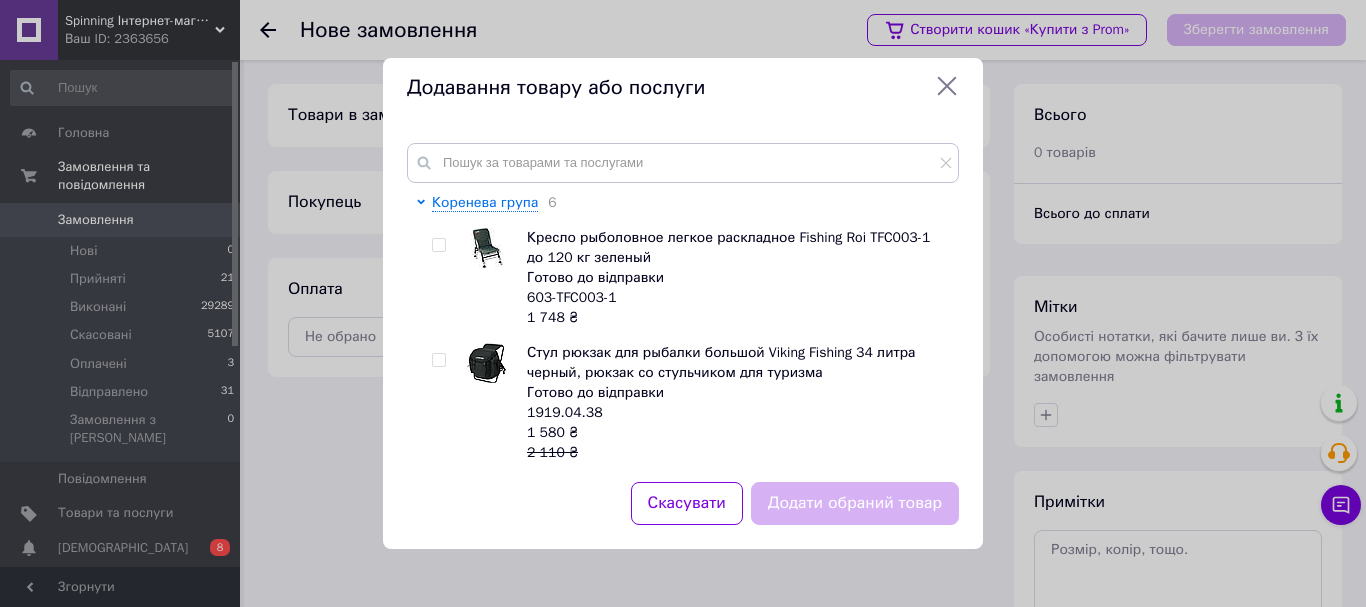 click on "[PERSON_NAME] група 6 Кресло рыболовное легкое раскладное Fishing Roi TFC003-1 до 120 кг зеленый Готово до відправки 603-TFC003-1 1 748   ₴ Стул рюкзак для рыбалки большой Viking Fishing 34 литра черный, рюкзак со стульчиком для туризма Готово до відправки 1919.04.38 1 580   ₴ 2 110   ₴ Душ туристический переносной Tribe Shower 20 литров, мобильный душ гидратор с лейкой Готово до відправки T-MA-0011-olive 1 210   ₴ Перчатки теплые флис+мембрана Viking Fishing Maverick серые, размер M Готово до відправки 1919.05.66 659   ₴ 879   ₴ Метеостанция Kestrel 5500 Weather Meter, песочный цвет Tan Немає в наявності [DATE] 29 660   ₴ Немає в наявності 15620390 207   ₴ 13" at bounding box center (683, 300) 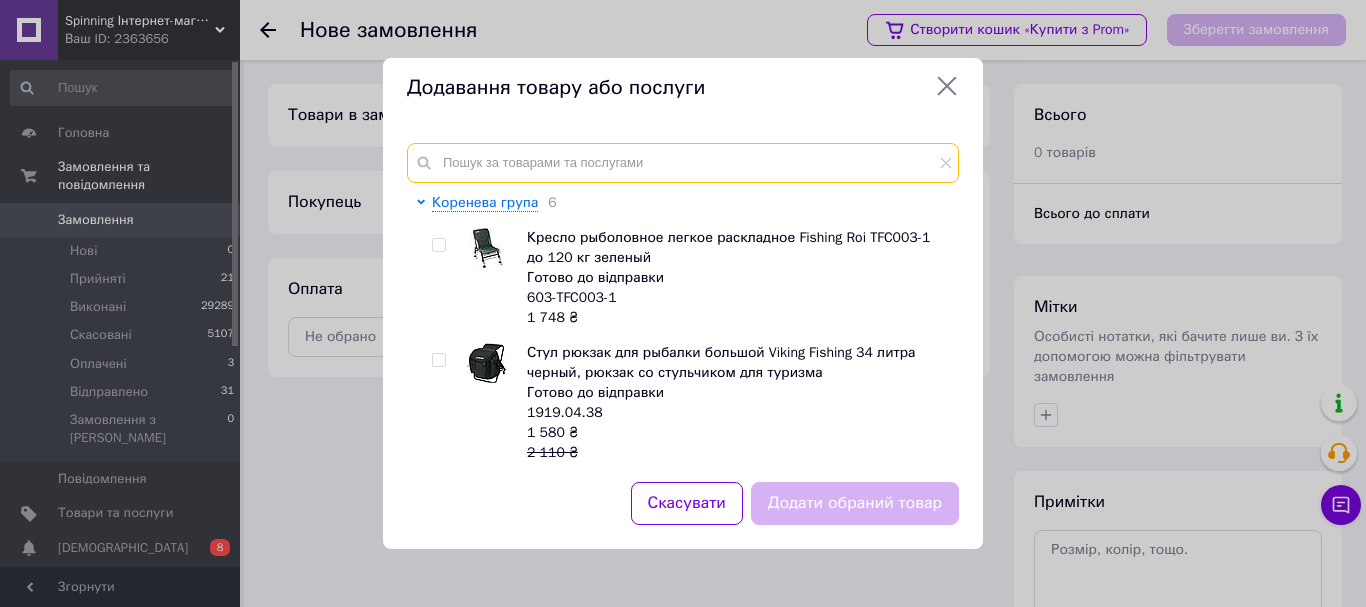 click at bounding box center (683, 163) 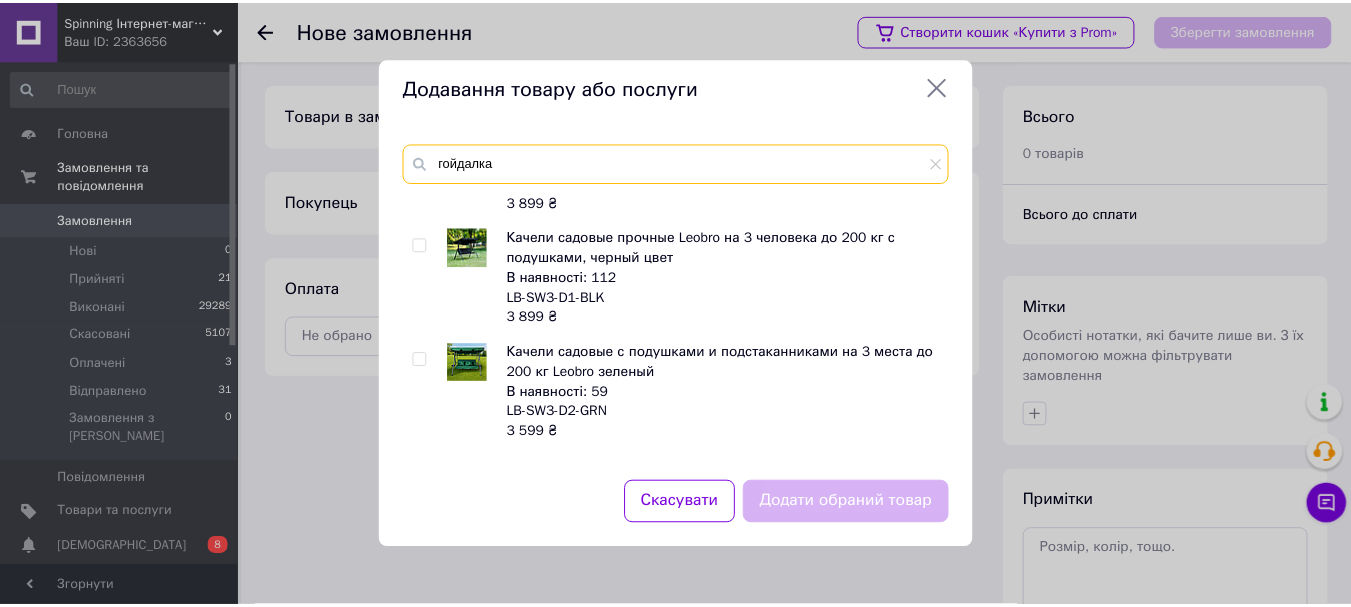 scroll, scrollTop: 1800, scrollLeft: 0, axis: vertical 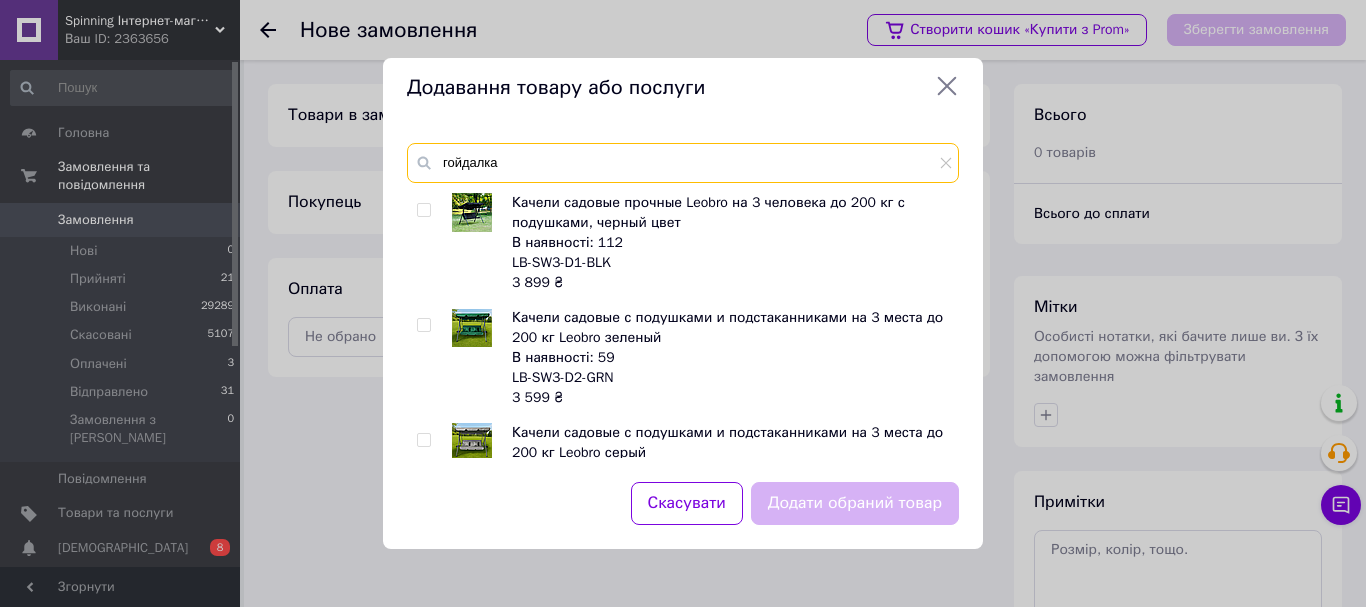 type on "гойдалка" 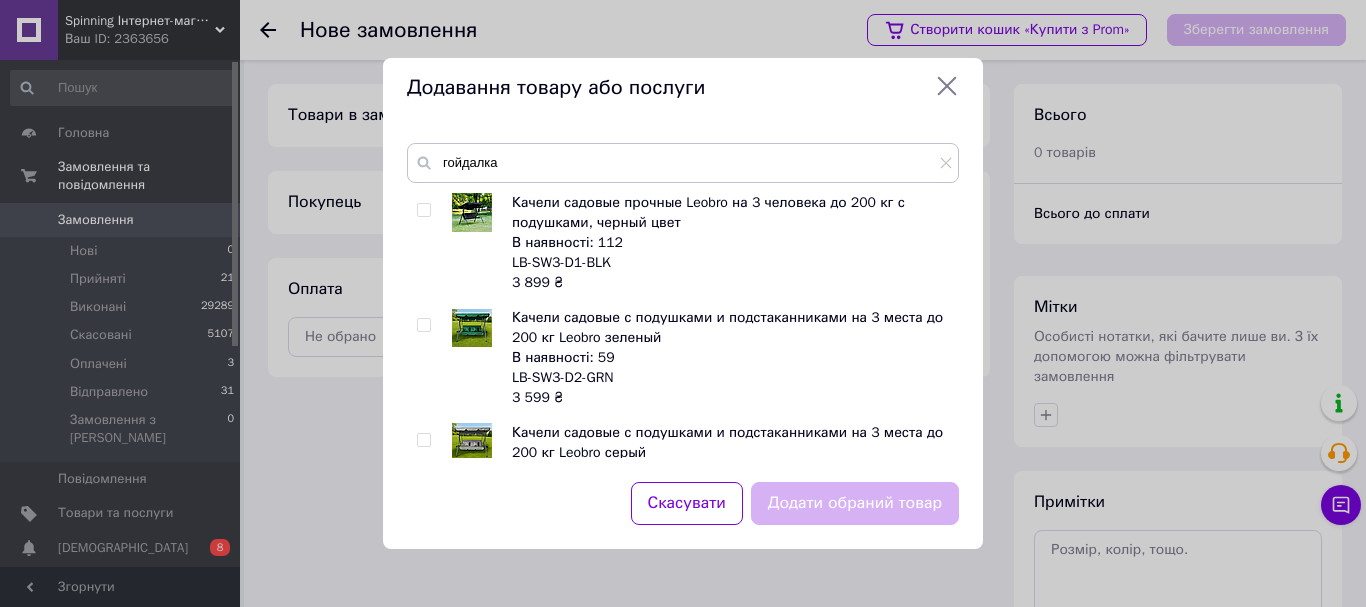 click at bounding box center [423, 325] 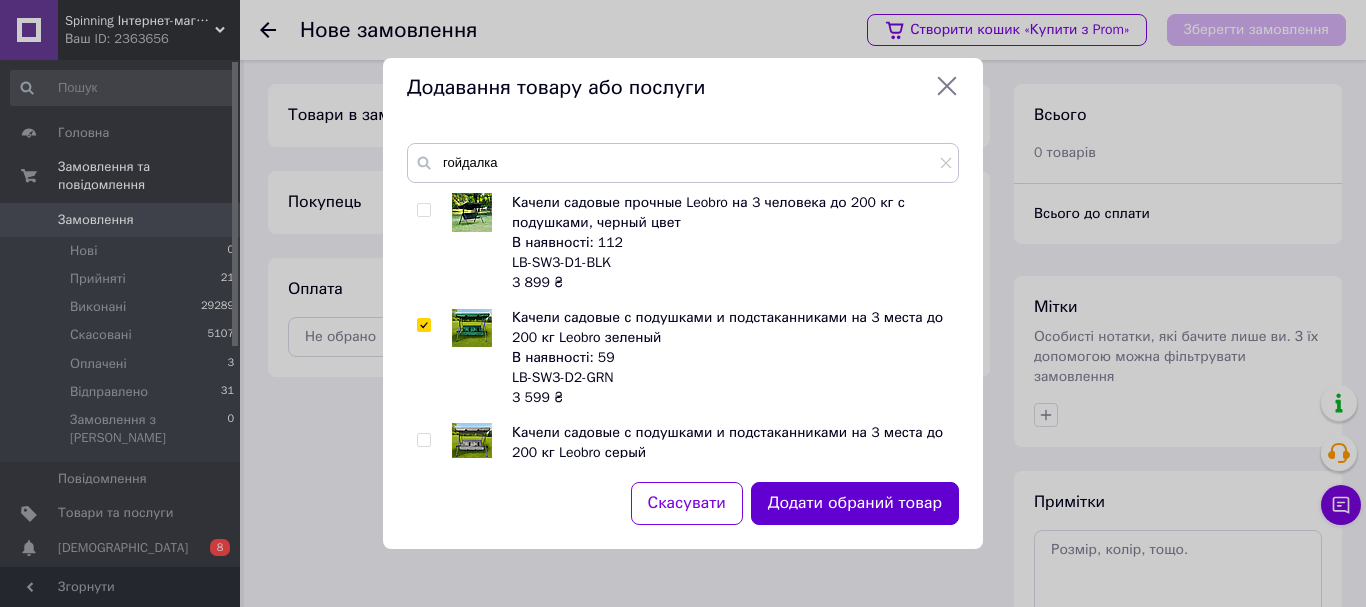 click on "Додати обраний товар" at bounding box center [855, 503] 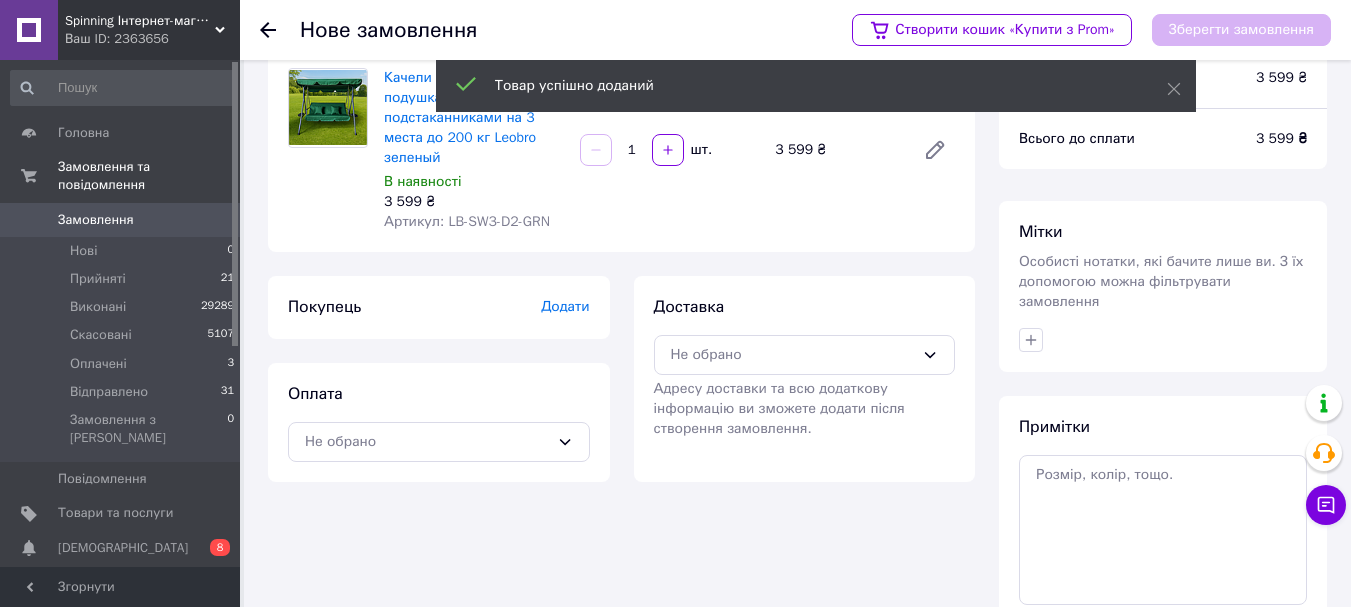 scroll, scrollTop: 217, scrollLeft: 0, axis: vertical 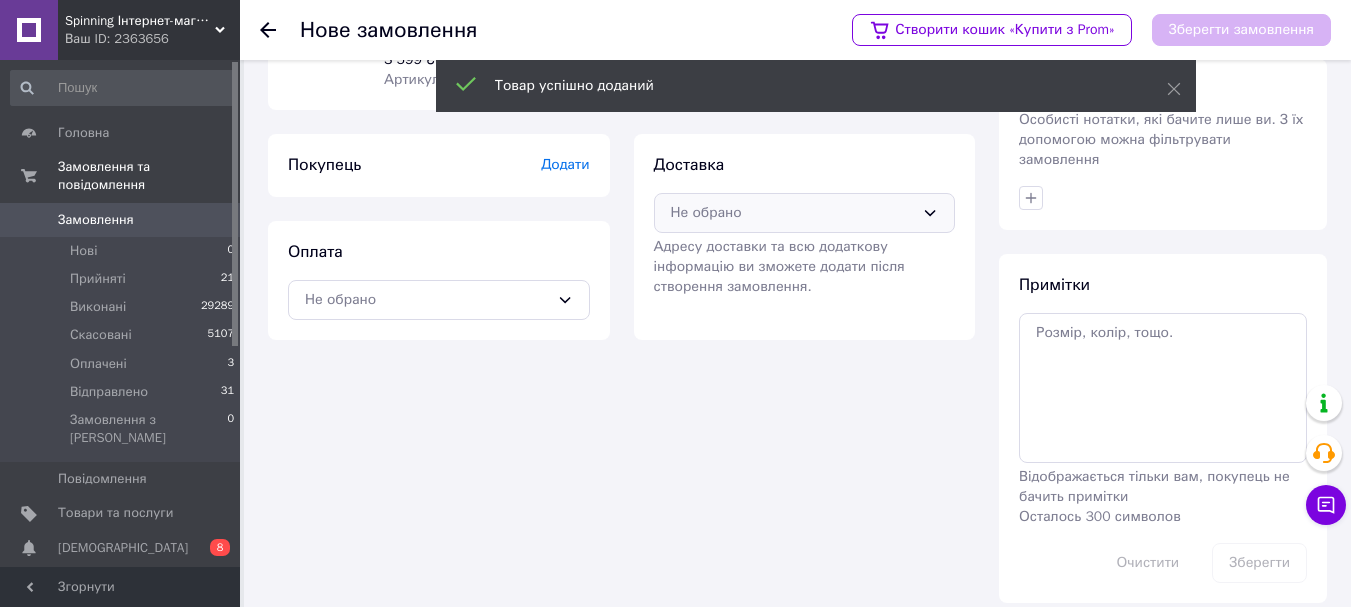click on "Не обрано" at bounding box center (793, 213) 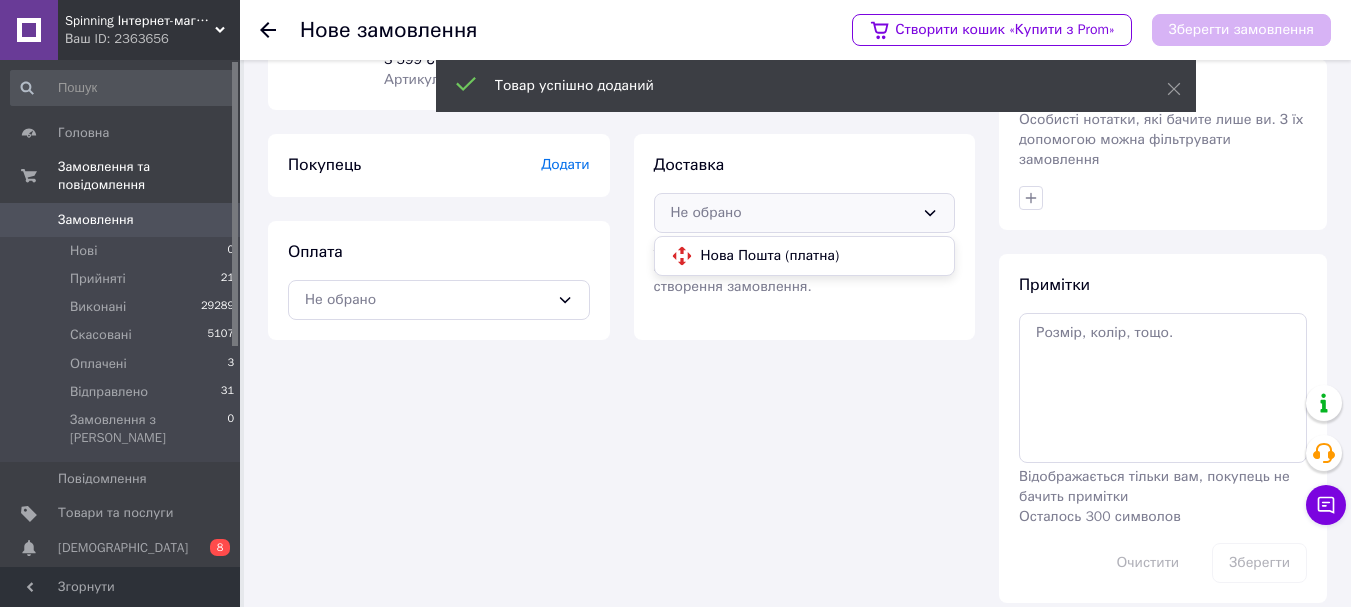 click on "Нова Пошта (платна)" at bounding box center (820, 256) 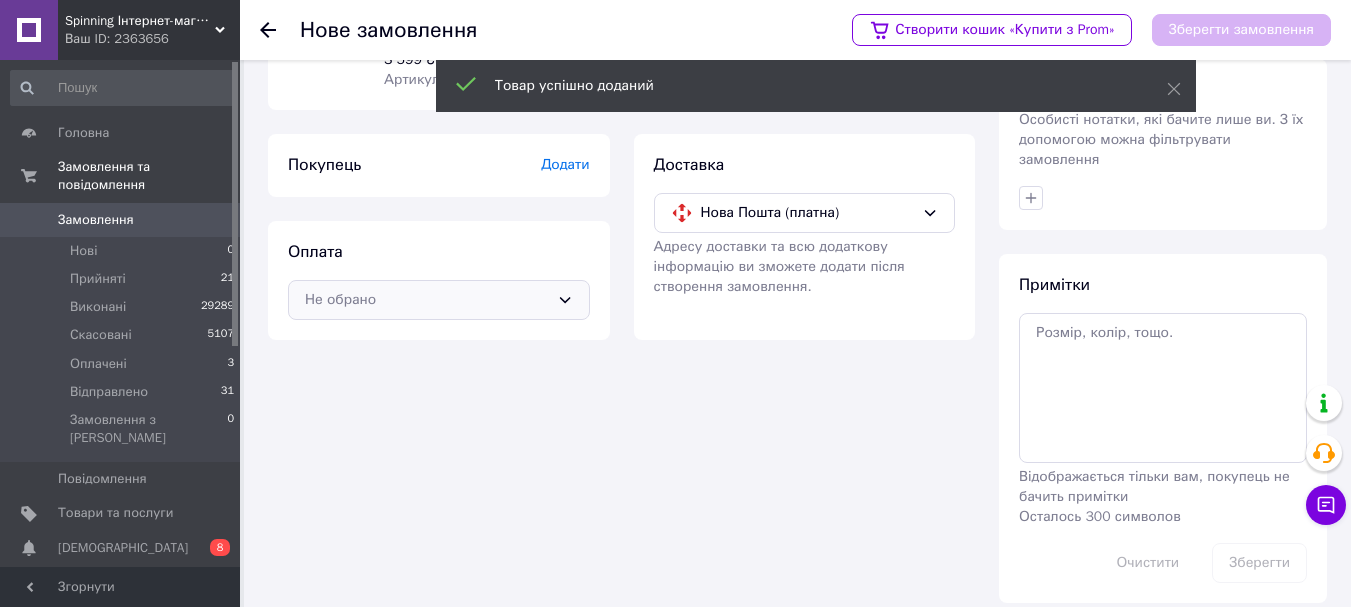 click on "Не обрано" at bounding box center [427, 300] 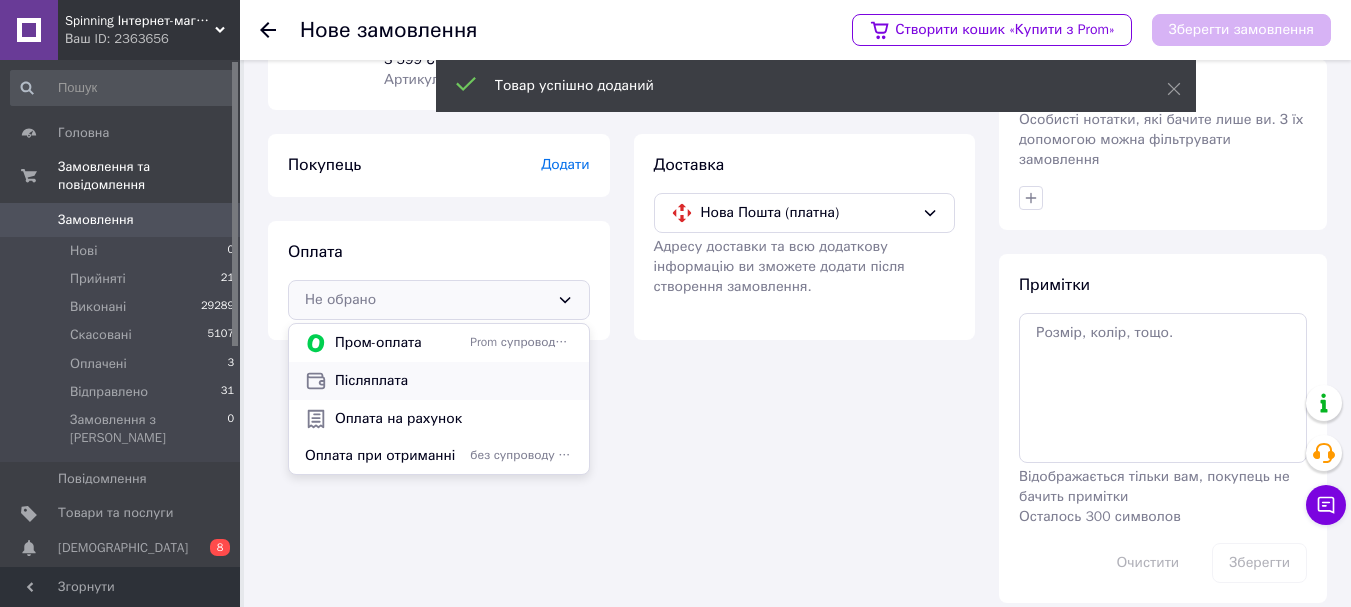 click on "Післяплата" at bounding box center [454, 381] 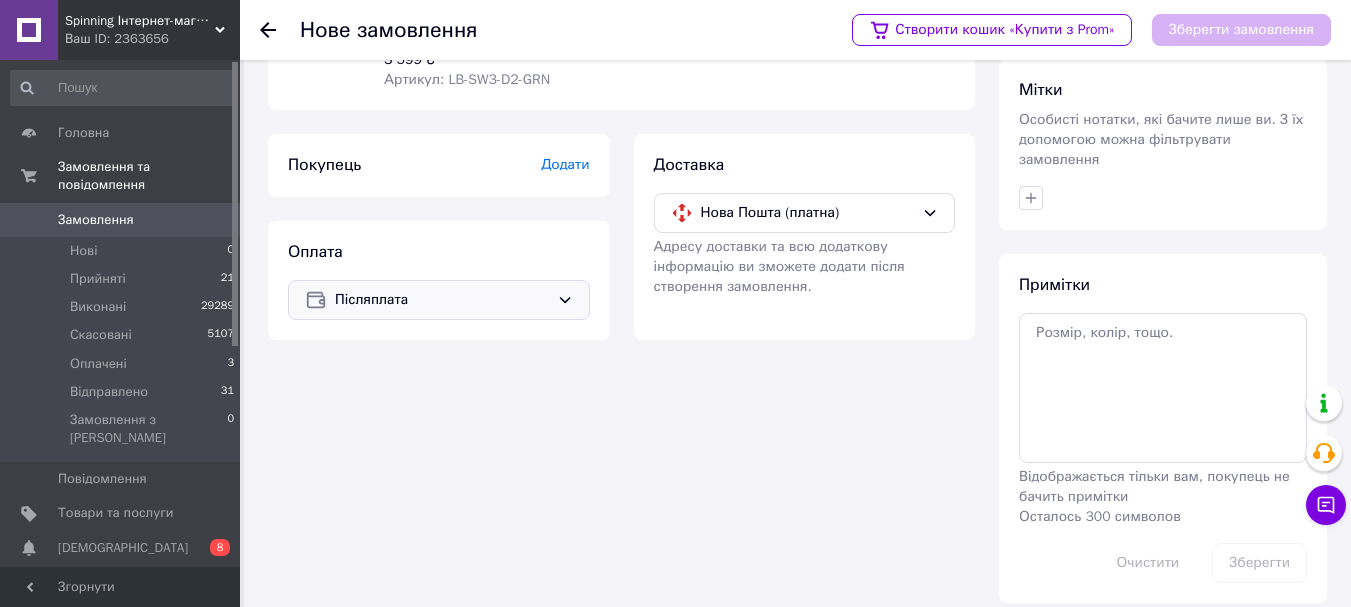 click on "Додати" at bounding box center [565, 164] 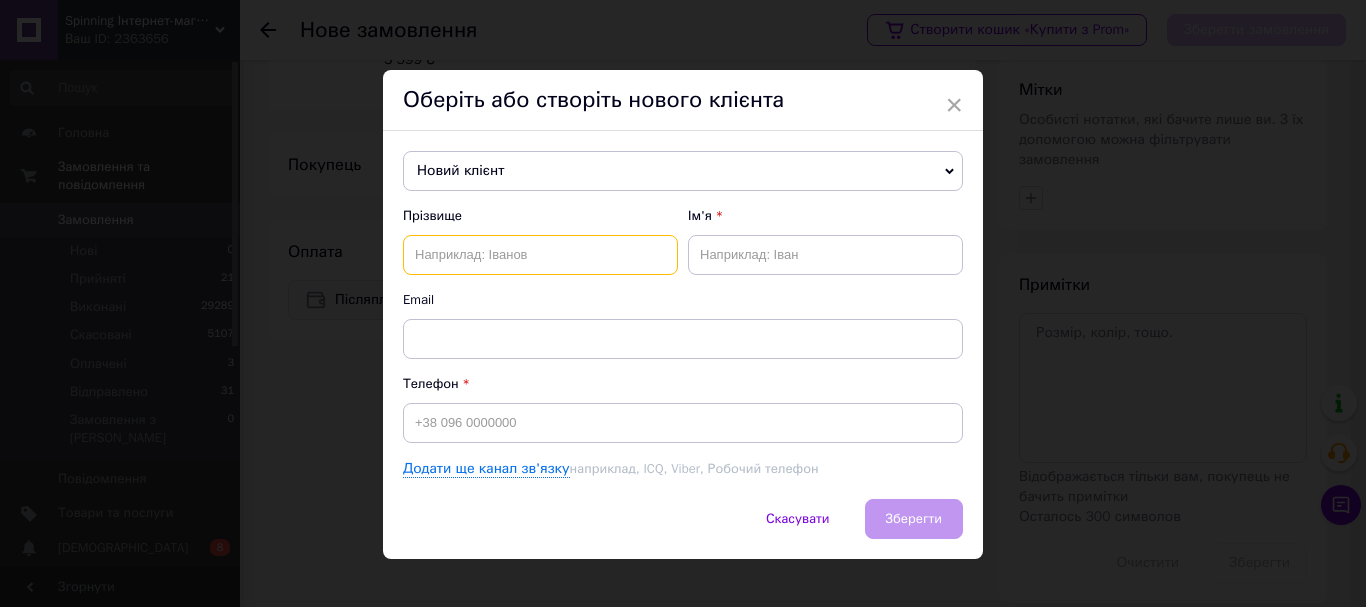 click at bounding box center (540, 255) 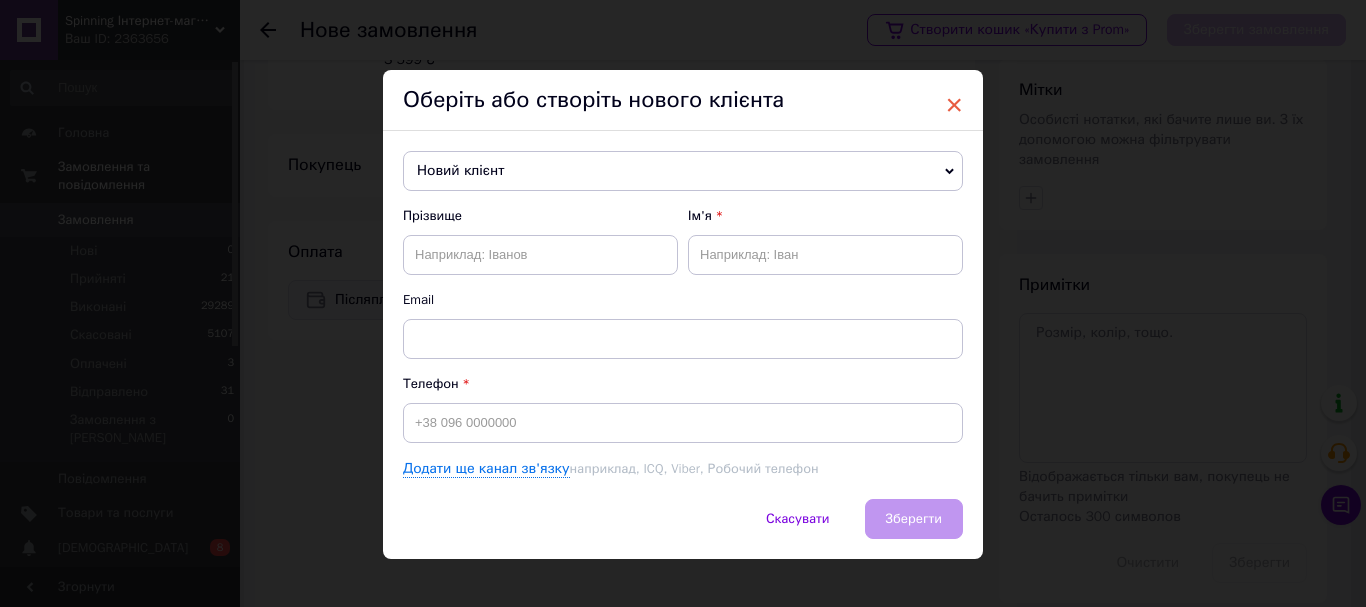 click on "×" at bounding box center [954, 105] 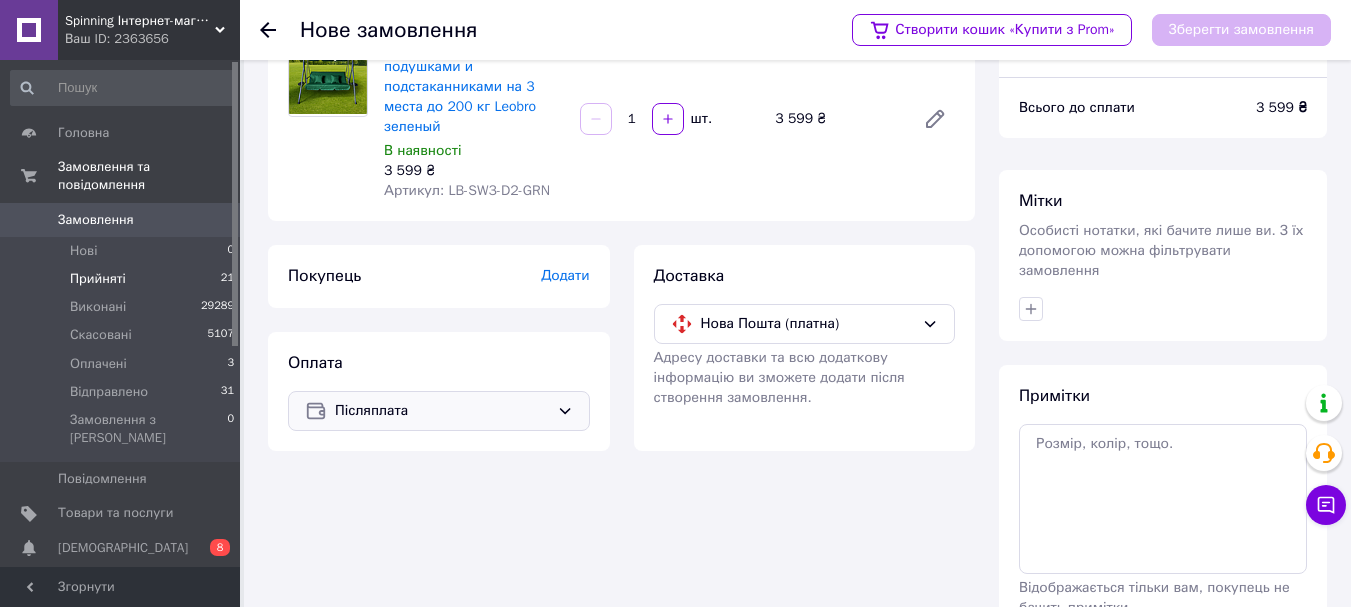 scroll, scrollTop: 0, scrollLeft: 0, axis: both 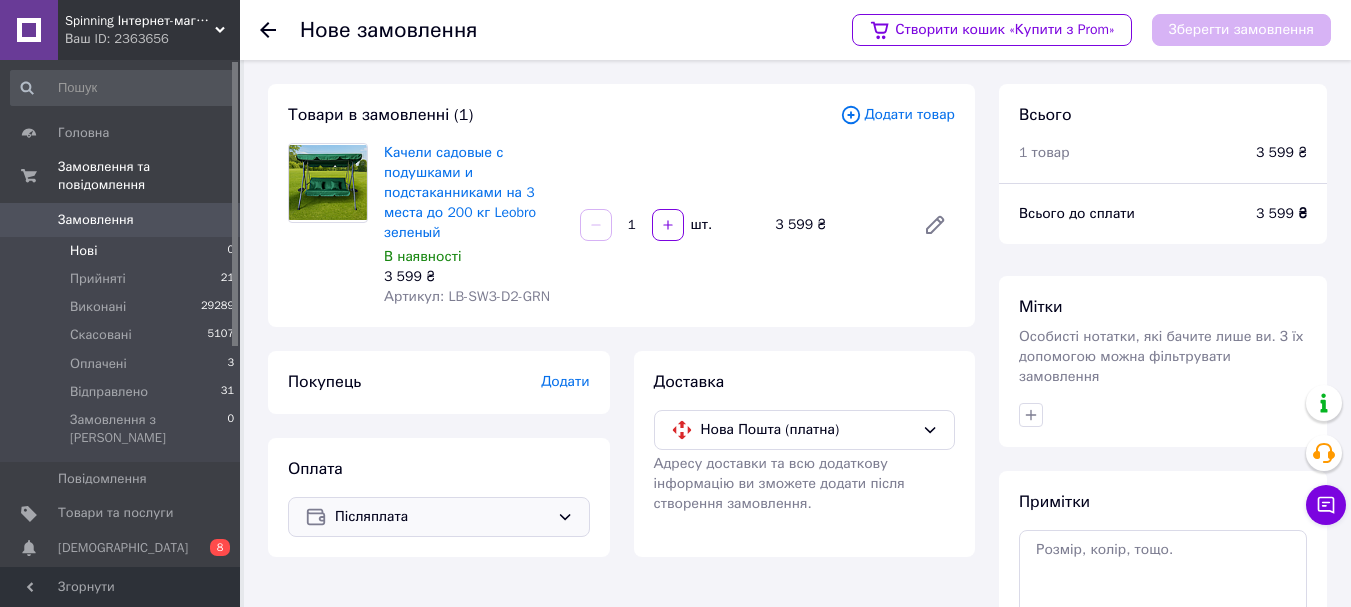 click on "Нові 0" at bounding box center [123, 251] 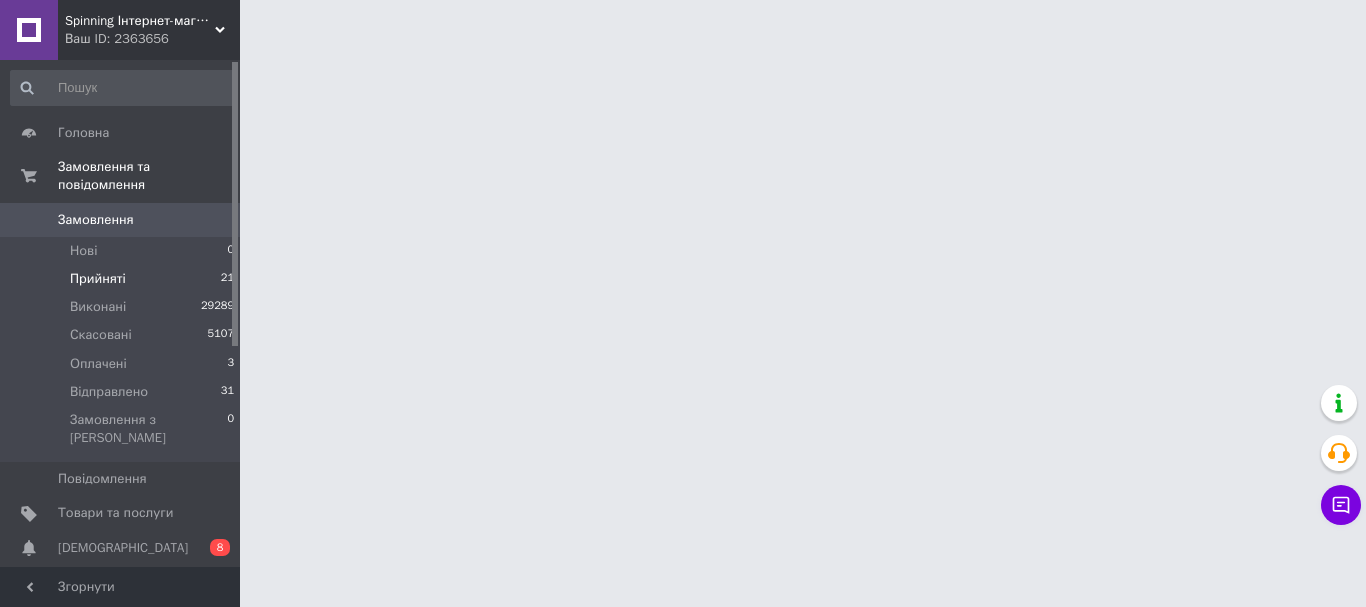 click on "Прийняті" at bounding box center (98, 279) 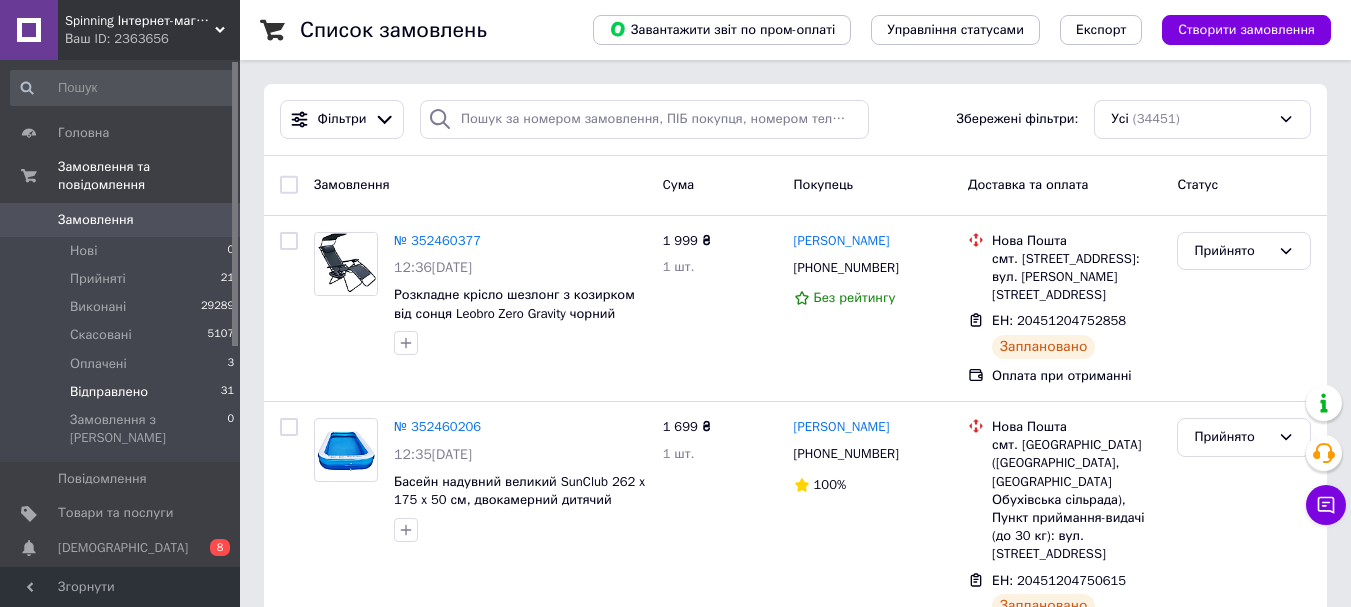 click on "Відправлено" at bounding box center (109, 392) 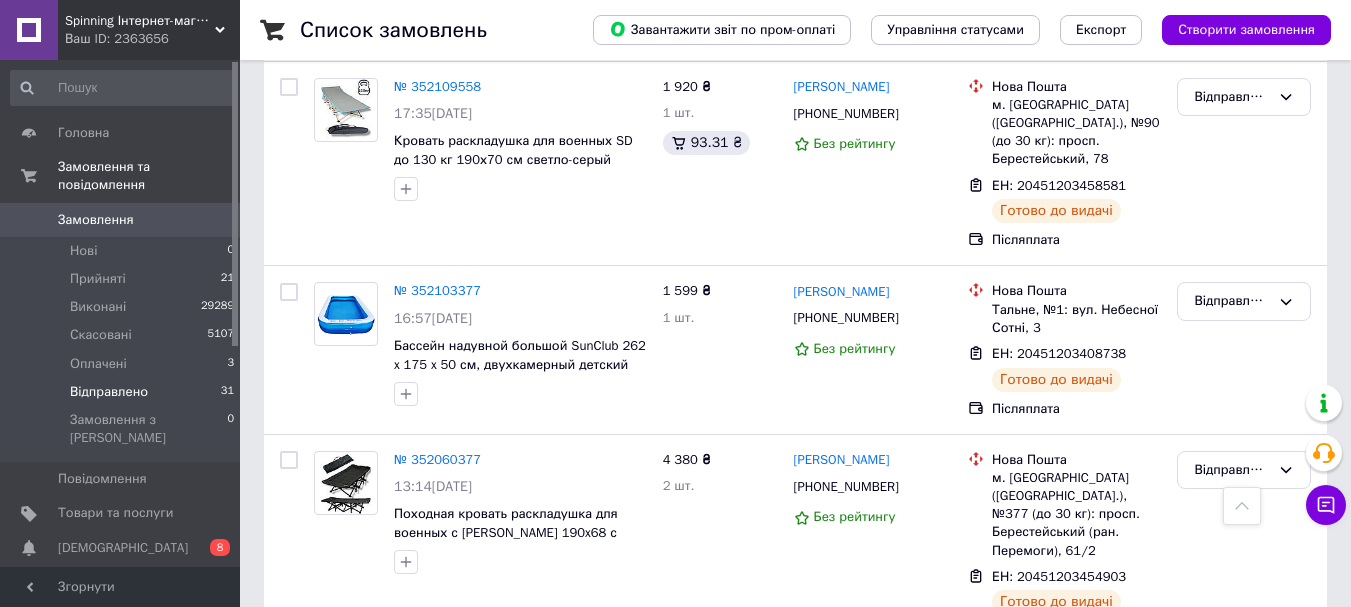 scroll, scrollTop: 4400, scrollLeft: 0, axis: vertical 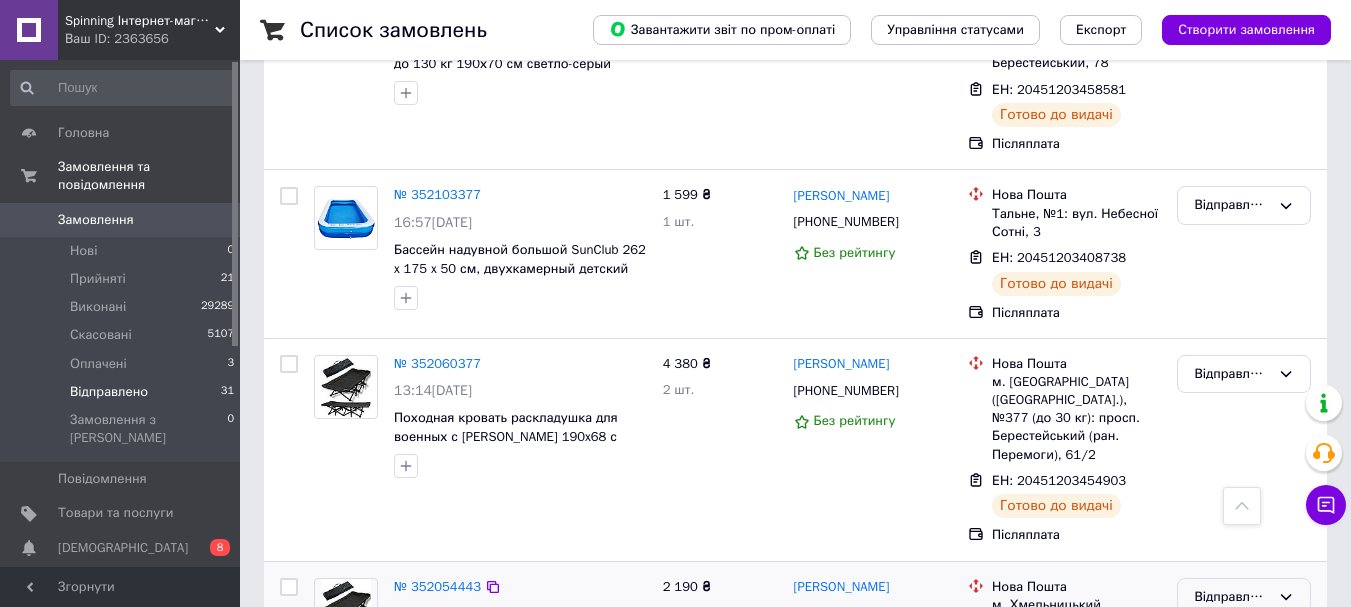 click on "Відправлено" at bounding box center [1232, 597] 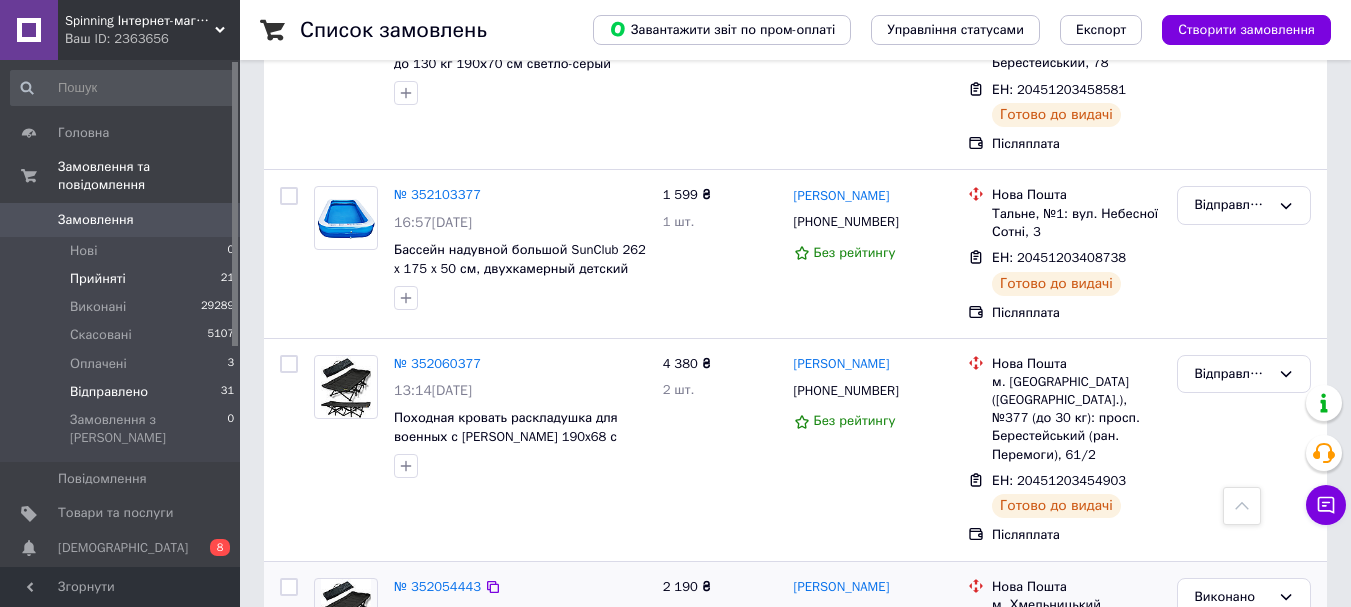 click on "Прийняті 21" at bounding box center (123, 279) 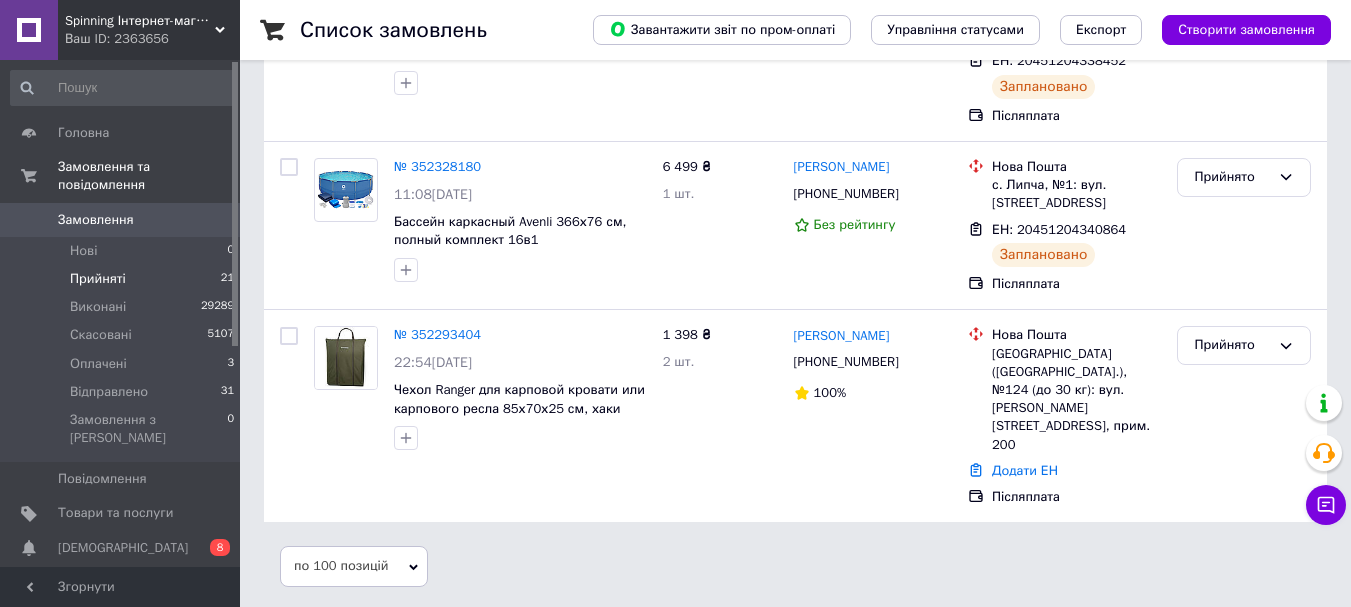scroll, scrollTop: 0, scrollLeft: 0, axis: both 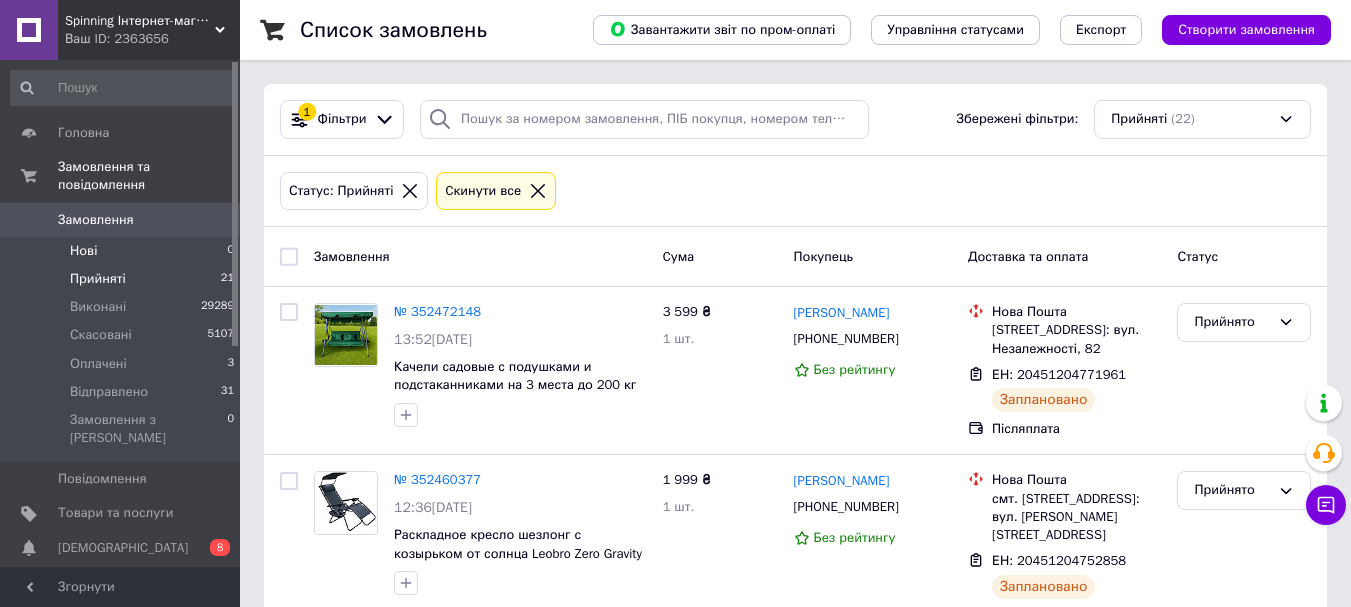 click on "Нові" at bounding box center [83, 251] 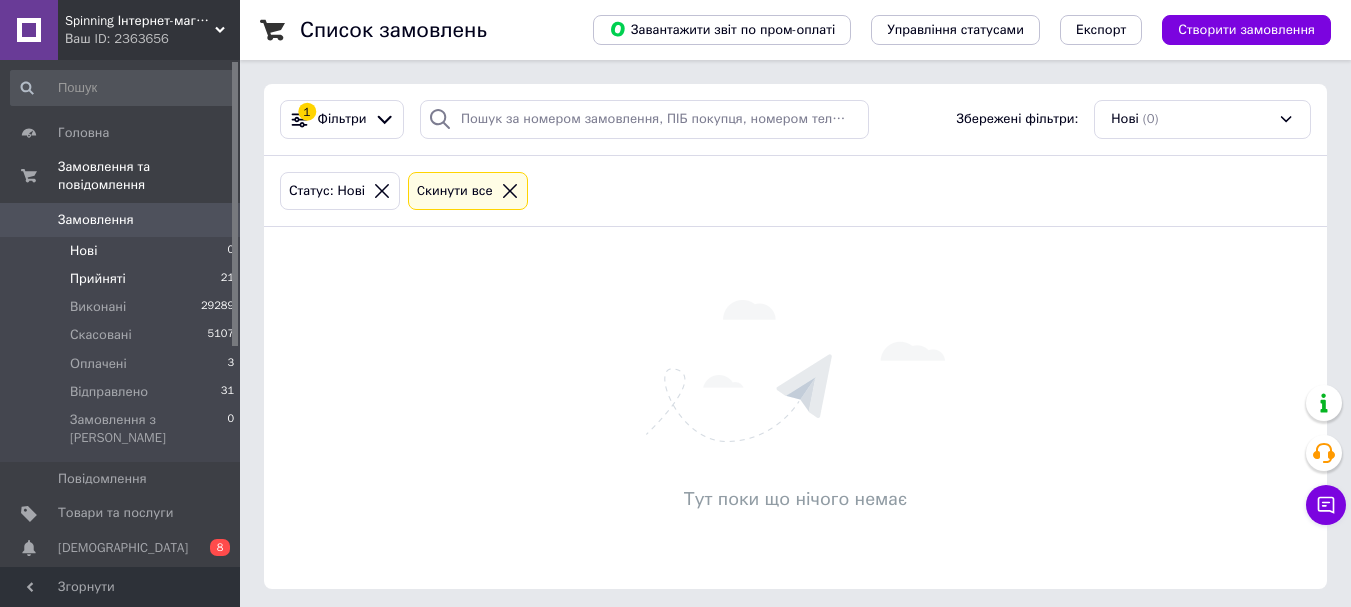 click on "Прийняті 21" at bounding box center [123, 279] 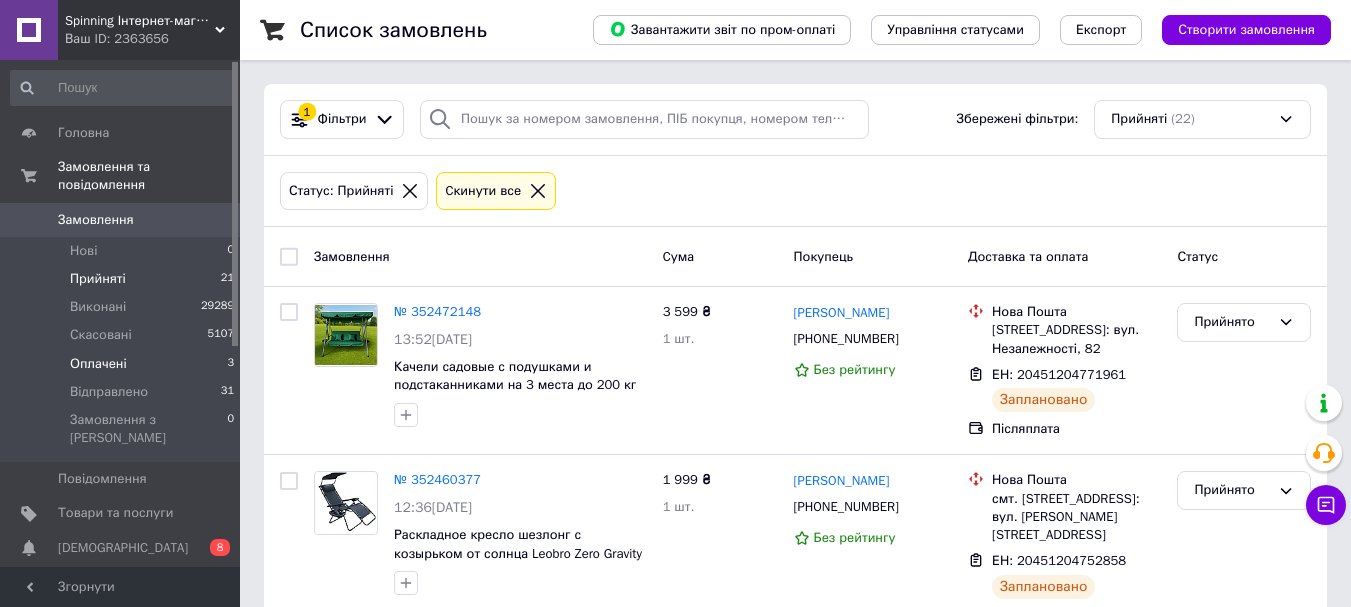 click on "Оплачені" at bounding box center (98, 364) 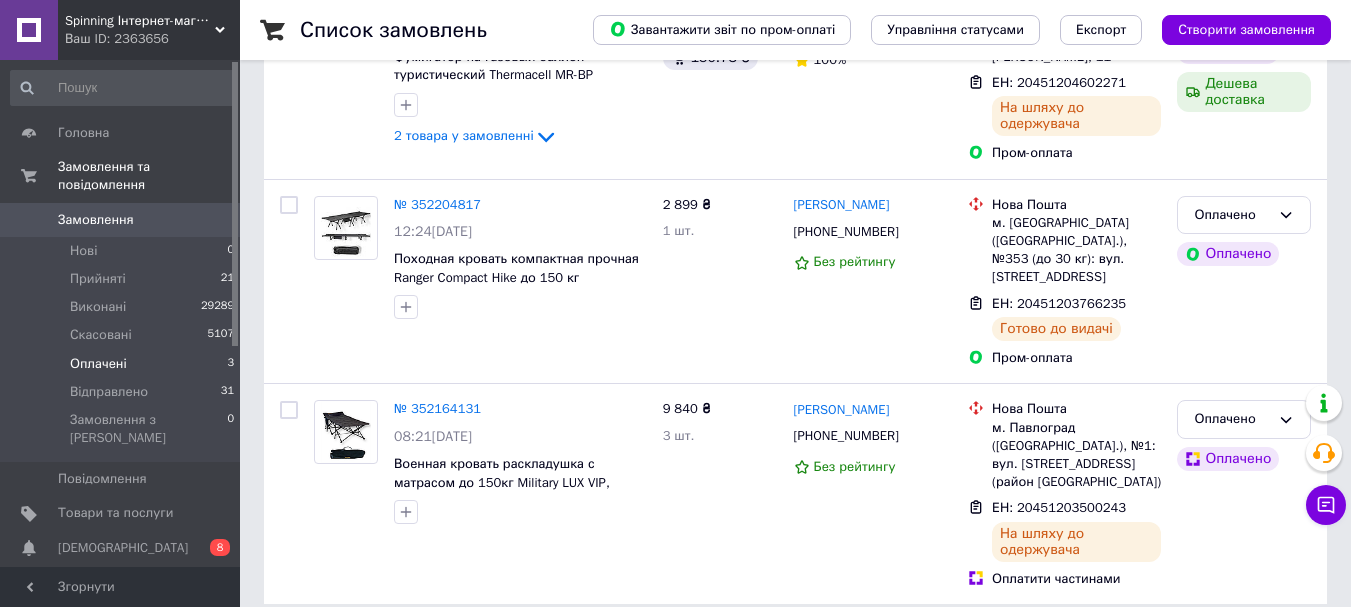 scroll, scrollTop: 313, scrollLeft: 0, axis: vertical 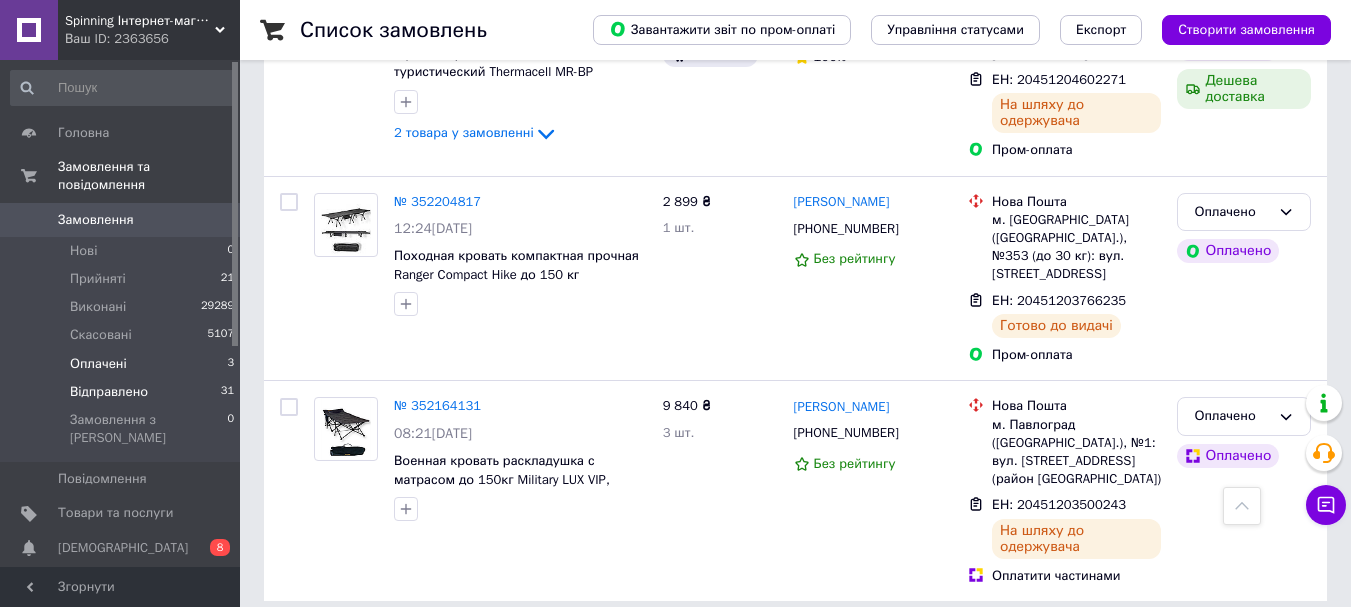 click on "Відправлено" at bounding box center [109, 392] 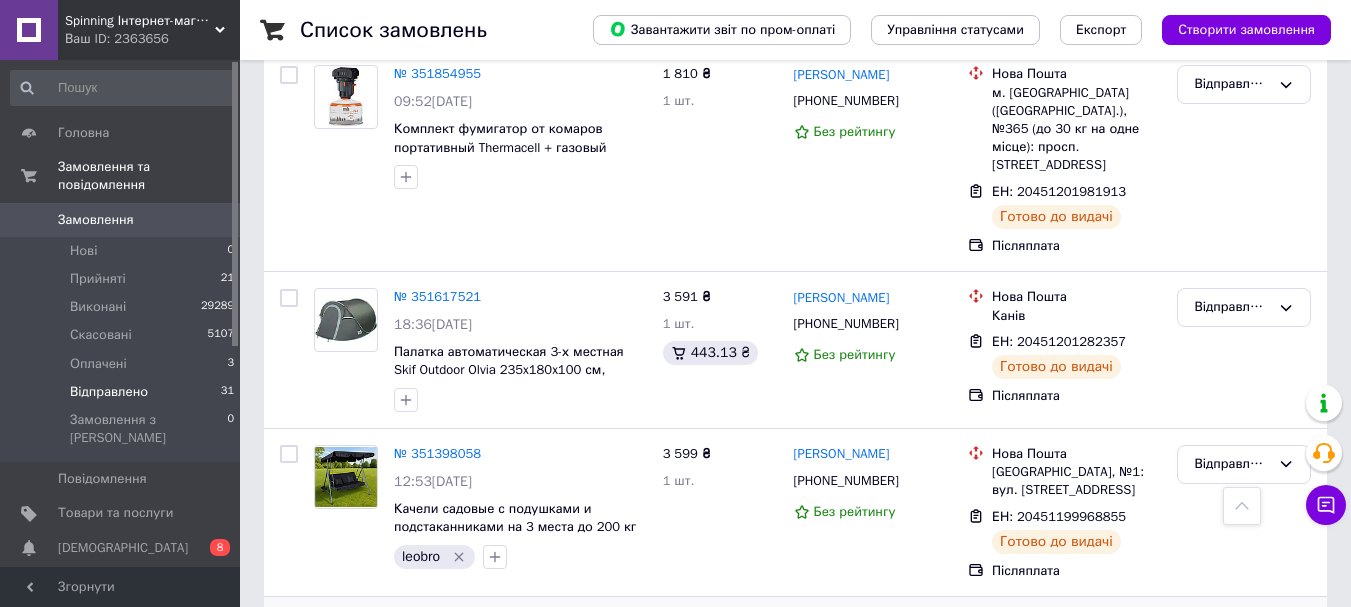 scroll, scrollTop: 5564, scrollLeft: 0, axis: vertical 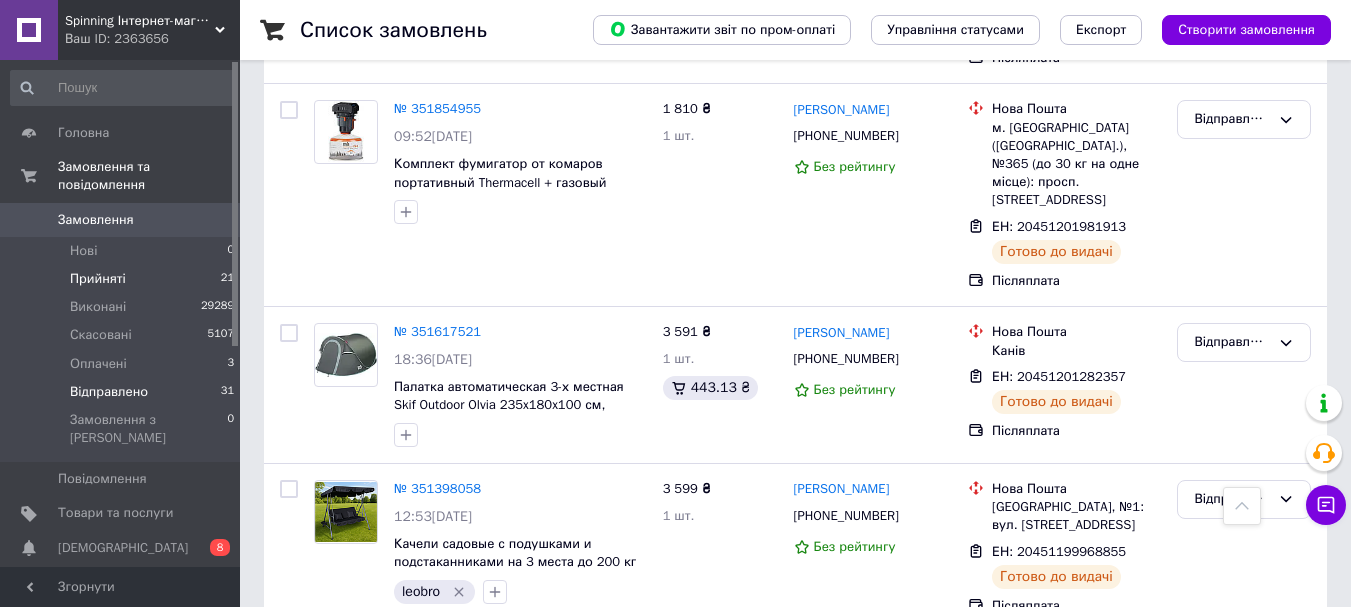 click on "Прийняті 21" at bounding box center (123, 279) 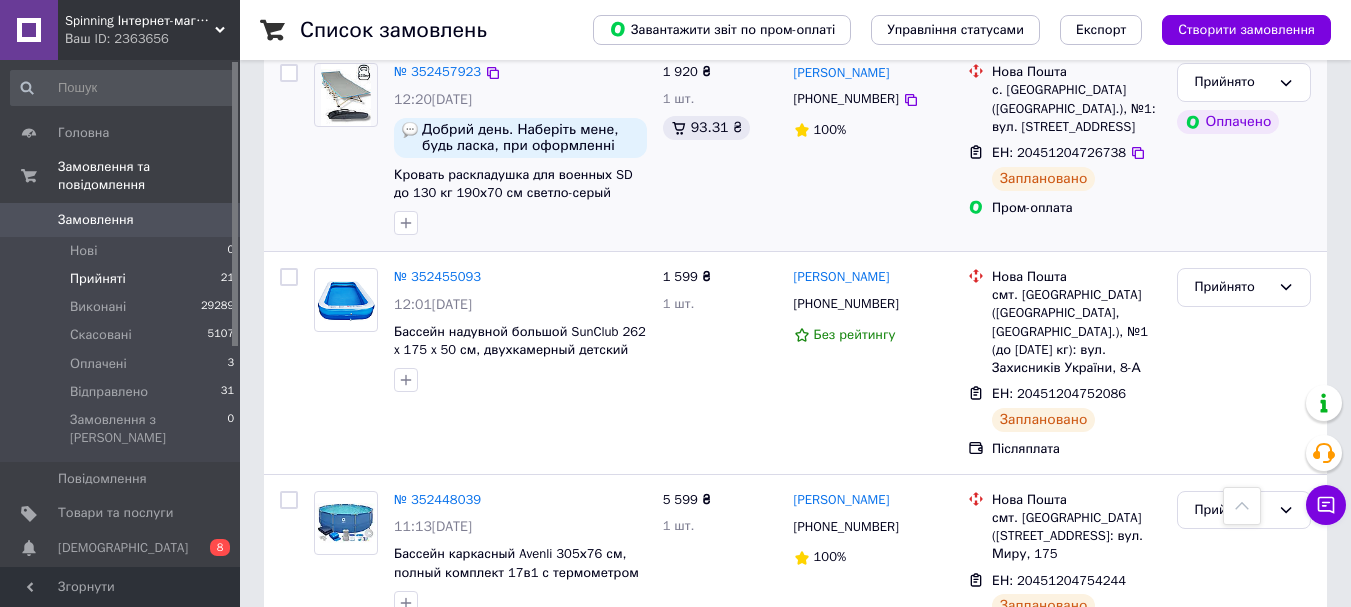 scroll, scrollTop: 1000, scrollLeft: 0, axis: vertical 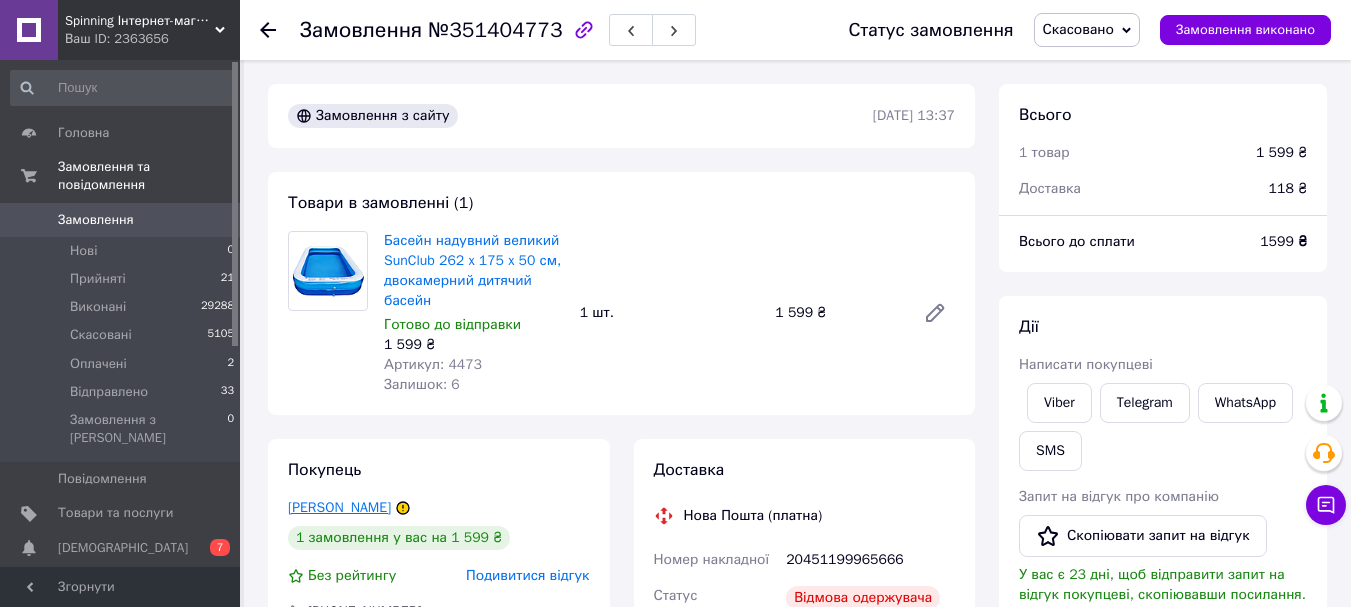 click on "Бойцова Олена" at bounding box center [339, 507] 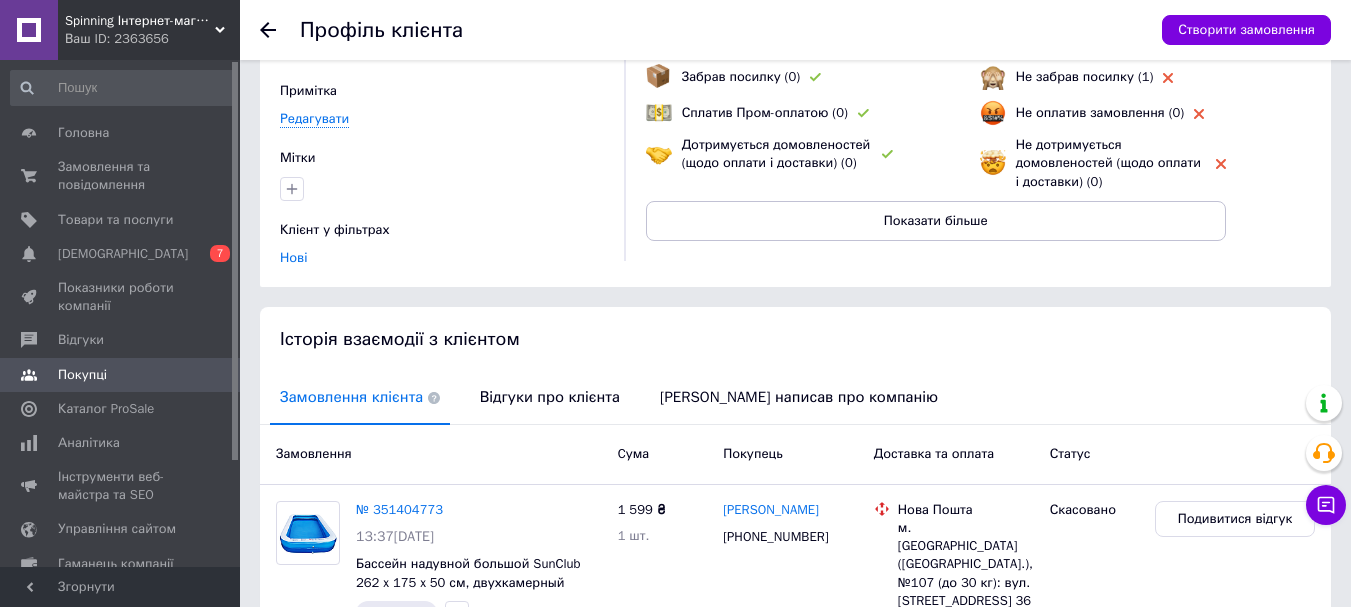 scroll, scrollTop: 370, scrollLeft: 0, axis: vertical 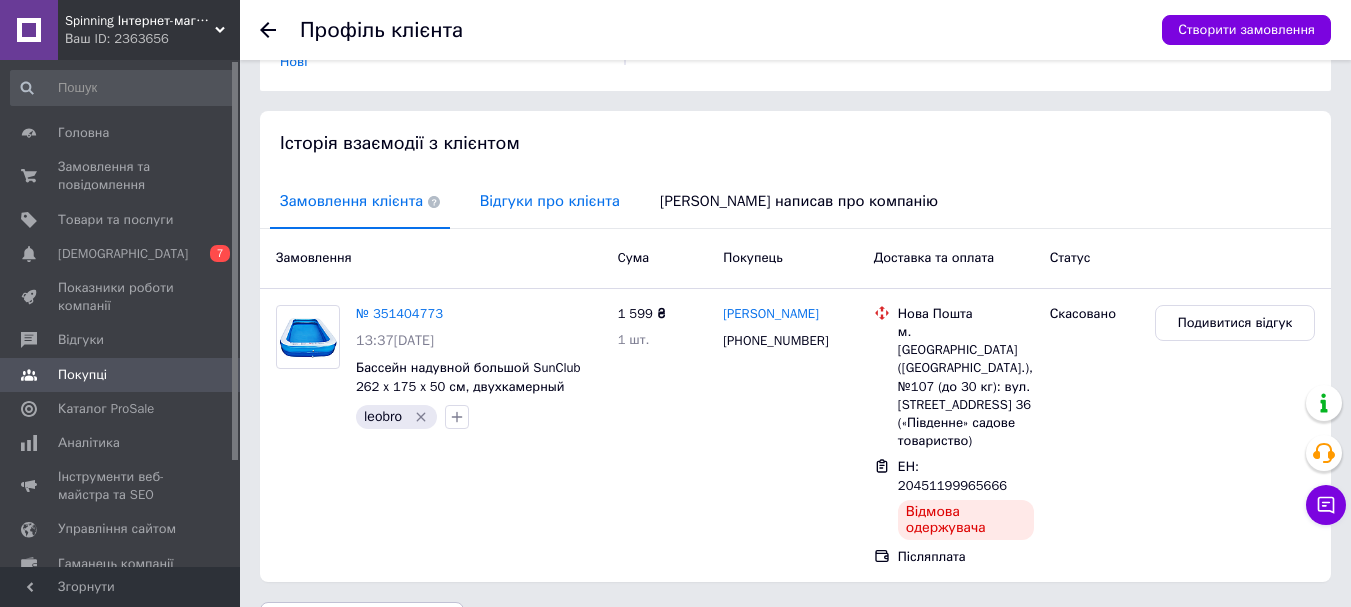 click on "Відгуки про клієнта" at bounding box center (550, 201) 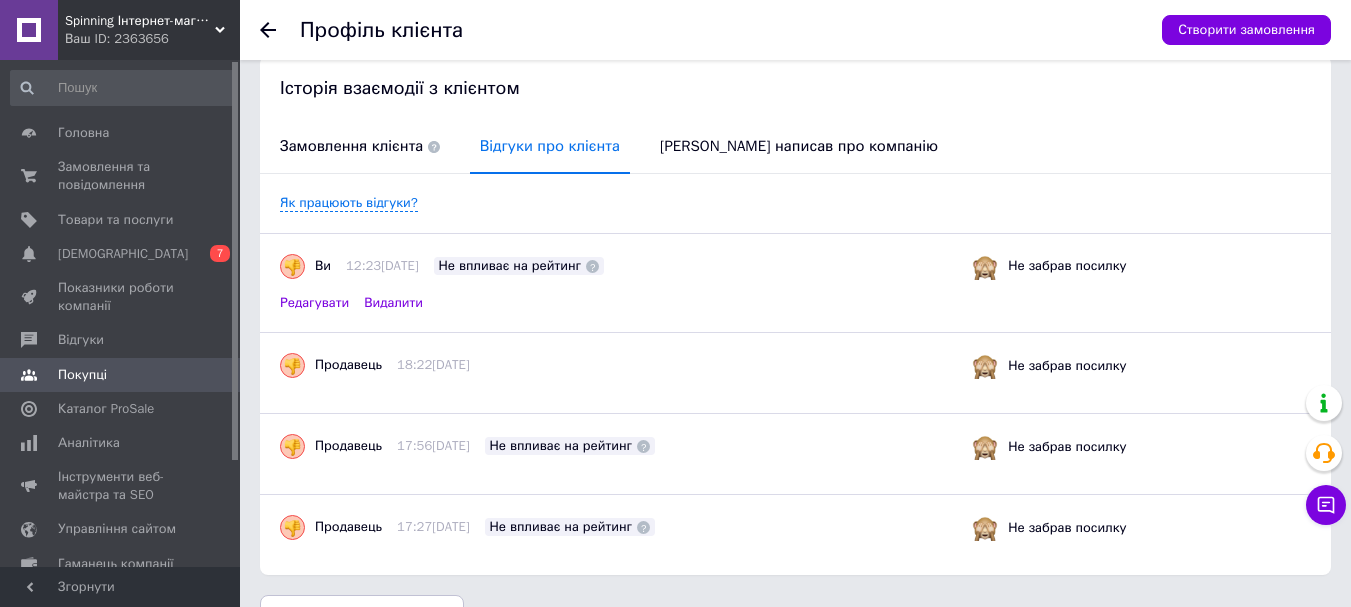 scroll, scrollTop: 455, scrollLeft: 0, axis: vertical 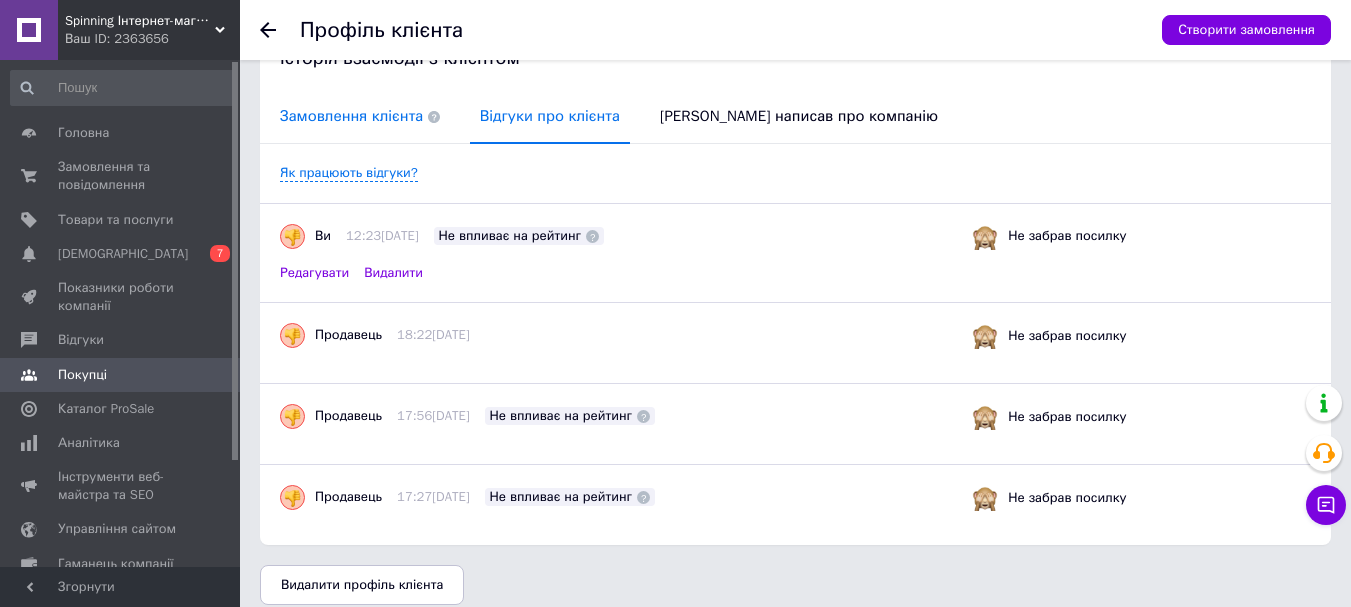 click on "Замовлення клієнта" at bounding box center [360, 116] 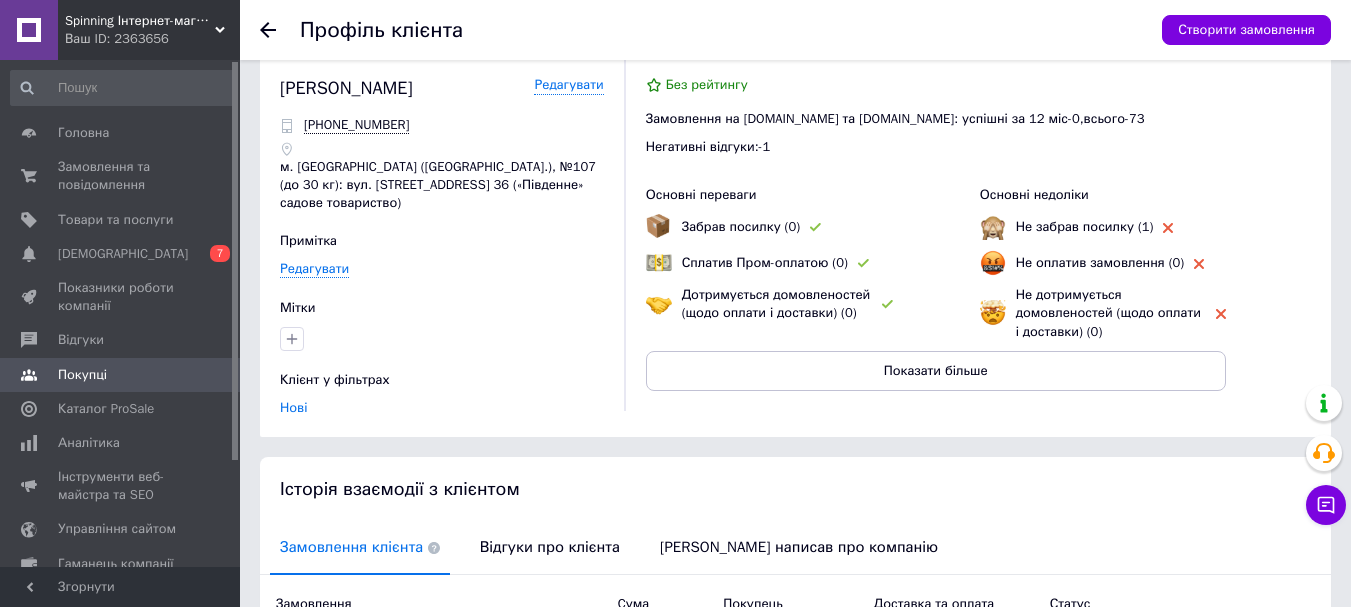 scroll, scrollTop: 0, scrollLeft: 0, axis: both 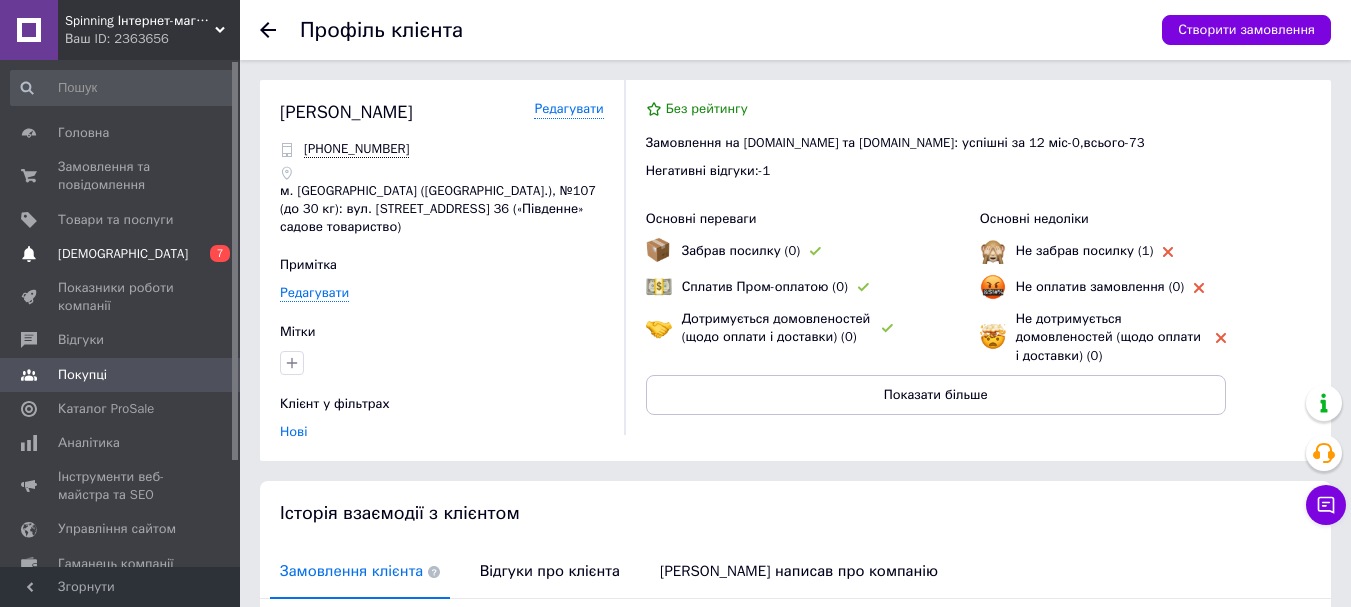 click on "[DEMOGRAPHIC_DATA]" at bounding box center [121, 254] 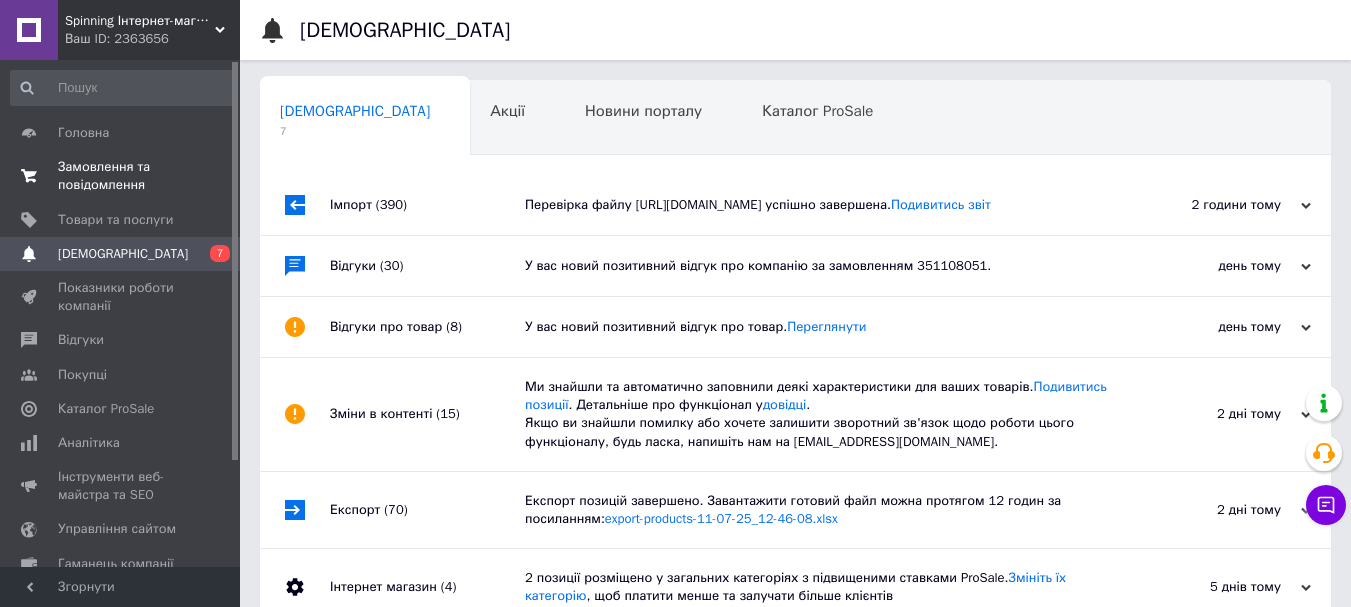 click on "Замовлення та повідомлення" at bounding box center [121, 176] 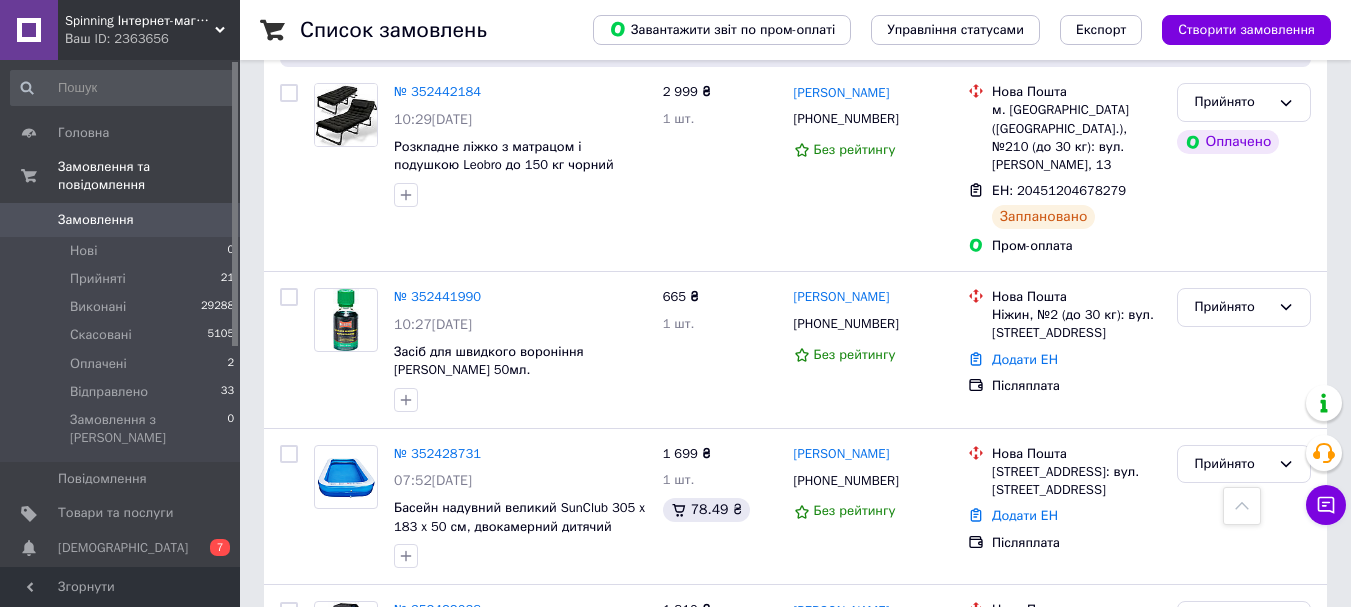 scroll, scrollTop: 900, scrollLeft: 0, axis: vertical 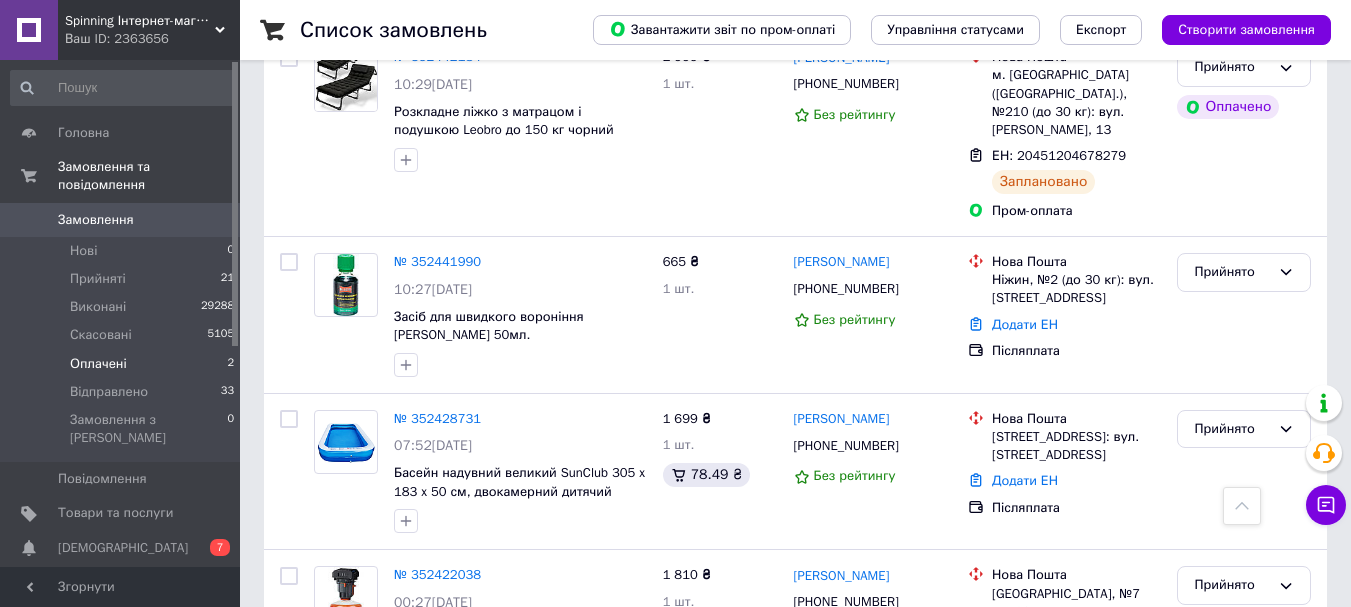 click on "Оплачені" at bounding box center (98, 364) 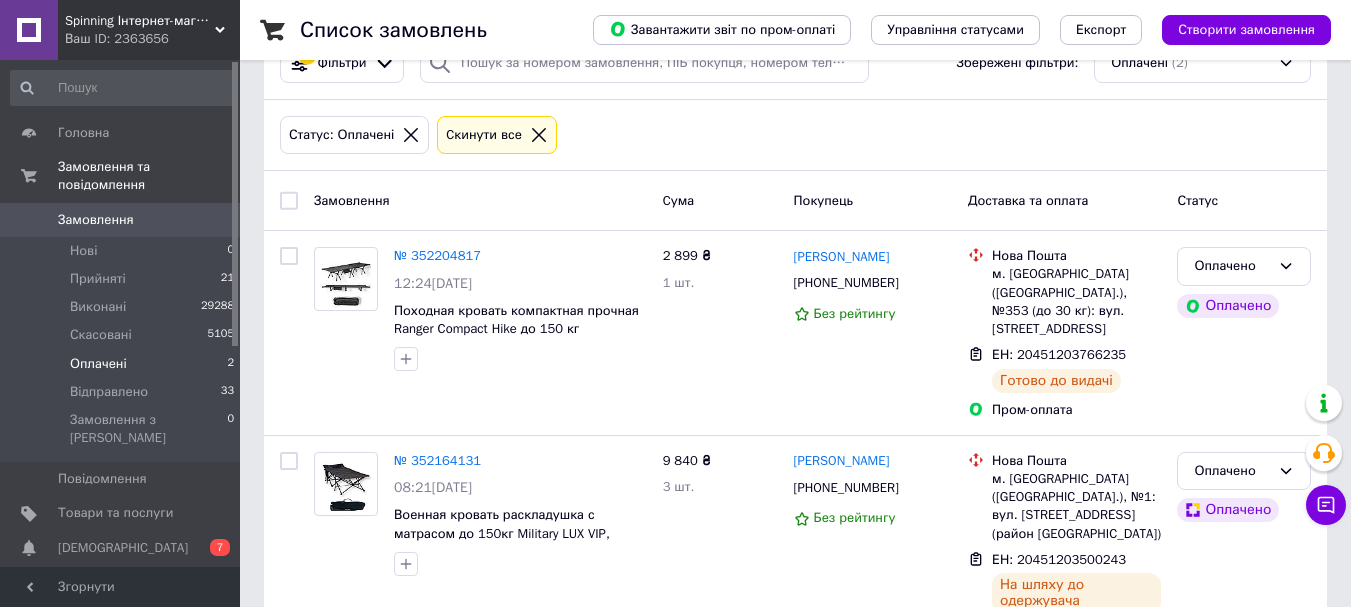 scroll, scrollTop: 110, scrollLeft: 0, axis: vertical 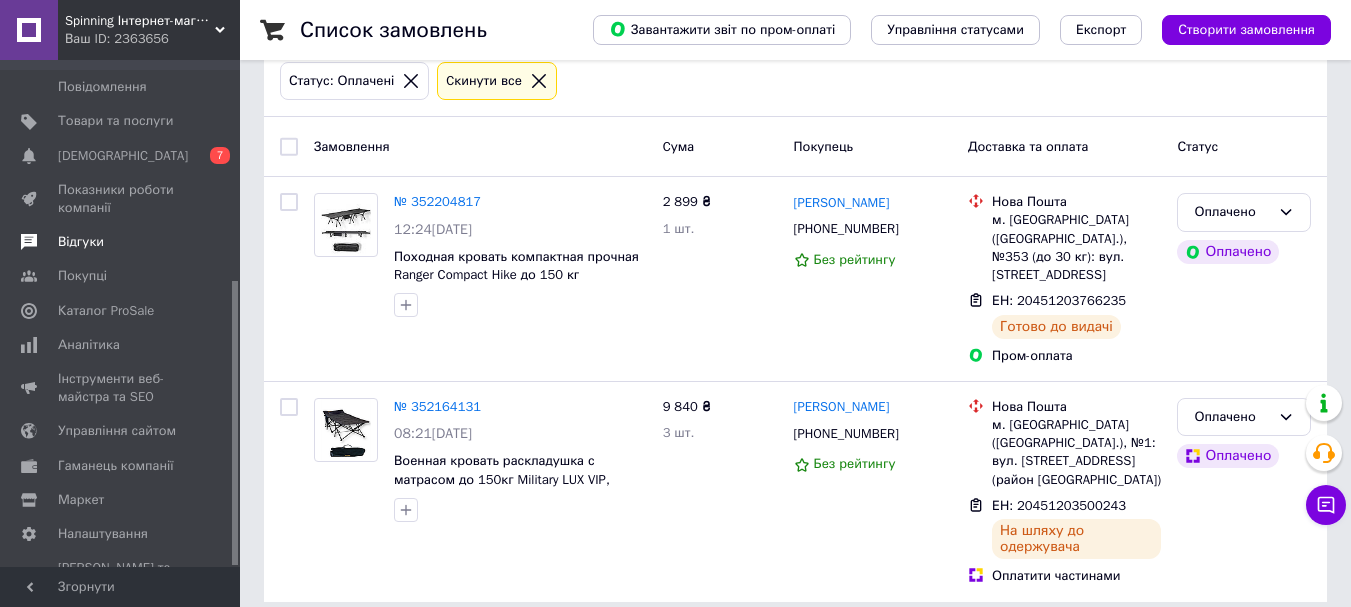 click on "Відгуки" at bounding box center (121, 242) 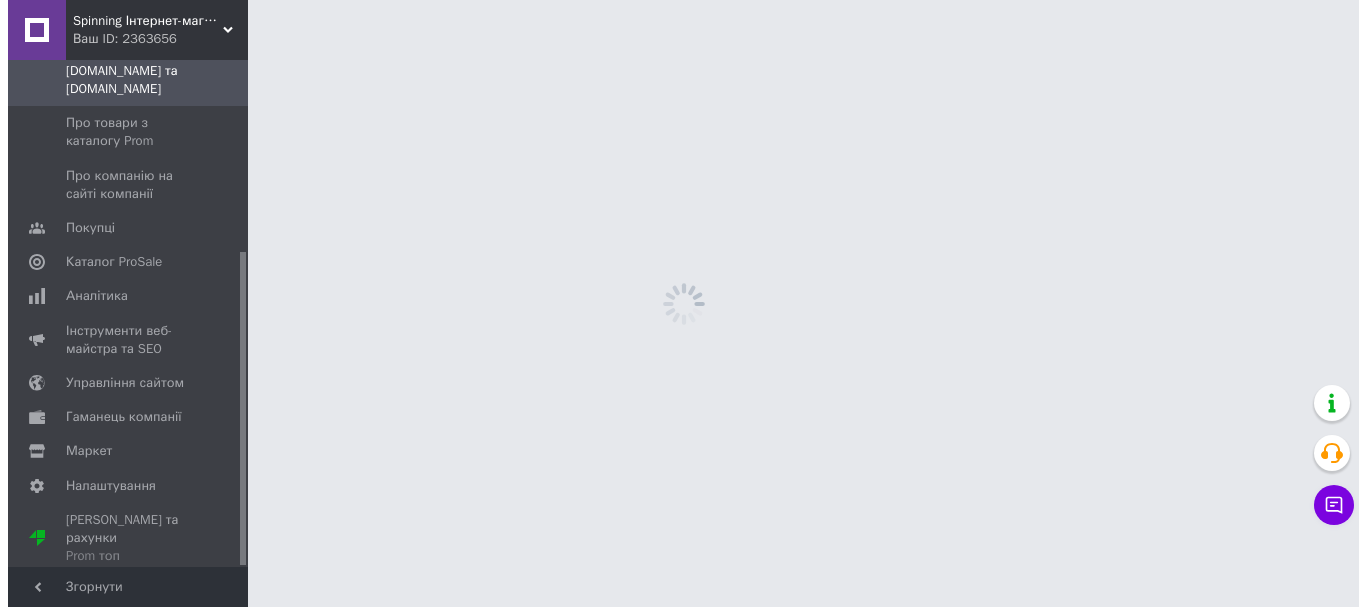 scroll, scrollTop: 0, scrollLeft: 0, axis: both 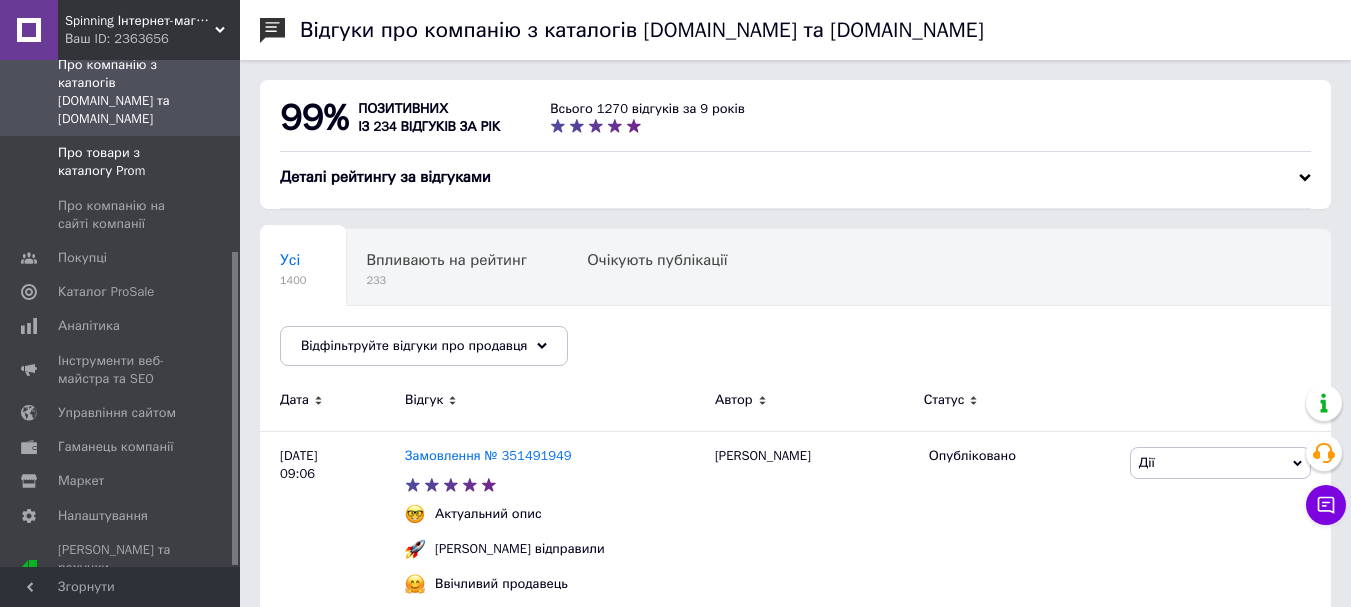click at bounding box center [212, 162] 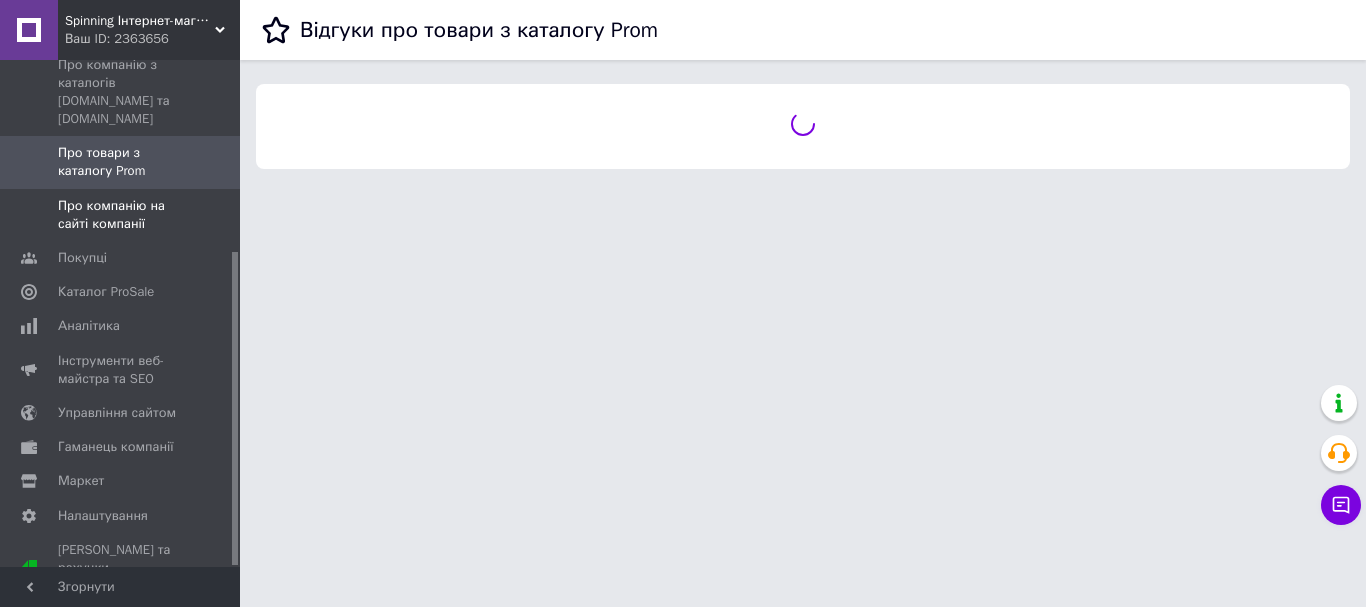 click on "Про компанію на сайті компанії" at bounding box center (121, 215) 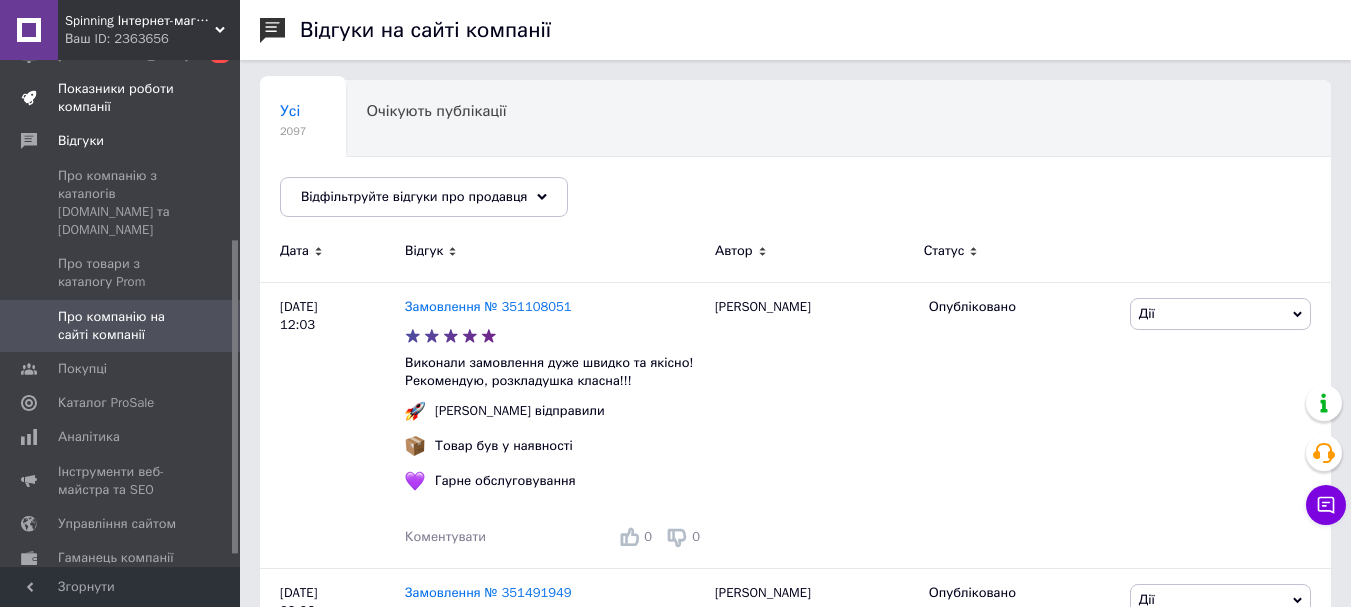 scroll, scrollTop: 0, scrollLeft: 0, axis: both 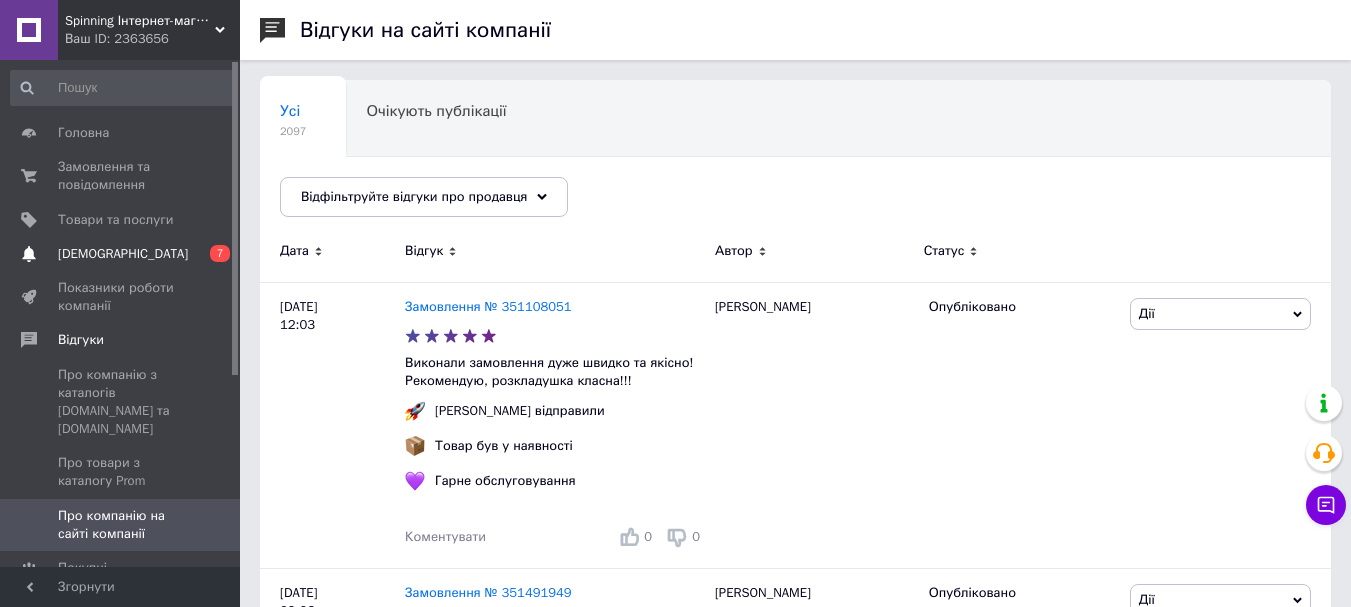 click on "[DEMOGRAPHIC_DATA]" at bounding box center [121, 254] 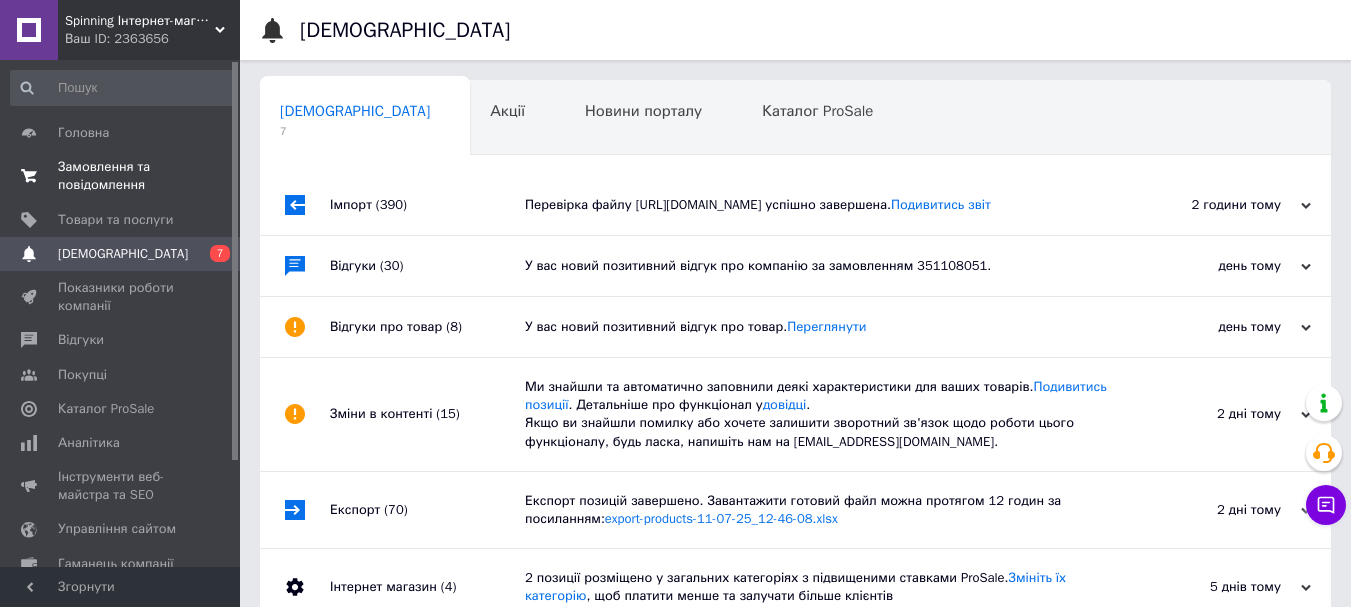 click on "Замовлення та повідомлення" at bounding box center (121, 176) 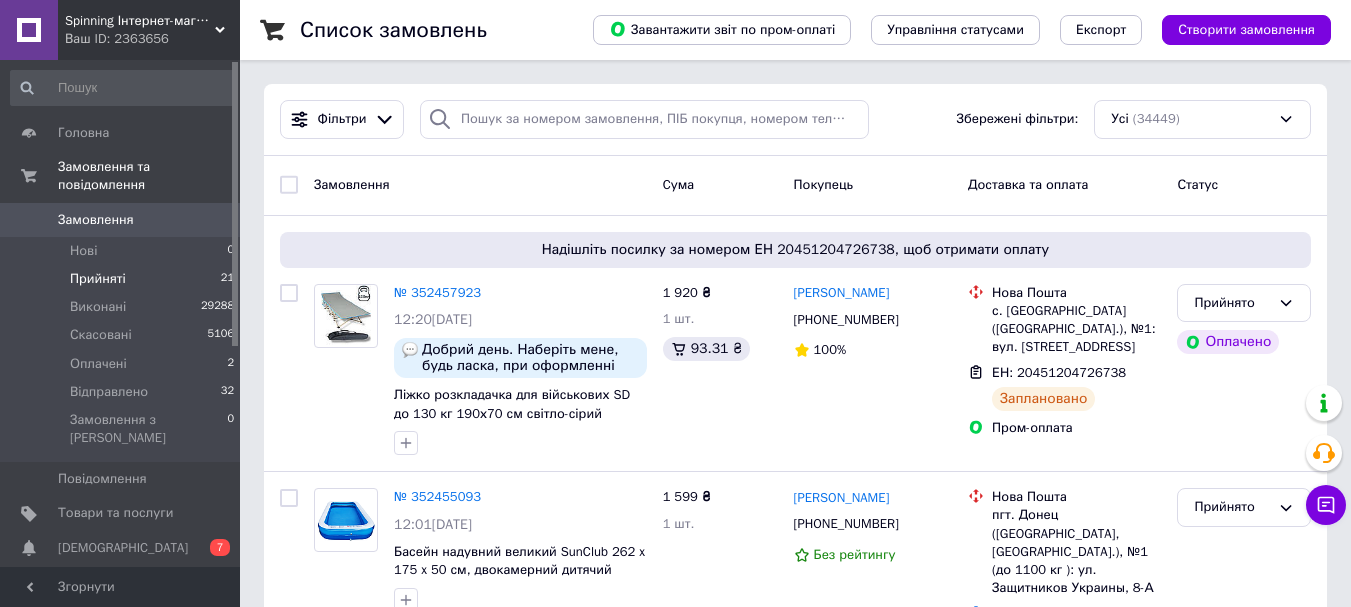 click on "Прийняті 21" at bounding box center (123, 279) 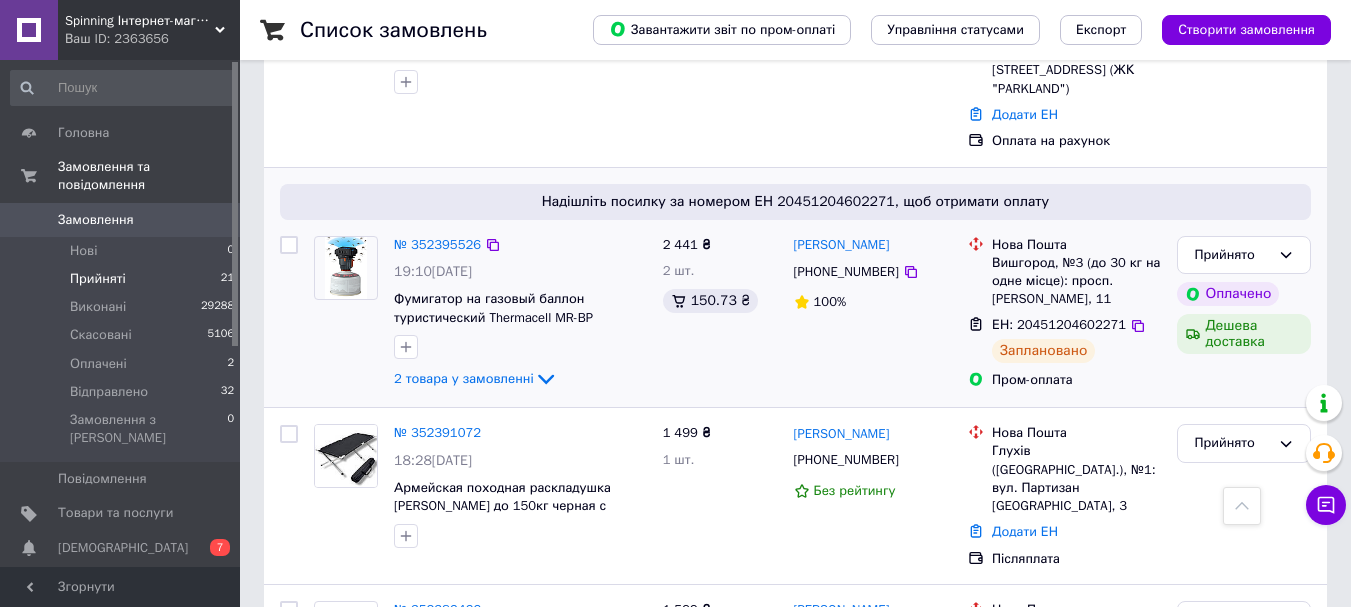 scroll, scrollTop: 1600, scrollLeft: 0, axis: vertical 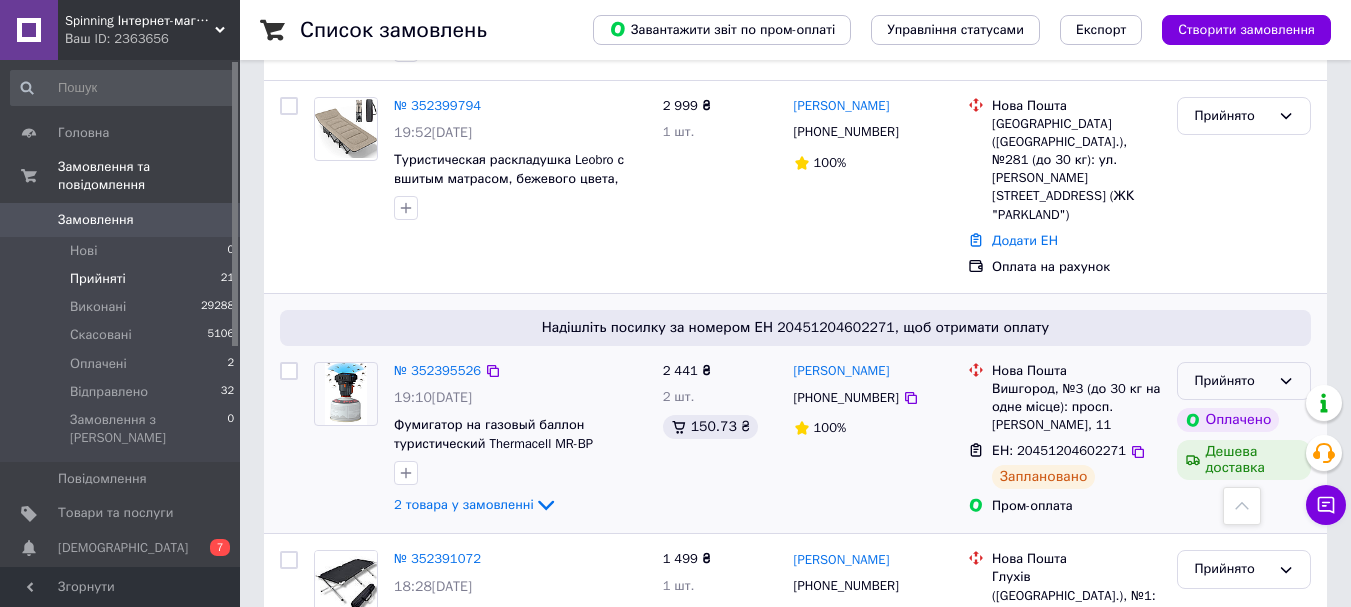 click on "Прийнято" at bounding box center (1244, 381) 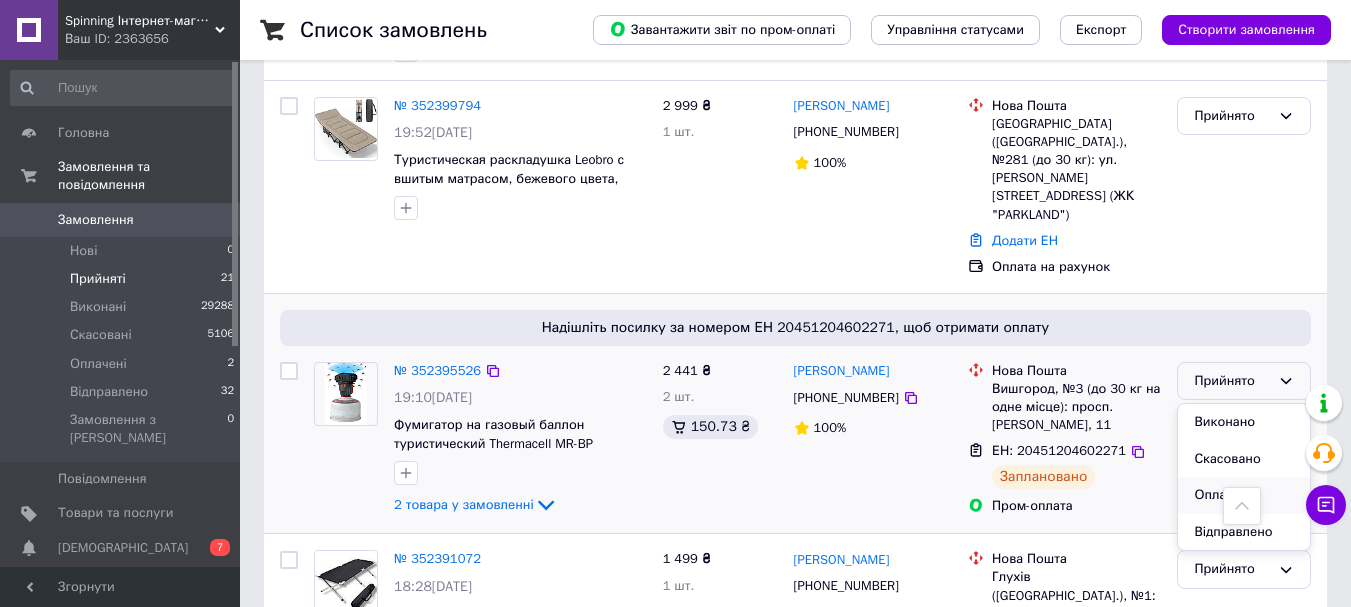 click on "Оплачено" at bounding box center [1244, 495] 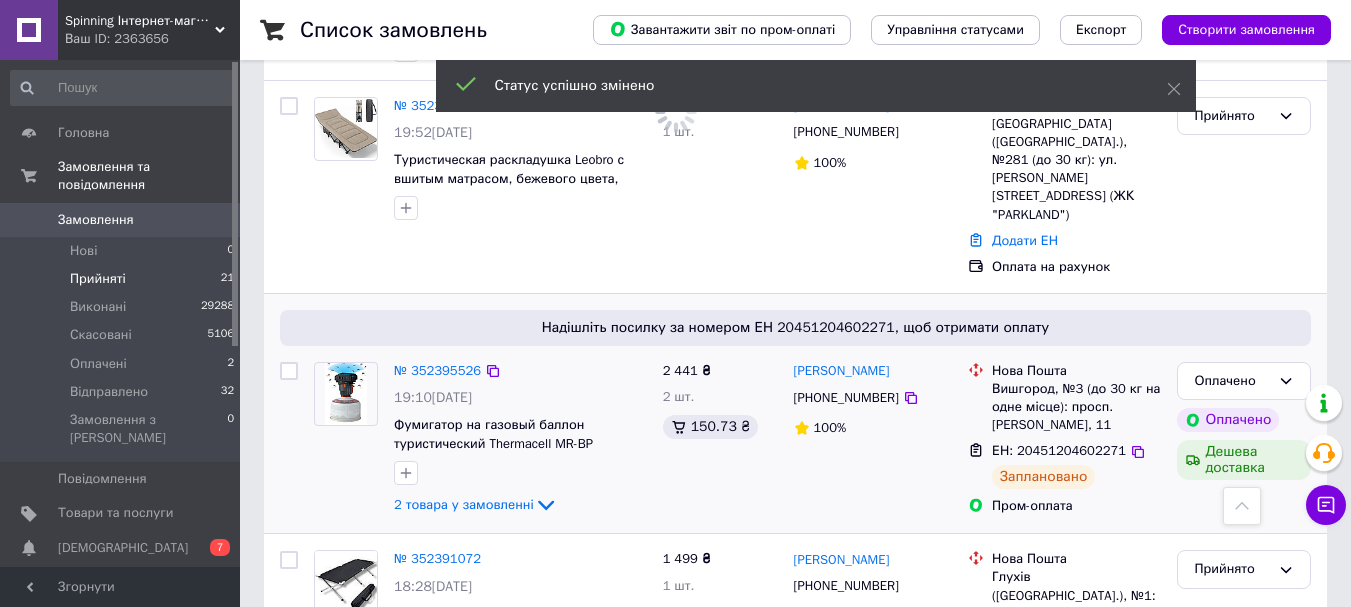 click on "№ 352395526 19:10, 12.07.2025 Фумигатор на газовый баллон туристический Thermacell MR-BP Backpacker 2 товара у замовленні" at bounding box center [520, 440] 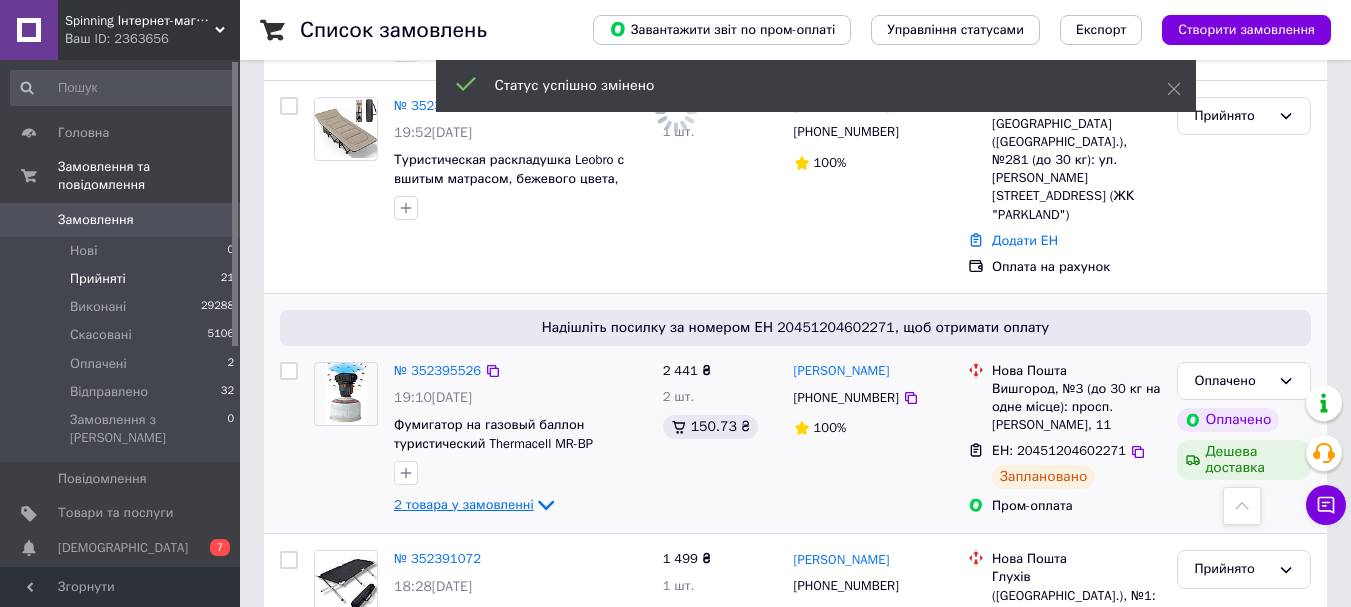 click on "№ 352391072" at bounding box center [520, 559] 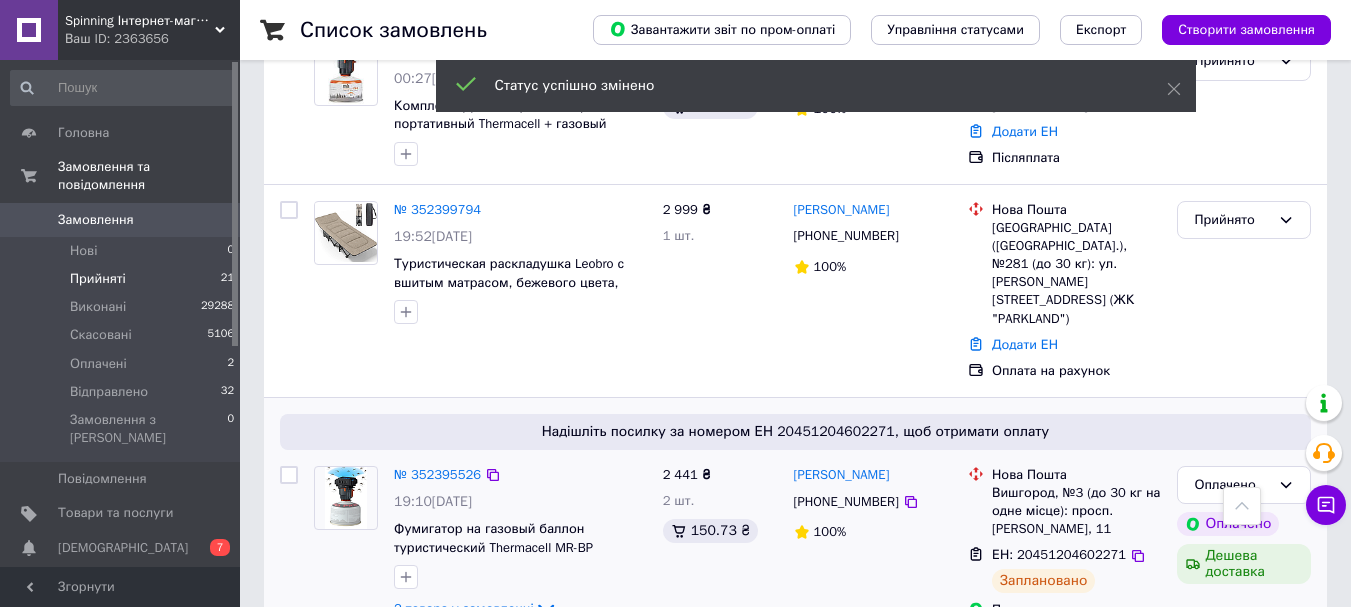 scroll, scrollTop: 1600, scrollLeft: 0, axis: vertical 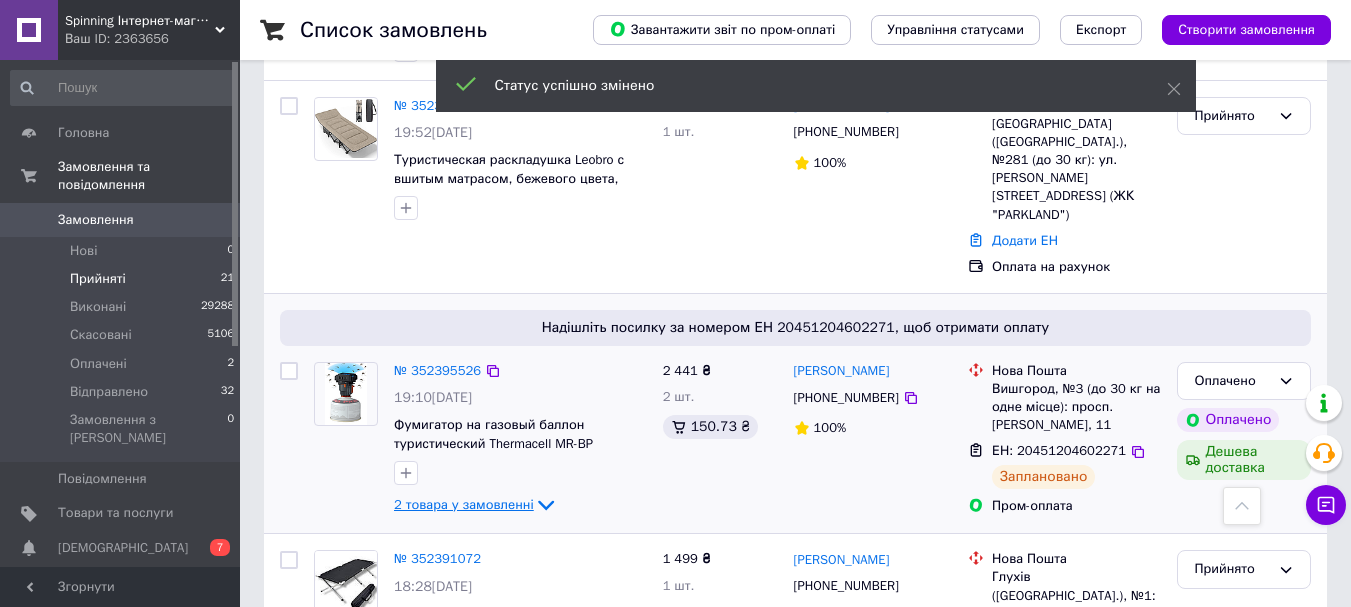 click on "2 товара у замовленні" at bounding box center [464, 504] 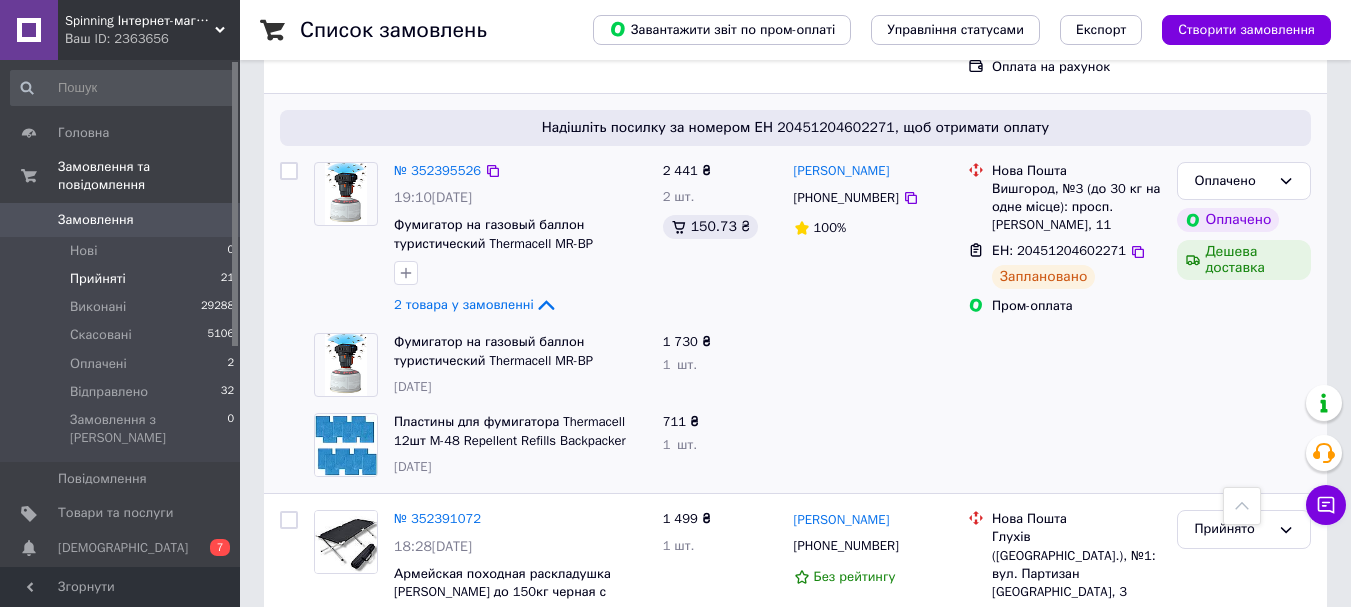 scroll, scrollTop: 1700, scrollLeft: 0, axis: vertical 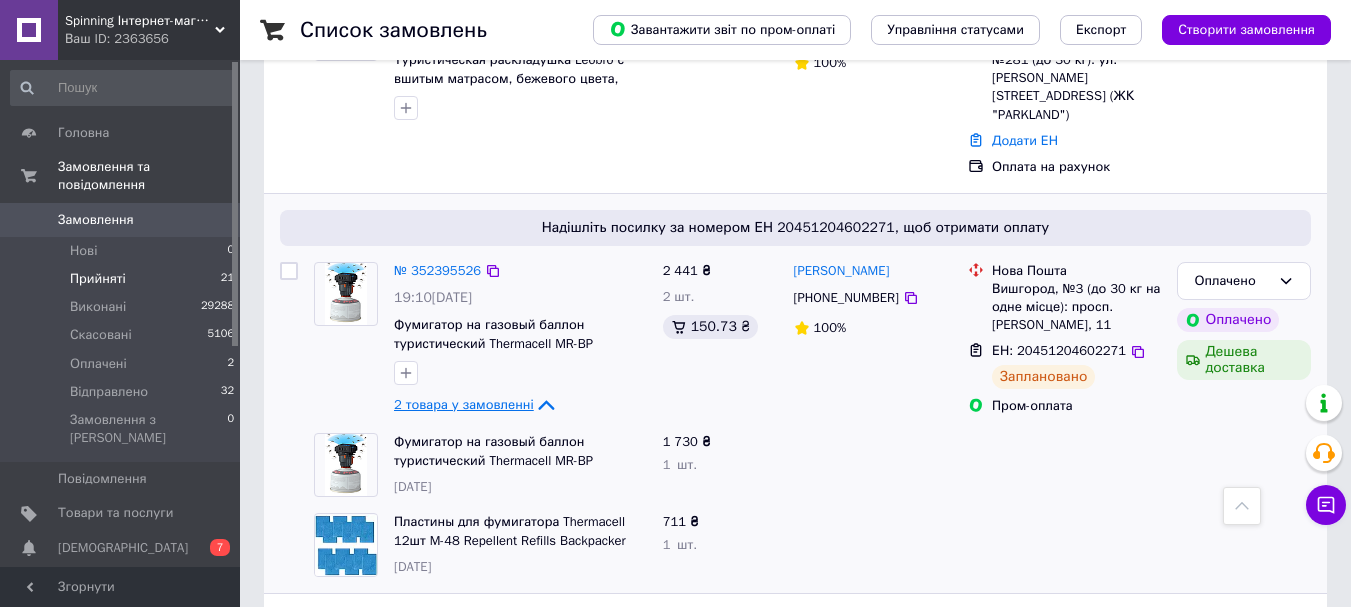 click on "2 товара у замовленні" at bounding box center [464, 404] 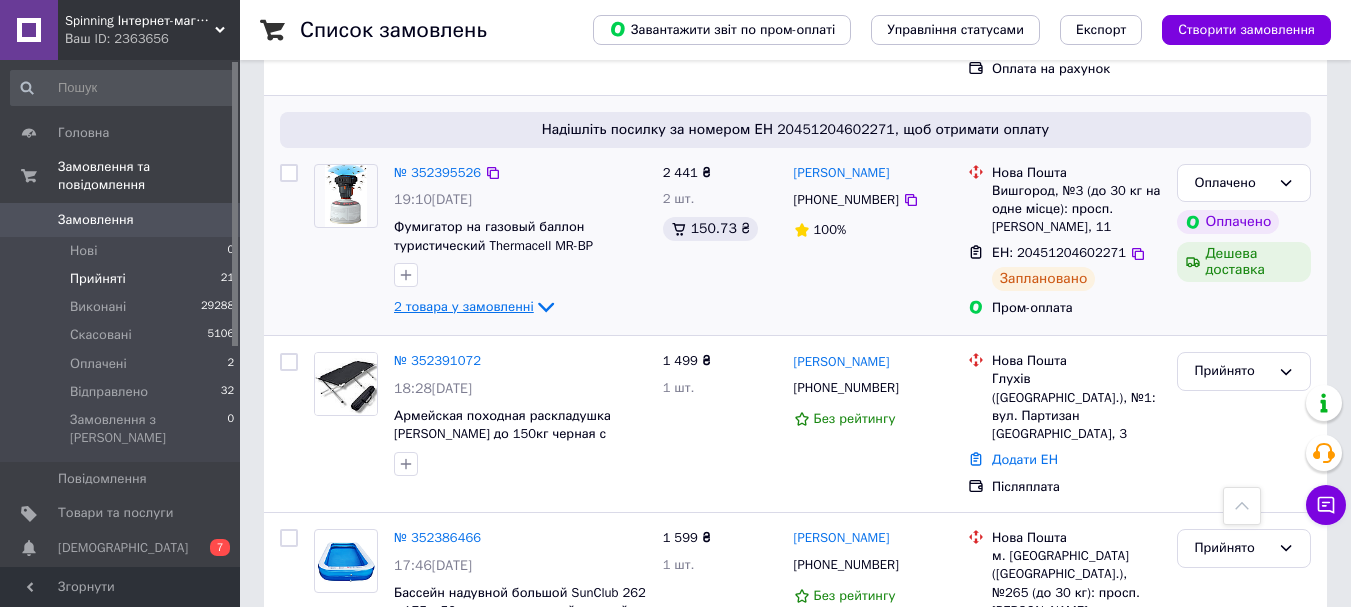 scroll, scrollTop: 1900, scrollLeft: 0, axis: vertical 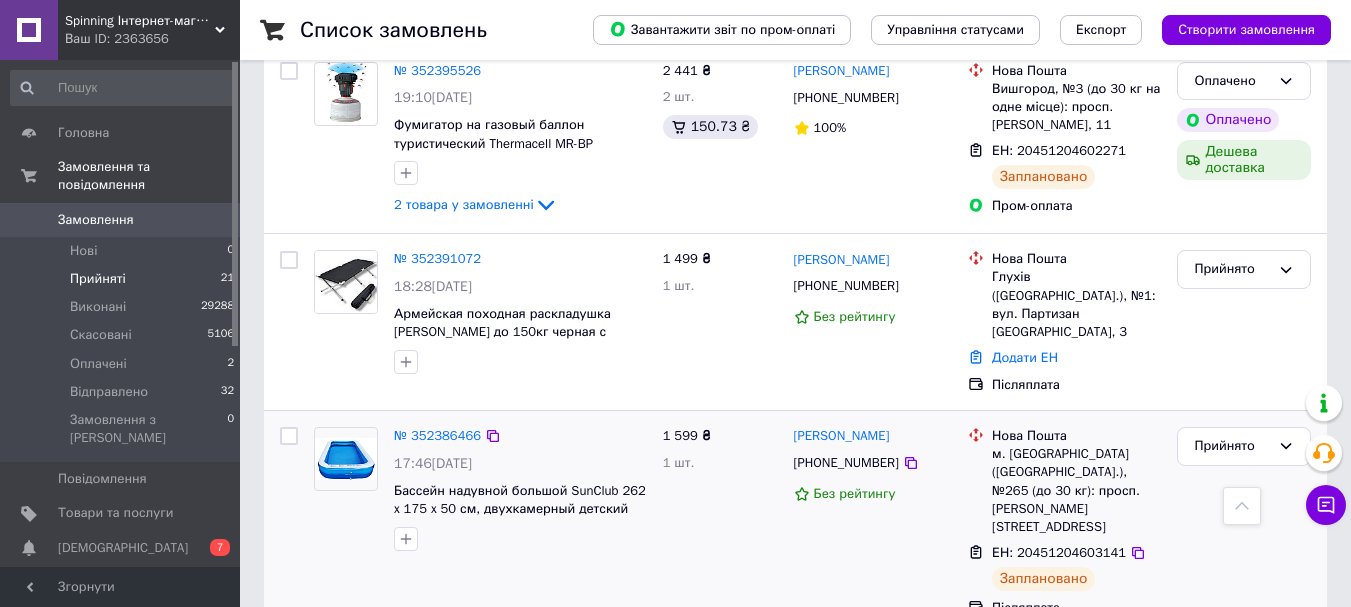 click on "№ 352386466" at bounding box center (437, 436) 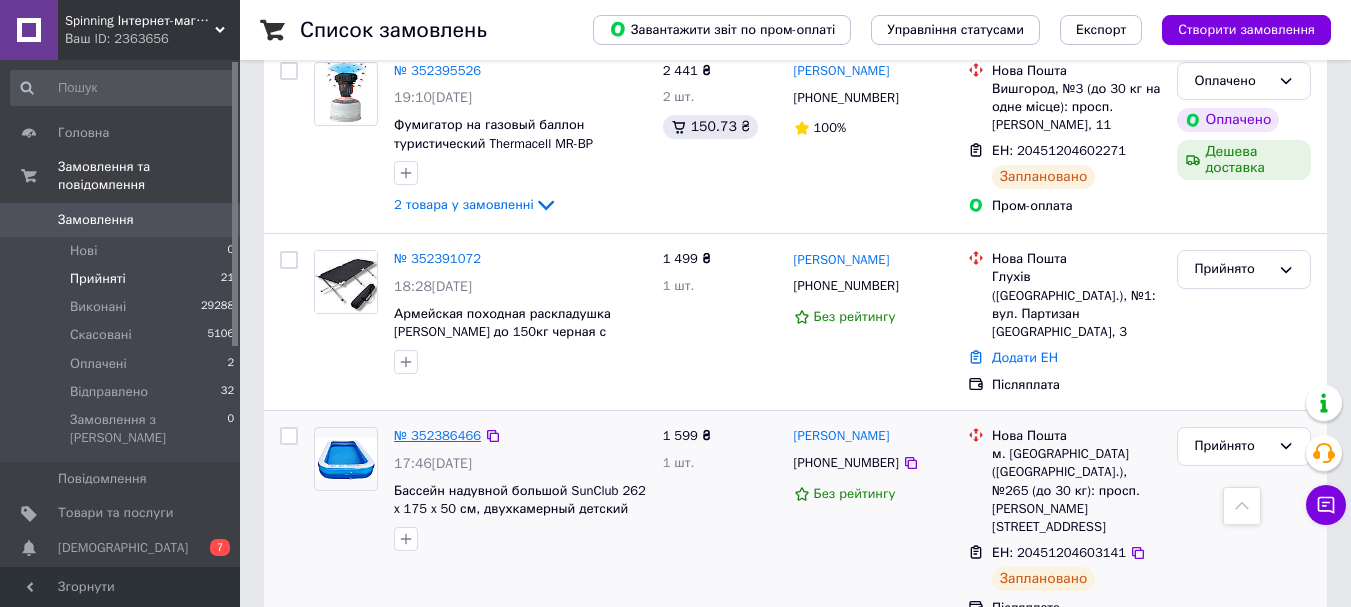 click on "№ 352386466" at bounding box center (437, 435) 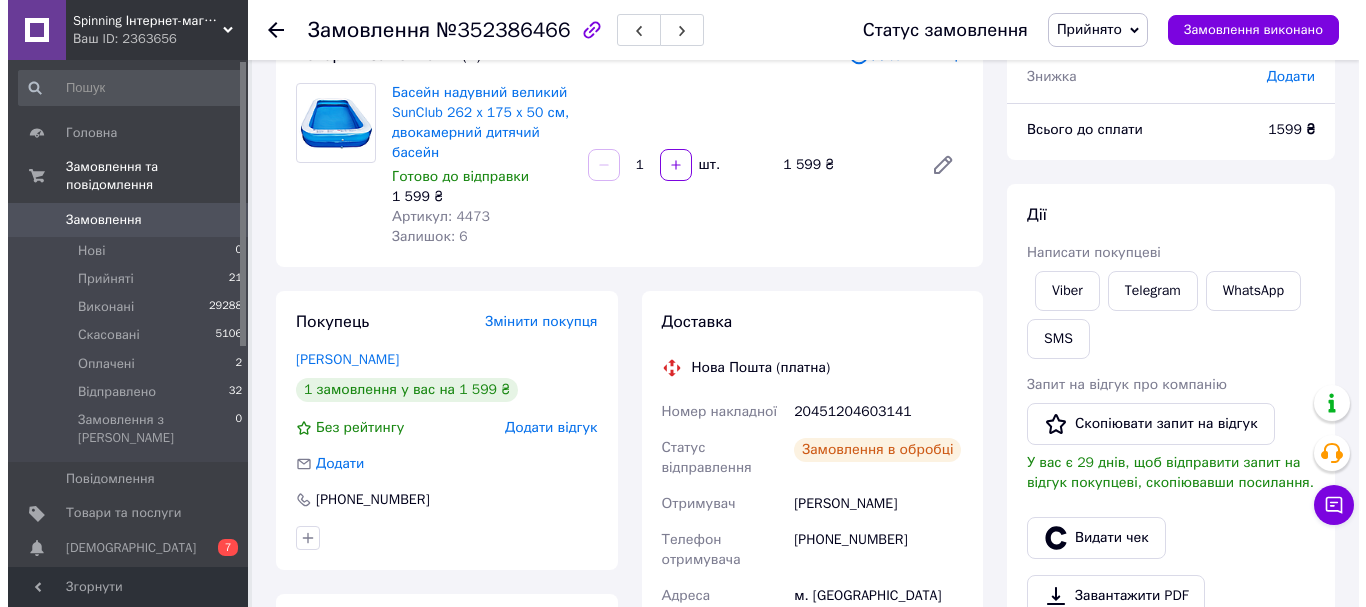 scroll, scrollTop: 300, scrollLeft: 0, axis: vertical 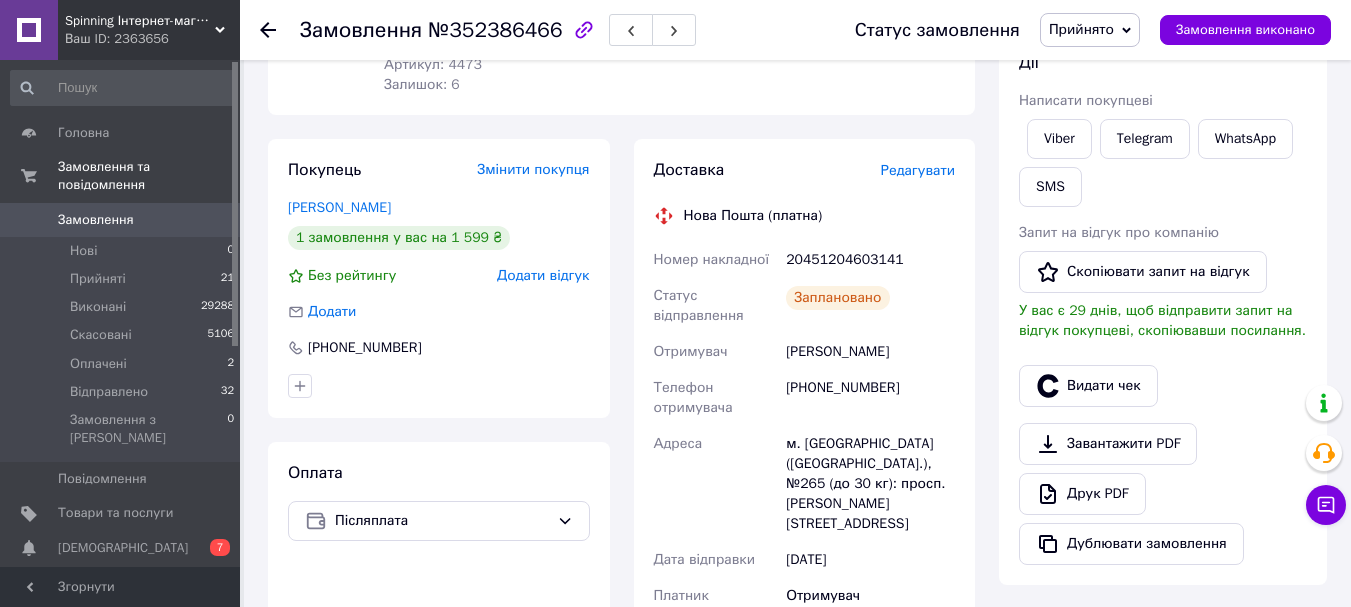 drag, startPoint x: 964, startPoint y: 164, endPoint x: 925, endPoint y: 171, distance: 39.623226 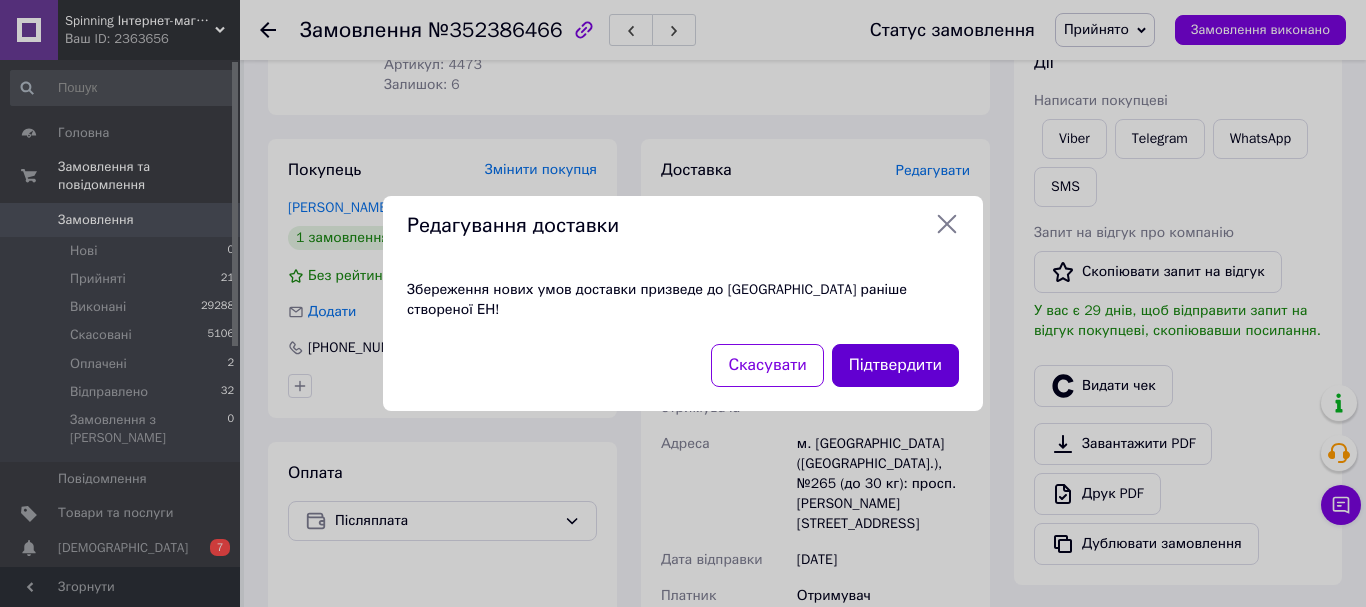 click on "Підтвердити" at bounding box center (895, 365) 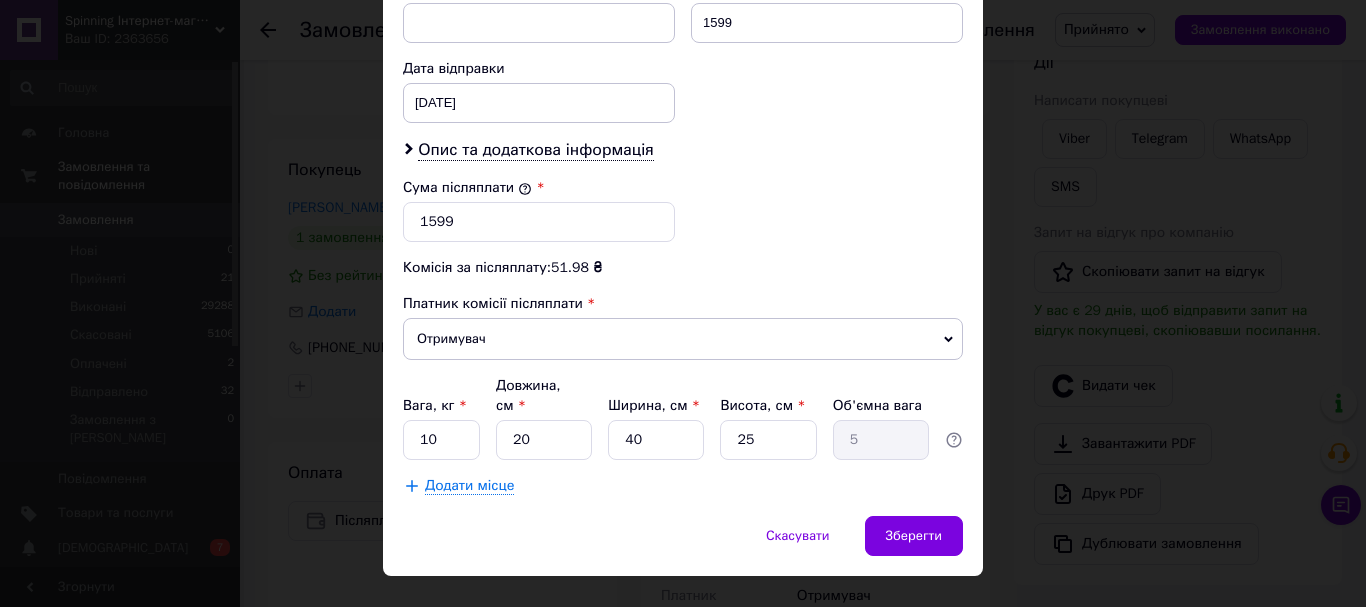 scroll, scrollTop: 919, scrollLeft: 0, axis: vertical 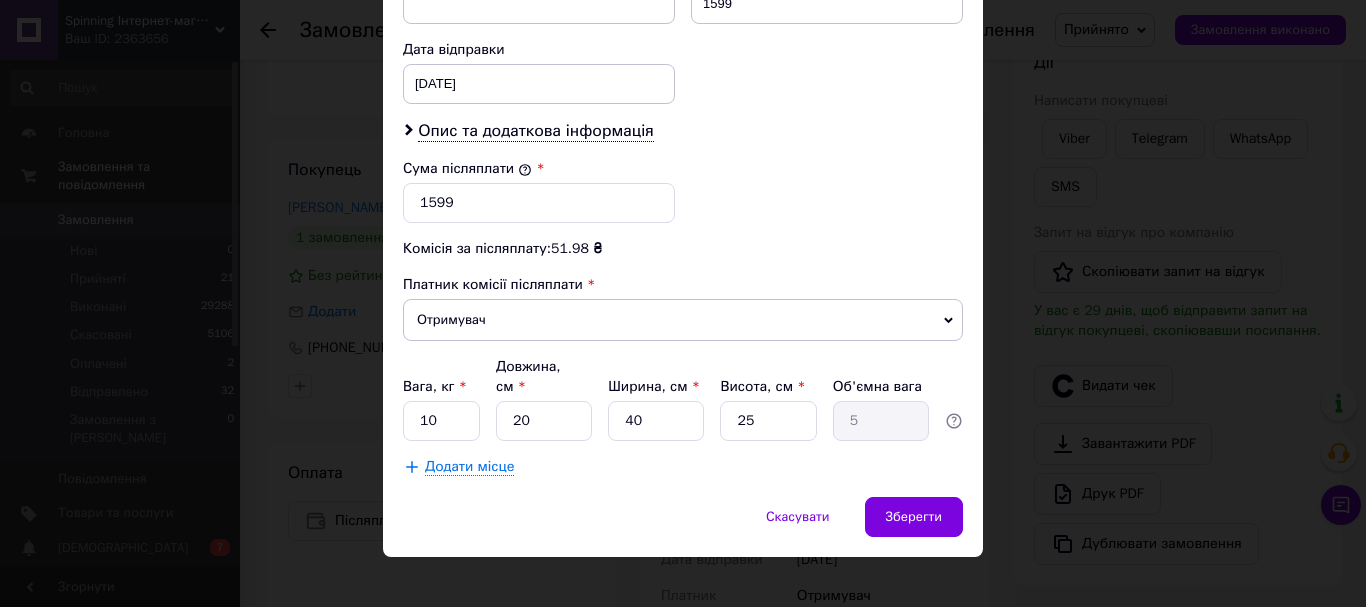 click on "× Редагування доставки Спосіб доставки Нова Пошта (платна) Платник Отримувач Відправник Прізвище отримувача Щуров Ім'я отримувача Виталий По батькові отримувача Телефон отримувача +380678919895 Тип доставки У відділенні Кур'єром В поштоматі Місто м. Київ (Київська обл.) Відділення №265 (до 30 кг): просп. Рокосовського Маршала, 3а Місце відправки с. Зміїнець: №1: вул. Луцька, 2а м. Київ (Київська обл.): №66: вул. Куренівська, 21А (група нежитл. приміщ. №1 та №2 в літ. Ж, Ж’) Дніпро: №5: вул. Чорних Запорожців, 38 (с. Дороге, провул. Тютіна, 15а) Трускавець: №1: вул. Івана Мазепи, 21г 1599" at bounding box center (683, 303) 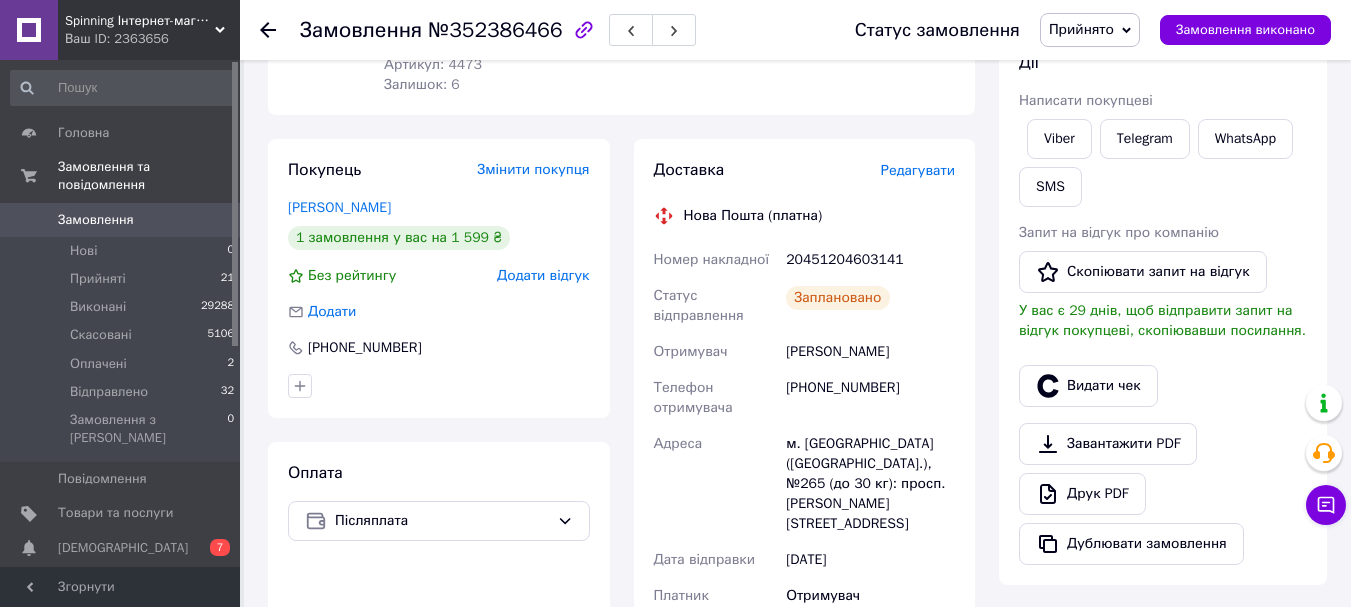 click on "м. [GEOGRAPHIC_DATA] ([GEOGRAPHIC_DATA].), №265 (до 30 кг): просп. [PERSON_NAME] [STREET_ADDRESS]" at bounding box center (870, 484) 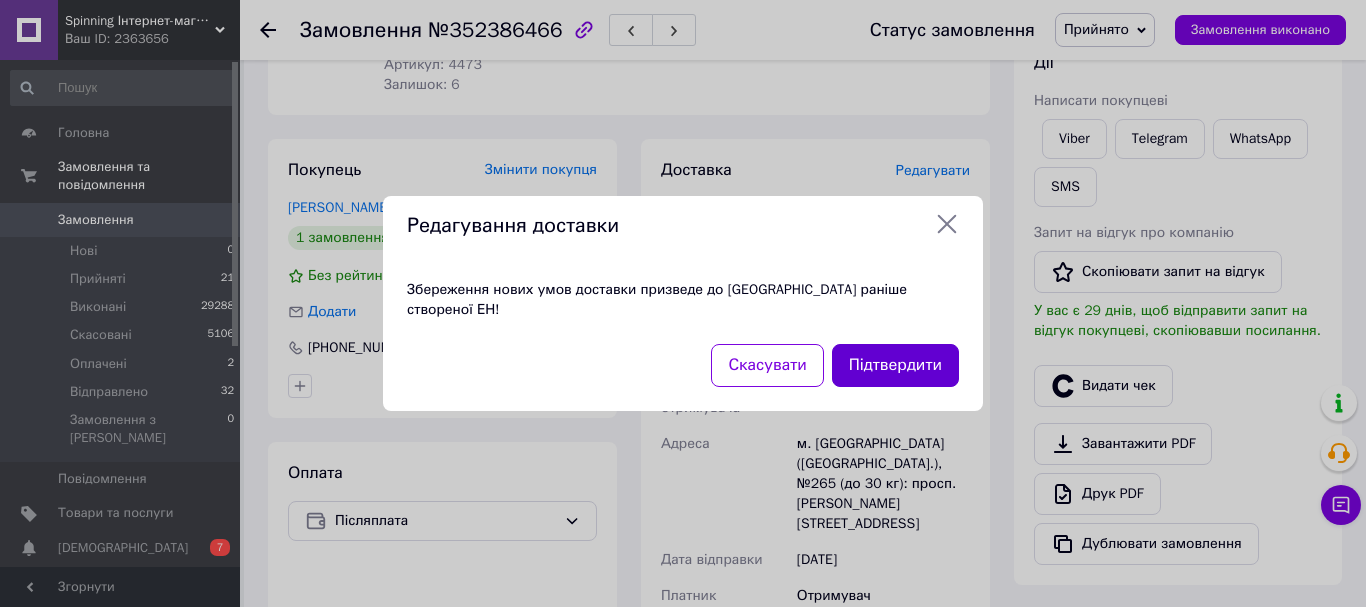 click on "Підтвердити" at bounding box center (895, 365) 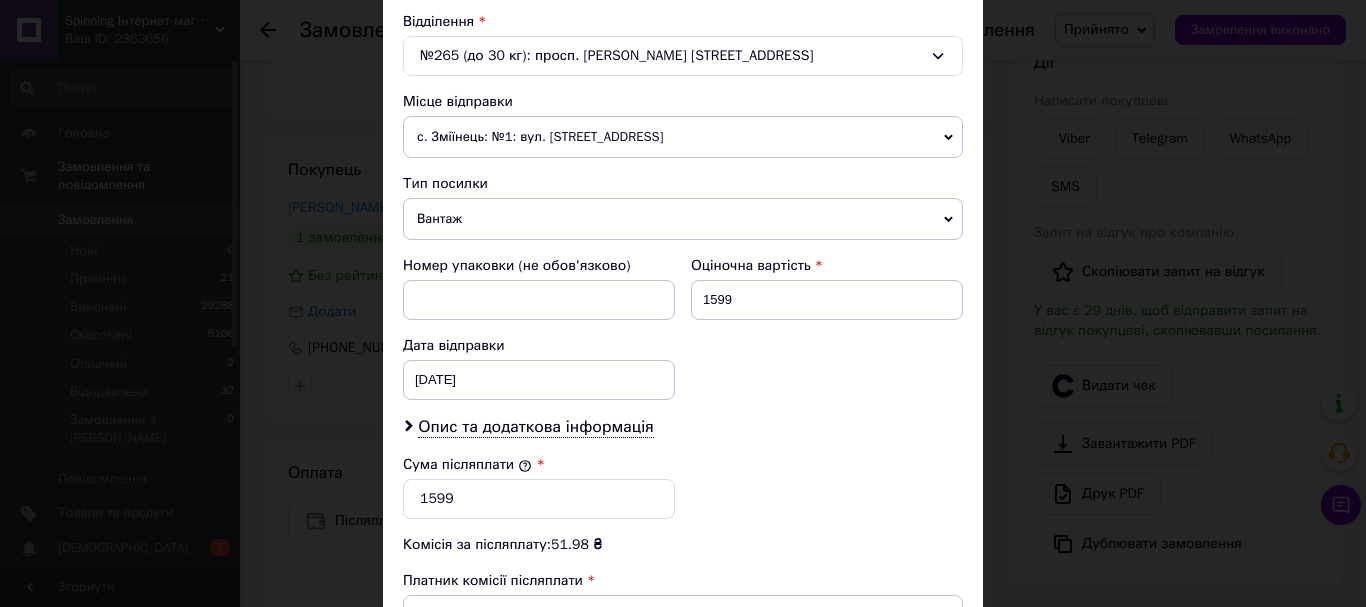 scroll, scrollTop: 919, scrollLeft: 0, axis: vertical 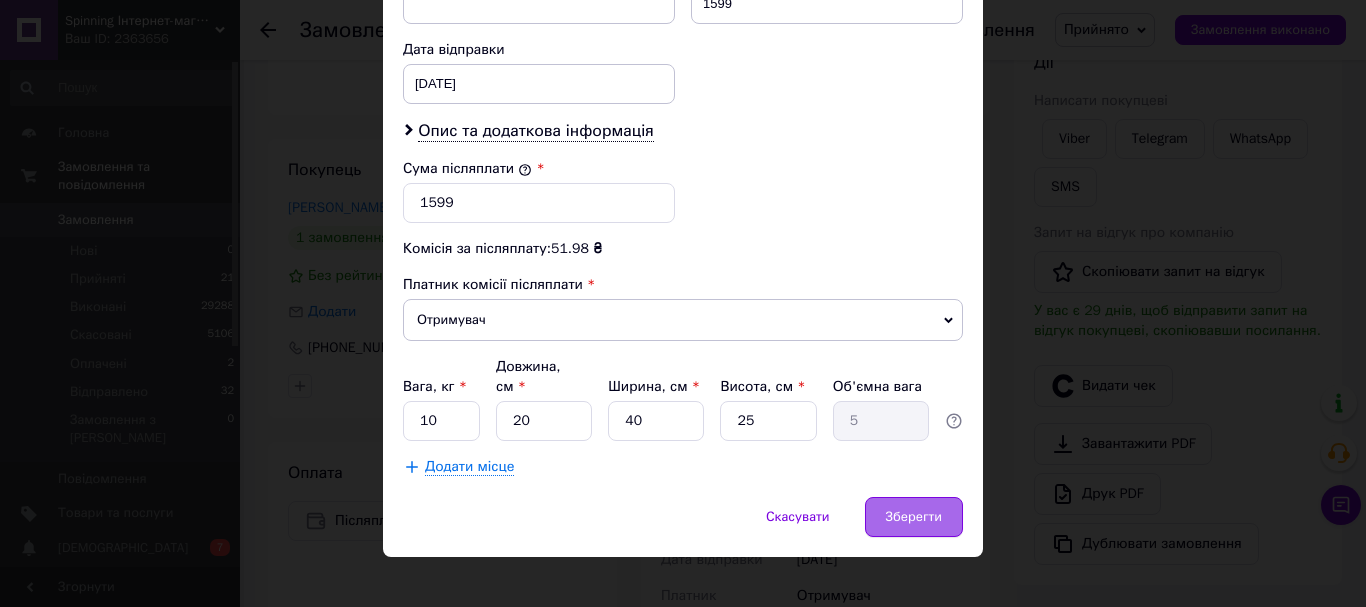 click on "Зберегти" at bounding box center [914, 517] 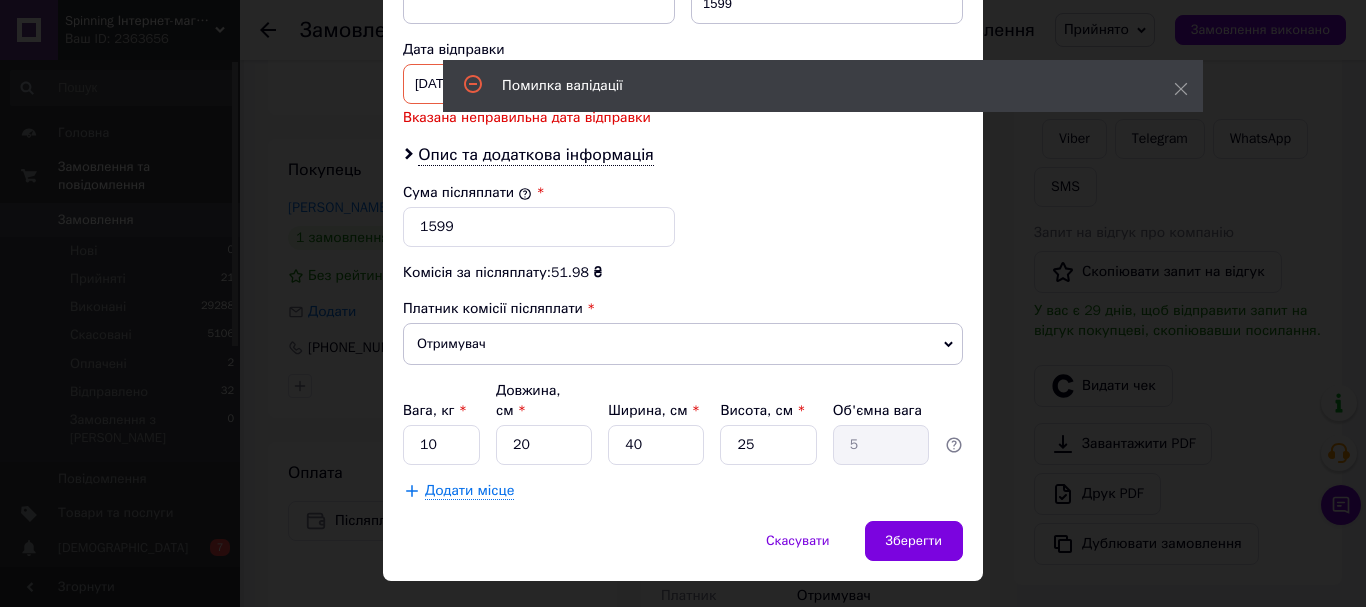 scroll, scrollTop: 719, scrollLeft: 0, axis: vertical 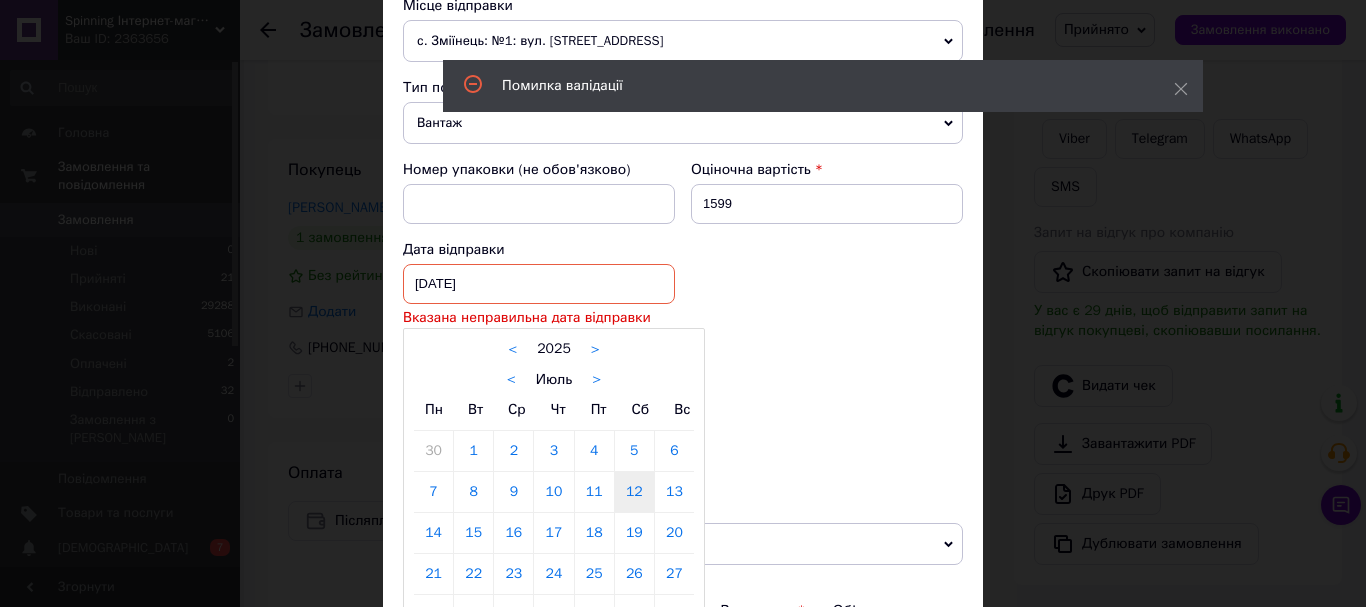 click on "[DATE] < 2025 > < Июль > Пн Вт Ср Чт Пт Сб Вс 30 1 2 3 4 5 6 7 8 9 10 11 12 13 14 15 16 17 18 19 20 21 22 23 24 25 26 27 28 29 30 31 1 2 3 4 5 6 7 8 9 10" at bounding box center [539, 284] 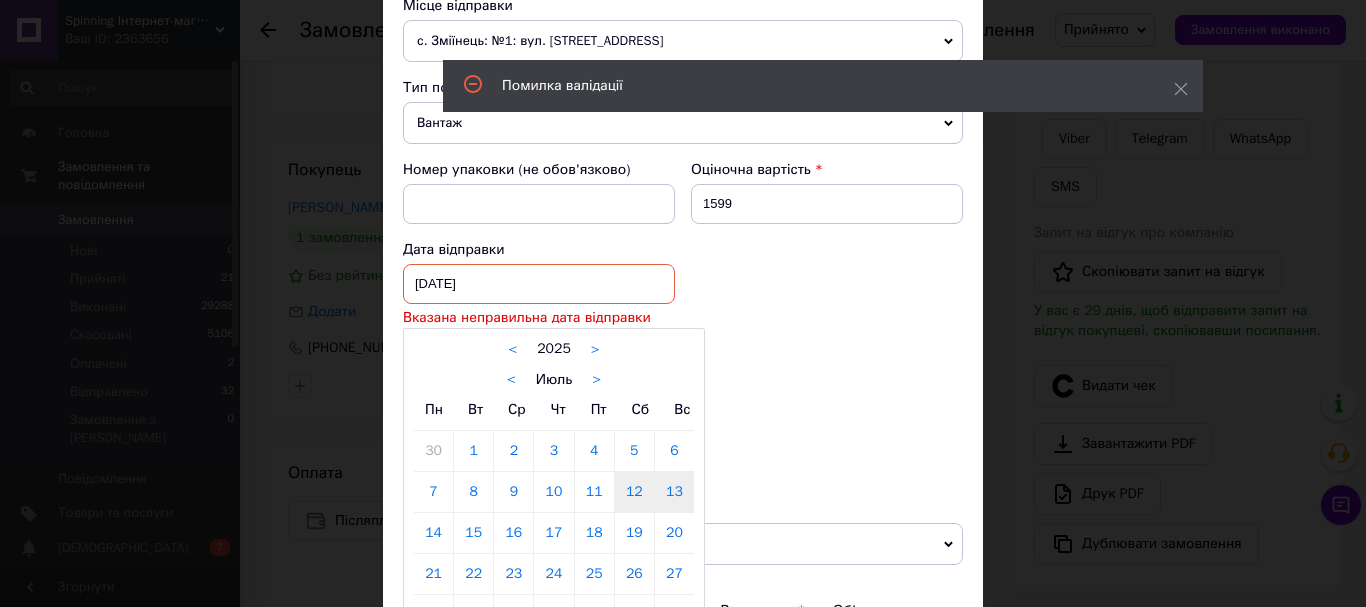 click on "13" at bounding box center (674, 492) 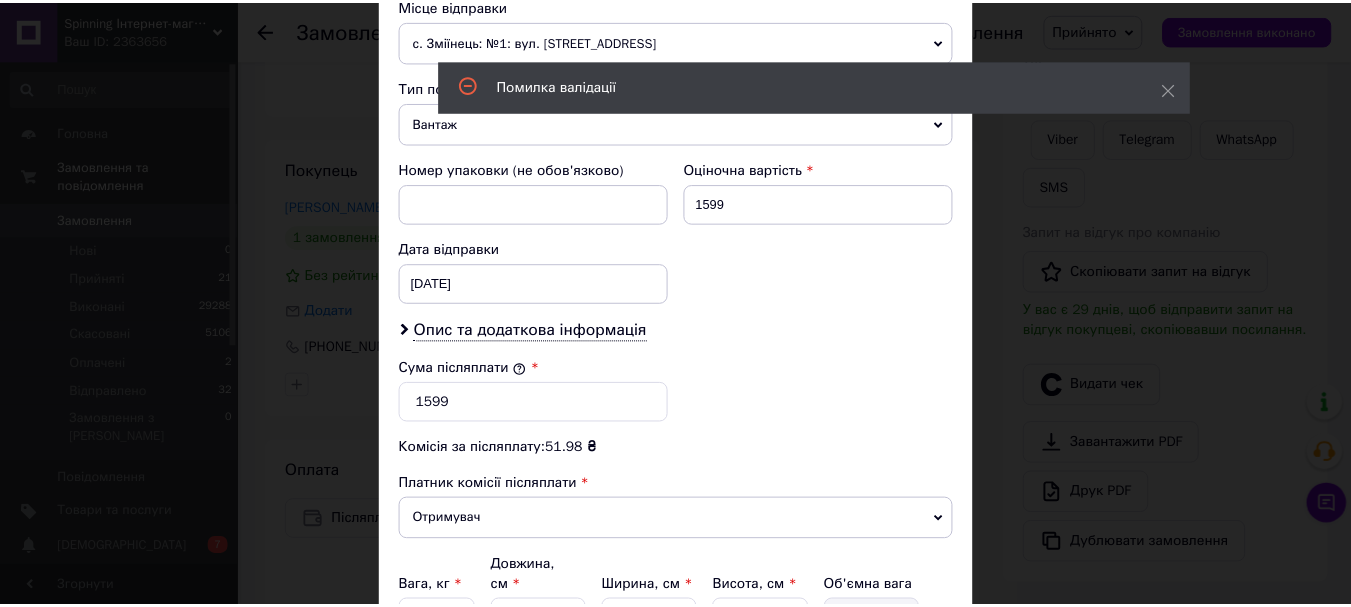 scroll, scrollTop: 919, scrollLeft: 0, axis: vertical 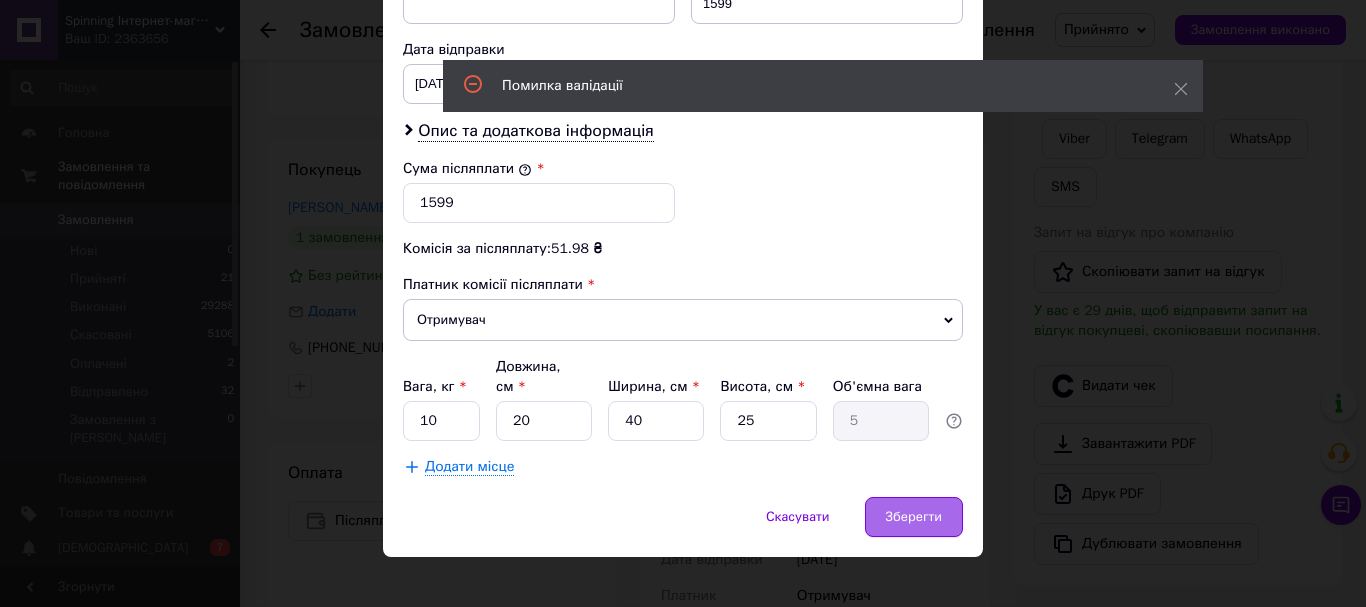 click on "Зберегти" at bounding box center (914, 517) 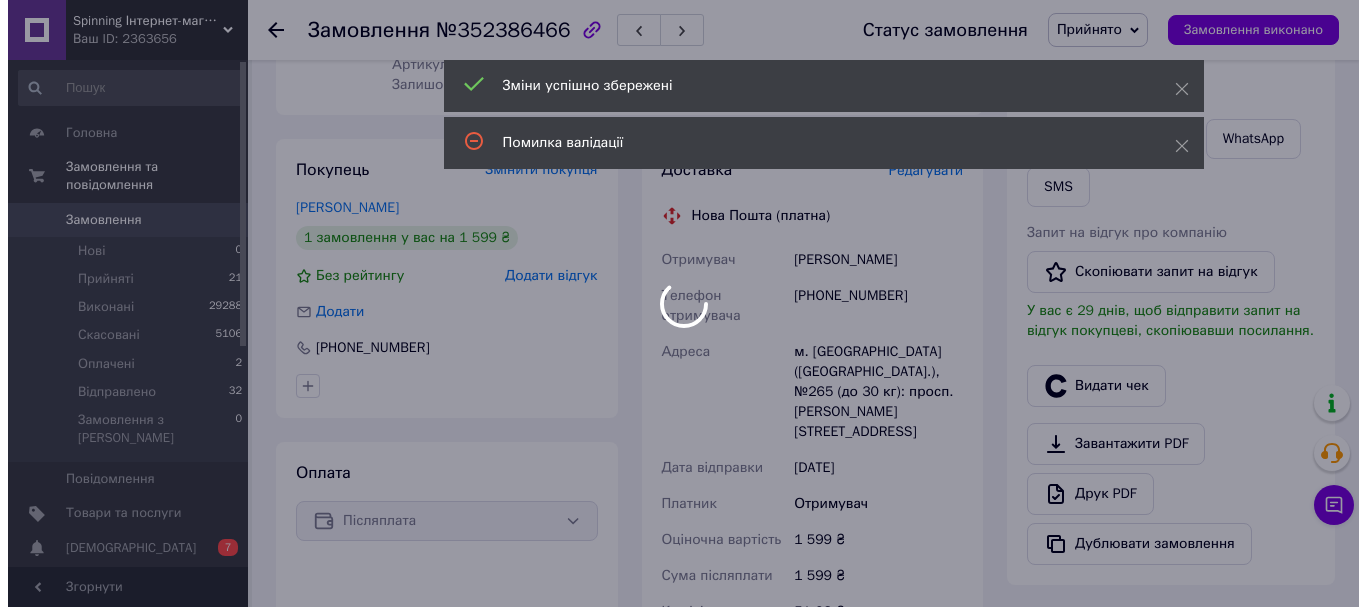 scroll, scrollTop: 0, scrollLeft: 0, axis: both 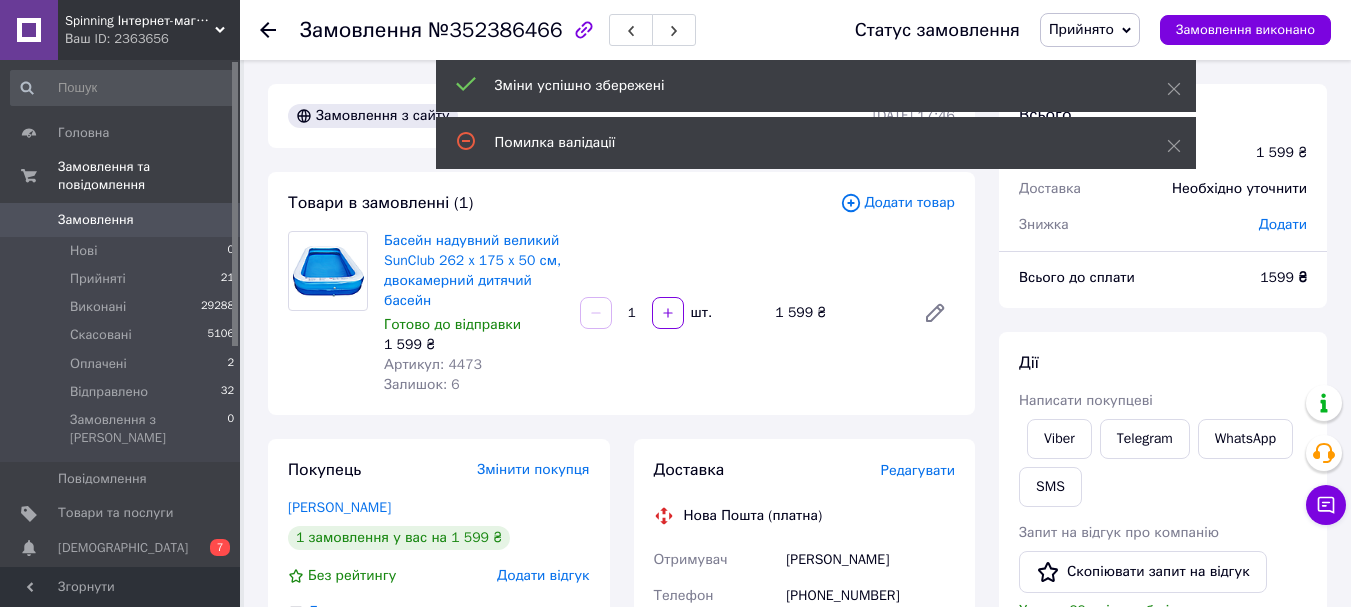click on "Прийнято" at bounding box center [1081, 29] 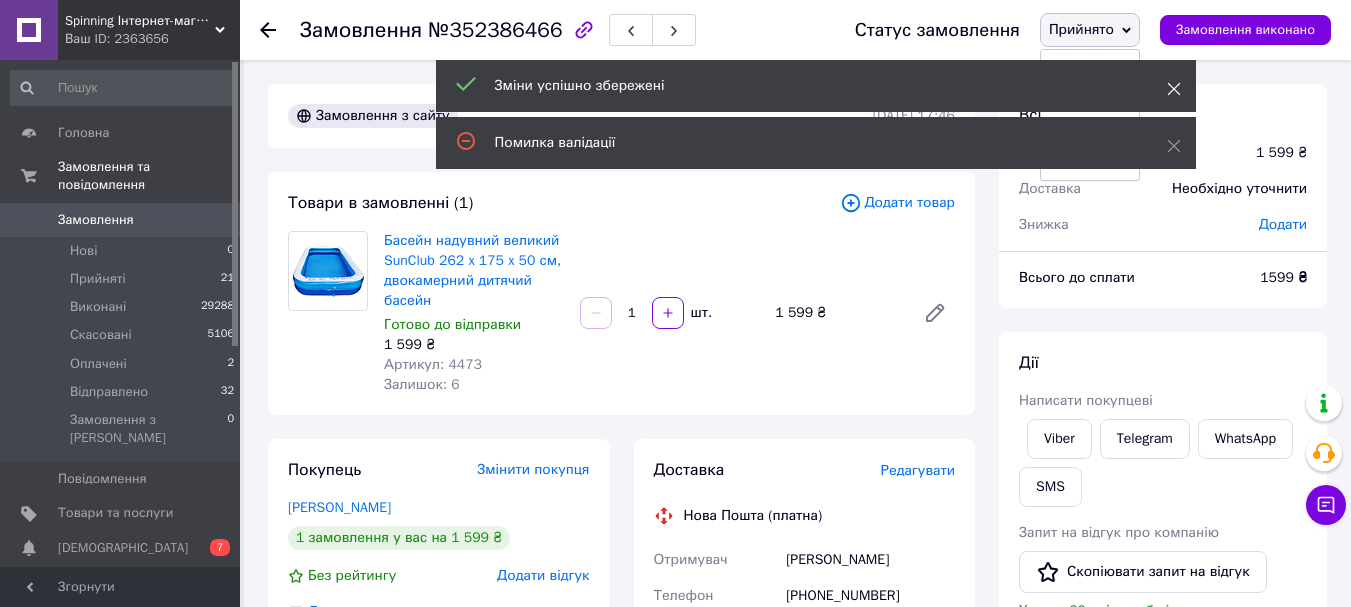 click 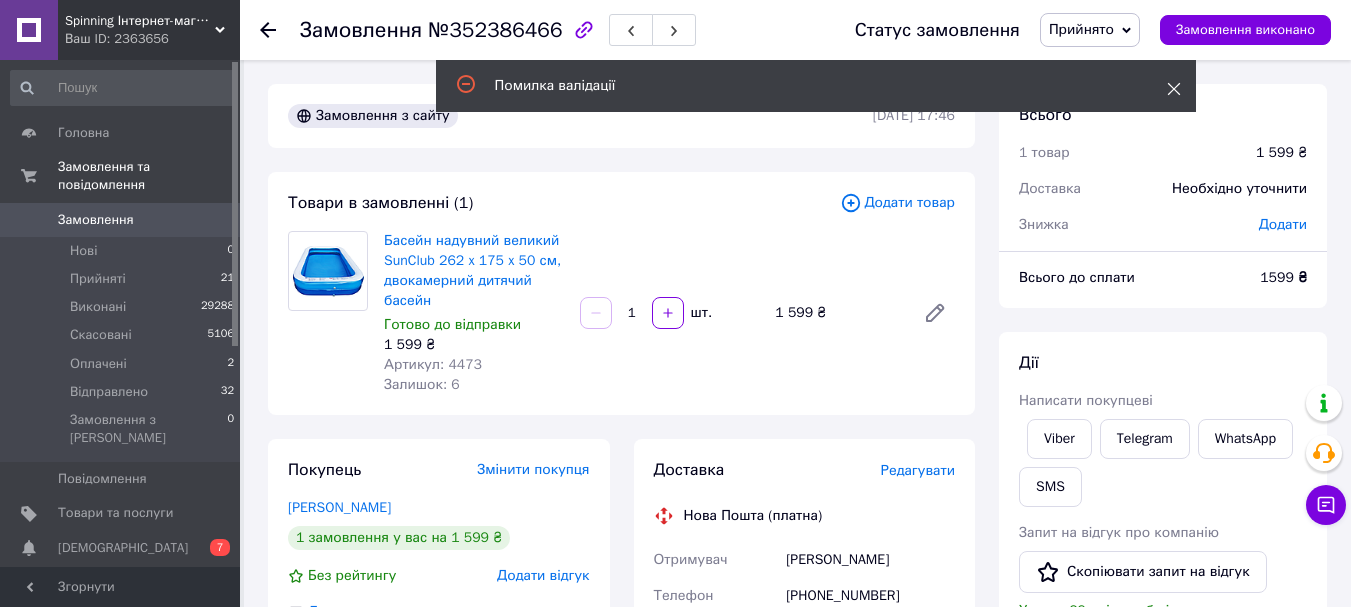 click 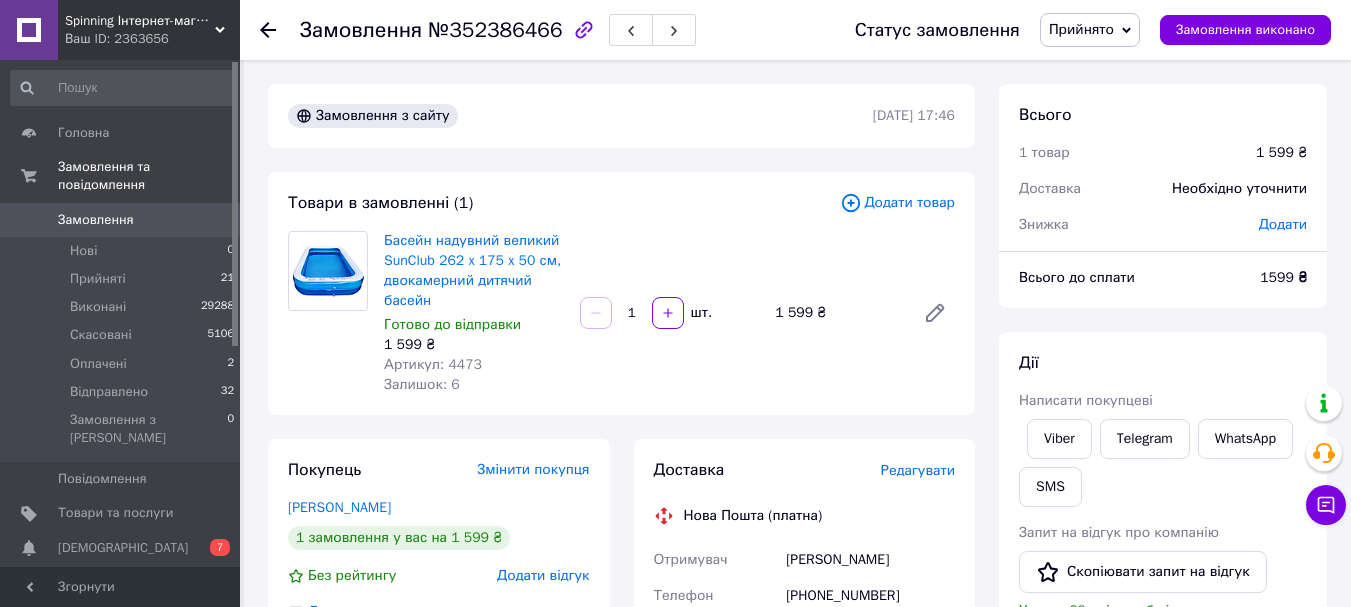 click on "Прийнято" at bounding box center [1081, 29] 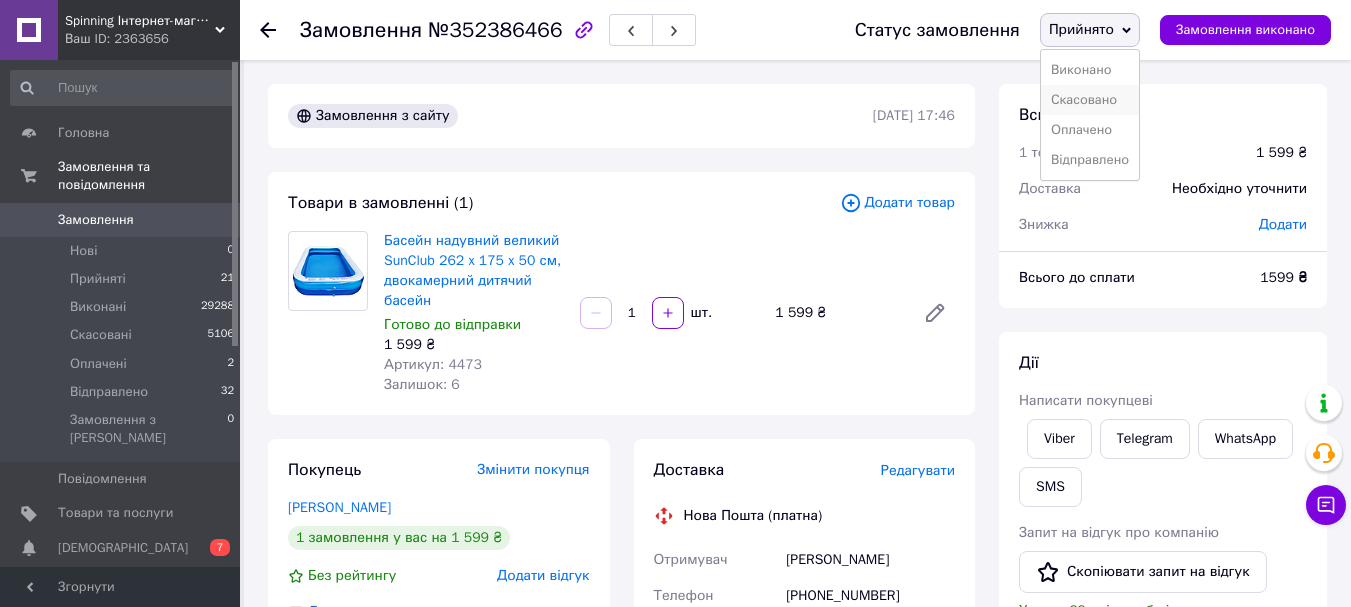 click on "Скасовано" at bounding box center (1090, 100) 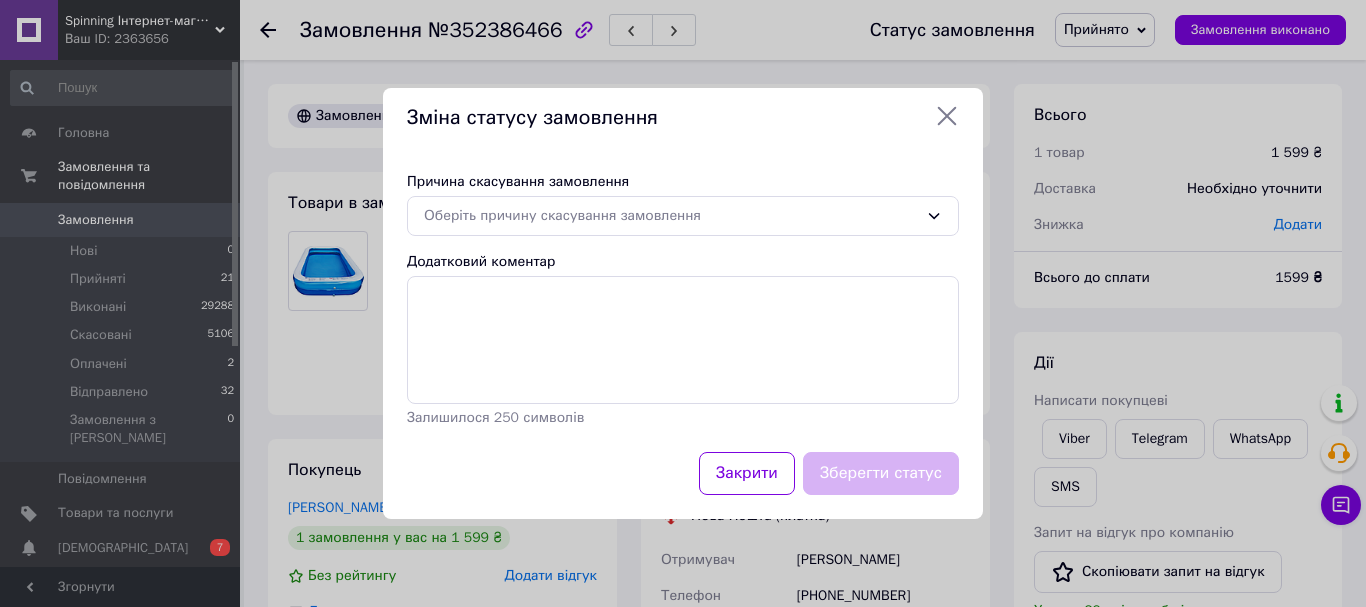 click on "Причина скасування замовлення" at bounding box center [683, 182] 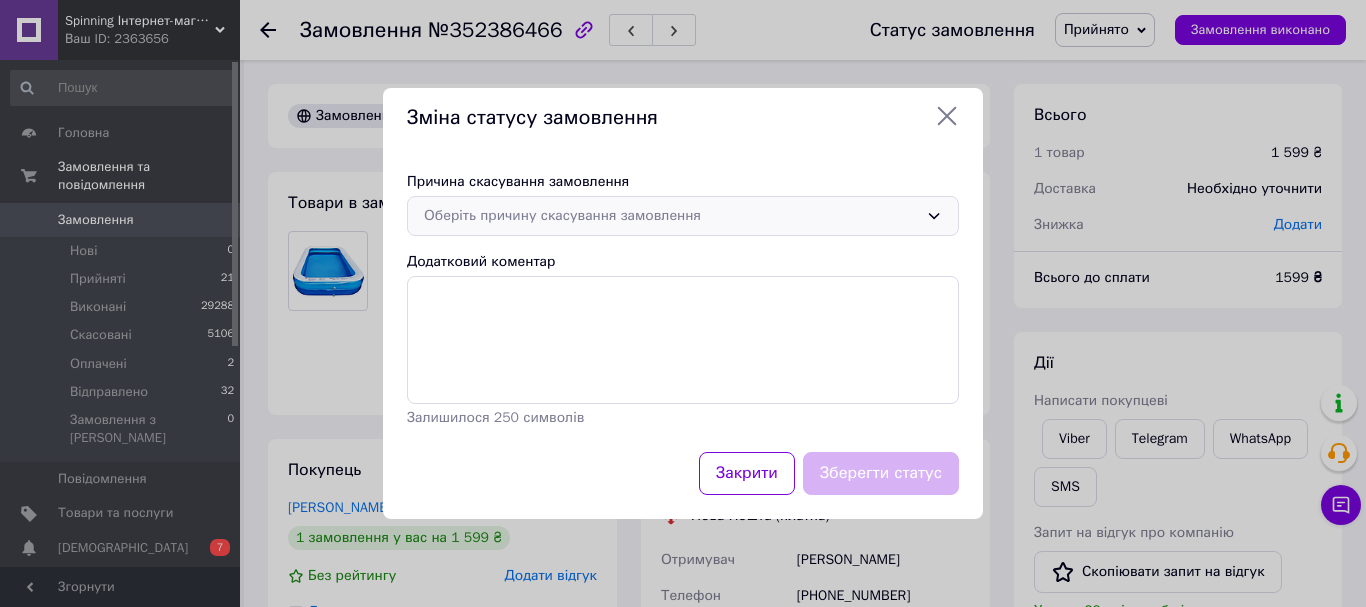 click on "Оберіть причину скасування замовлення" at bounding box center [671, 216] 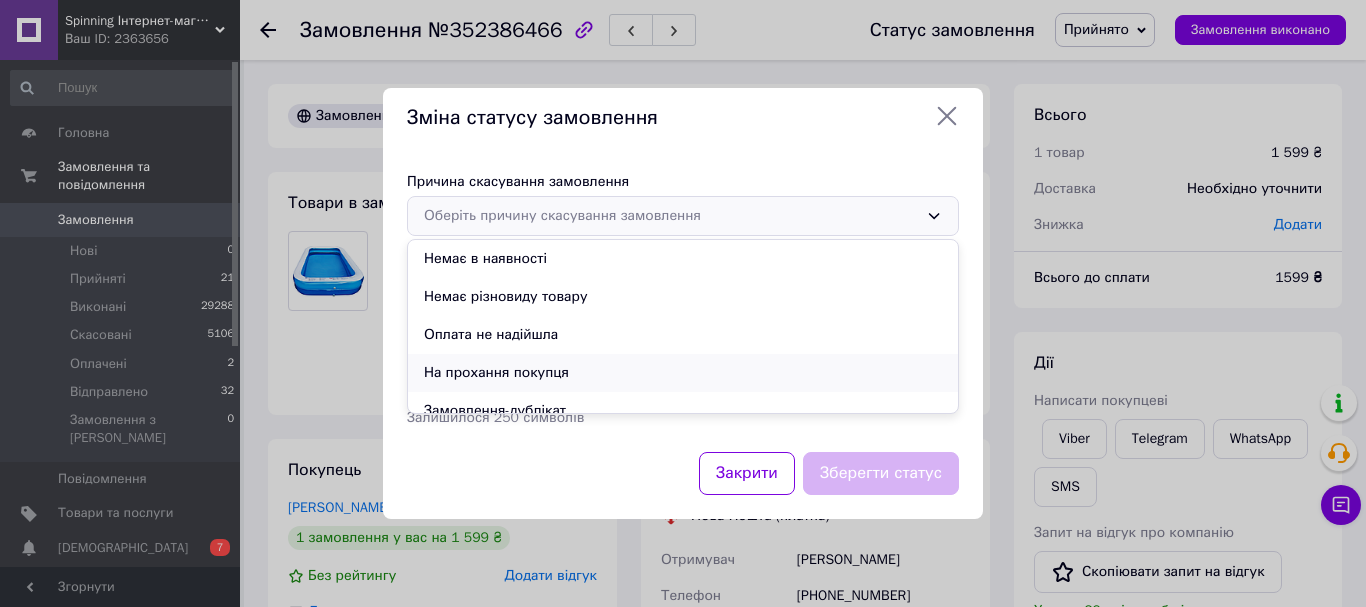 click on "На прохання покупця" at bounding box center (683, 373) 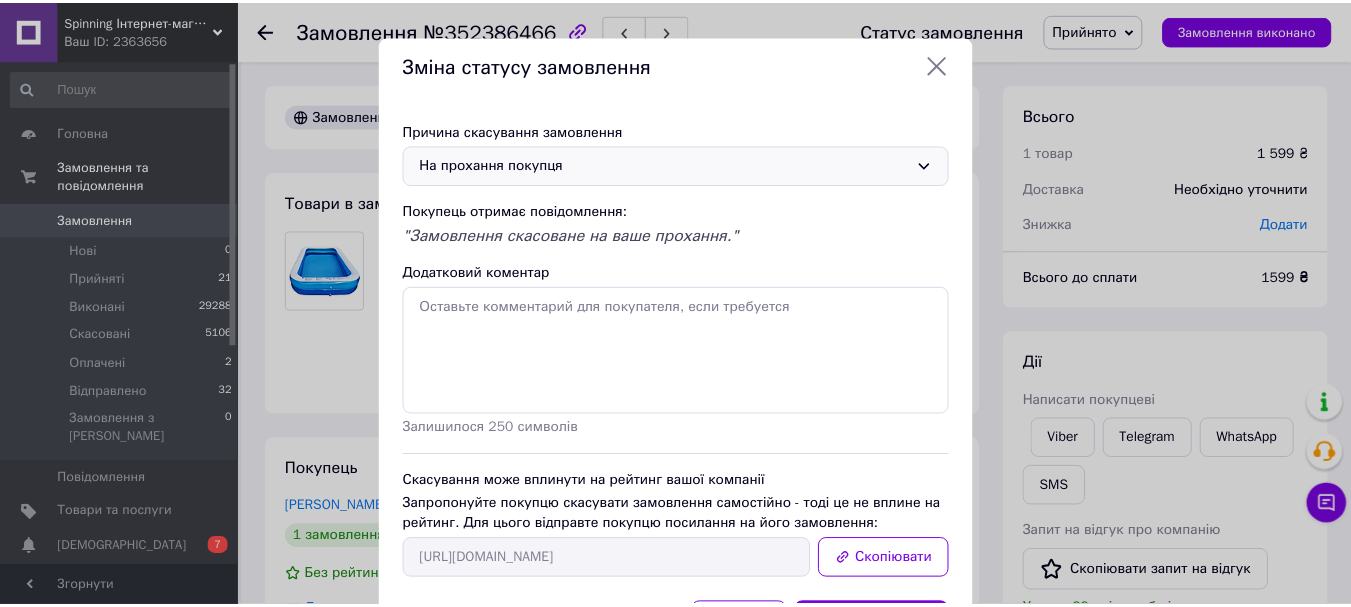 scroll, scrollTop: 100, scrollLeft: 0, axis: vertical 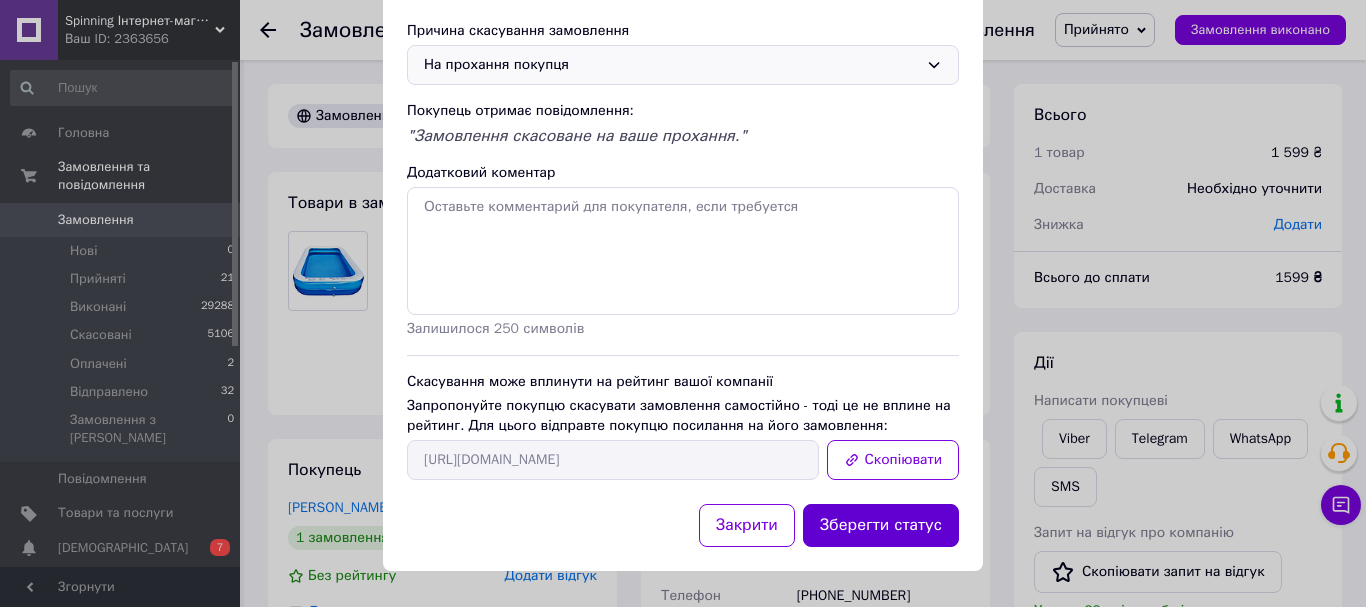 click on "Зберегти статус" at bounding box center (881, 525) 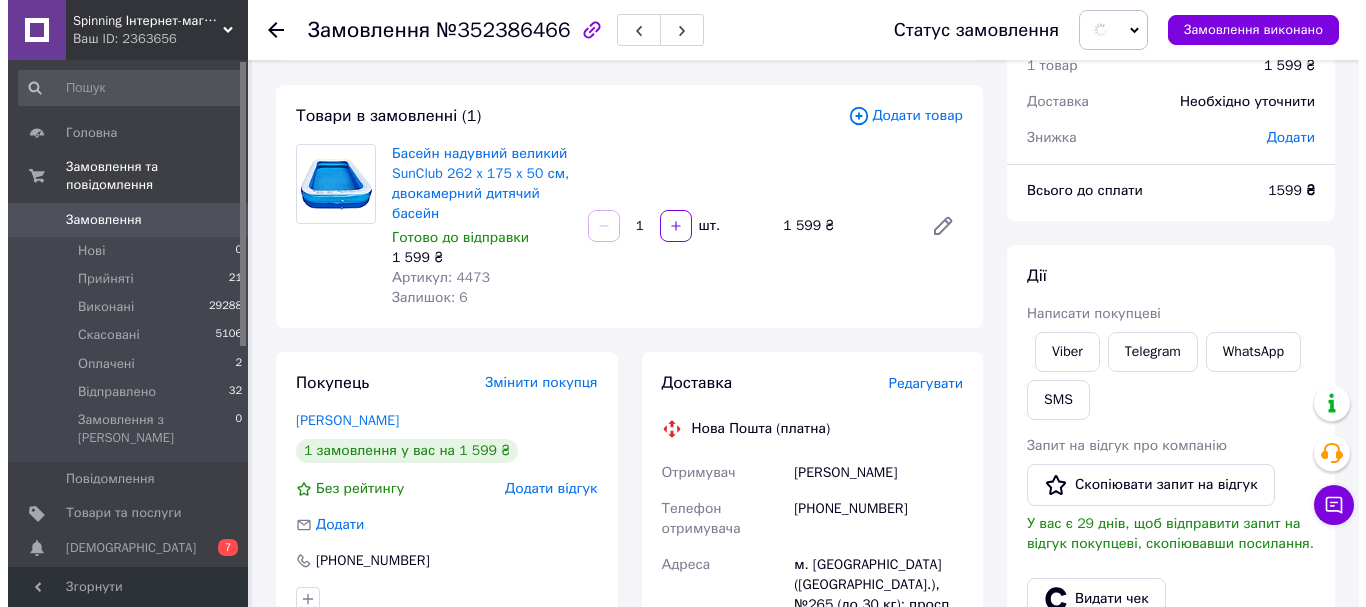 scroll, scrollTop: 200, scrollLeft: 0, axis: vertical 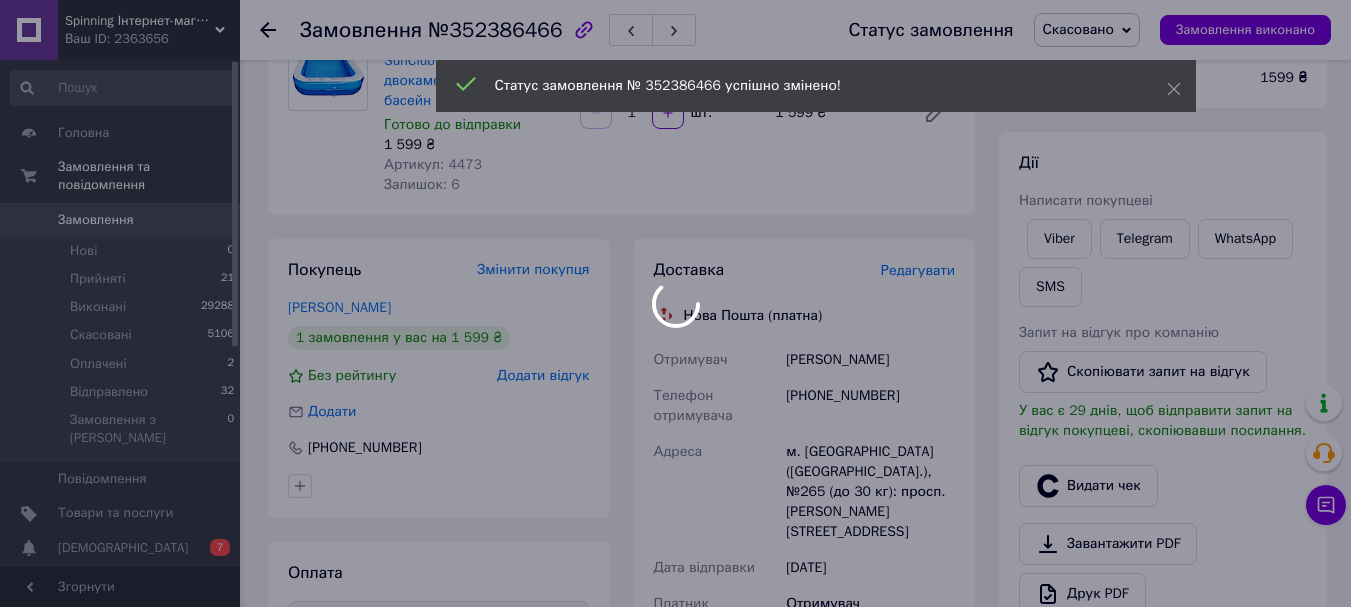 click at bounding box center [675, 303] 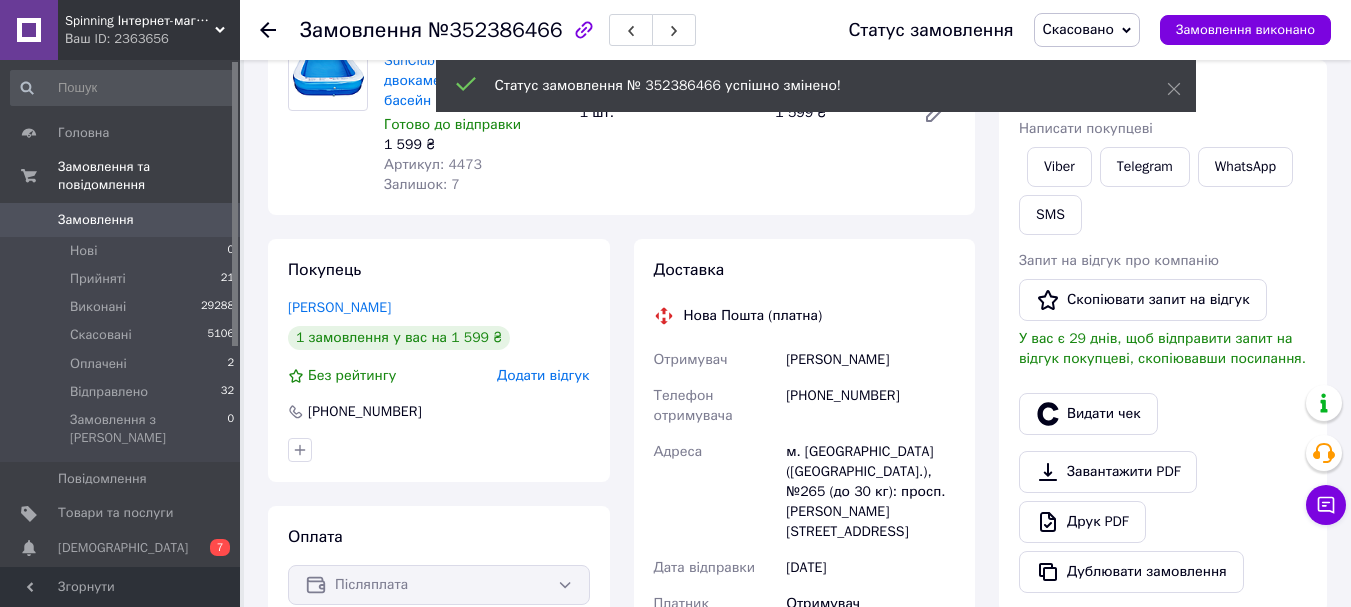 click on "Додати відгук" at bounding box center (543, 375) 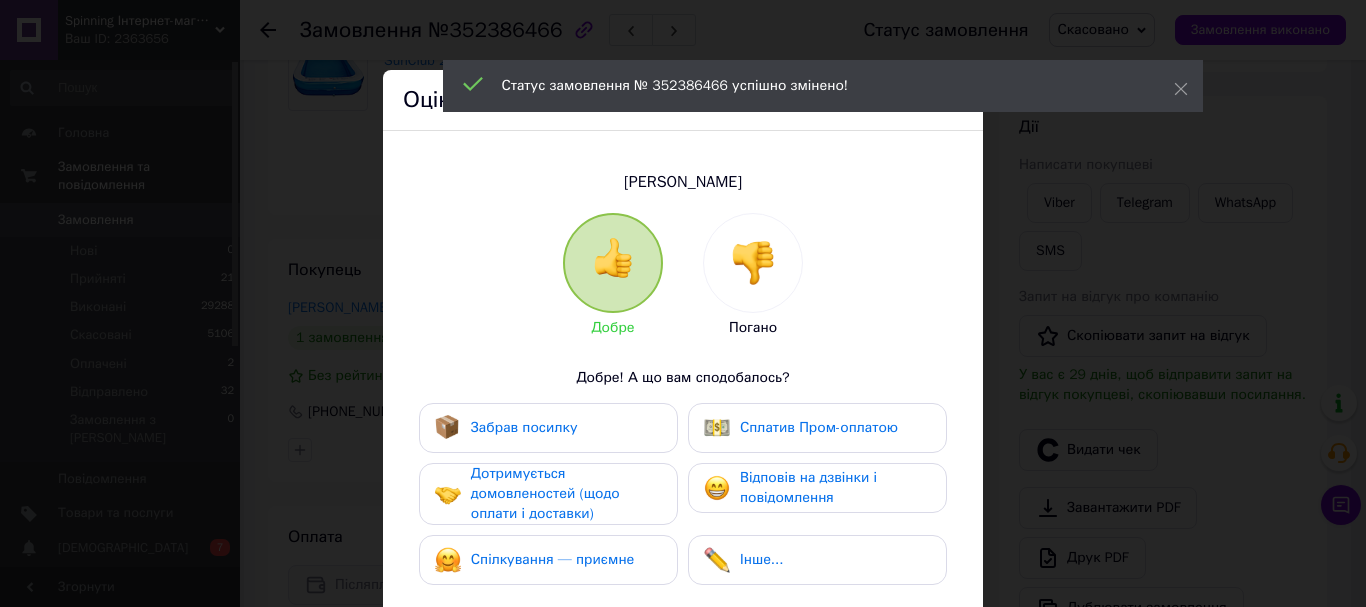 drag, startPoint x: 887, startPoint y: 307, endPoint x: 803, endPoint y: 299, distance: 84.38009 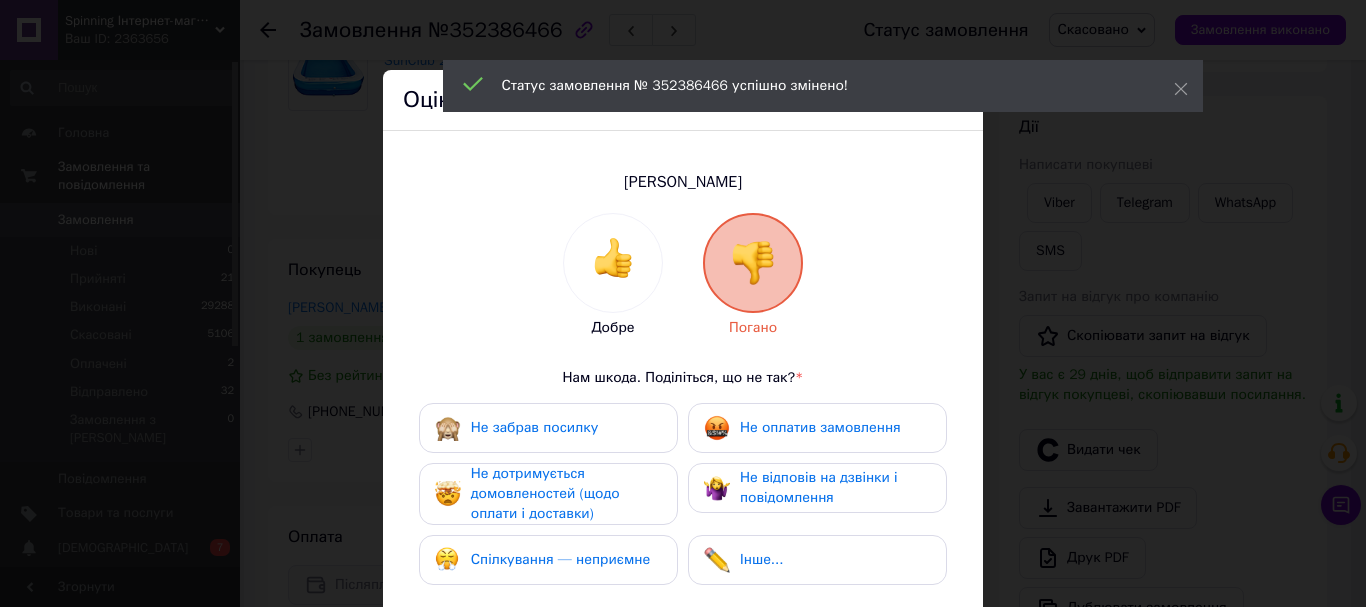 scroll, scrollTop: 300, scrollLeft: 0, axis: vertical 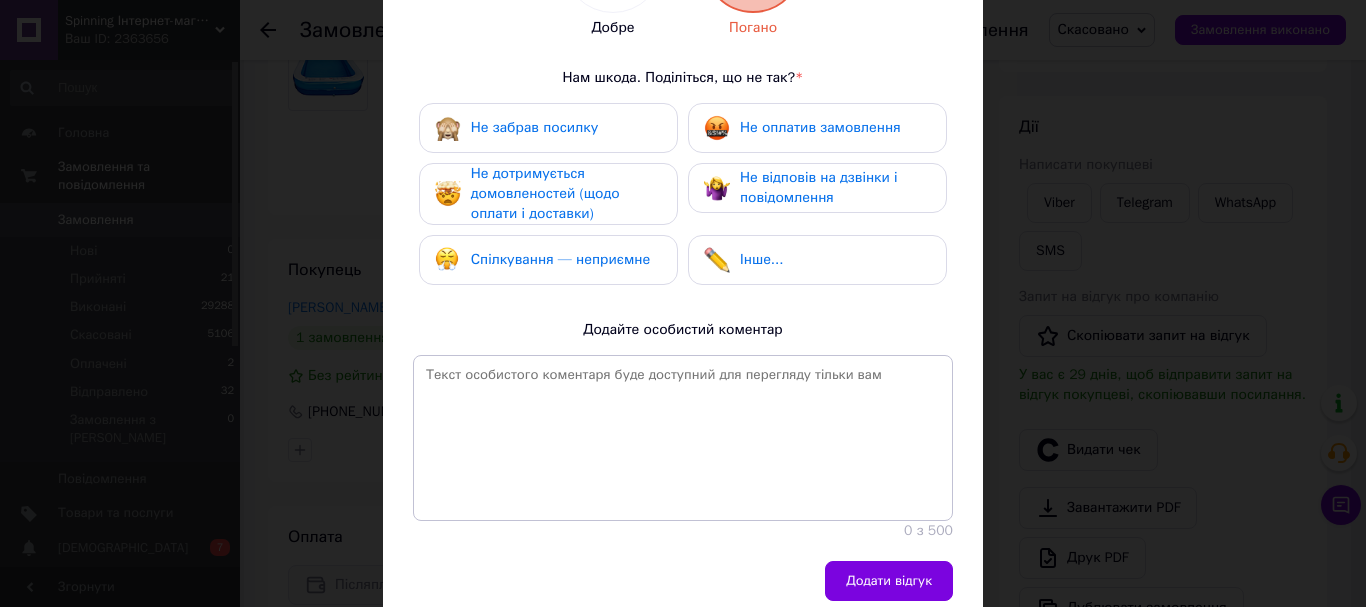 click on "Спілкування — неприємне" at bounding box center [542, 260] 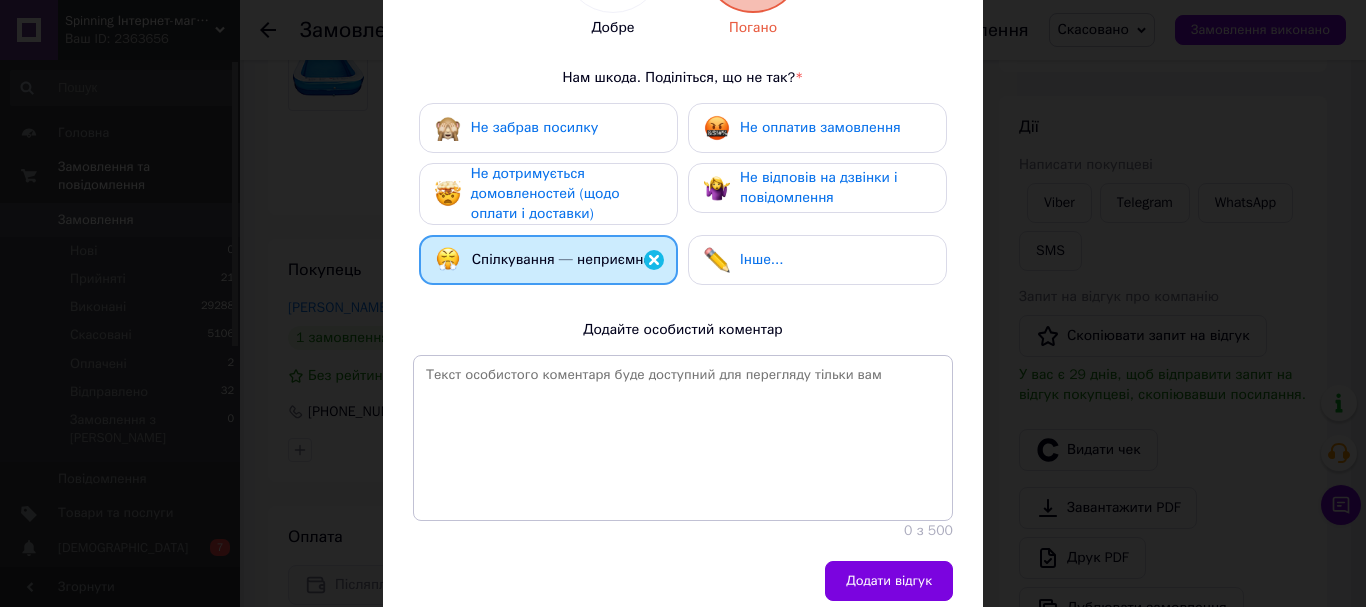 drag, startPoint x: 589, startPoint y: 181, endPoint x: 610, endPoint y: 200, distance: 28.319605 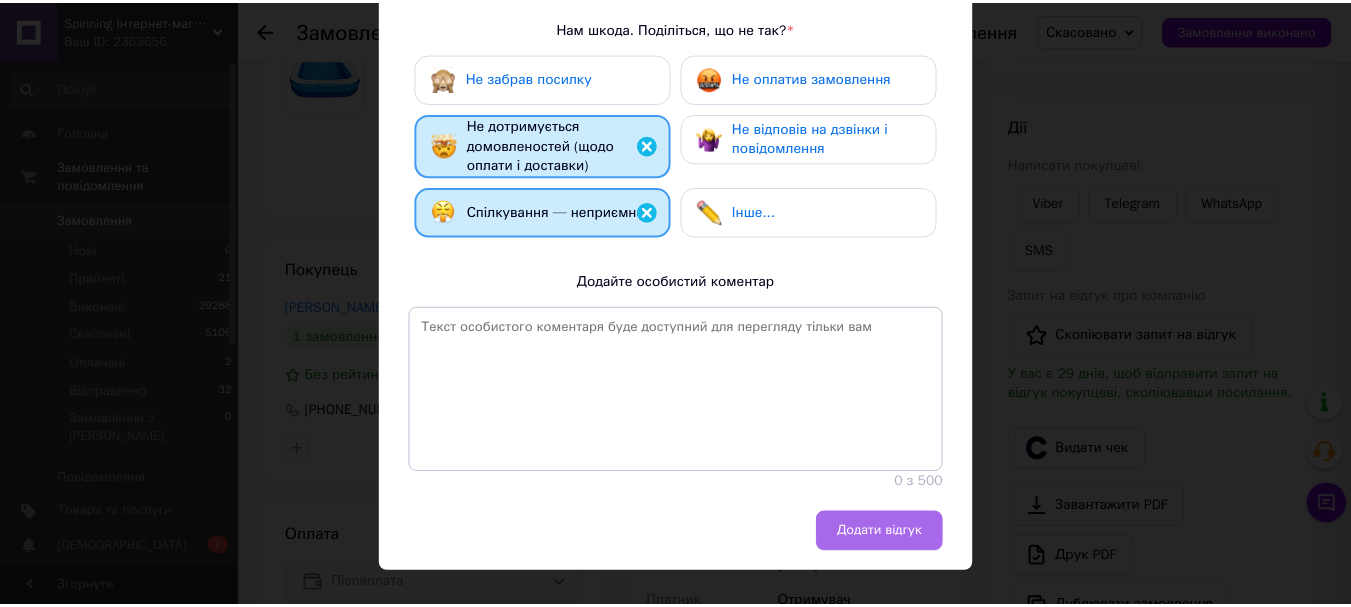 scroll, scrollTop: 378, scrollLeft: 0, axis: vertical 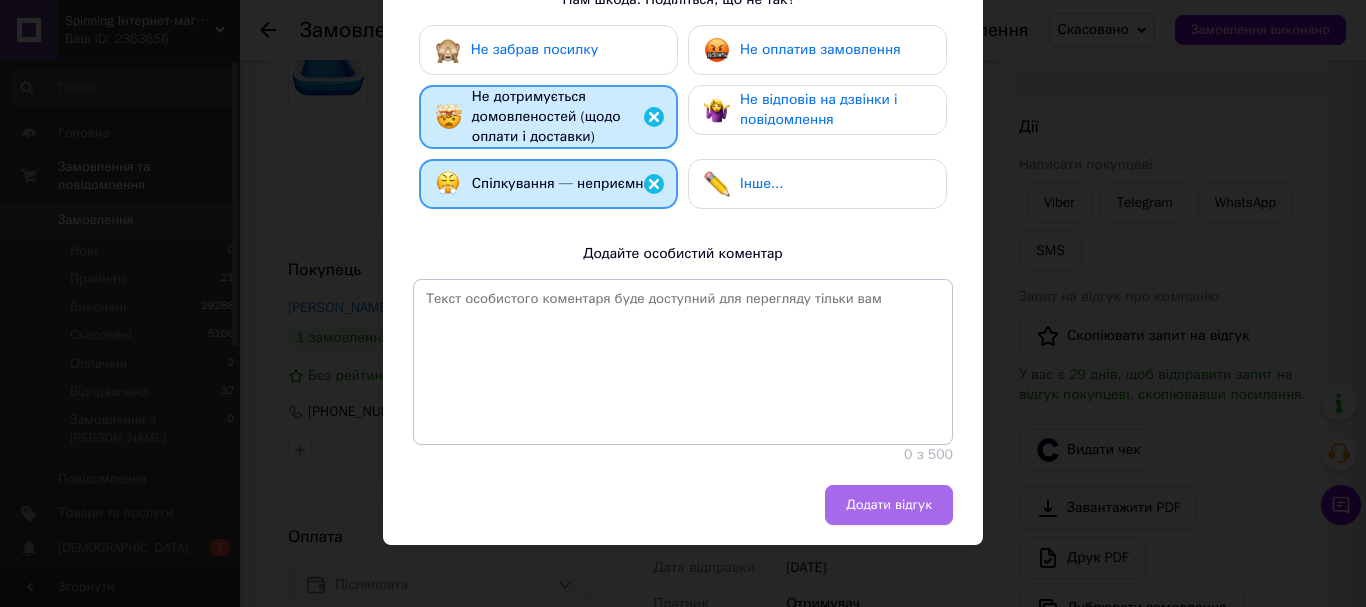 click on "Додати відгук" at bounding box center [683, 515] 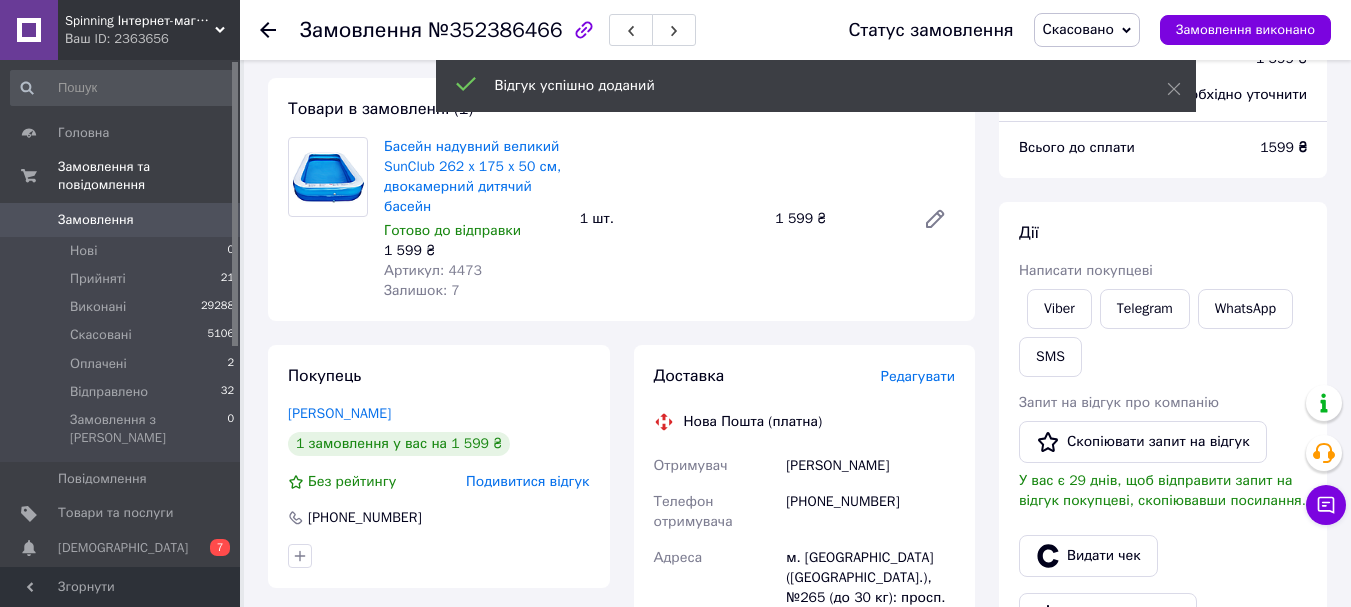 scroll, scrollTop: 0, scrollLeft: 0, axis: both 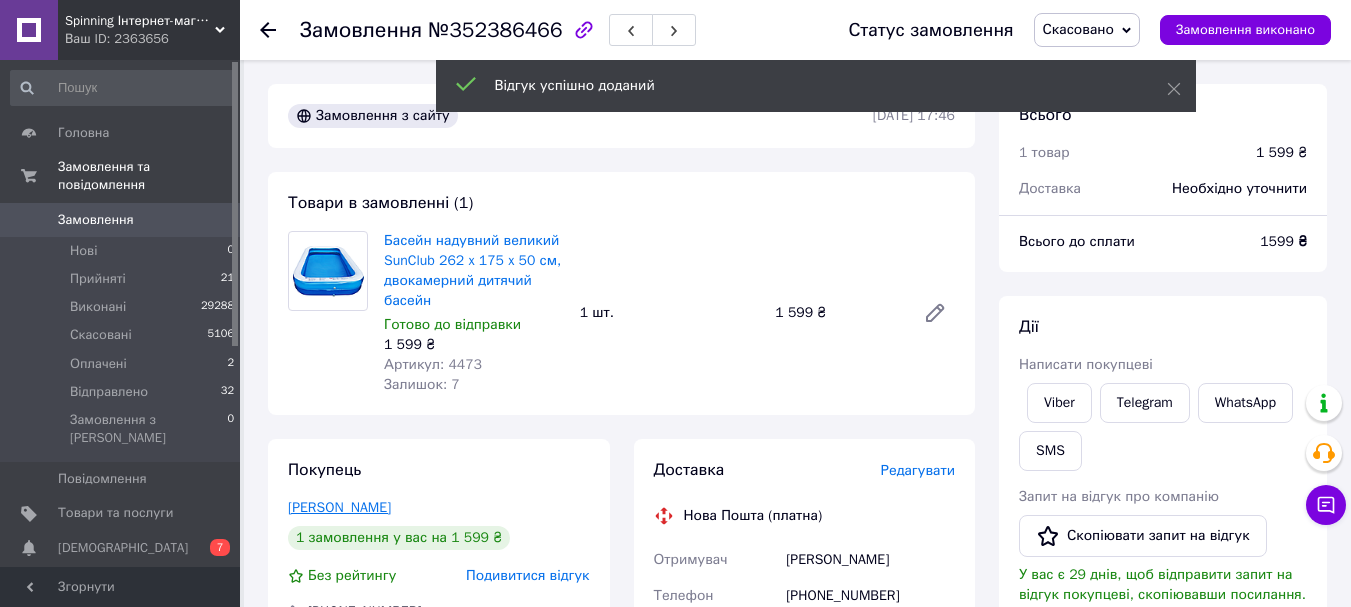 click on "Щуров Виталий" at bounding box center (339, 507) 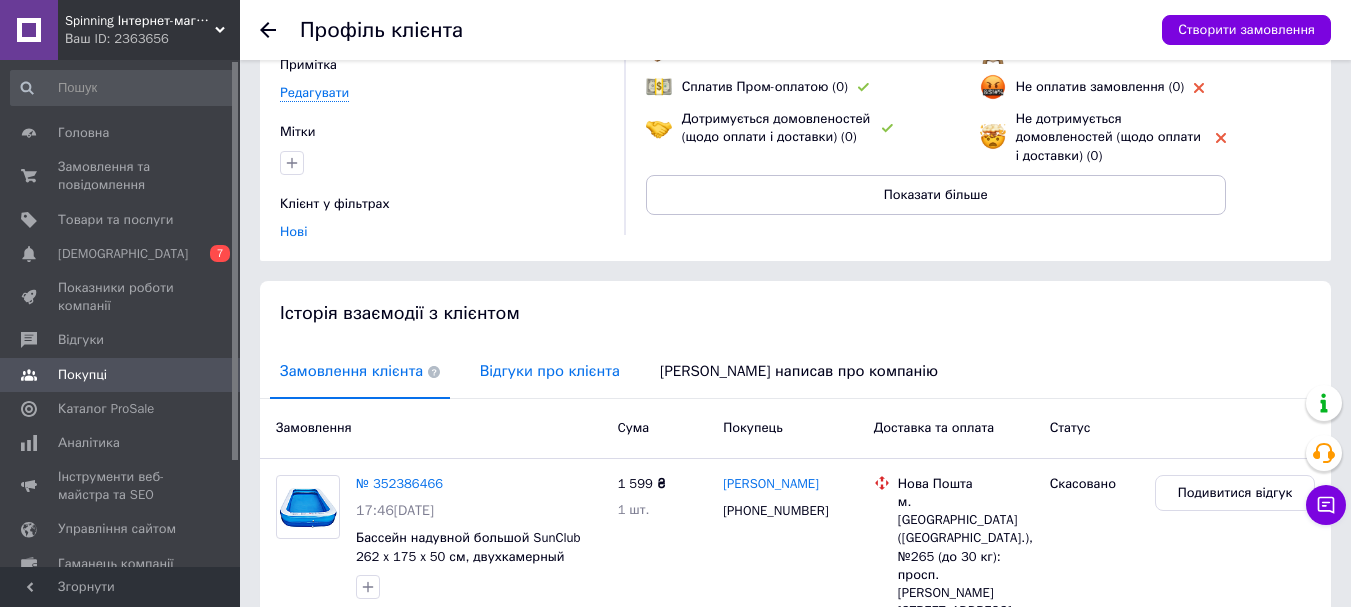 click on "Відгуки про клієнта" at bounding box center [550, 371] 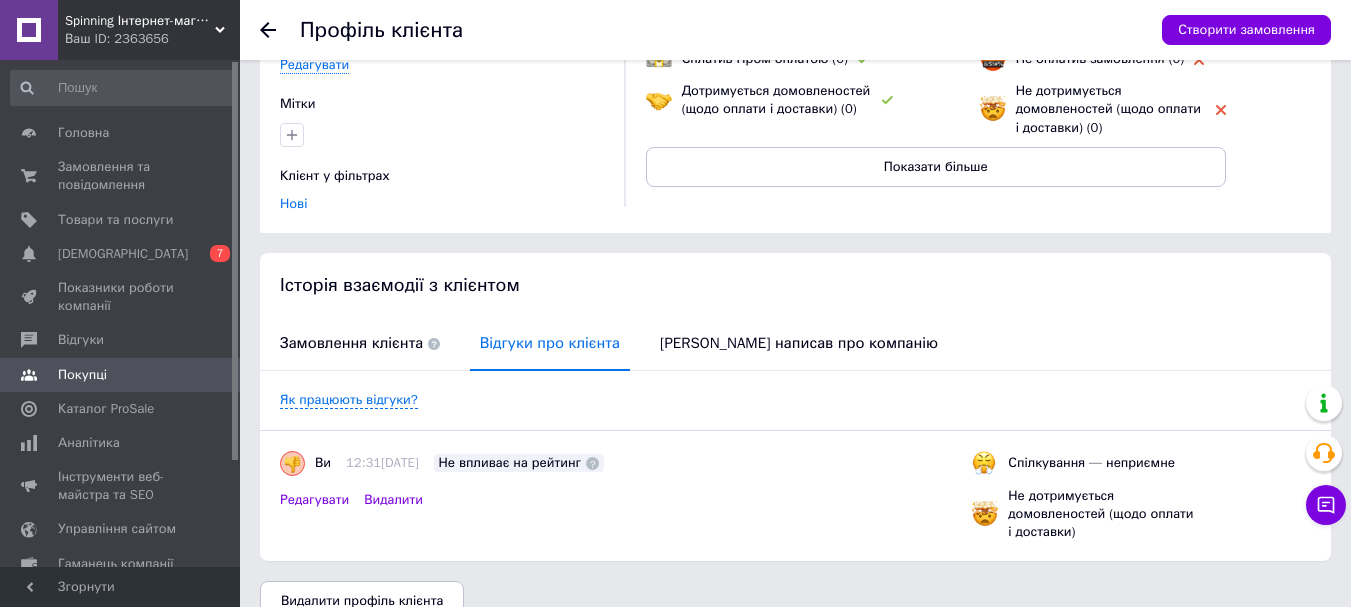 scroll, scrollTop: 244, scrollLeft: 0, axis: vertical 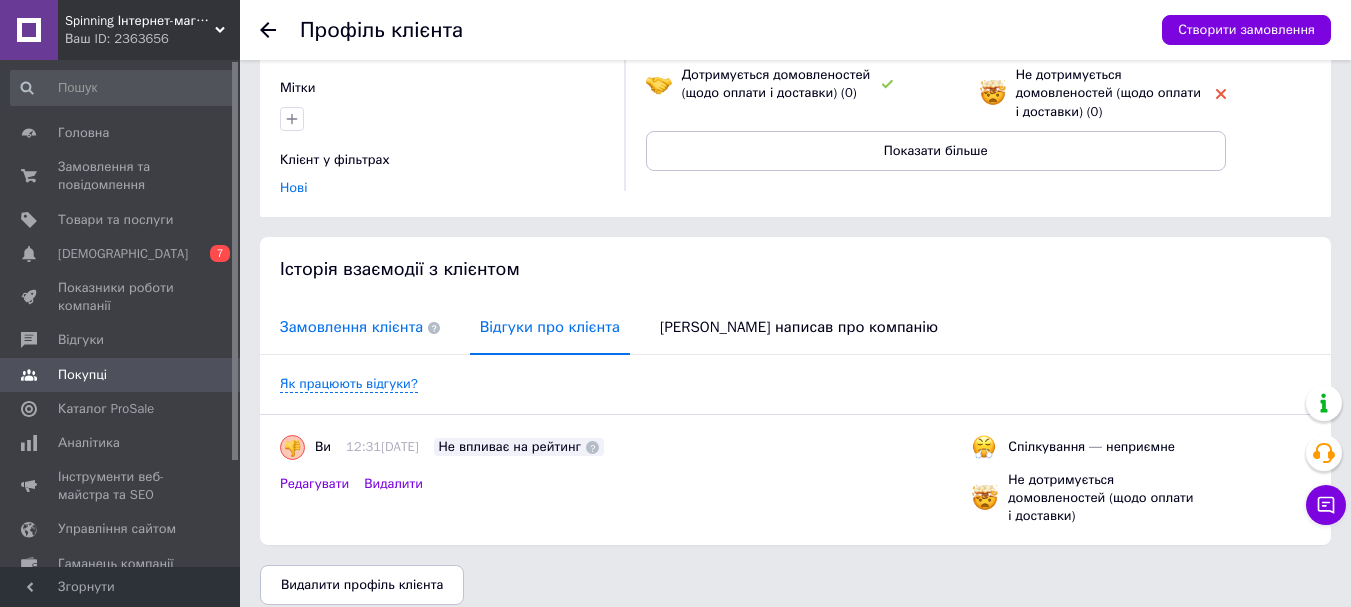 click on "Замовлення клієнта" at bounding box center [360, 327] 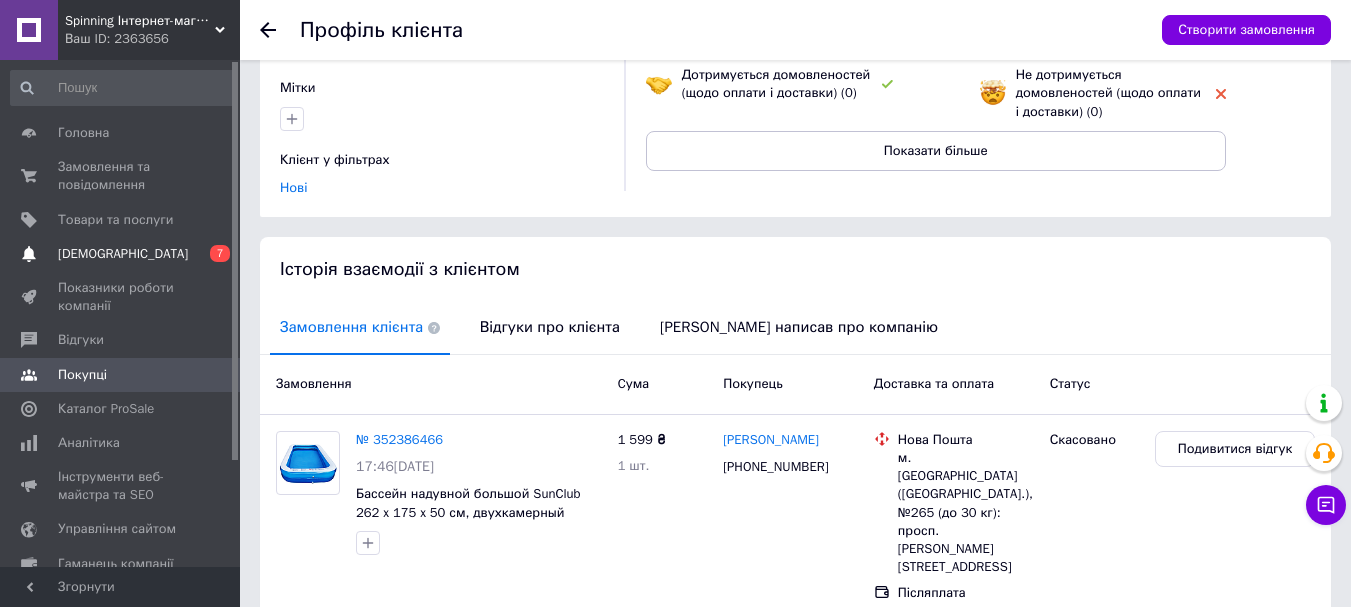 click on "[DEMOGRAPHIC_DATA]" at bounding box center [123, 254] 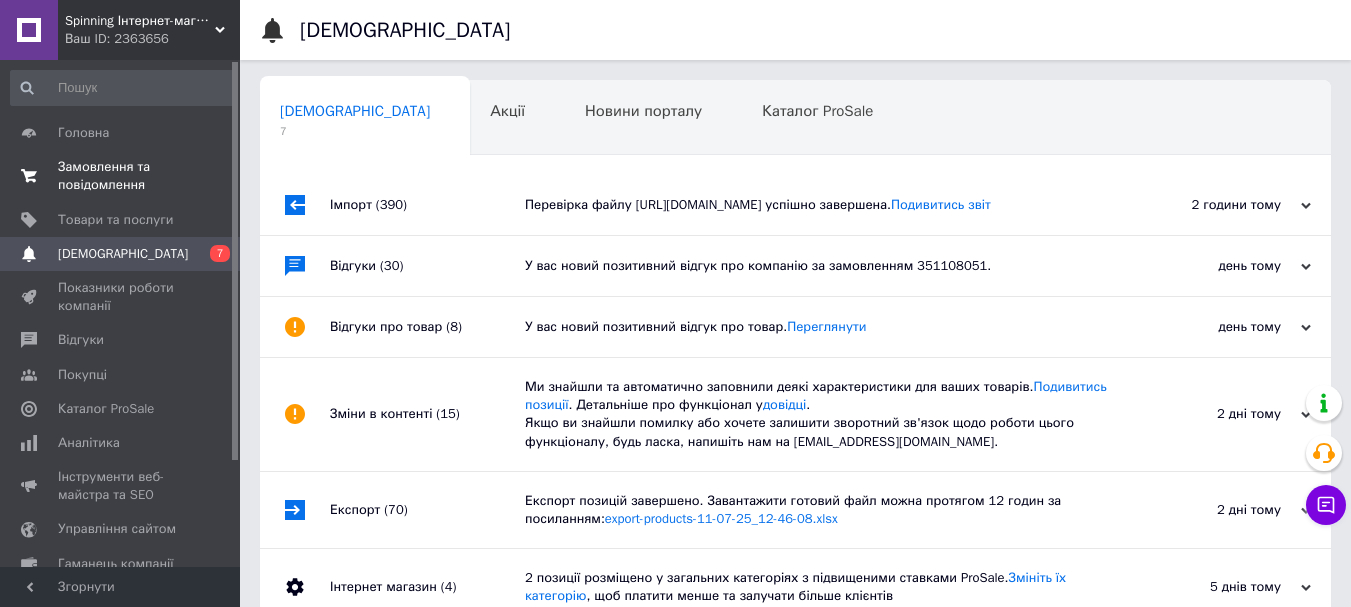 click on "Замовлення та повідомлення" at bounding box center [121, 176] 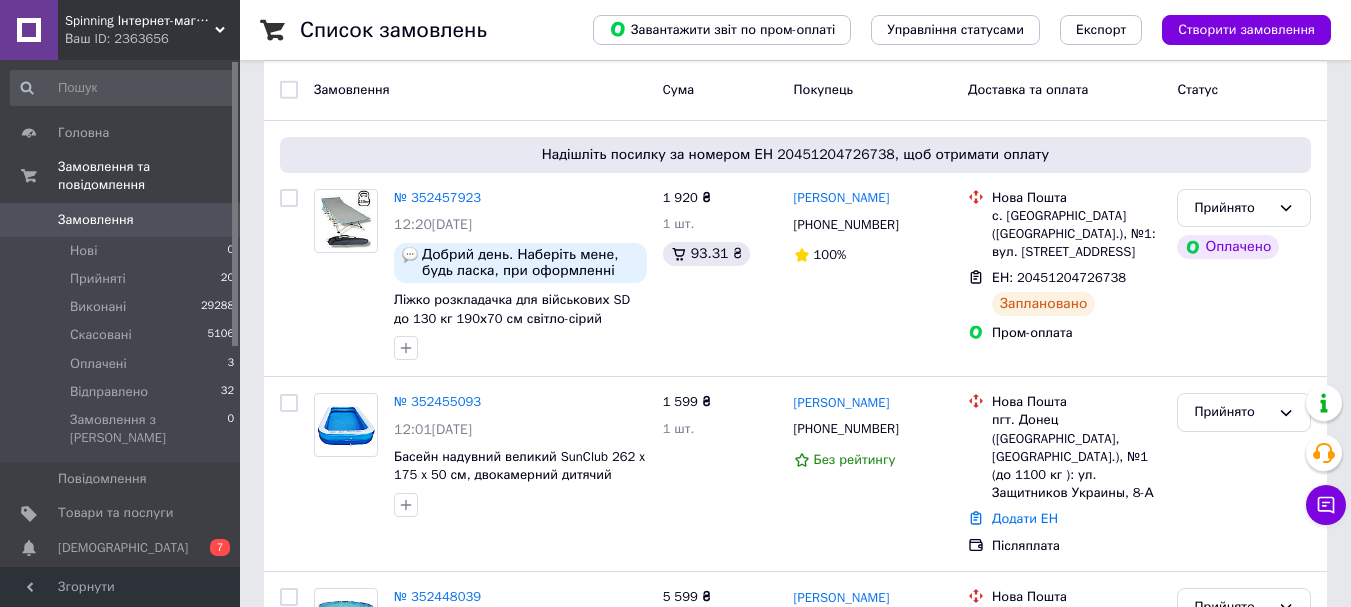 scroll, scrollTop: 300, scrollLeft: 0, axis: vertical 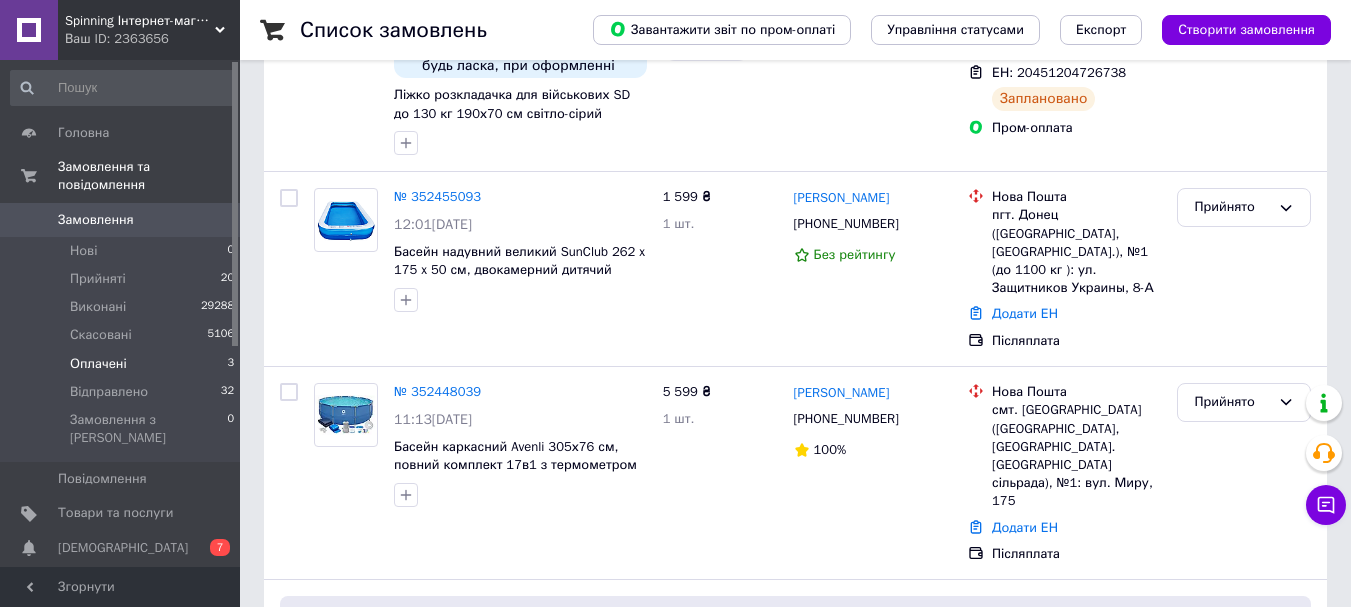 click on "Оплачені" at bounding box center (98, 364) 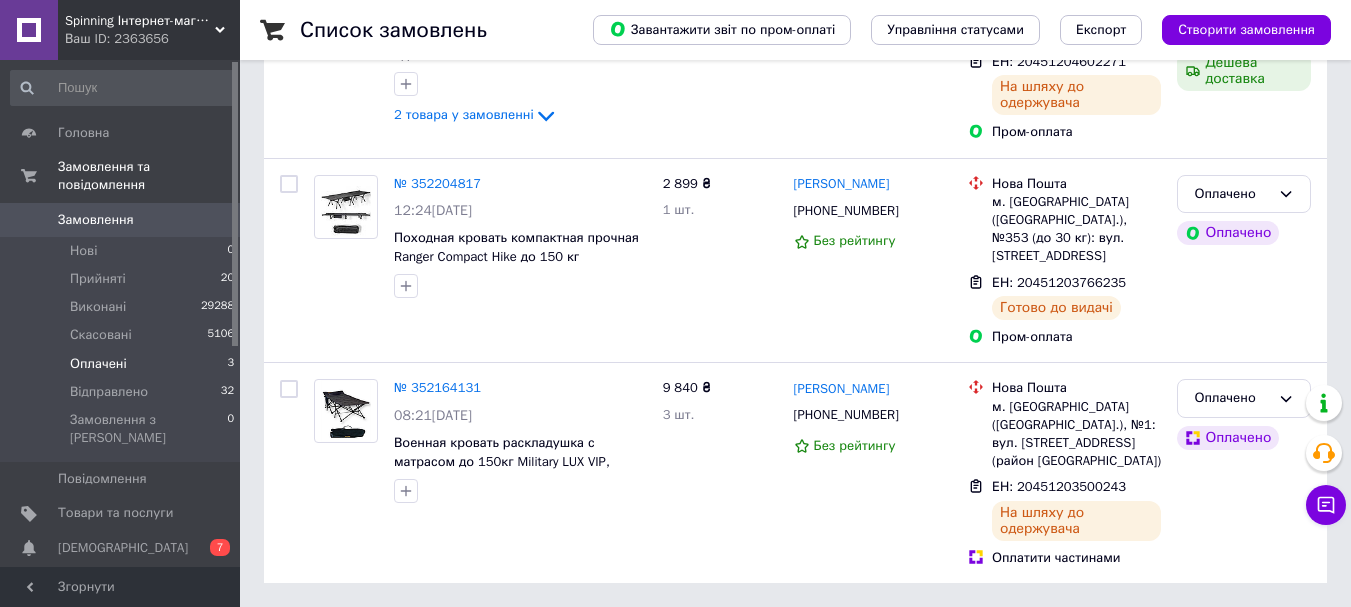 scroll, scrollTop: 0, scrollLeft: 0, axis: both 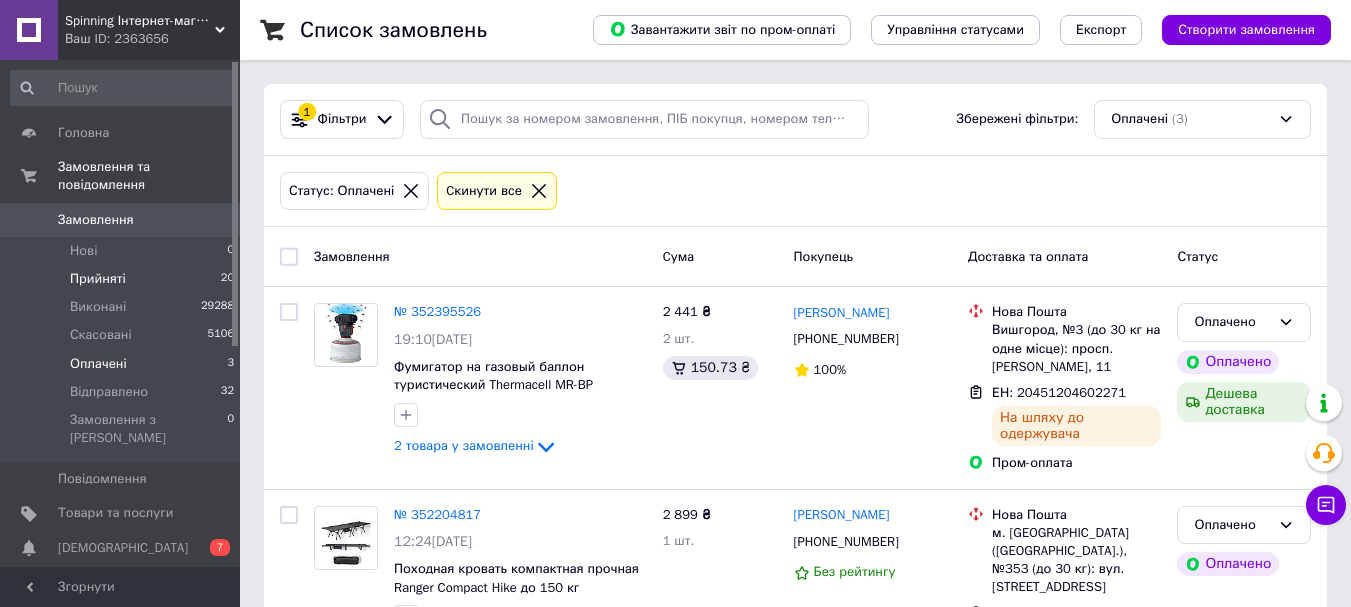 click on "Прийняті 20" at bounding box center (123, 279) 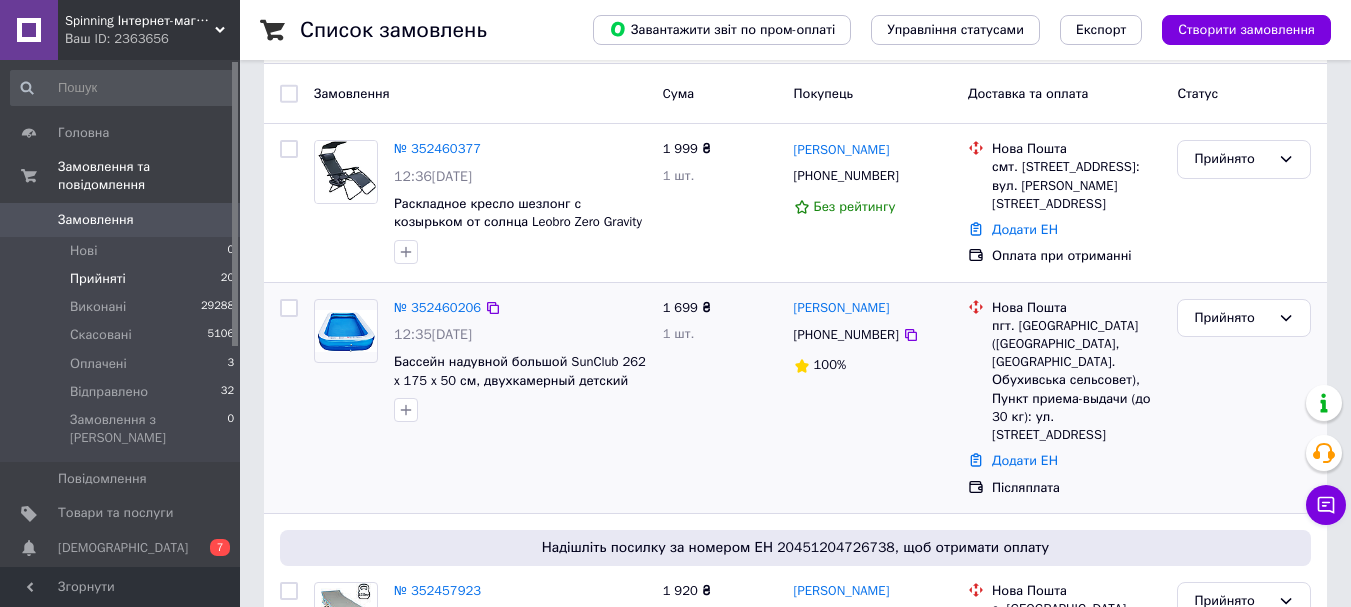 scroll, scrollTop: 300, scrollLeft: 0, axis: vertical 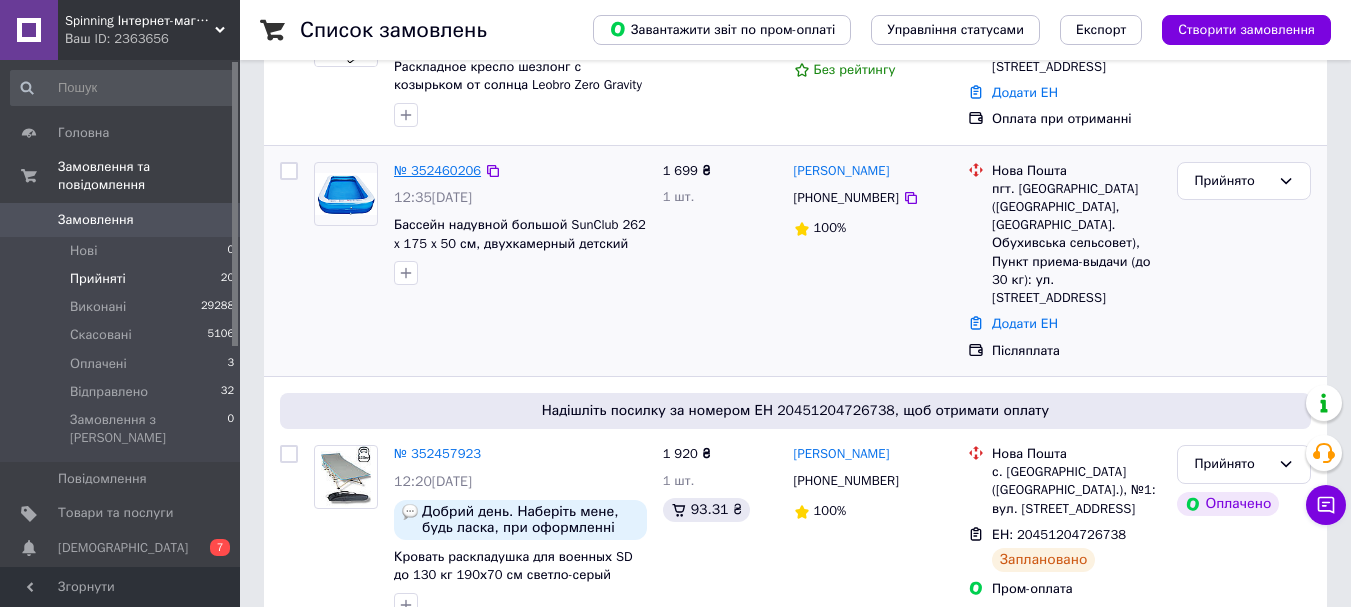click on "№ 352460206" at bounding box center (437, 170) 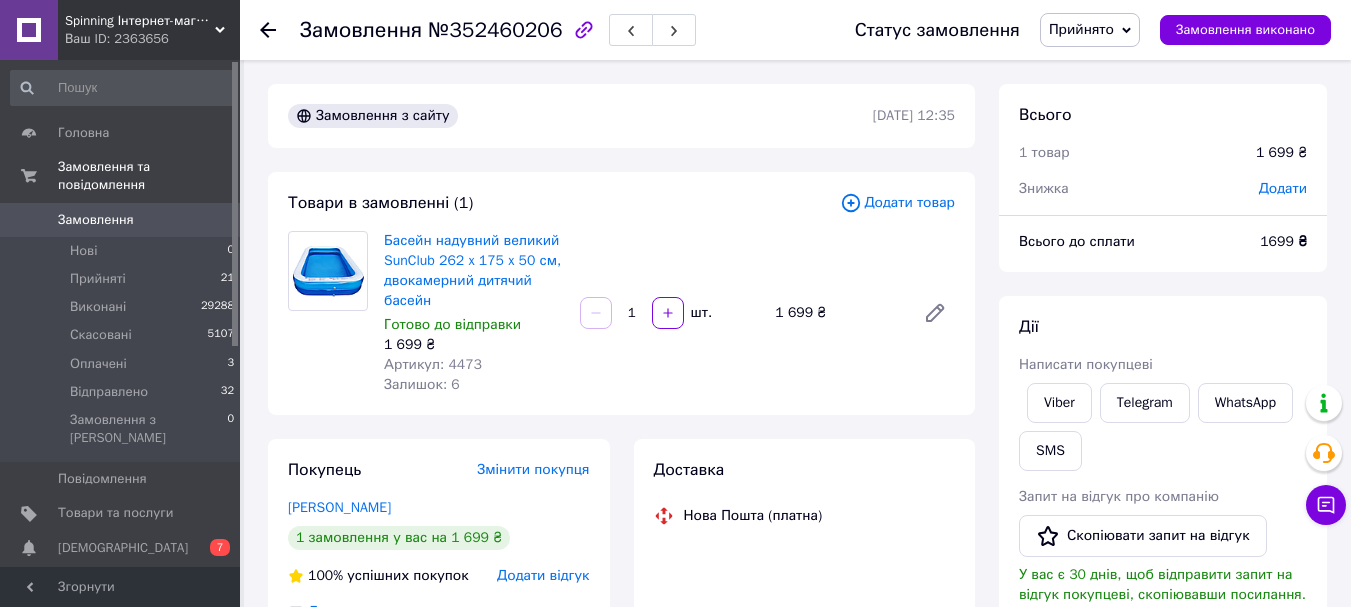 scroll, scrollTop: 400, scrollLeft: 0, axis: vertical 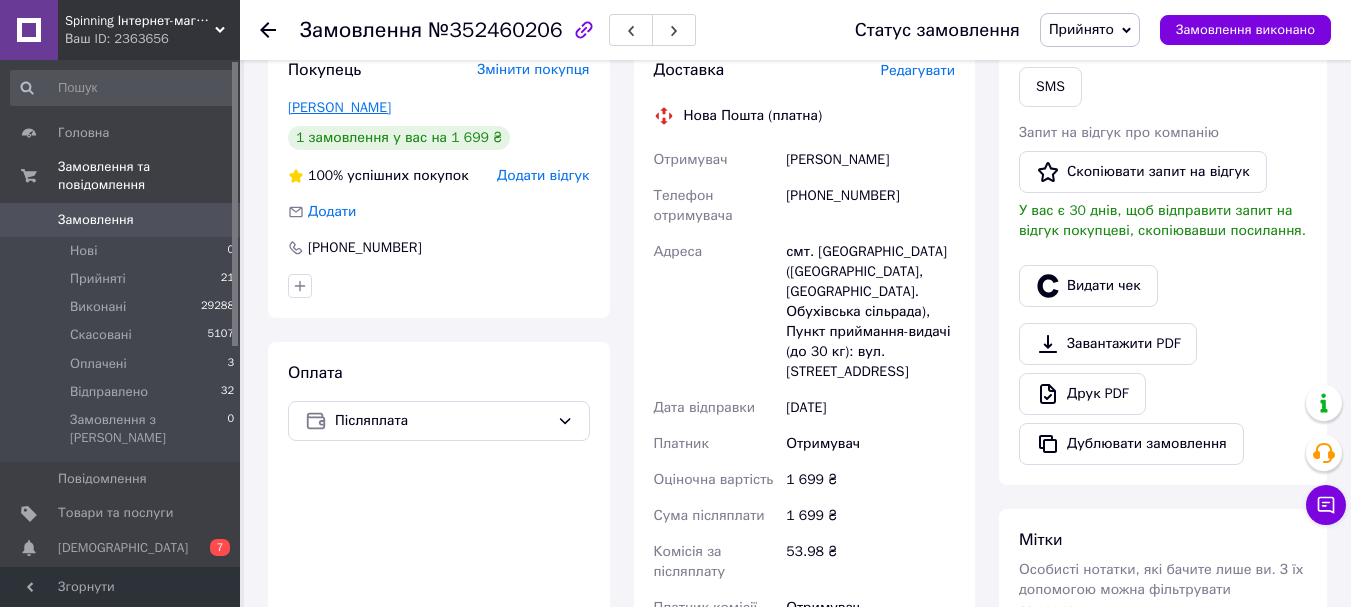 click on "[PERSON_NAME]" at bounding box center [339, 107] 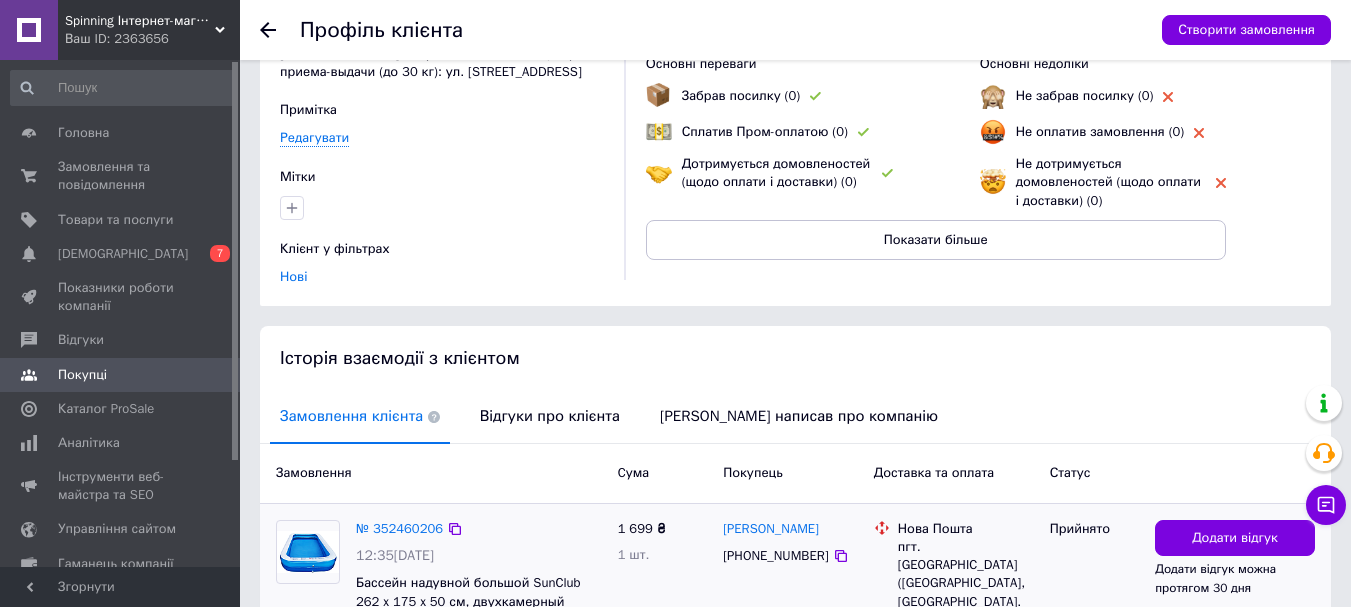 scroll, scrollTop: 380, scrollLeft: 0, axis: vertical 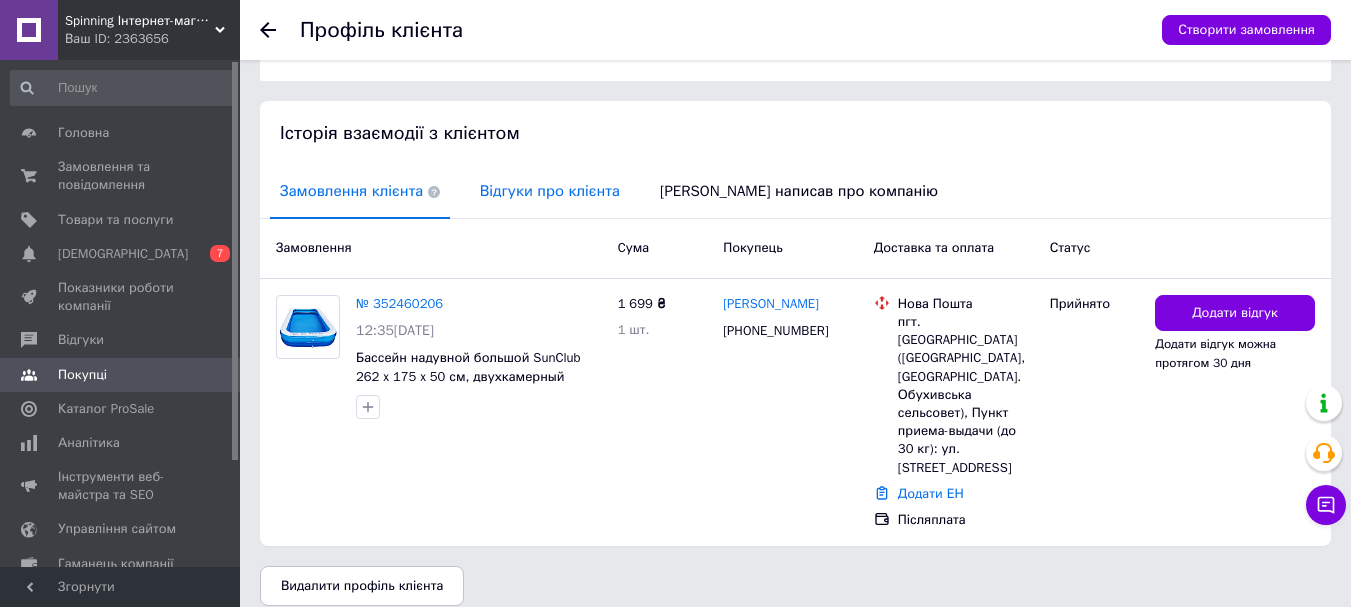 click on "Відгуки про клієнта" at bounding box center [550, 191] 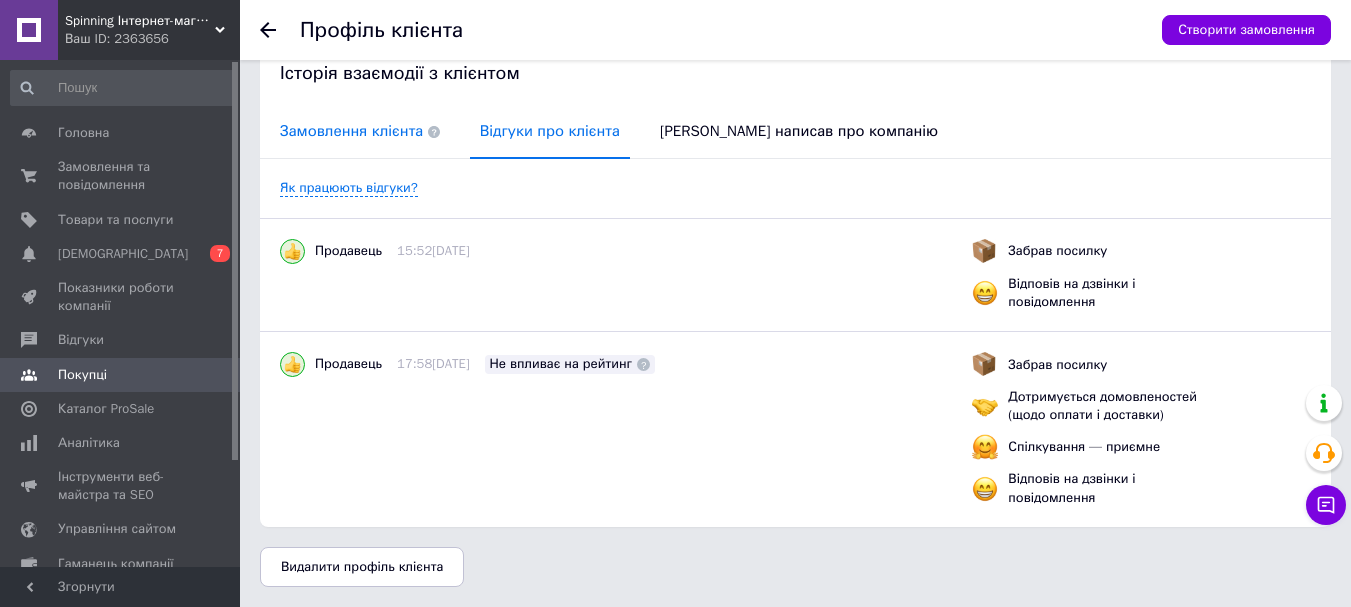 click on "Замовлення клієнта" at bounding box center (360, 131) 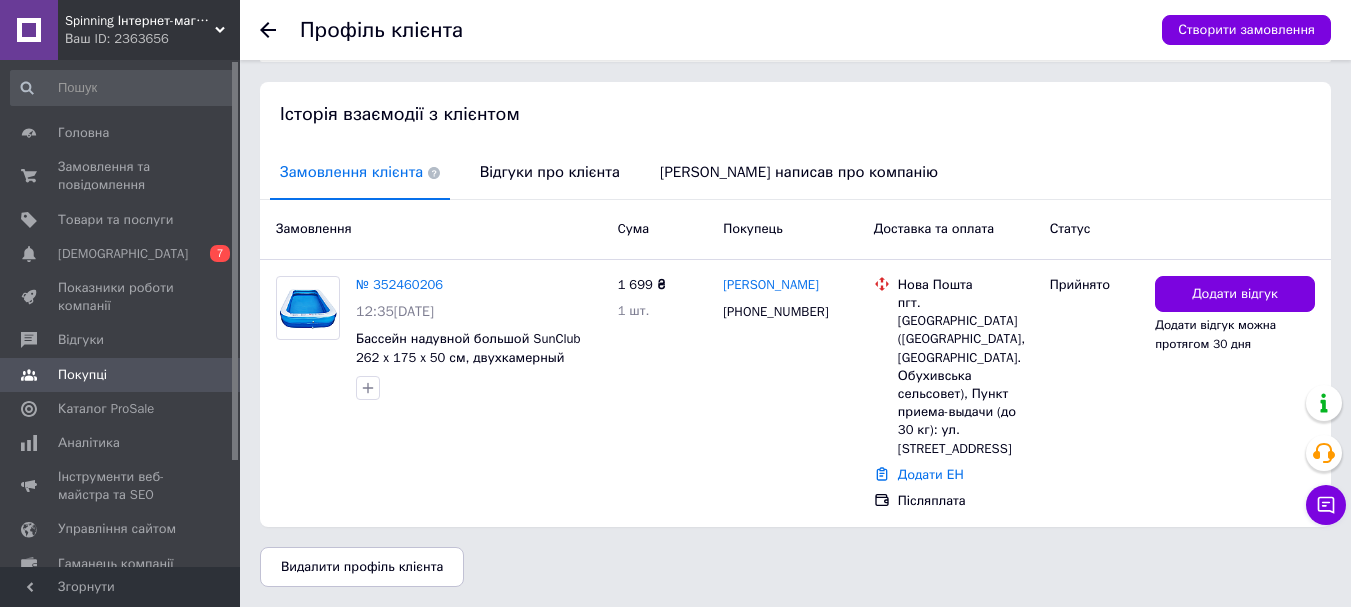 scroll, scrollTop: 380, scrollLeft: 0, axis: vertical 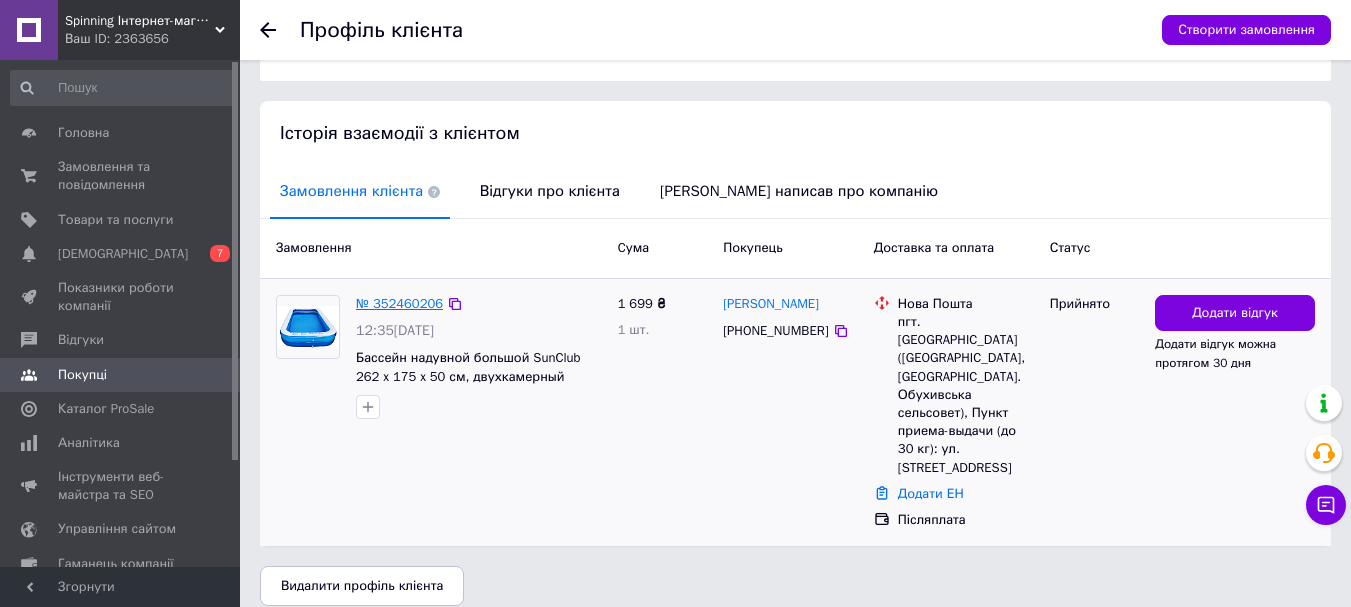 click on "№ 352460206" at bounding box center [399, 303] 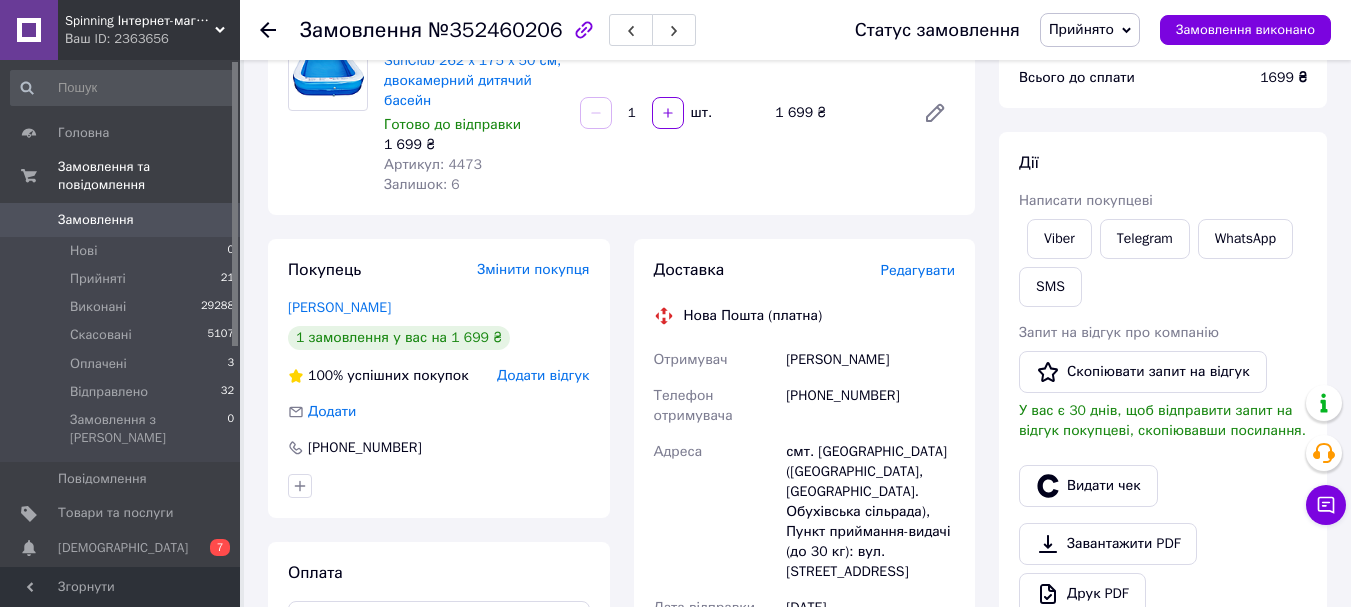 scroll, scrollTop: 0, scrollLeft: 0, axis: both 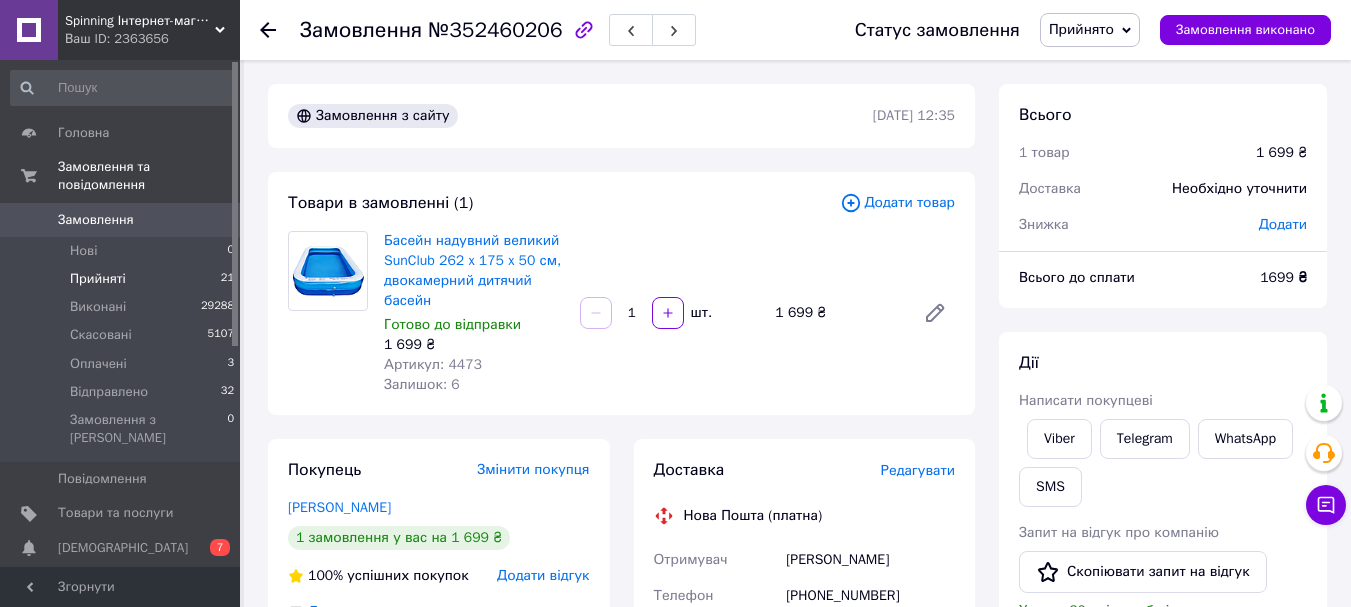 click on "Прийняті" at bounding box center (98, 279) 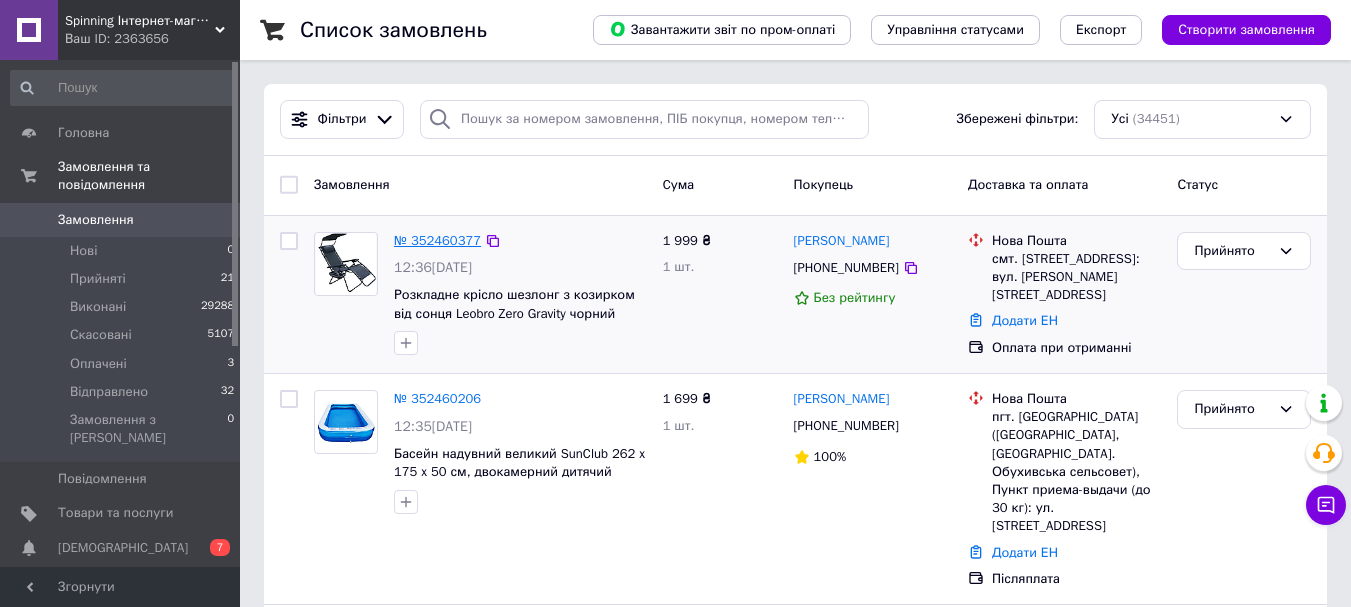 click on "№ 352460377" at bounding box center (437, 240) 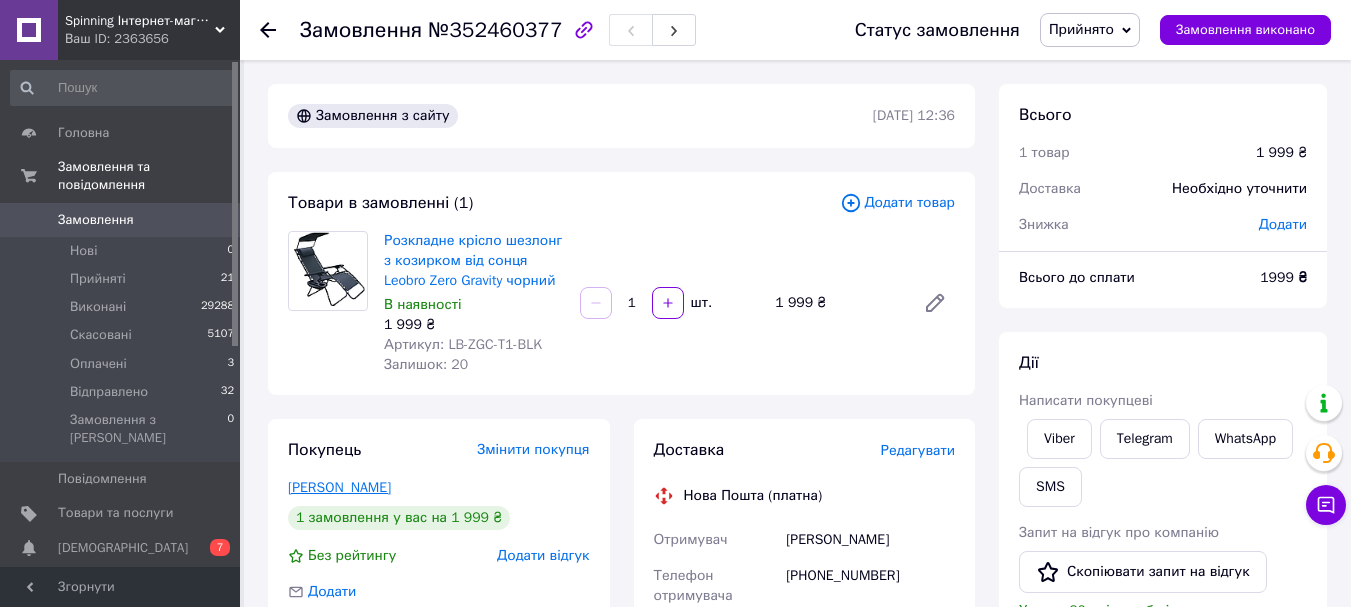 click on "[PERSON_NAME]" at bounding box center (439, 488) 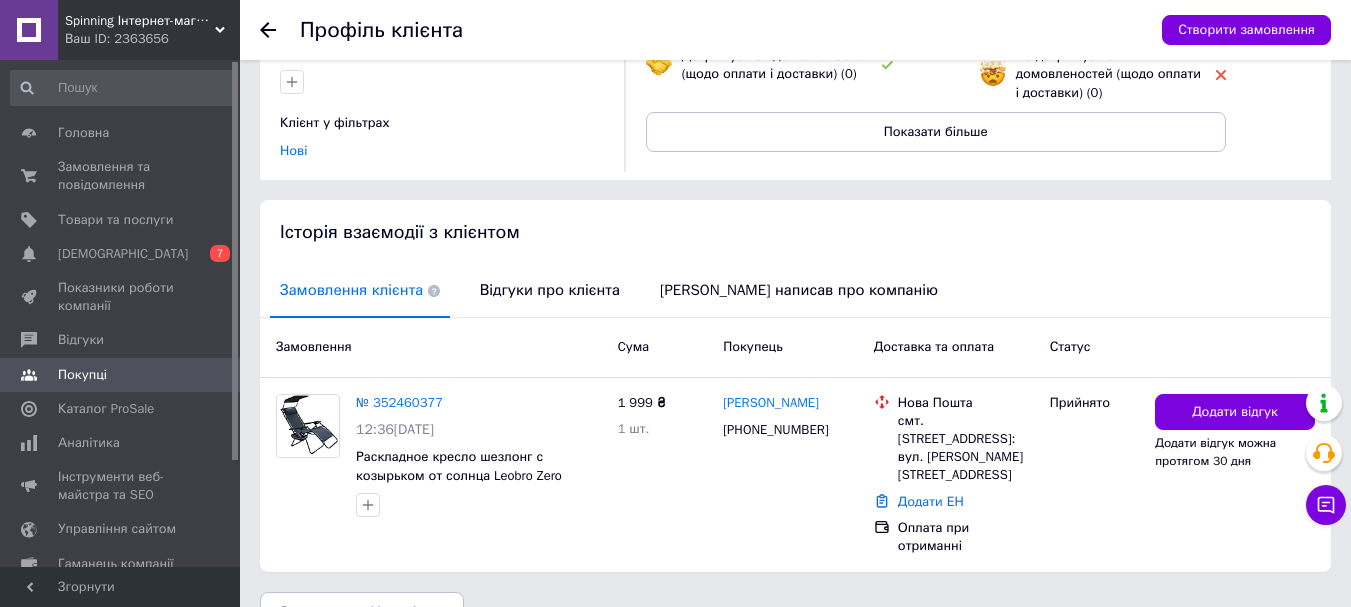 drag, startPoint x: 499, startPoint y: 215, endPoint x: 499, endPoint y: 243, distance: 28 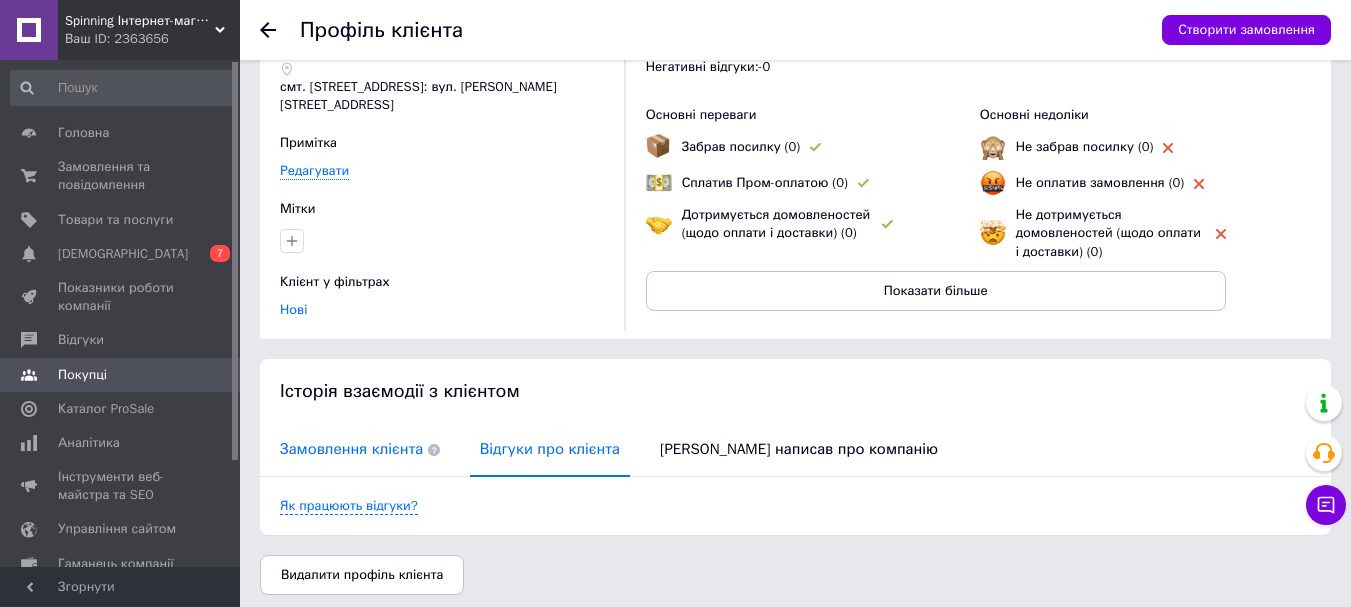 click on "Замовлення клієнта" at bounding box center [360, 449] 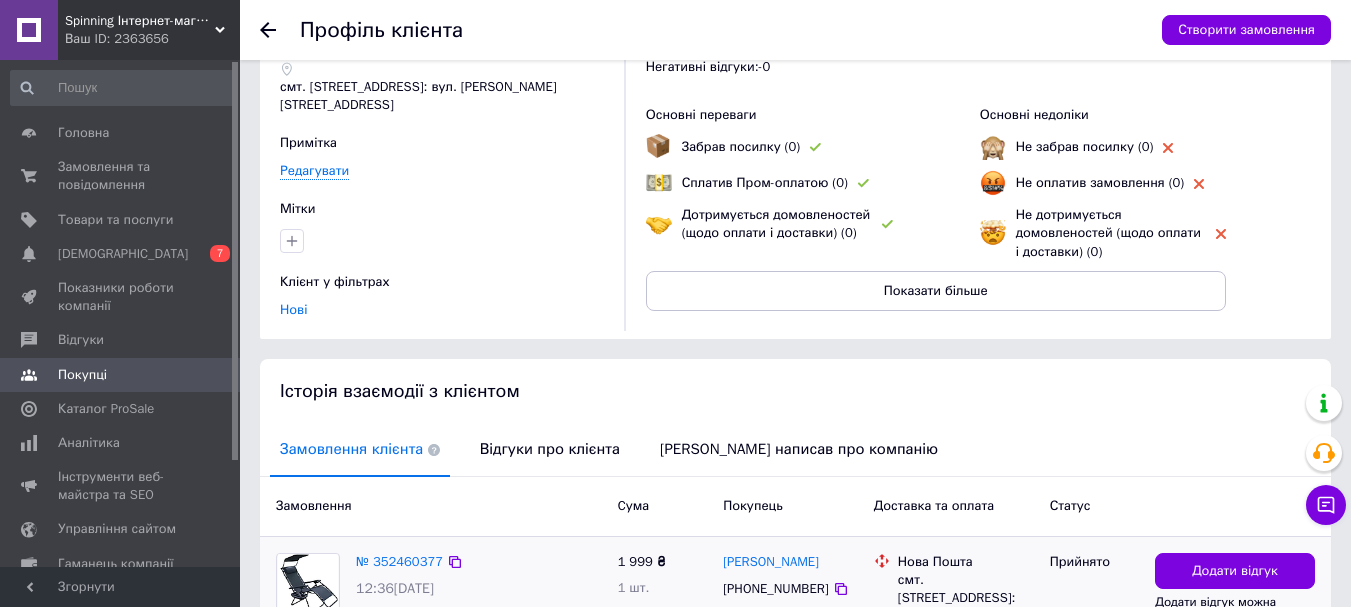 scroll, scrollTop: 263, scrollLeft: 0, axis: vertical 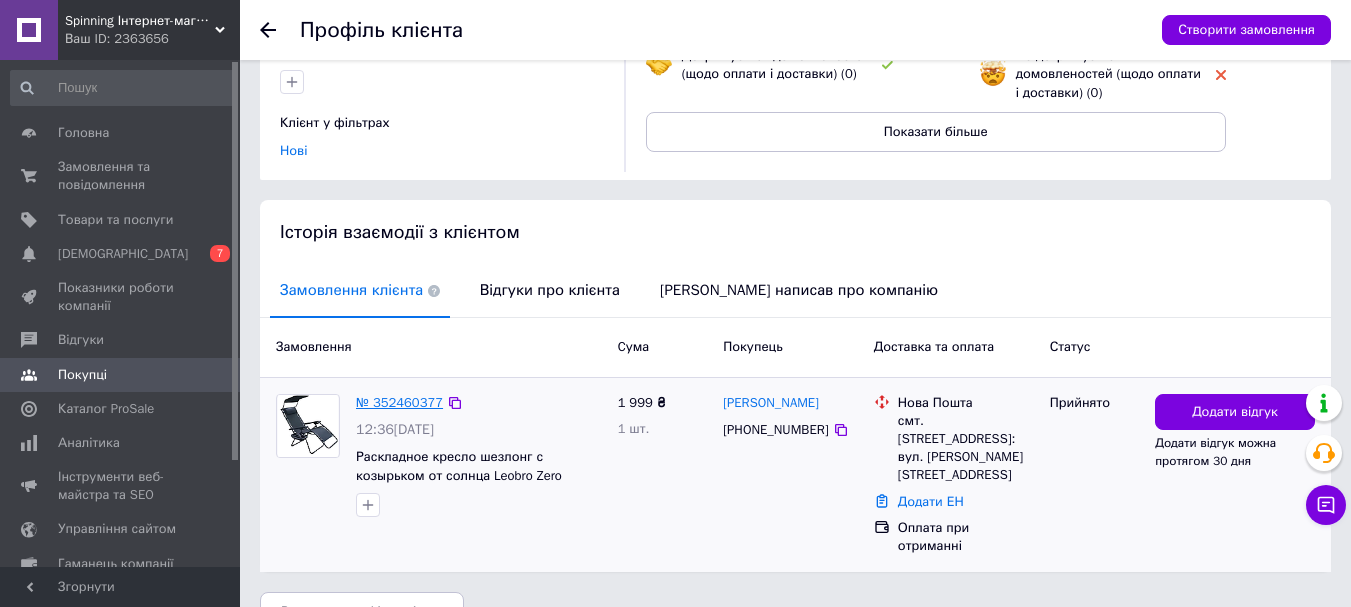 click on "№ 352460377" at bounding box center [399, 402] 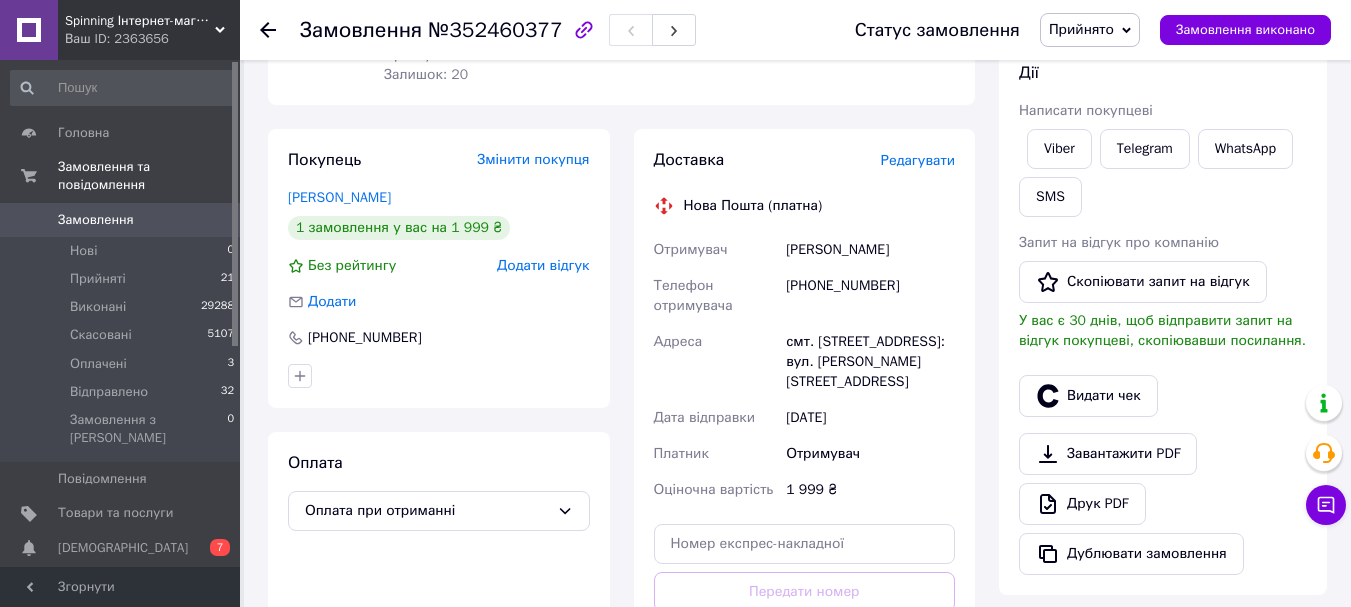 scroll, scrollTop: 100, scrollLeft: 0, axis: vertical 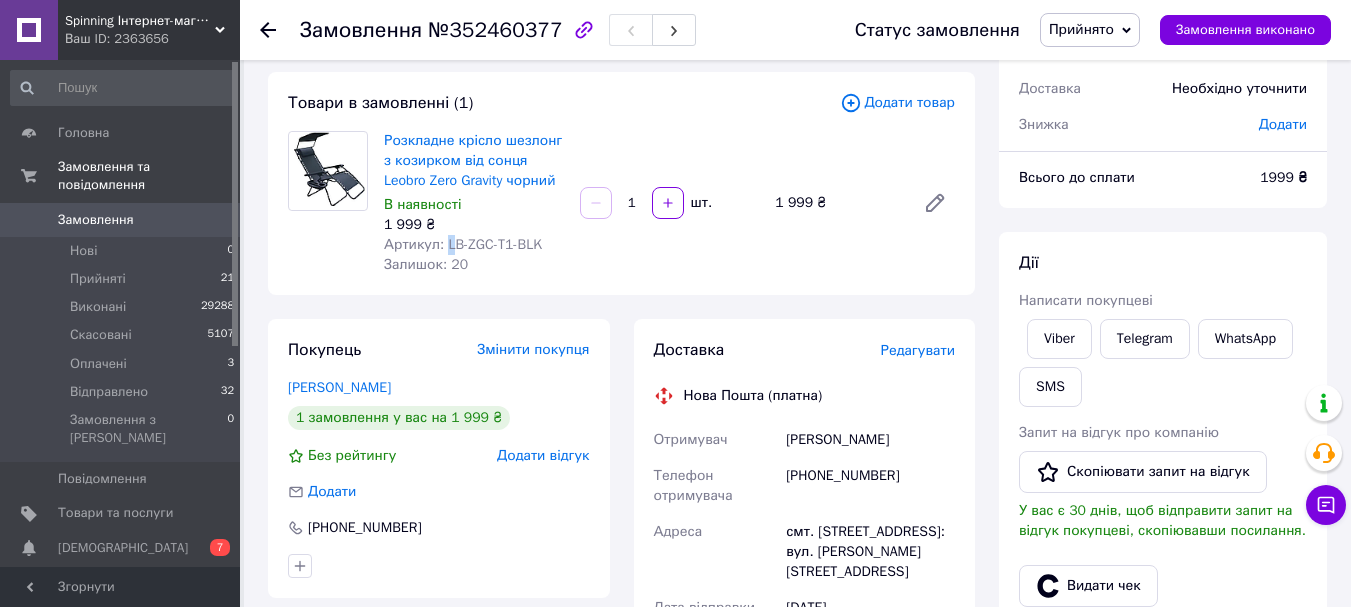 click on "Артикул: LB-ZGC-T1-BLK" at bounding box center (463, 244) 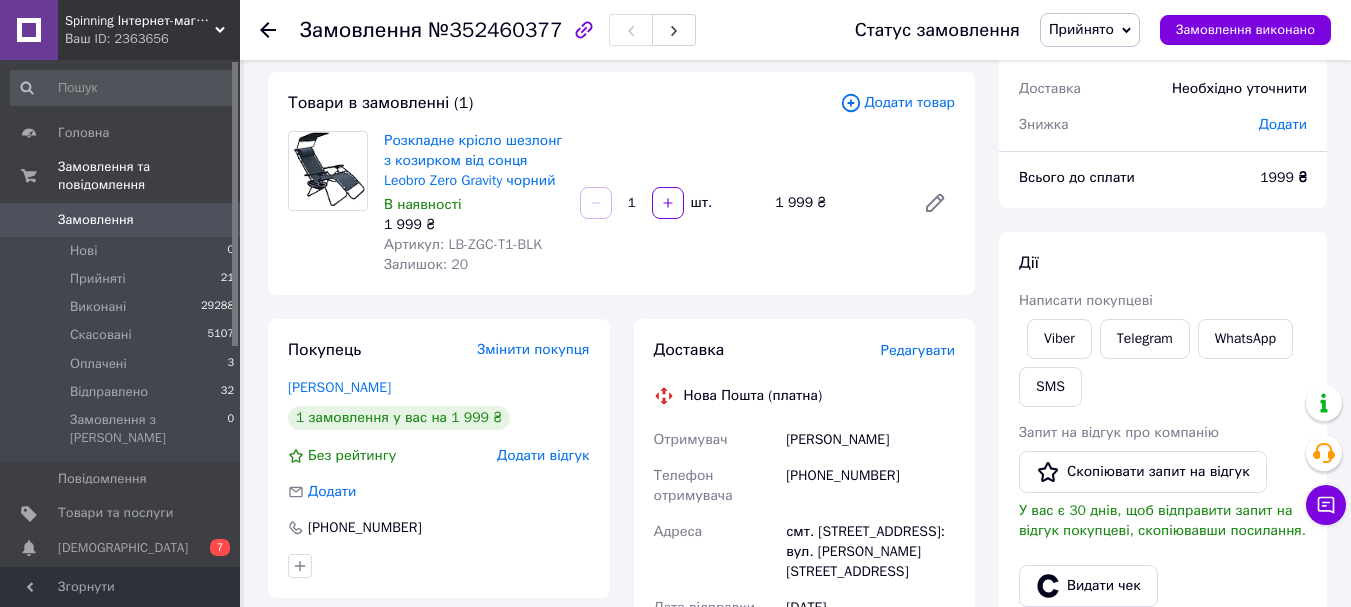click on "Артикул: LB-ZGC-T1-BLK" at bounding box center (463, 244) 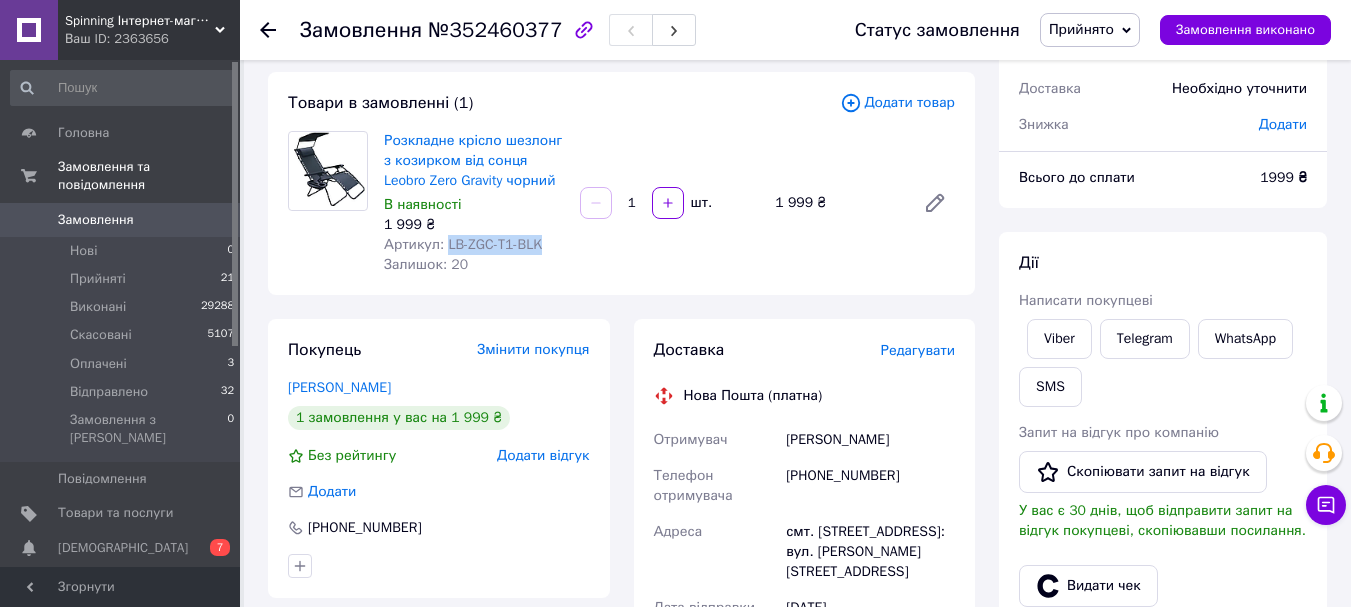 drag, startPoint x: 444, startPoint y: 242, endPoint x: 541, endPoint y: 241, distance: 97.00516 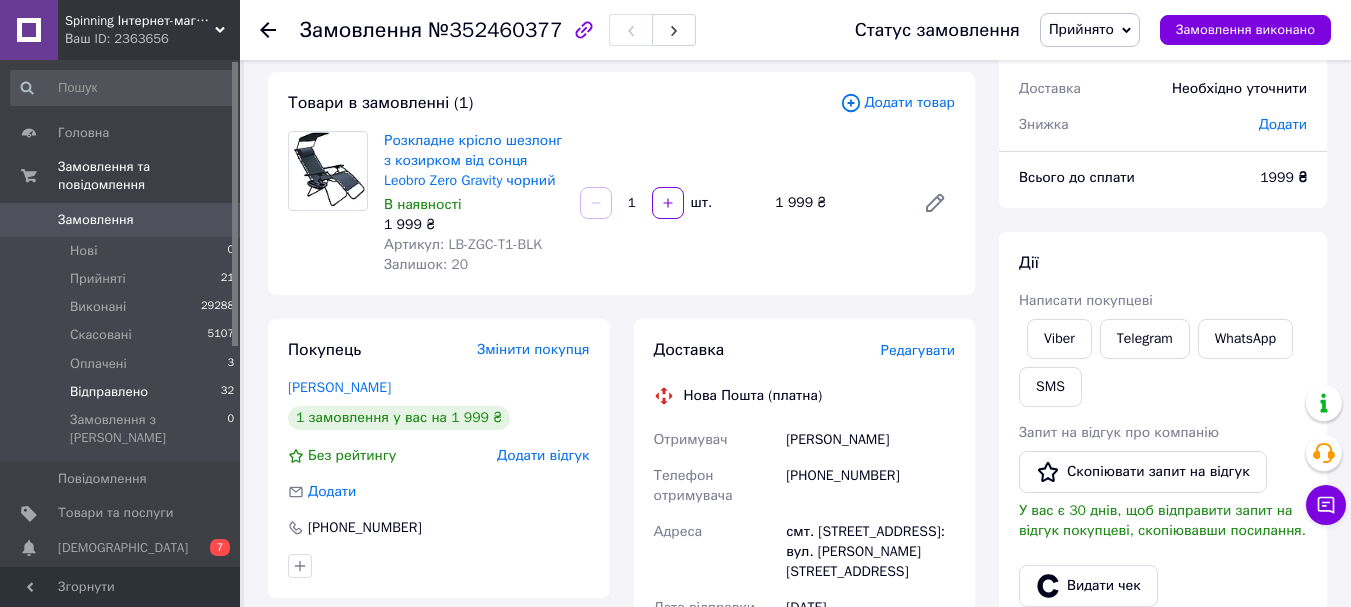 click on "Відправлено" at bounding box center [109, 392] 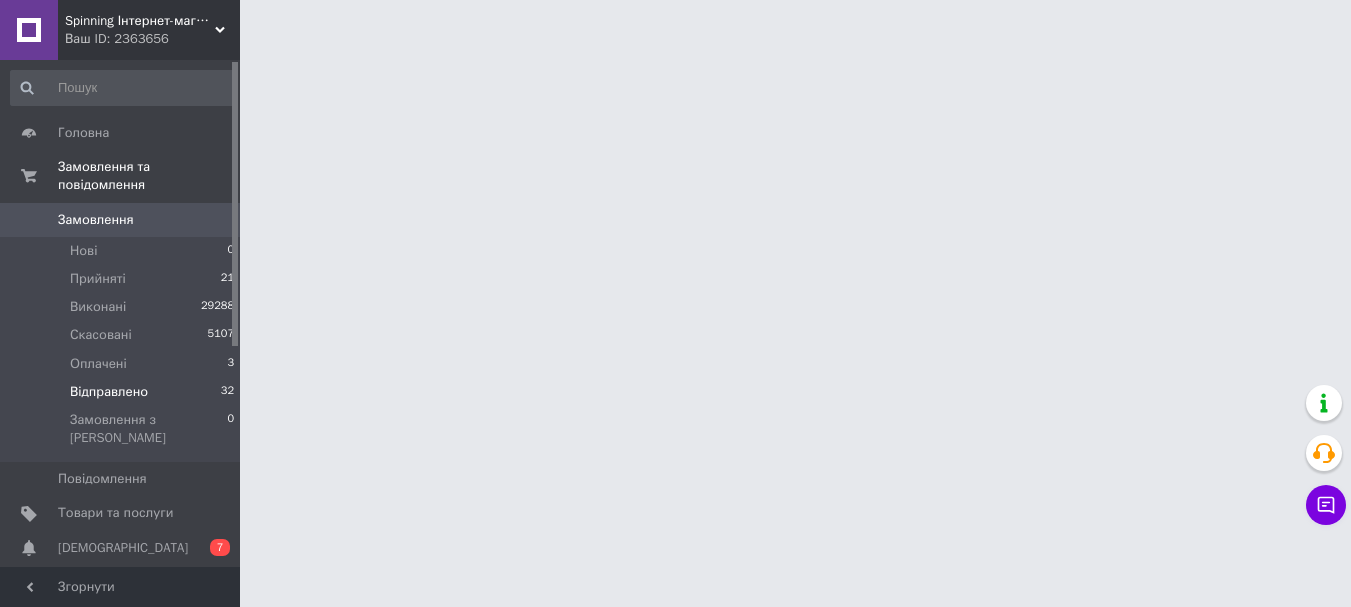 scroll, scrollTop: 0, scrollLeft: 0, axis: both 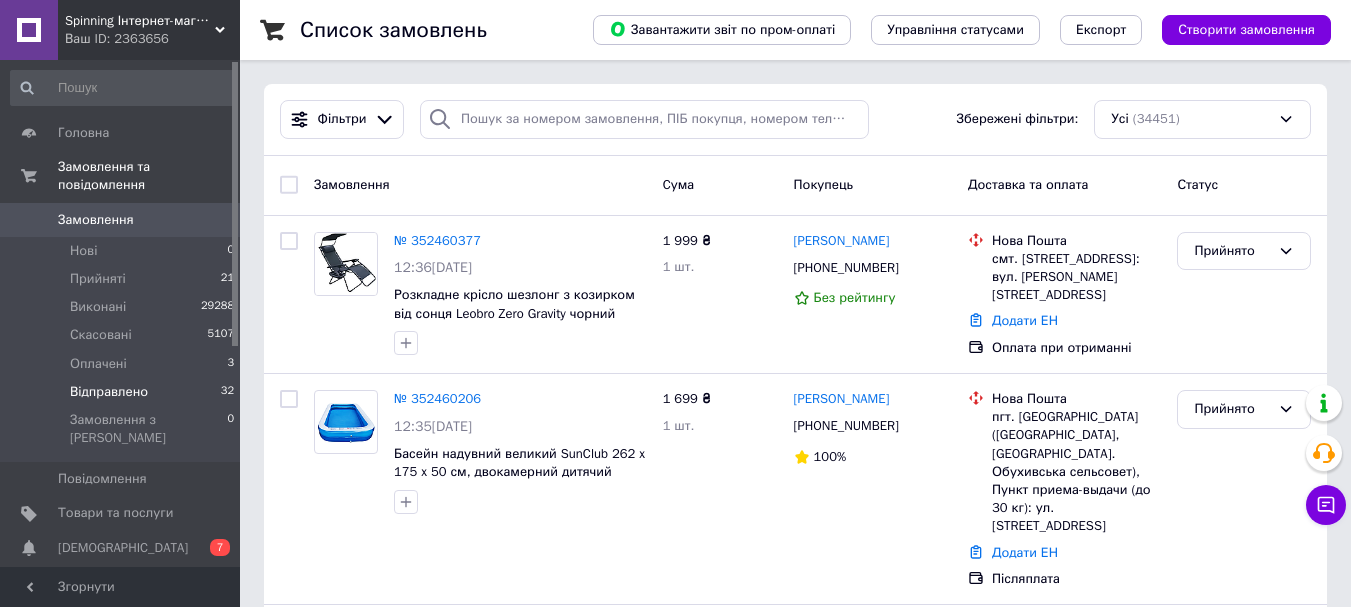 click on "Відправлено" at bounding box center (109, 392) 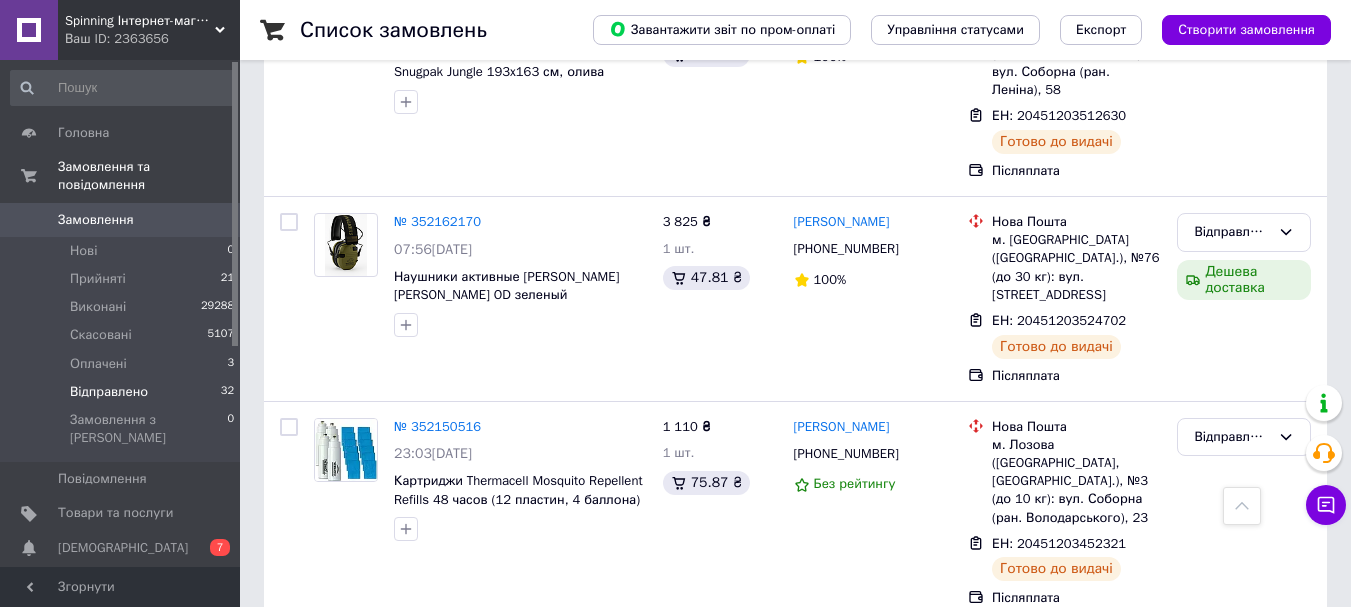 scroll, scrollTop: 3800, scrollLeft: 0, axis: vertical 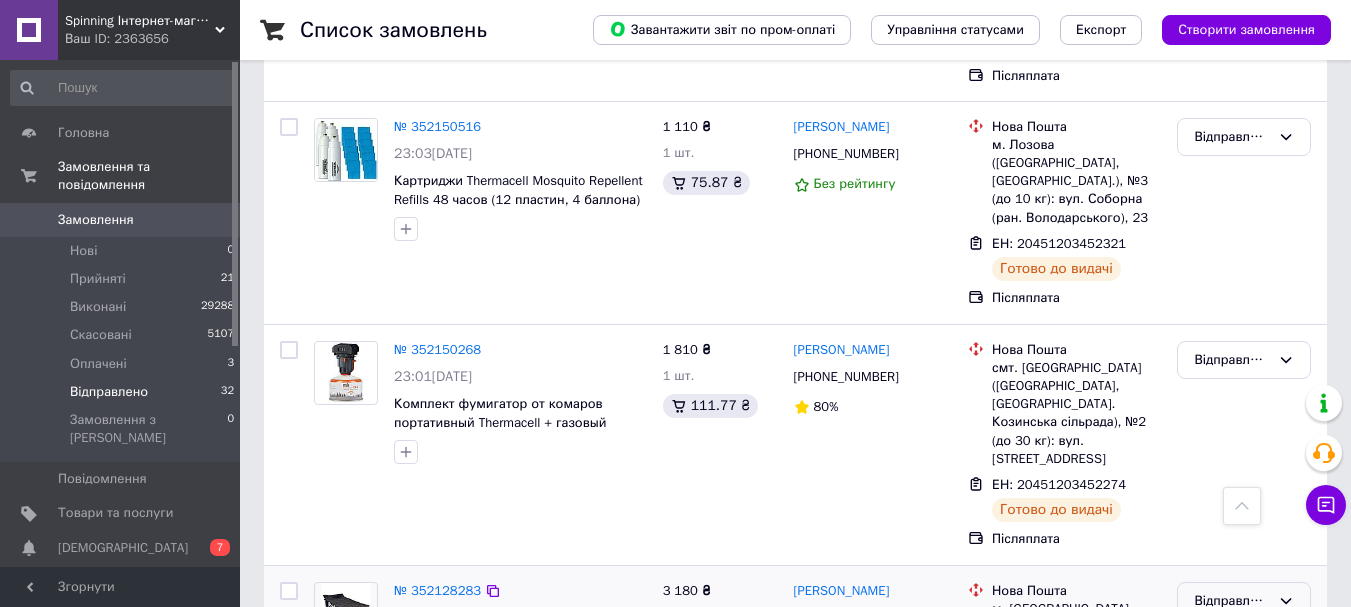 click on "Відправлено" at bounding box center (1232, 601) 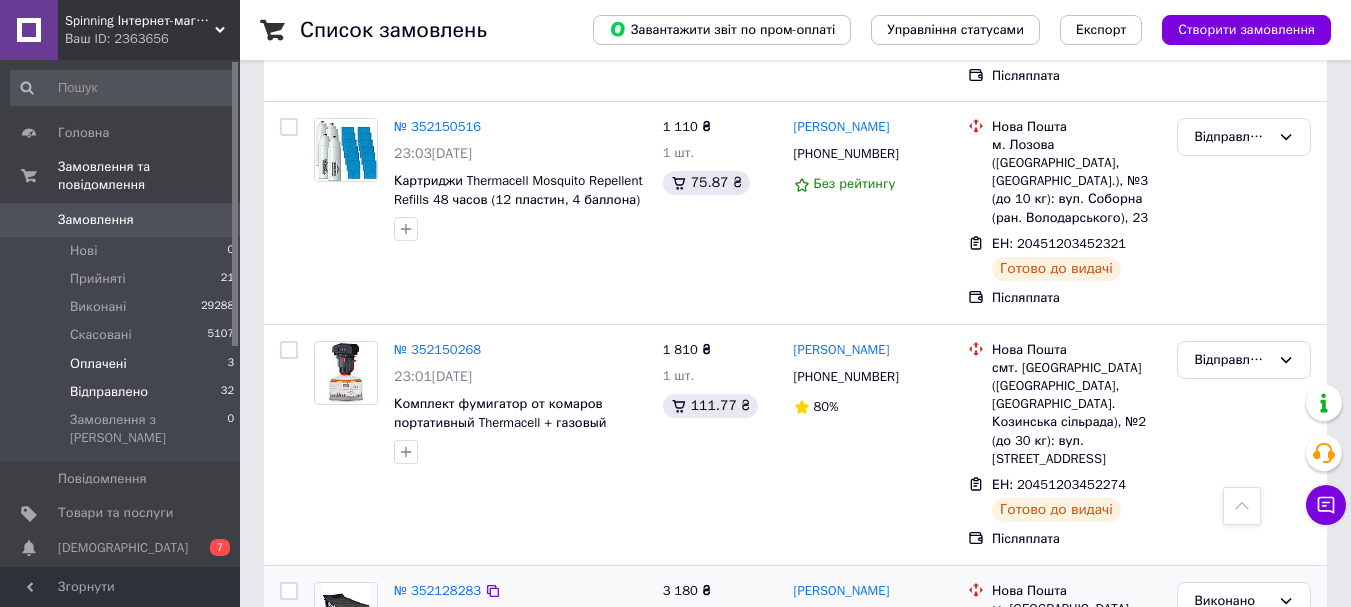 click on "Оплачені" at bounding box center [98, 364] 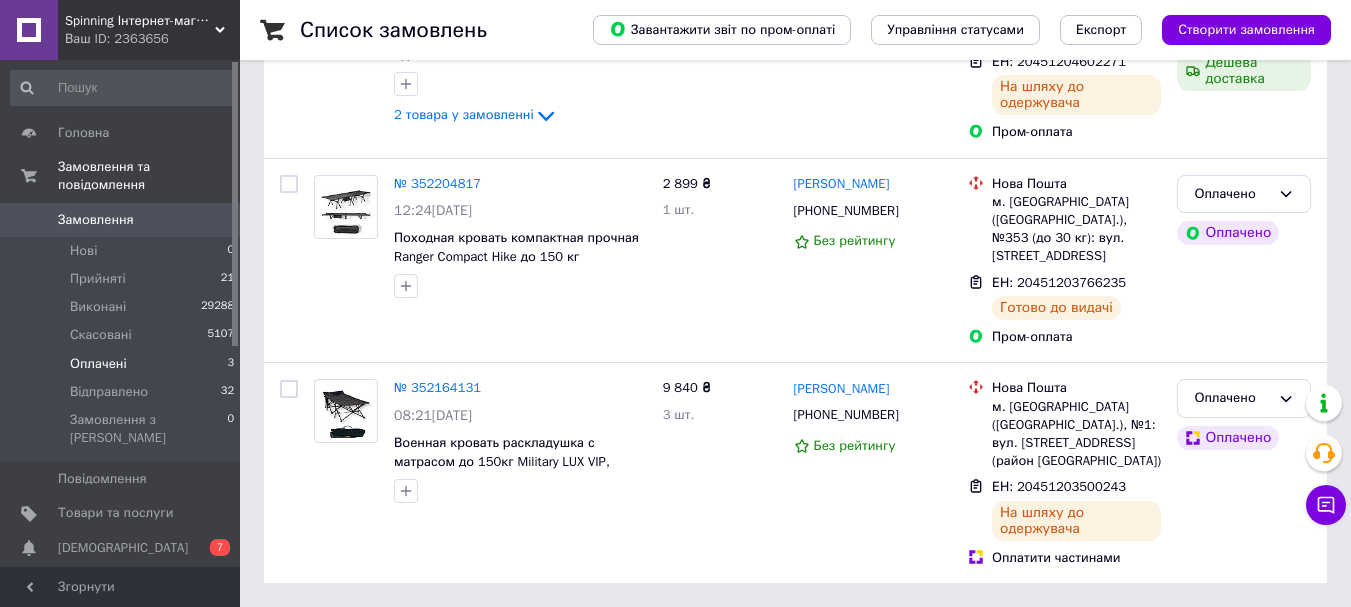 scroll, scrollTop: 0, scrollLeft: 0, axis: both 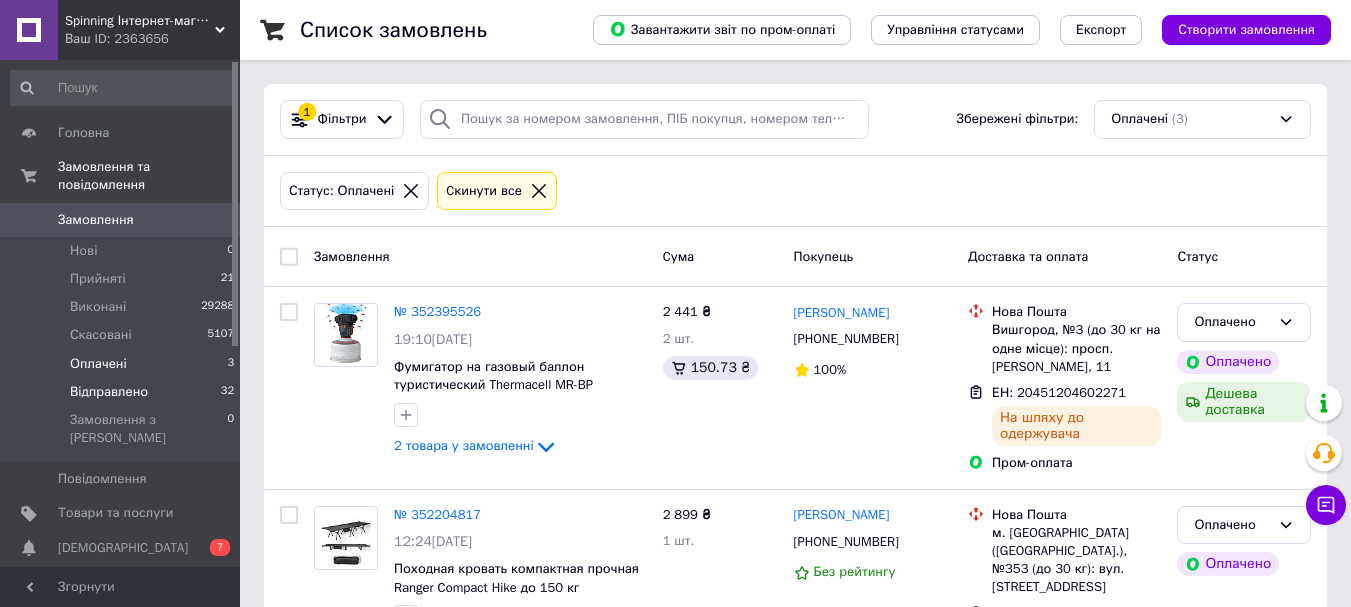 click on "Відправлено" at bounding box center (109, 392) 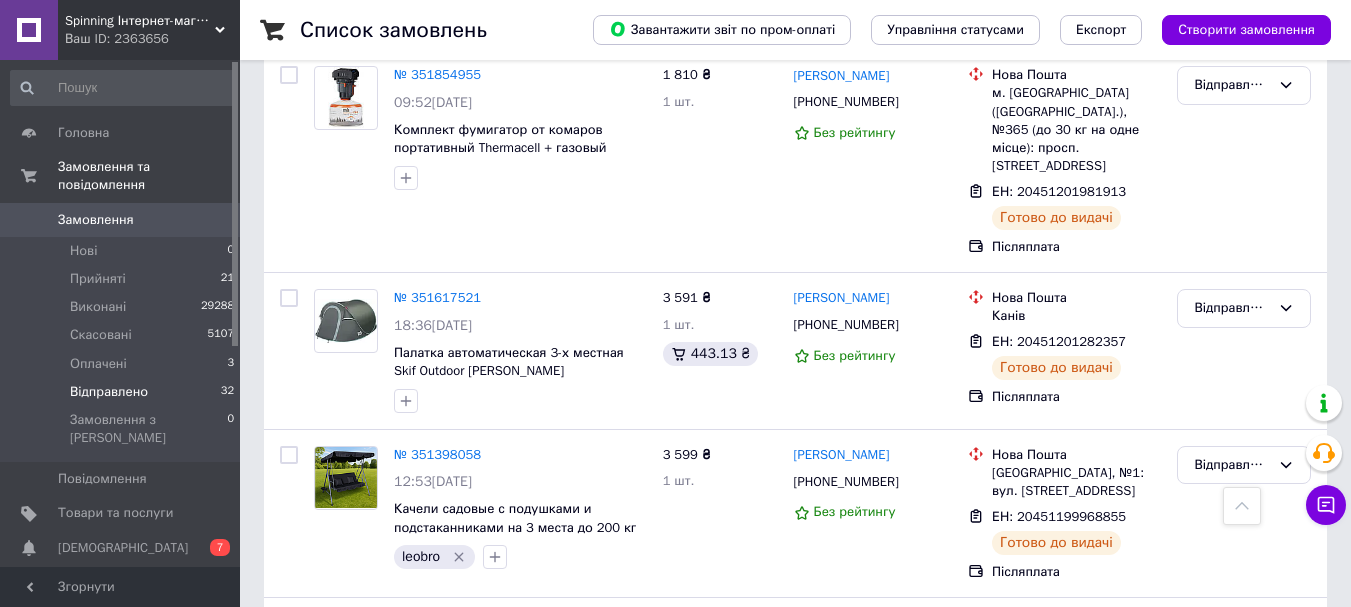 scroll, scrollTop: 5768, scrollLeft: 0, axis: vertical 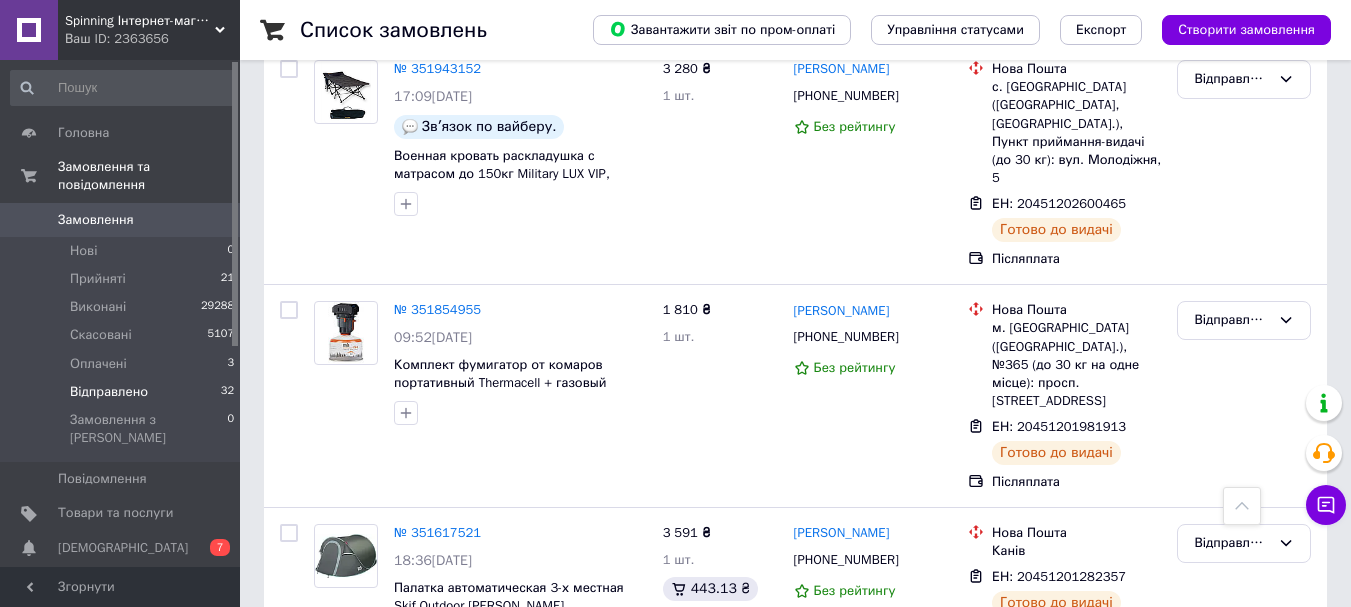 click on "№ 351398058" at bounding box center [437, 689] 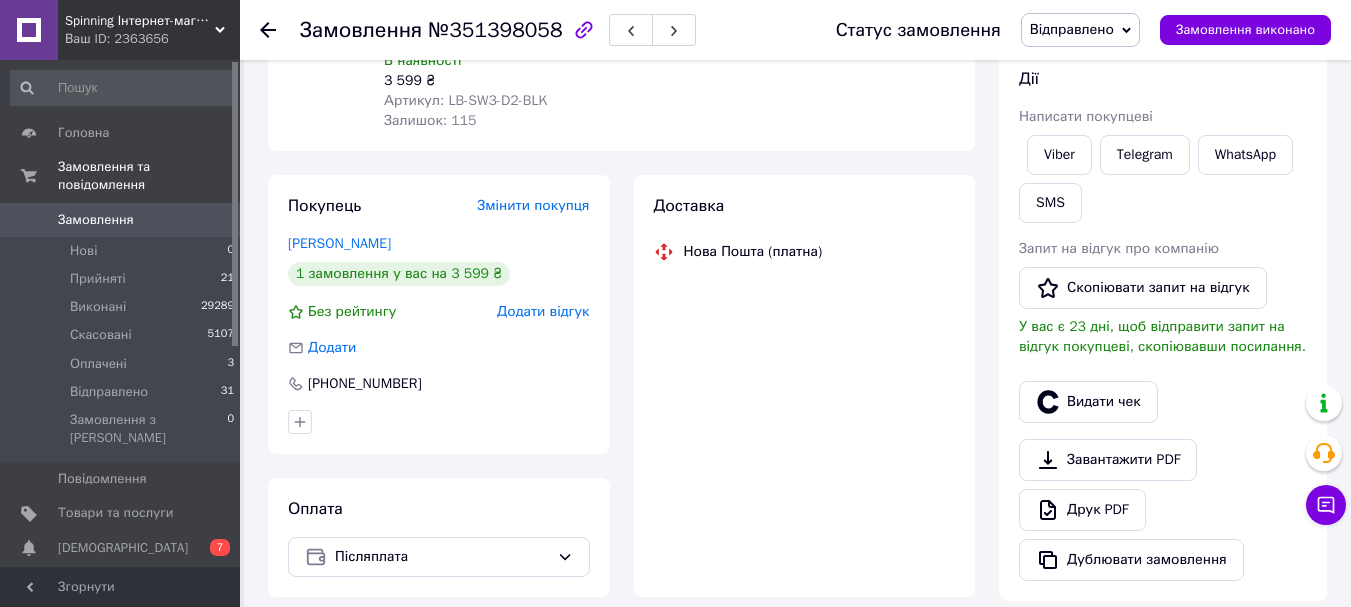 scroll, scrollTop: 300, scrollLeft: 0, axis: vertical 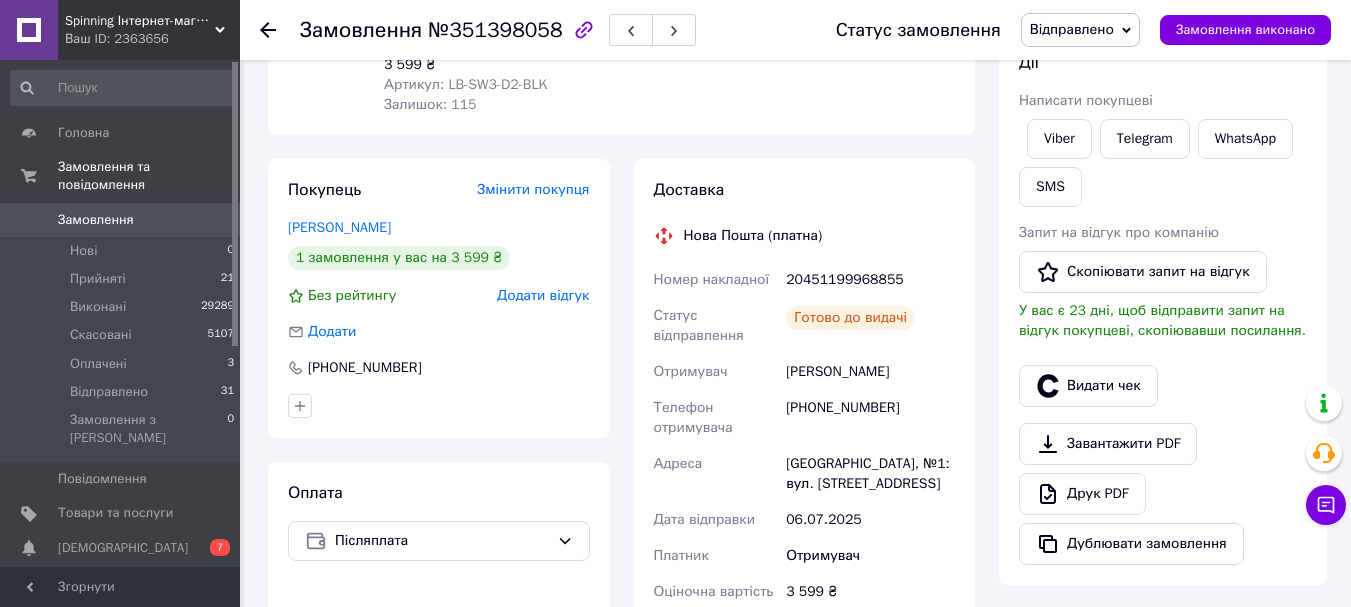 click on "Покупець Змінити покупця Сухар Марія 1 замовлення у вас на 3 599 ₴ Без рейтингу   Додати відгук Додати +380502310517" at bounding box center (439, 298) 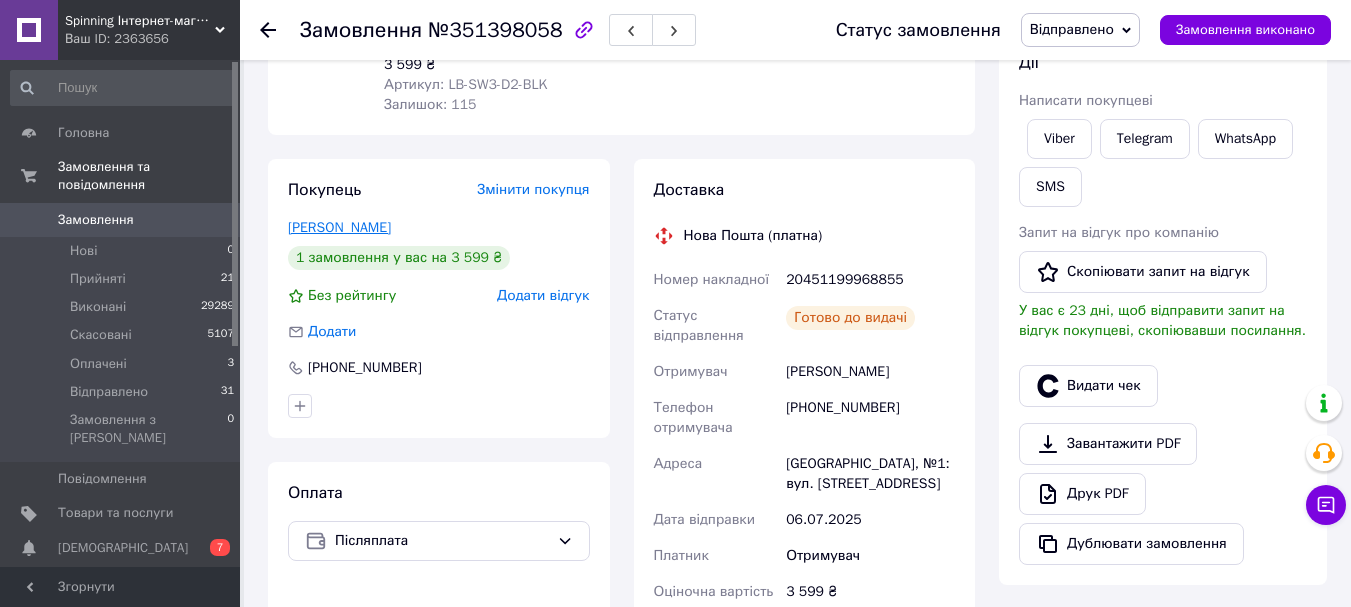 click on "Сухар Марія" at bounding box center [339, 227] 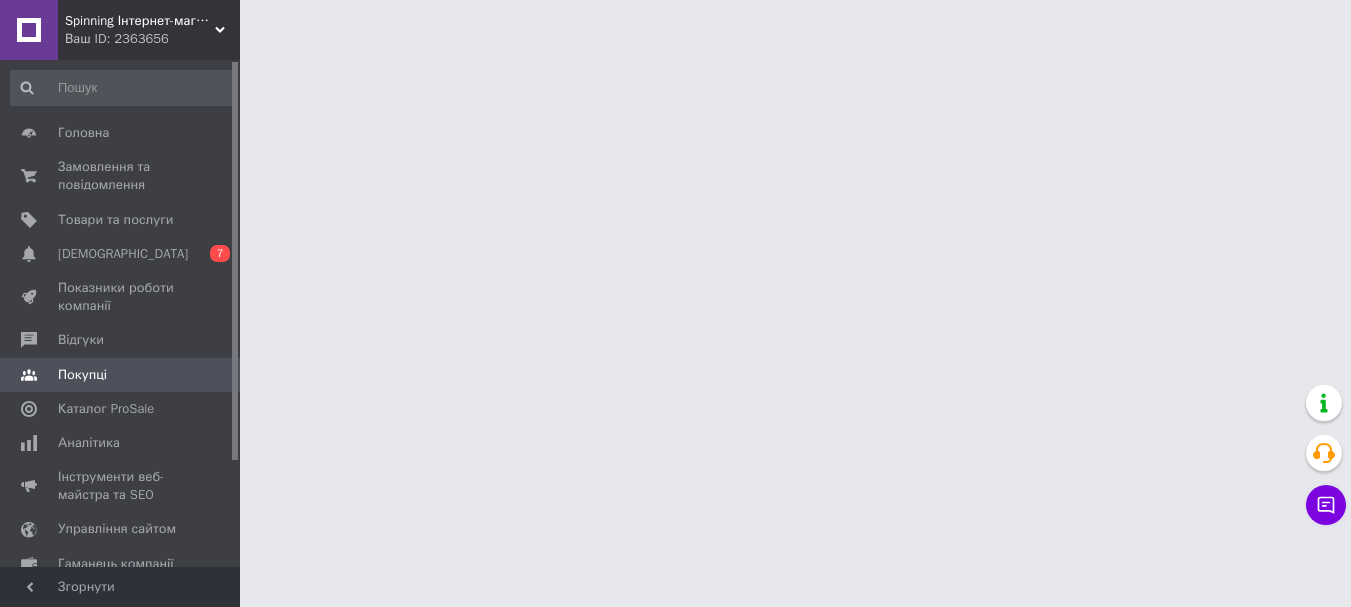 scroll, scrollTop: 0, scrollLeft: 0, axis: both 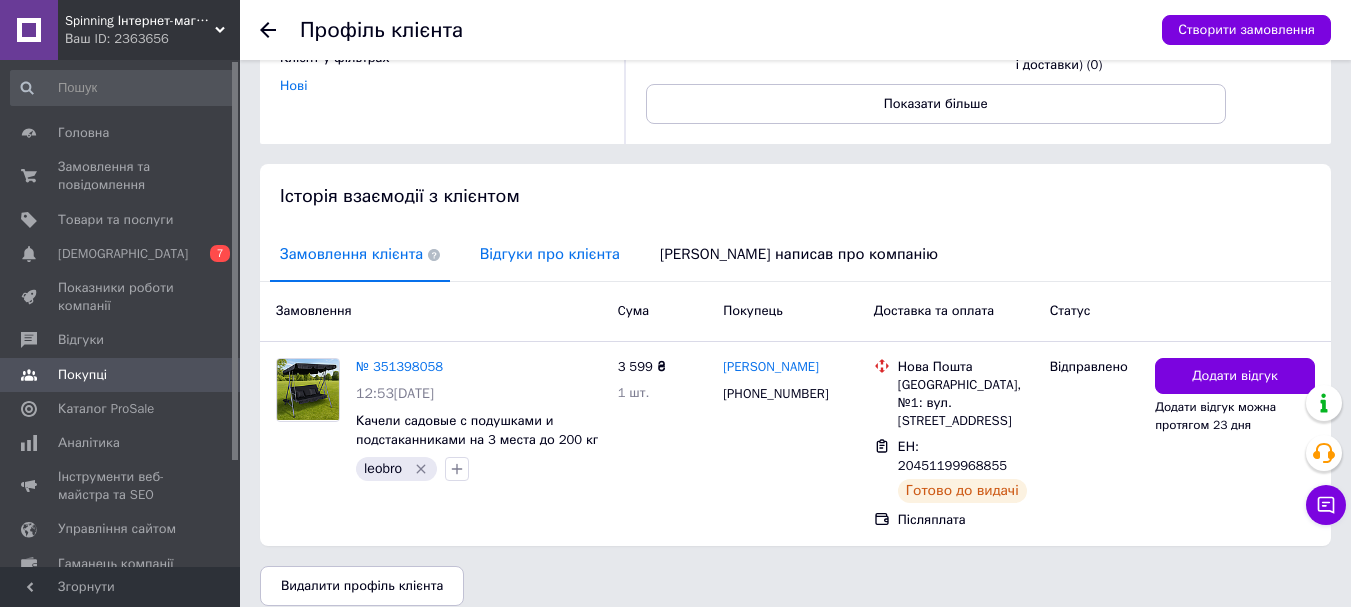 click on "Відгуки про клієнта" at bounding box center [550, 254] 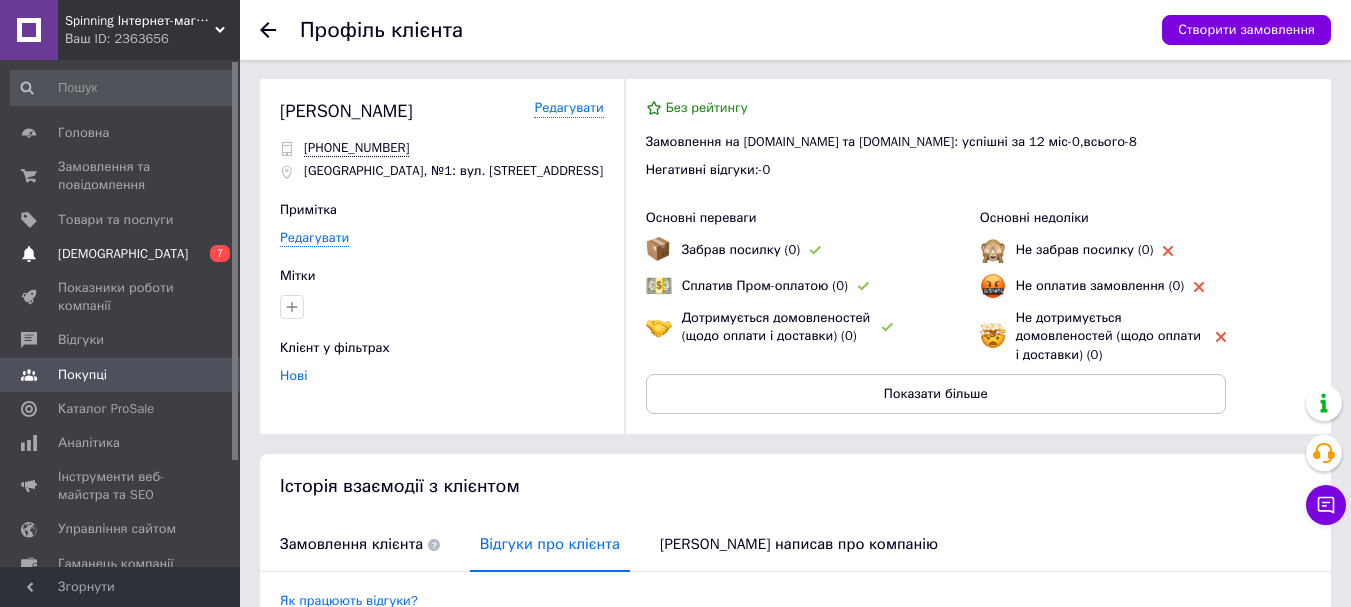 scroll, scrollTop: 0, scrollLeft: 0, axis: both 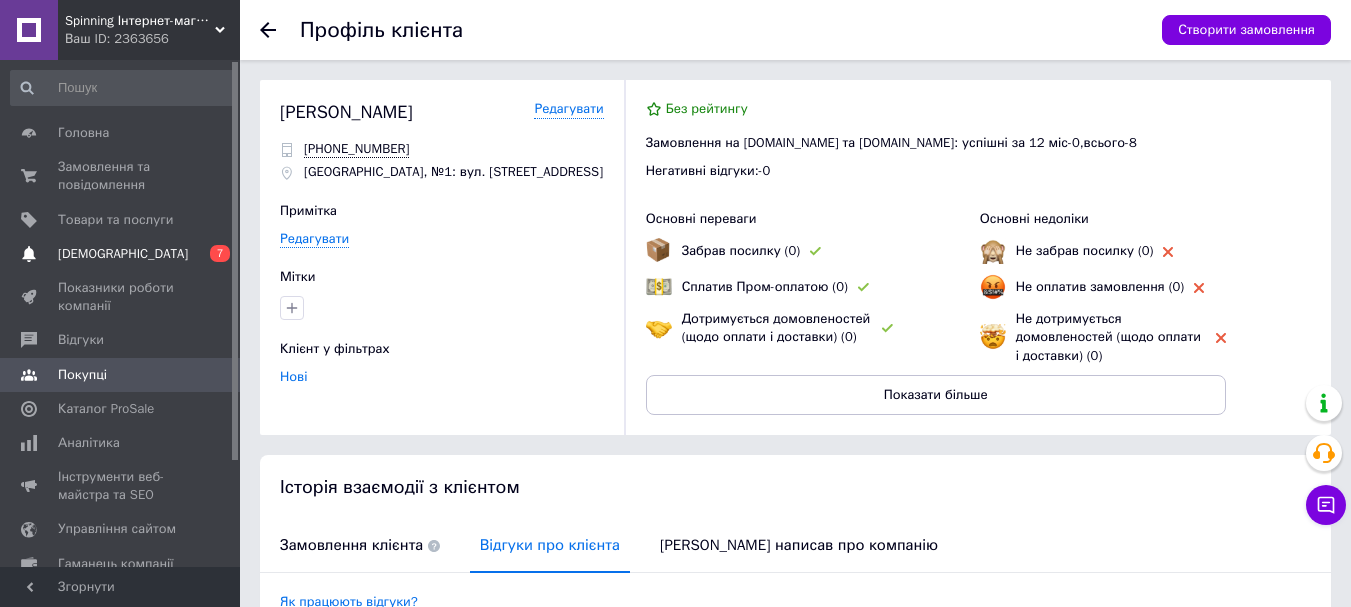 click on "Сповіщення 0 7" at bounding box center [123, 254] 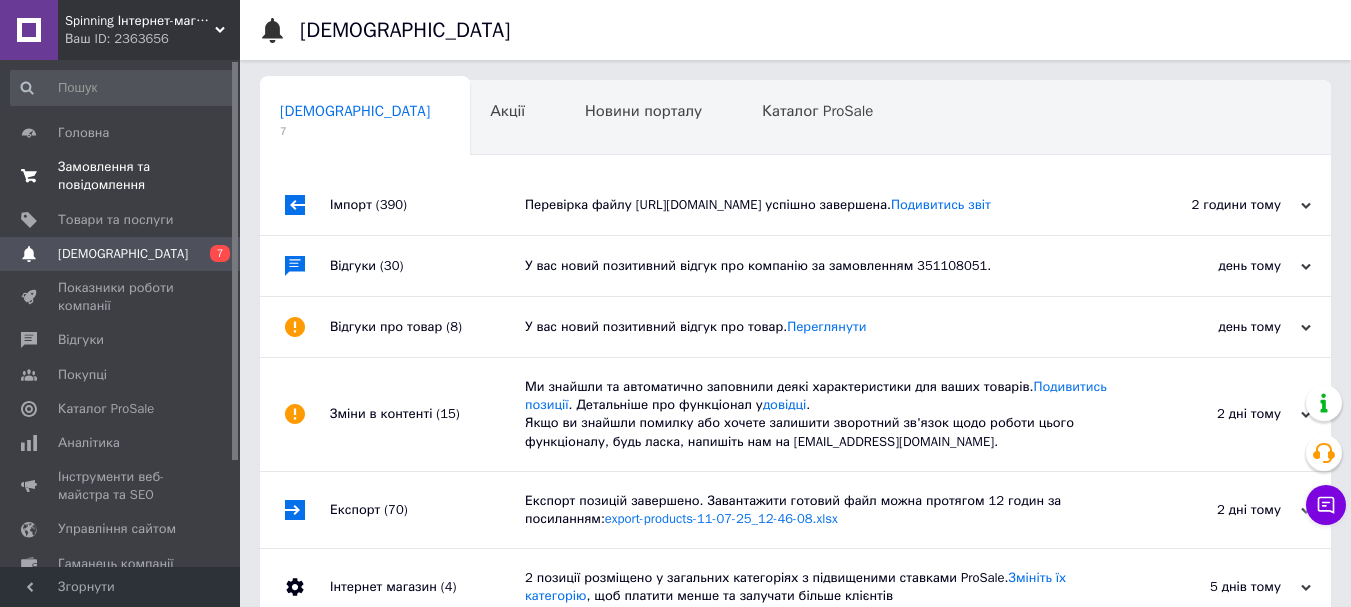 click on "Замовлення та повідомлення 0 0" at bounding box center [123, 176] 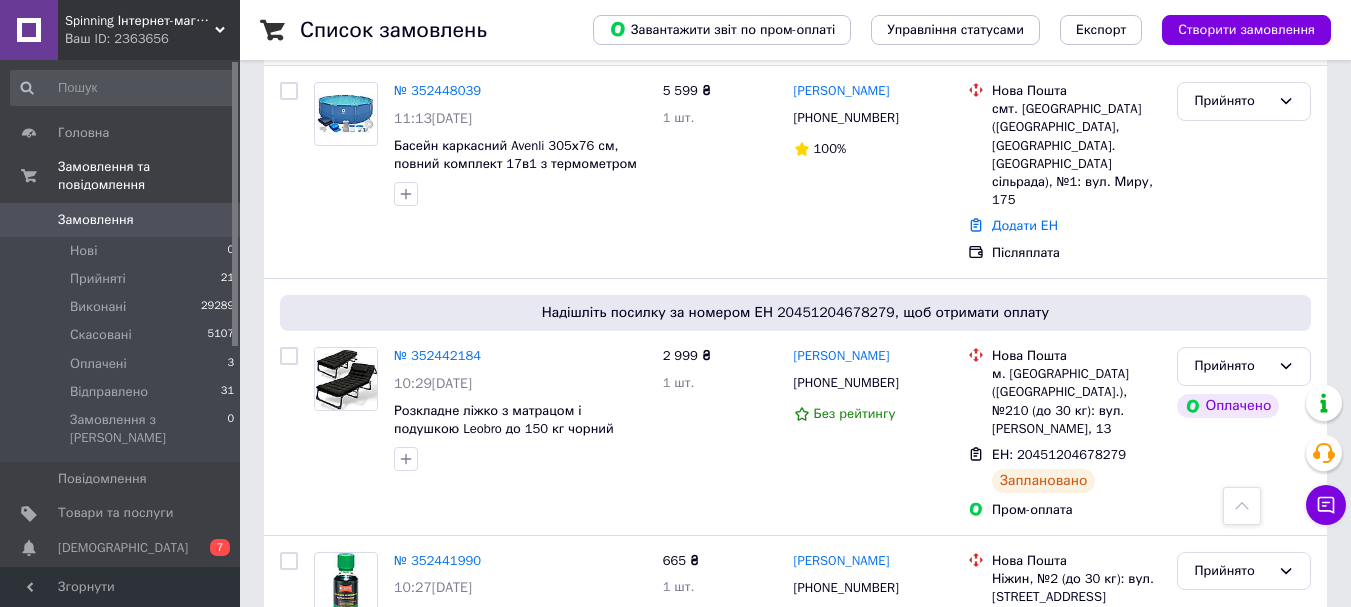 scroll, scrollTop: 1200, scrollLeft: 0, axis: vertical 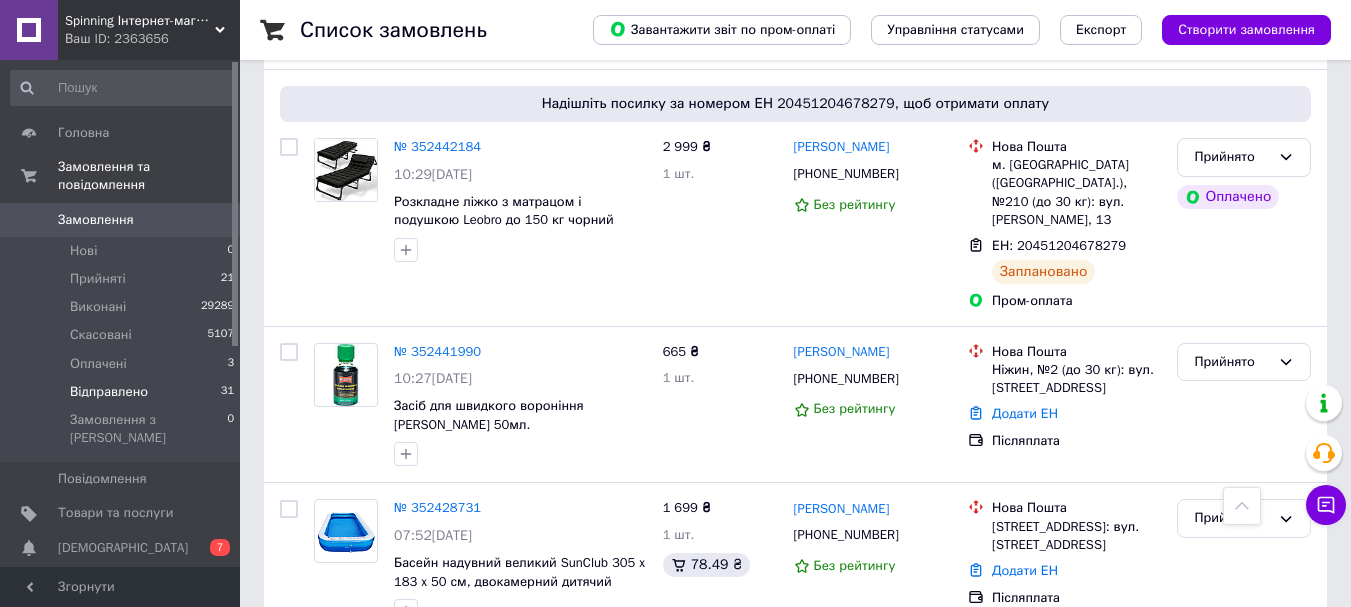 drag, startPoint x: 128, startPoint y: 395, endPoint x: 135, endPoint y: 376, distance: 20.248457 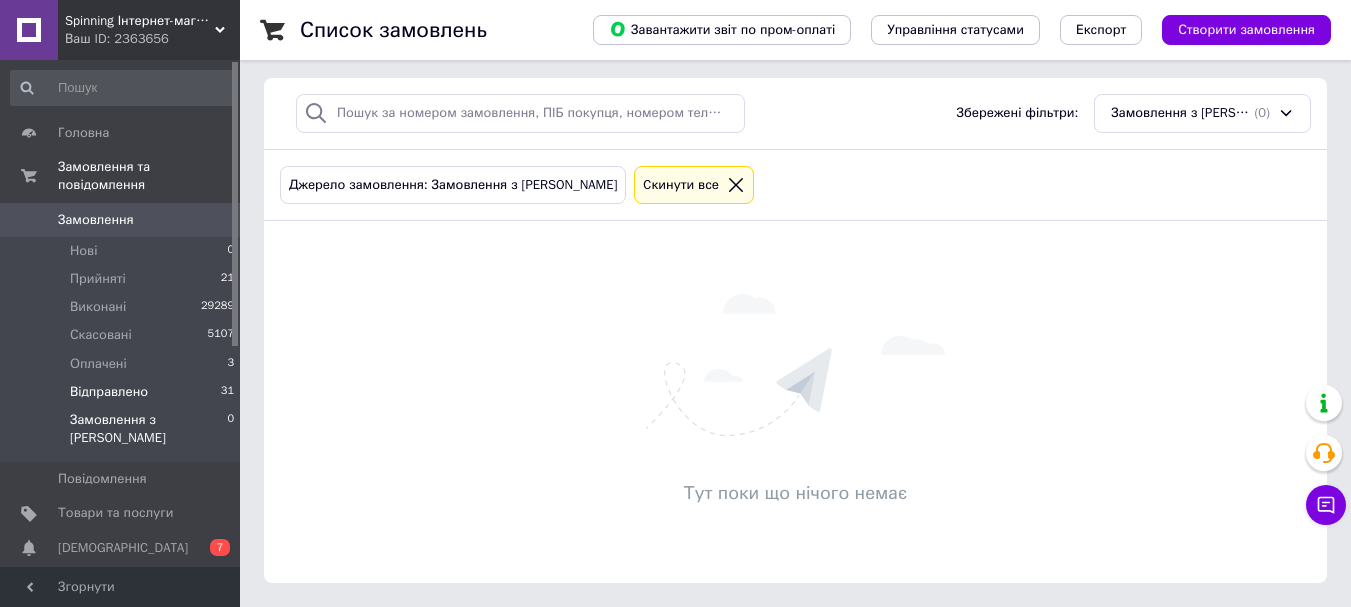 scroll, scrollTop: 0, scrollLeft: 0, axis: both 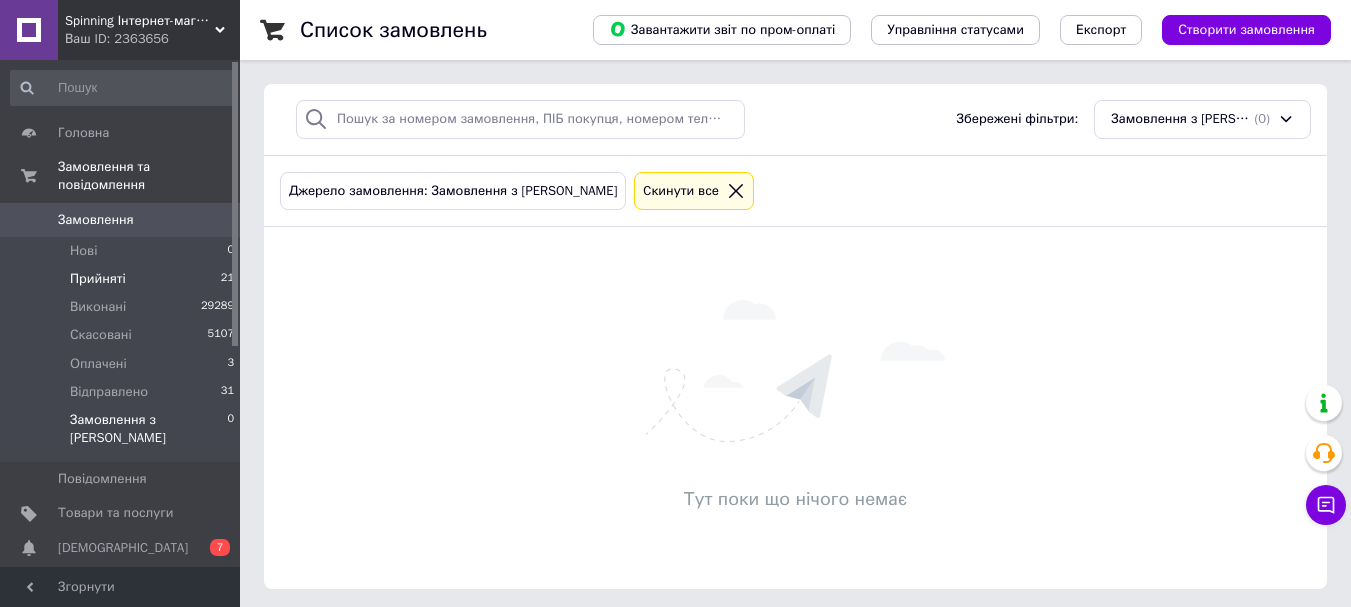 click on "Прийняті 21" at bounding box center (123, 279) 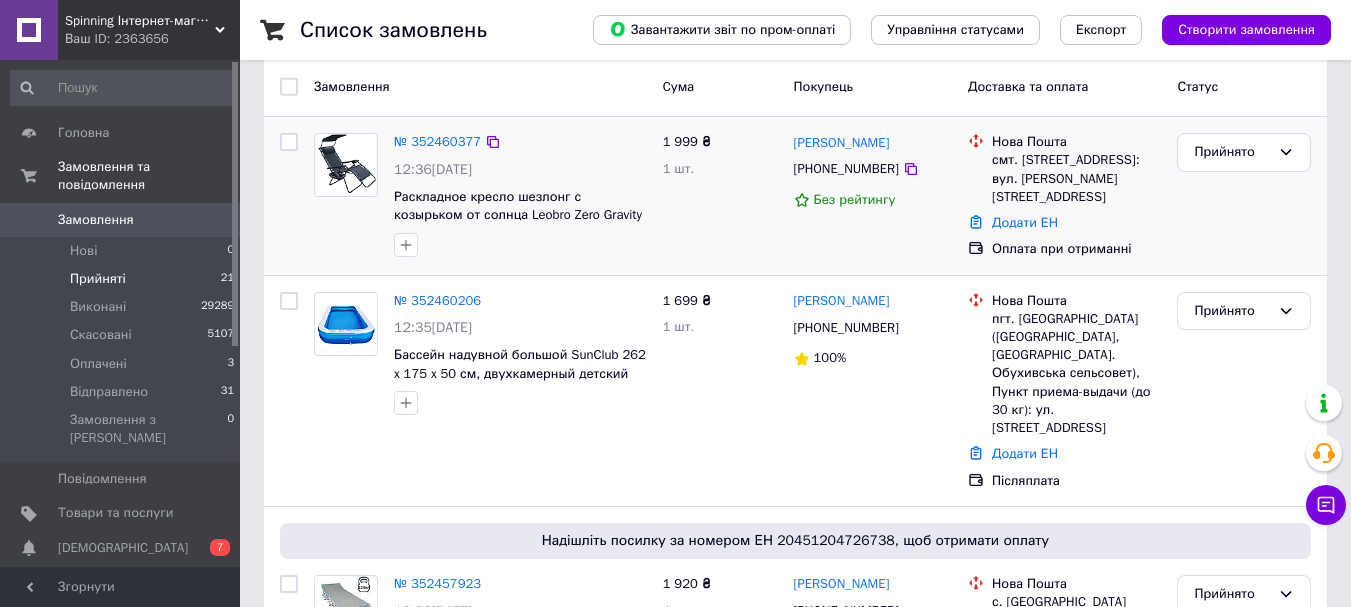 scroll, scrollTop: 200, scrollLeft: 0, axis: vertical 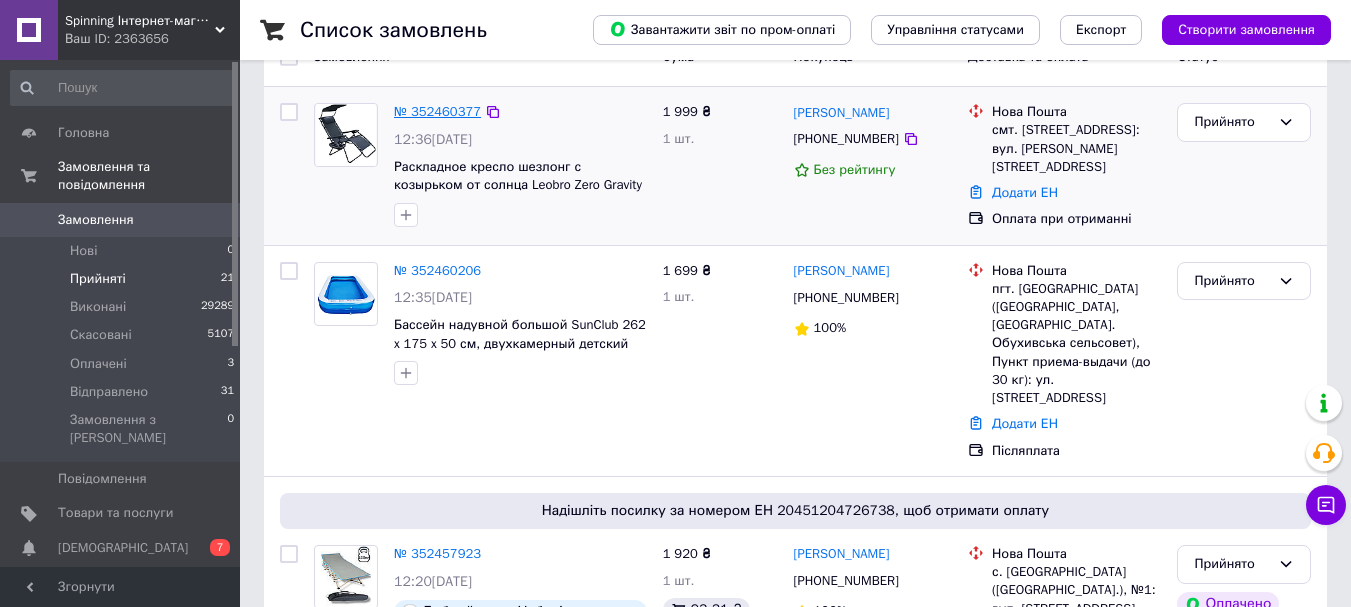 click on "№ 352460377" at bounding box center [437, 111] 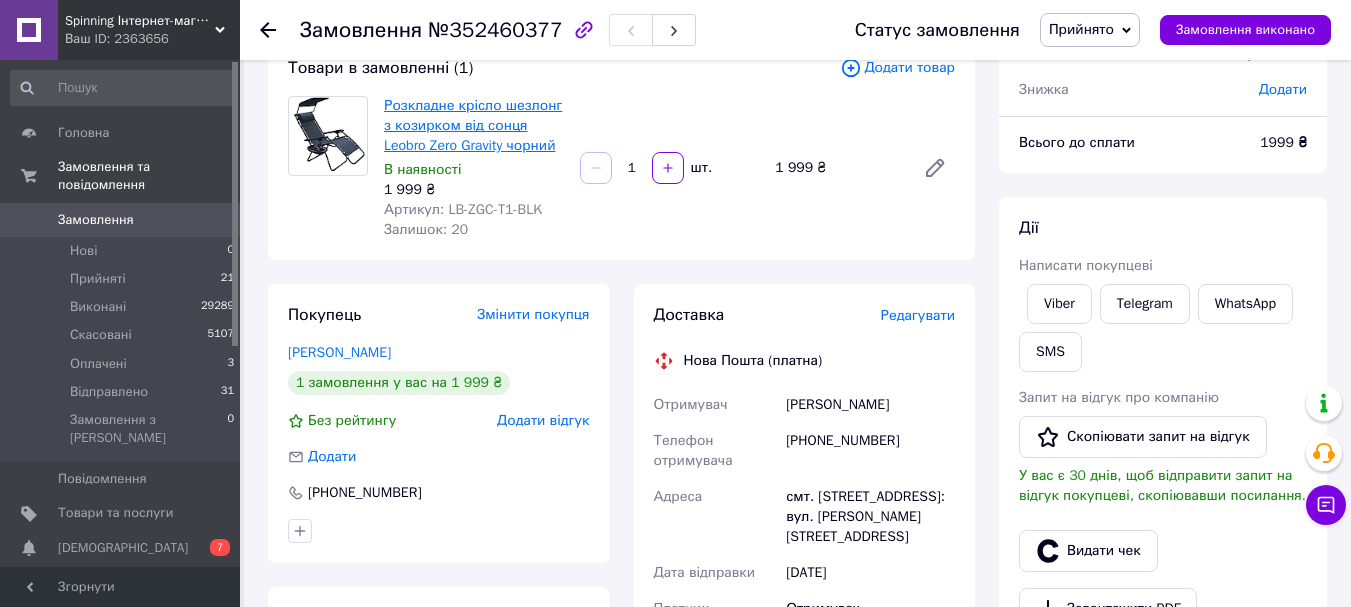 scroll, scrollTop: 100, scrollLeft: 0, axis: vertical 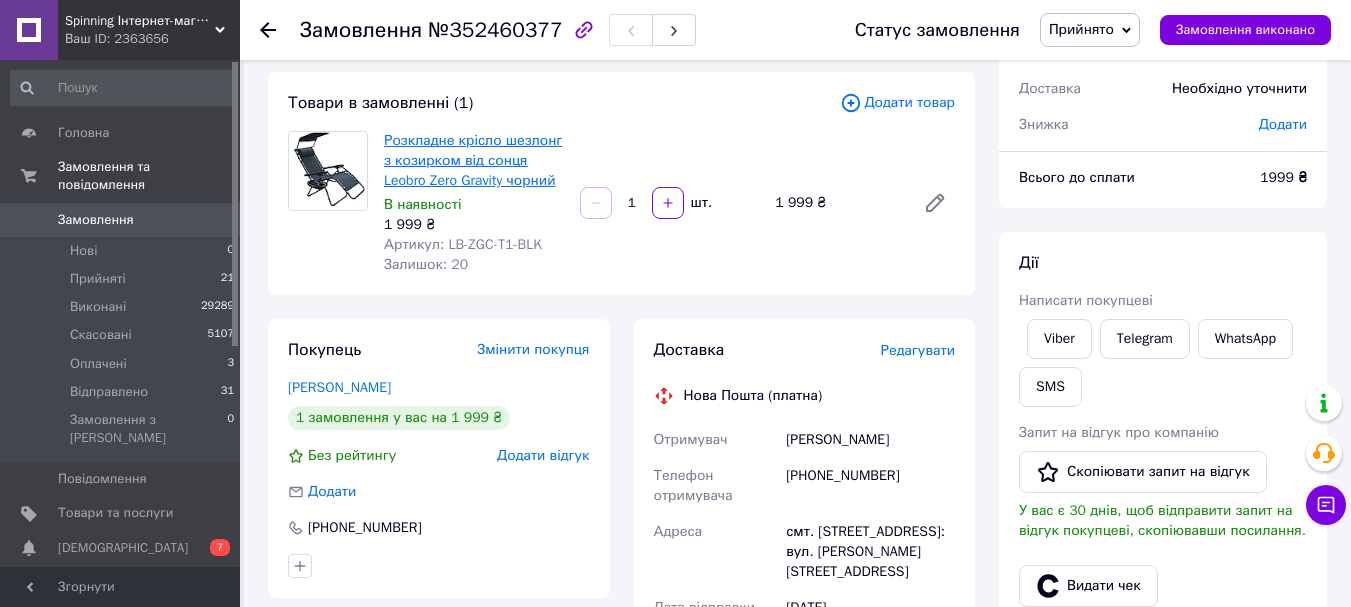 click on "Розкладне крісло шезлонг з козирком від сонця Leobro Zero Gravity чорний" at bounding box center [473, 160] 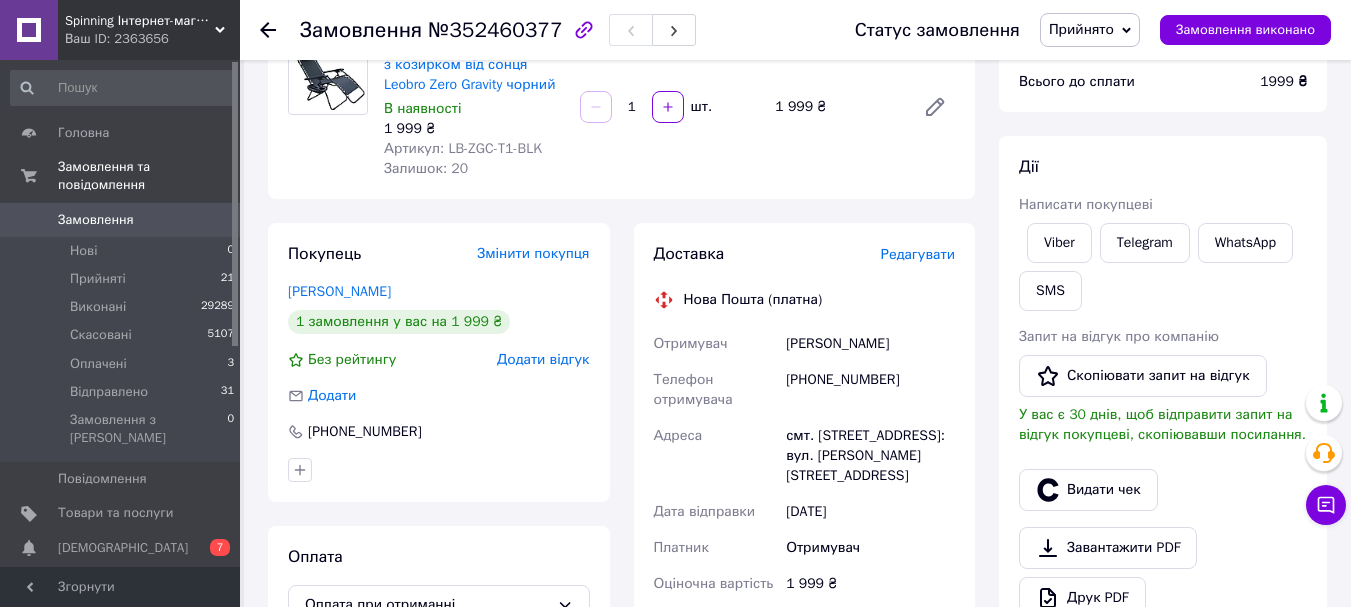 scroll, scrollTop: 300, scrollLeft: 0, axis: vertical 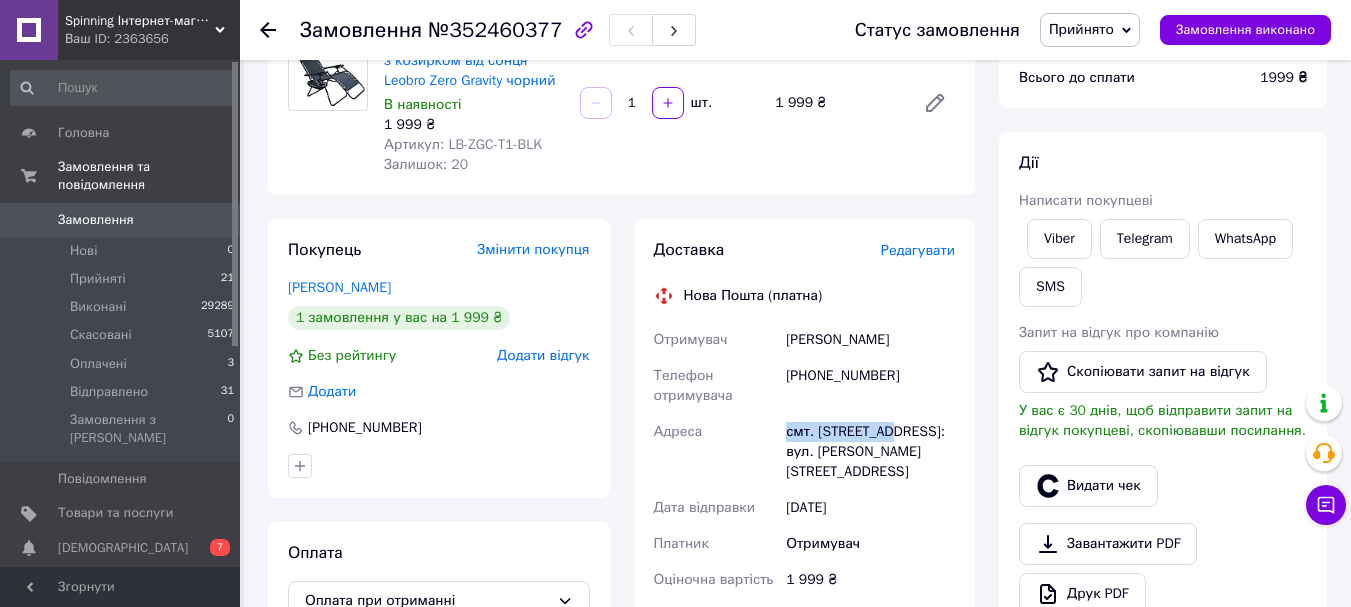 drag, startPoint x: 778, startPoint y: 432, endPoint x: 881, endPoint y: 430, distance: 103.01942 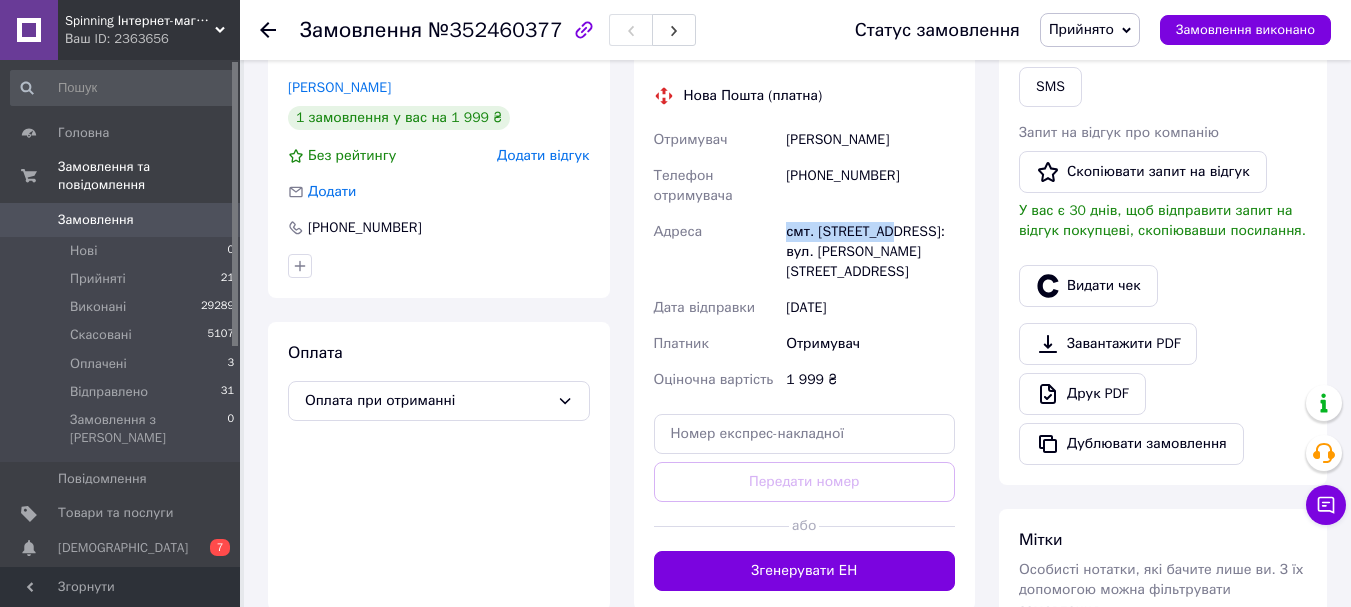 scroll, scrollTop: 200, scrollLeft: 0, axis: vertical 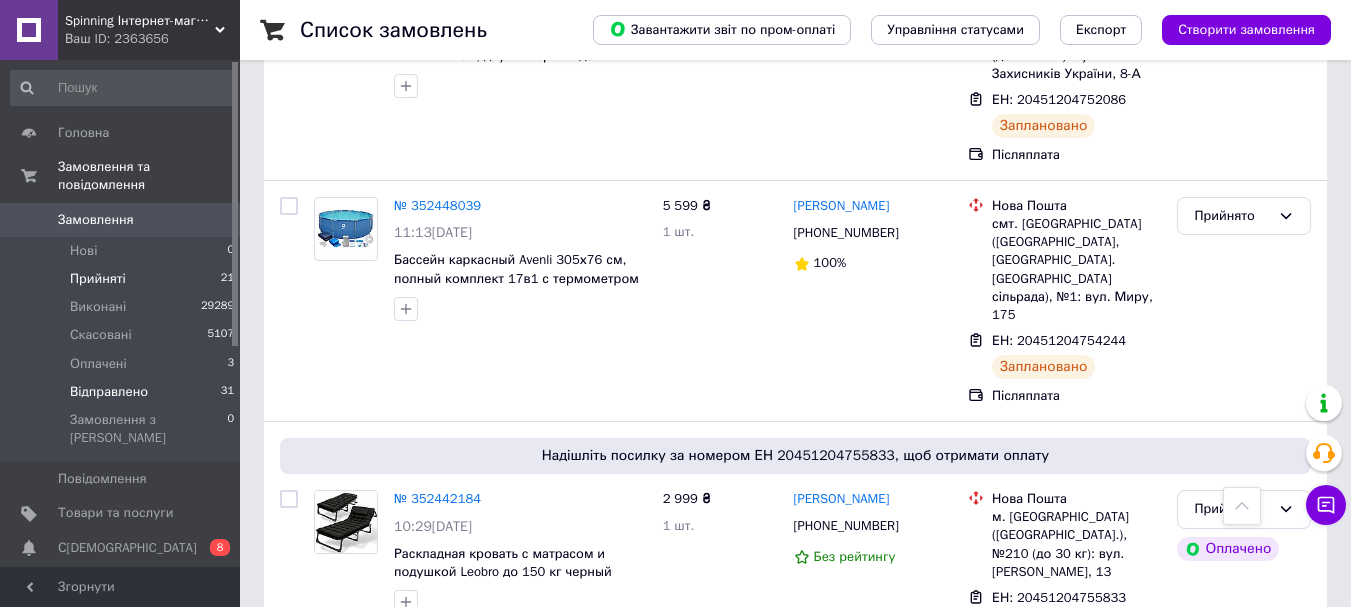 click on "Відправлено" at bounding box center (109, 392) 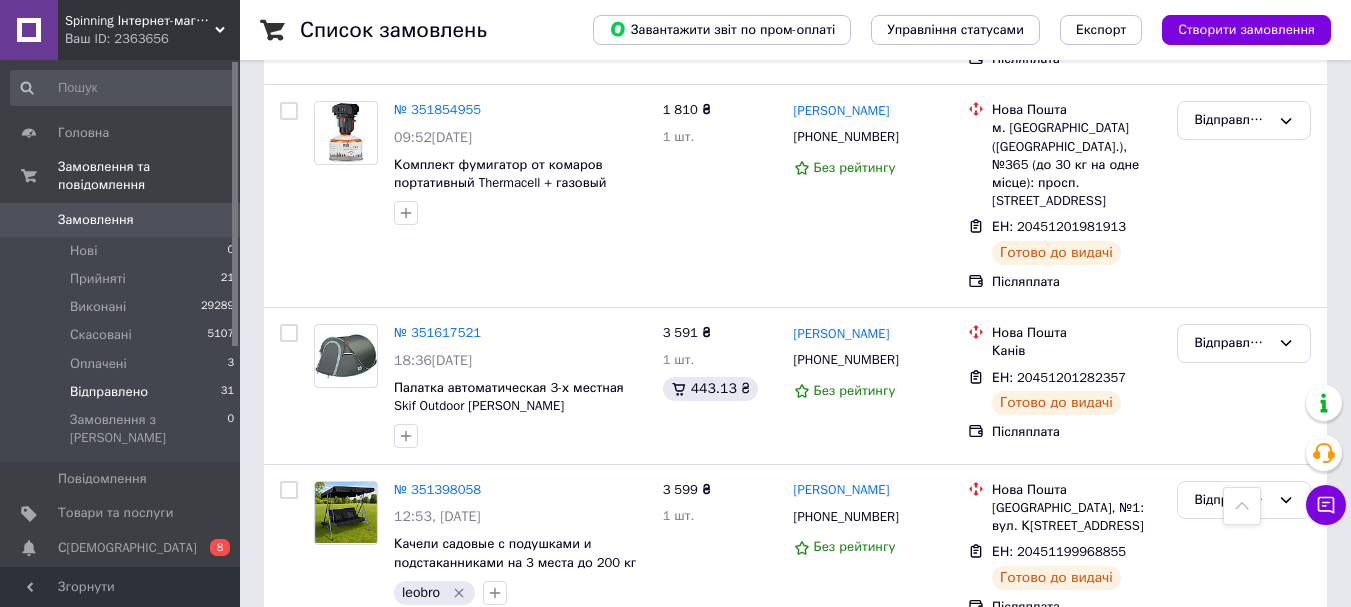 scroll, scrollTop: 5664, scrollLeft: 0, axis: vertical 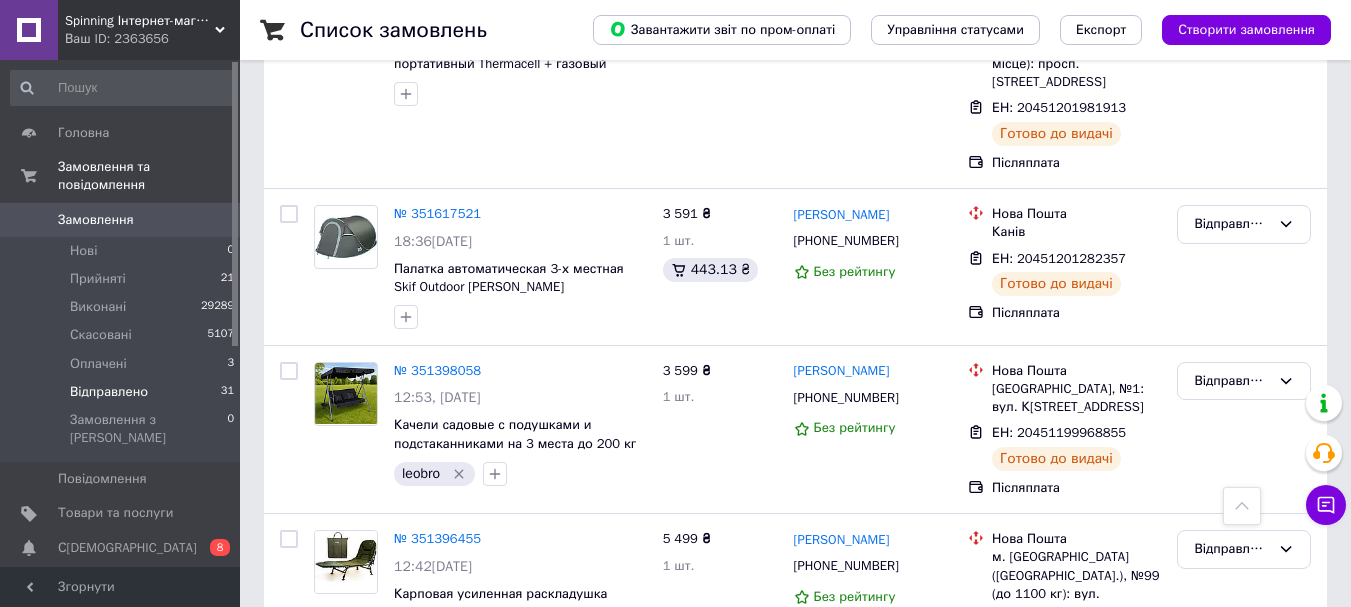 click on "Показники роботи компанії" at bounding box center [123, 591] 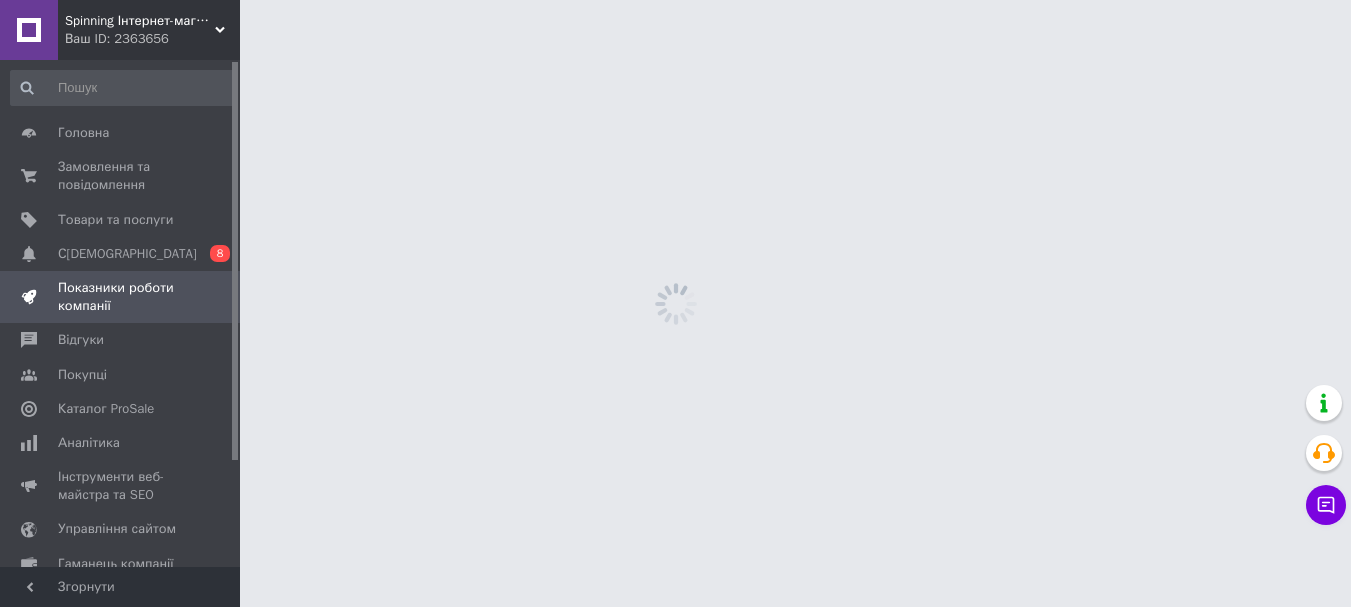 scroll, scrollTop: 0, scrollLeft: 0, axis: both 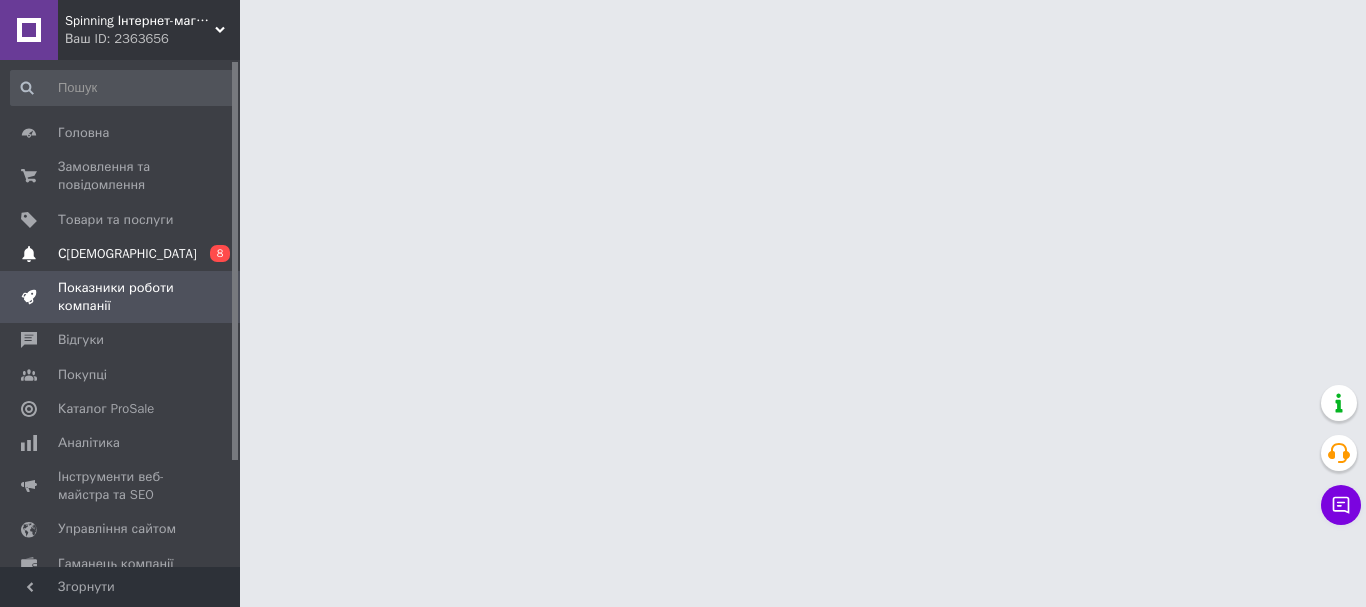 click on "[DEMOGRAPHIC_DATA] 0 8" at bounding box center (123, 254) 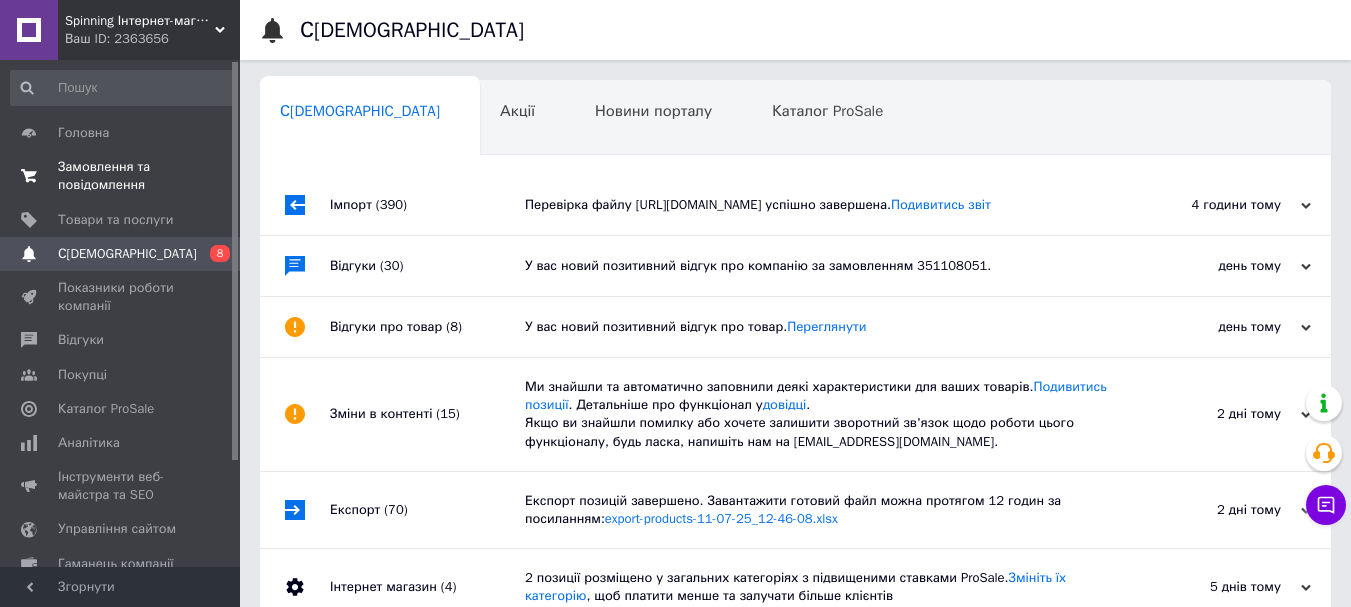 click on "Замовлення та повідомлення" at bounding box center [121, 176] 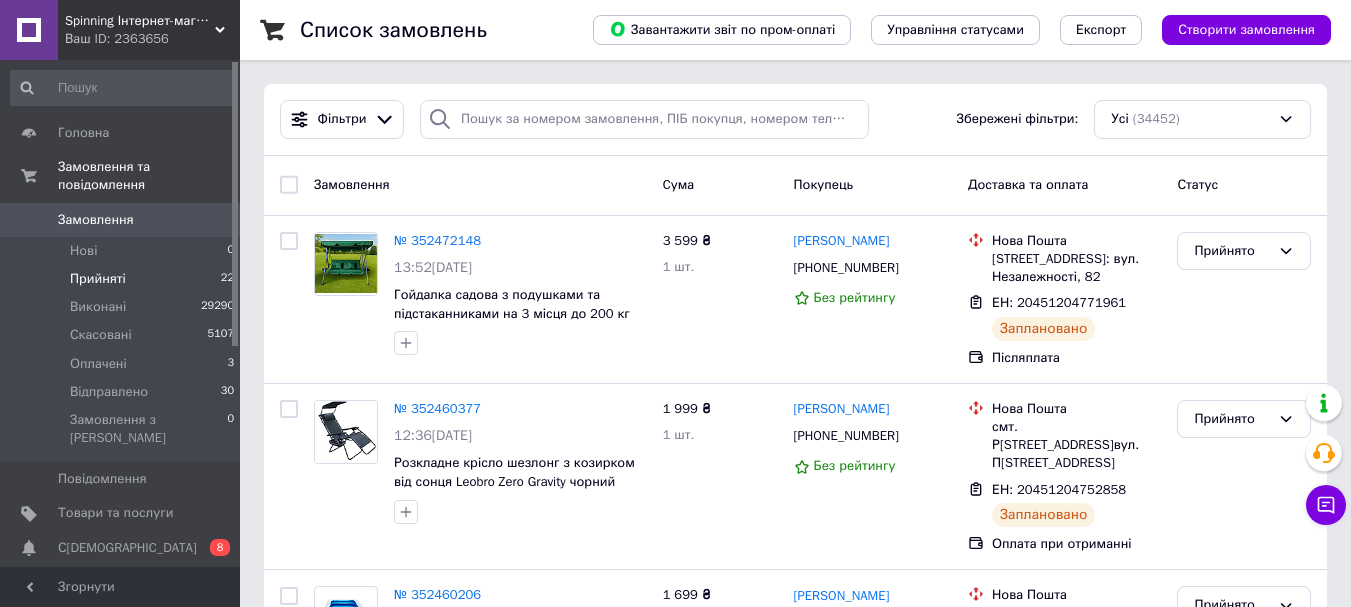 click on "Прийняті" at bounding box center [98, 279] 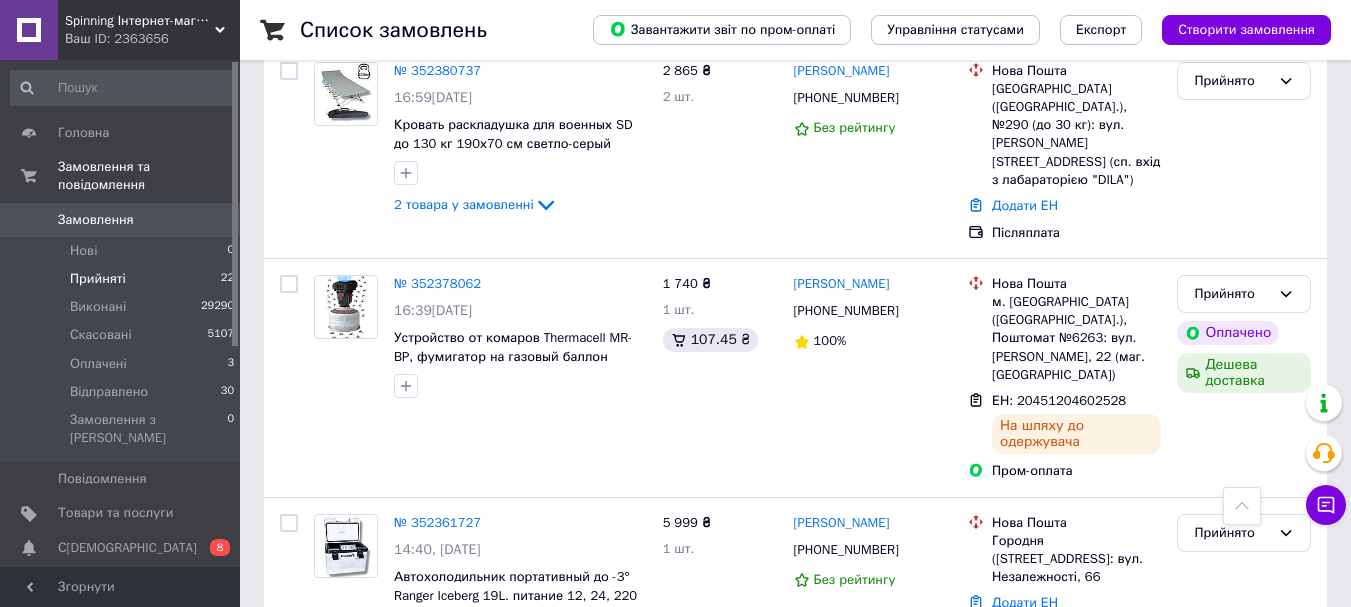 scroll, scrollTop: 3000, scrollLeft: 0, axis: vertical 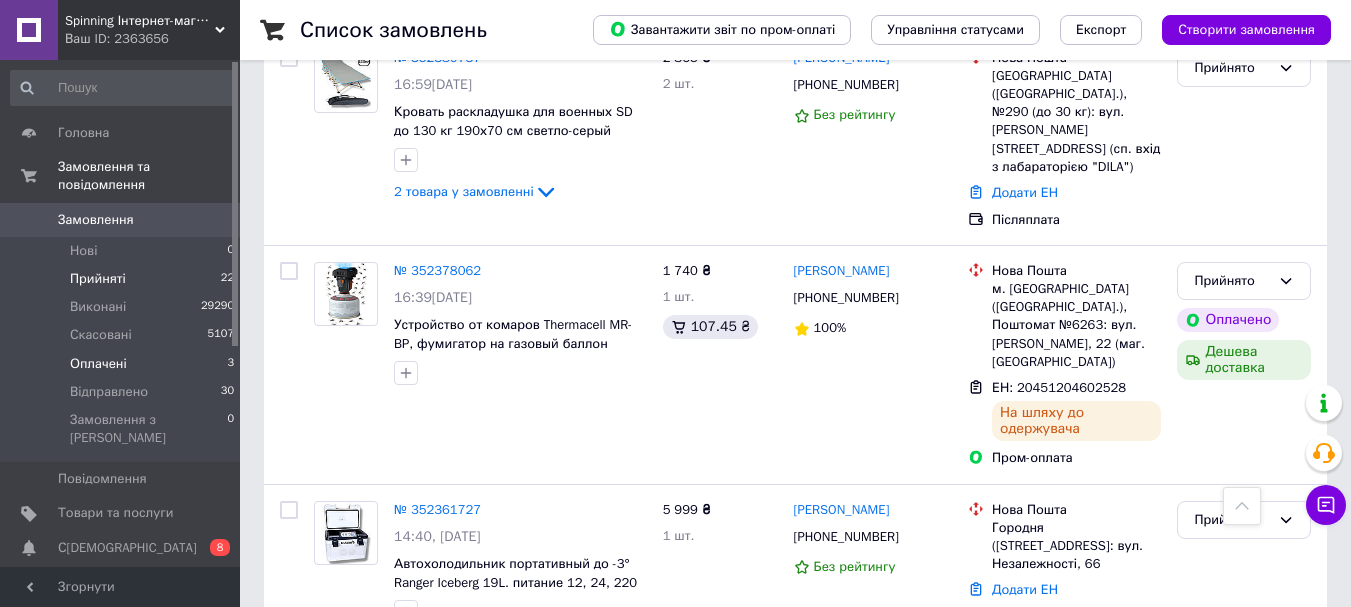 click on "Оплачені 3" at bounding box center [123, 364] 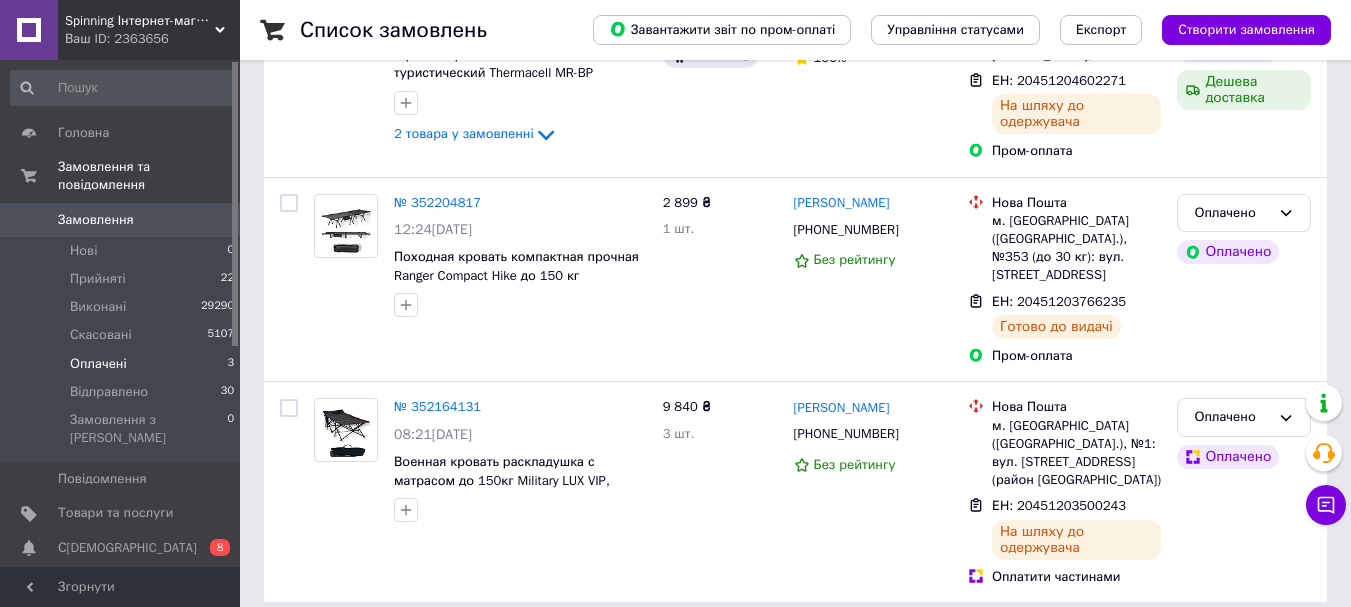 scroll, scrollTop: 313, scrollLeft: 0, axis: vertical 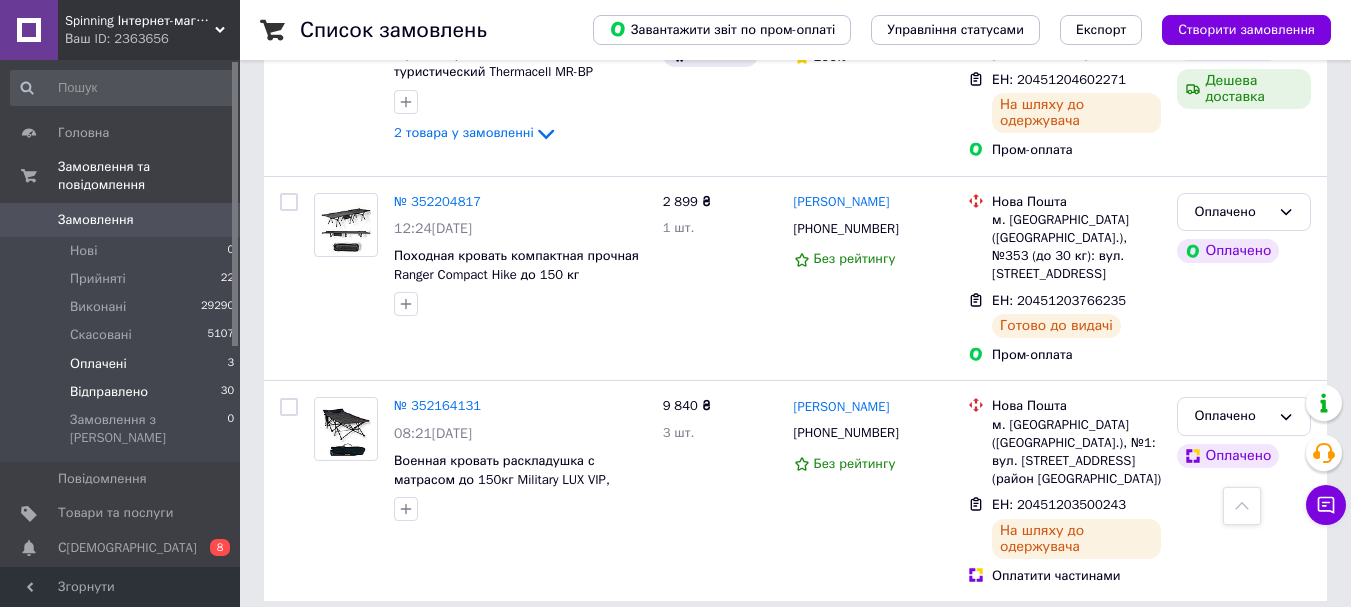 click on "Відправлено" at bounding box center (109, 392) 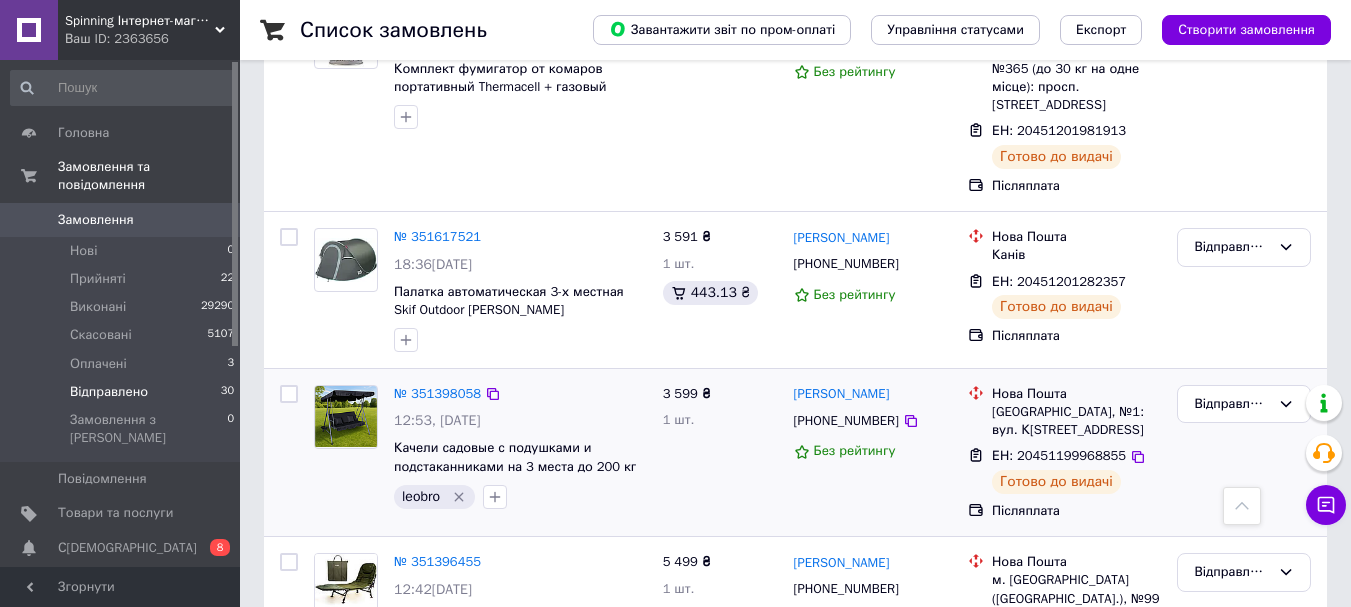 scroll, scrollTop: 5664, scrollLeft: 0, axis: vertical 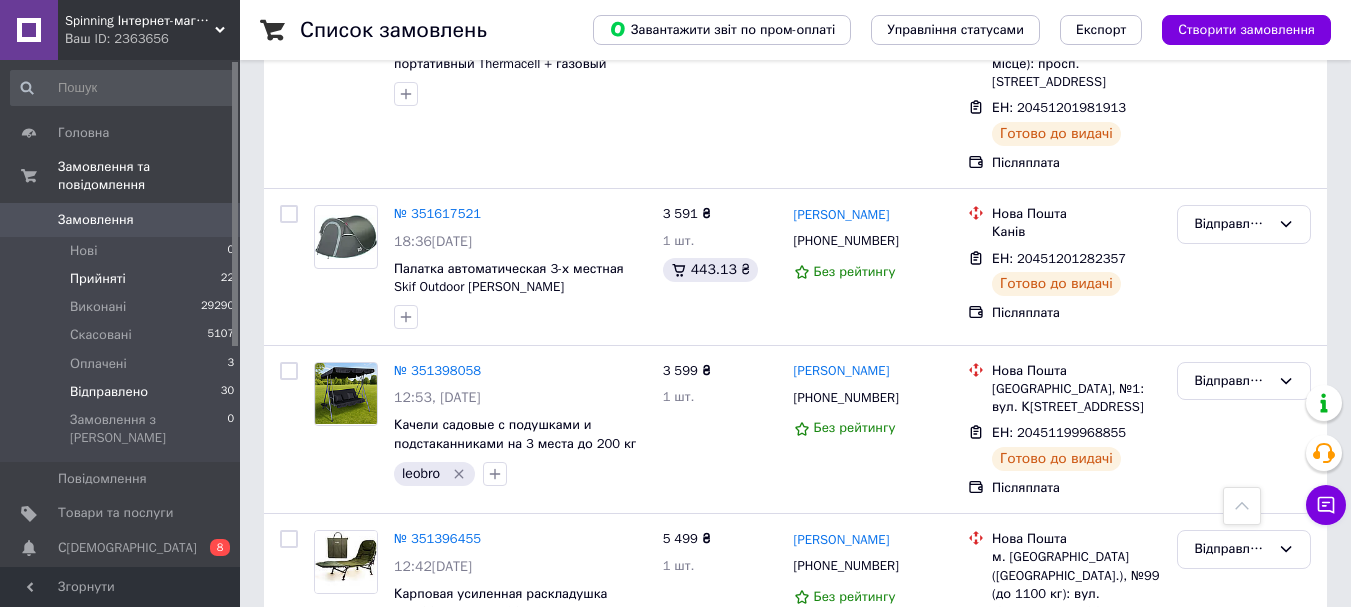 click on "Прийняті" at bounding box center (98, 279) 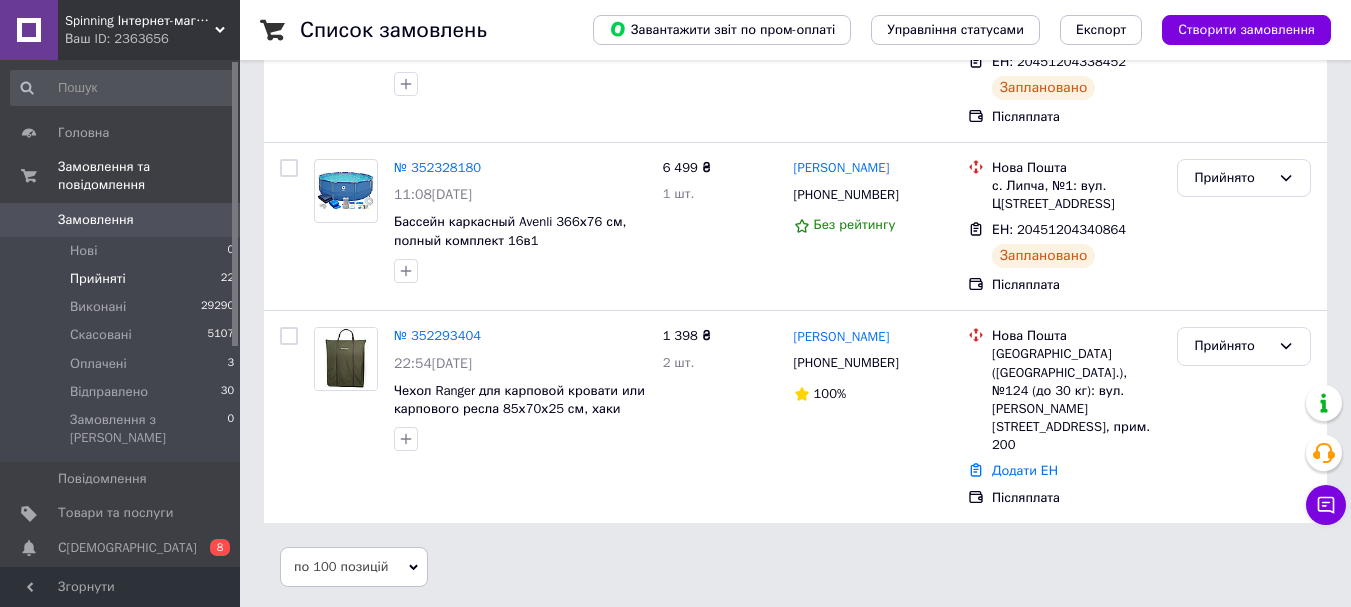 scroll, scrollTop: 0, scrollLeft: 0, axis: both 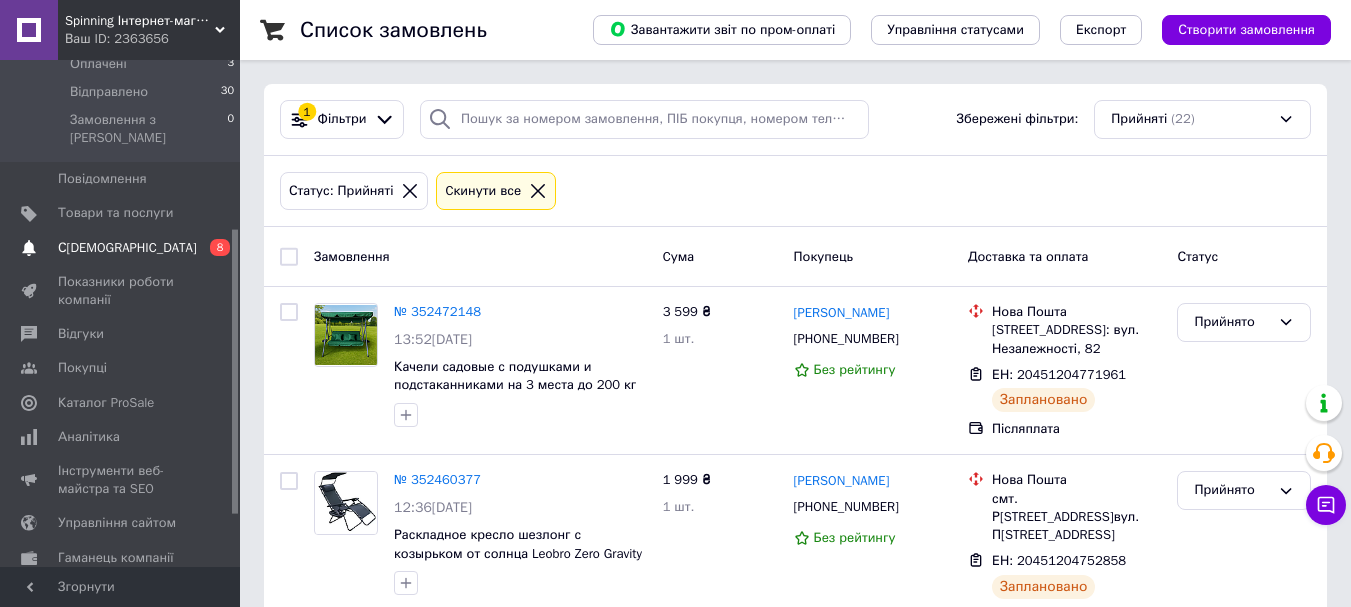 click on "[DEMOGRAPHIC_DATA]" at bounding box center (121, 248) 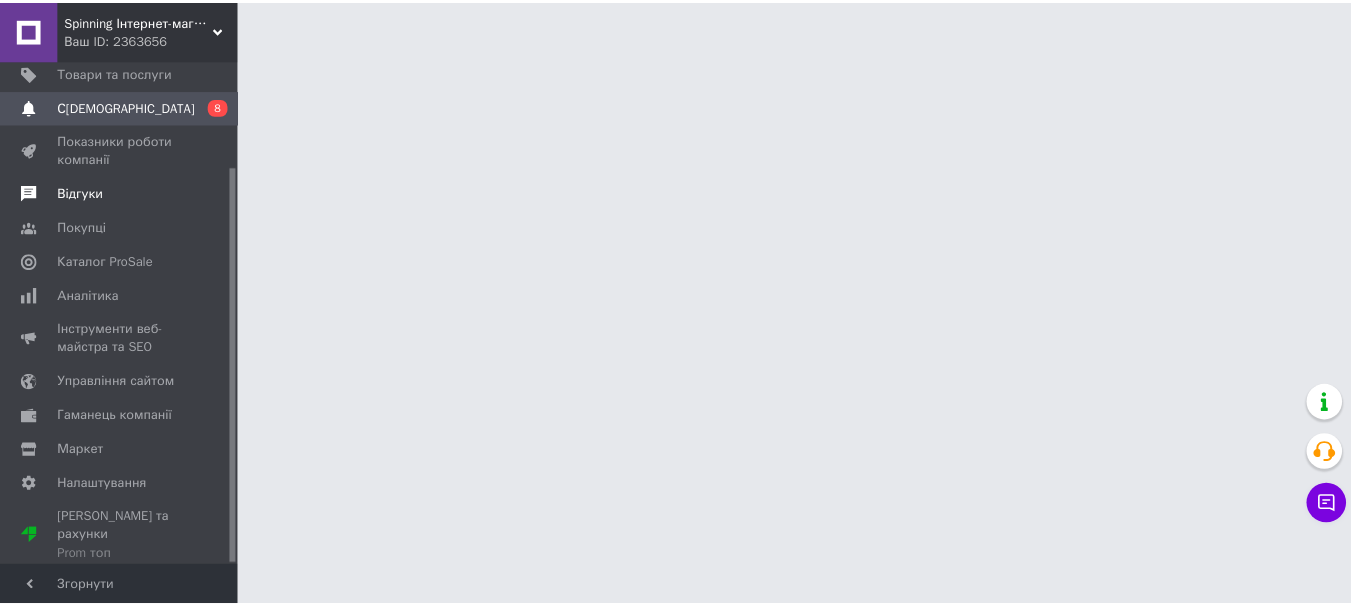 scroll, scrollTop: 135, scrollLeft: 0, axis: vertical 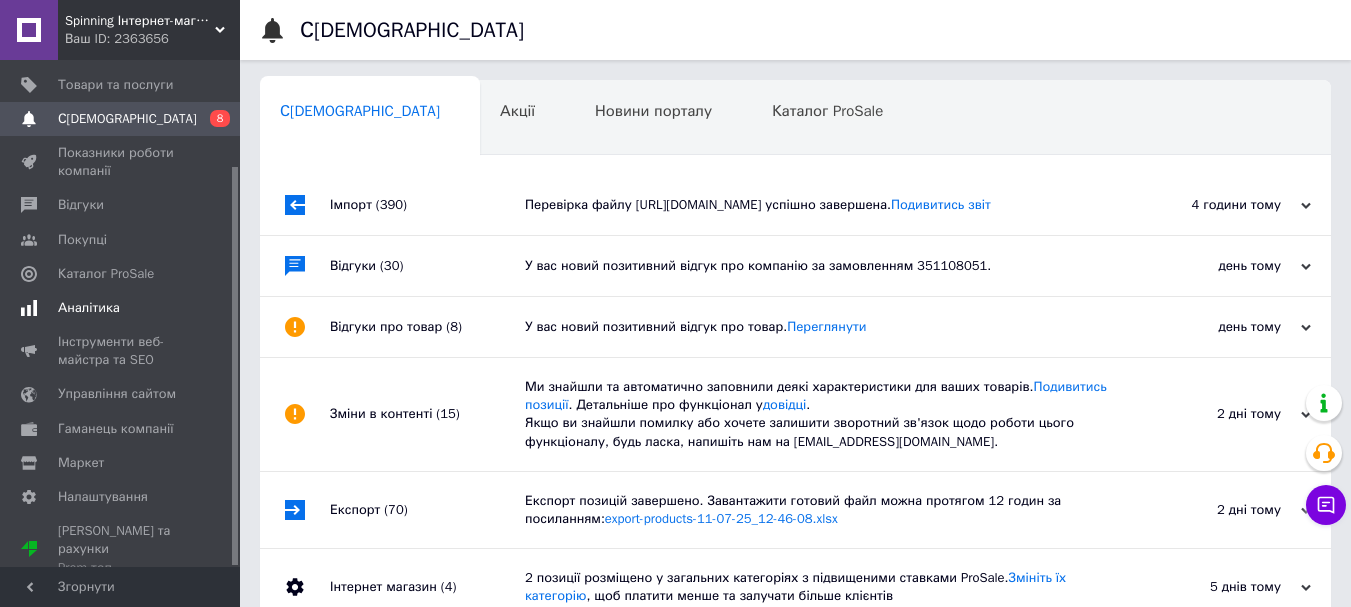 click on "Аналітика" at bounding box center [89, 308] 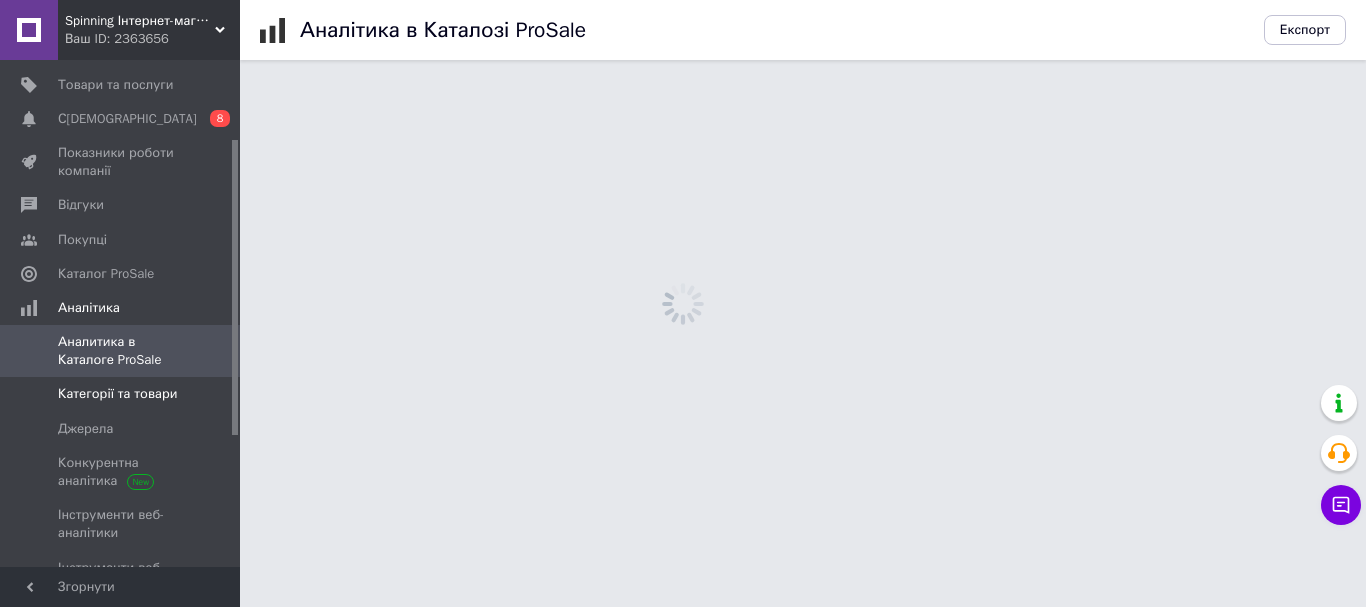 click on "Категорії та товари" at bounding box center [117, 394] 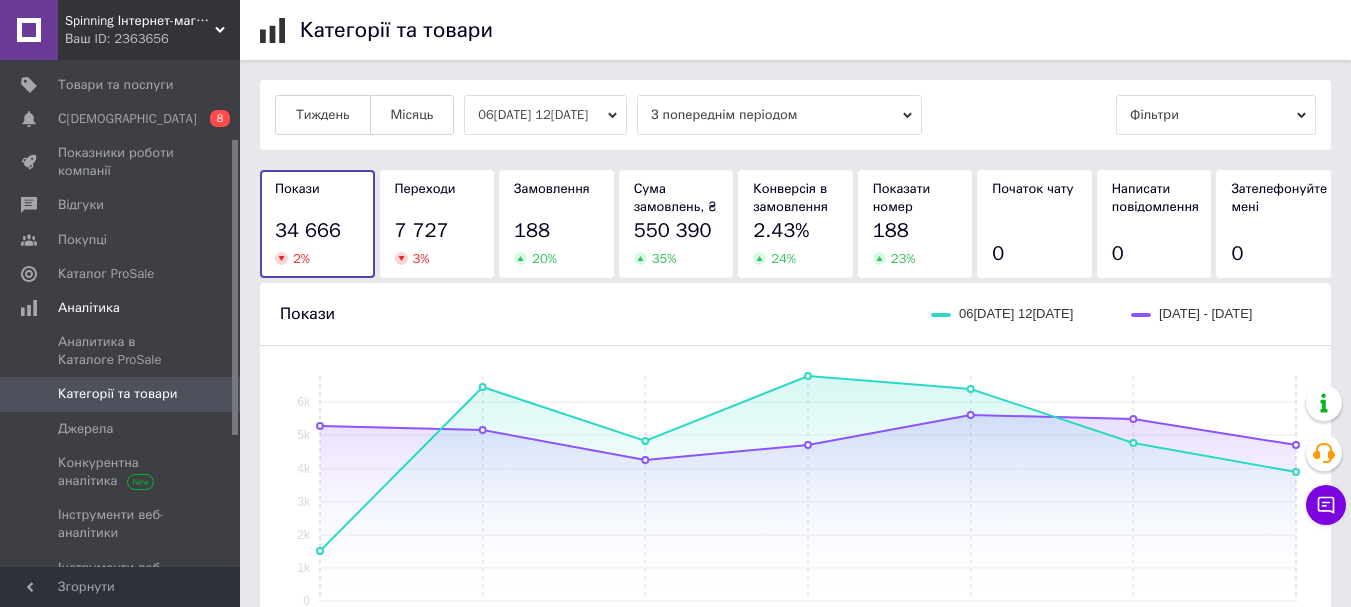 click on "06.07.2025 - 12.07.2025" at bounding box center (545, 115) 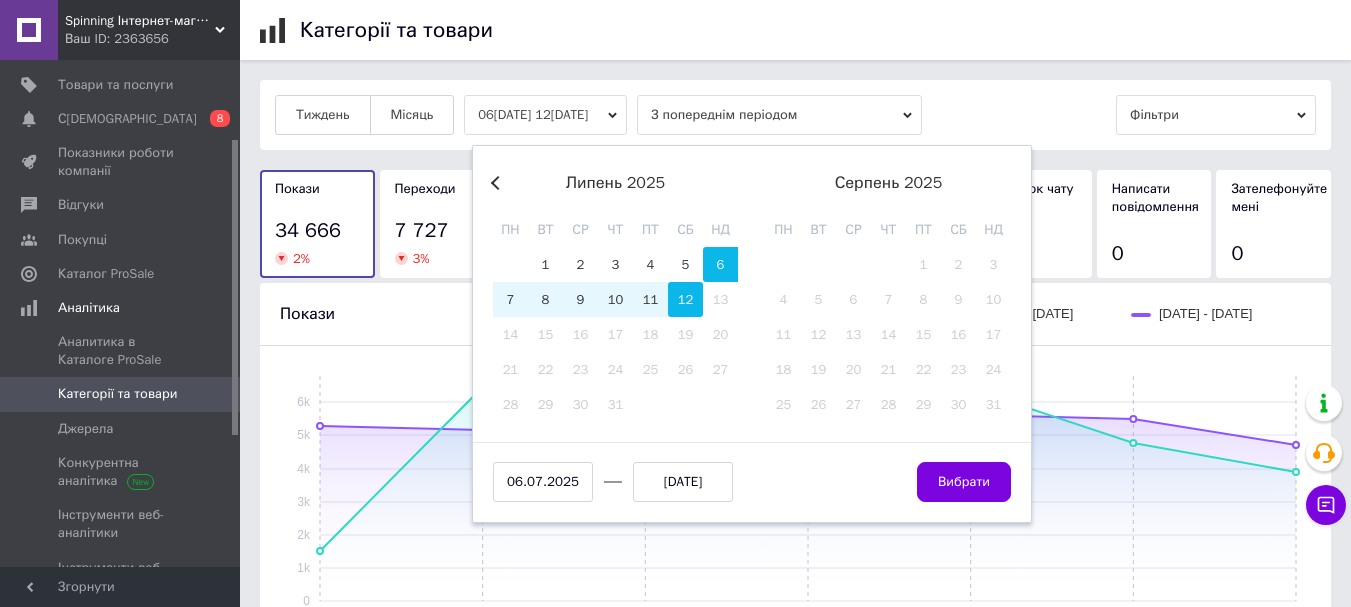 click on "12" at bounding box center [685, 299] 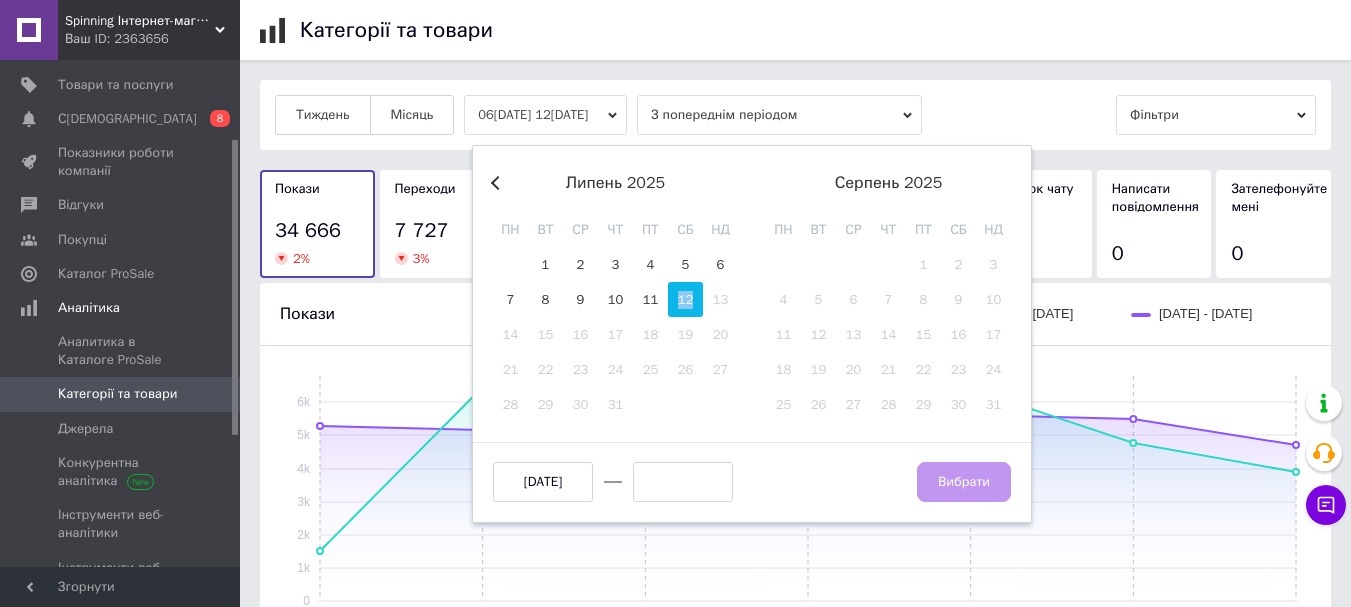 click on "12" at bounding box center (685, 299) 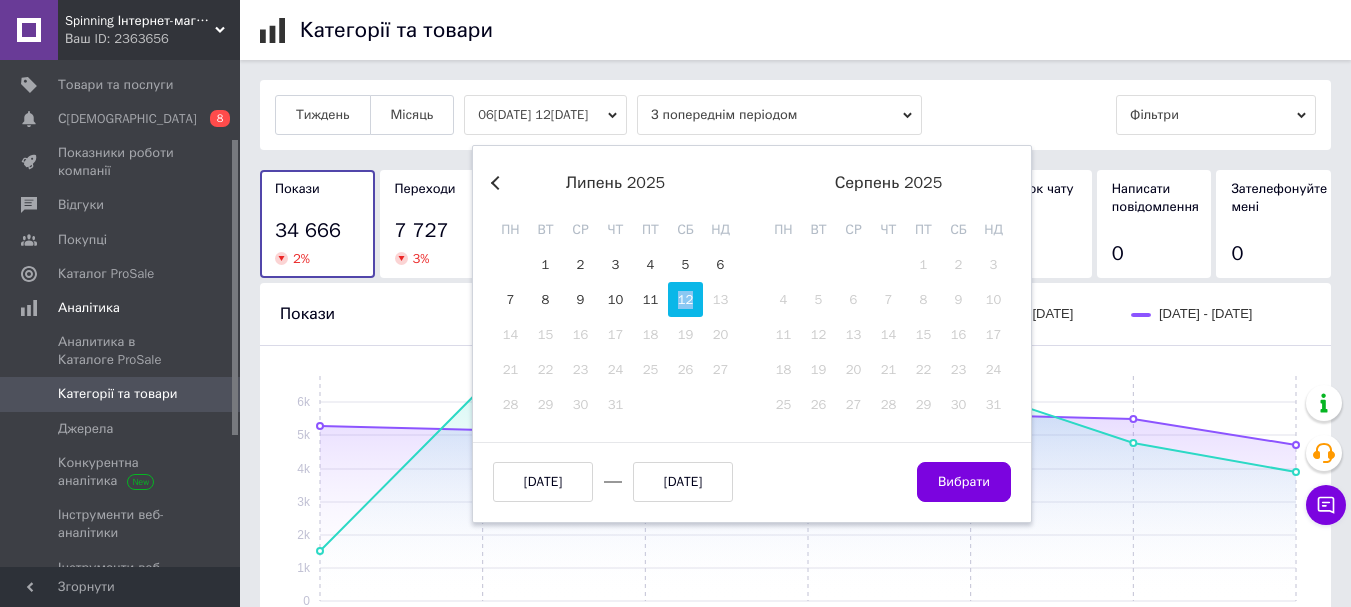 click on "Вибрати" at bounding box center [964, 482] 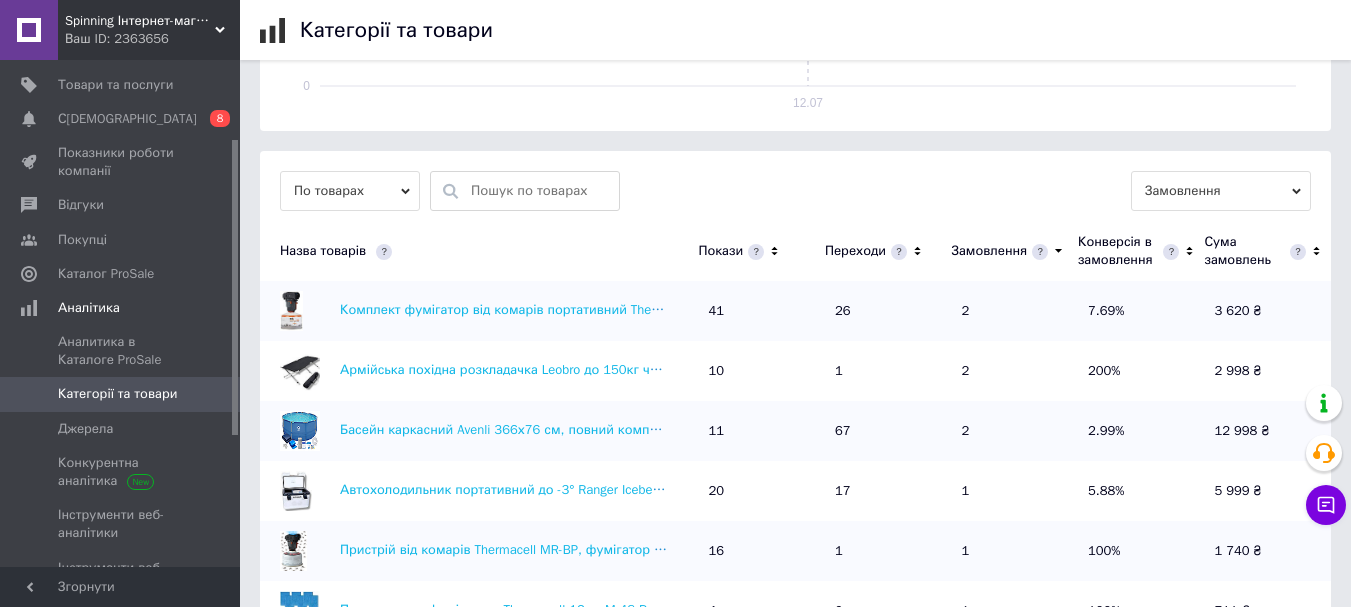 scroll, scrollTop: 600, scrollLeft: 0, axis: vertical 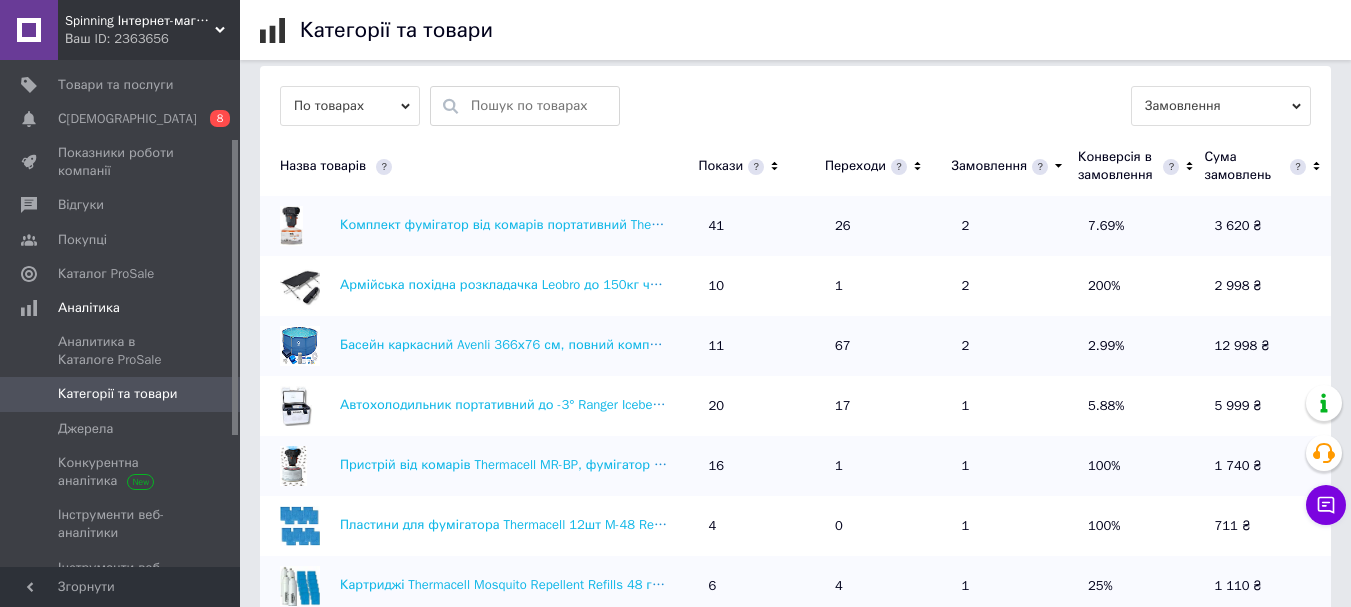 click 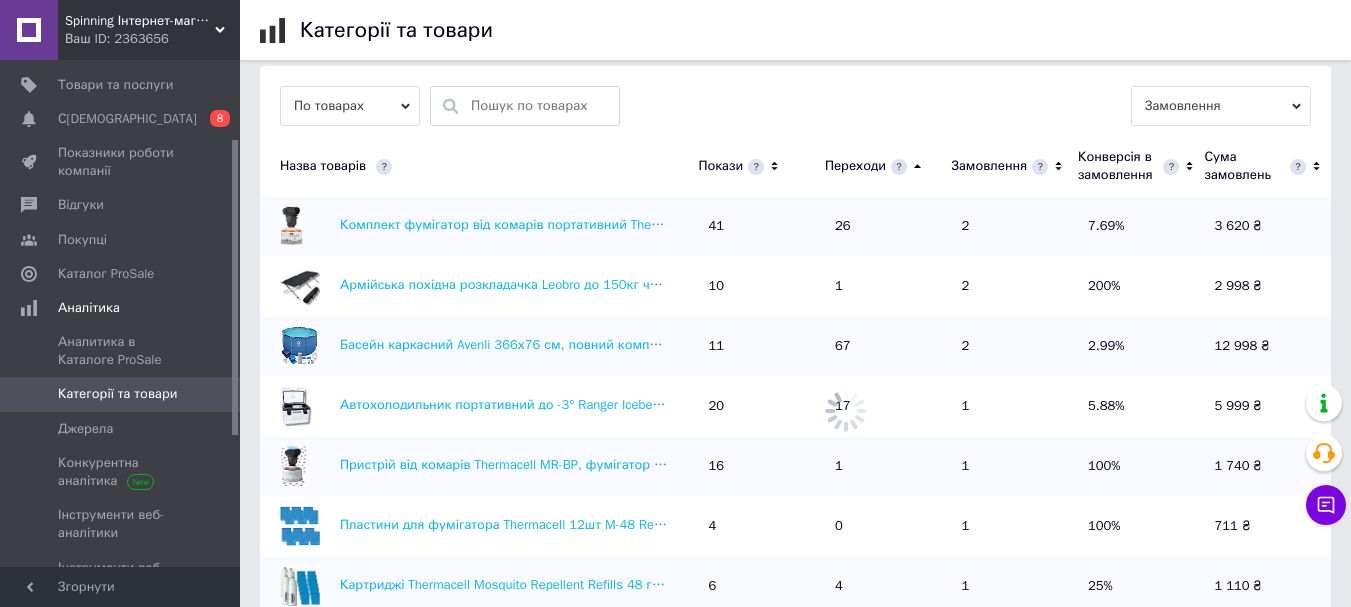 click 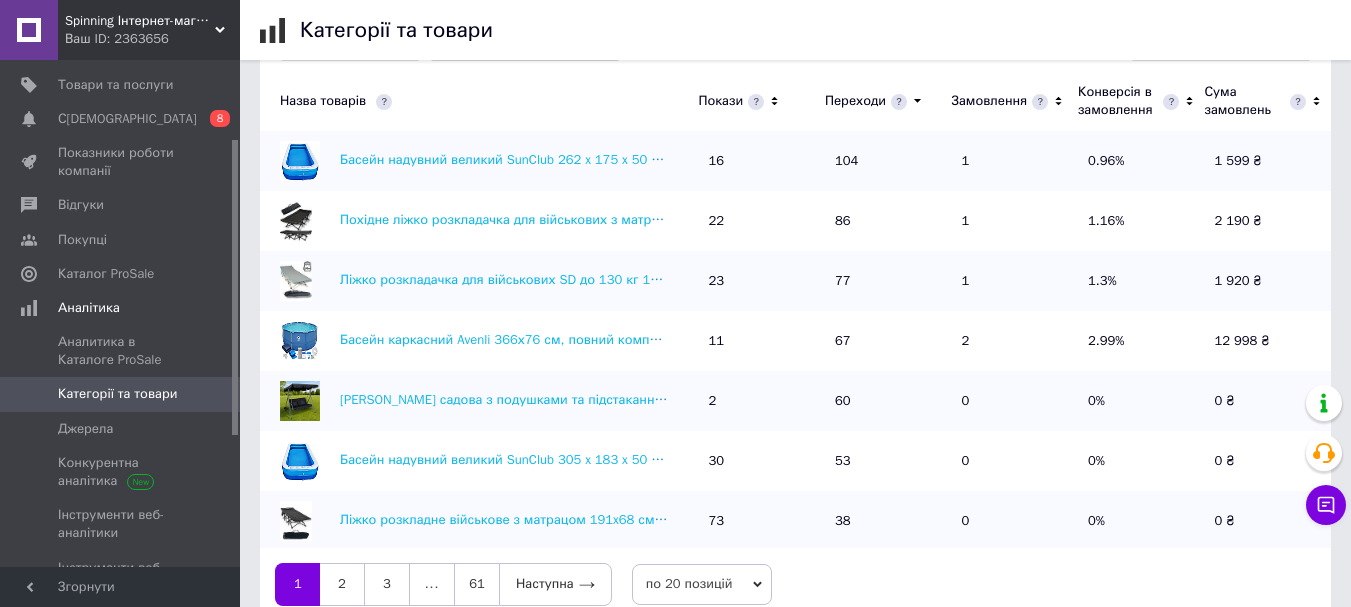 scroll, scrollTop: 700, scrollLeft: 0, axis: vertical 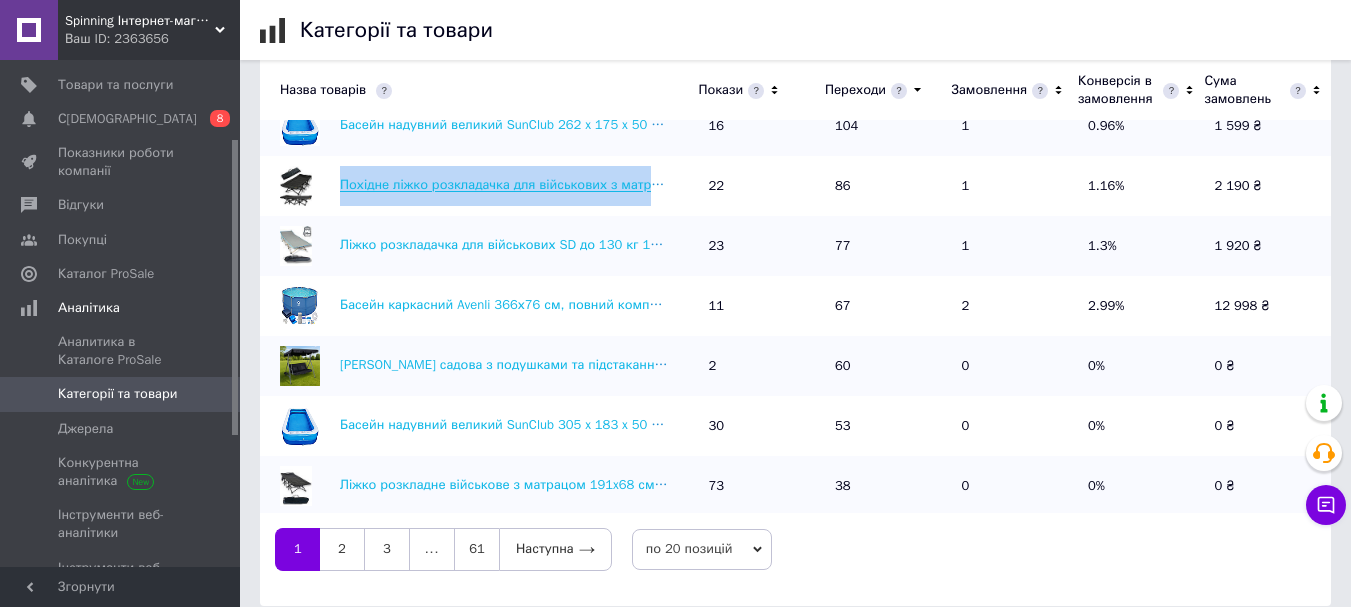 drag, startPoint x: 319, startPoint y: 180, endPoint x: 669, endPoint y: 180, distance: 350 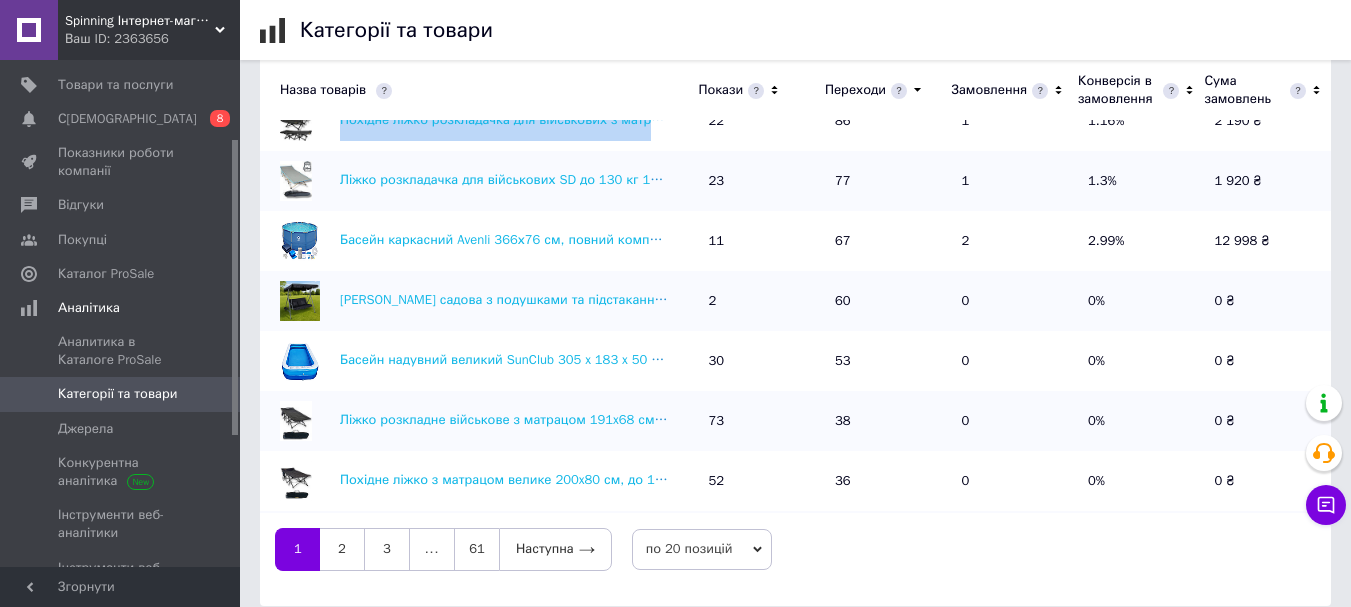 scroll, scrollTop: 100, scrollLeft: 0, axis: vertical 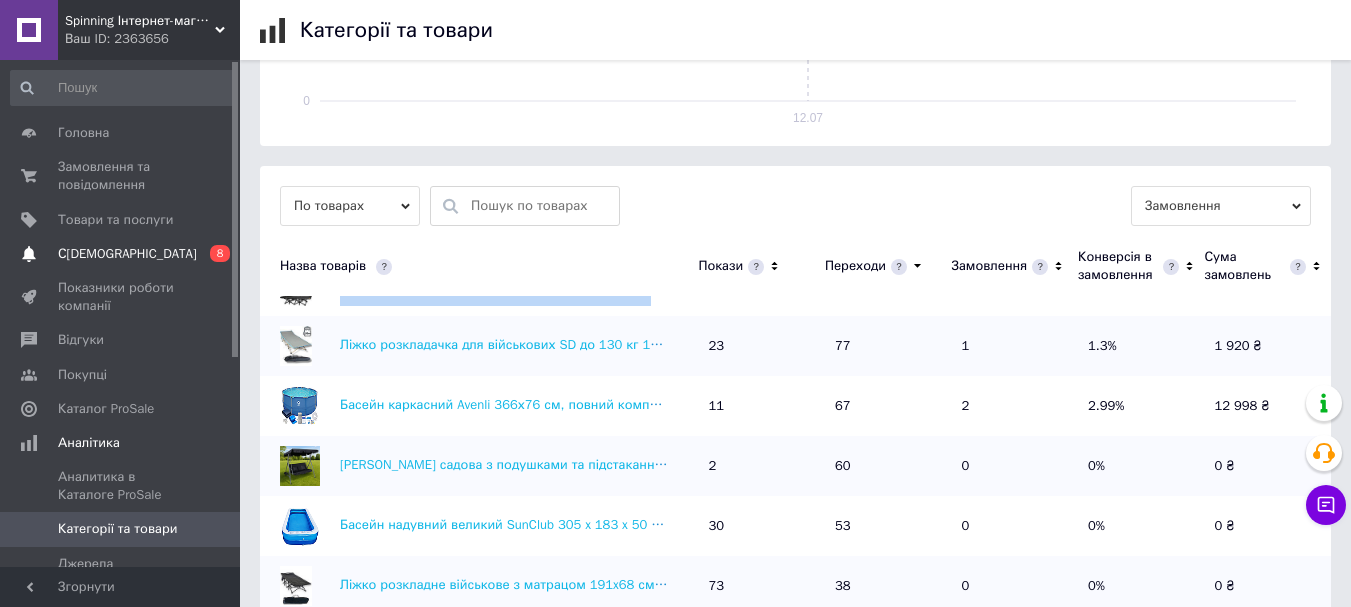 click on "[DEMOGRAPHIC_DATA]" at bounding box center (121, 254) 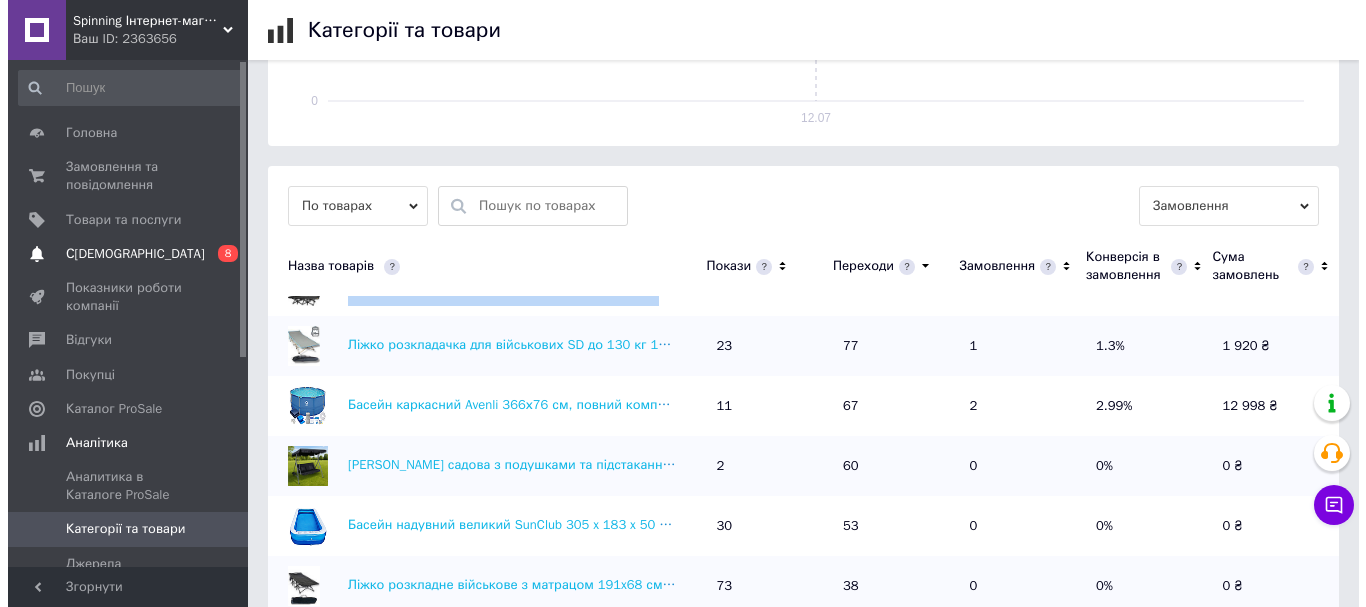 scroll, scrollTop: 0, scrollLeft: 0, axis: both 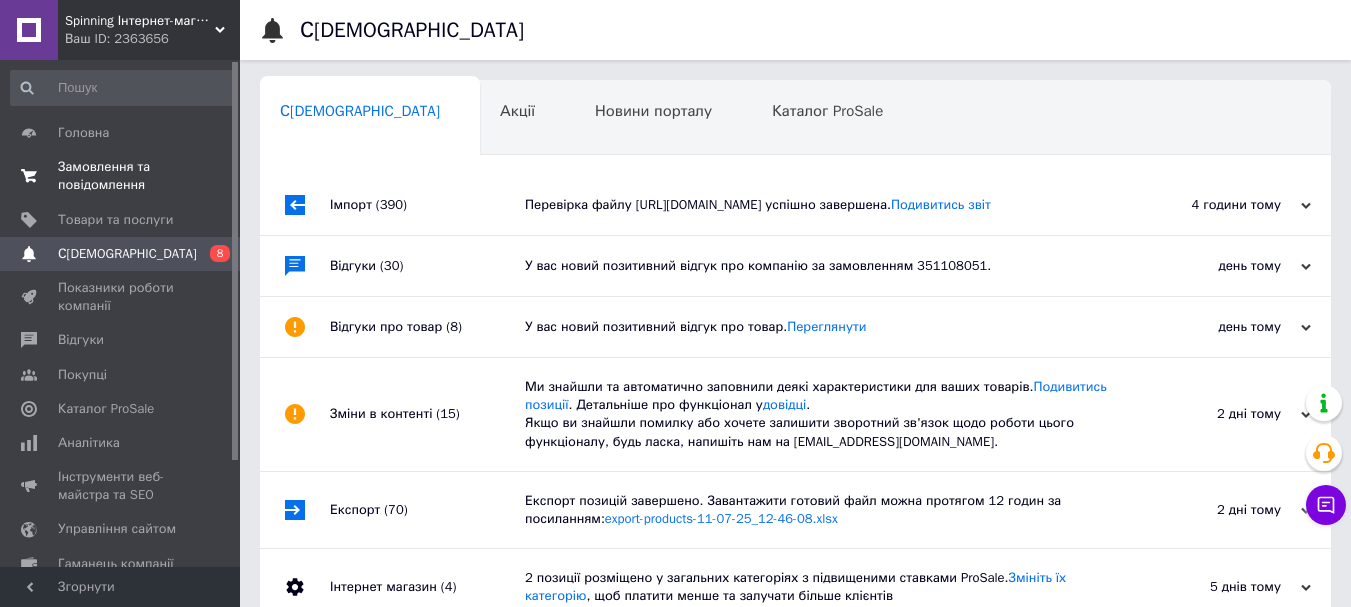 click on "Замовлення та повідомлення" at bounding box center [121, 176] 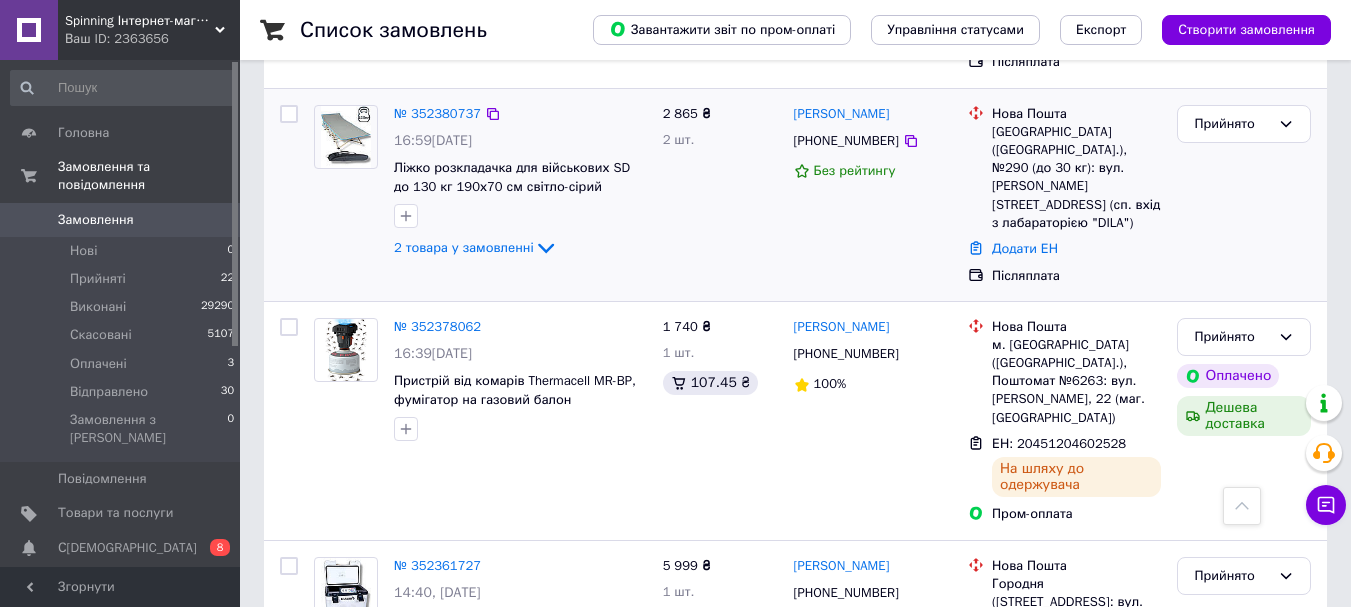 scroll, scrollTop: 3700, scrollLeft: 0, axis: vertical 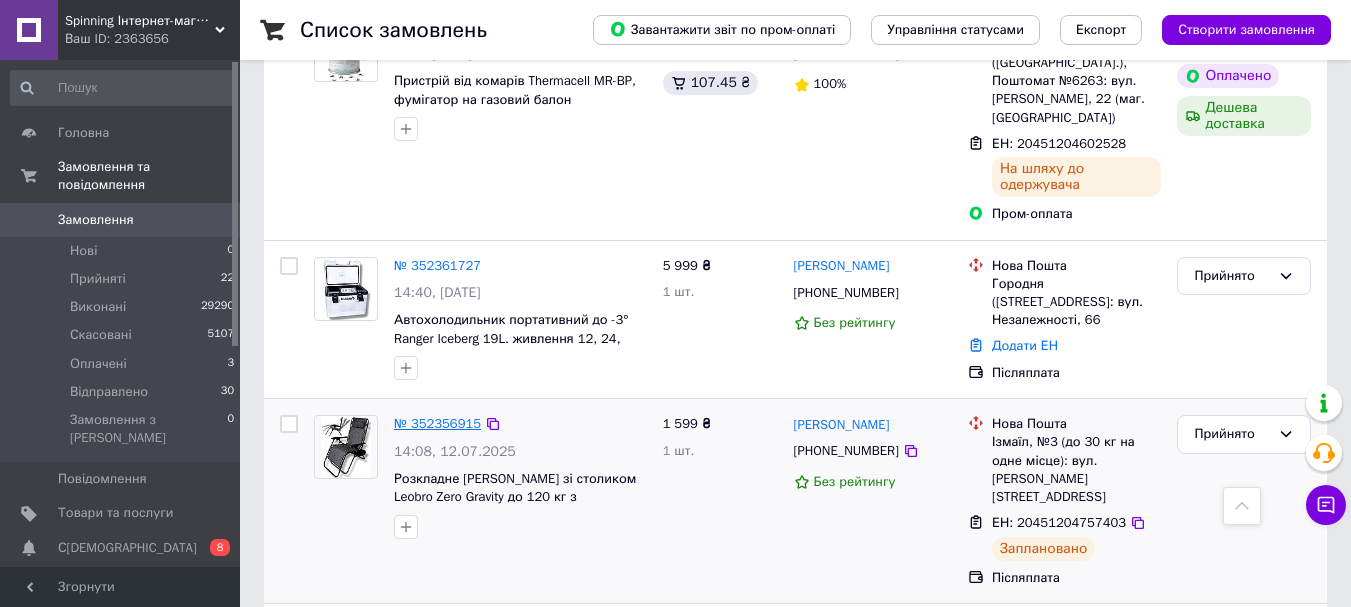 click on "№ 352356915" at bounding box center (437, 423) 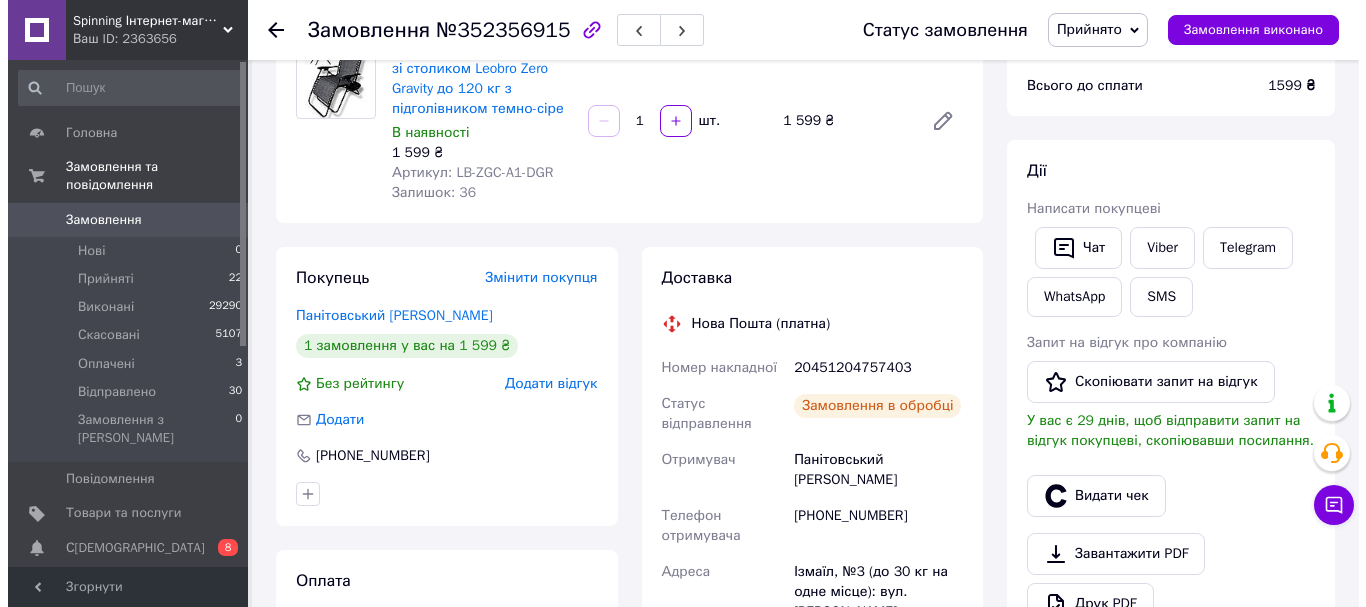 scroll, scrollTop: 300, scrollLeft: 0, axis: vertical 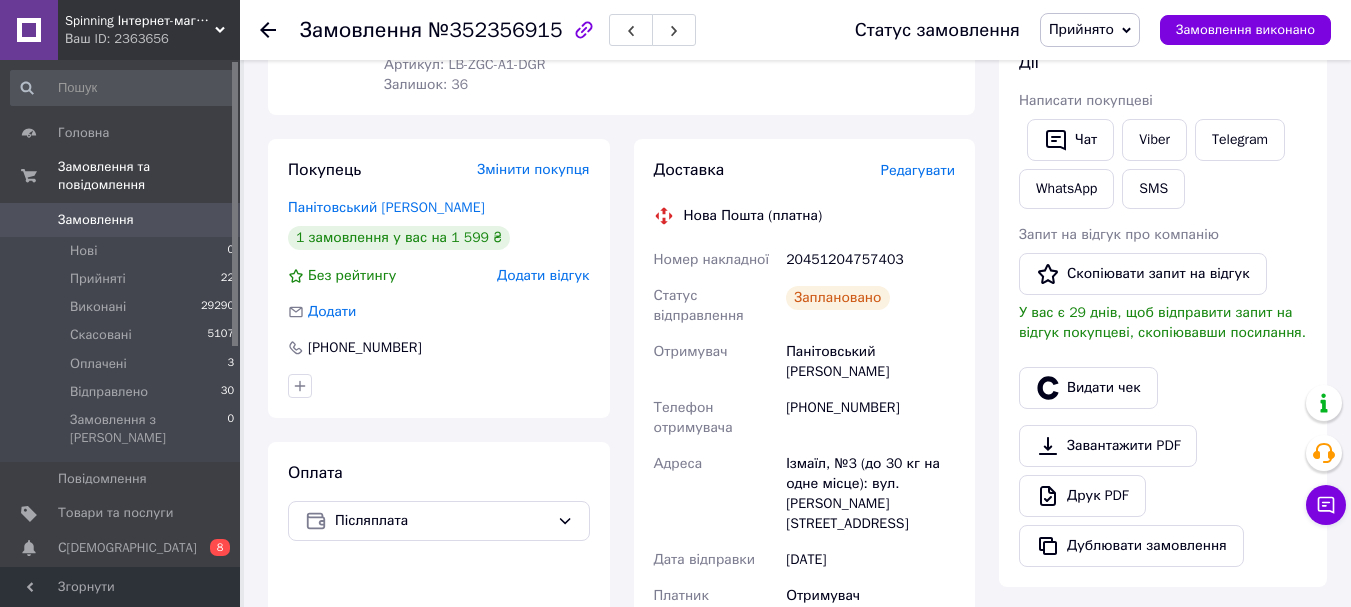 click on "Редагувати" at bounding box center (918, 170) 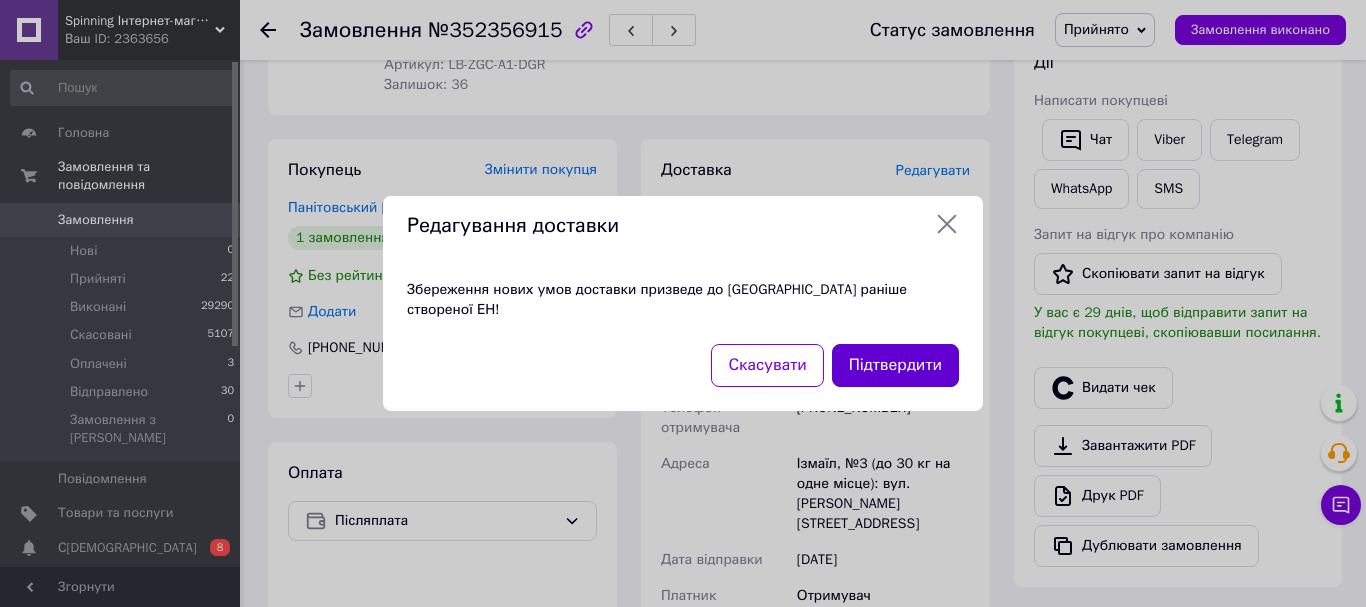 click on "Підтвердити" at bounding box center (895, 365) 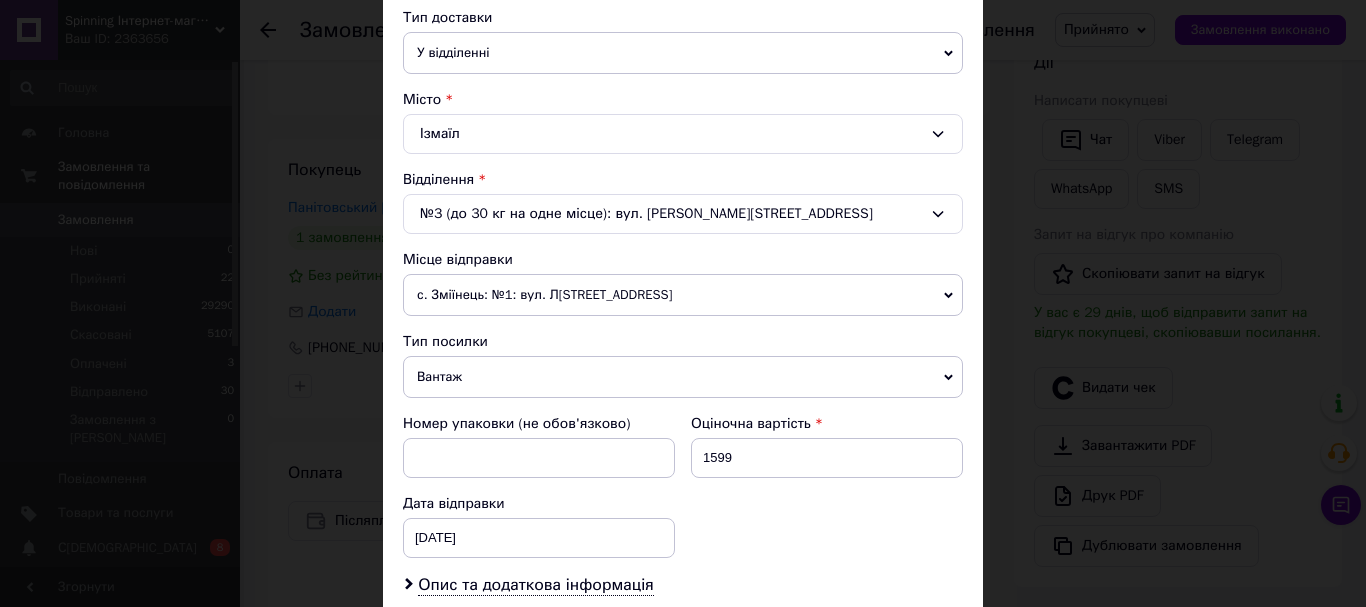 scroll, scrollTop: 500, scrollLeft: 0, axis: vertical 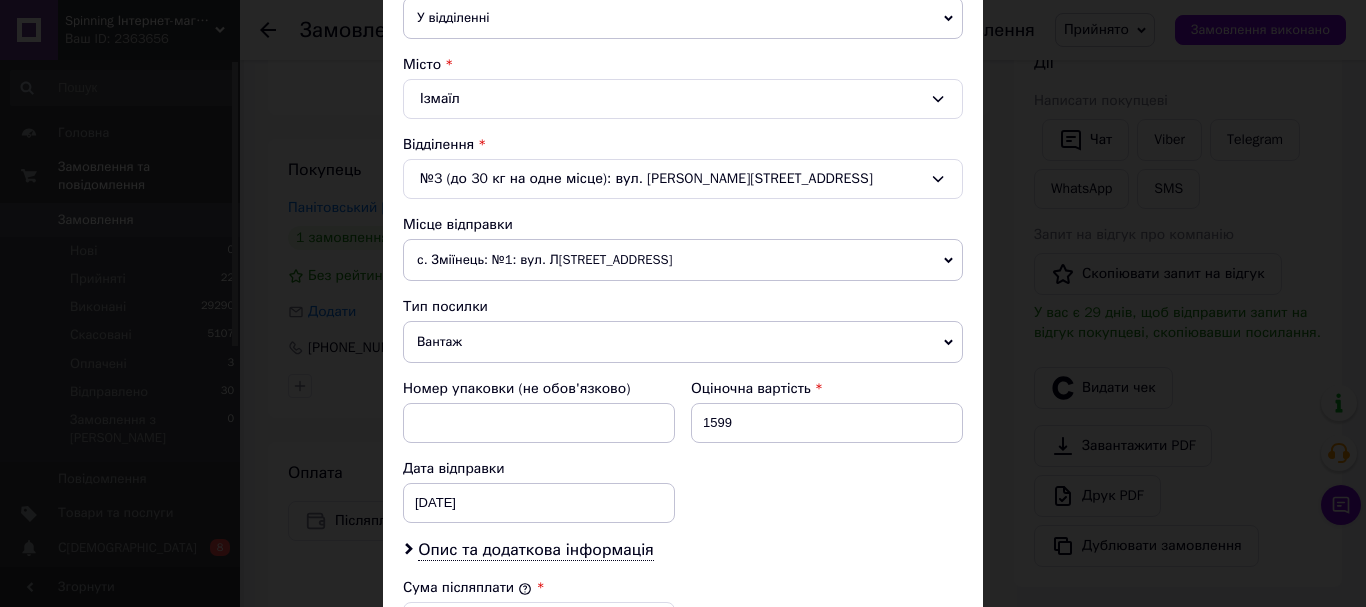 click on "Ізмаїл" at bounding box center (683, 99) 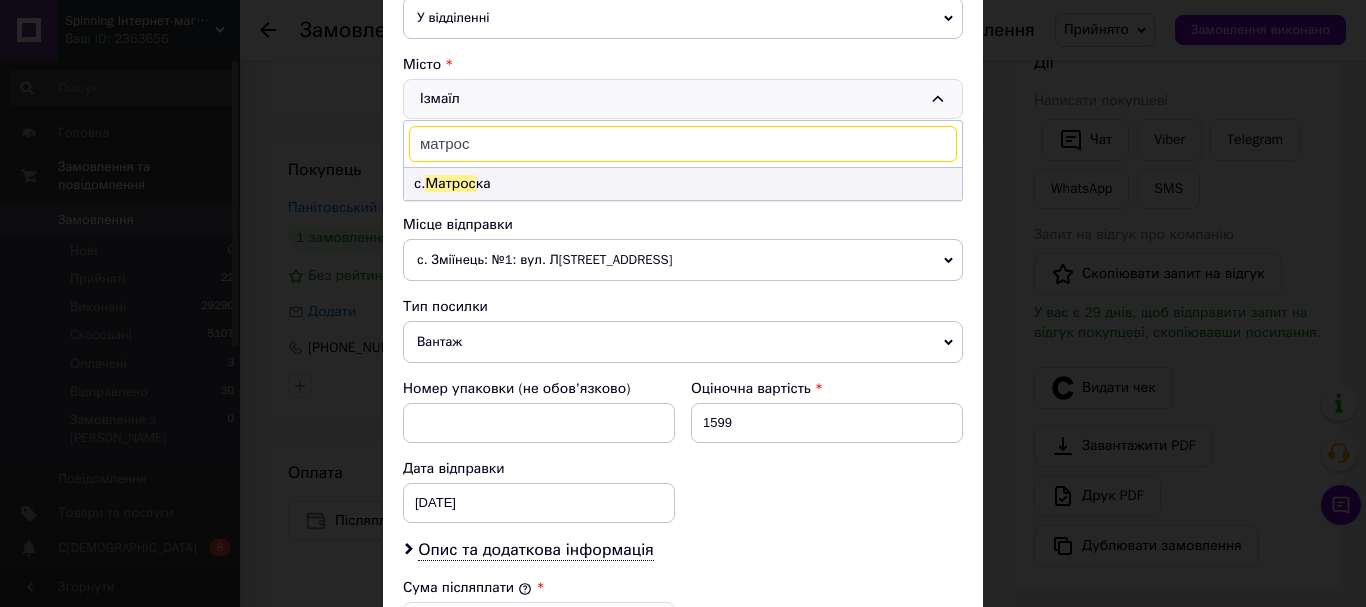 type on "матрос" 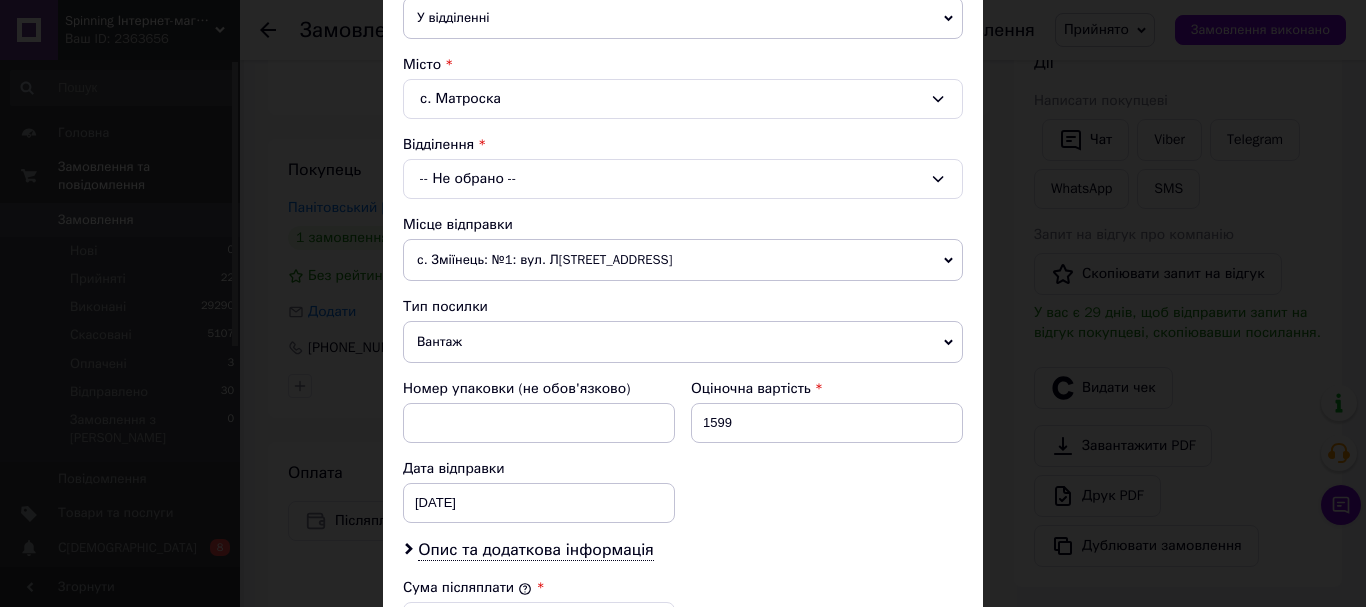 click on "-- Не обрано --" at bounding box center [683, 179] 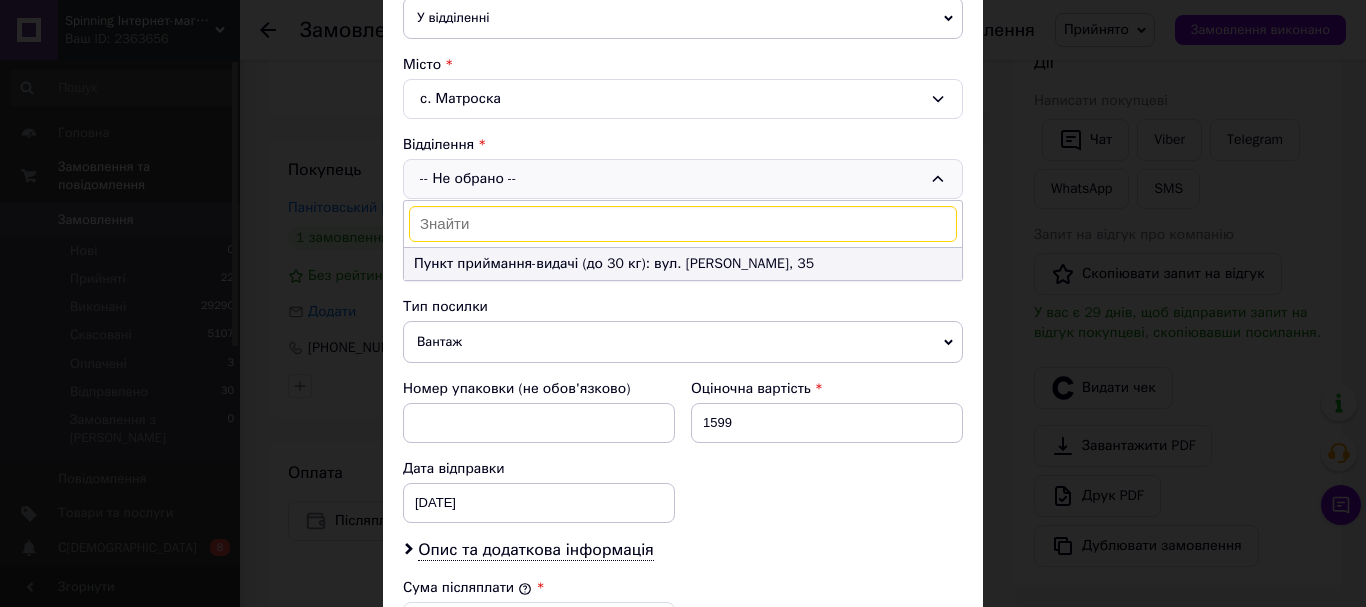 click on "Пункт приймання-видачі (до 30 кг): вул. Шевченко, 35" at bounding box center (683, 264) 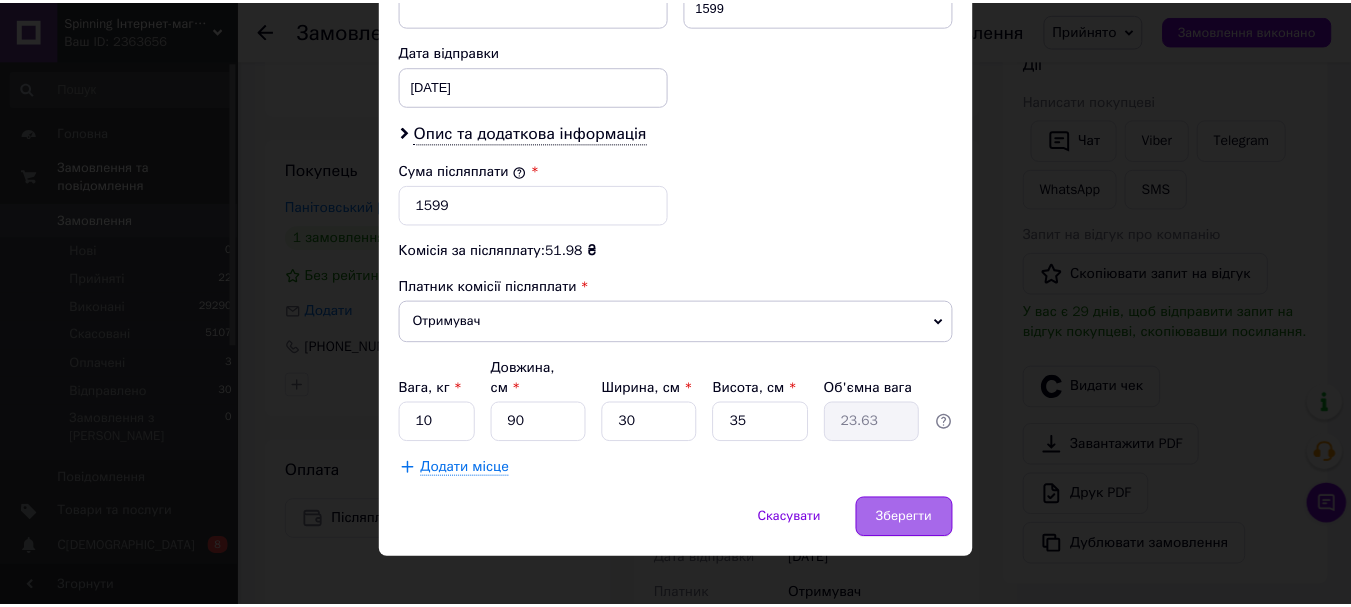 scroll, scrollTop: 919, scrollLeft: 0, axis: vertical 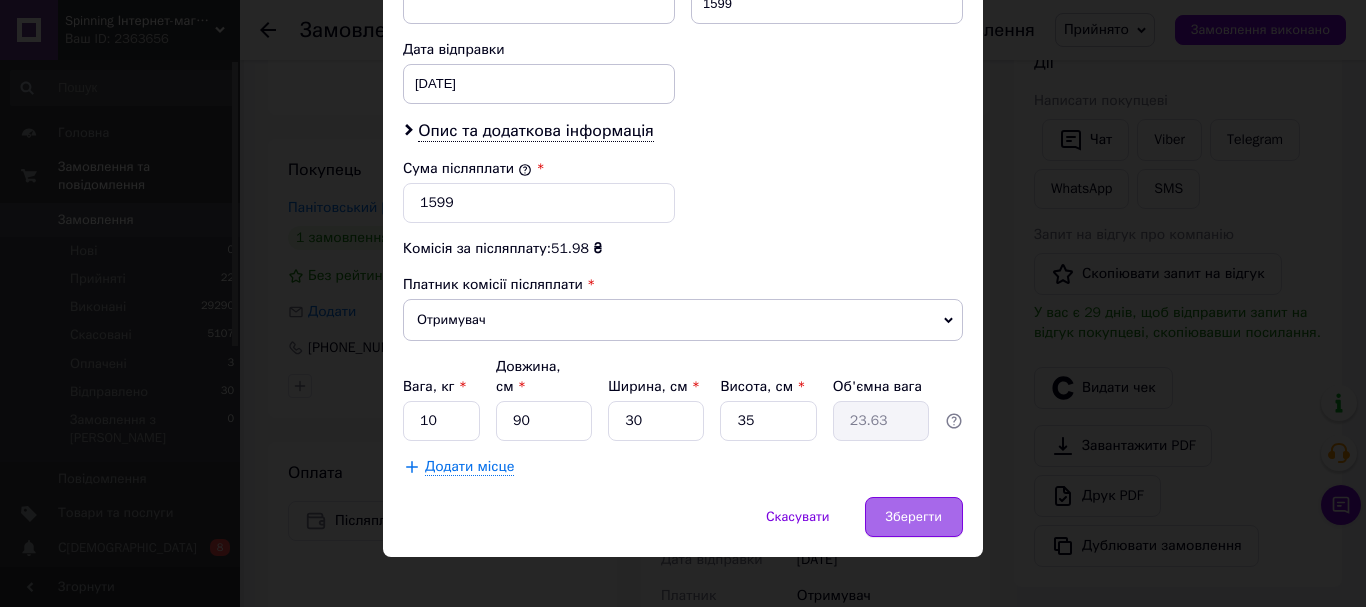 click on "Зберегти" at bounding box center (914, 517) 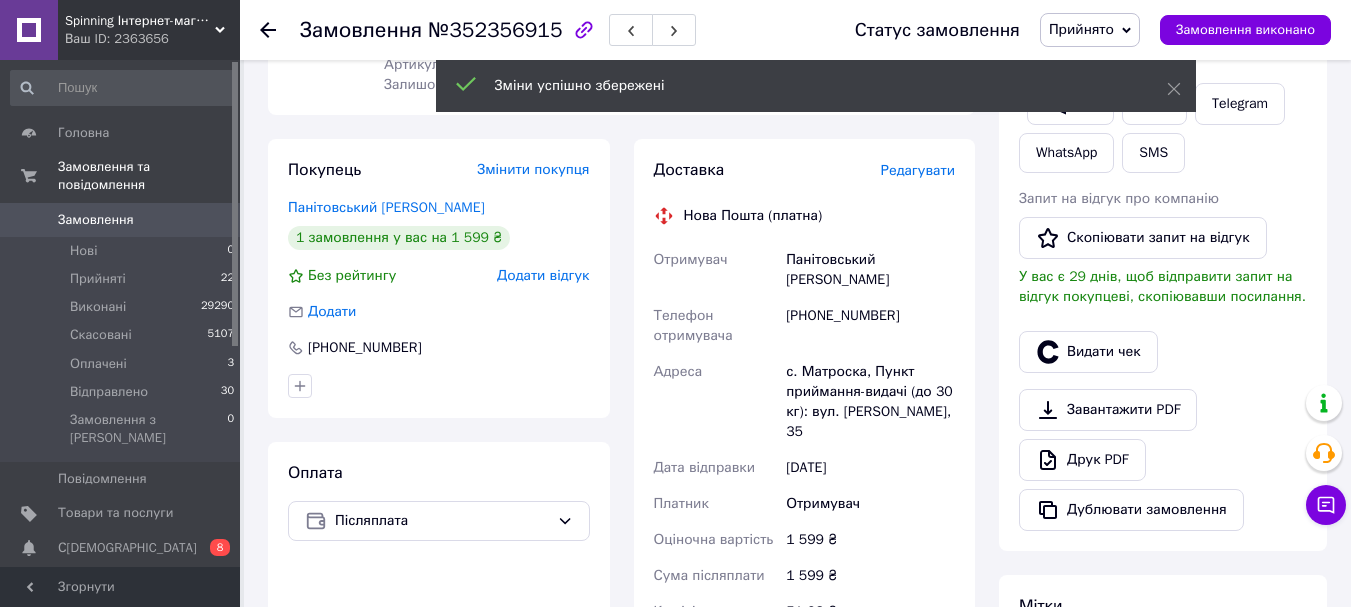 scroll, scrollTop: 4, scrollLeft: 0, axis: vertical 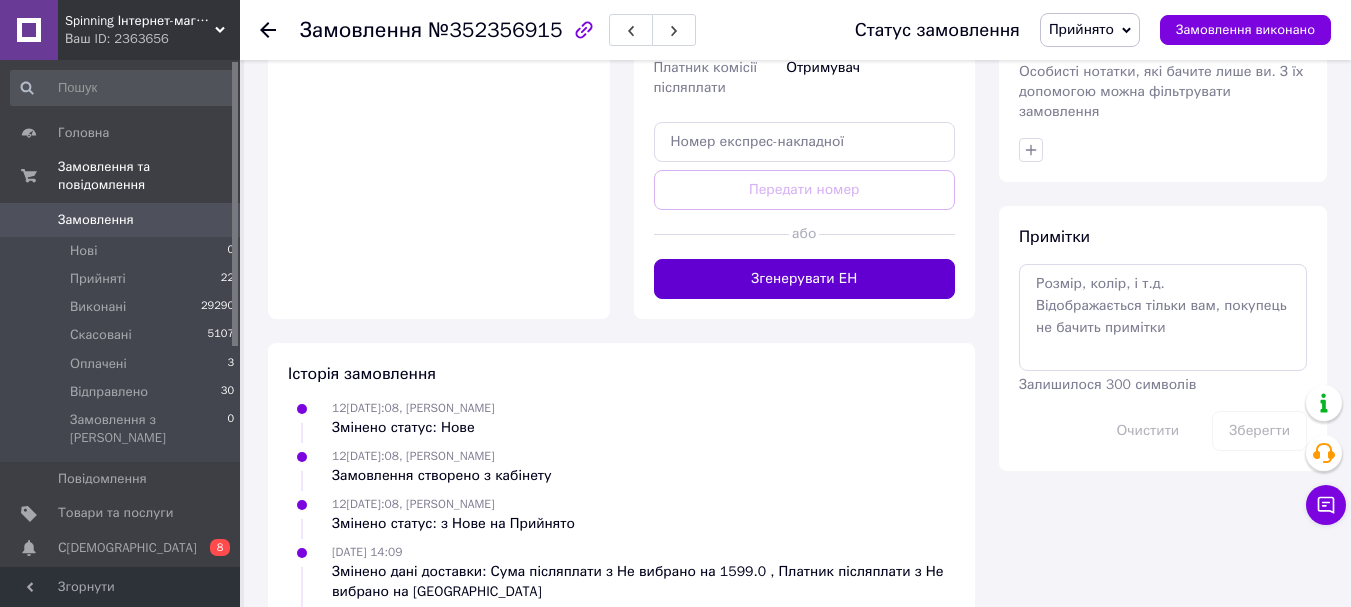click on "Згенерувати ЕН" at bounding box center (805, 279) 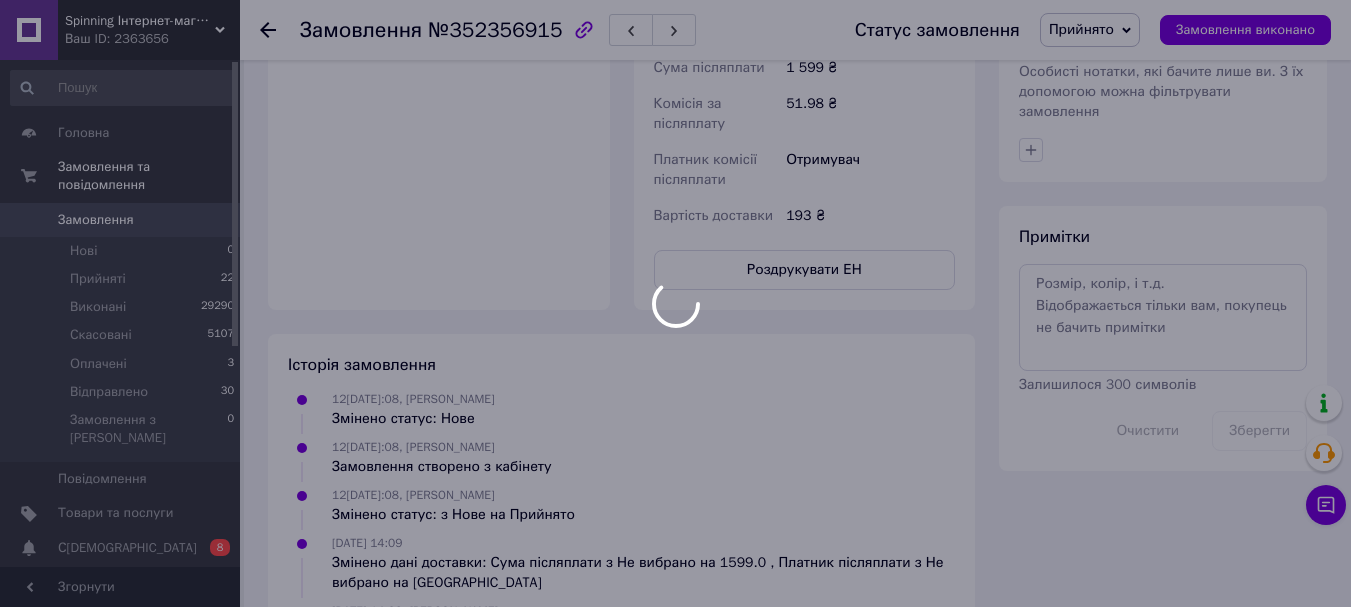 scroll, scrollTop: 52, scrollLeft: 0, axis: vertical 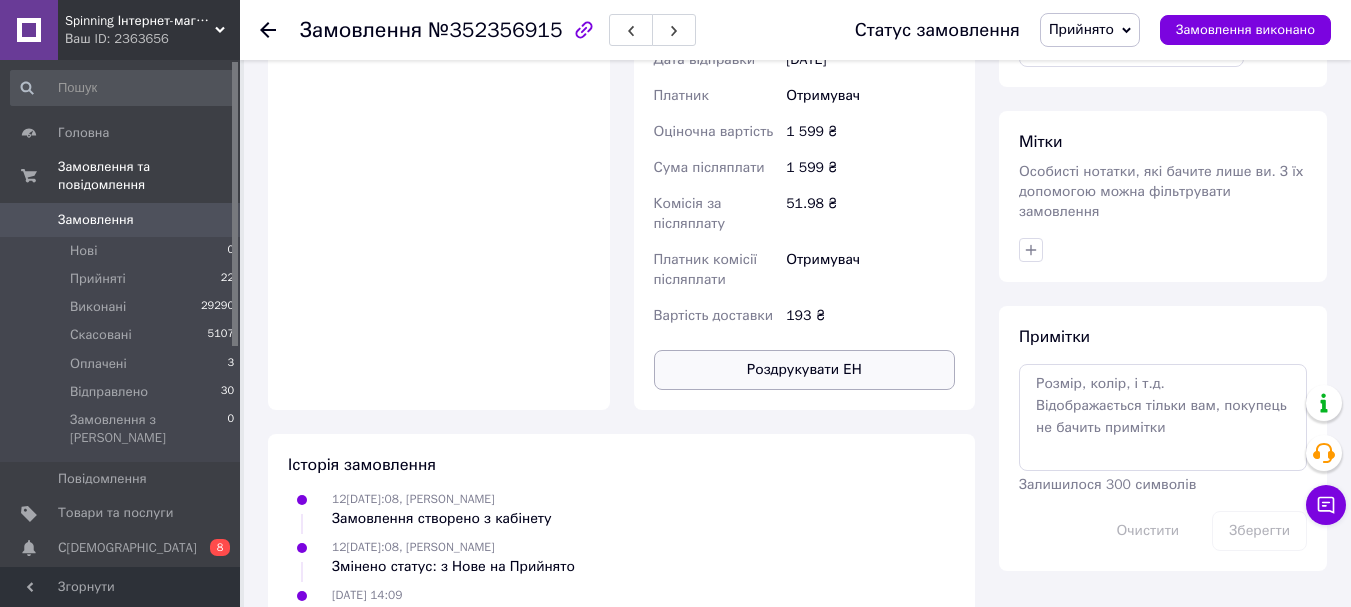 click on "Роздрукувати ЕН" at bounding box center (805, 370) 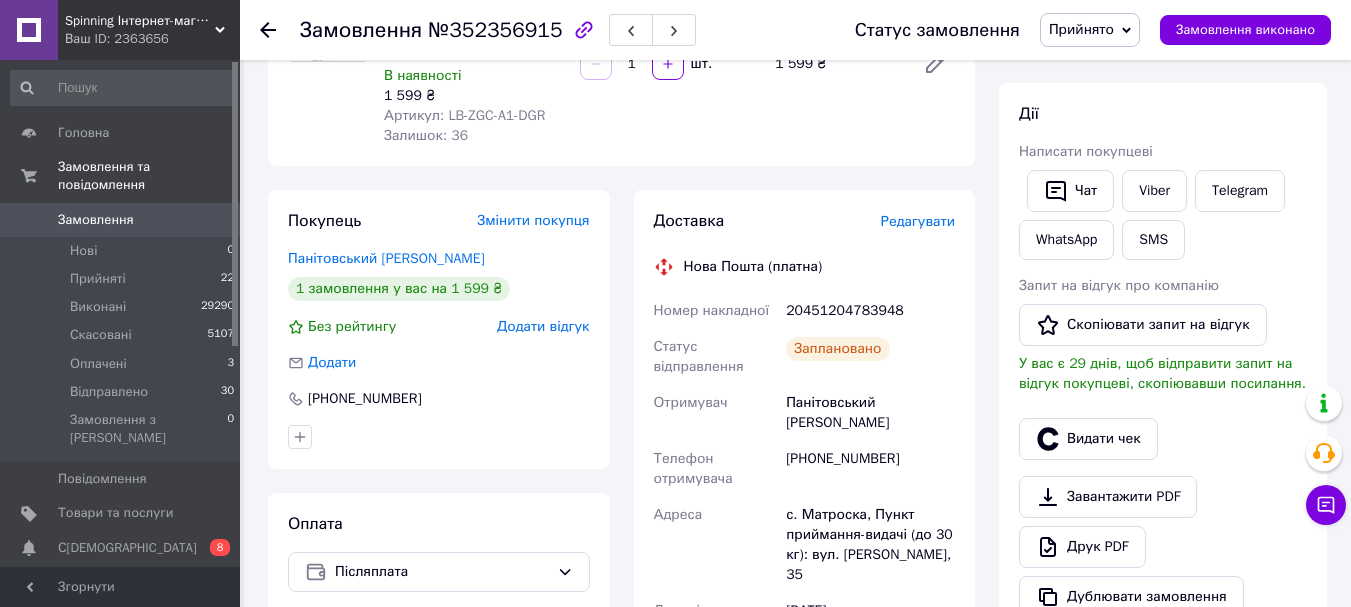 scroll, scrollTop: 100, scrollLeft: 0, axis: vertical 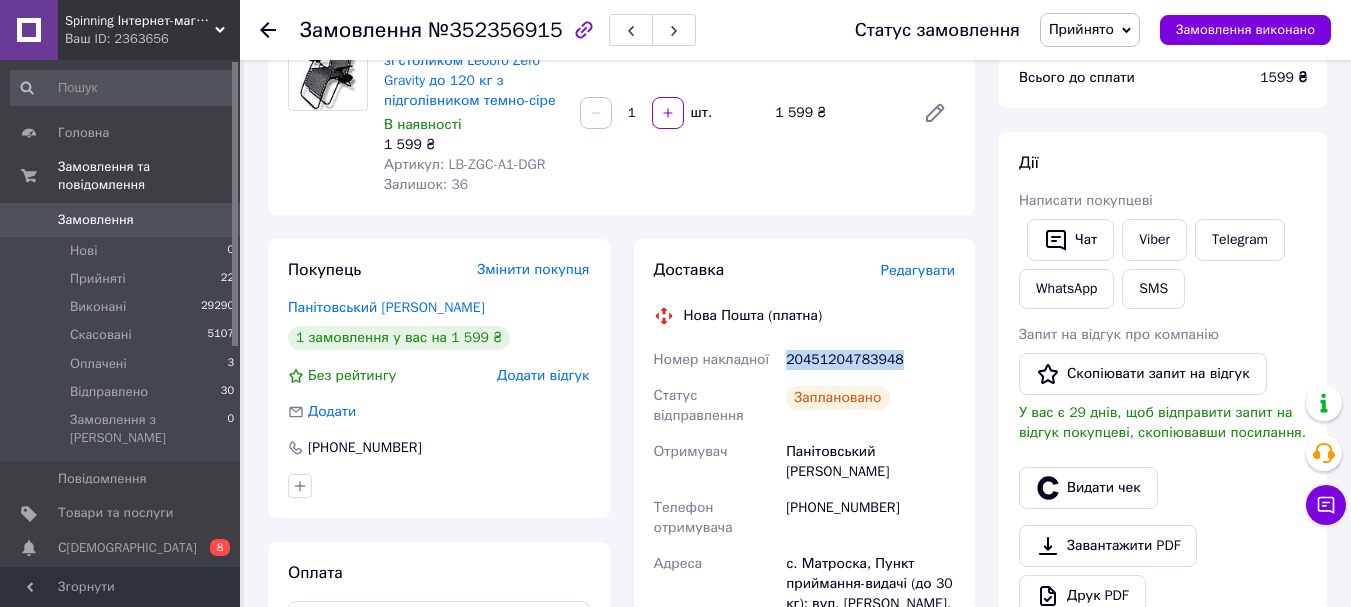 drag, startPoint x: 781, startPoint y: 360, endPoint x: 907, endPoint y: 359, distance: 126.00397 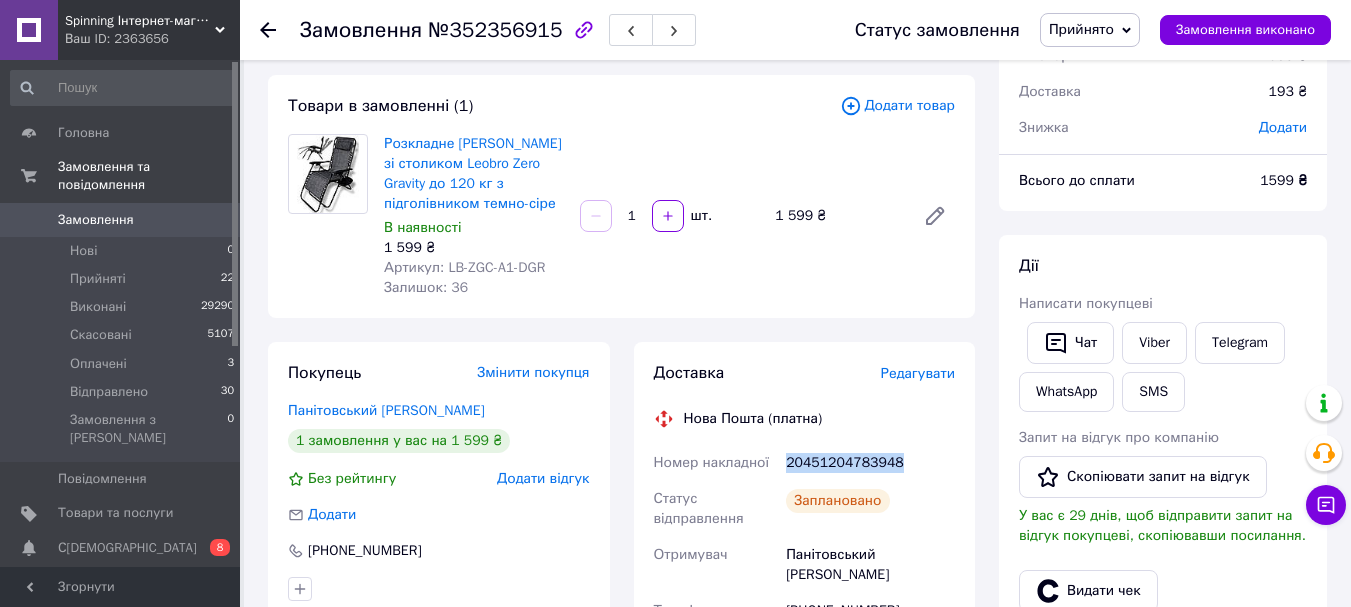 scroll, scrollTop: 0, scrollLeft: 0, axis: both 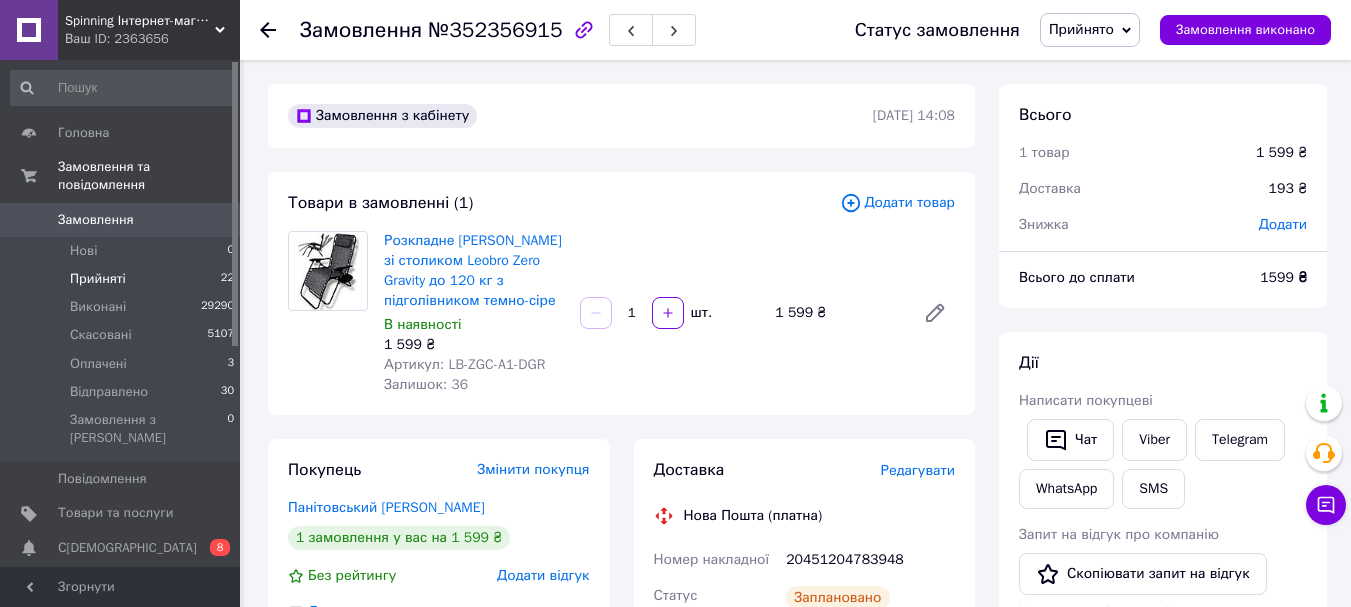 click on "Прийняті 22" at bounding box center (123, 279) 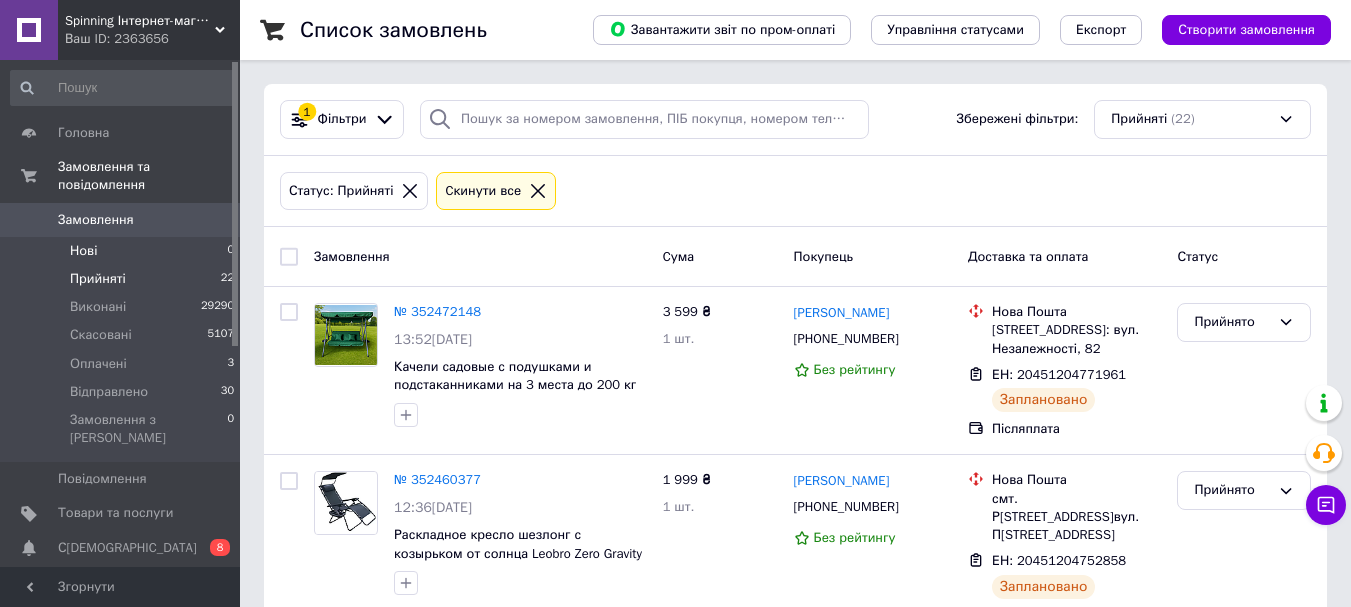 click on "Нові" at bounding box center (83, 251) 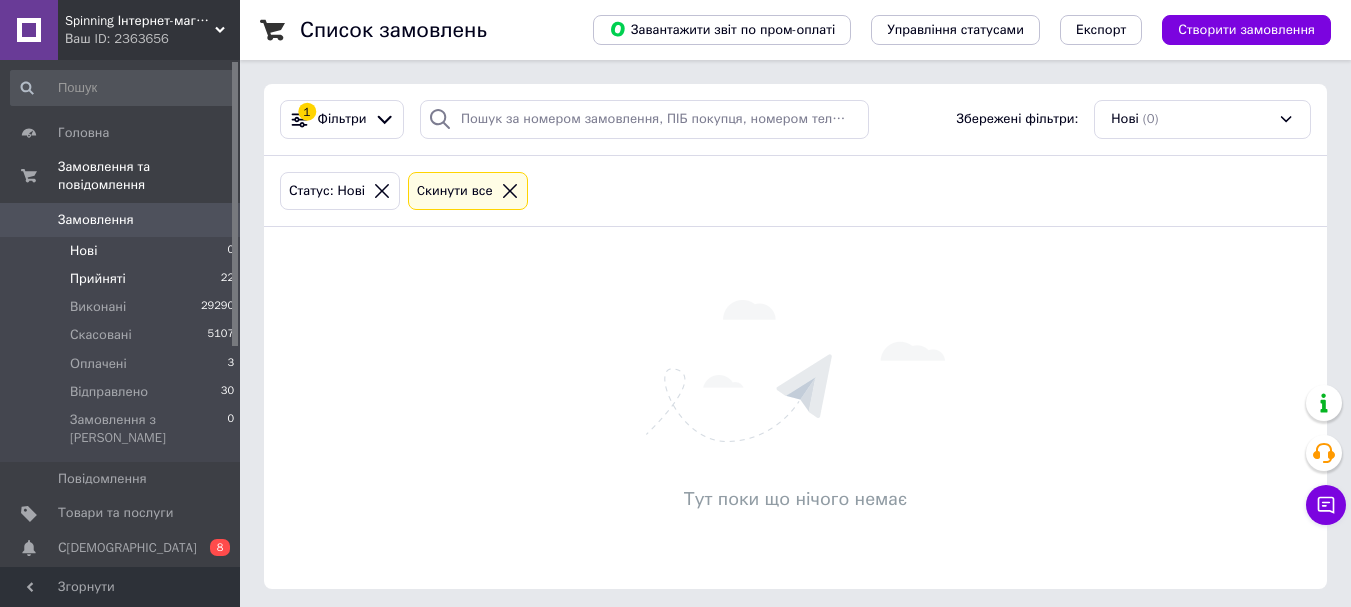 click on "Прийняті" at bounding box center [98, 279] 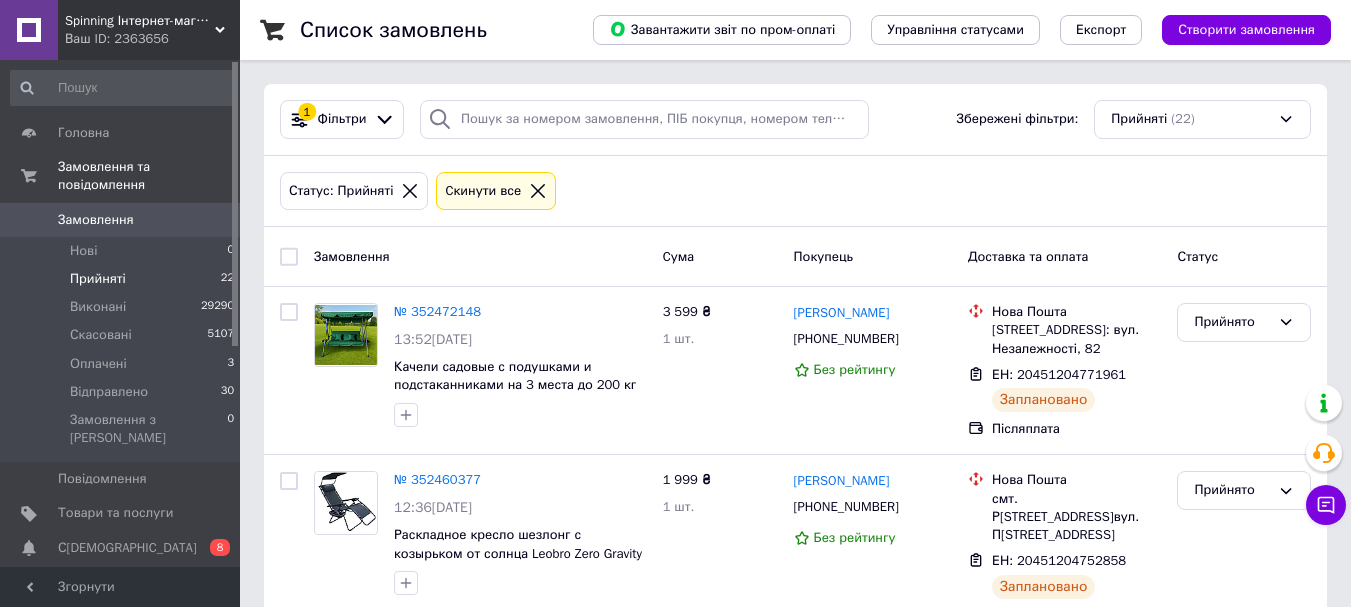drag, startPoint x: 110, startPoint y: 249, endPoint x: 100, endPoint y: 245, distance: 10.770329 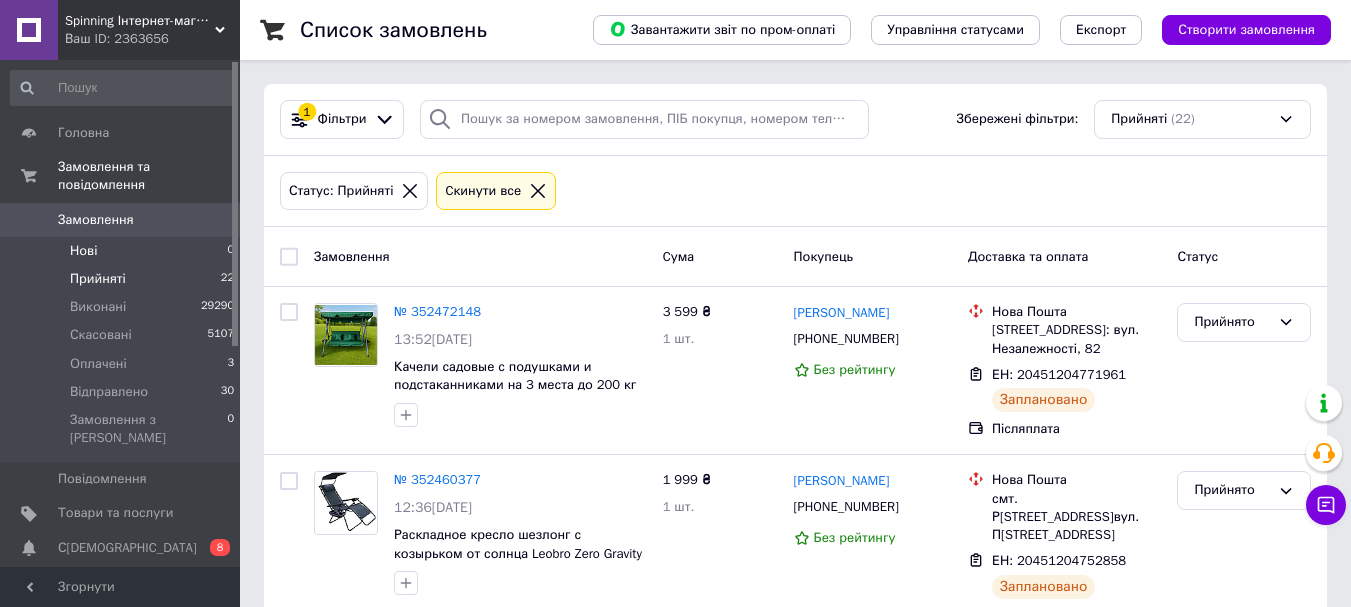 click on "Прийняті 22" at bounding box center (123, 279) 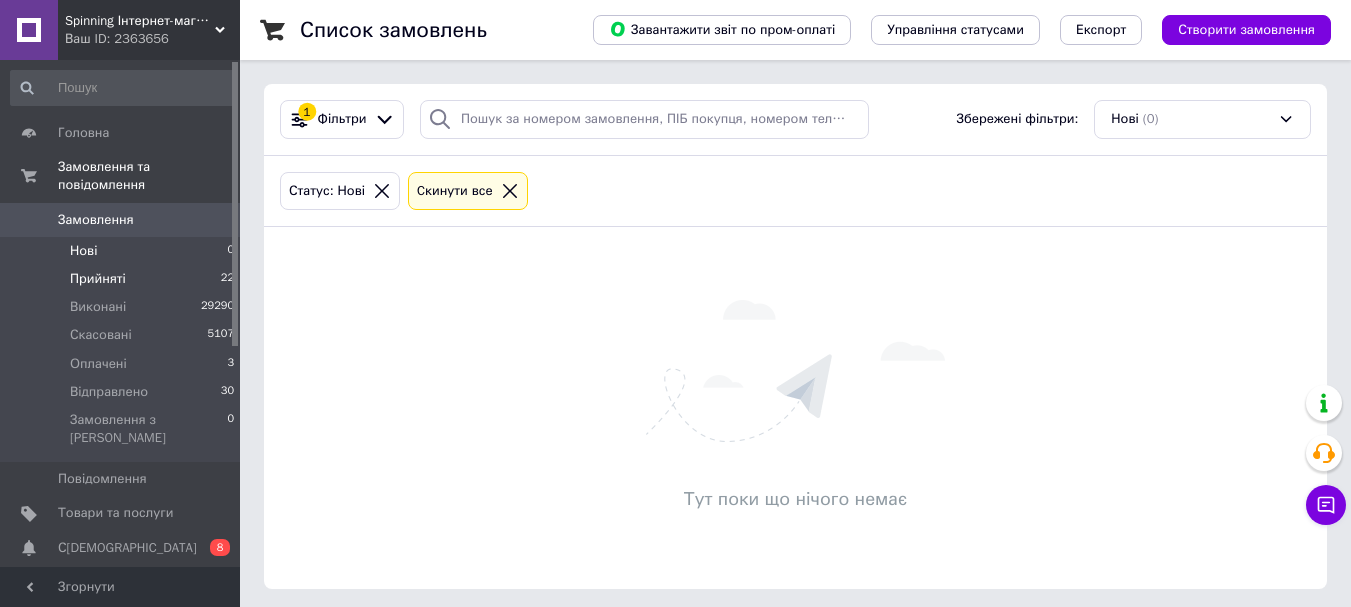 click on "Прийняті 22" at bounding box center [123, 279] 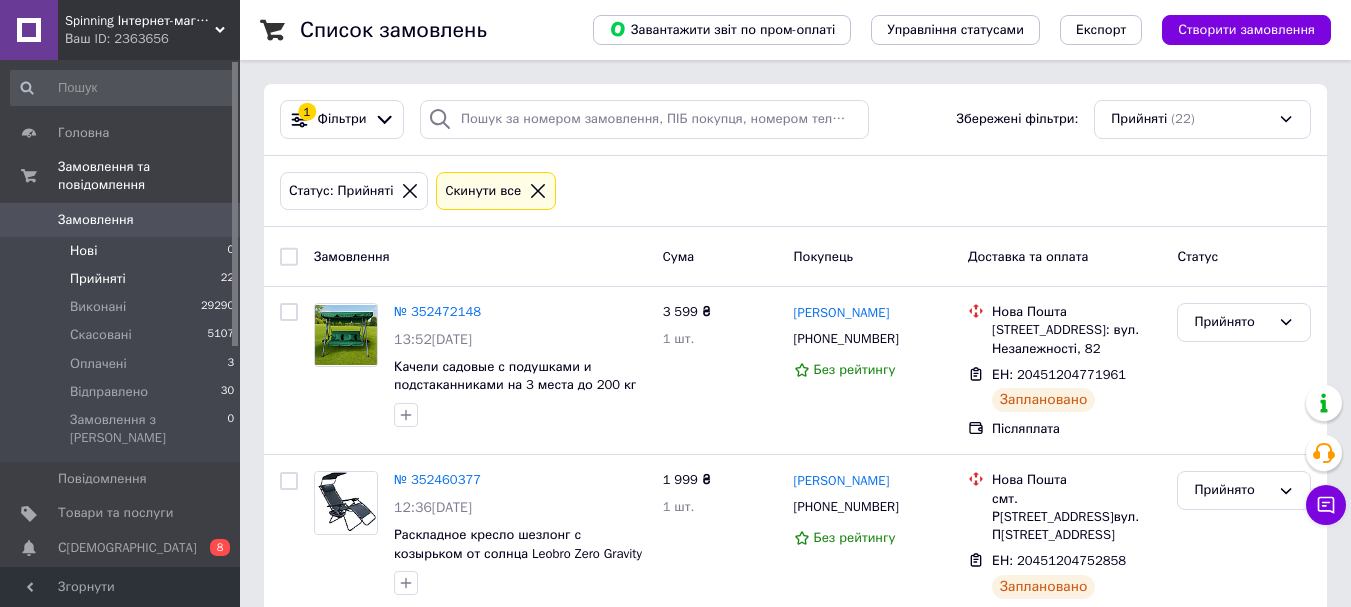 click on "Нові 0" at bounding box center (123, 251) 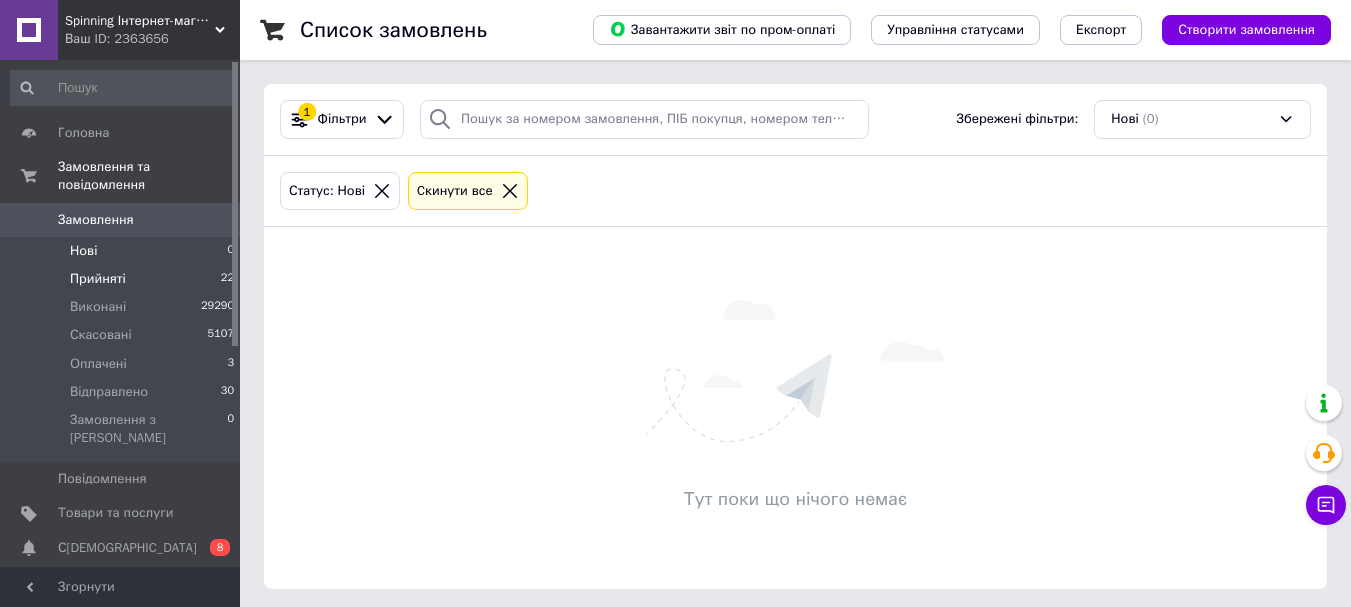 click on "Прийняті" at bounding box center [98, 279] 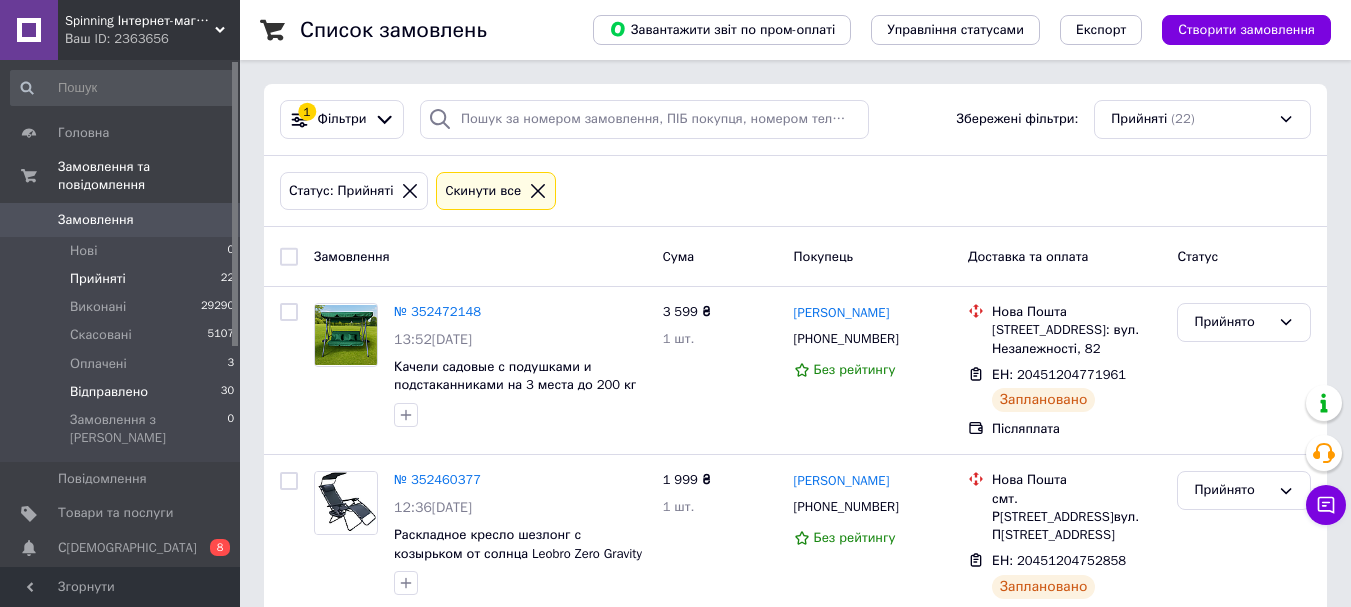 click on "Відправлено" at bounding box center [109, 392] 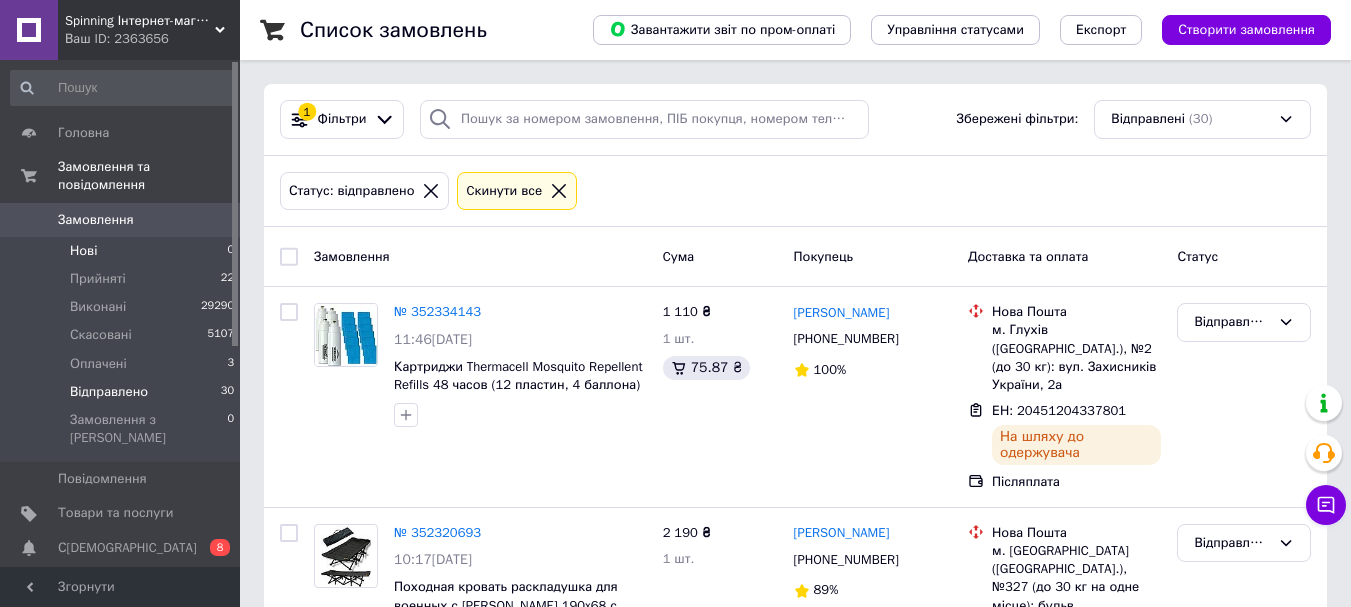 click on "Нові 0" at bounding box center (123, 251) 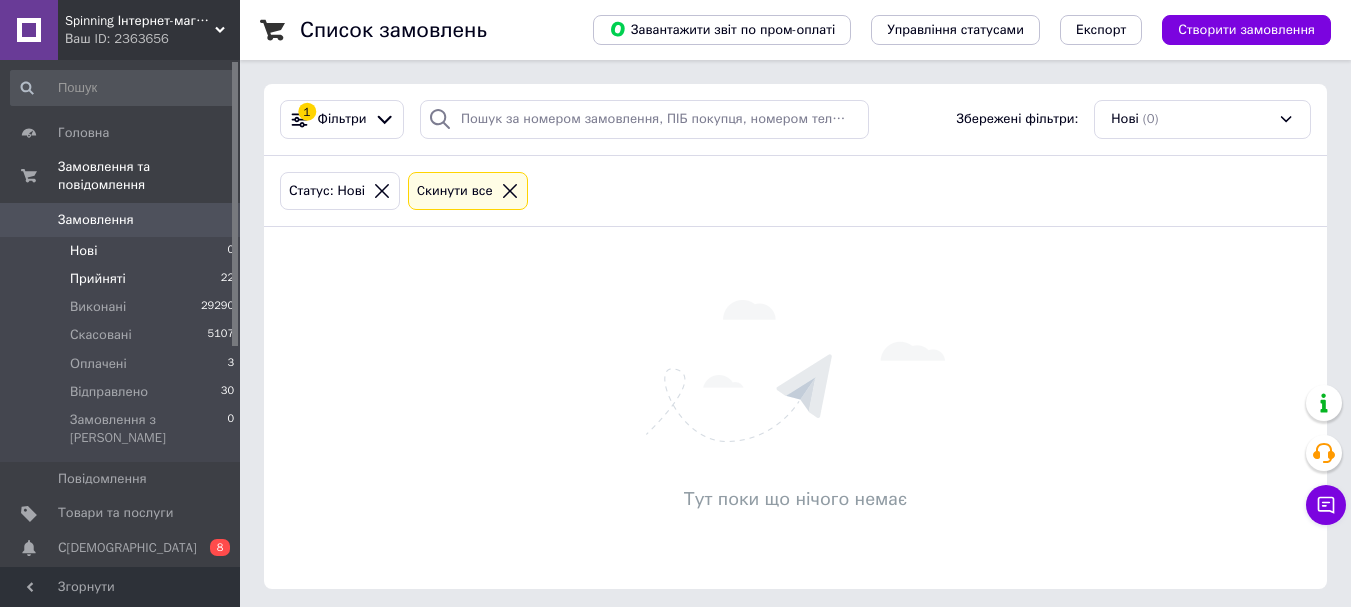 click on "Прийняті" at bounding box center (98, 279) 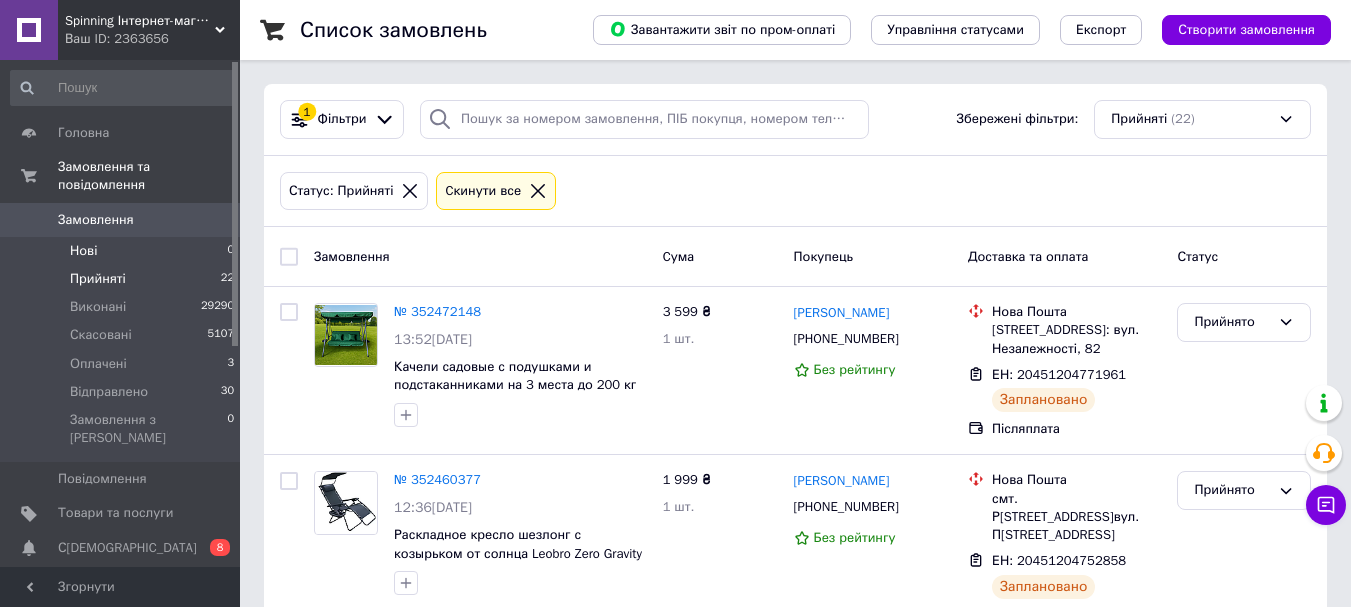 click on "Нові" at bounding box center (83, 251) 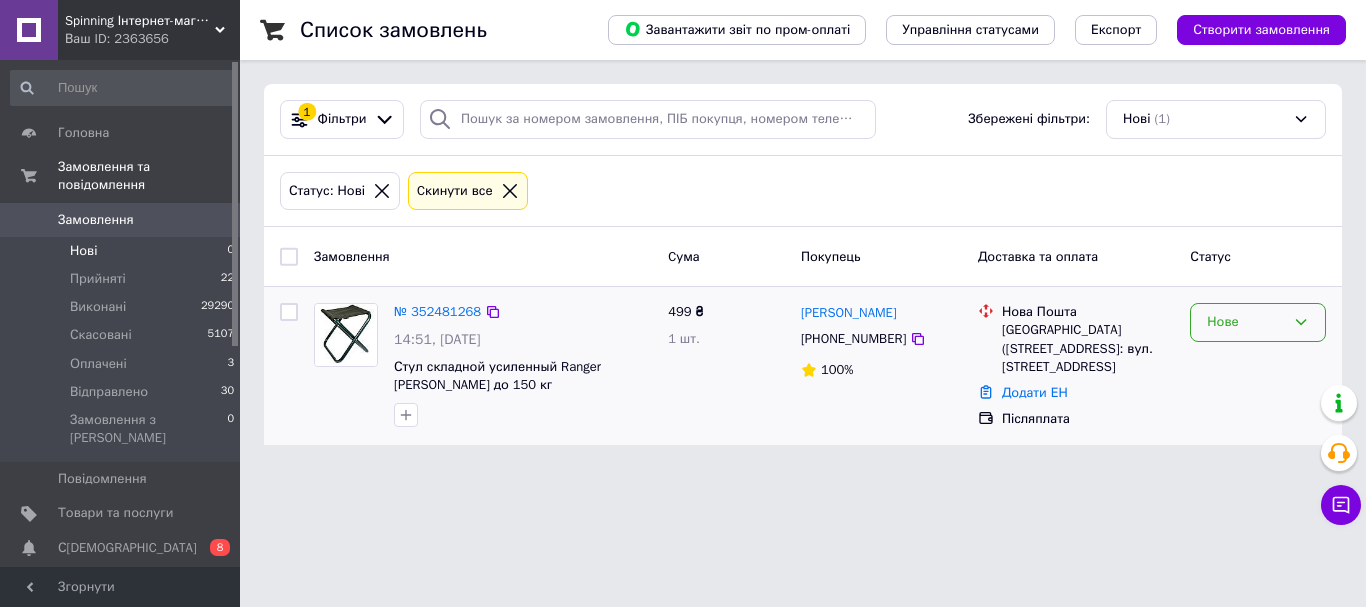 click on "Нове" at bounding box center (1258, 322) 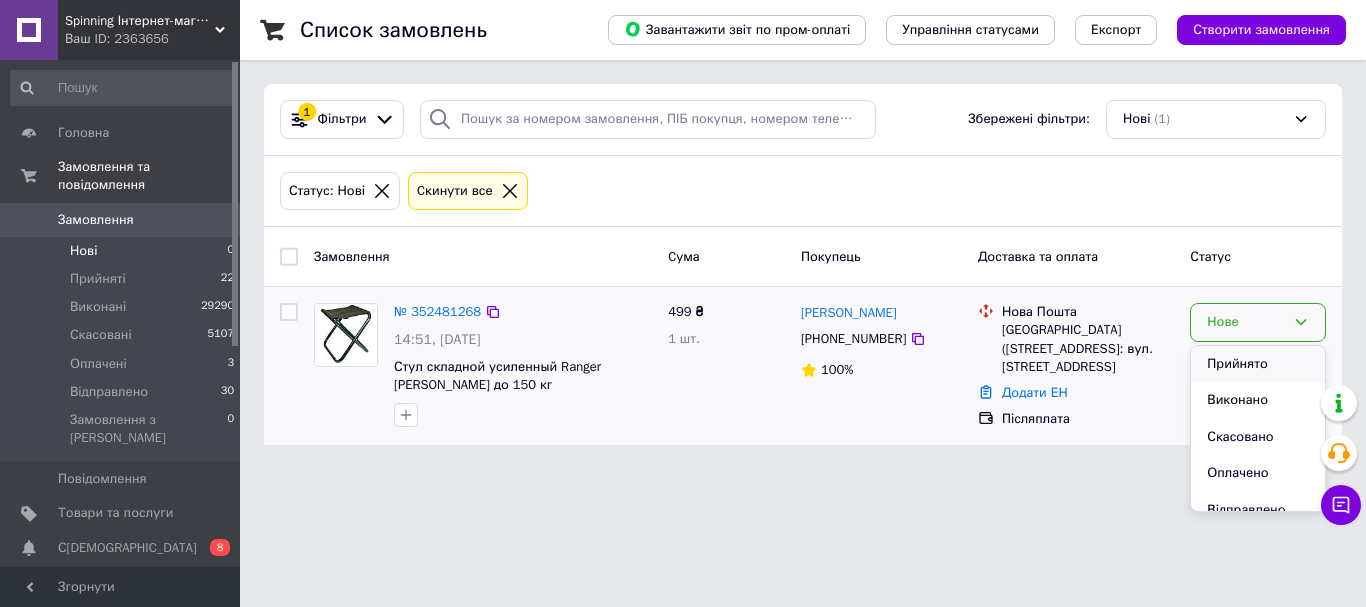 click on "Прийнято" at bounding box center (1258, 364) 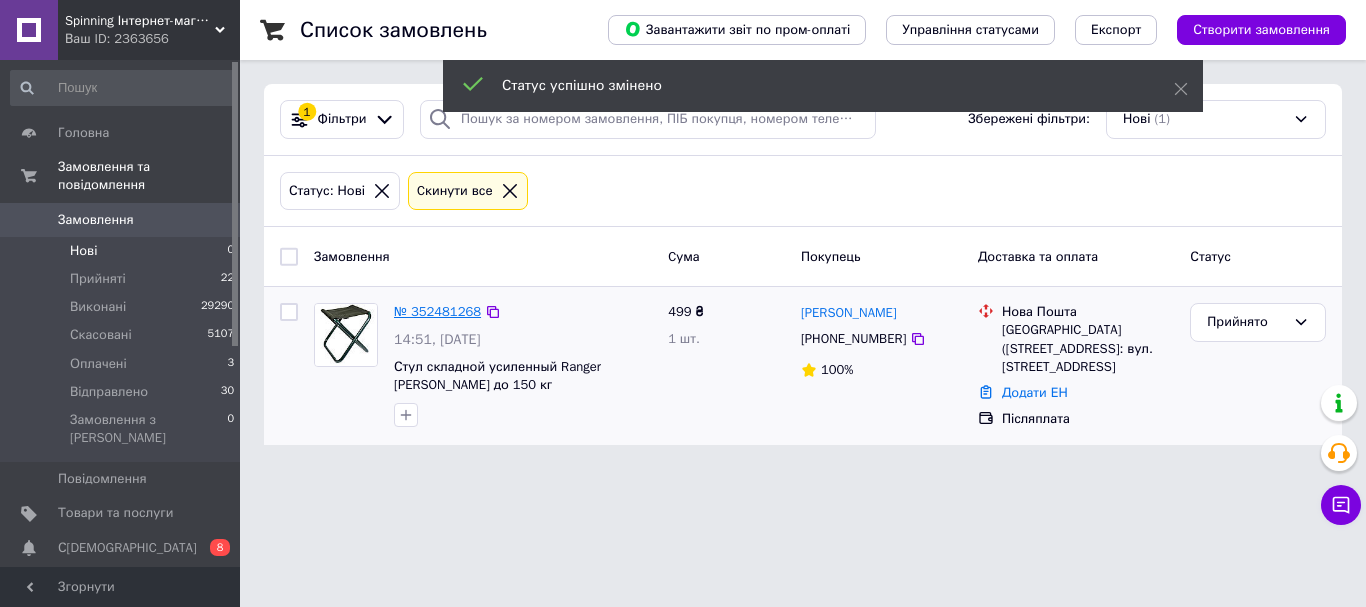 click on "№ 352481268" at bounding box center (437, 311) 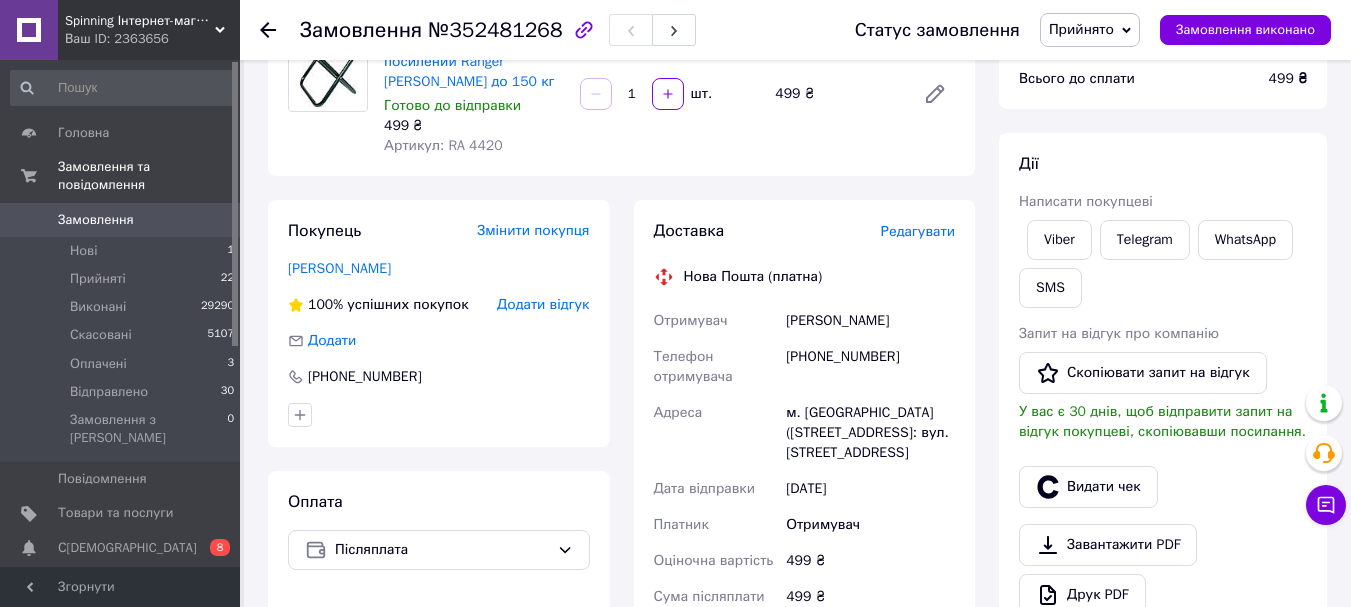 scroll, scrollTop: 200, scrollLeft: 0, axis: vertical 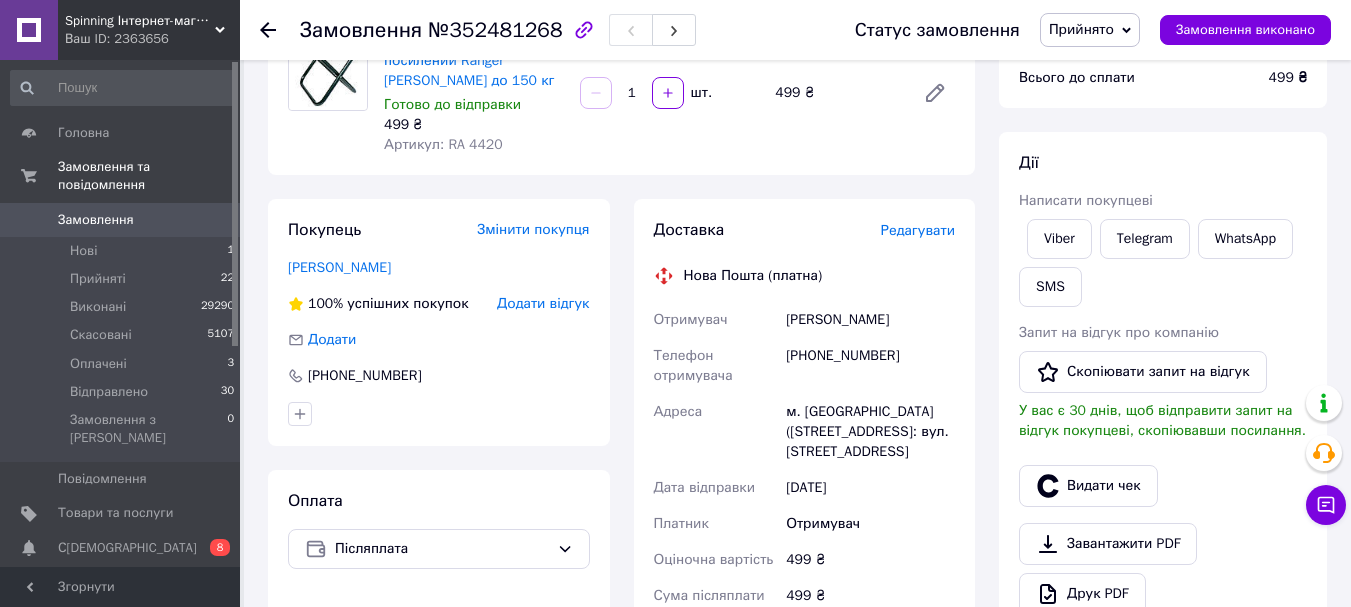 click on "Покупець Змінити покупця Ярещенко Валерий 100%   успішних покупок Додати відгук Додати +380997290112" at bounding box center (439, 322) 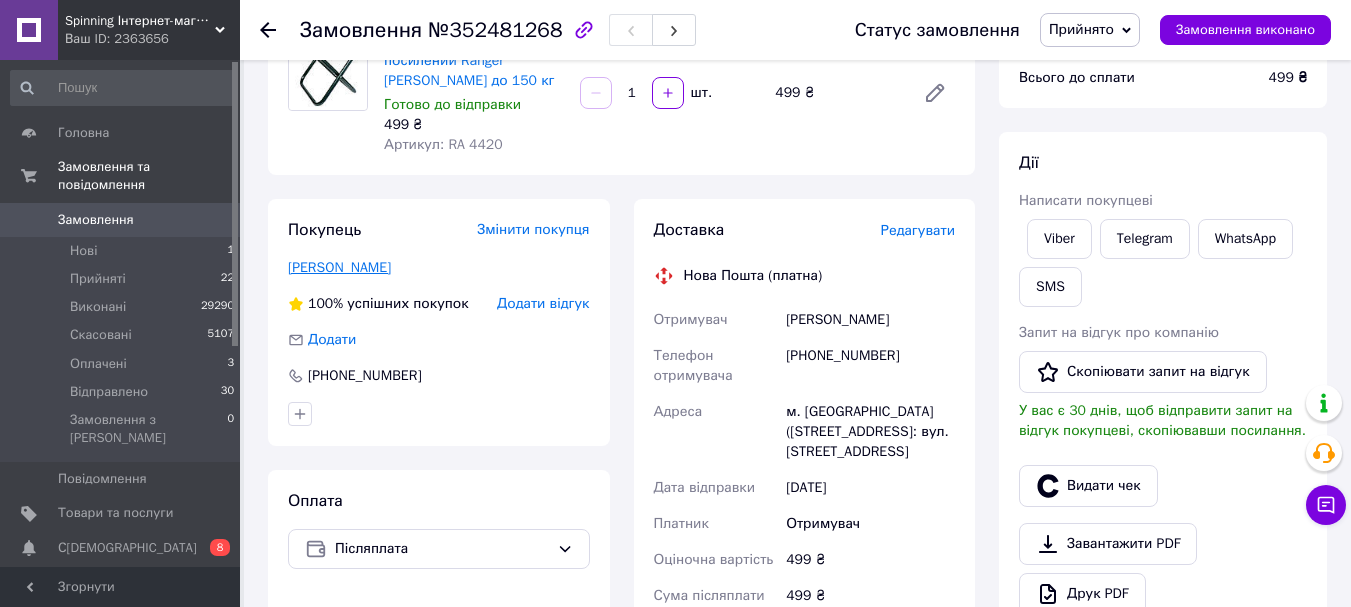 click on "Ярещенко Валерий" at bounding box center (339, 267) 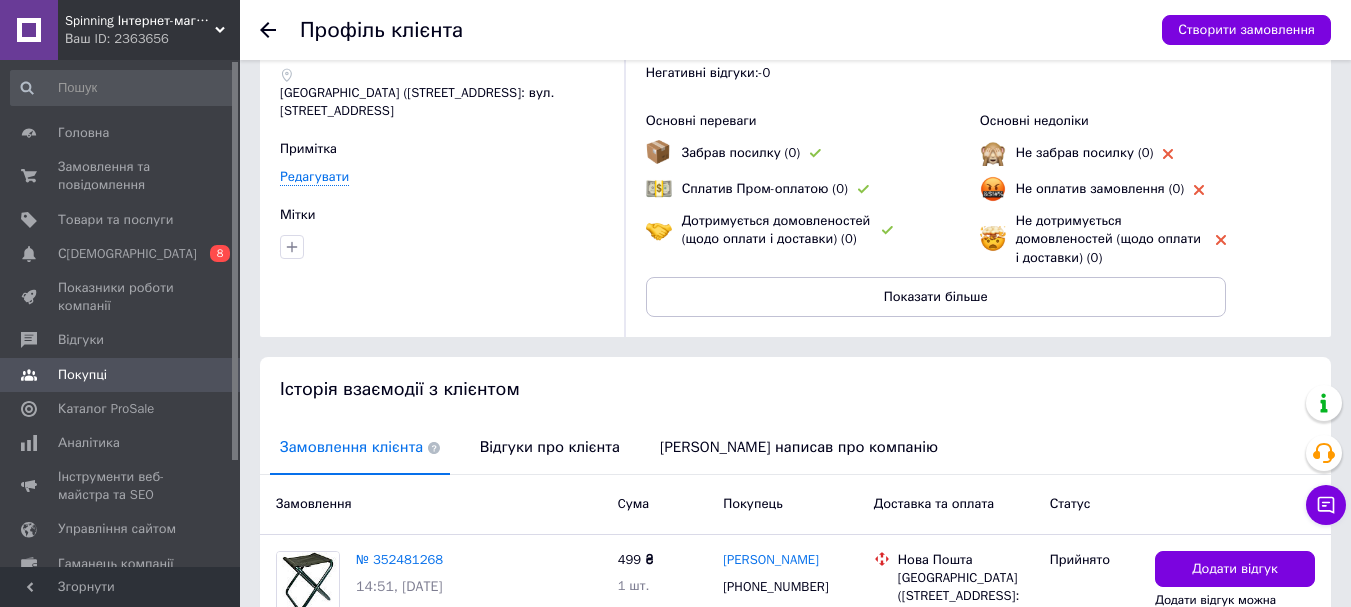 scroll, scrollTop: 200, scrollLeft: 0, axis: vertical 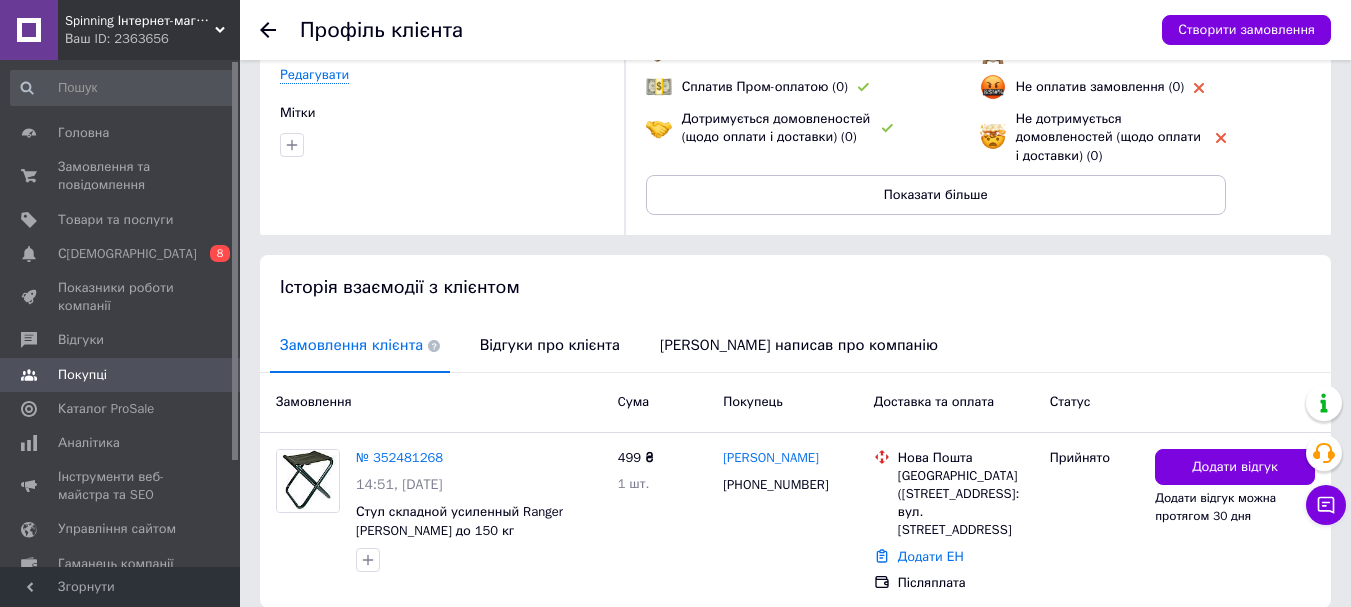 click on "Історія взаємодії з клієнтом" at bounding box center (795, 287) 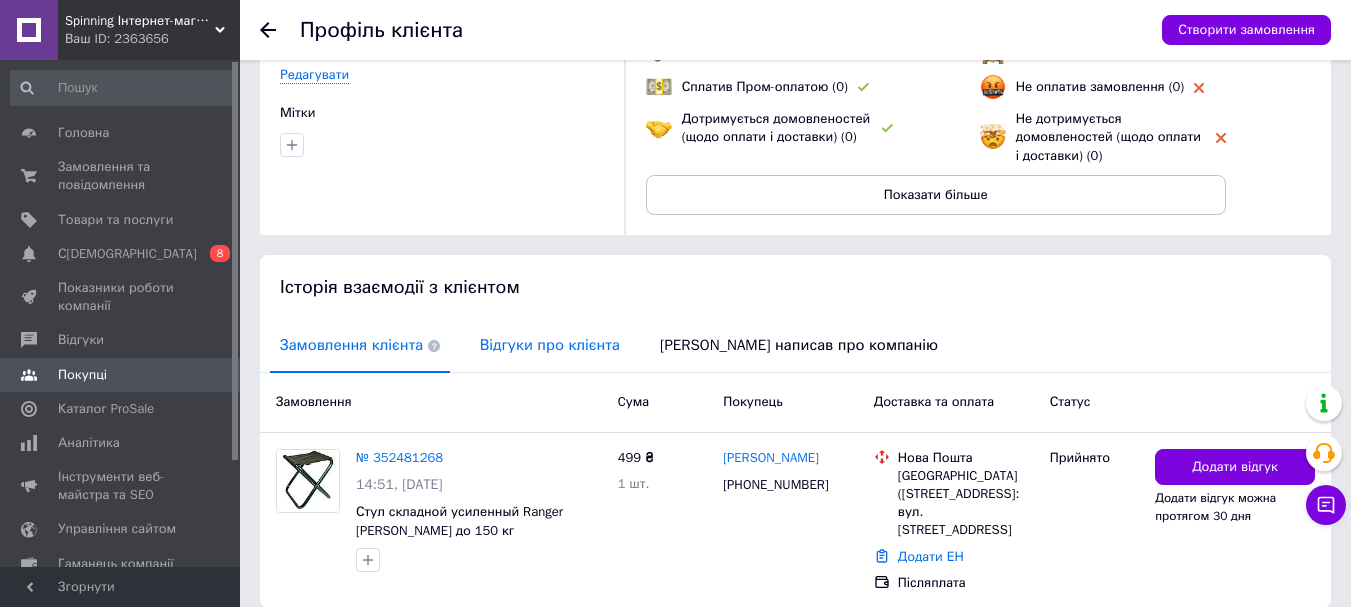 click on "Відгуки про клієнта" at bounding box center (550, 345) 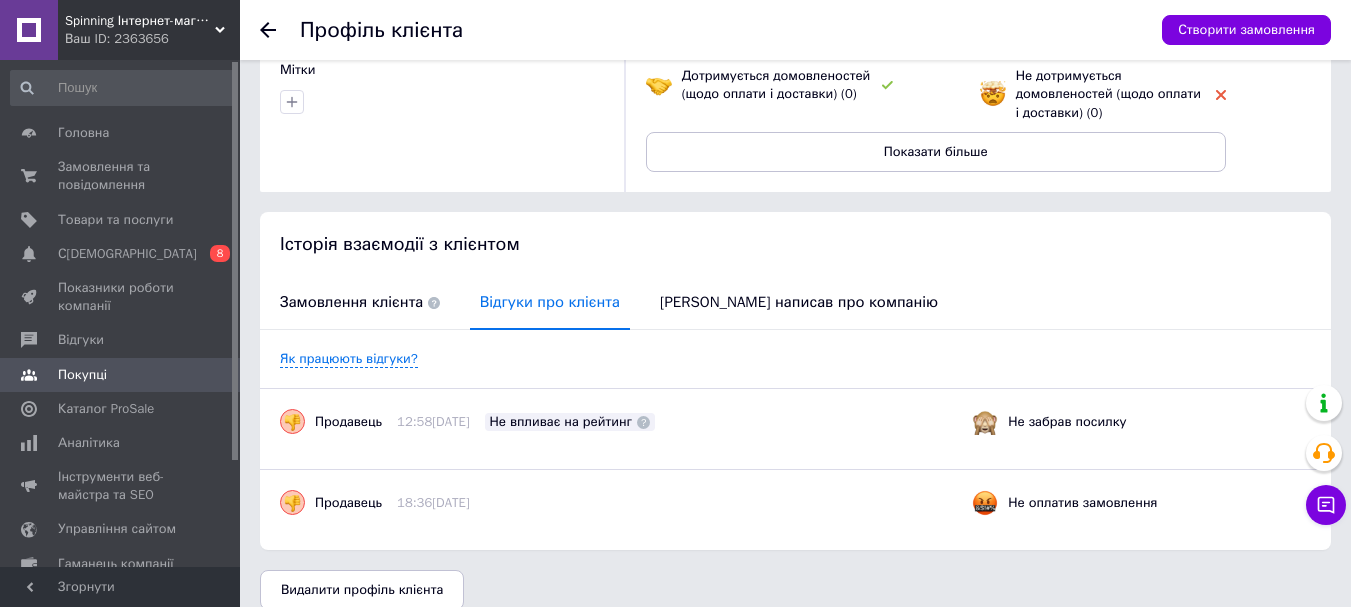 scroll, scrollTop: 266, scrollLeft: 0, axis: vertical 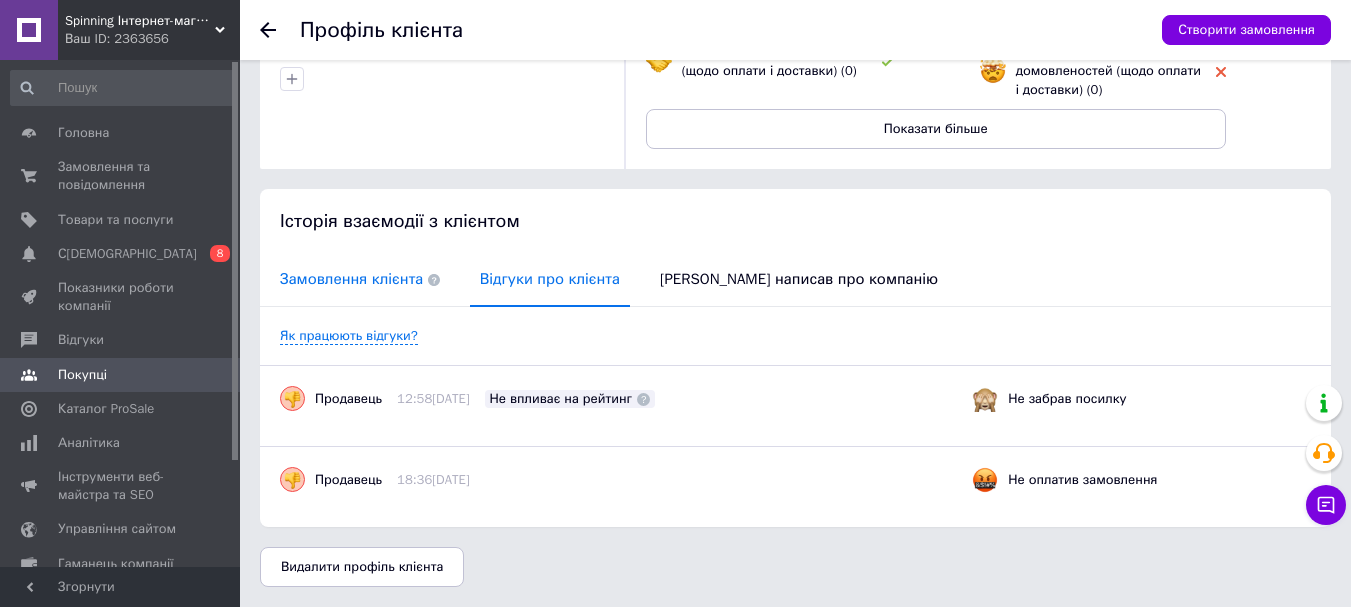 click on "Замовлення клієнта" at bounding box center (360, 279) 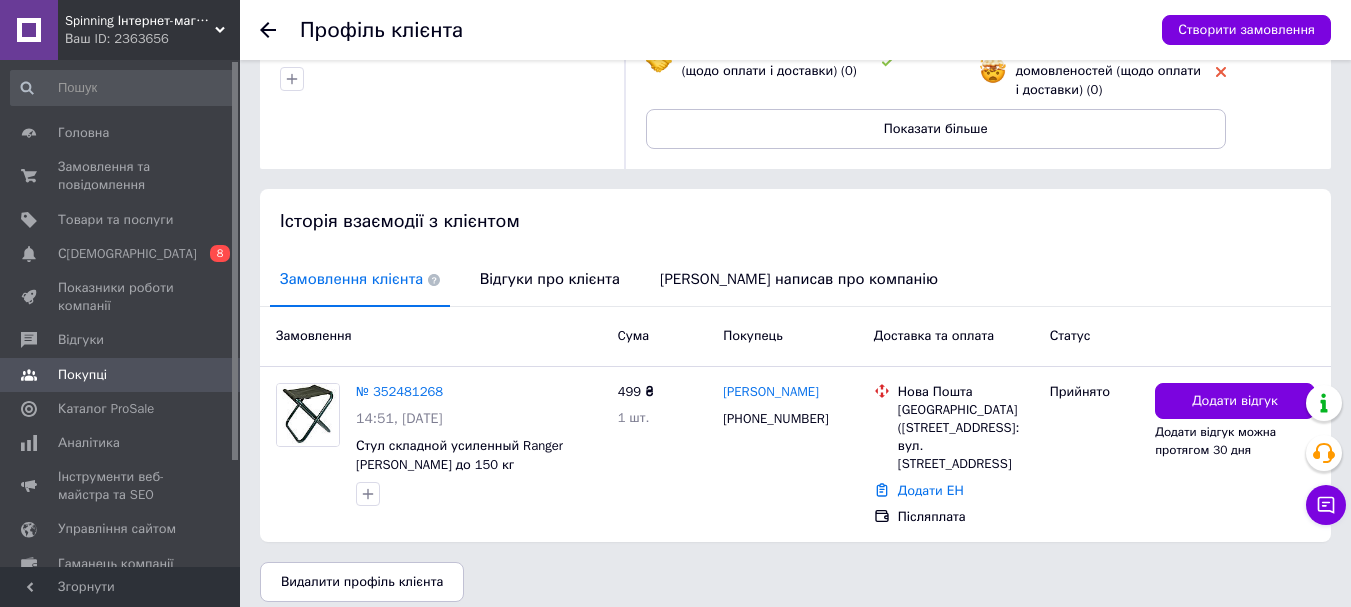 scroll, scrollTop: 263, scrollLeft: 0, axis: vertical 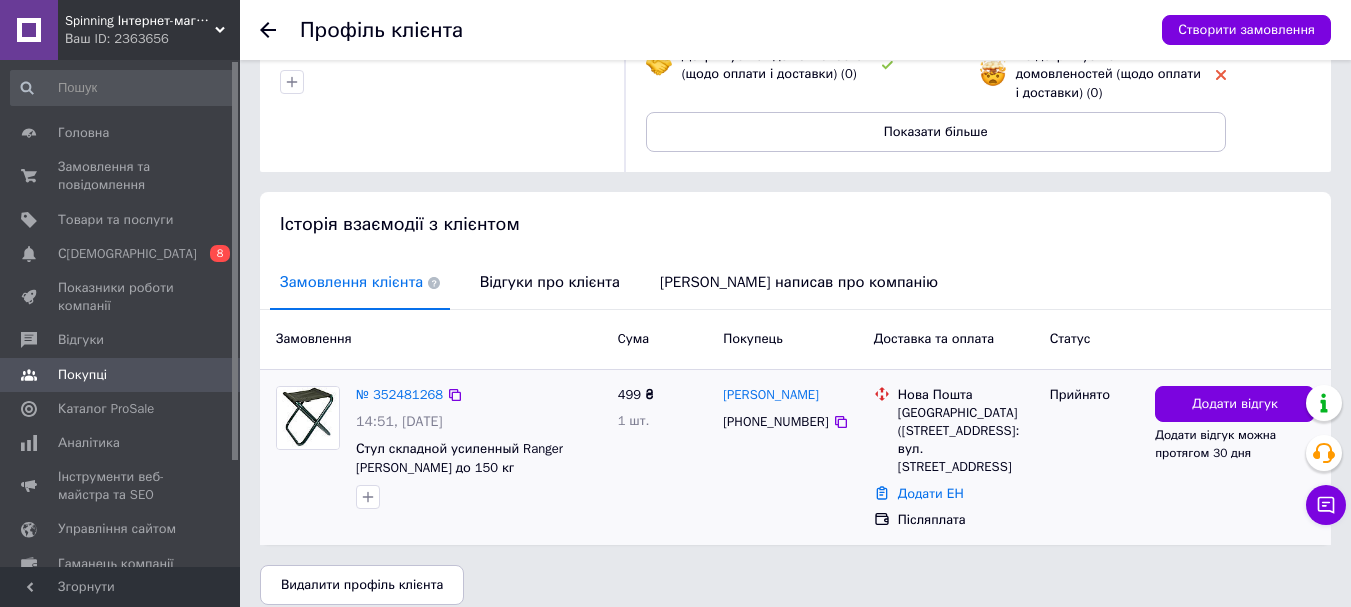 click on "№ 352481268 14:51, 13.07.2025 Стул складной усиленный Ranger Green Fish до 150 кг 499 ₴ 1 шт. Валерий Ярещенко +380997290112 Нова Пошта Полтава (Полтавська обл.), №29: вул. Охтирський Шлях, 18а Додати ЕН Післяплата Прийнято Додати відгук Додати відгук можна протягом   30   дня" at bounding box center [795, 458] 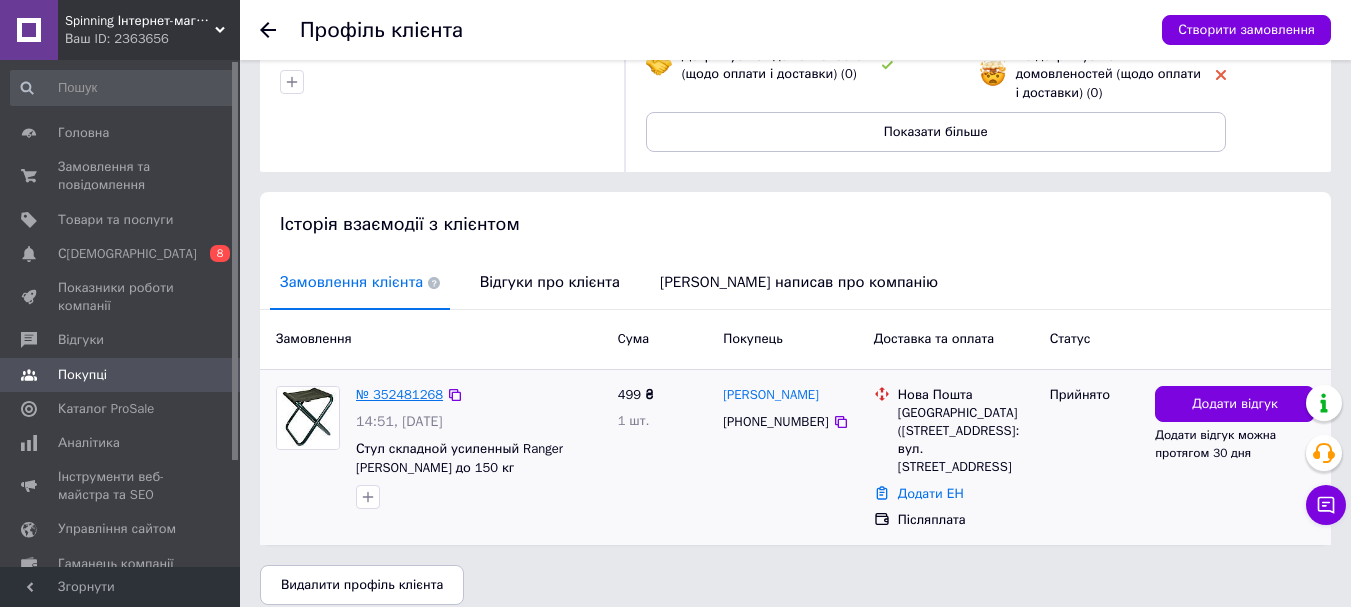 click on "№ 352481268" at bounding box center [399, 394] 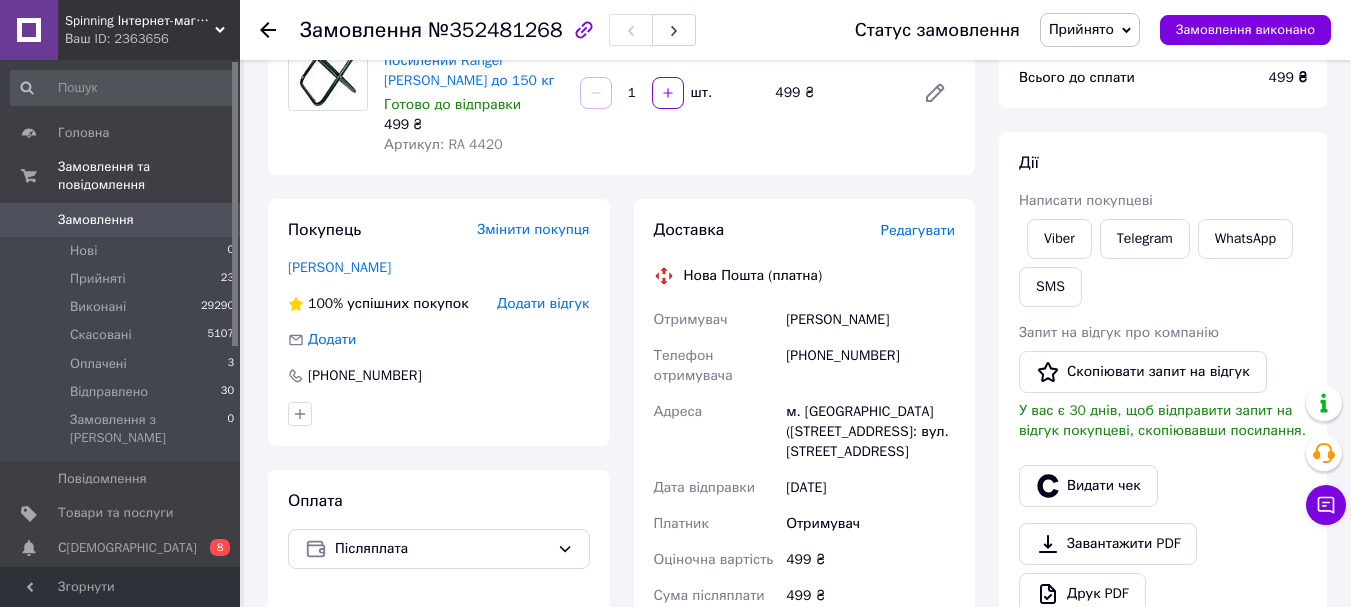 scroll, scrollTop: 0, scrollLeft: 0, axis: both 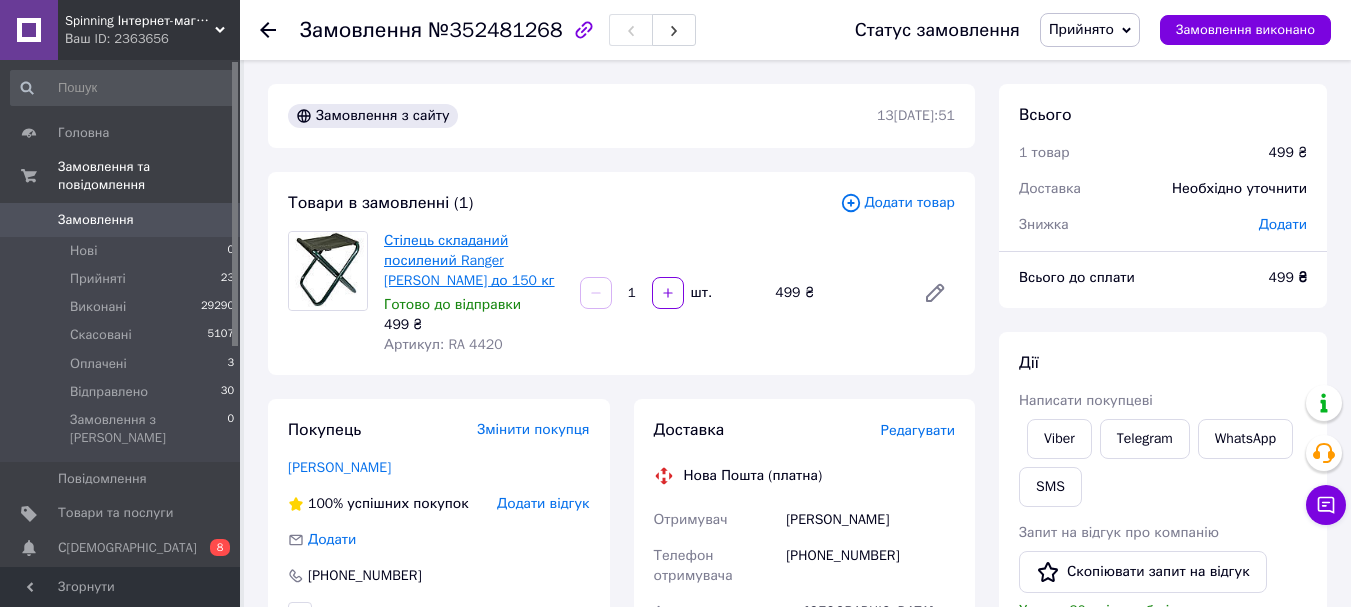 click on "Стілець складаний посилений Ranger Green Fish до 150 кг" at bounding box center (469, 260) 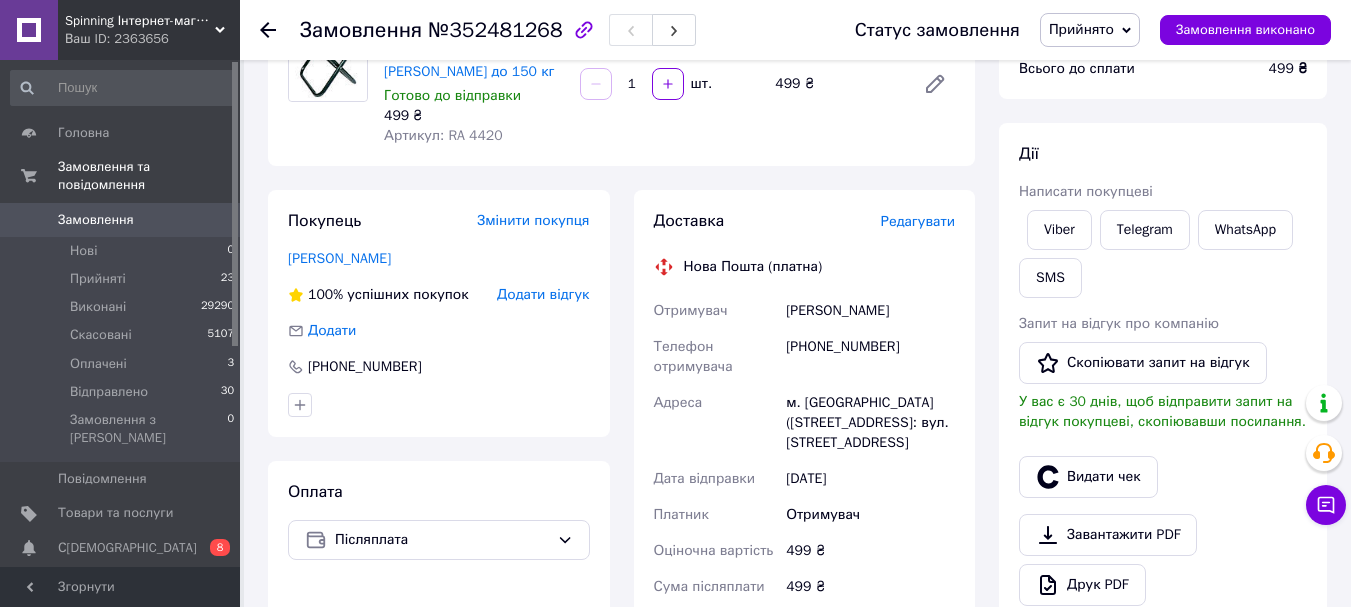 scroll, scrollTop: 300, scrollLeft: 0, axis: vertical 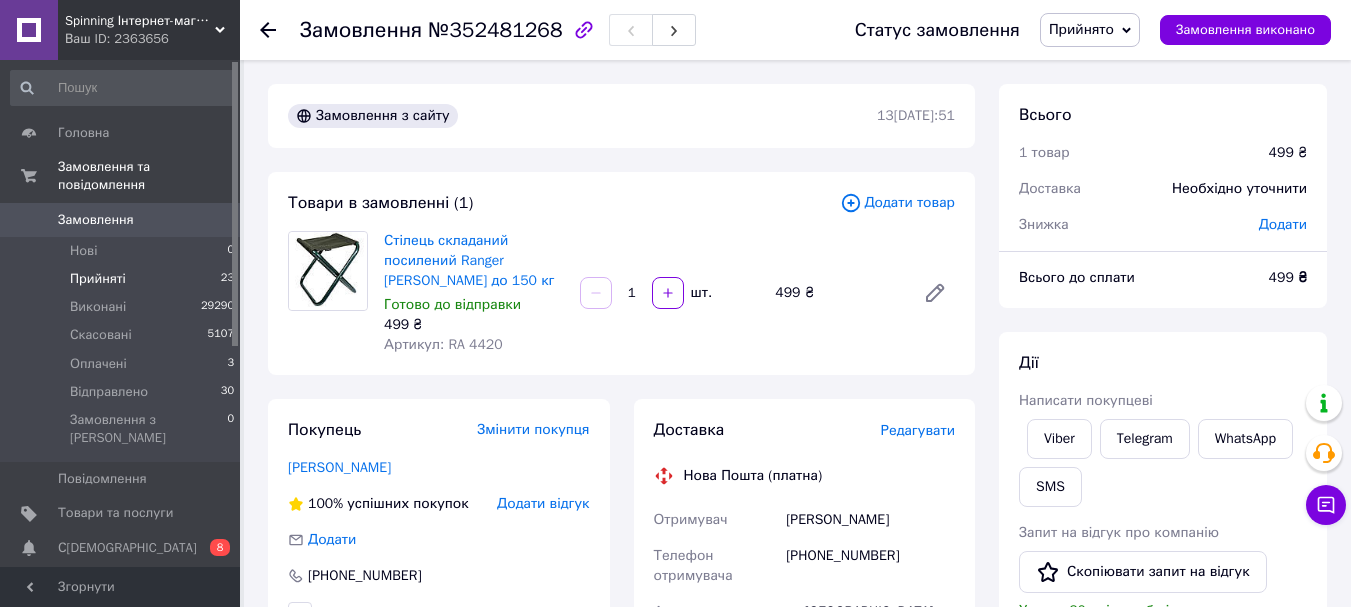 click on "Прийняті 23" at bounding box center [123, 279] 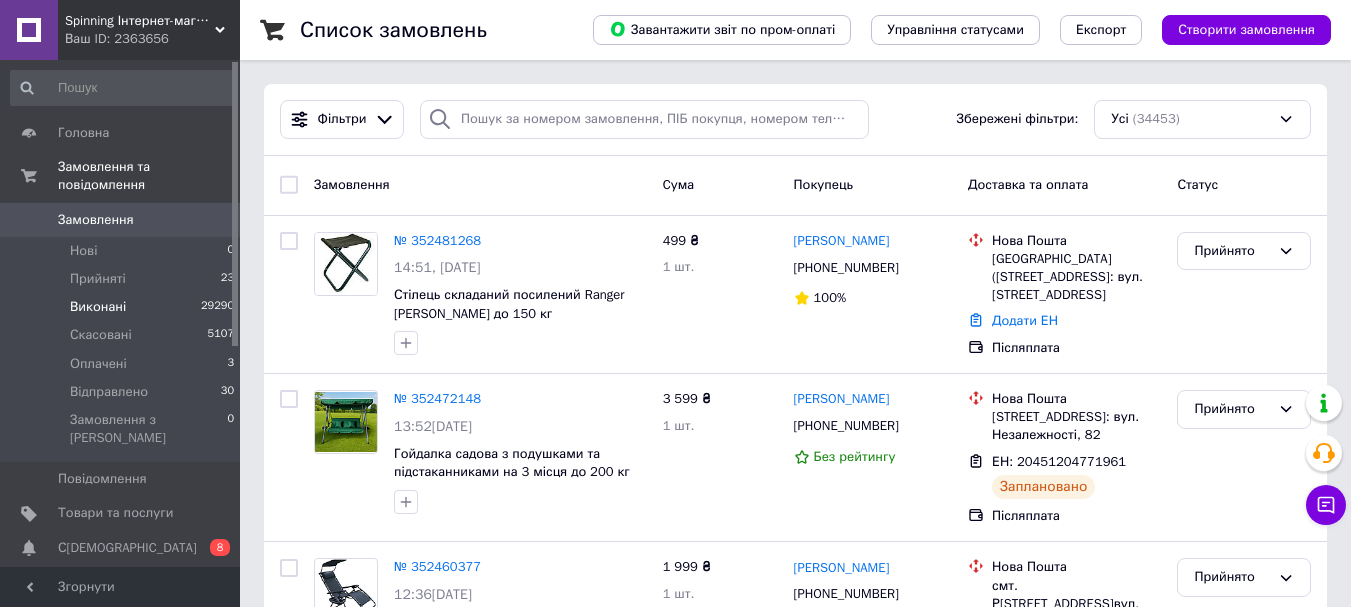 click on "Виконані 29290" at bounding box center [123, 307] 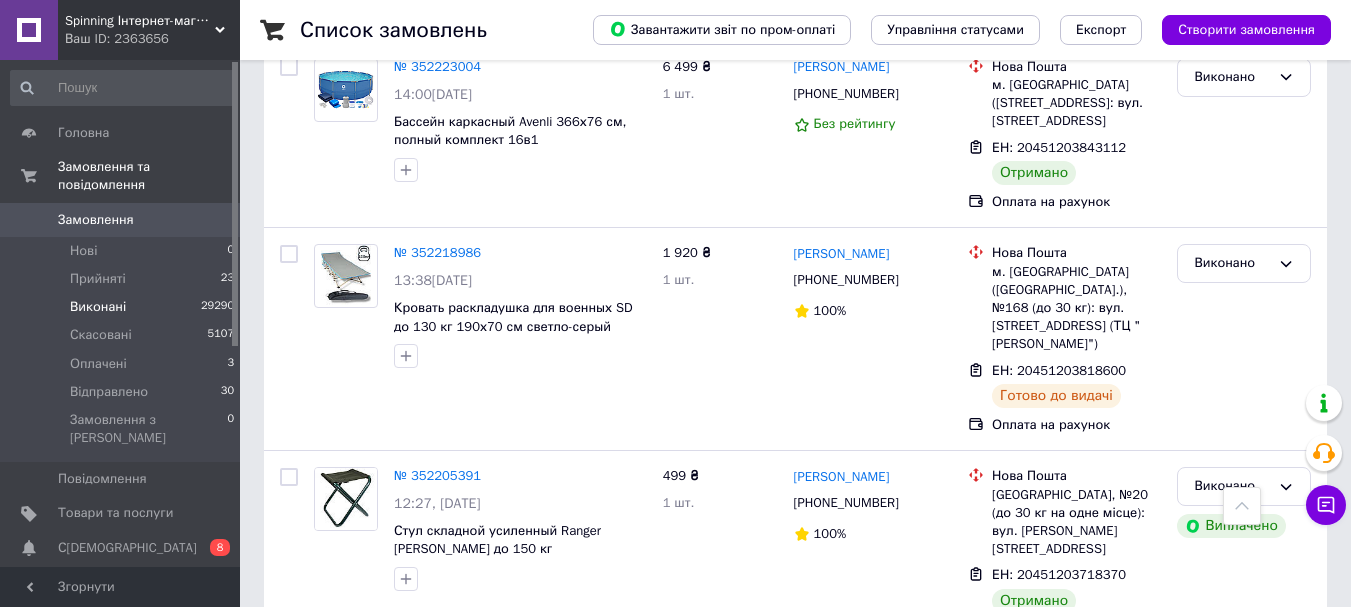 scroll, scrollTop: 1300, scrollLeft: 0, axis: vertical 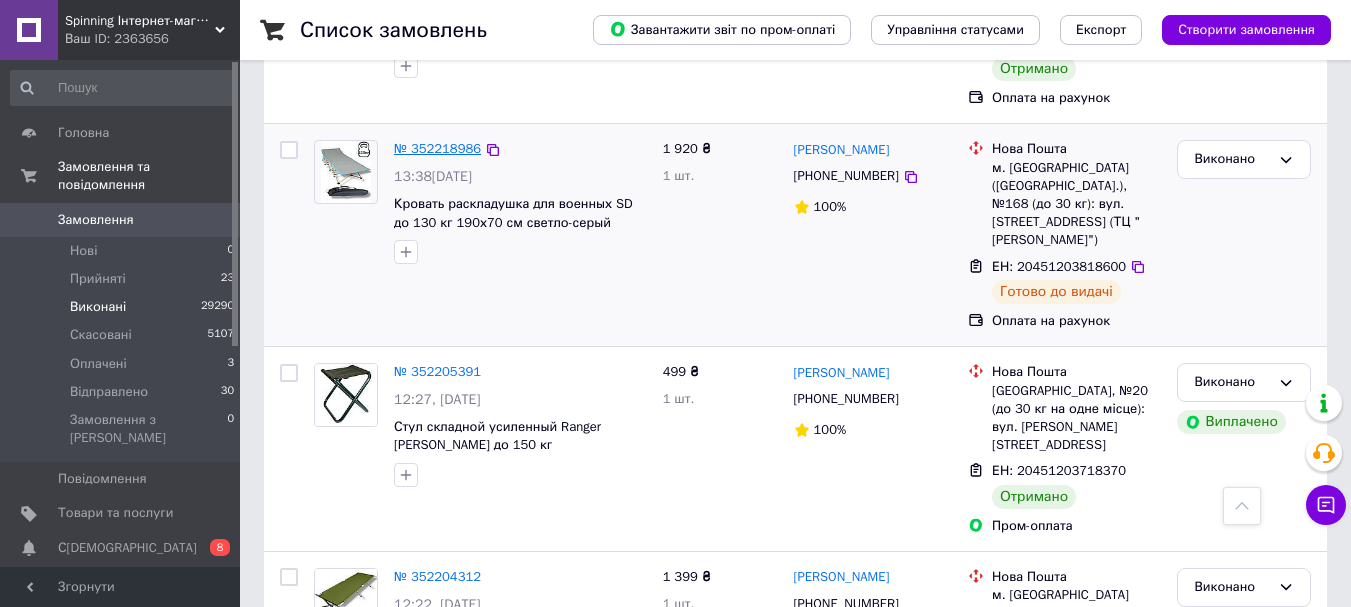 click on "№ 352218986" at bounding box center [437, 148] 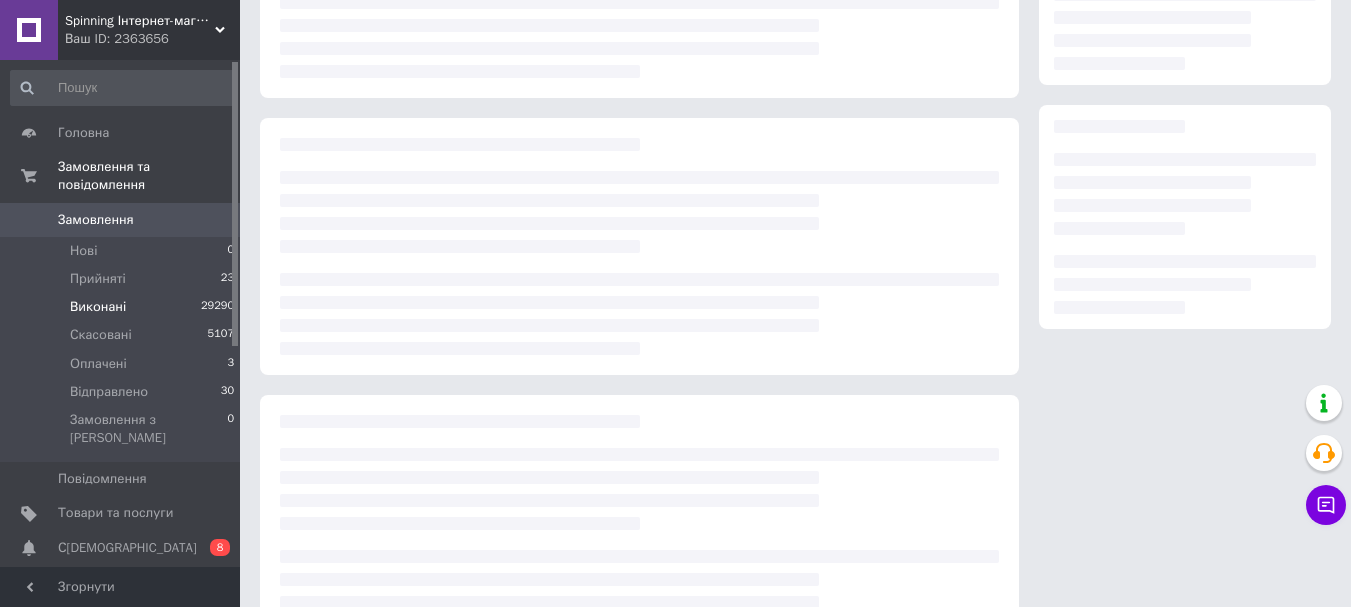 scroll, scrollTop: 207, scrollLeft: 0, axis: vertical 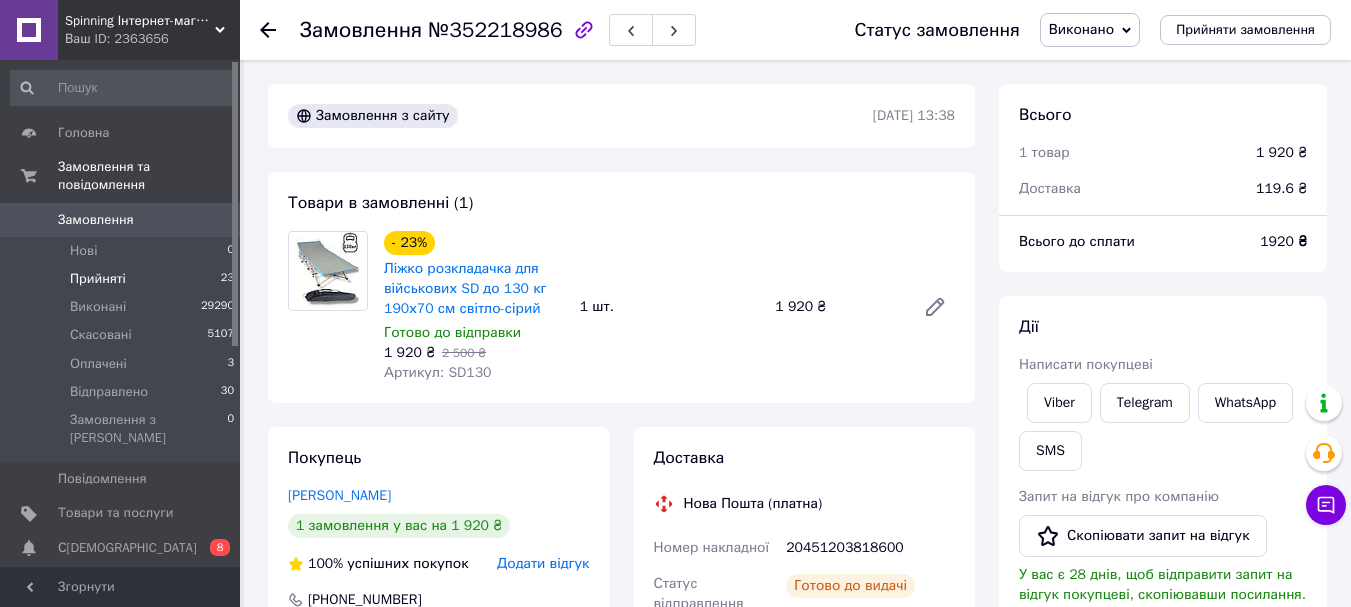 click on "Прийняті" at bounding box center [98, 279] 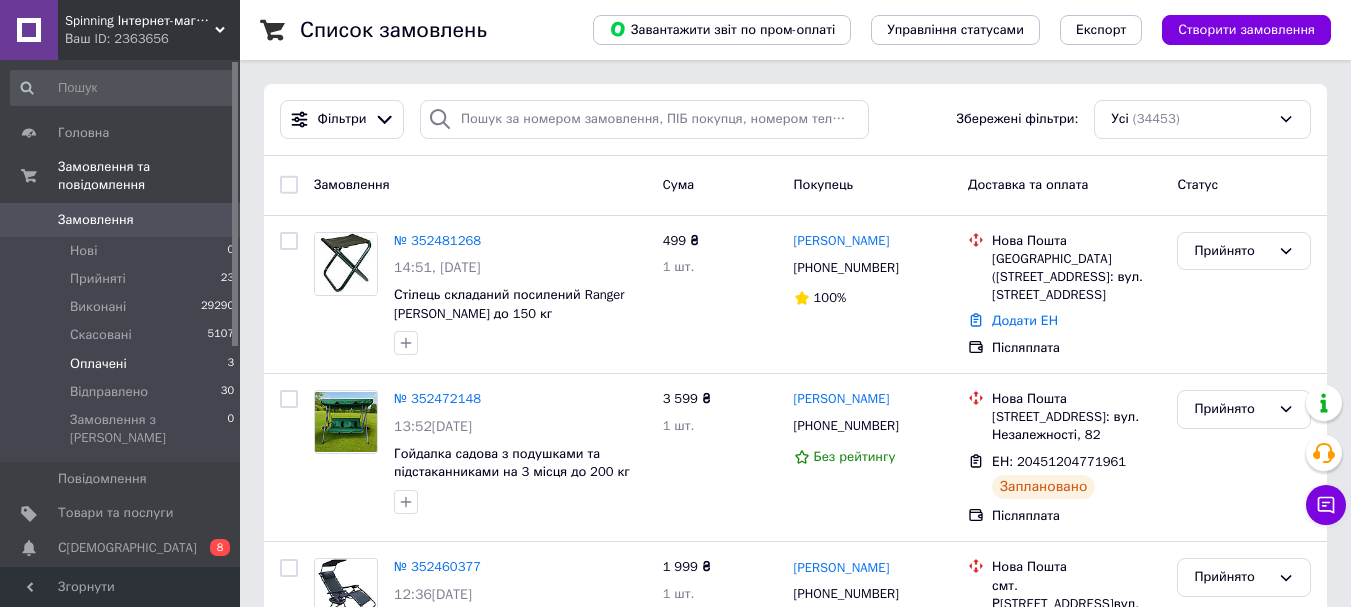 click on "Оплачені" at bounding box center (98, 364) 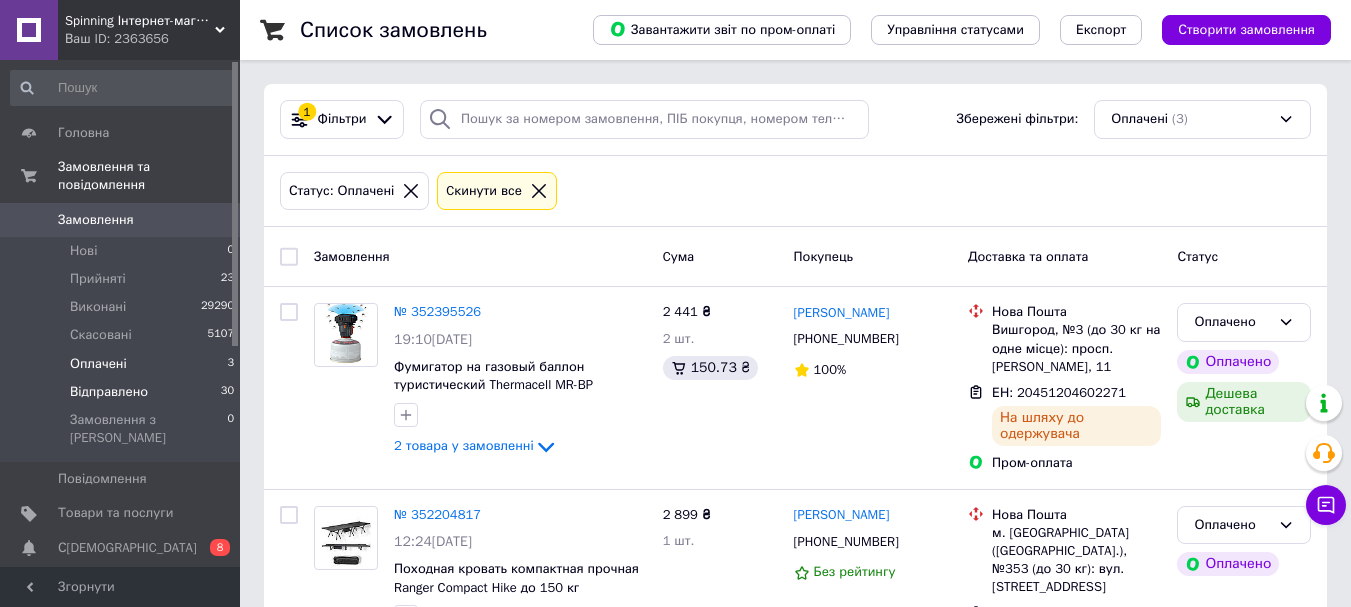 click on "Відправлено 30" at bounding box center [123, 392] 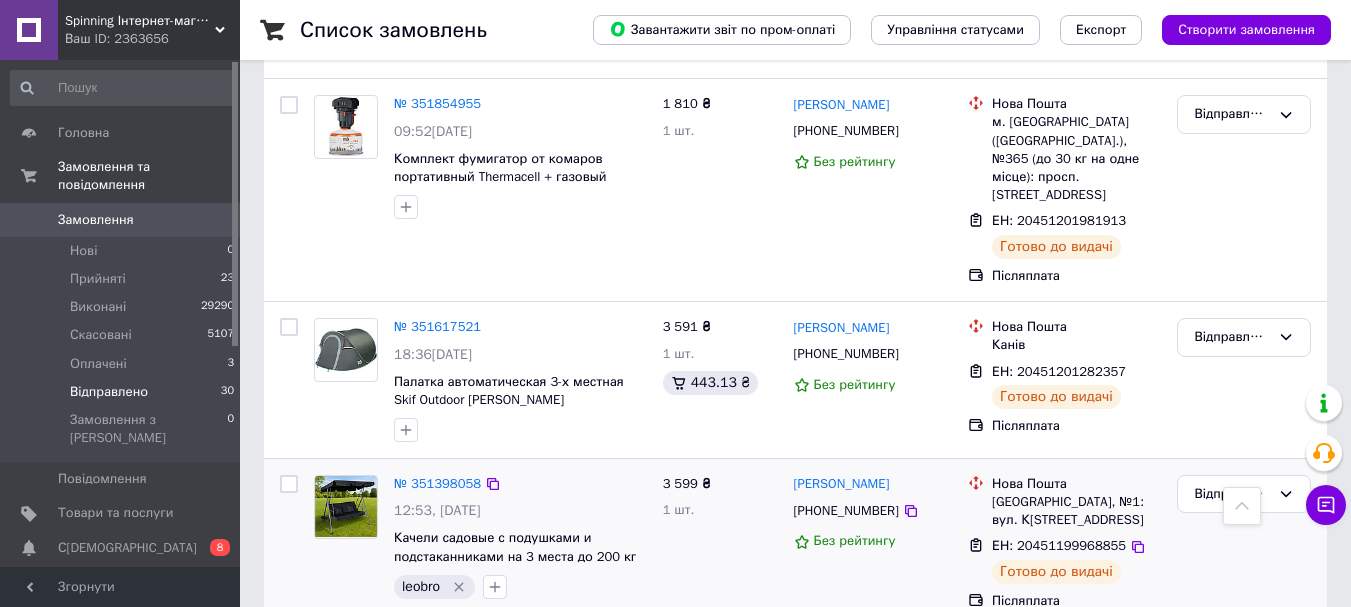 scroll, scrollTop: 5648, scrollLeft: 0, axis: vertical 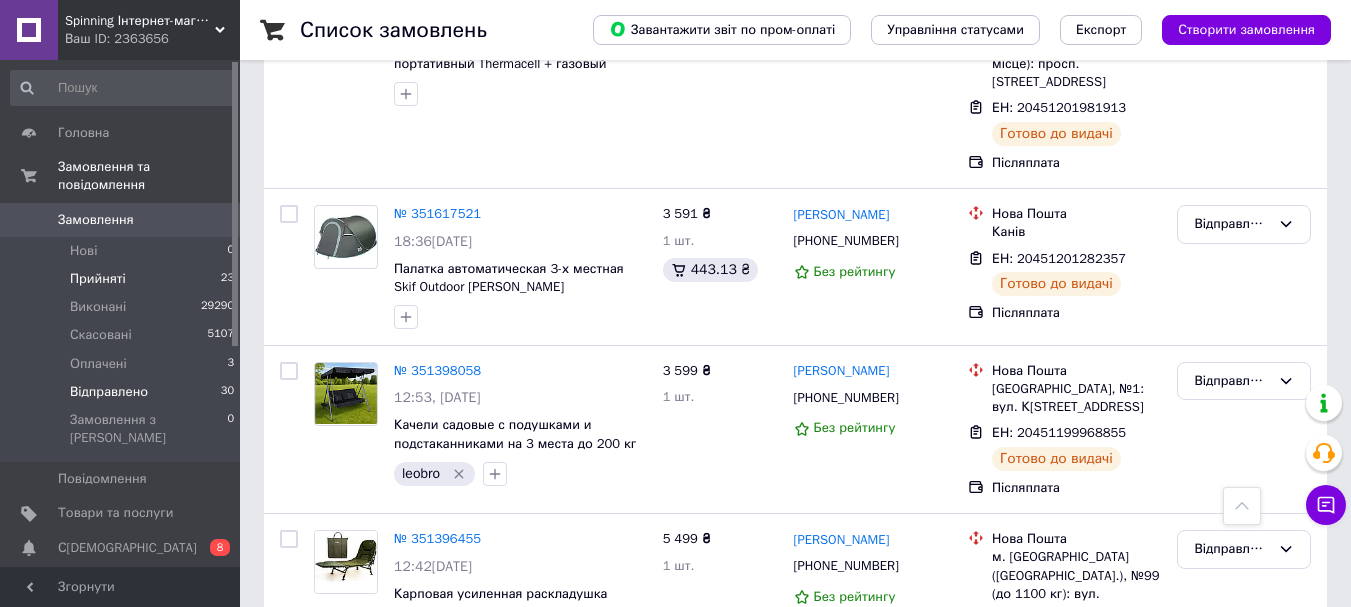 click on "Прийняті 23" at bounding box center [123, 279] 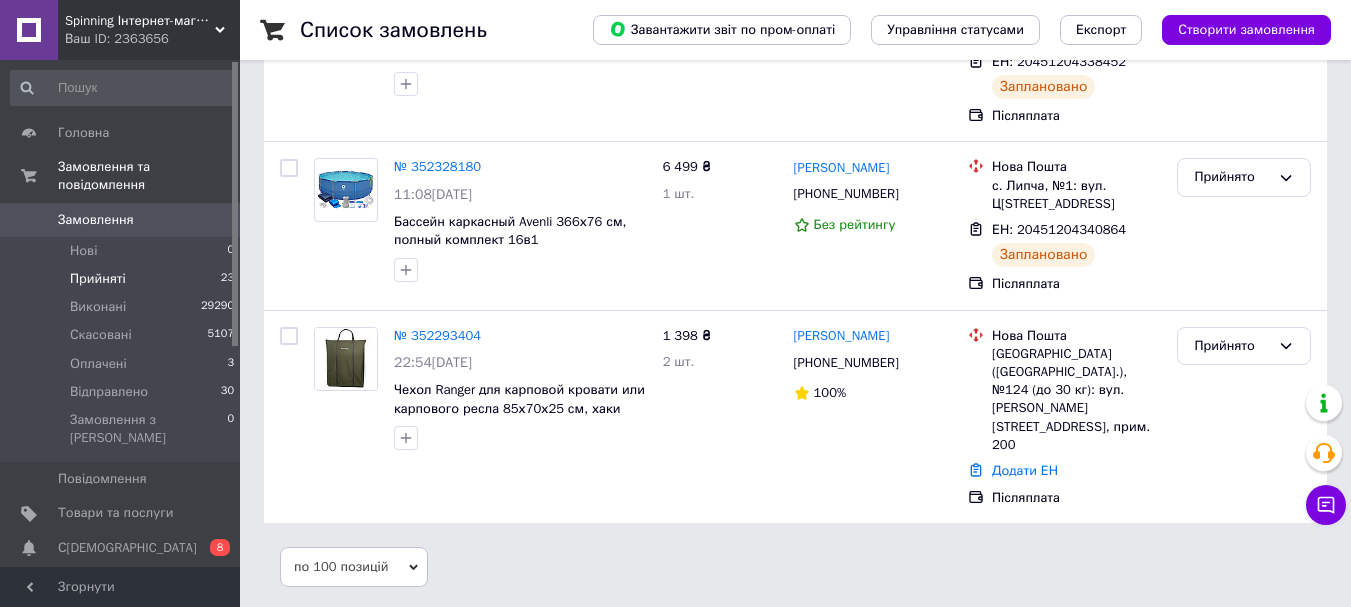 scroll, scrollTop: 0, scrollLeft: 0, axis: both 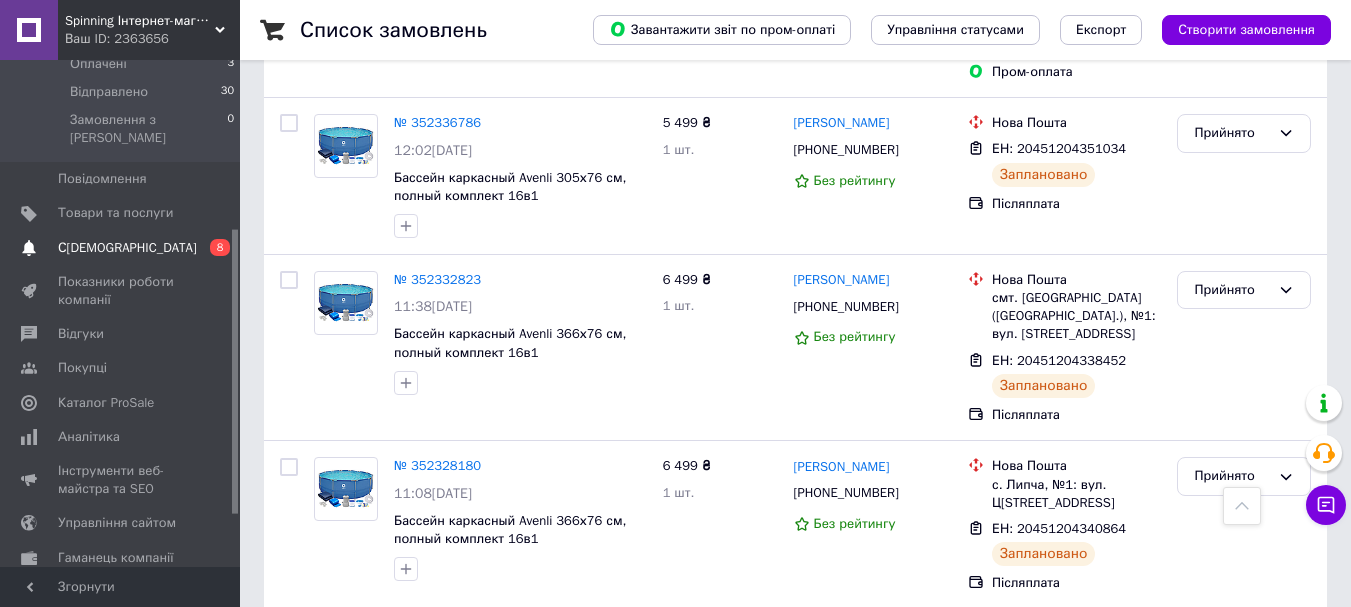 click on "[DEMOGRAPHIC_DATA]" at bounding box center (121, 248) 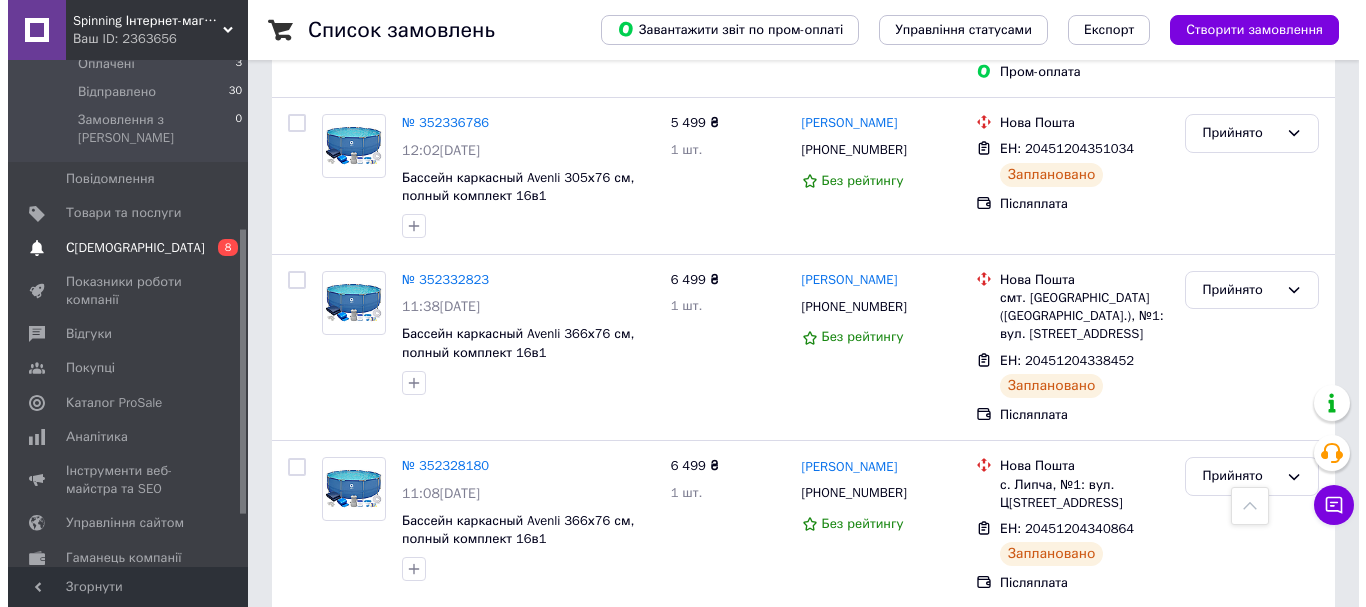 scroll, scrollTop: 0, scrollLeft: 0, axis: both 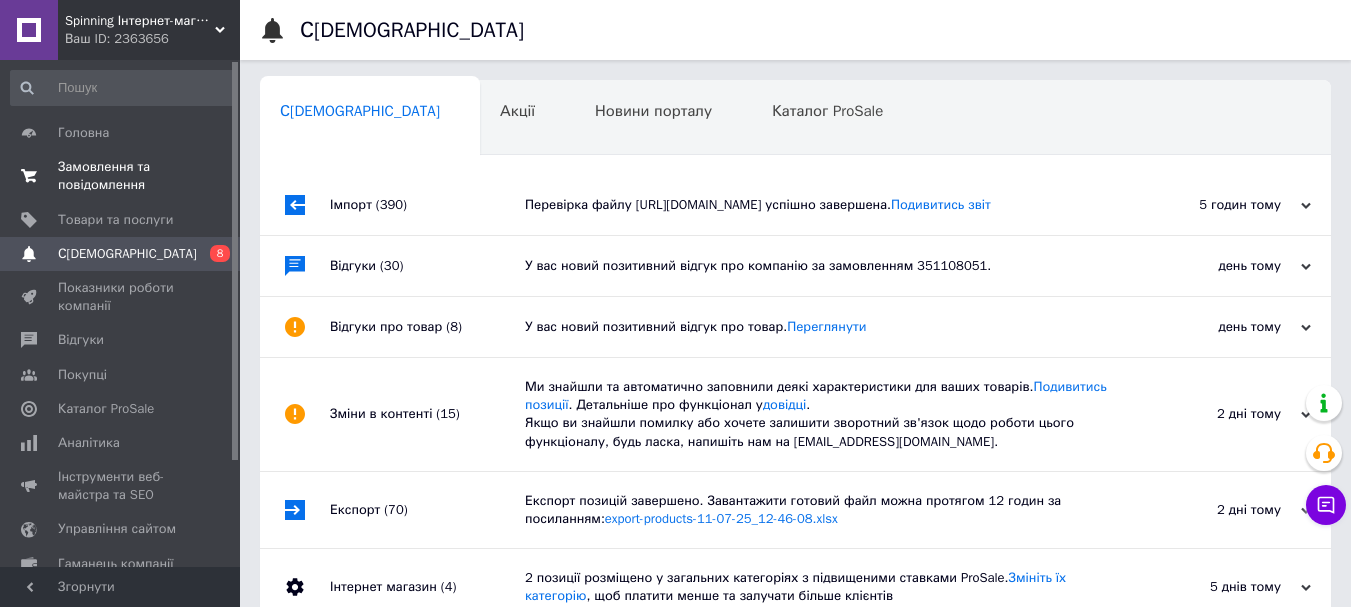 click on "Замовлення та повідомлення" at bounding box center (121, 176) 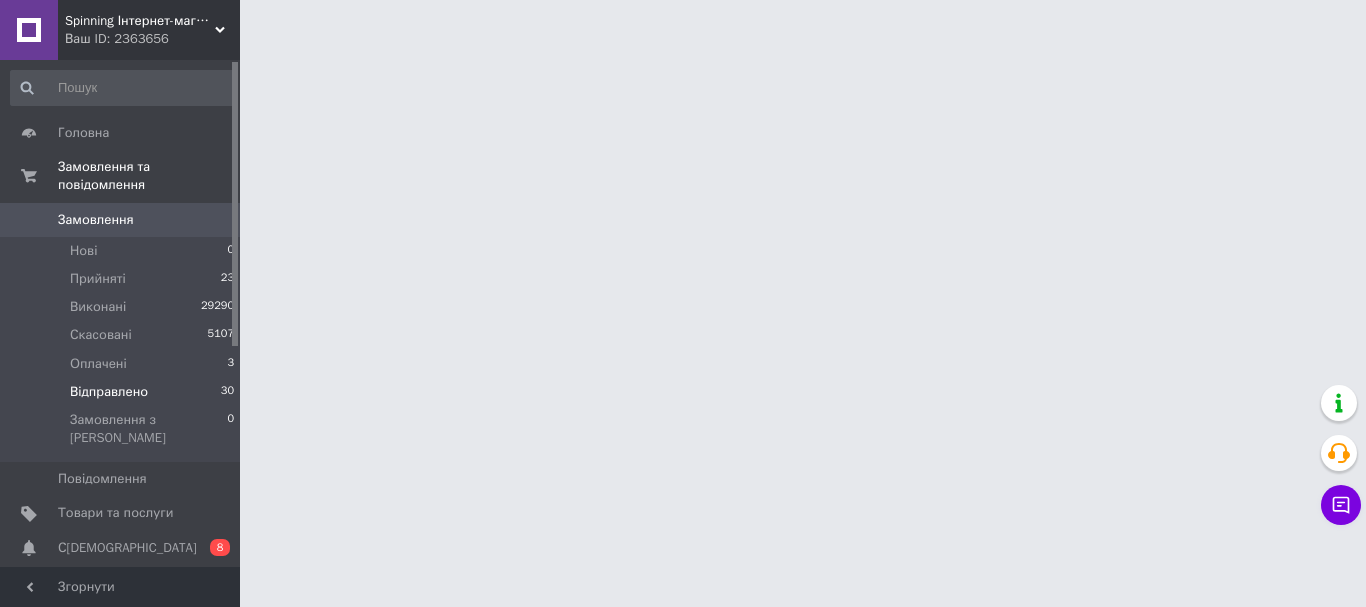 click on "Відправлено" at bounding box center [109, 392] 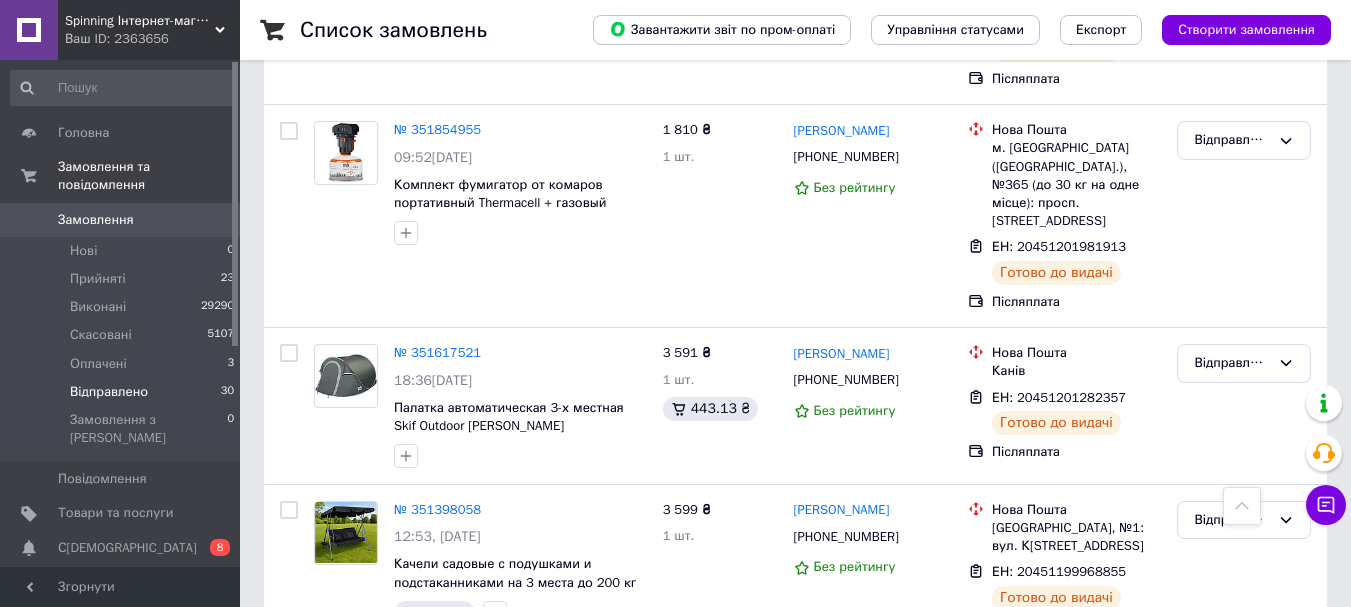 scroll, scrollTop: 5648, scrollLeft: 0, axis: vertical 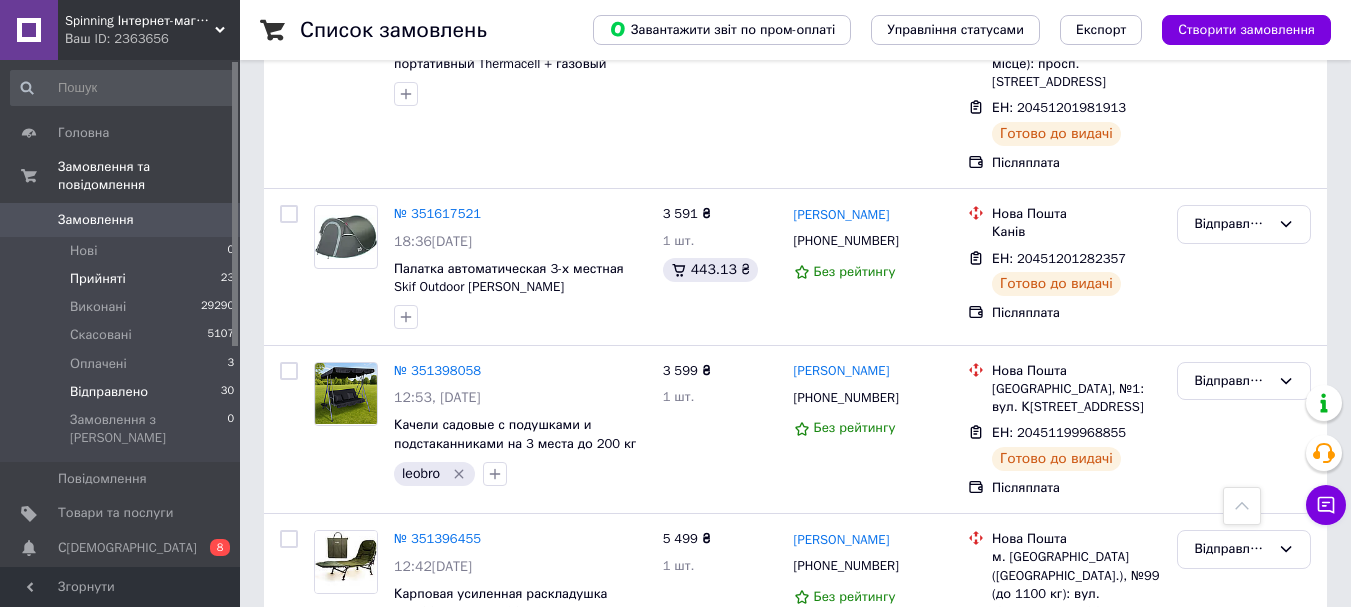 click on "Прийняті 23" at bounding box center (123, 279) 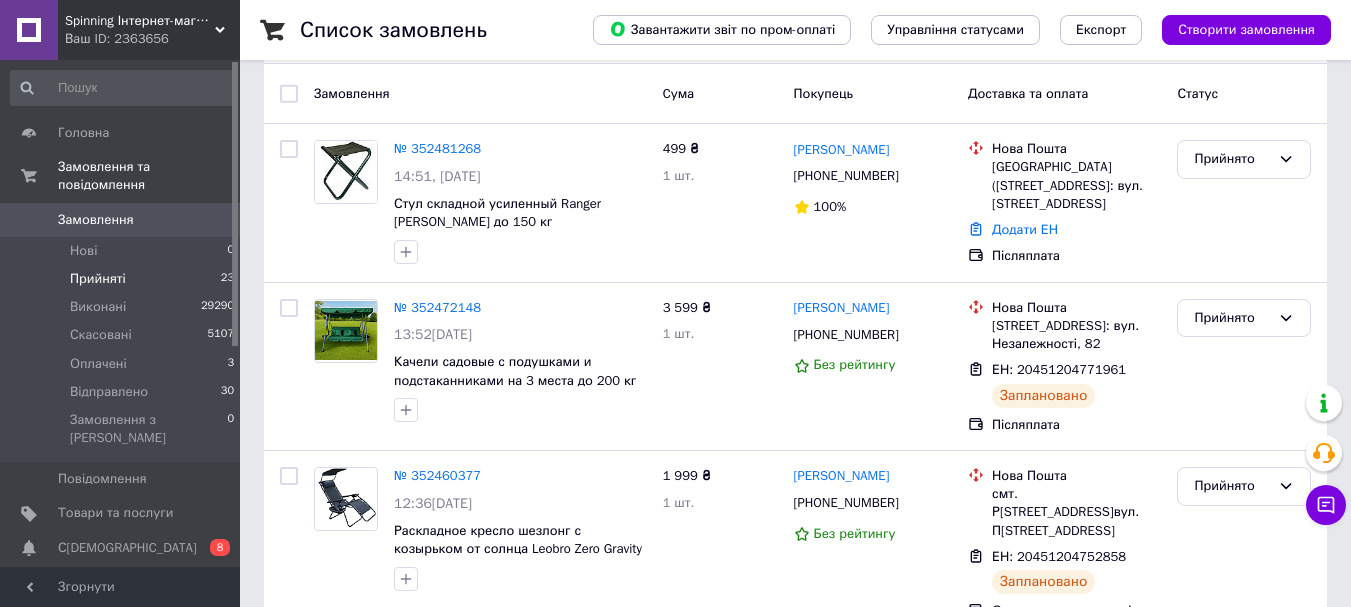 scroll, scrollTop: 300, scrollLeft: 0, axis: vertical 